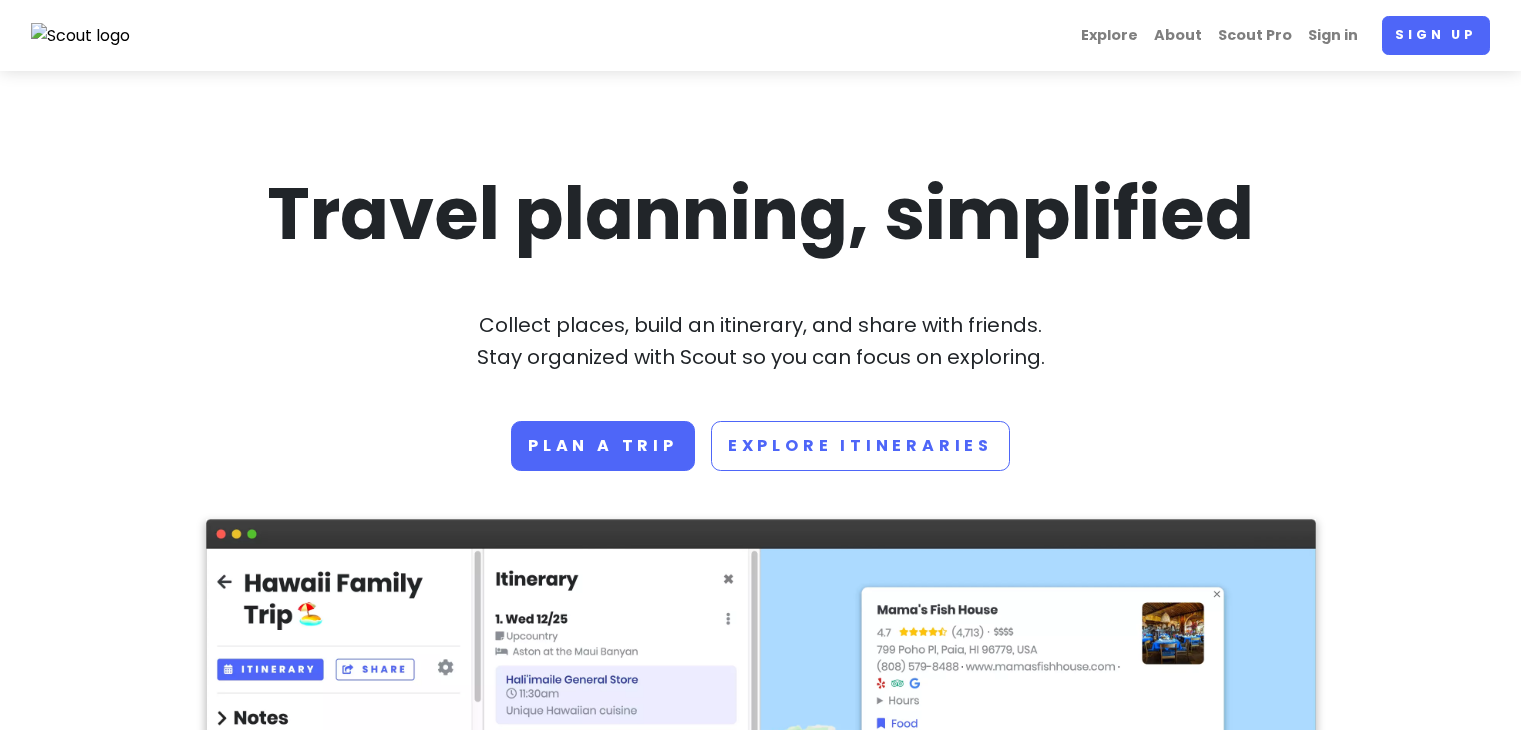 scroll, scrollTop: 0, scrollLeft: 0, axis: both 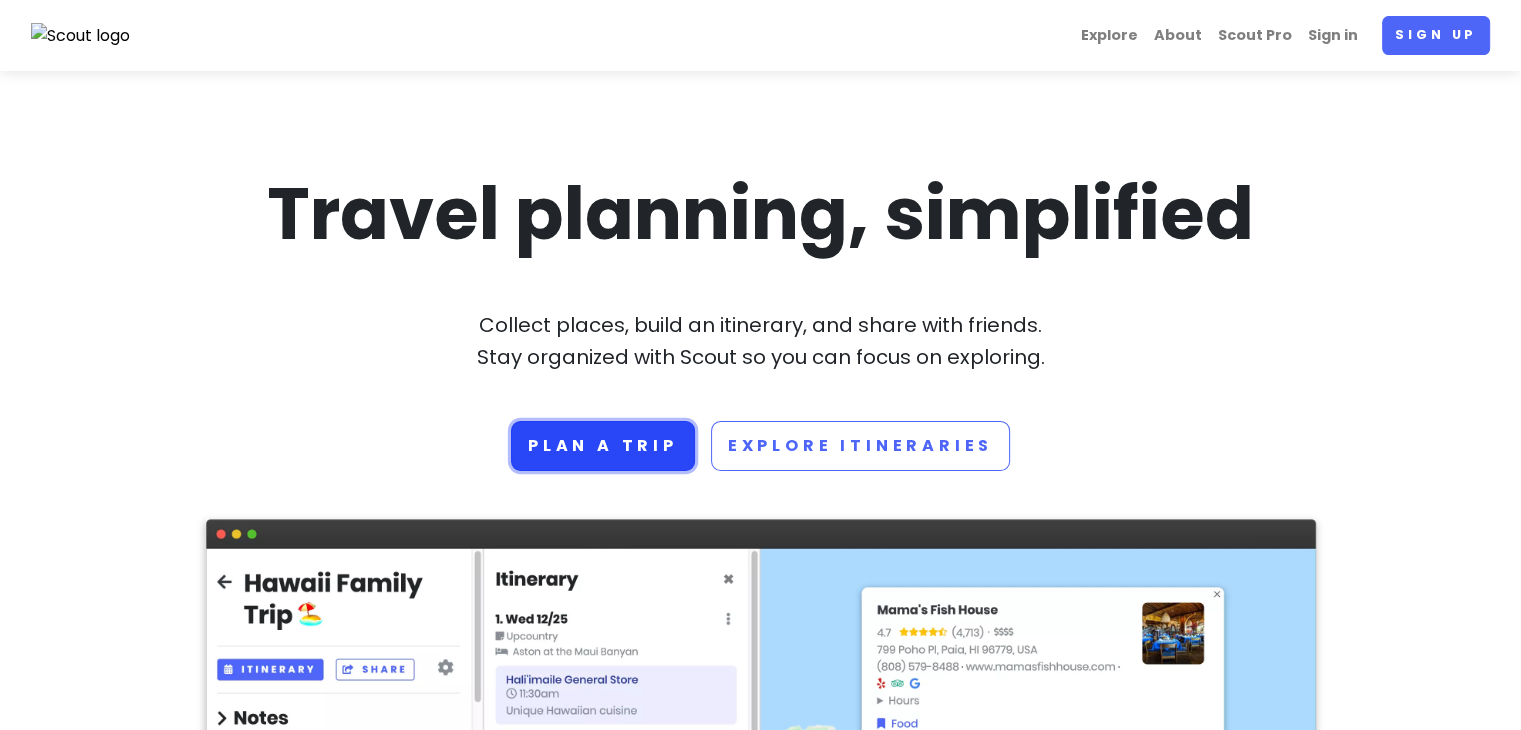 click on "Plan a trip" at bounding box center (603, 446) 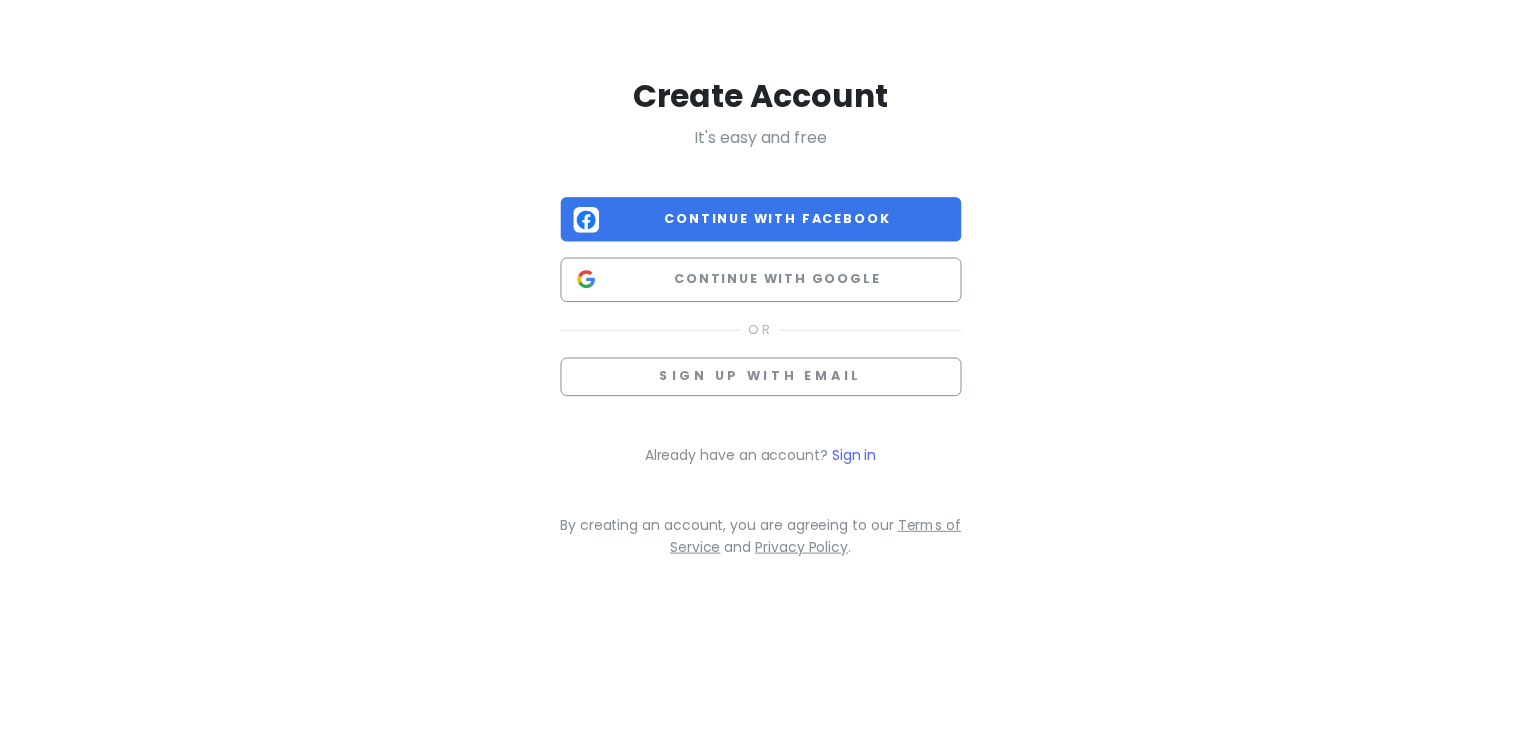 scroll, scrollTop: 0, scrollLeft: 0, axis: both 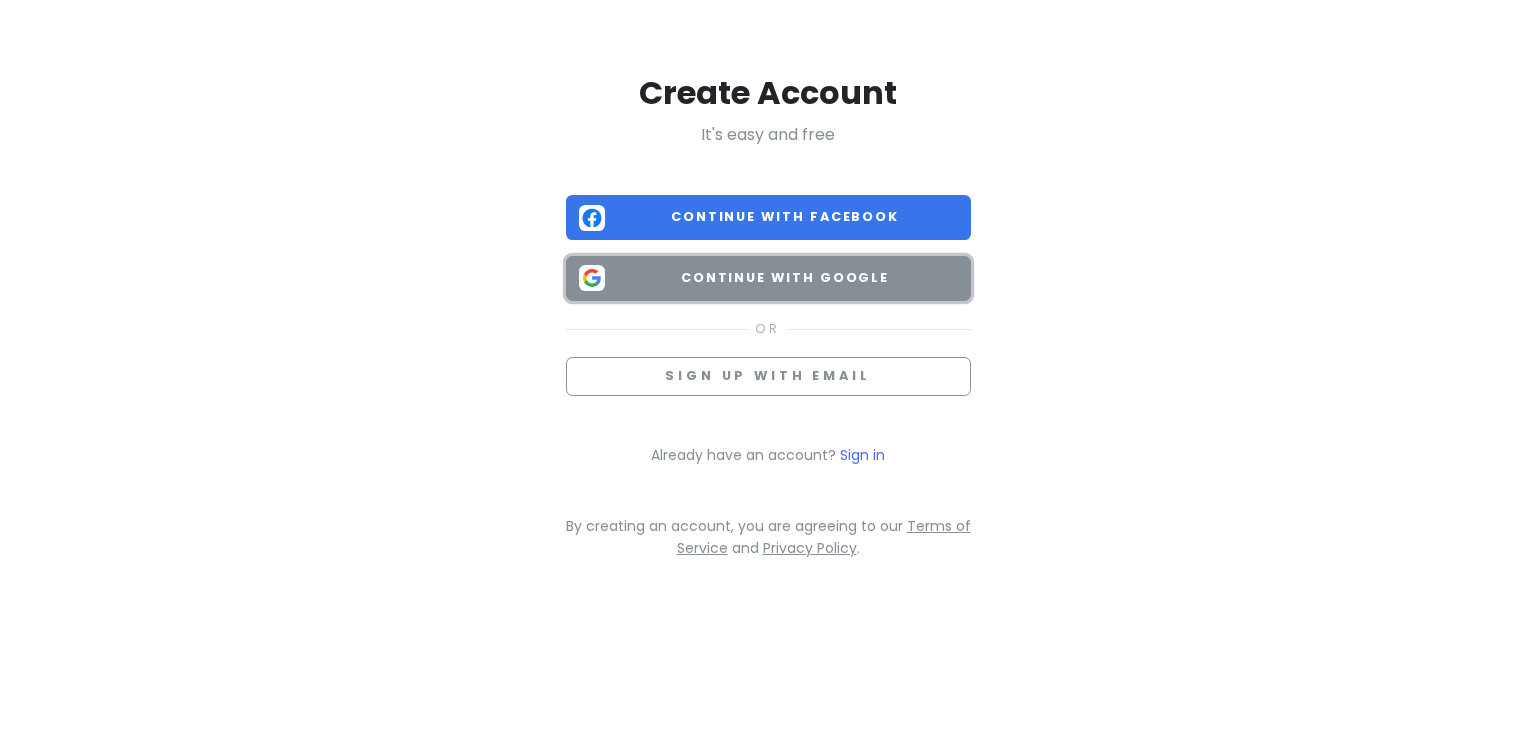click on "Continue with Google" at bounding box center (785, 278) 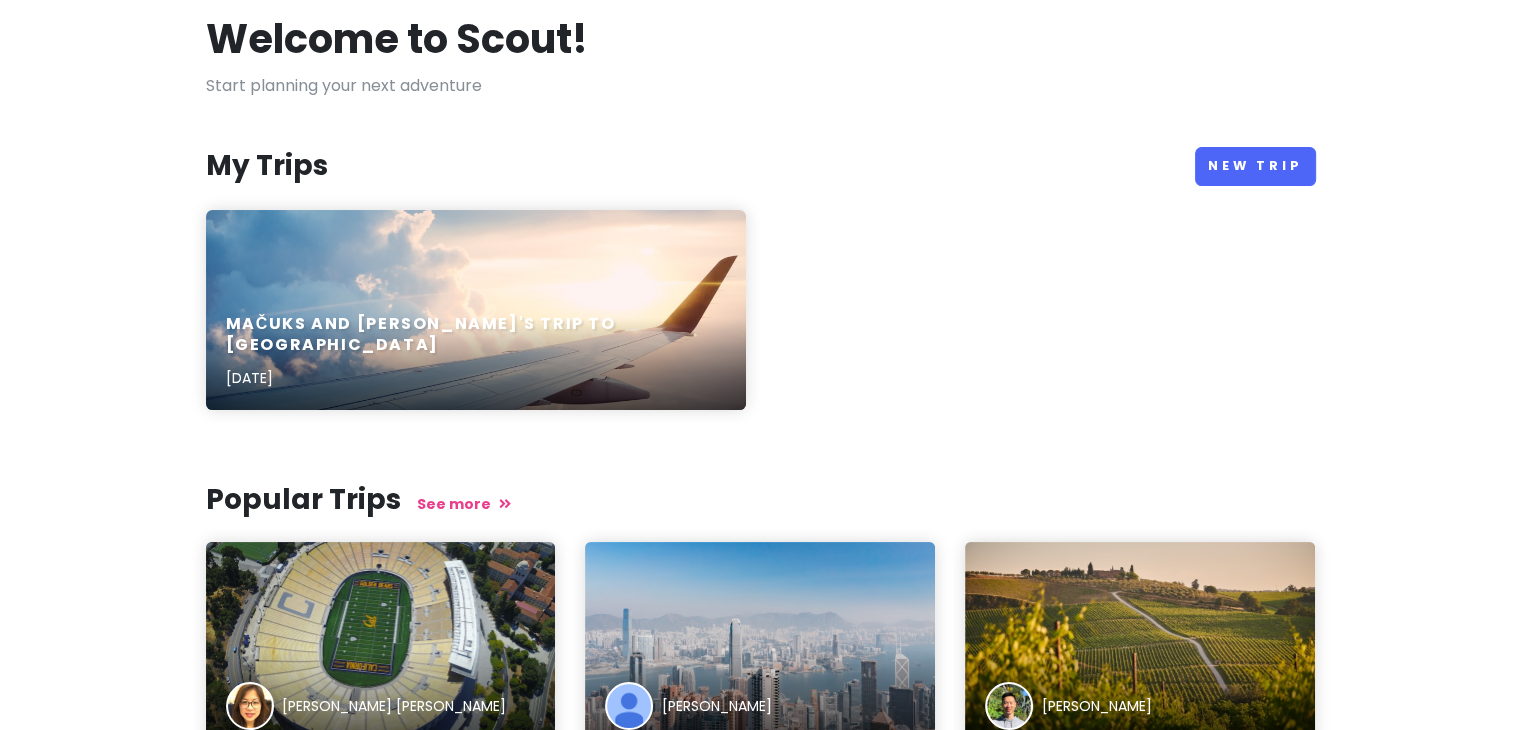 scroll, scrollTop: 0, scrollLeft: 0, axis: both 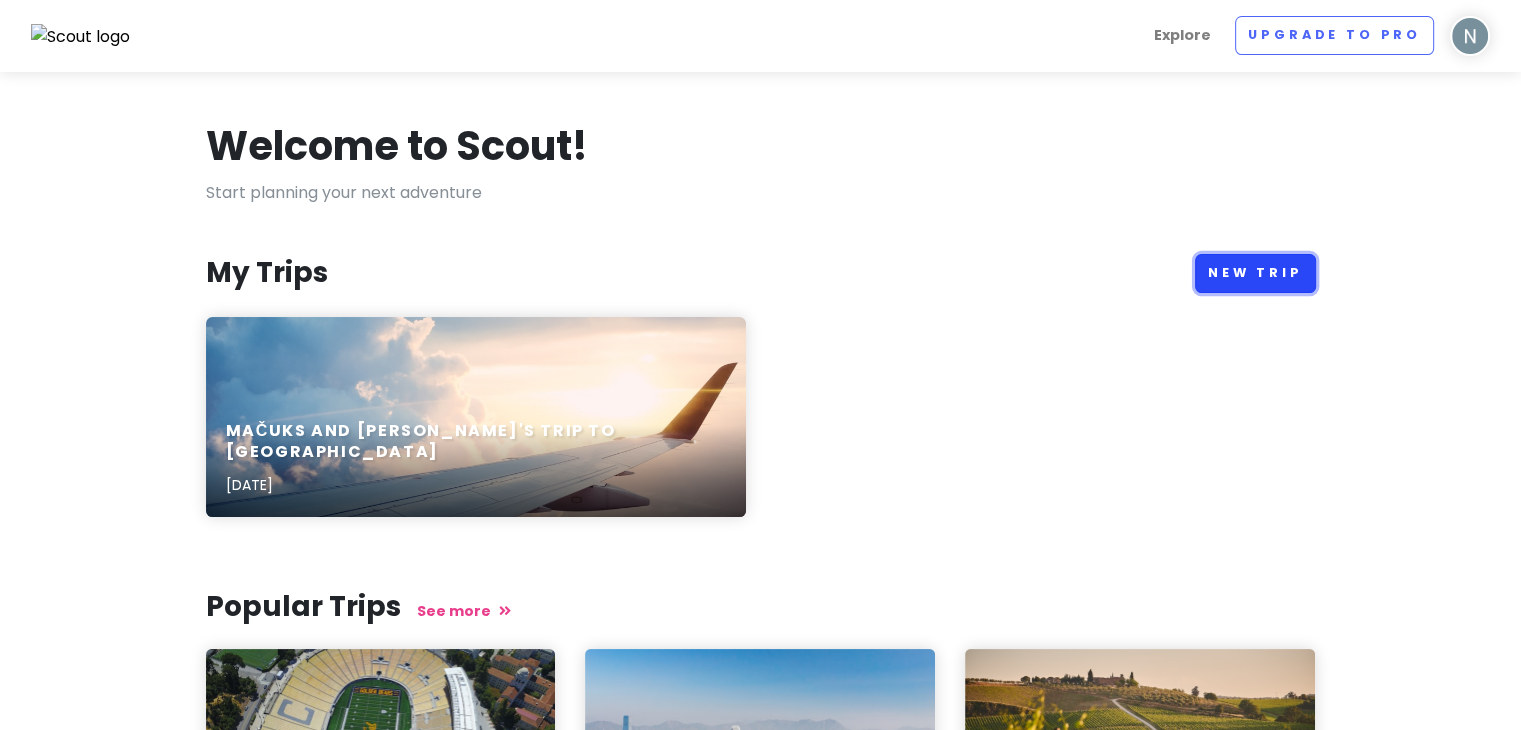 click on "New Trip" at bounding box center (1255, 273) 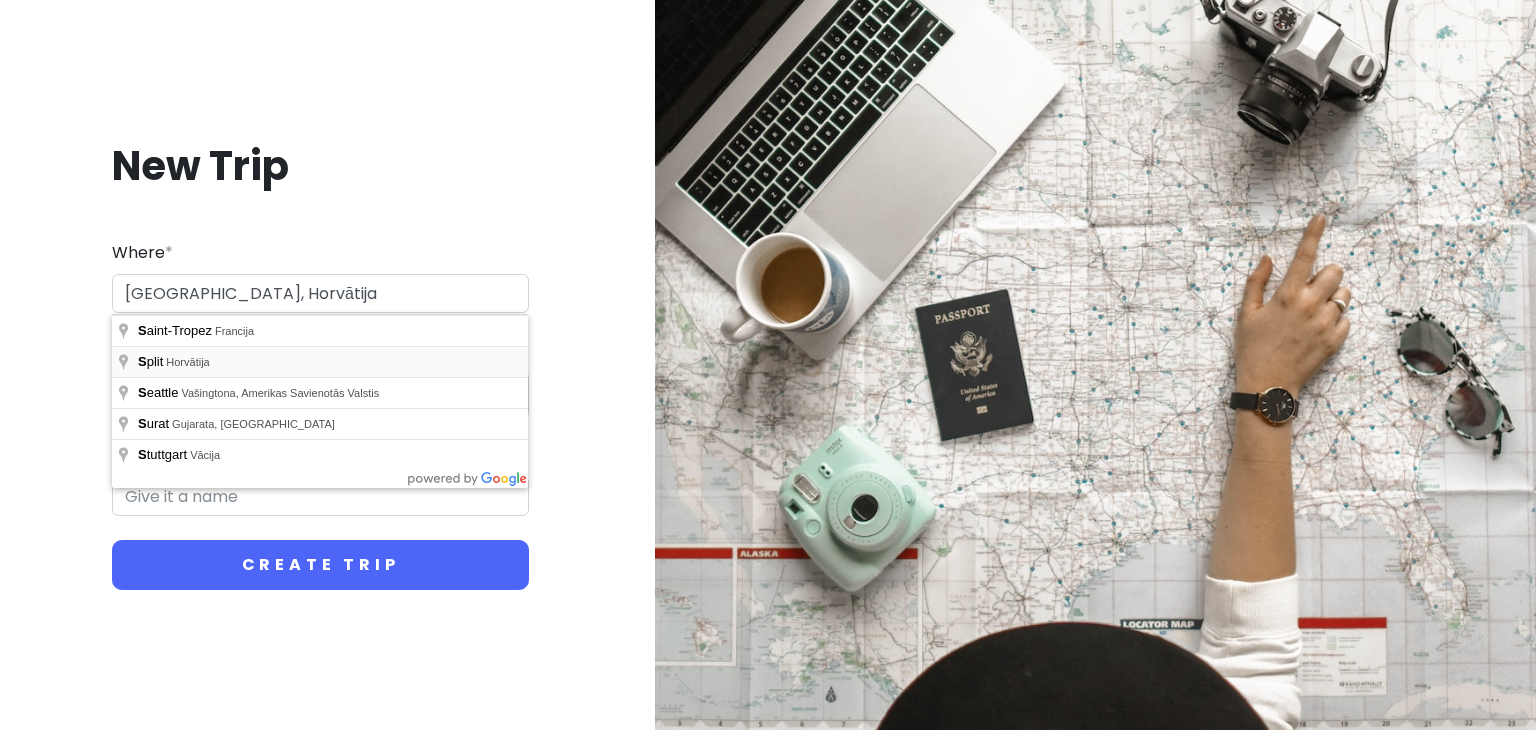 click on "Dates  * Navigate forward to interact with the calendar and select a date. Press the question mark key to get the keyboard shortcuts for changing dates. Navigate backward to interact with the calendar and select a date. Press the question mark key to get the keyboard shortcuts for changing dates." at bounding box center [320, 378] 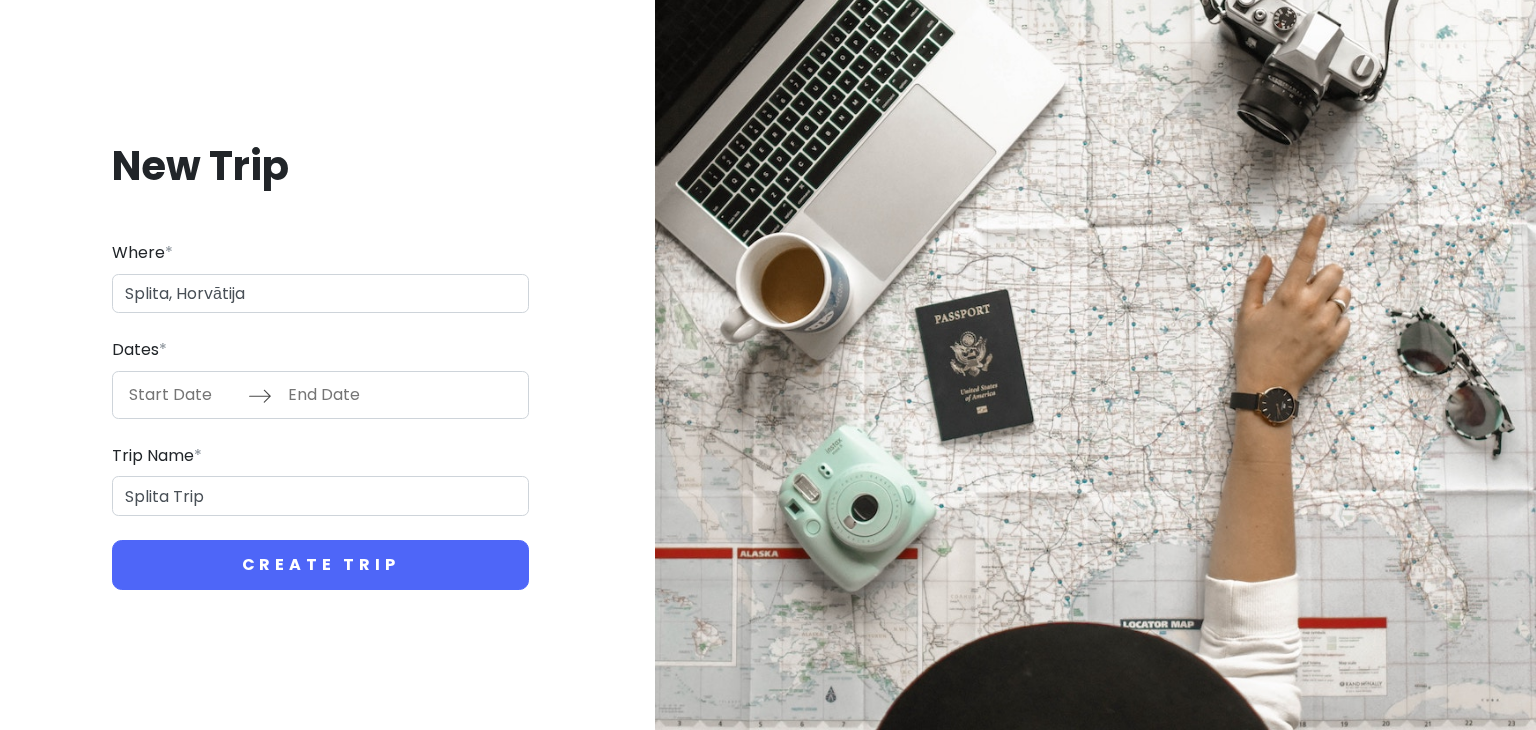 click at bounding box center (183, 395) 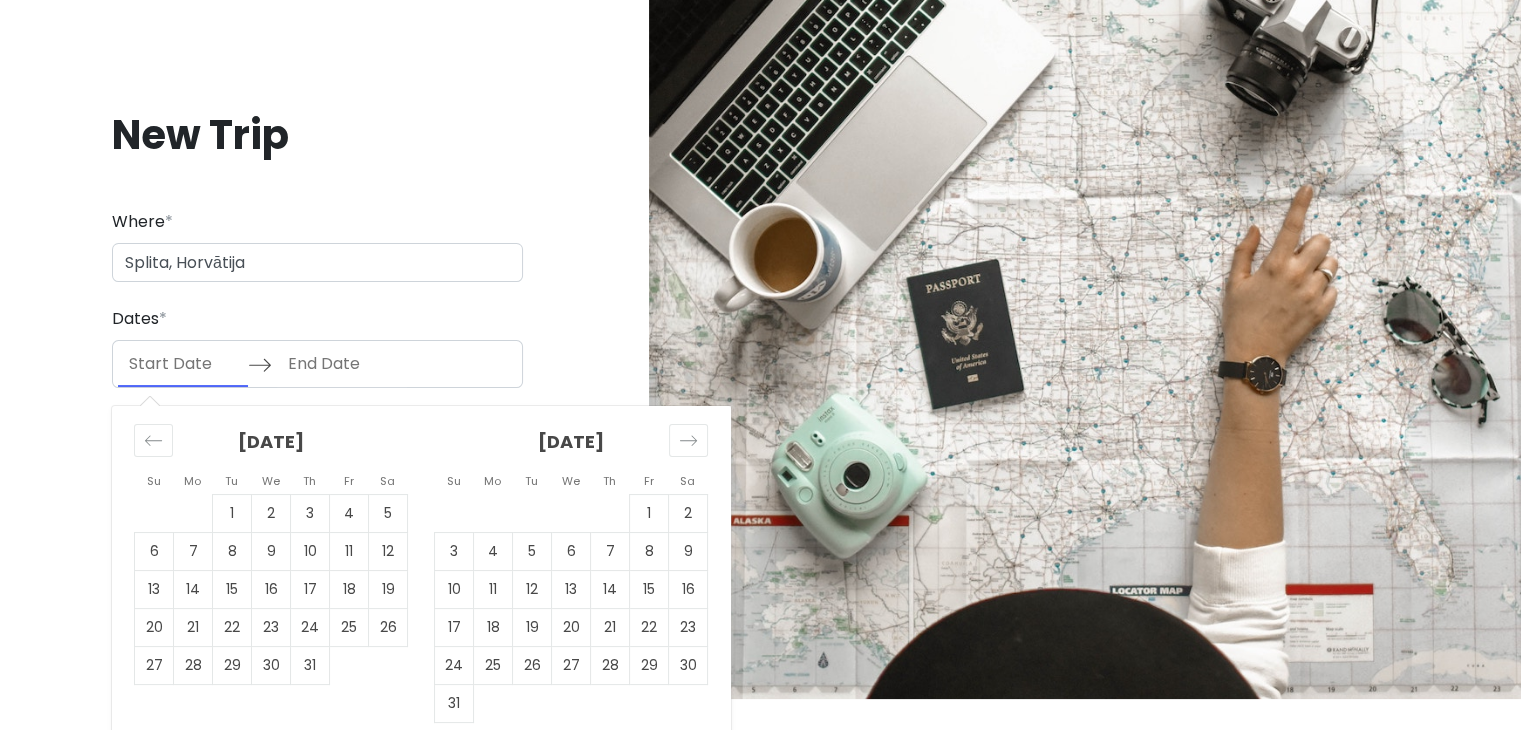 scroll, scrollTop: 48, scrollLeft: 0, axis: vertical 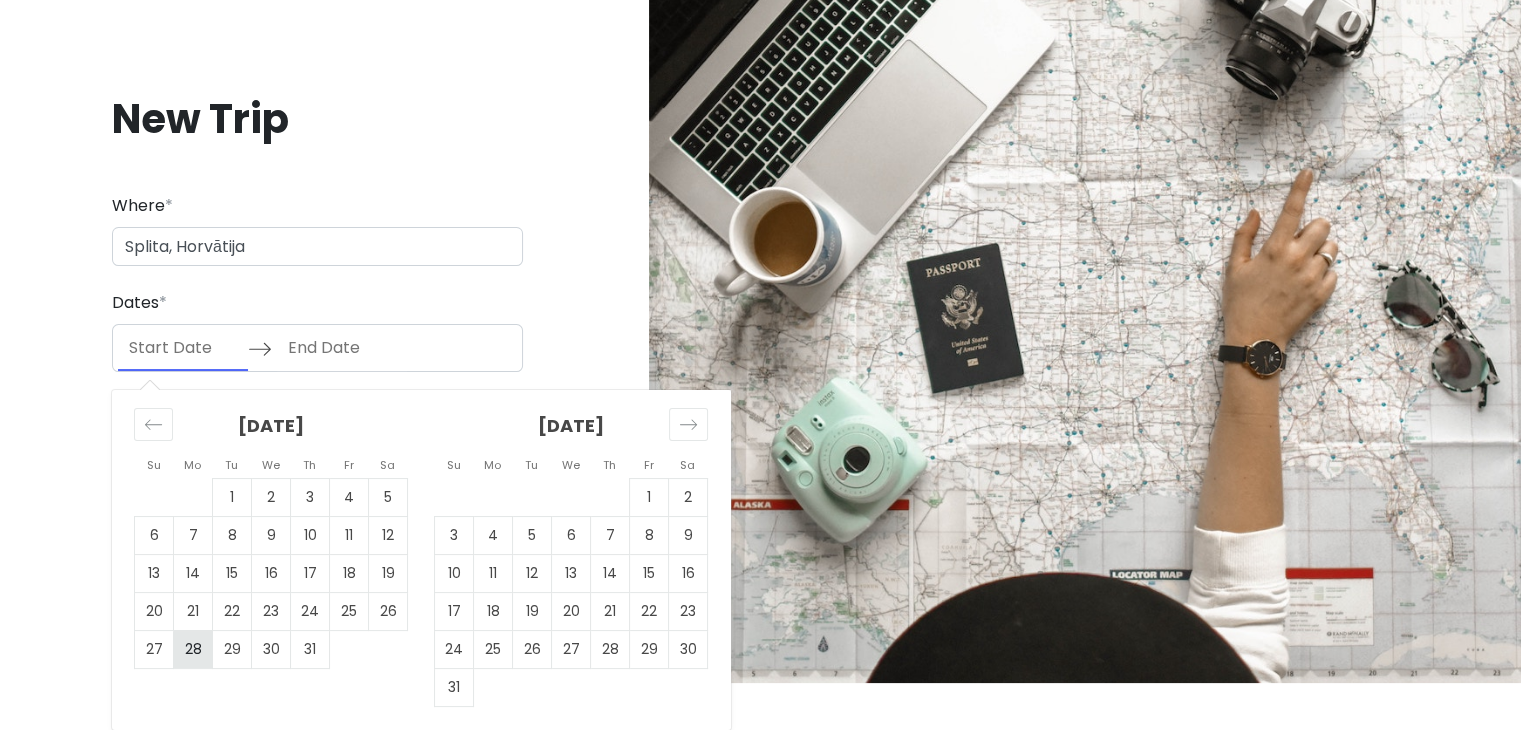 click on "28" at bounding box center (193, 649) 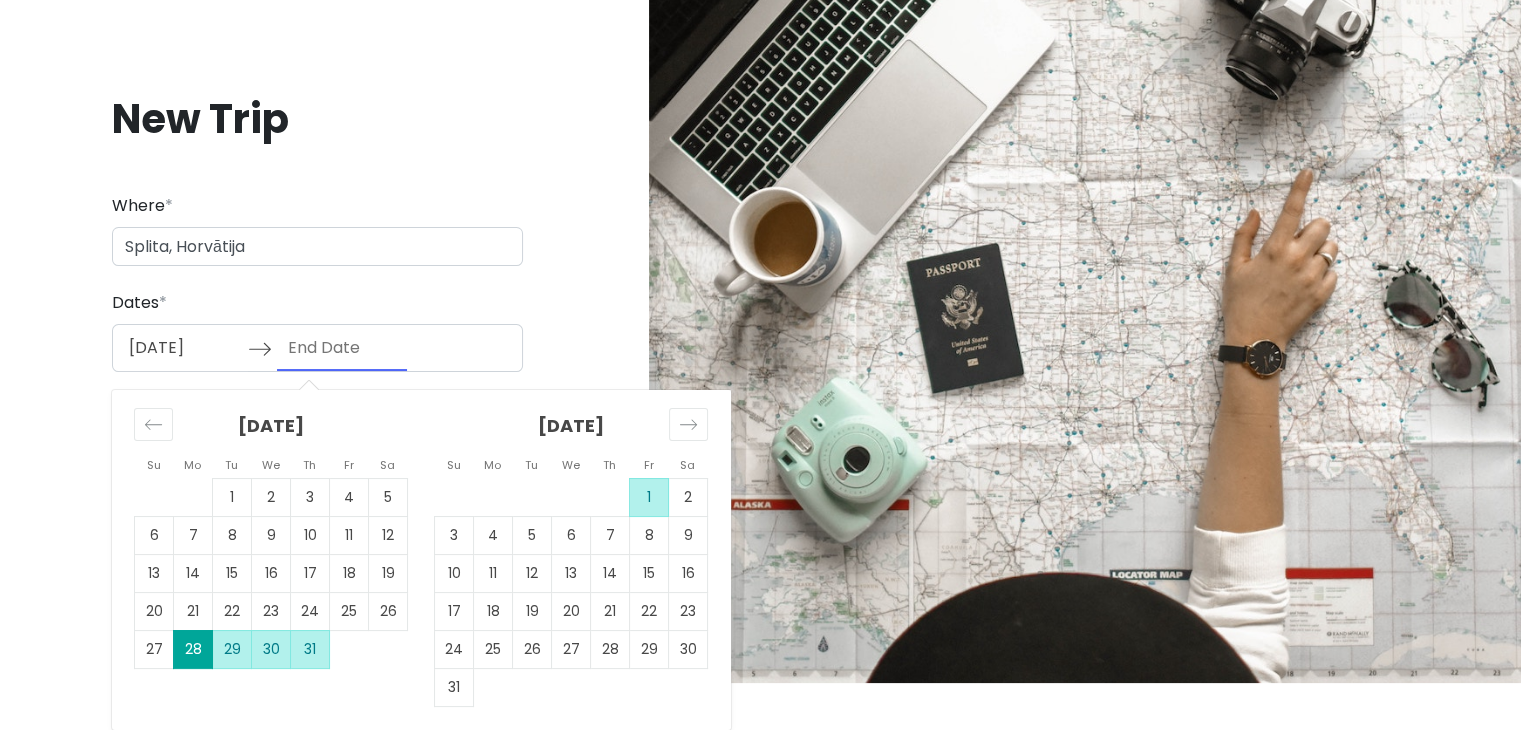 click on "1" at bounding box center [649, 497] 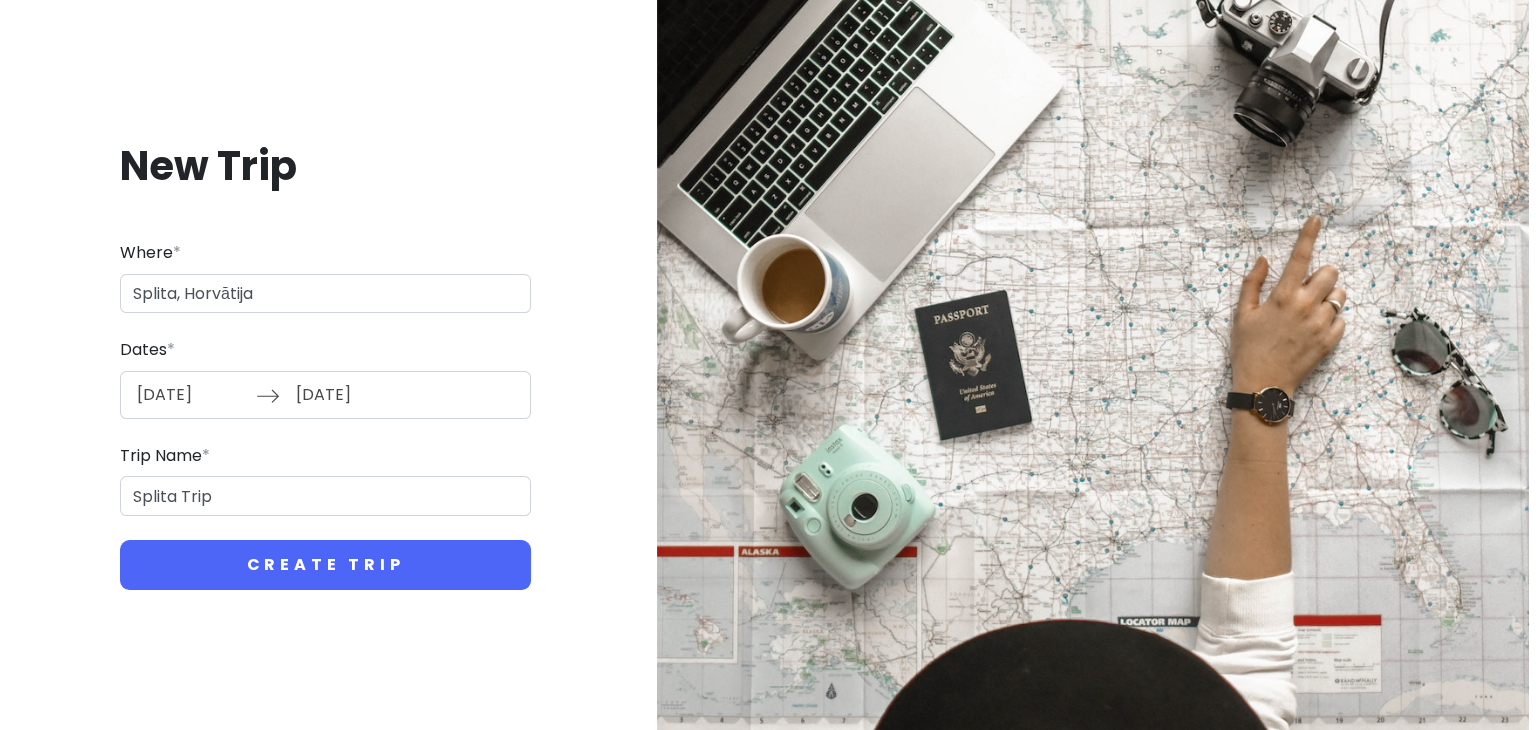scroll, scrollTop: 0, scrollLeft: 0, axis: both 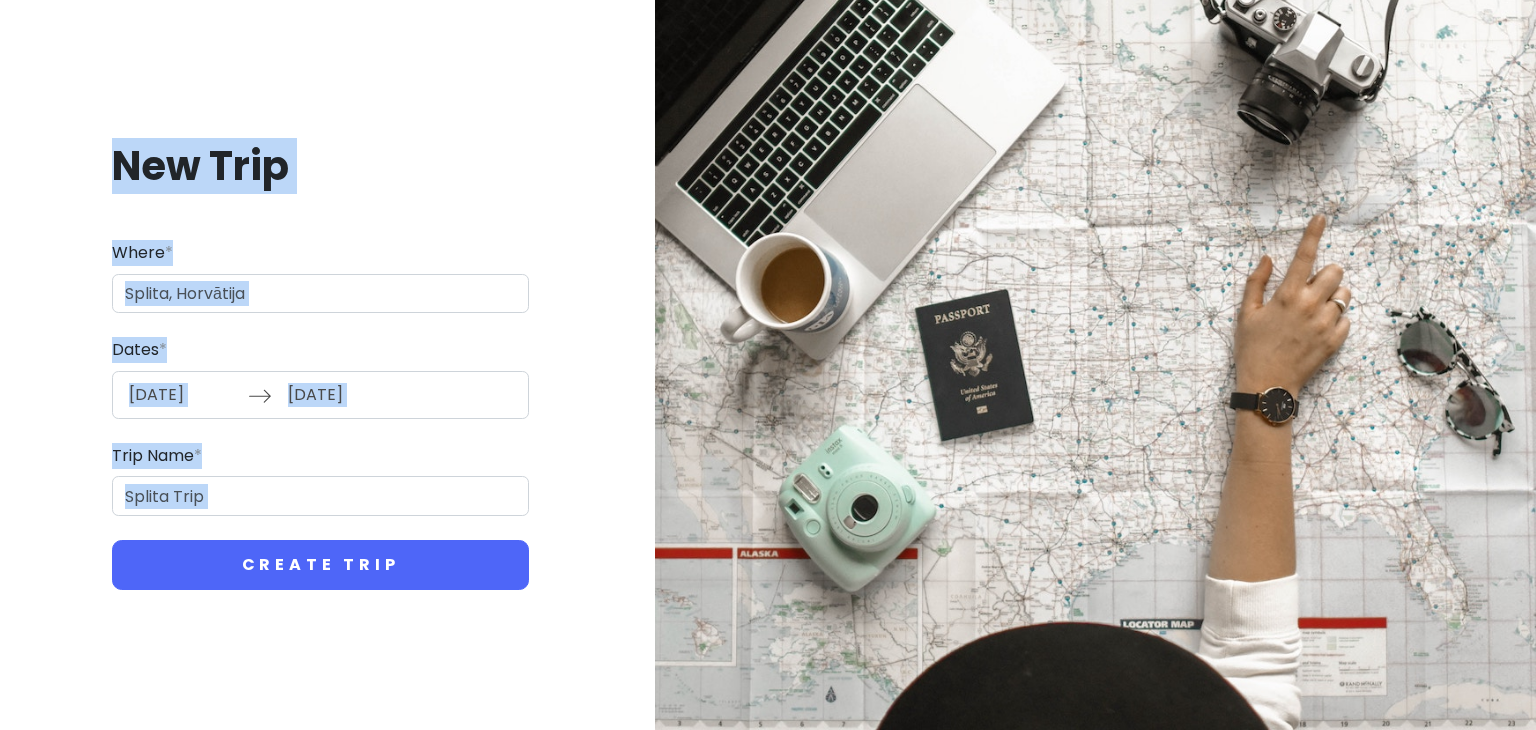 click at bounding box center (1087, 365) 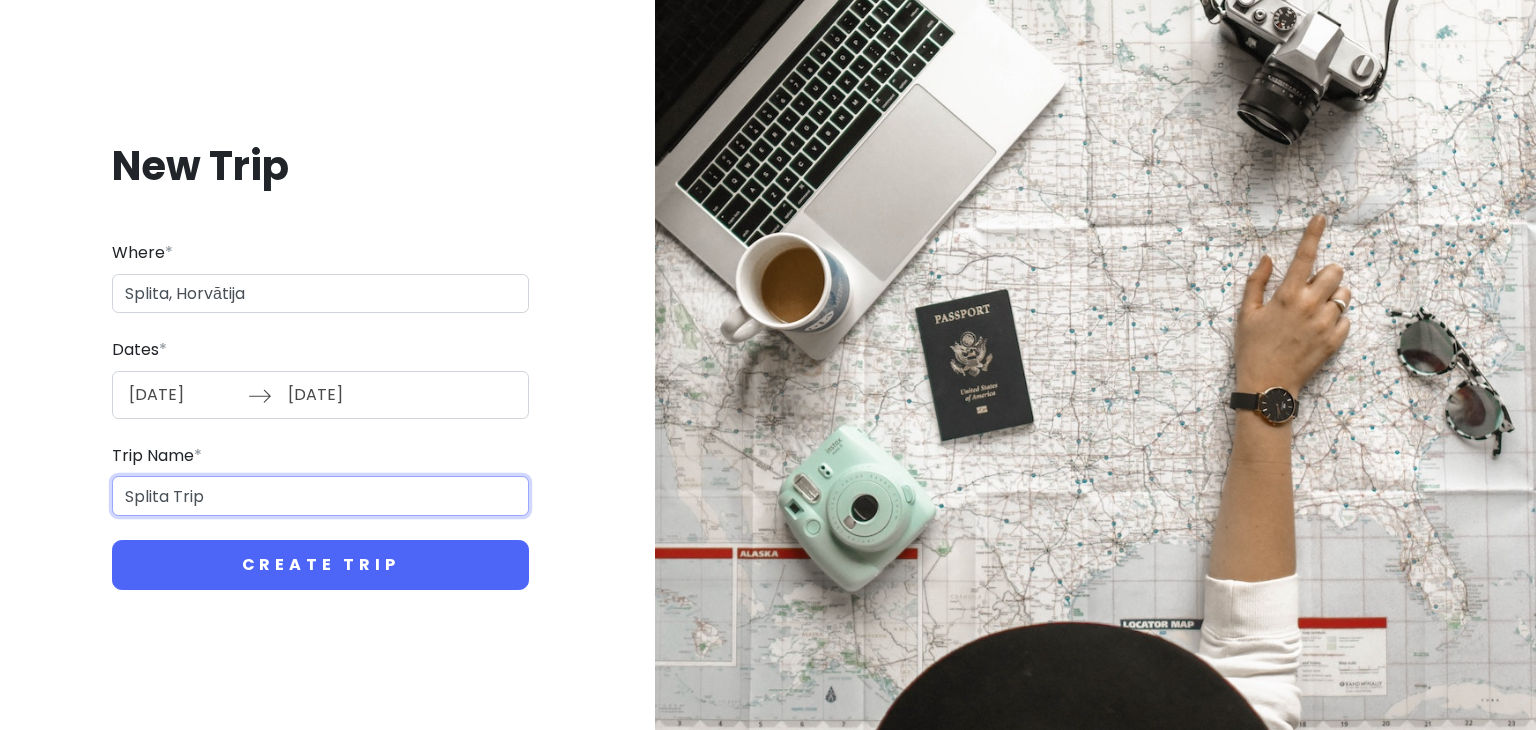click on "Splita Trip" at bounding box center (320, 496) 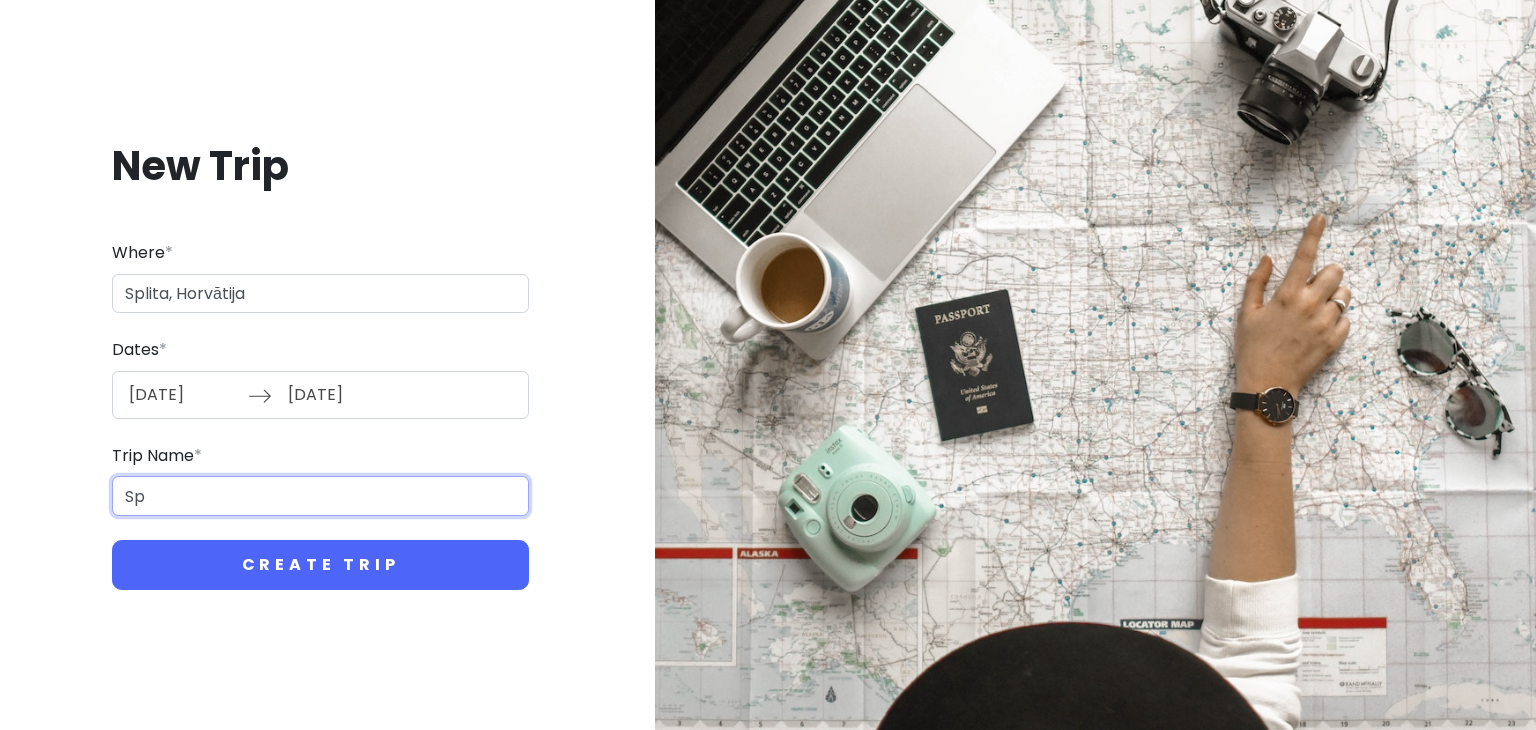 type on "S" 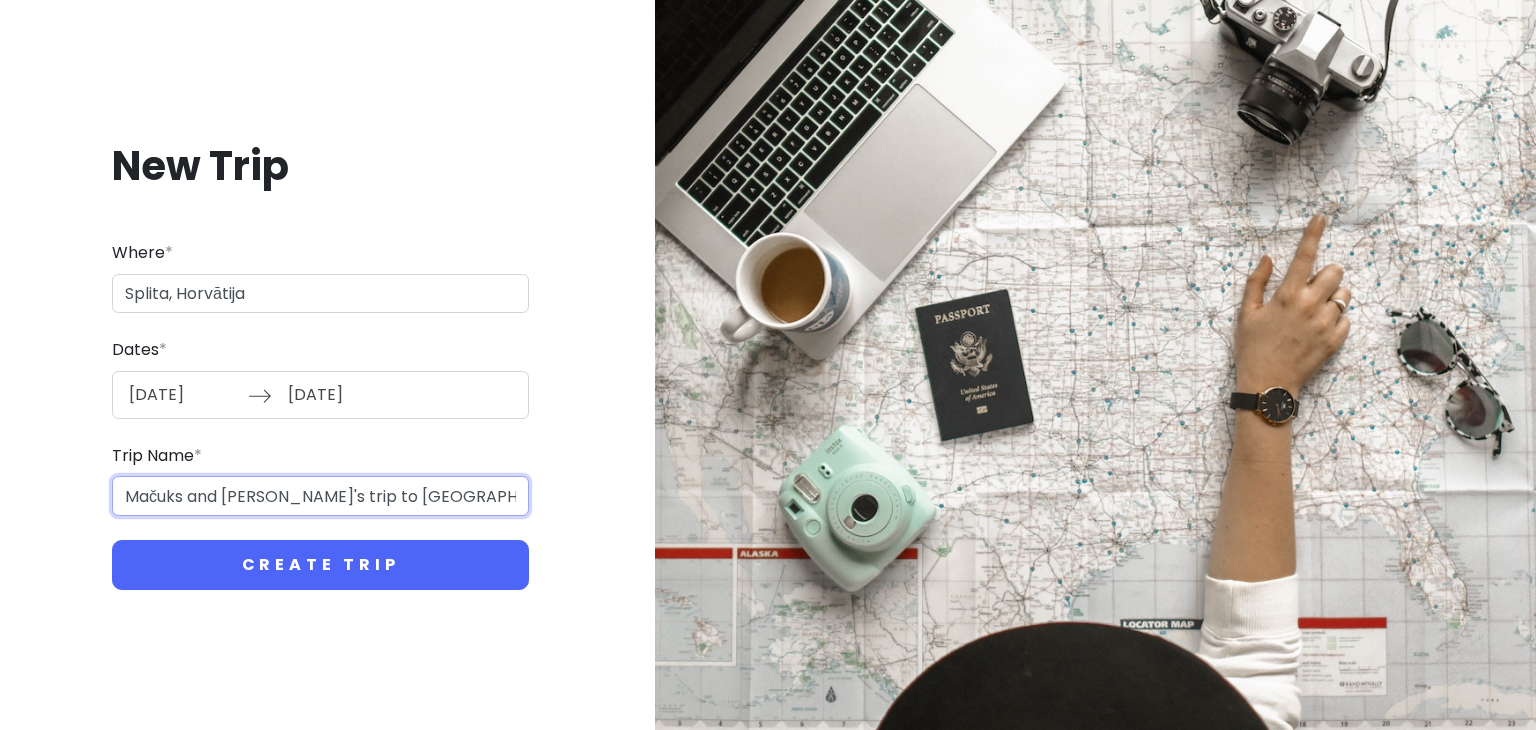 click on "Mačuks and [PERSON_NAME]'s trip to [GEOGRAPHIC_DATA]" at bounding box center (320, 496) 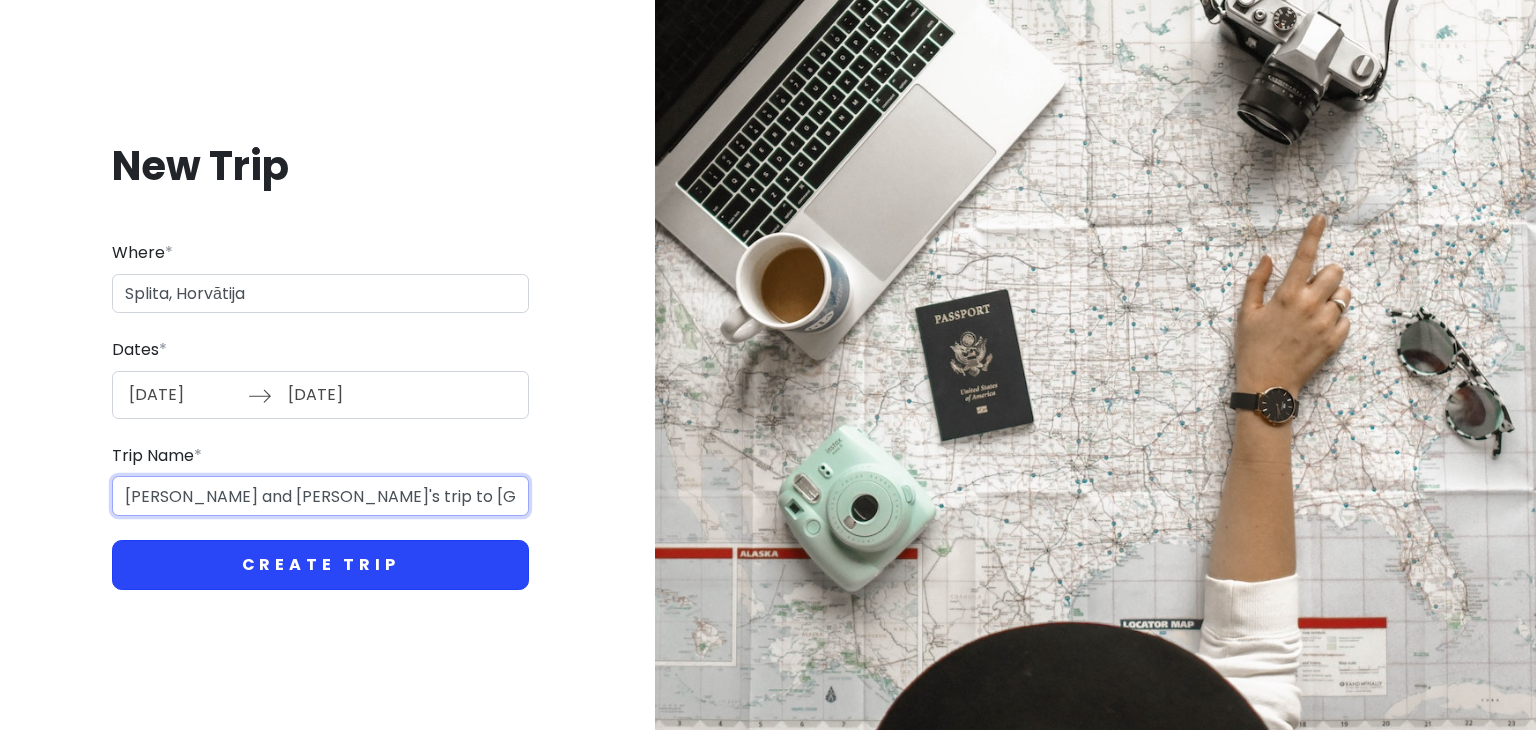 type on "[PERSON_NAME] and [PERSON_NAME]'s trip to [GEOGRAPHIC_DATA]" 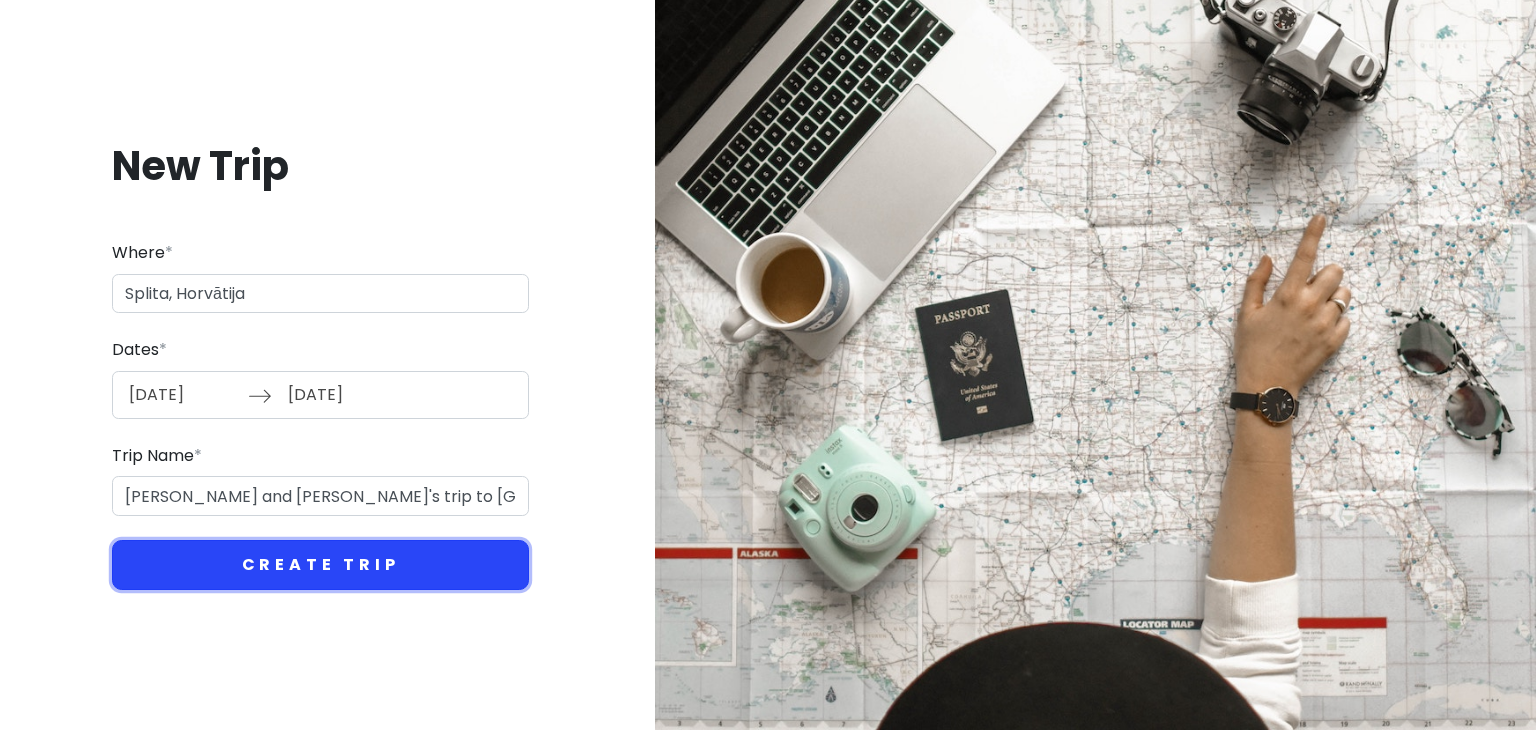 click on "Create Trip" at bounding box center [320, 565] 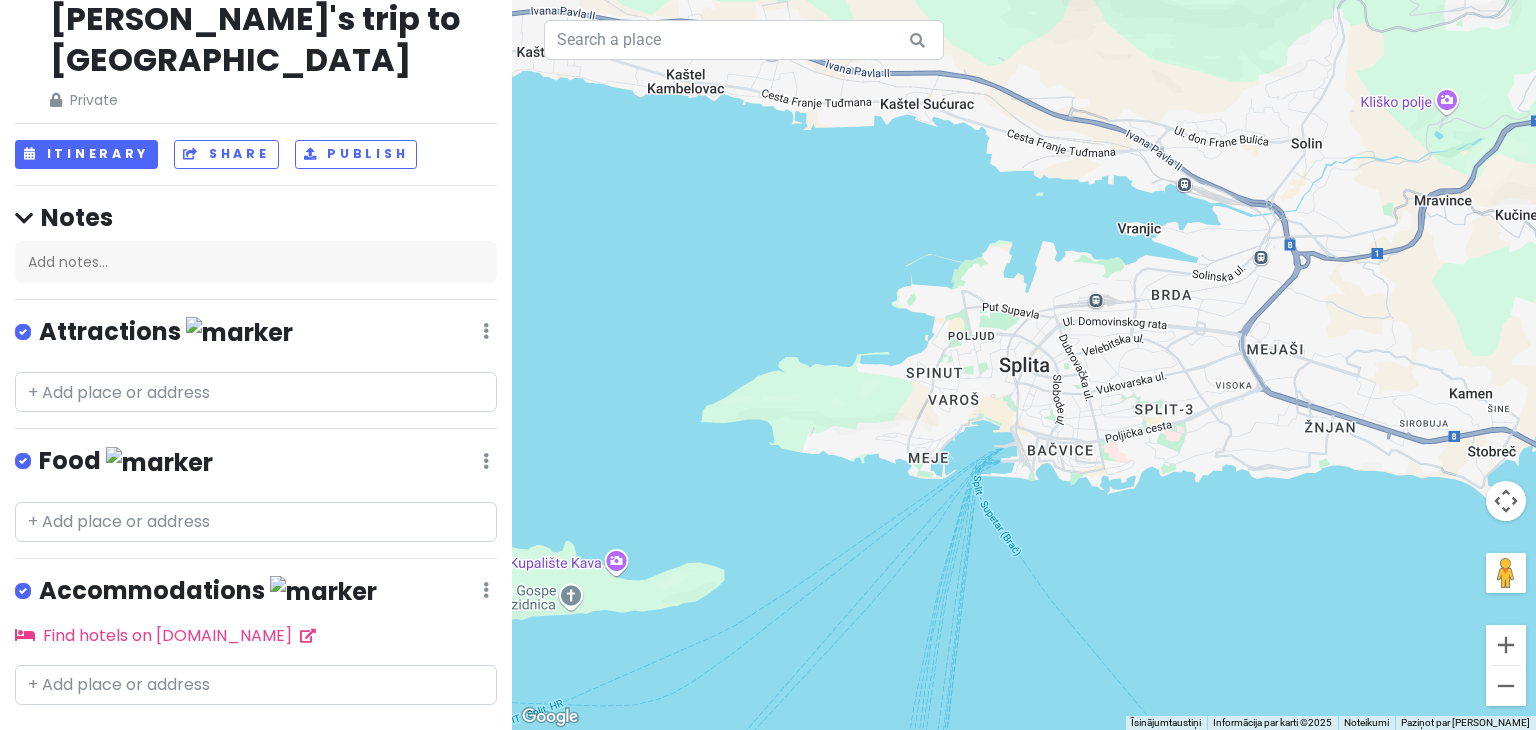 scroll, scrollTop: 0, scrollLeft: 0, axis: both 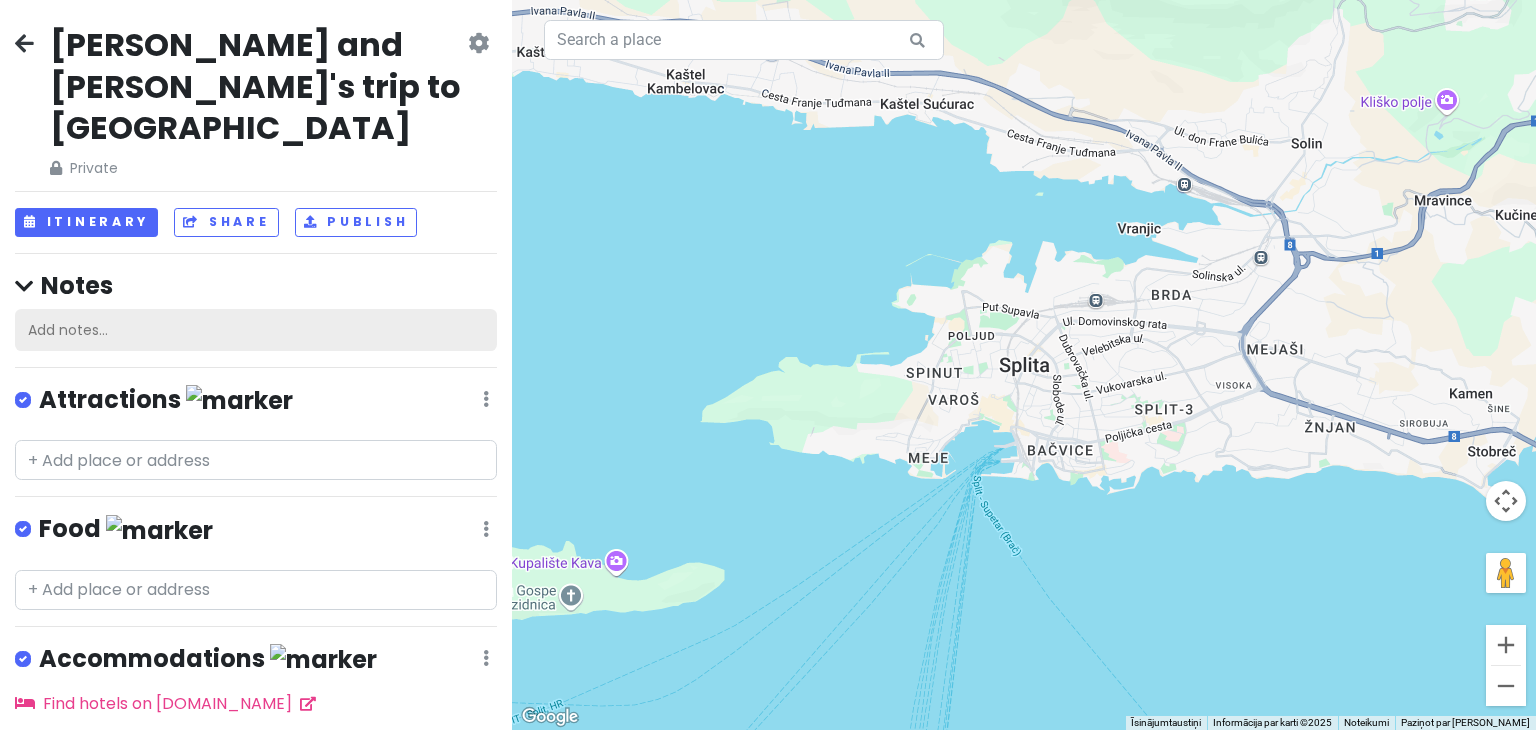 click on "Add notes..." at bounding box center (256, 330) 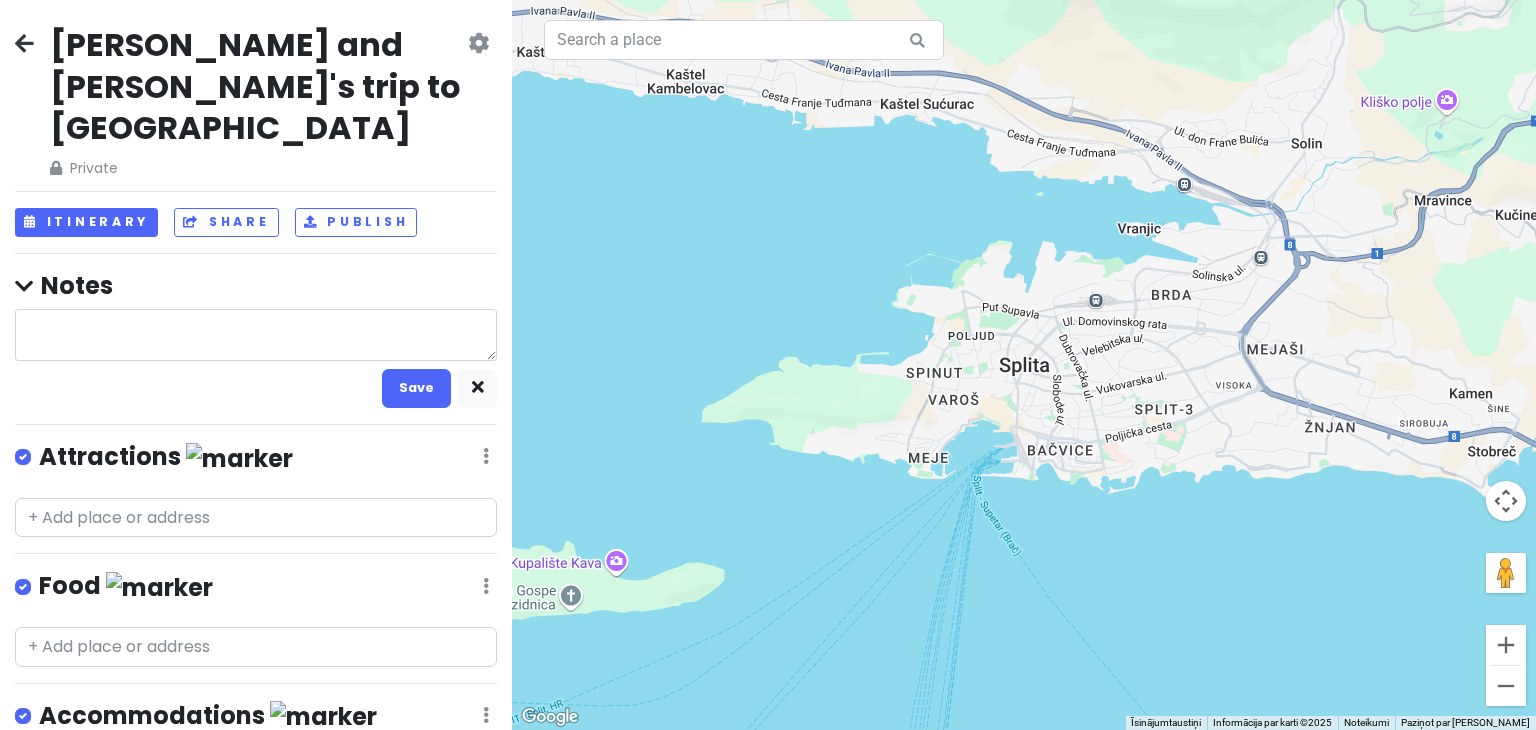 type on "x" 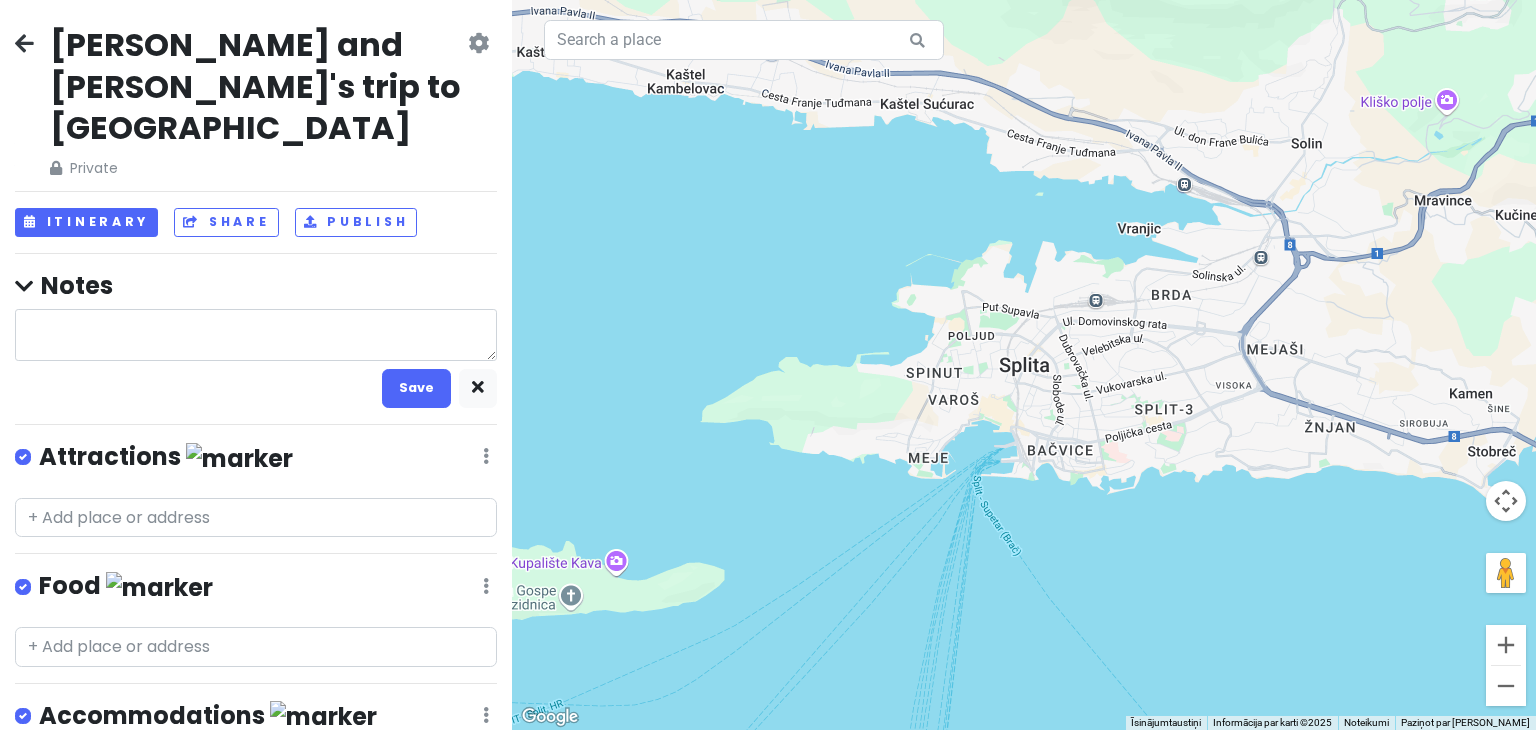 type on "W" 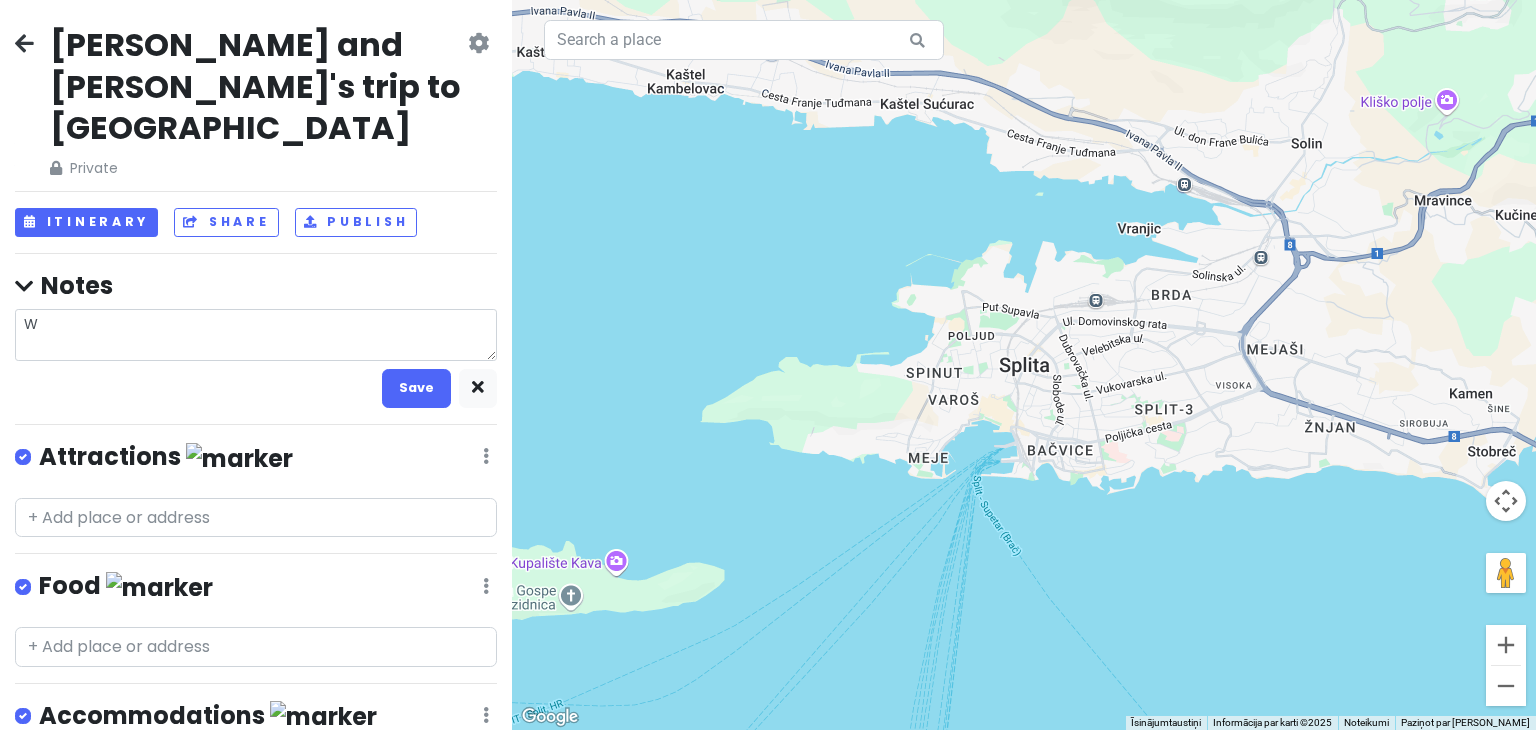 type on "x" 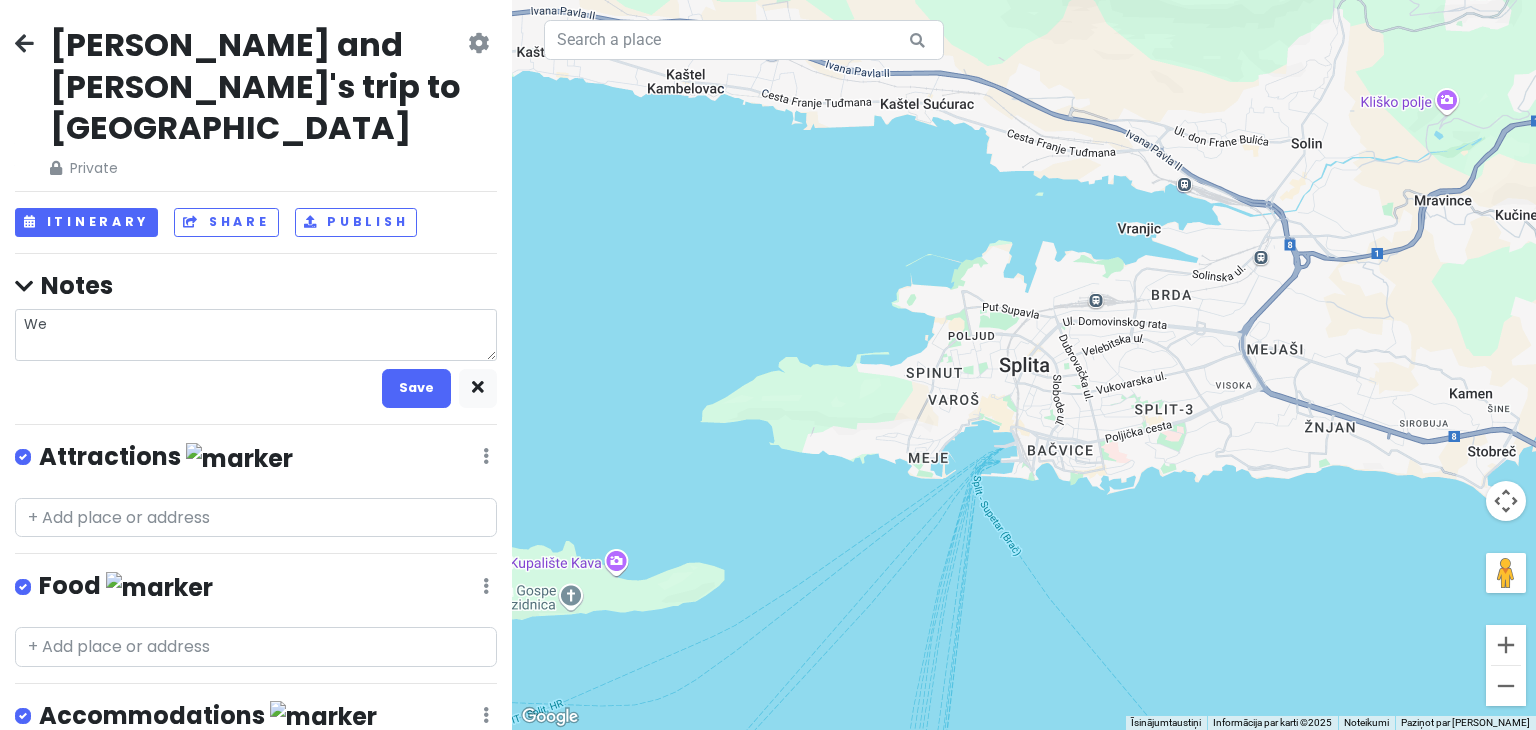 type on "x" 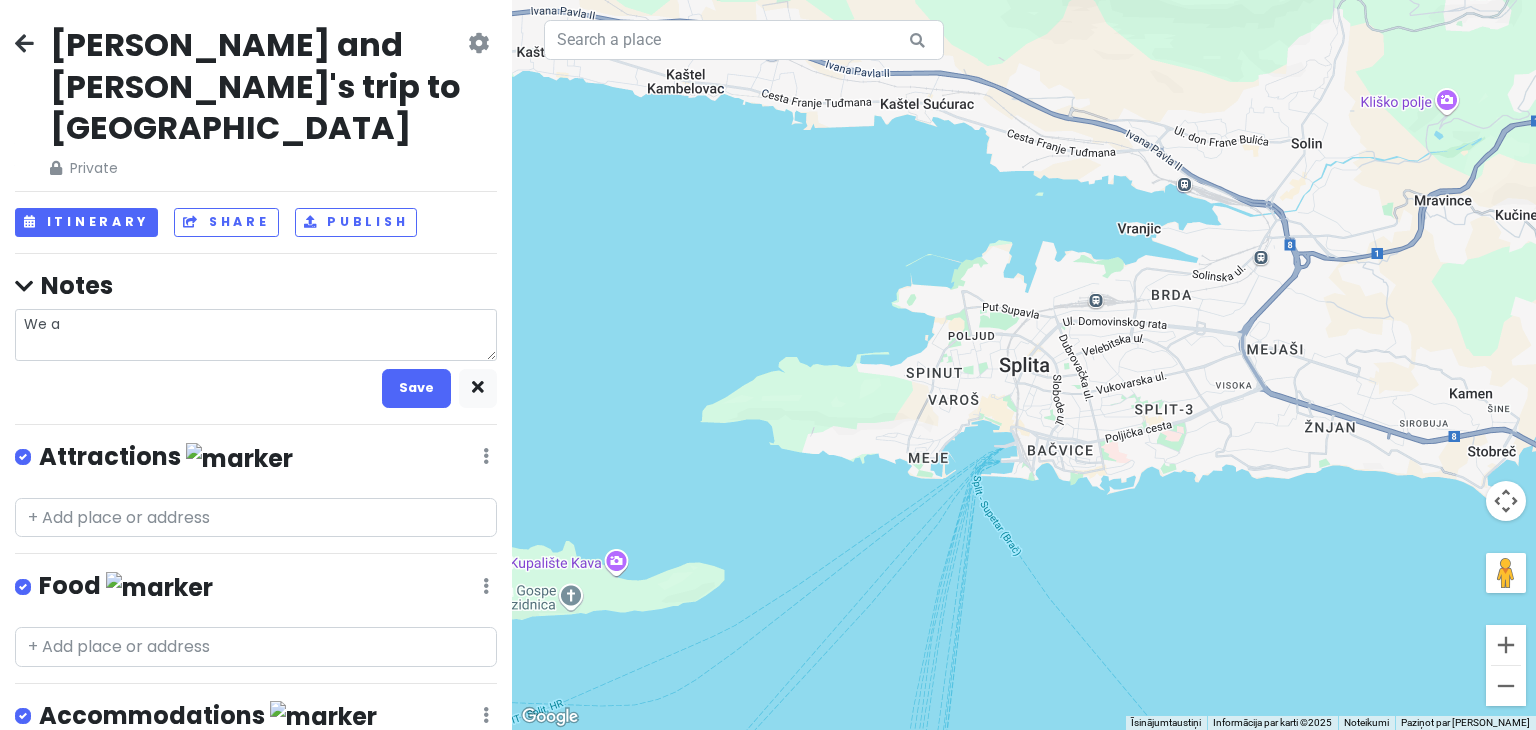 type on "x" 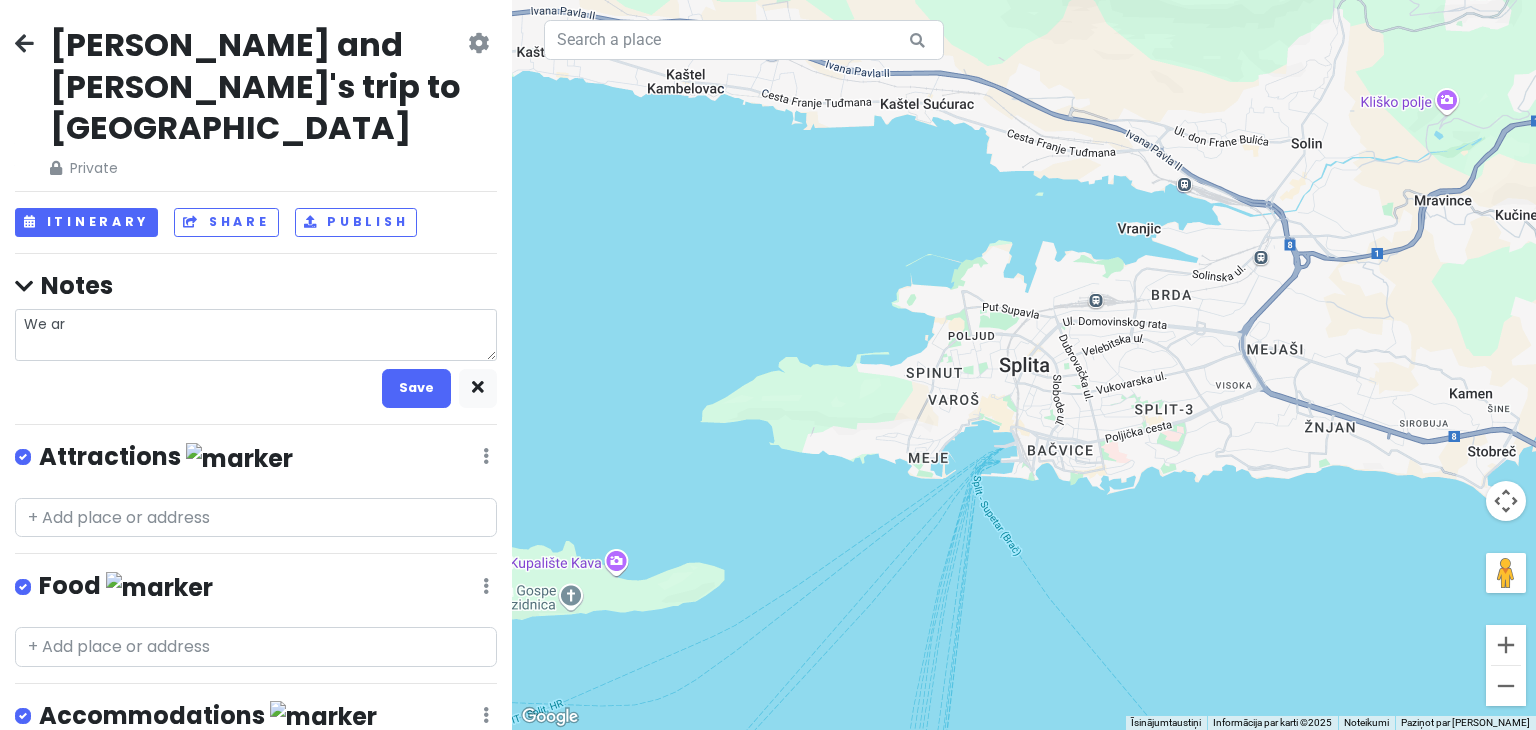 type on "x" 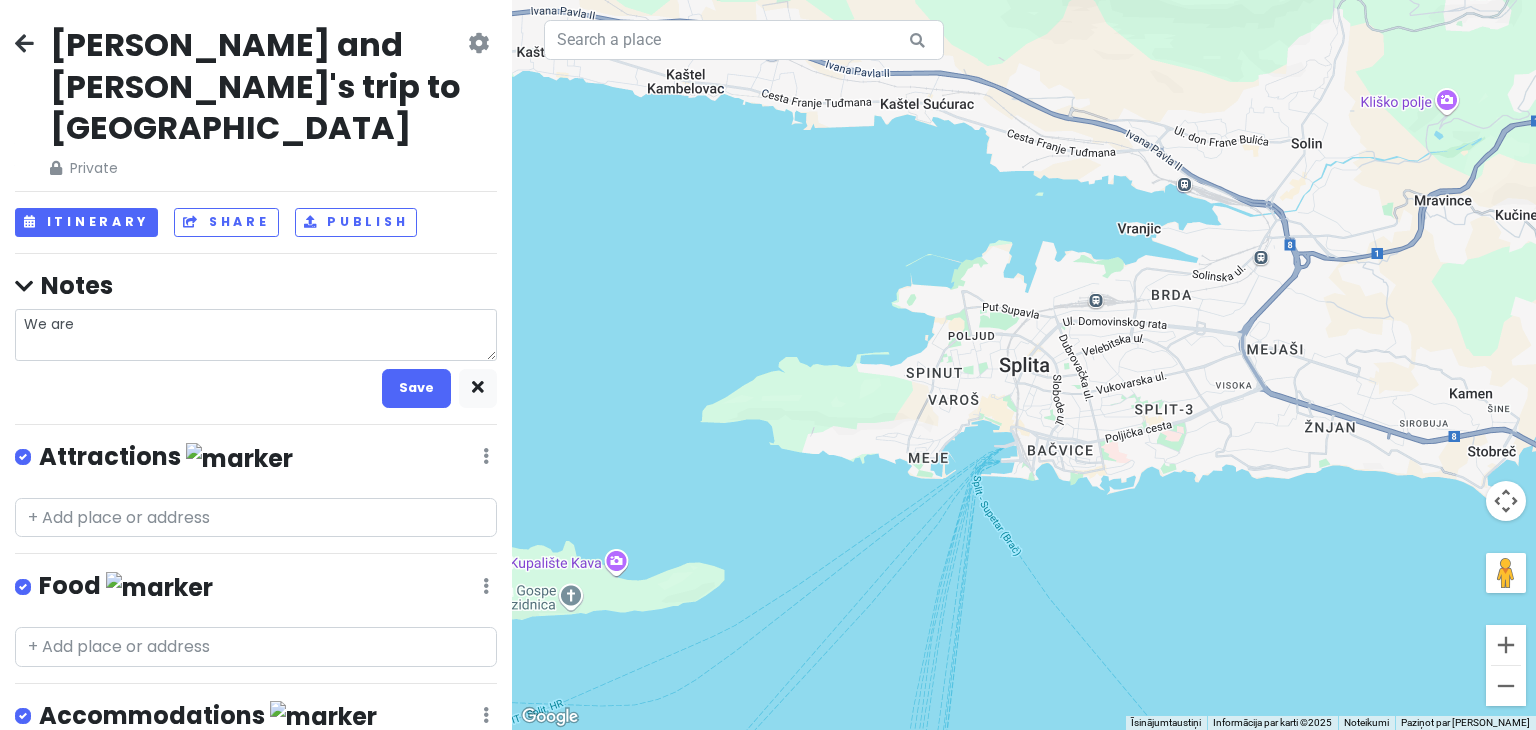 type on "x" 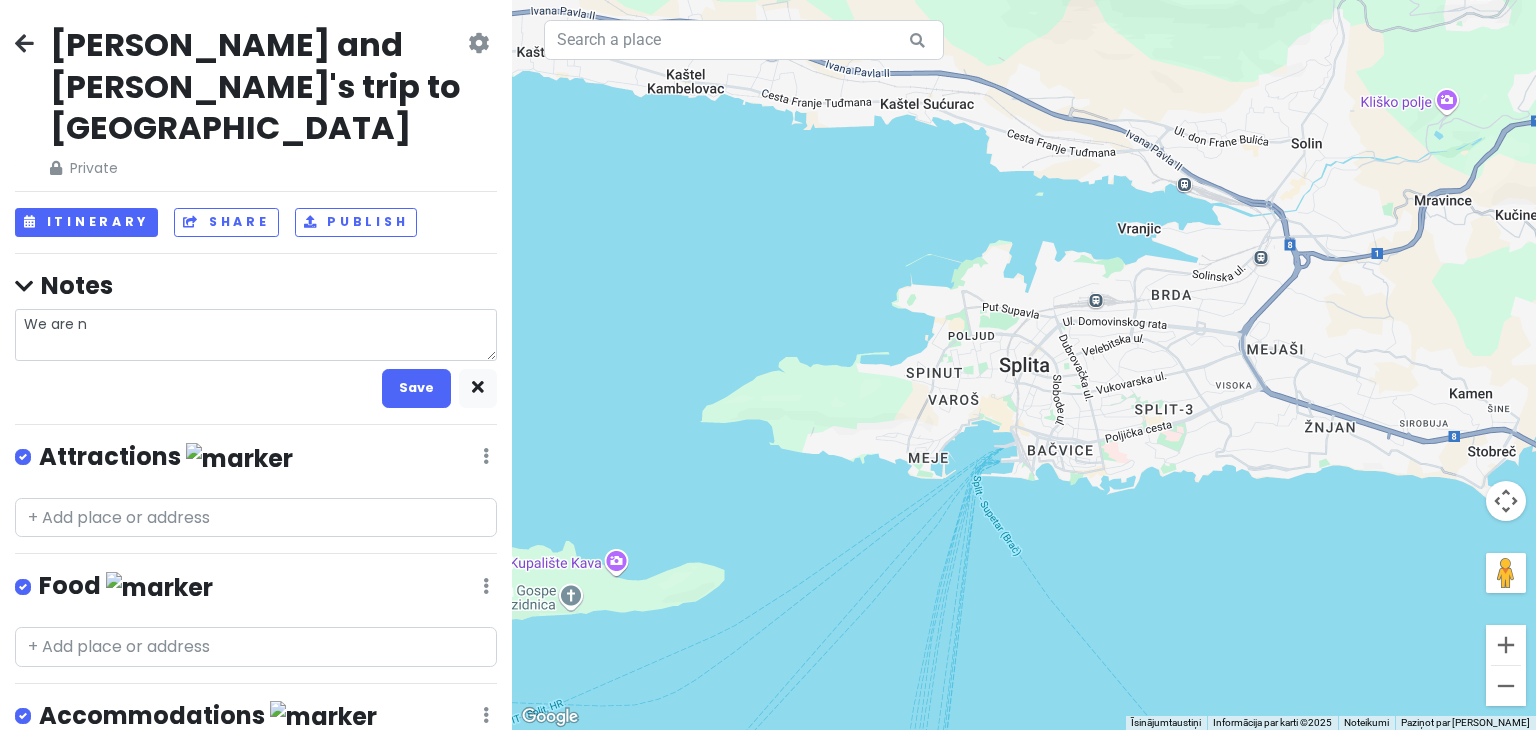 type on "x" 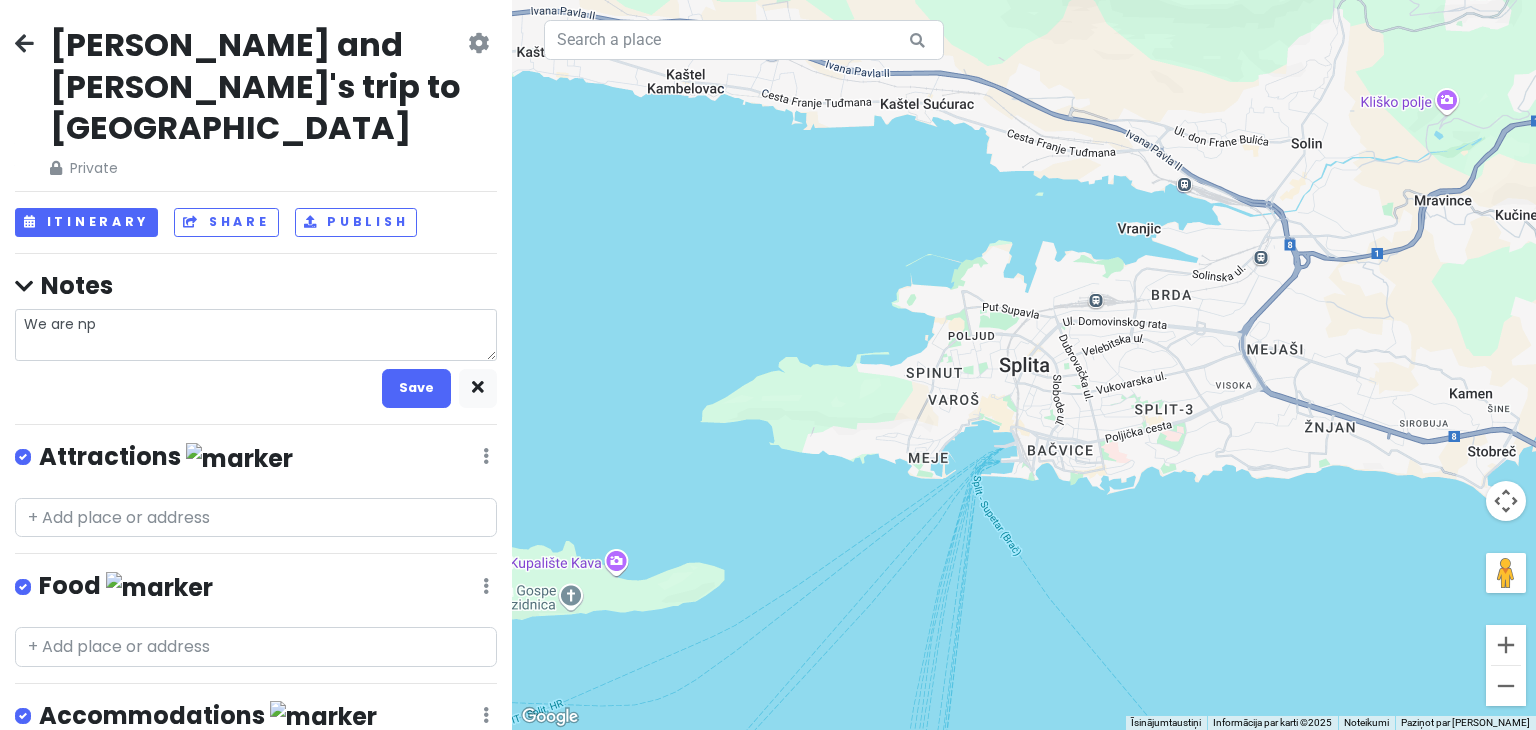type on "x" 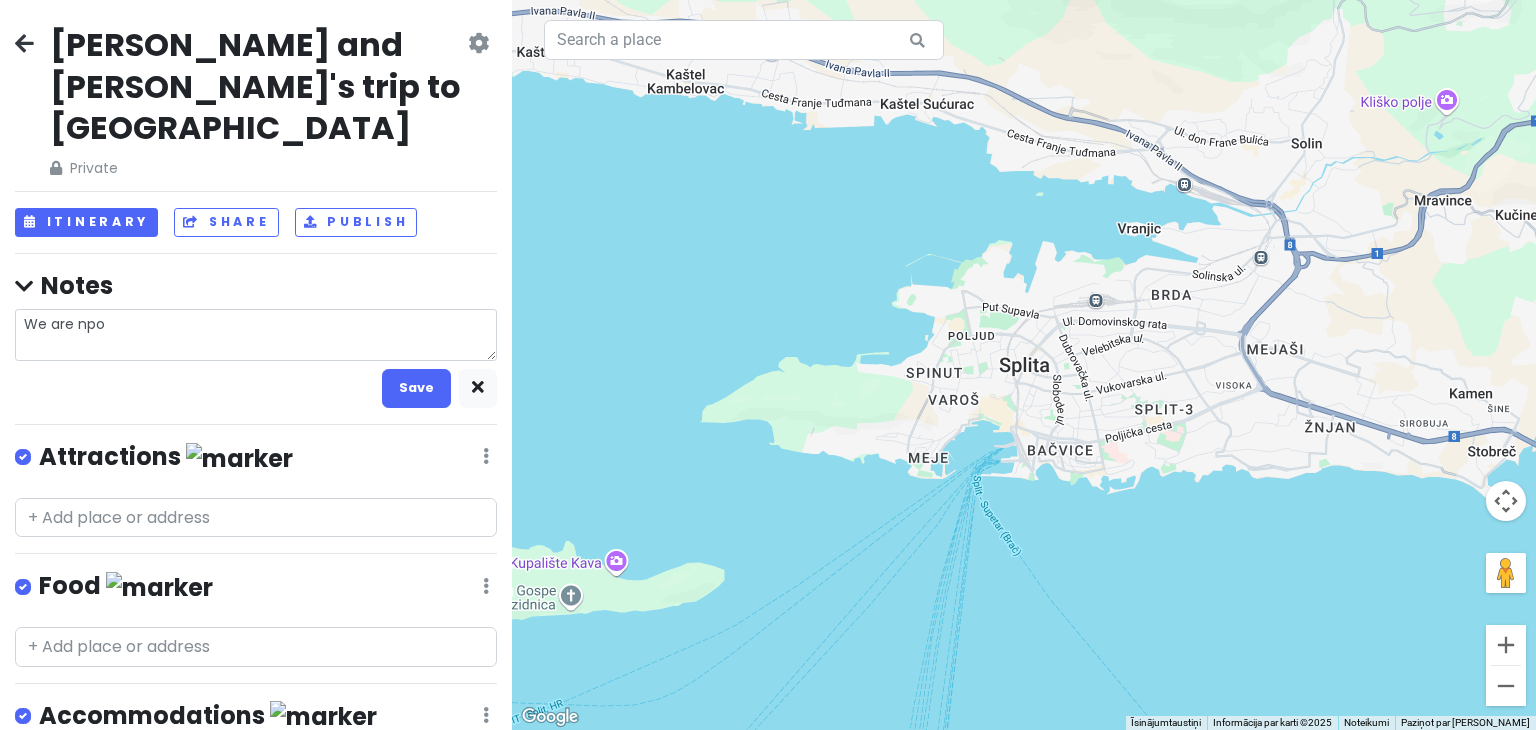 type on "x" 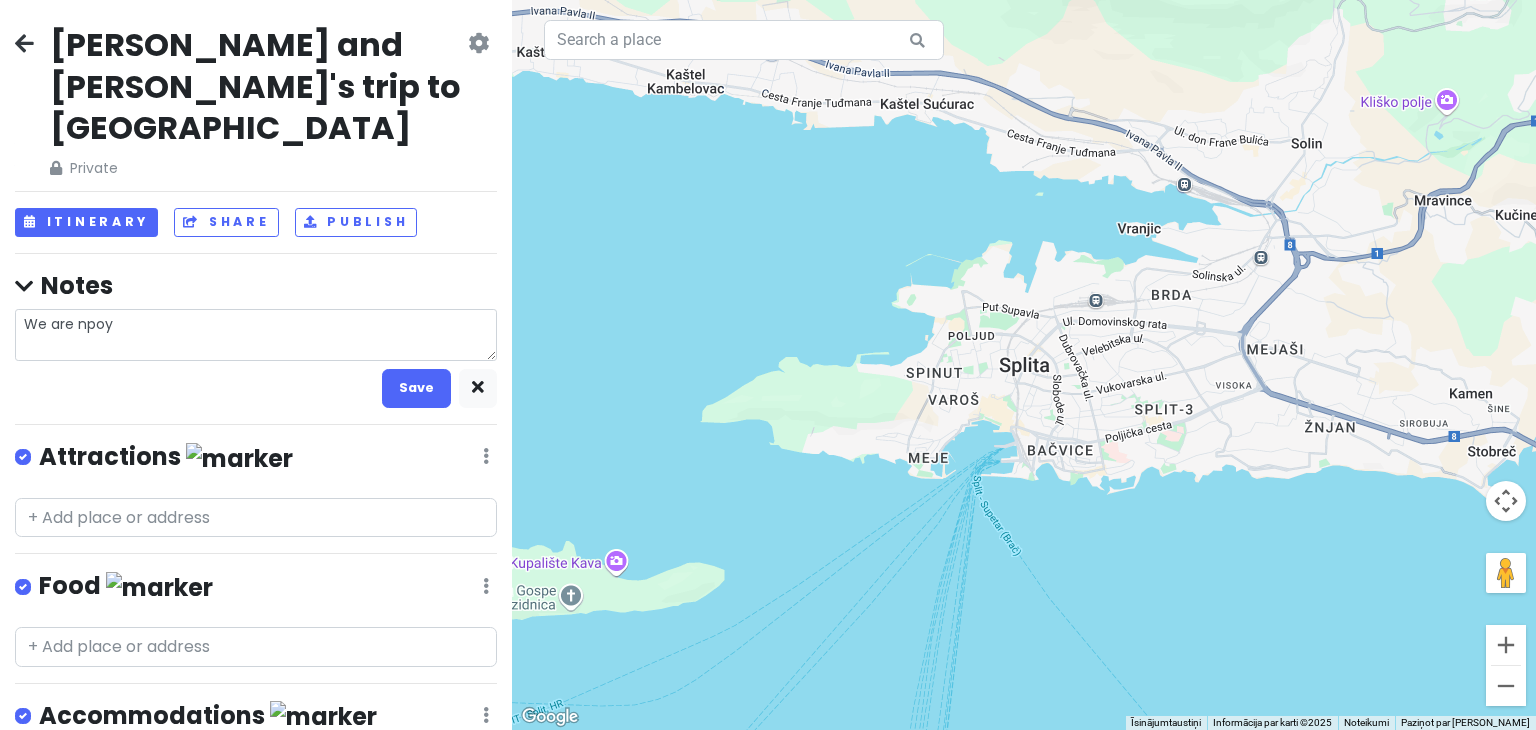 type on "x" 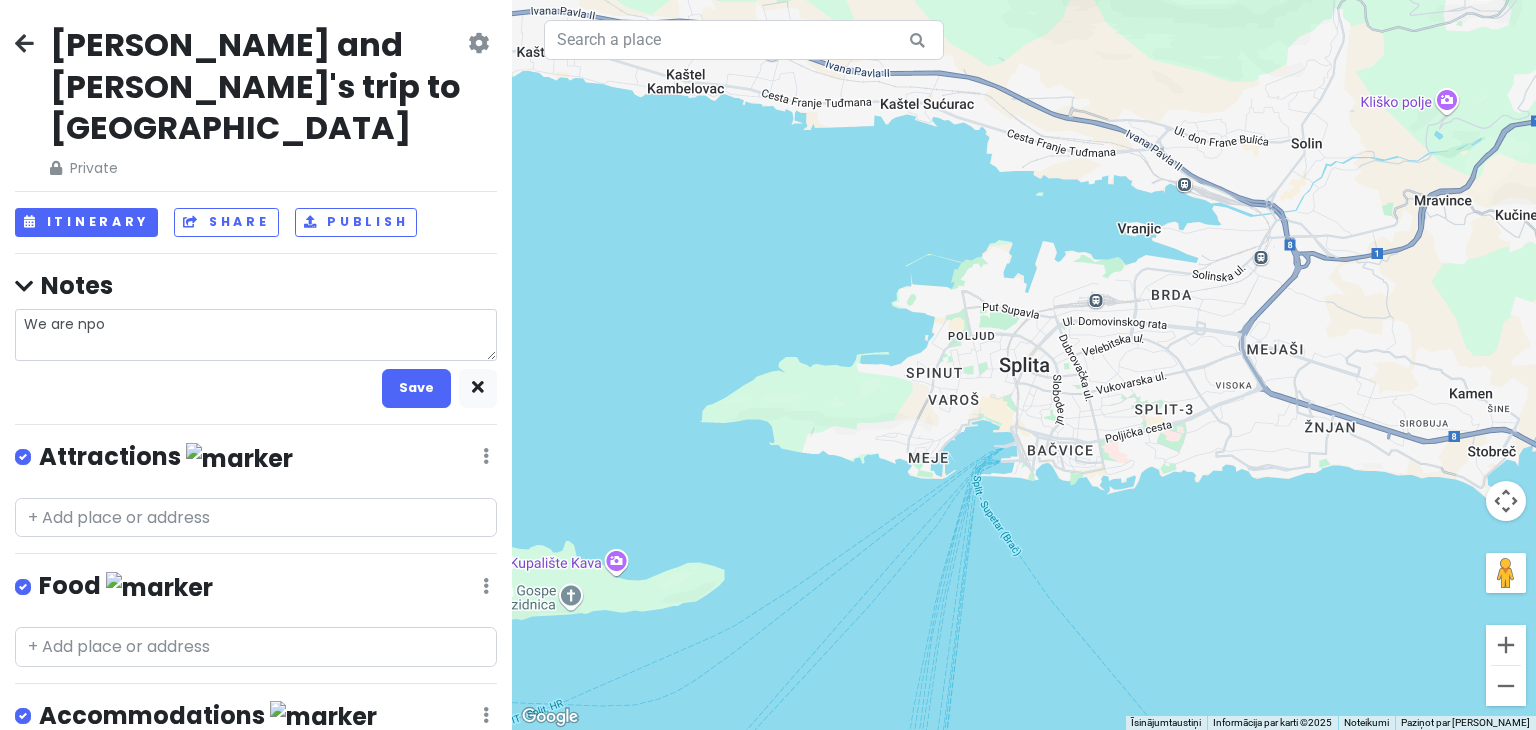 type on "x" 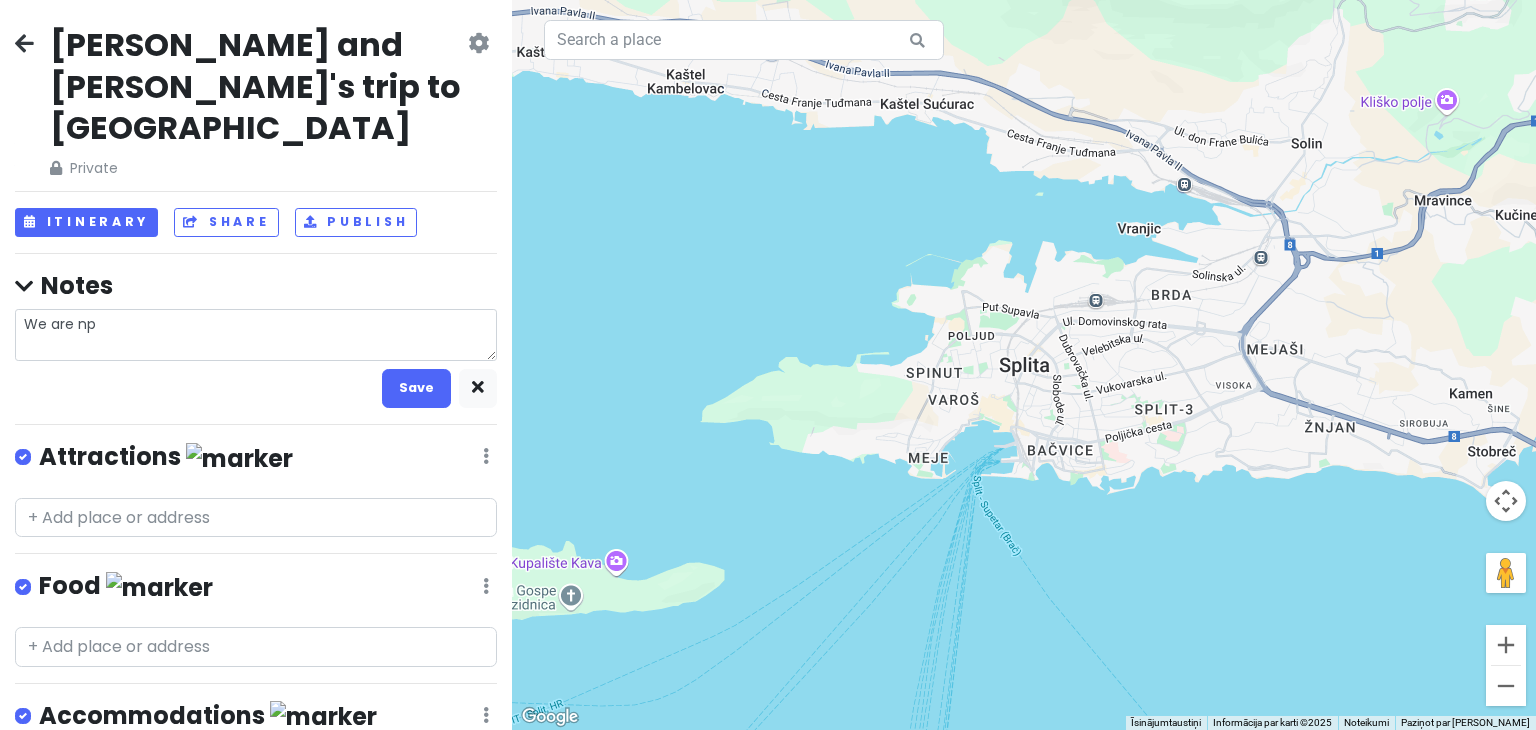 type on "x" 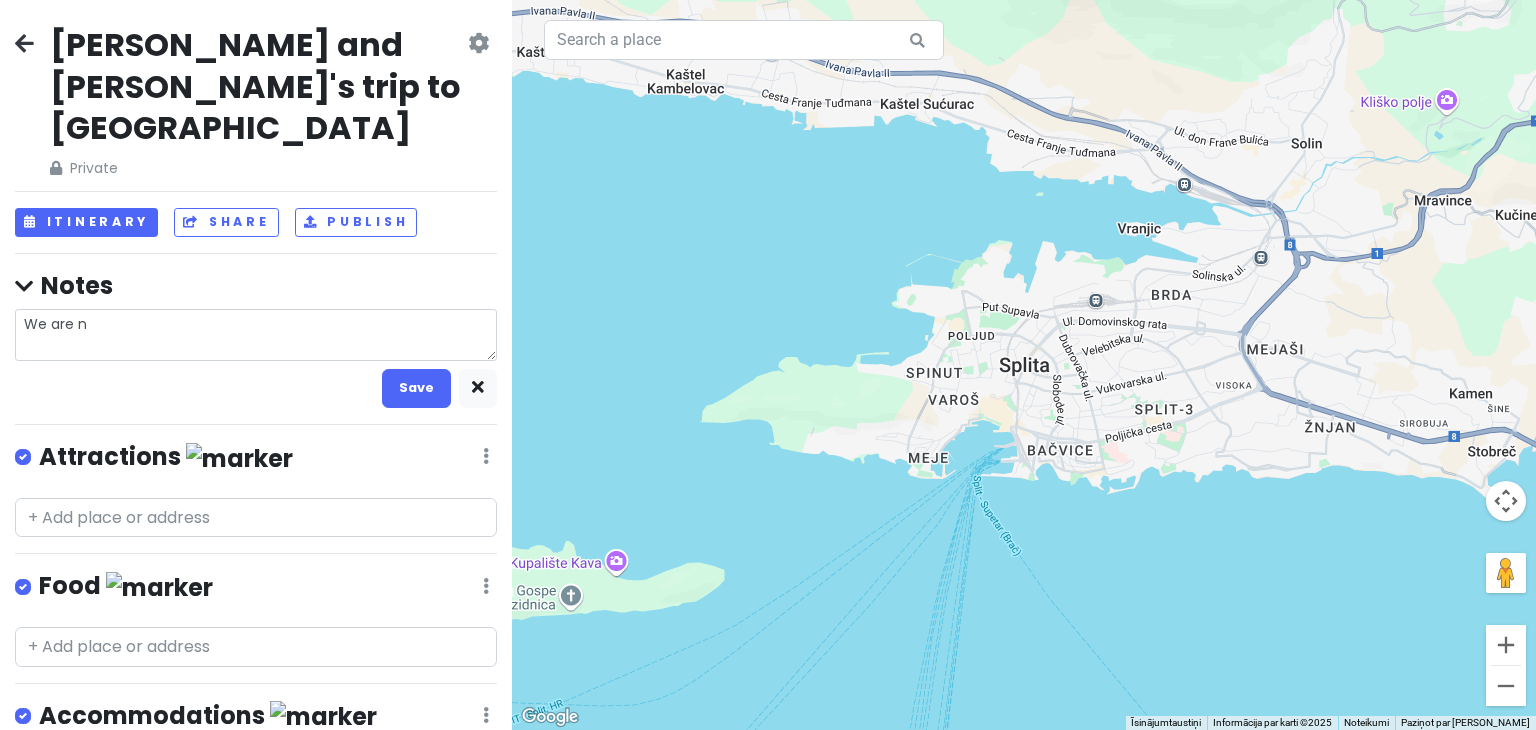 type on "x" 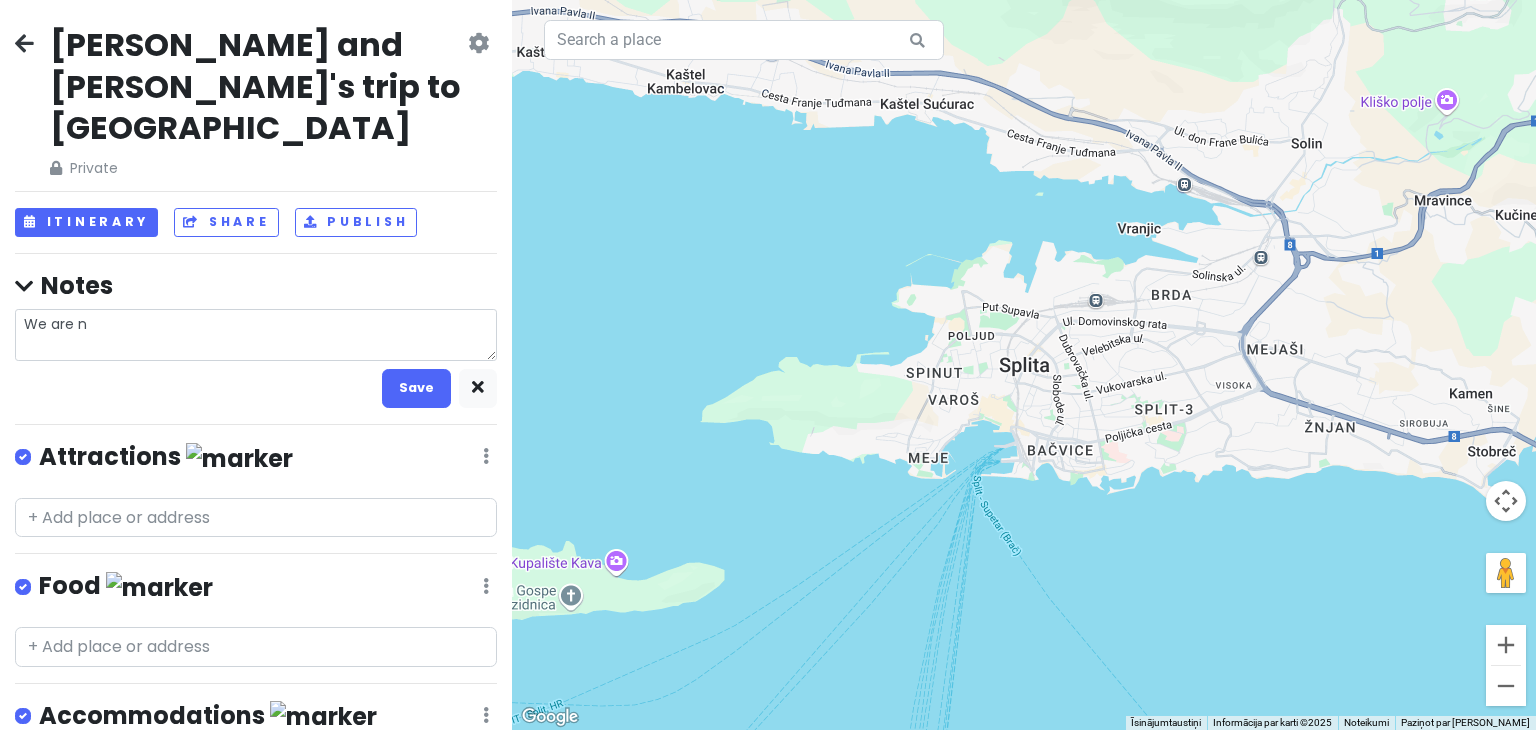 type on "We are nO" 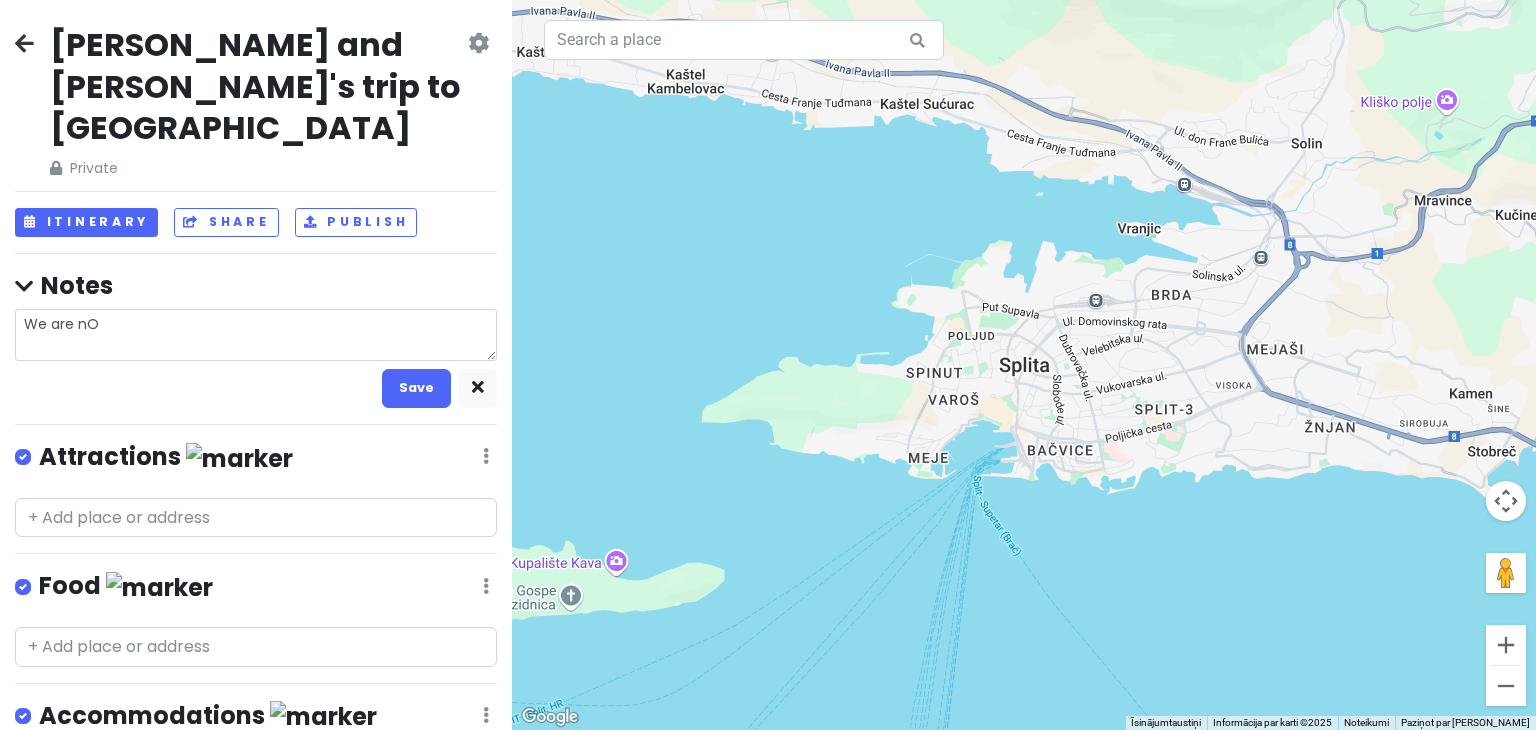 type on "x" 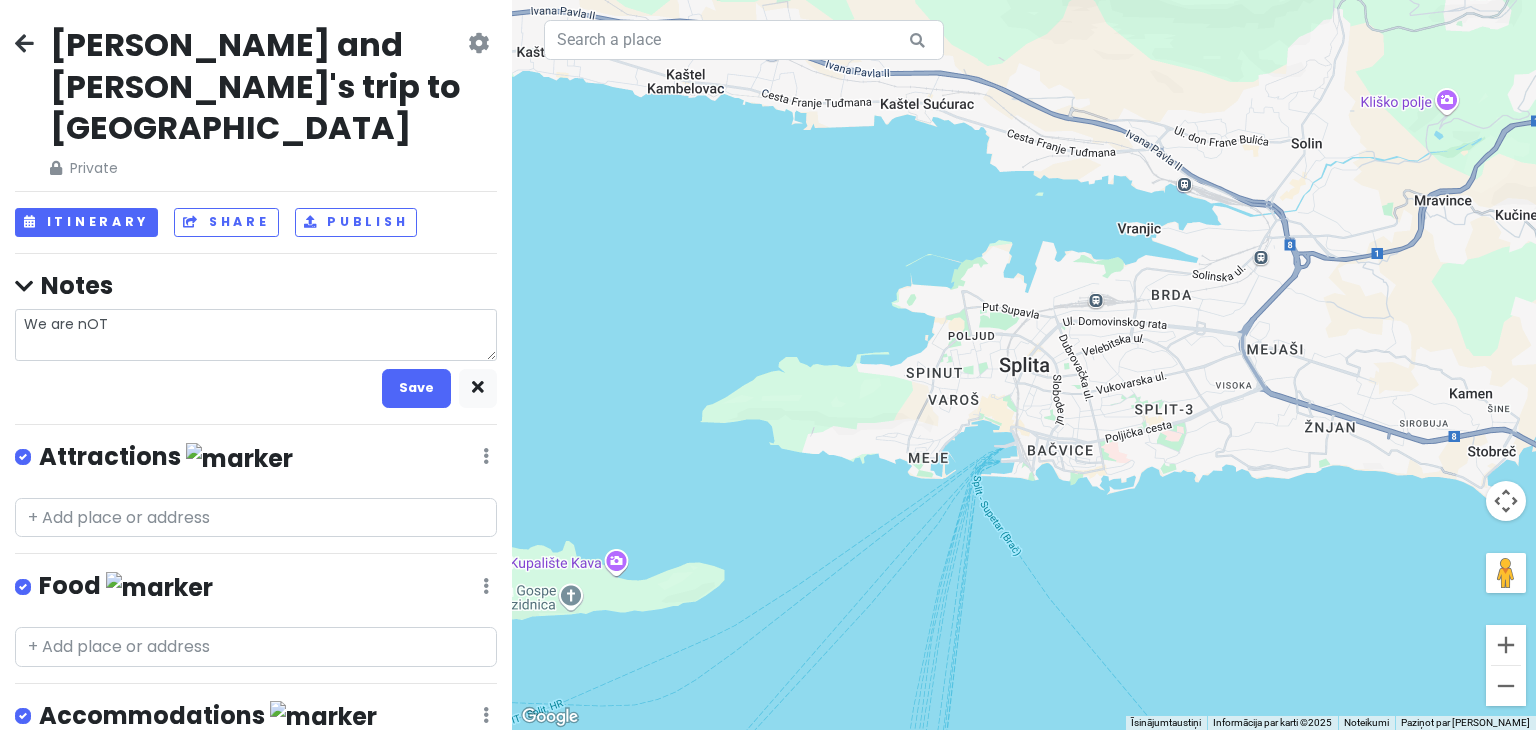 type on "x" 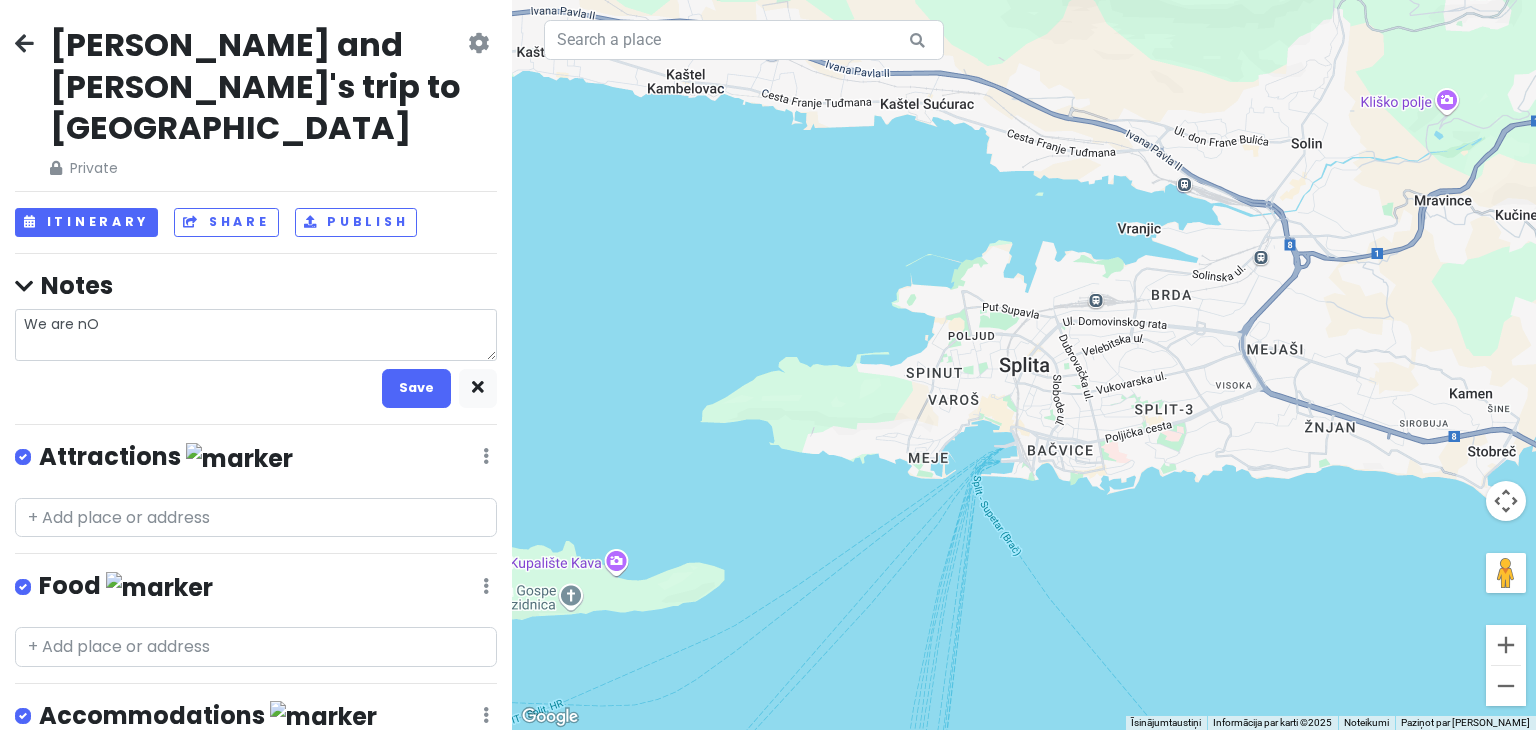 type on "x" 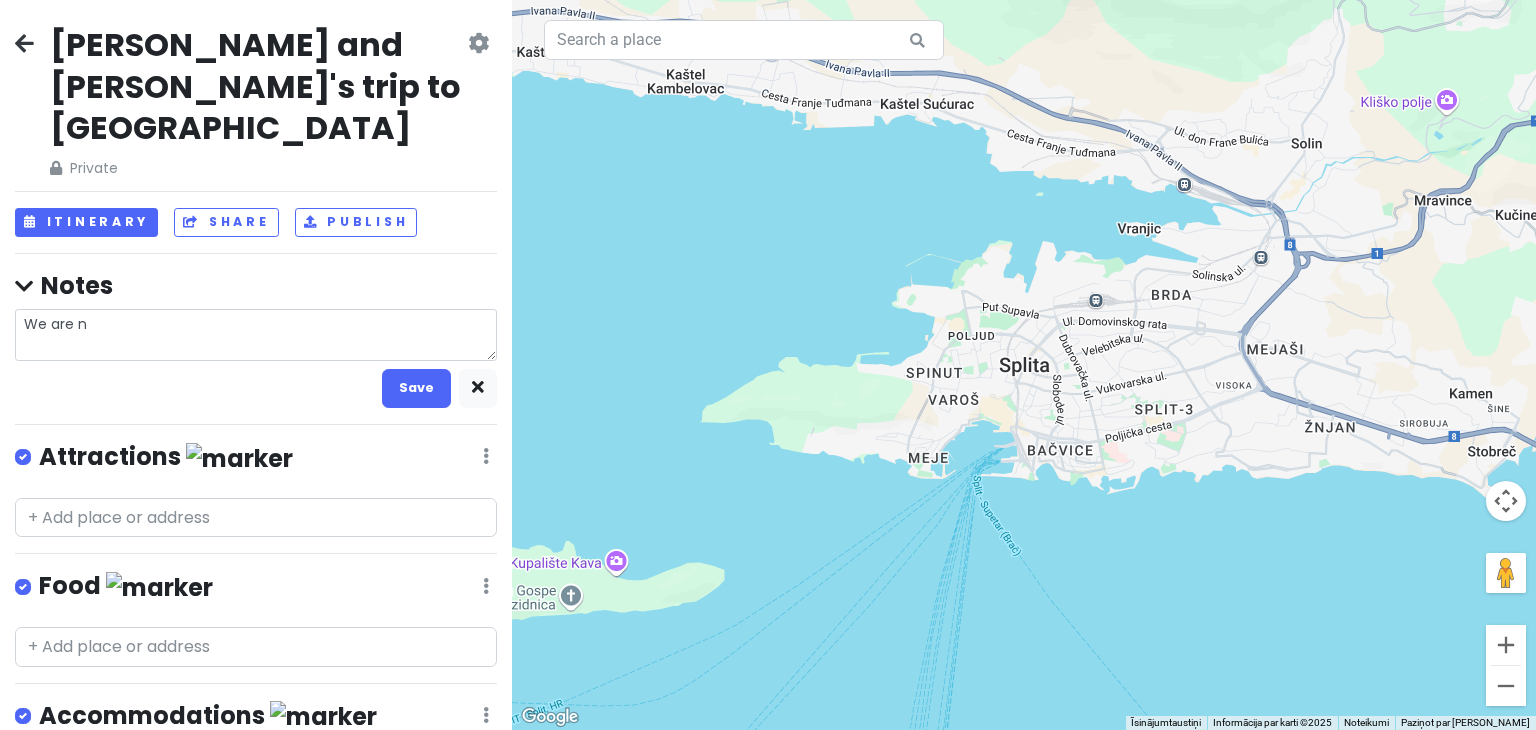 type on "x" 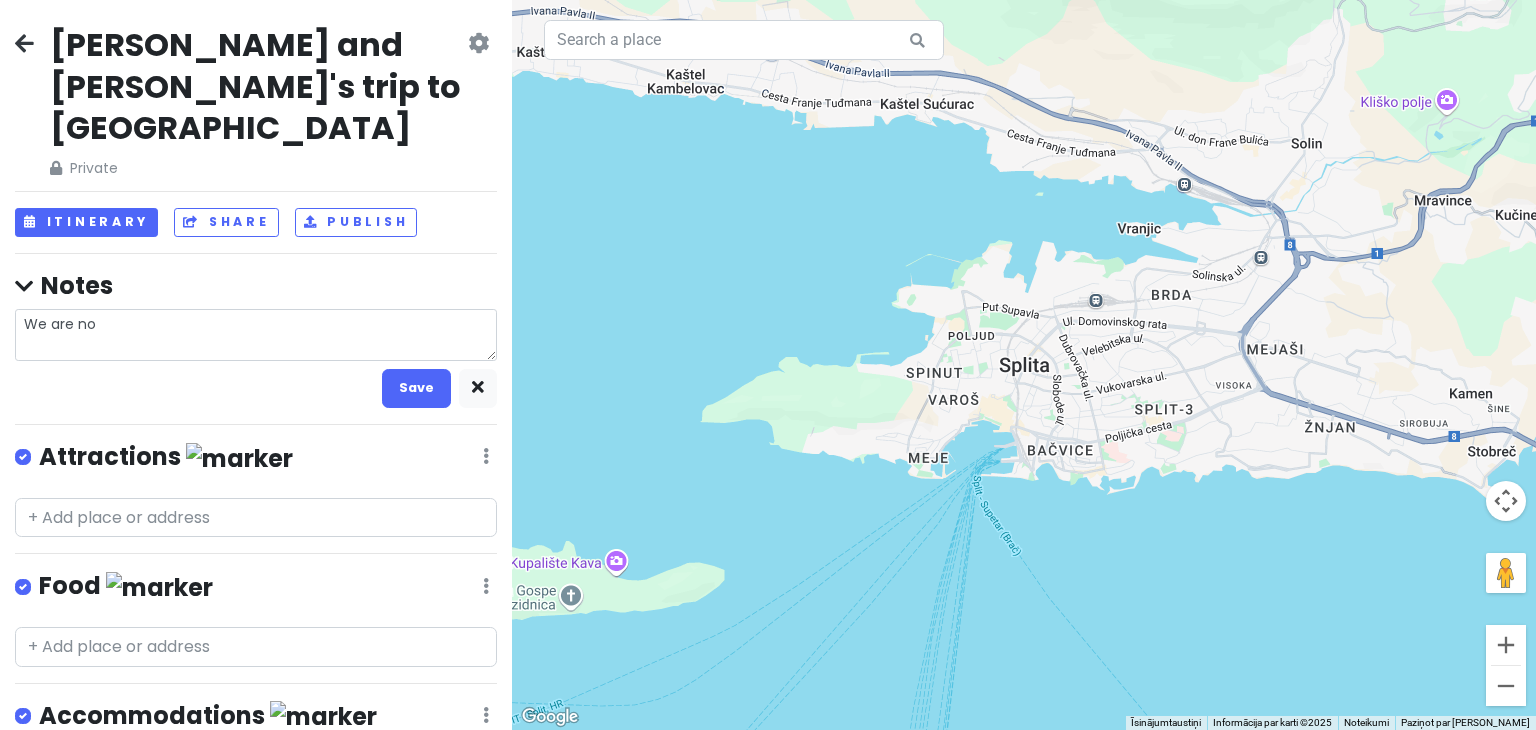 type on "x" 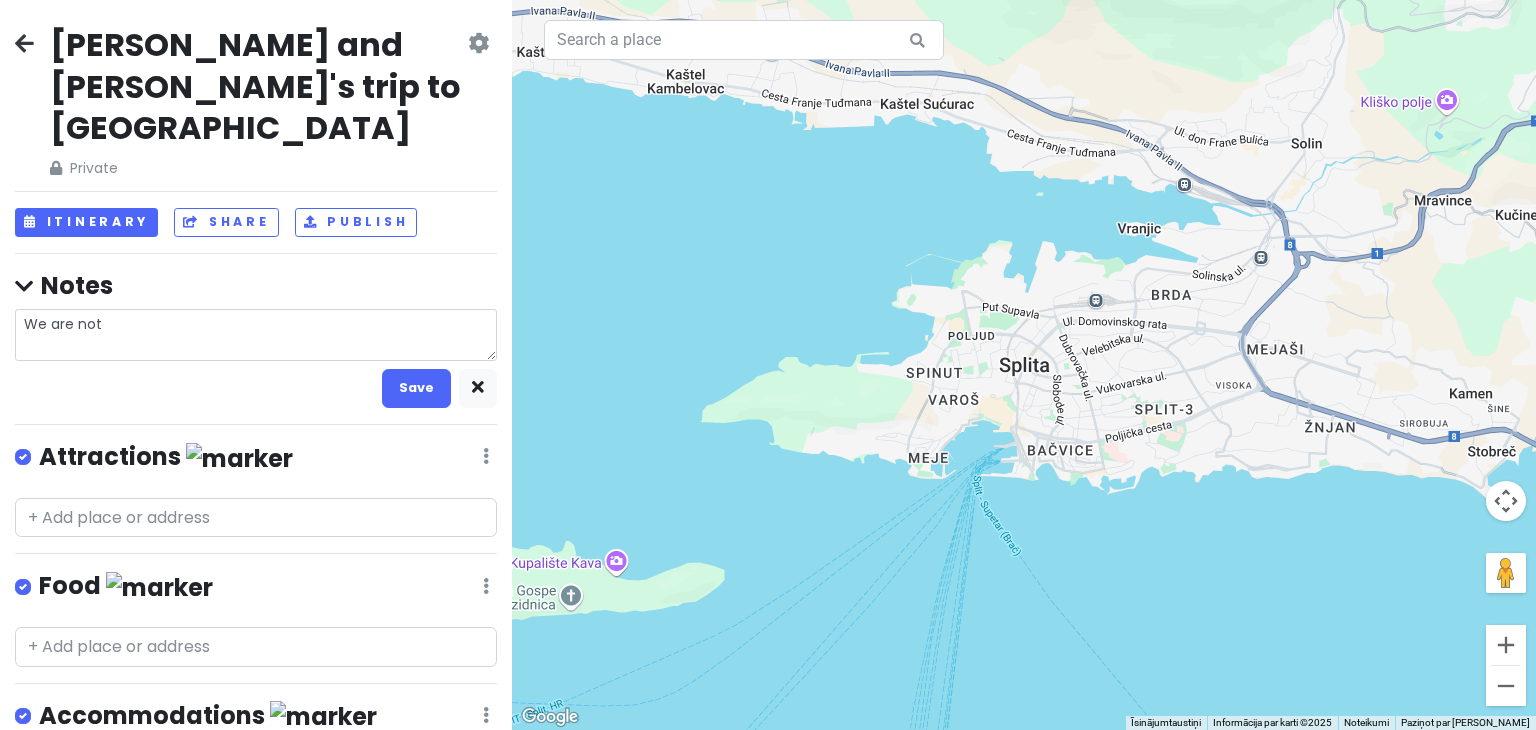 type on "x" 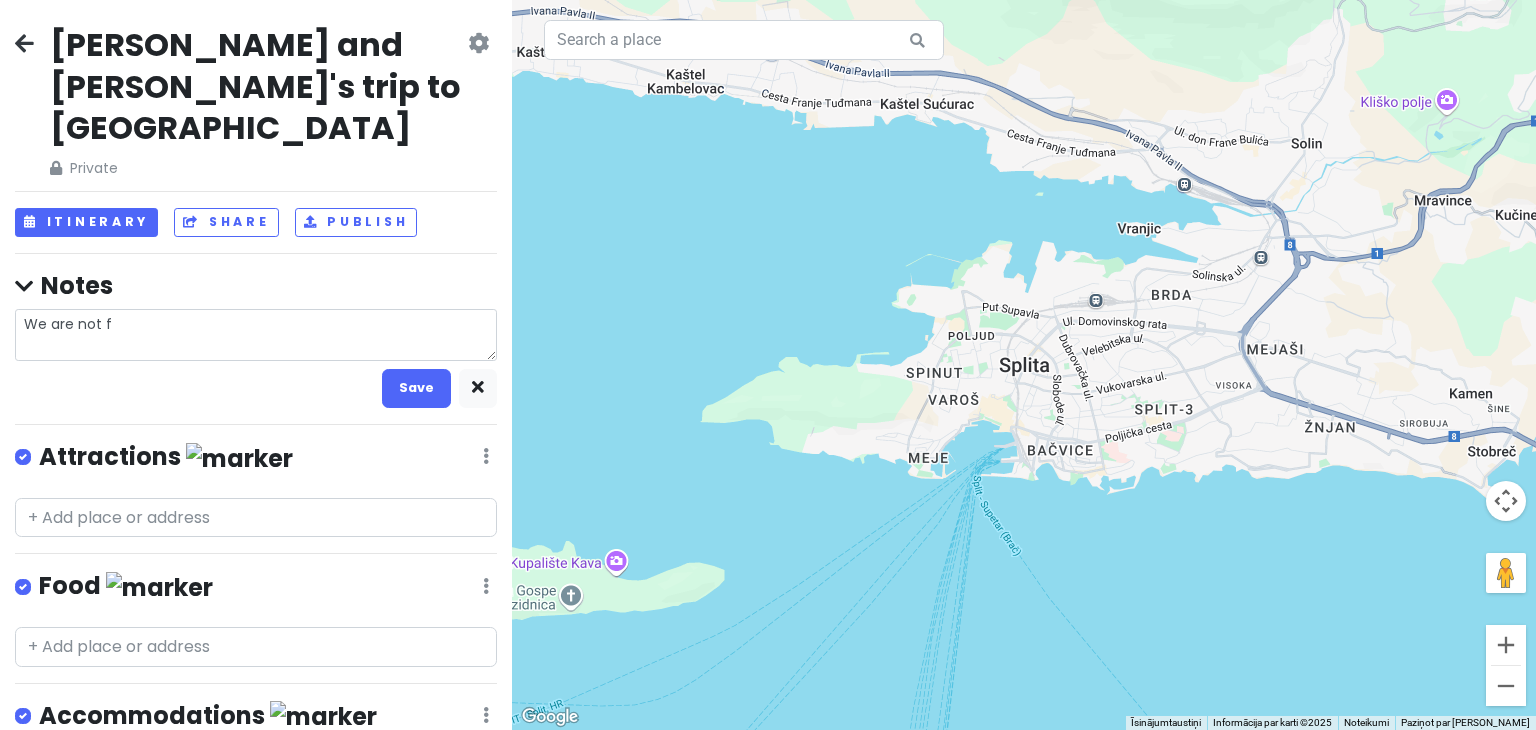 type on "x" 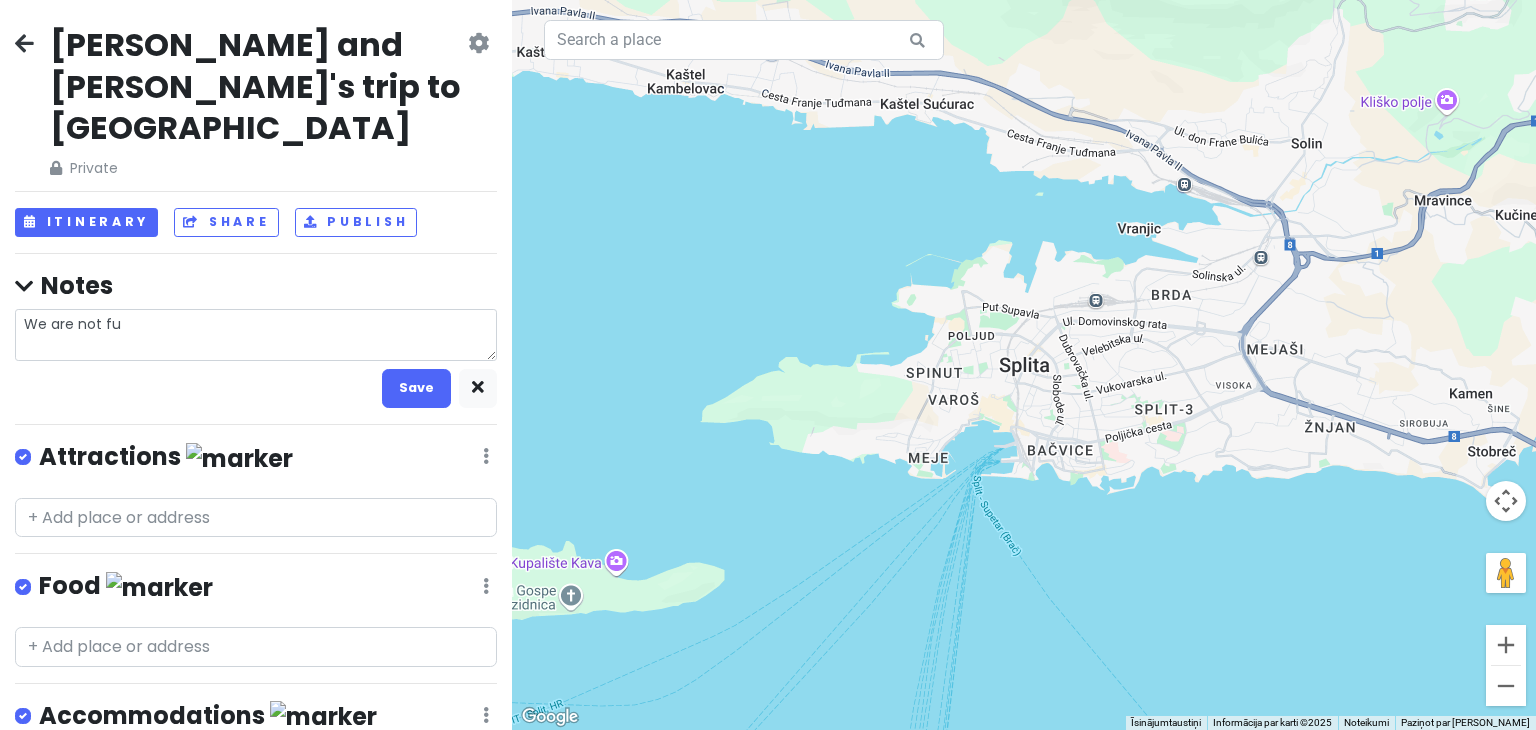 type on "x" 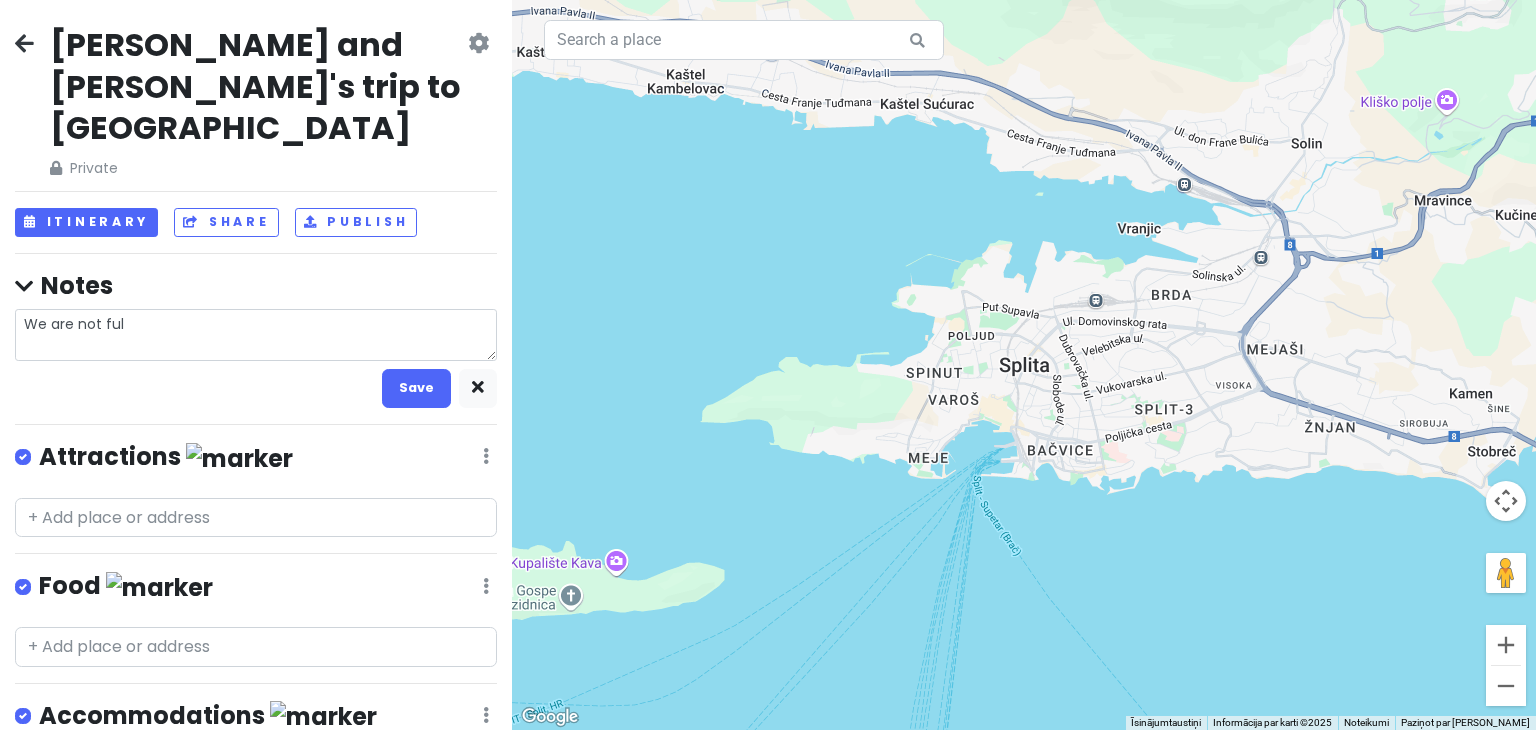 type on "x" 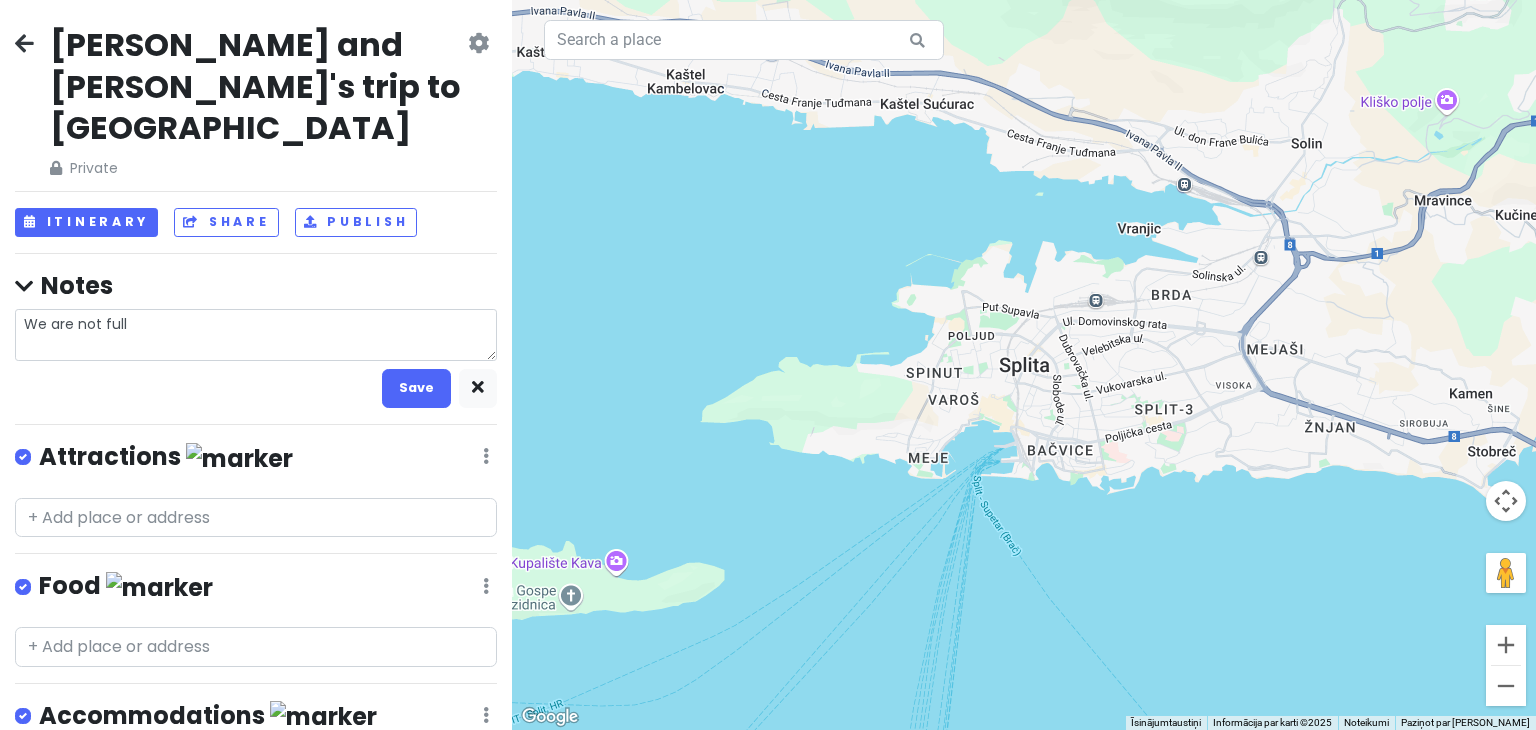type on "x" 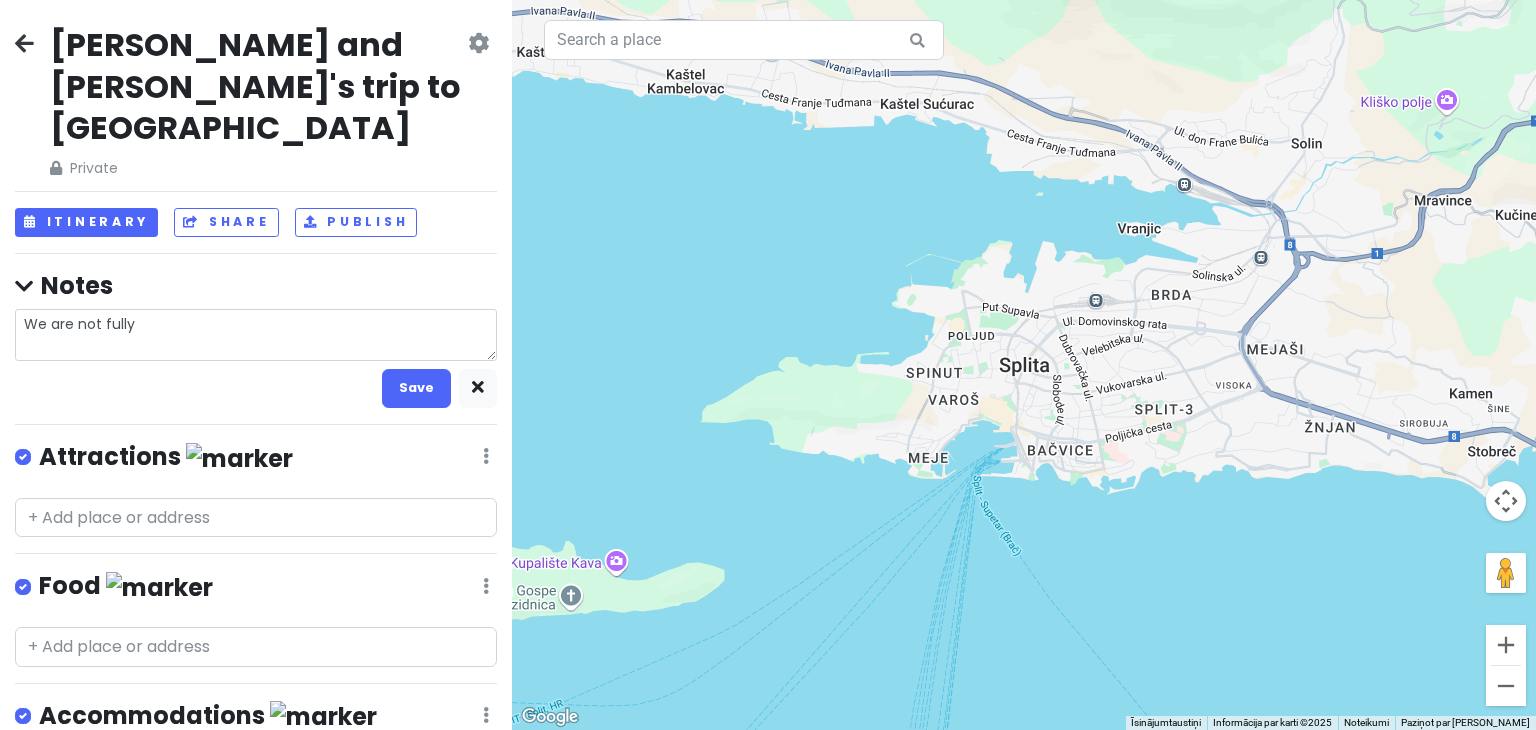 type on "x" 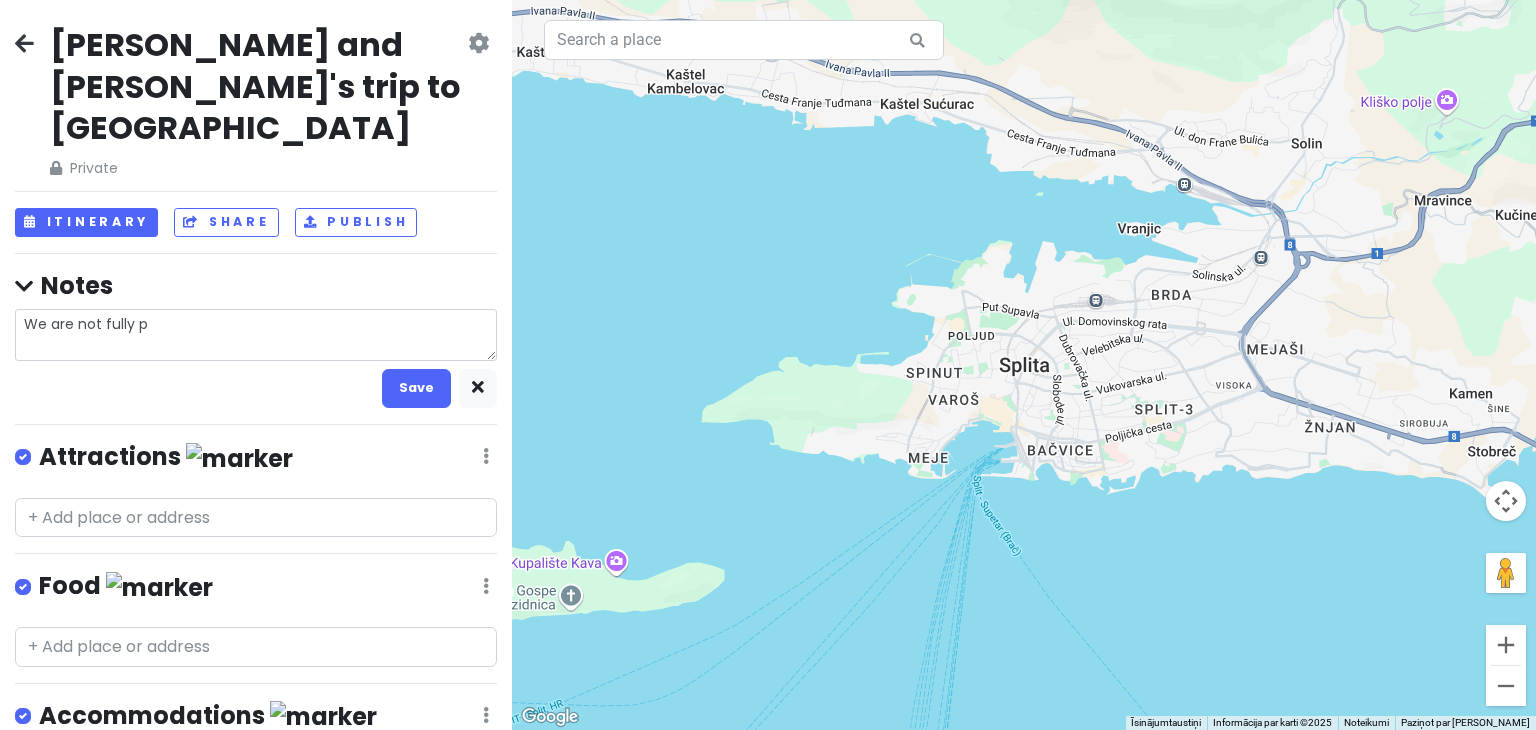type on "x" 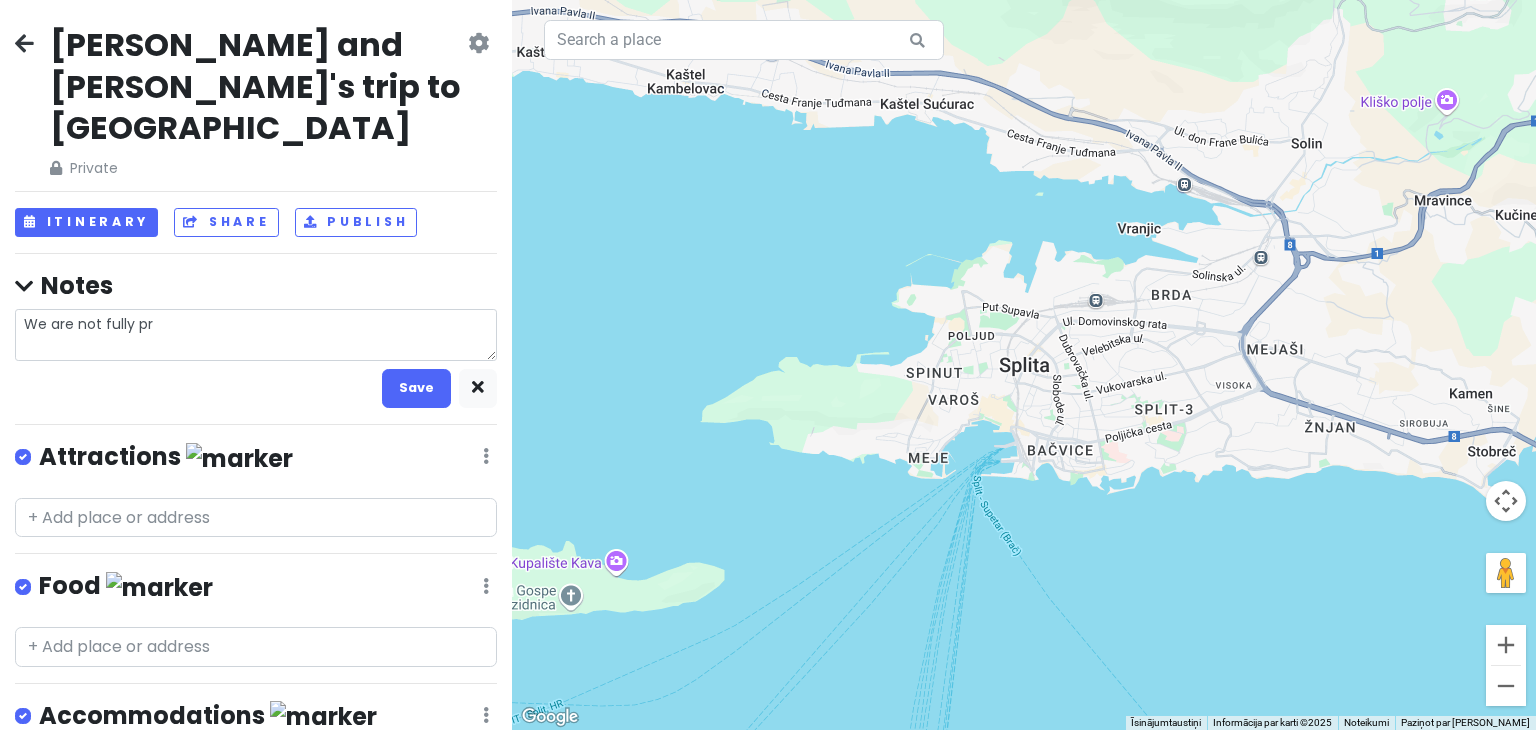 type on "We are not fully pre" 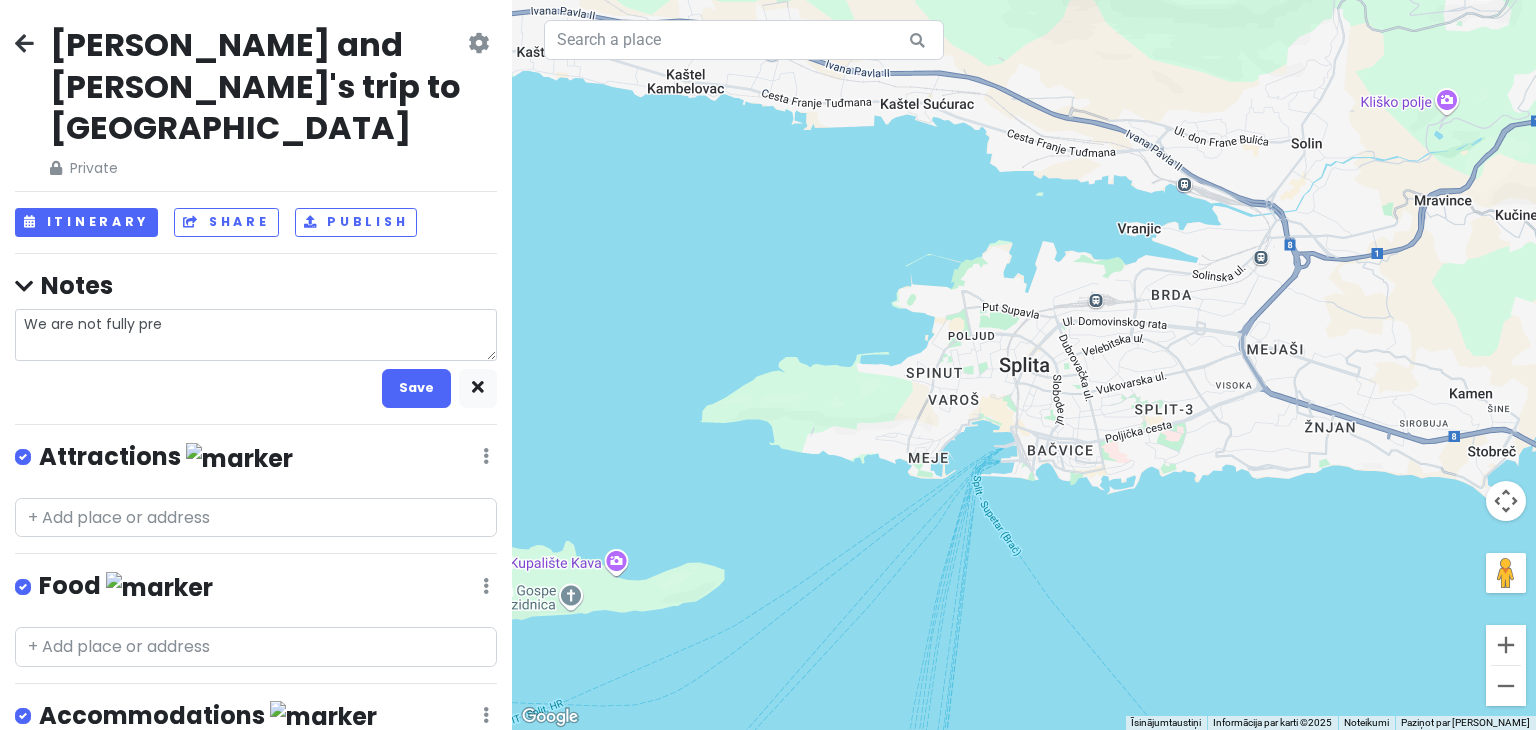 type on "x" 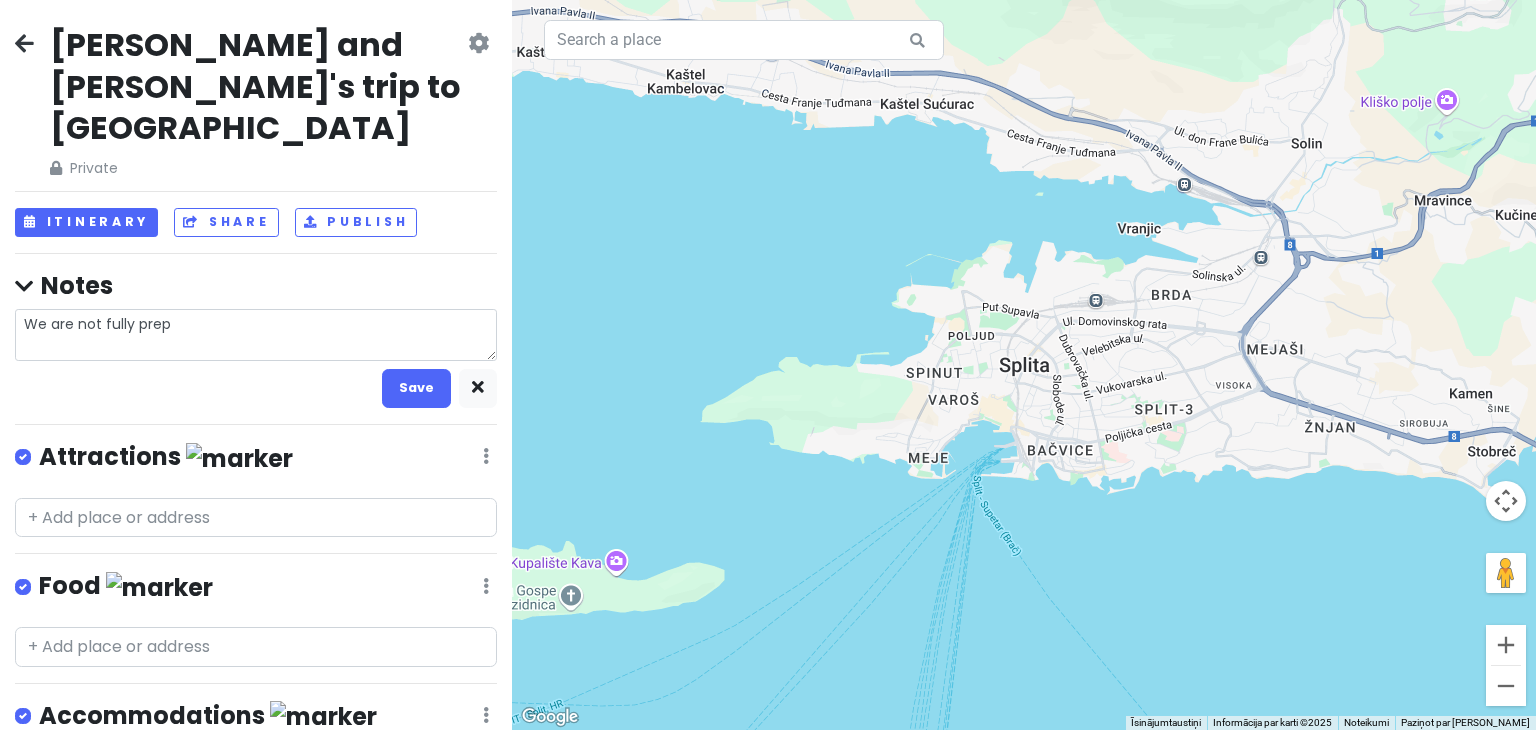 type on "x" 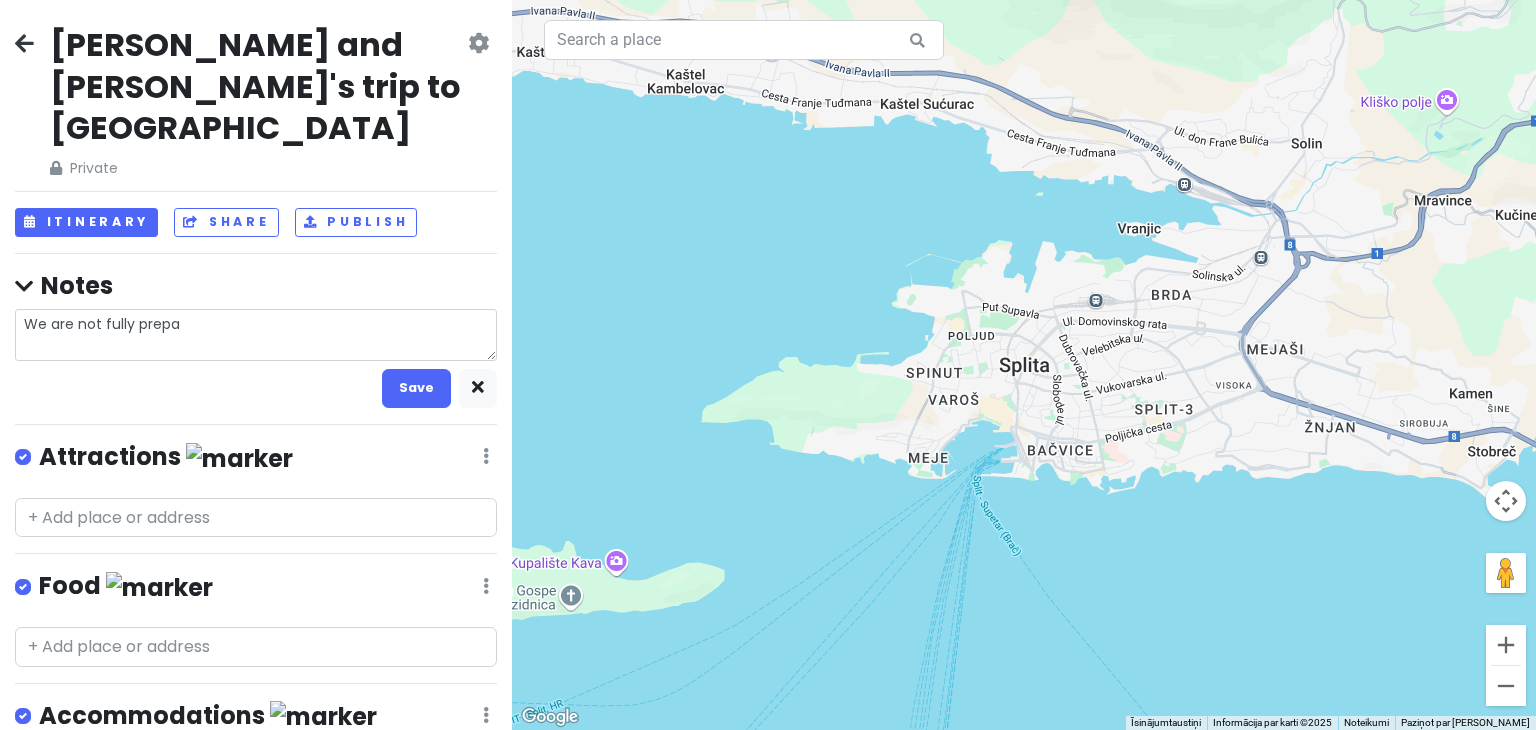 type on "x" 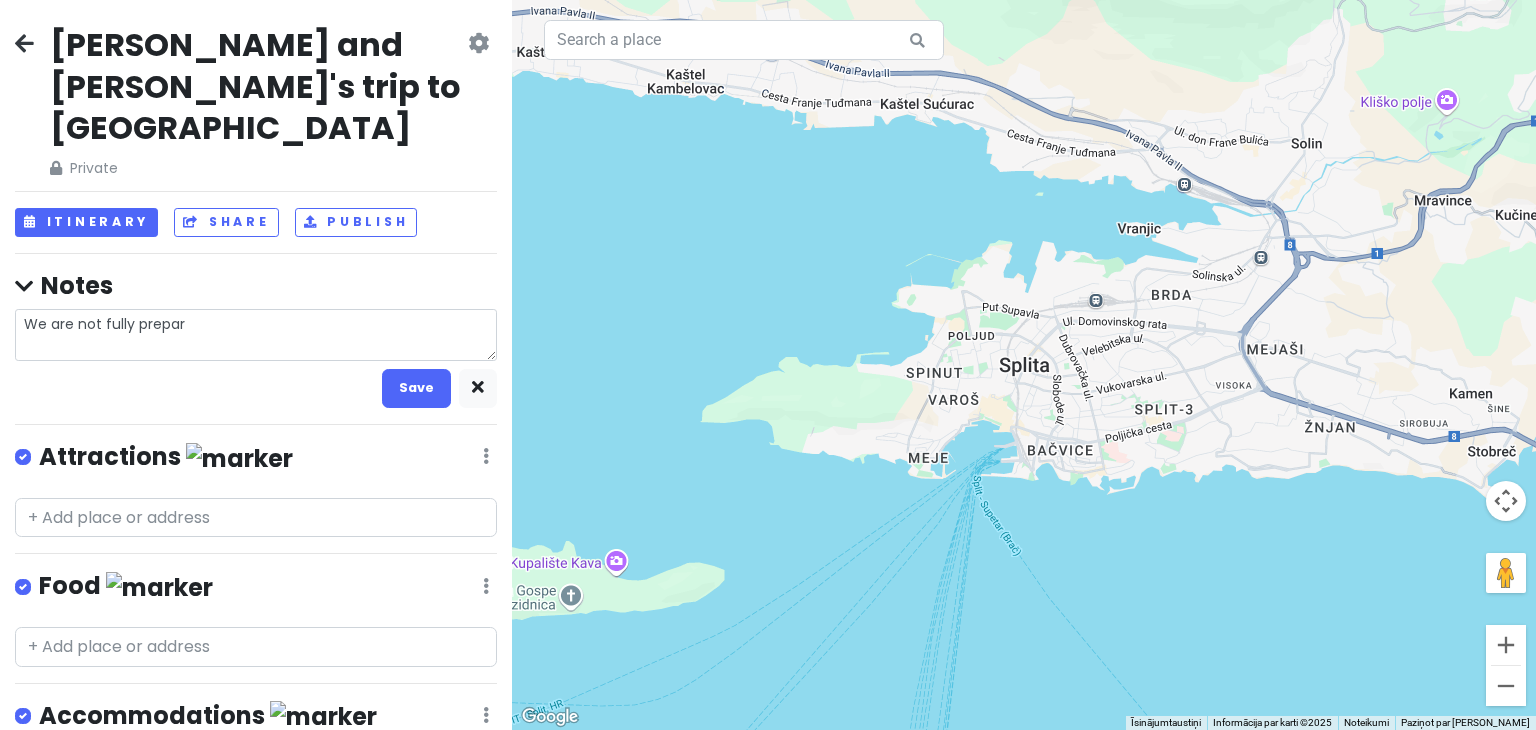 type on "x" 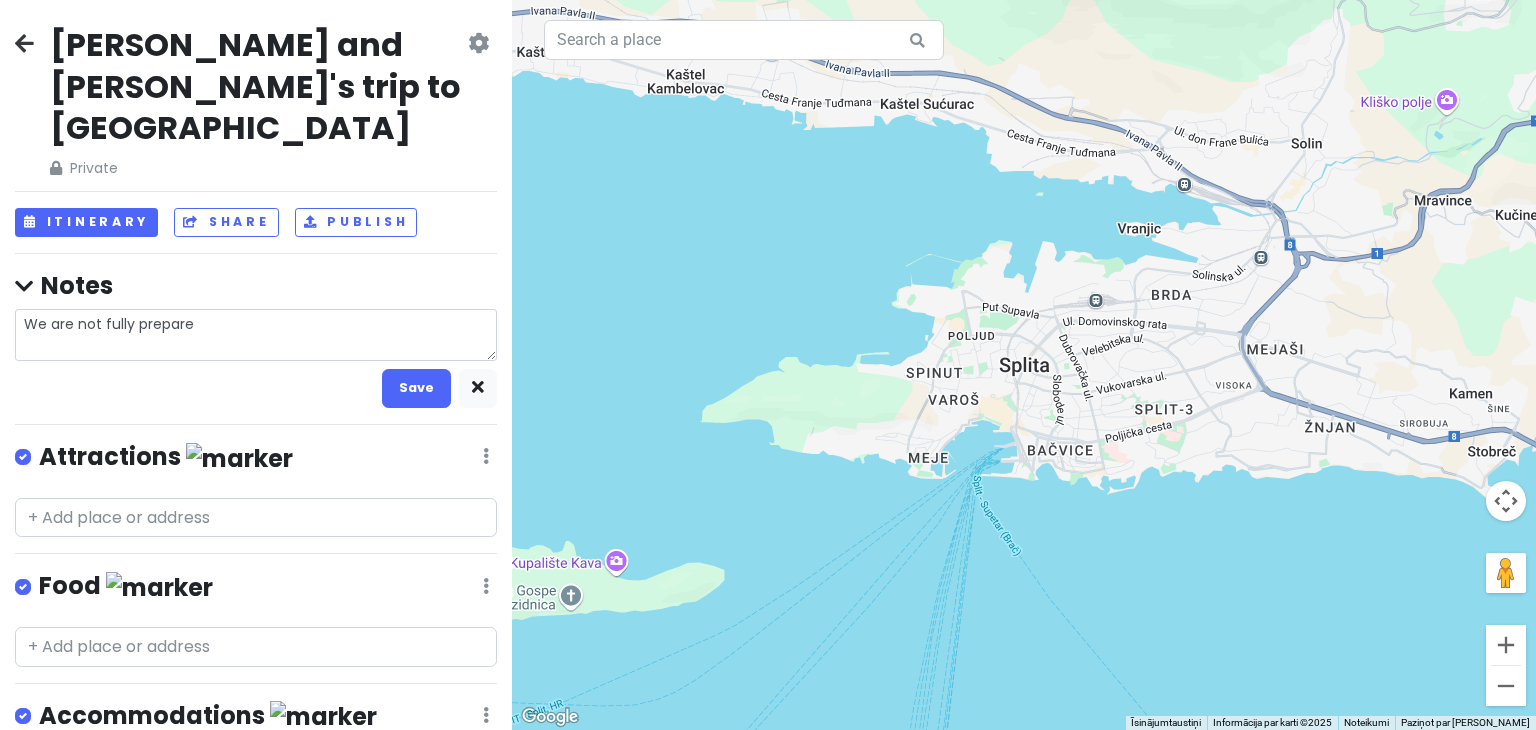 type on "x" 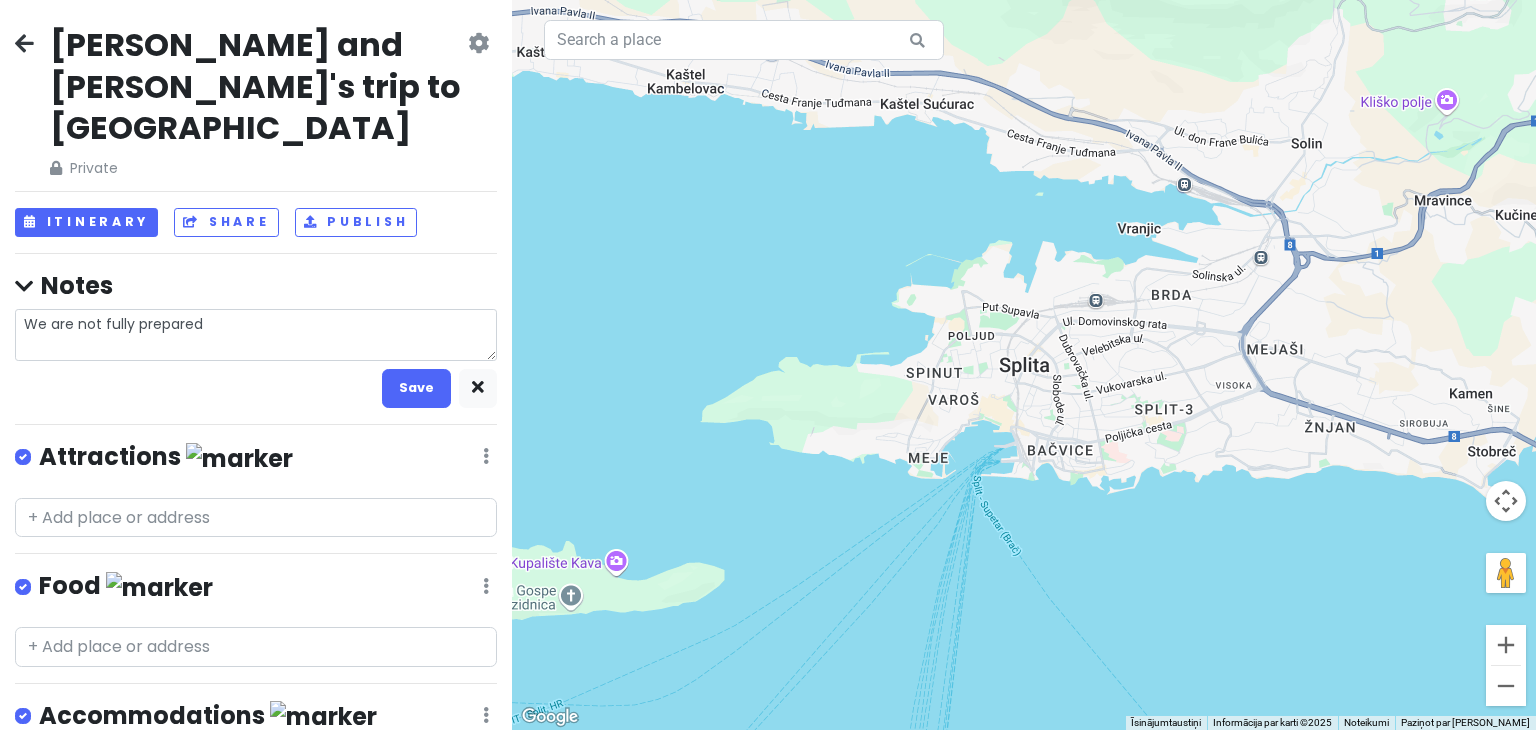 type on "x" 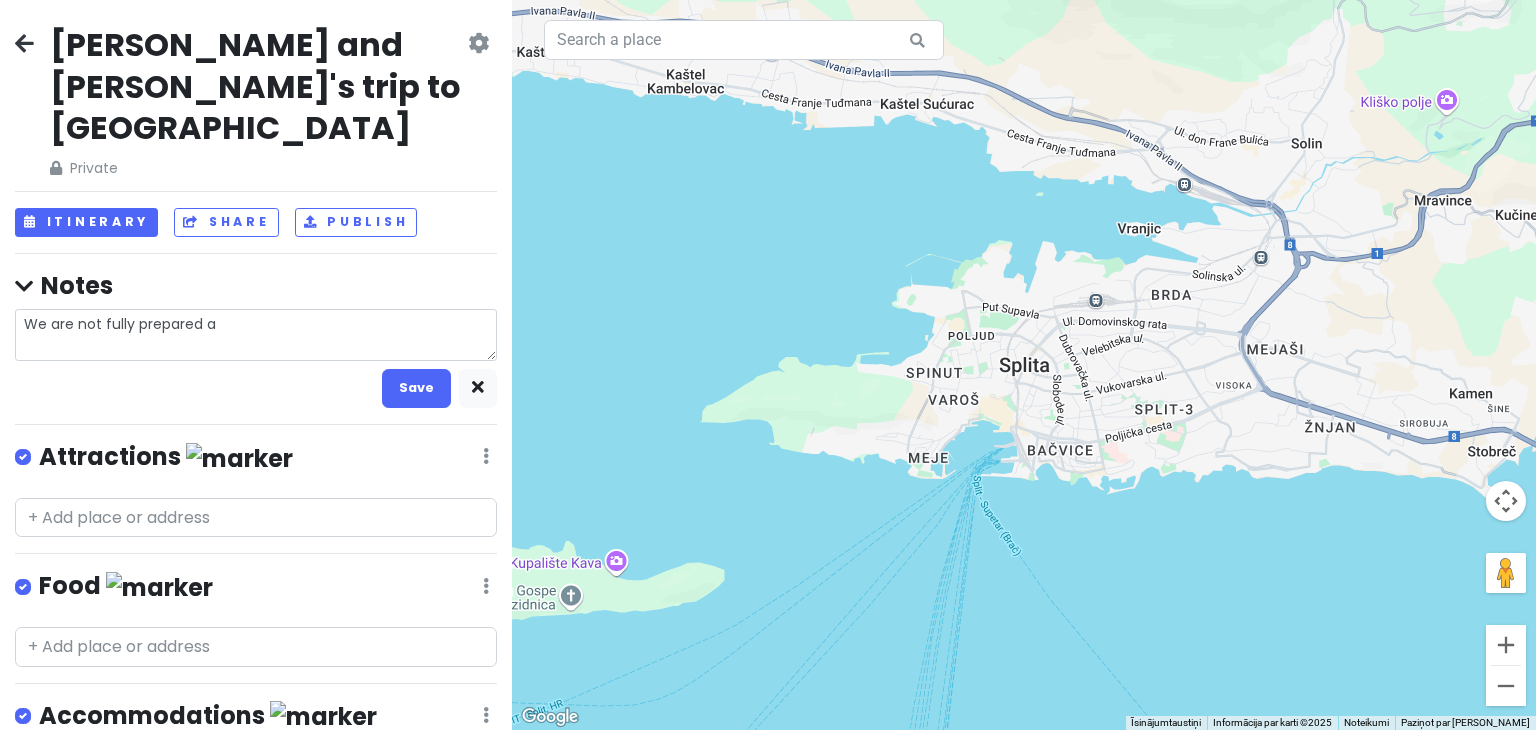 type on "x" 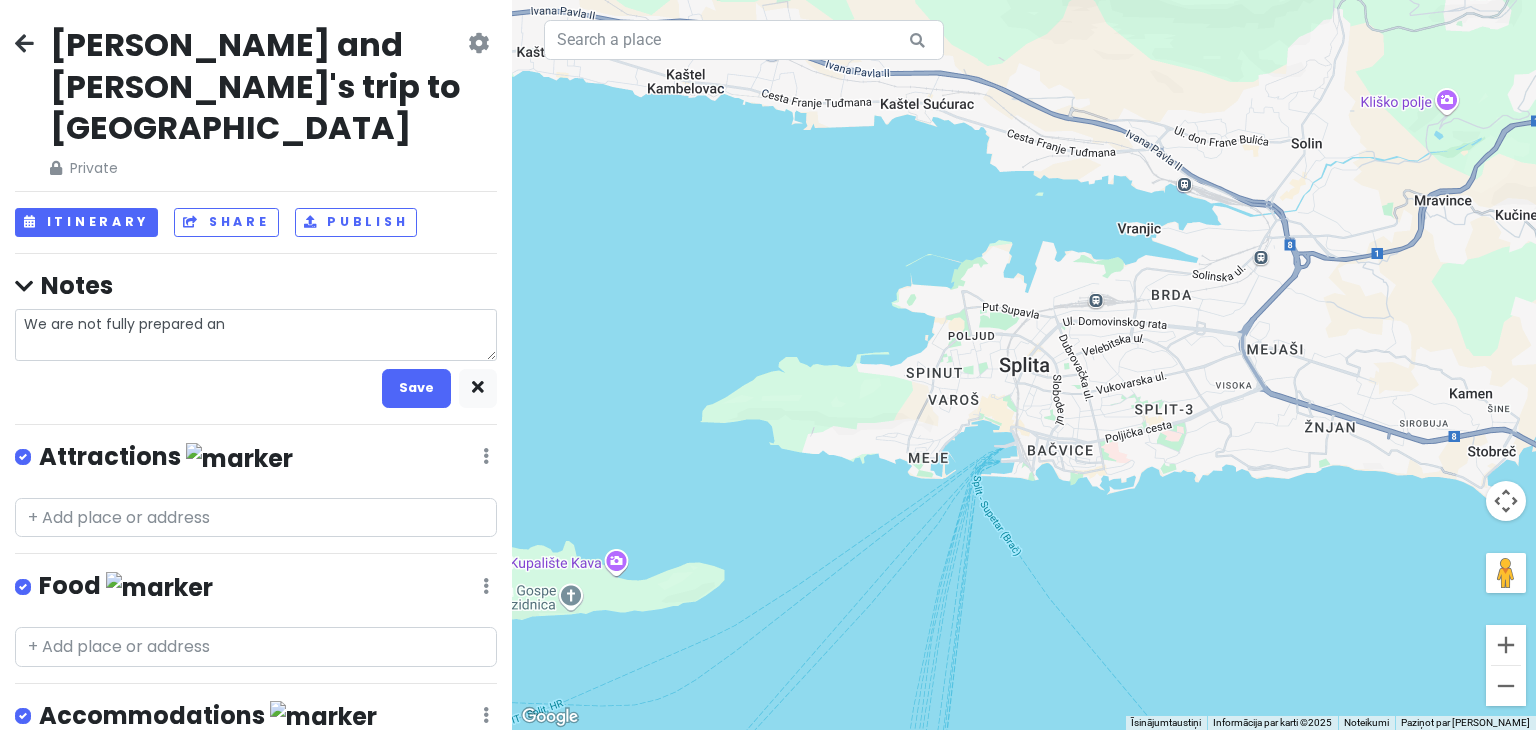 type on "x" 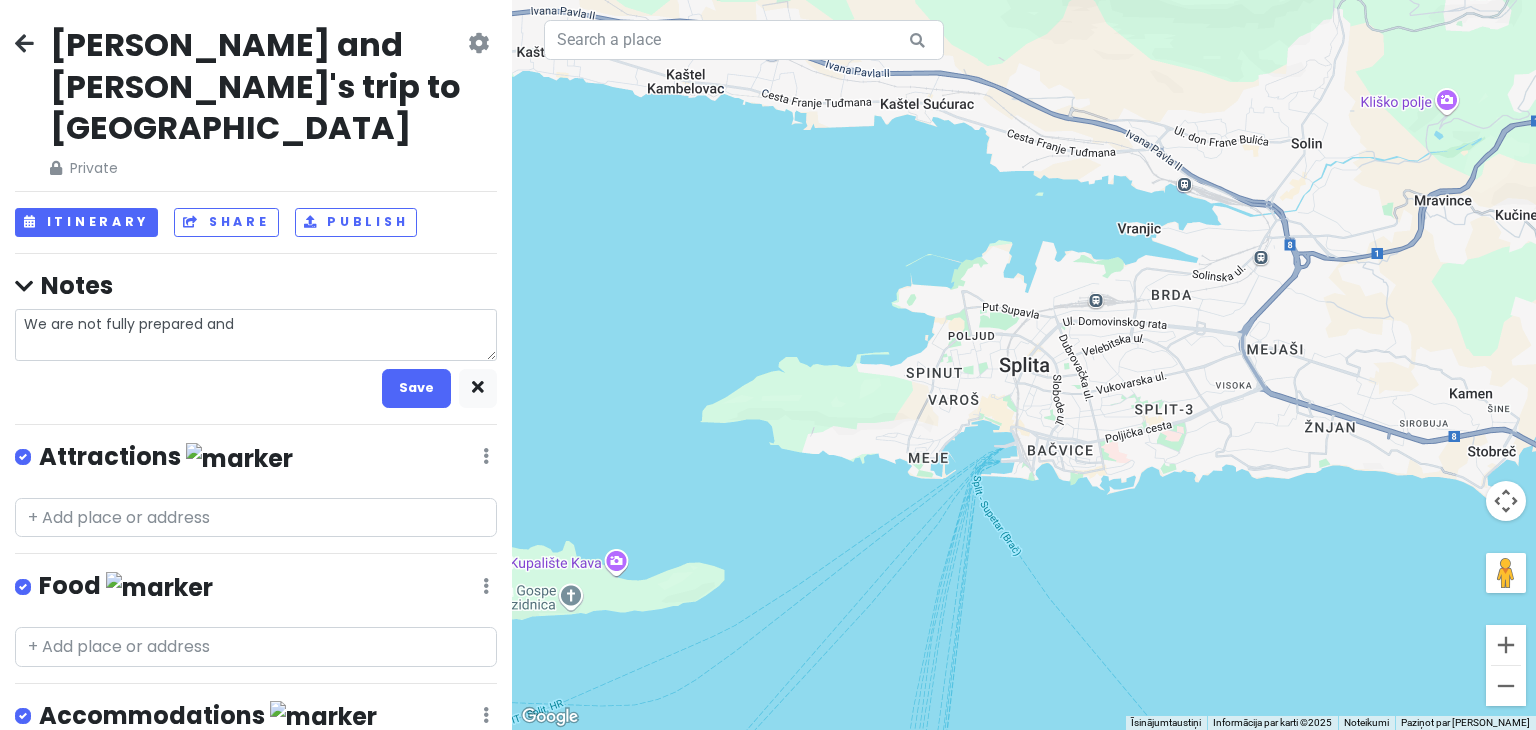 type on "x" 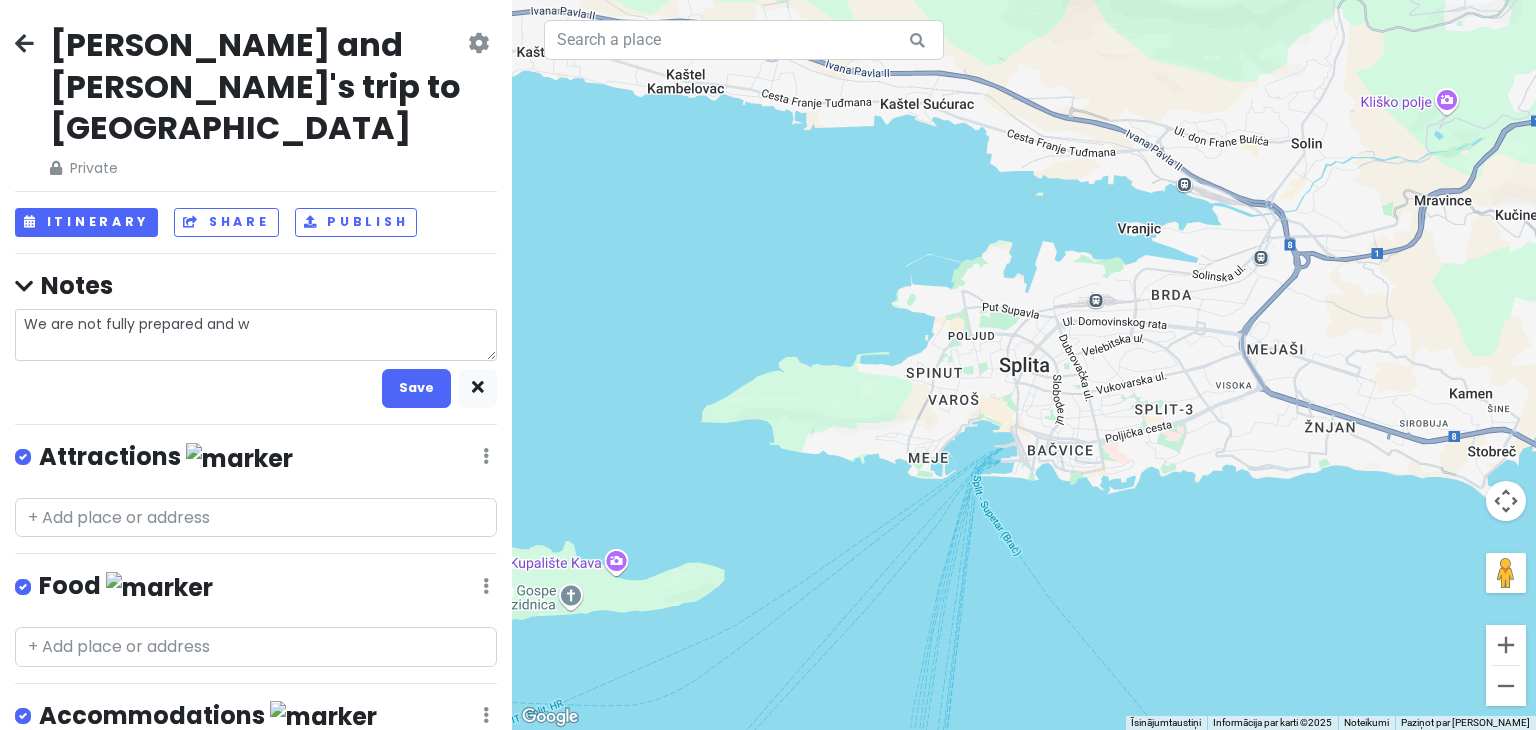 type on "x" 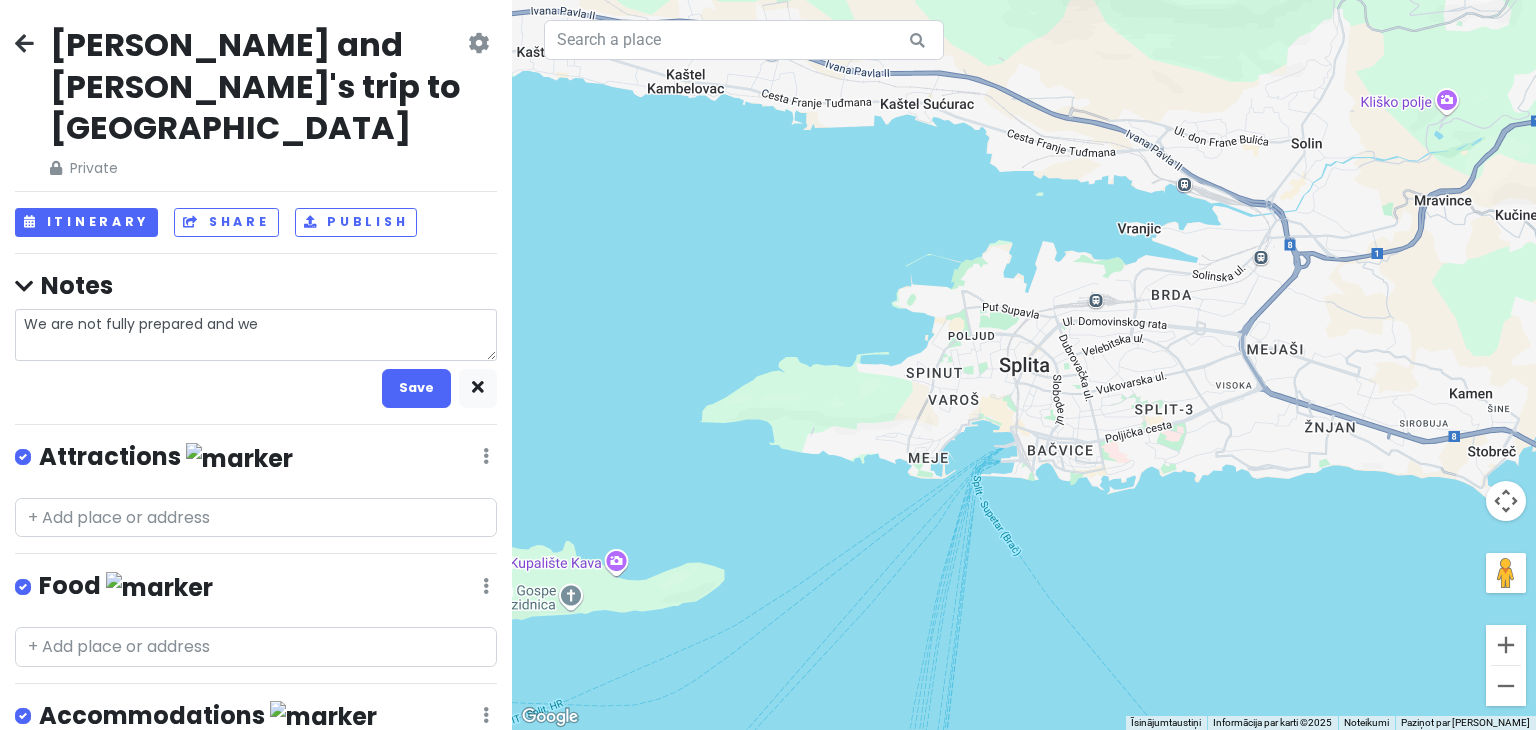 type on "x" 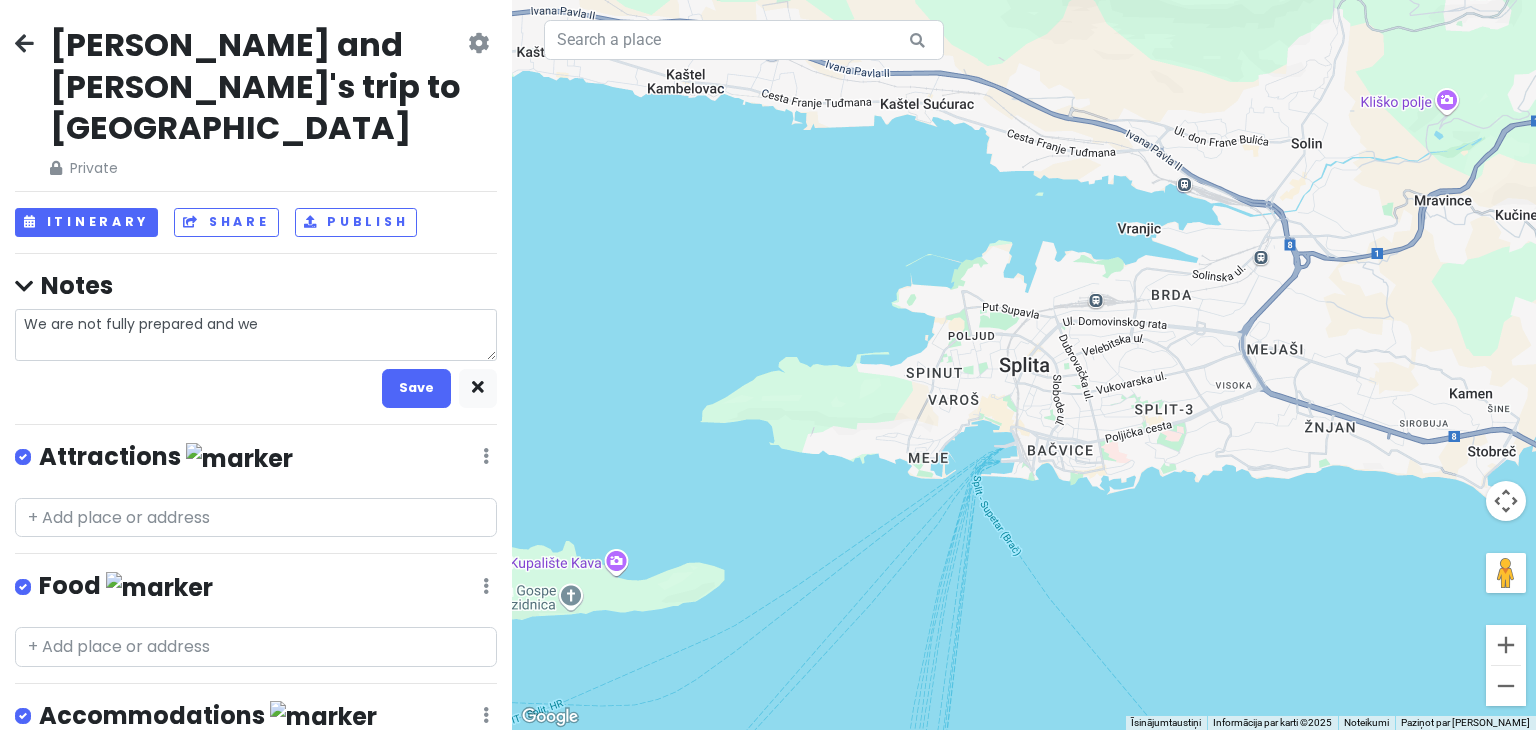 type on "We are not fully prepared and we" 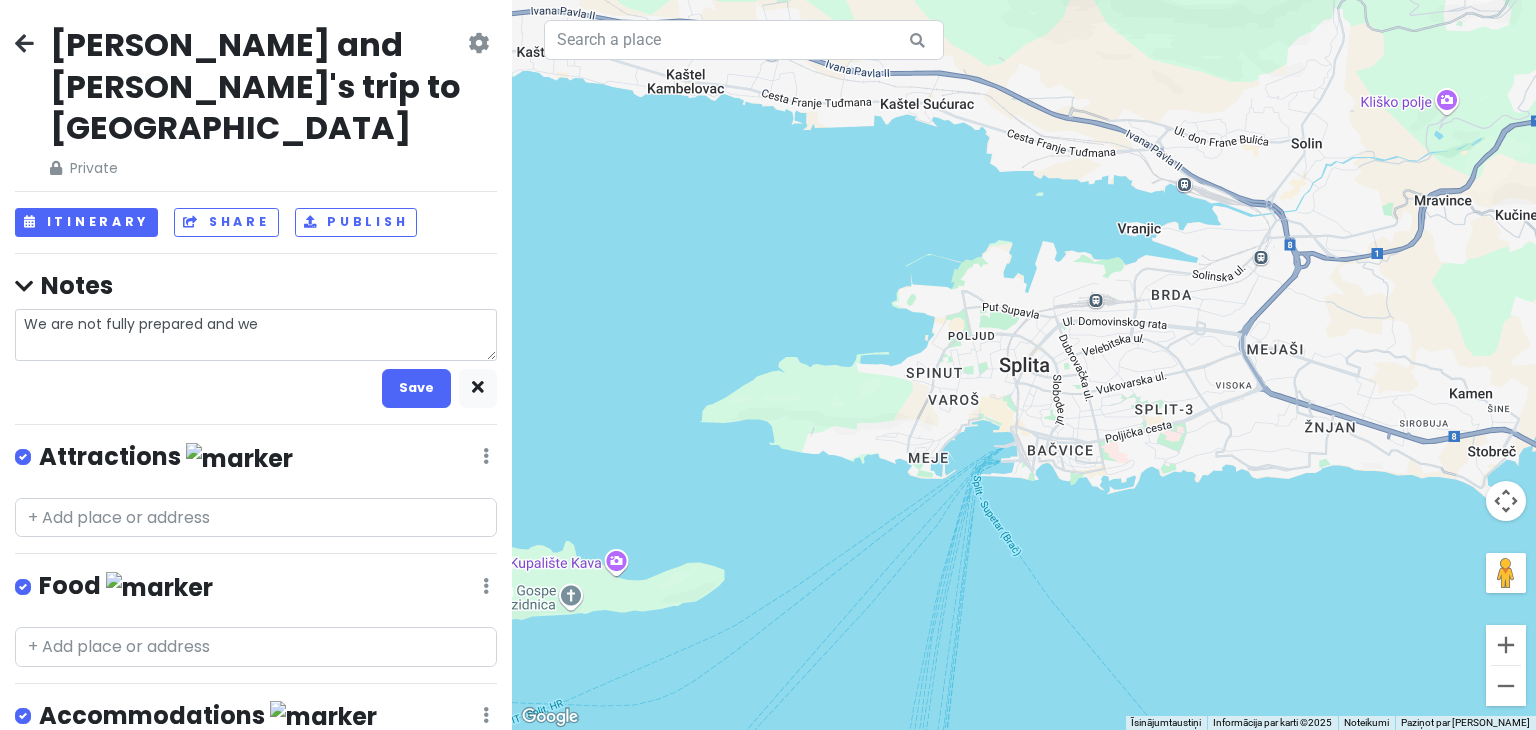 type on "x" 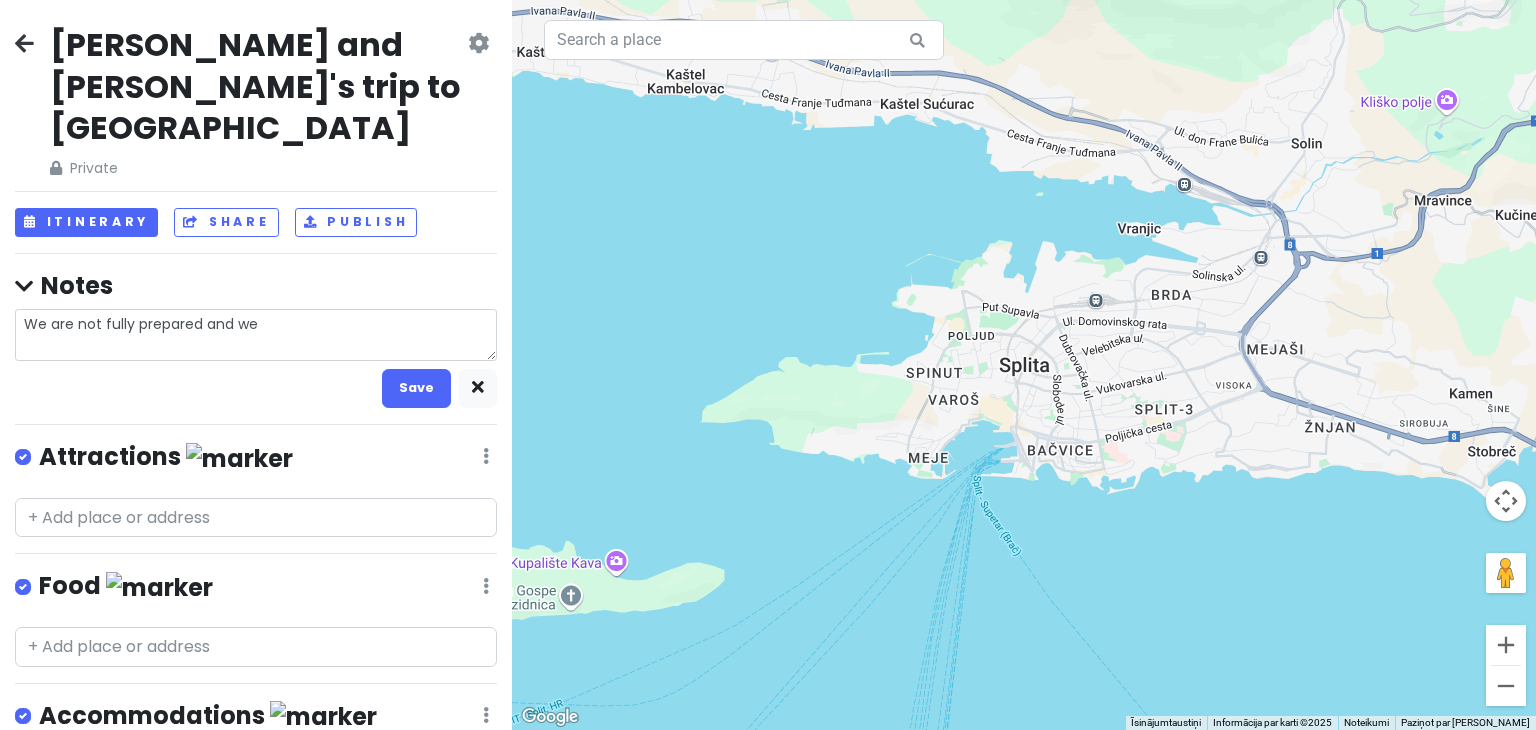 type on "We are not fully prepared and we a" 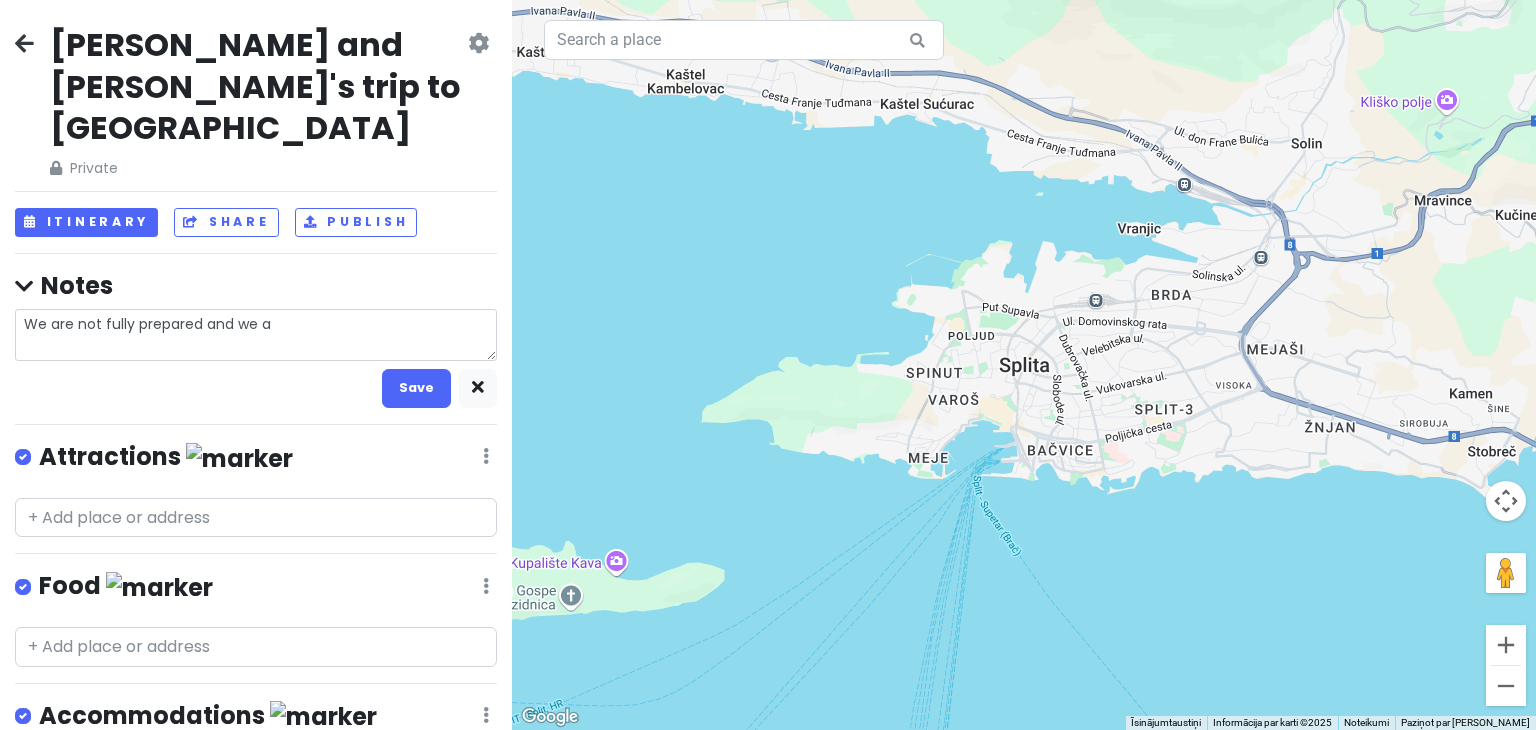 type on "x" 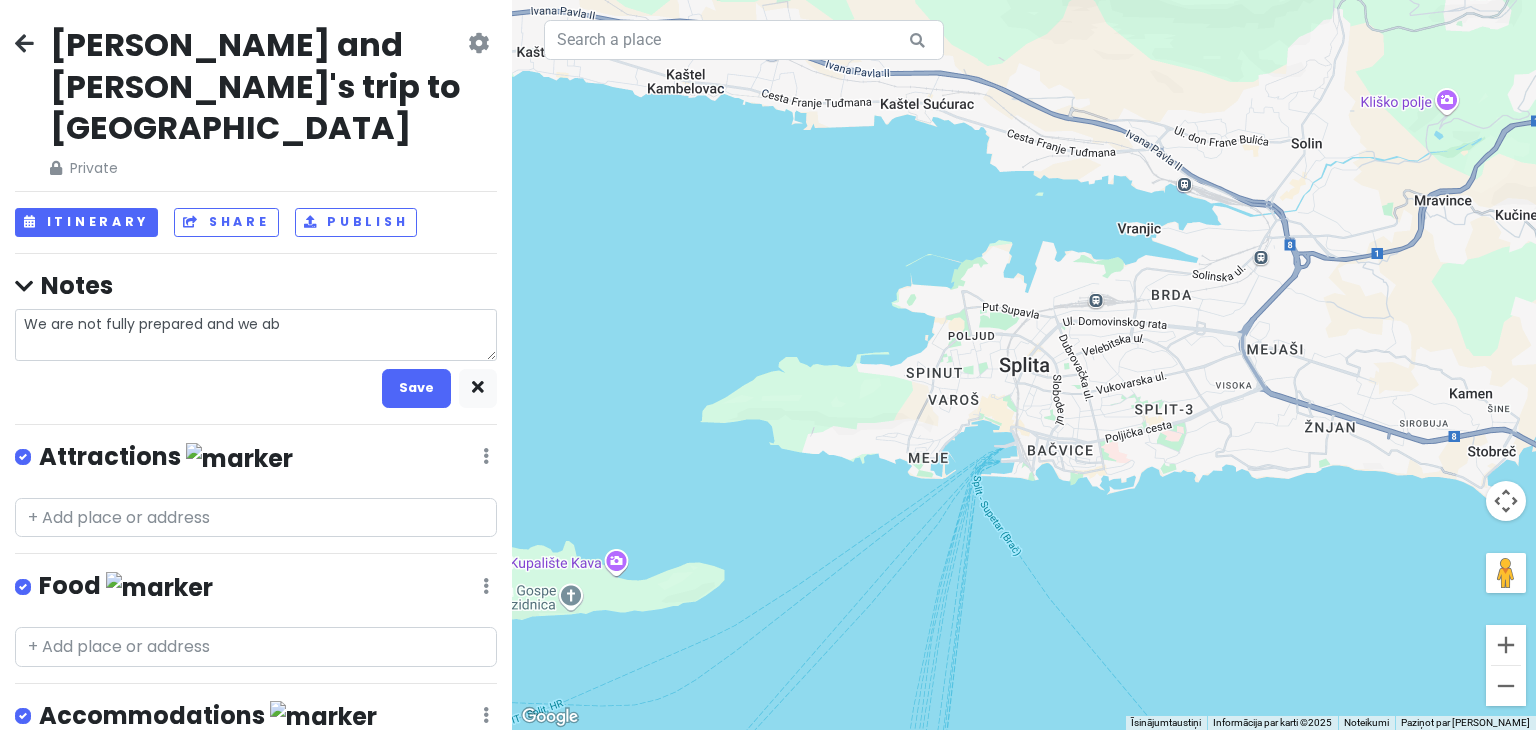 type on "x" 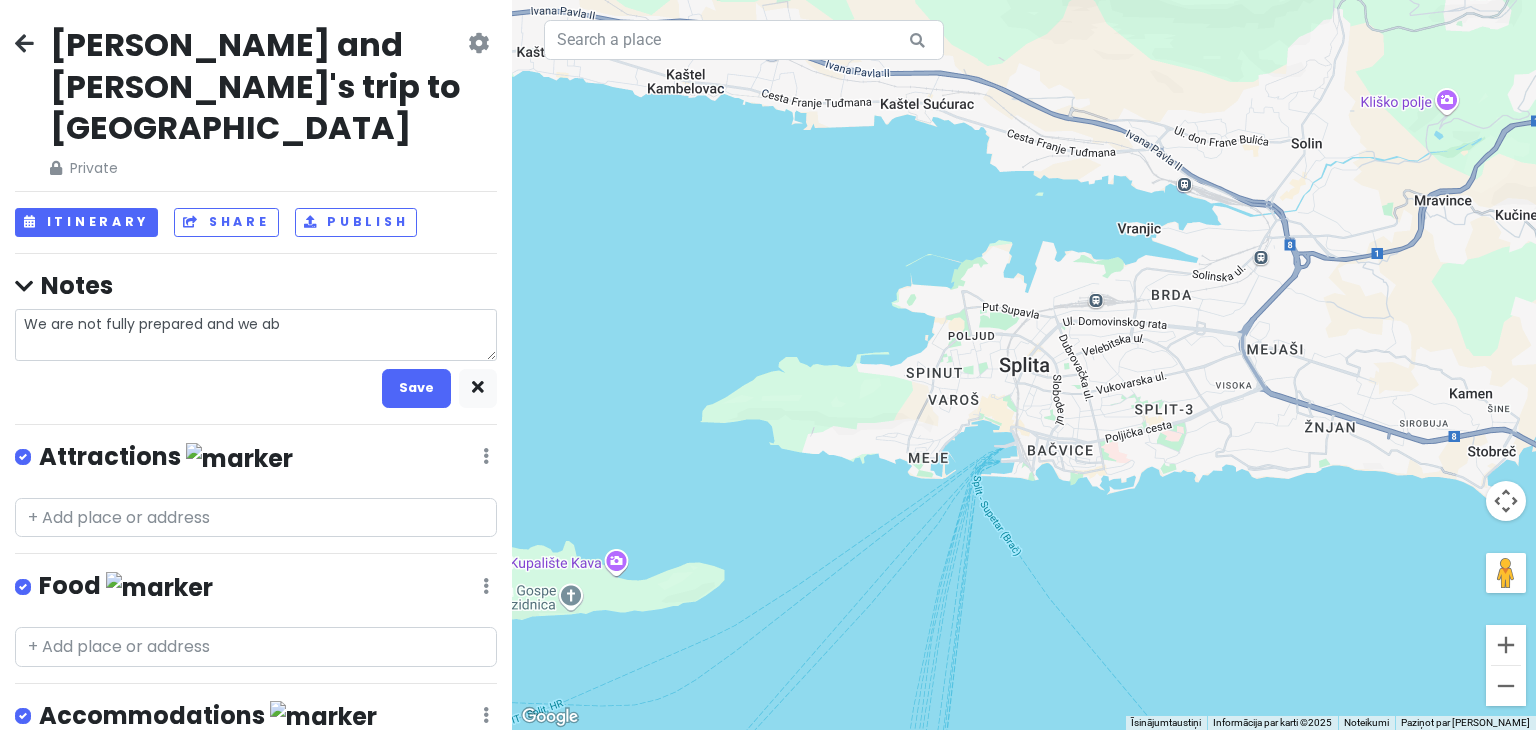 type on "We are not fully prepared and we a" 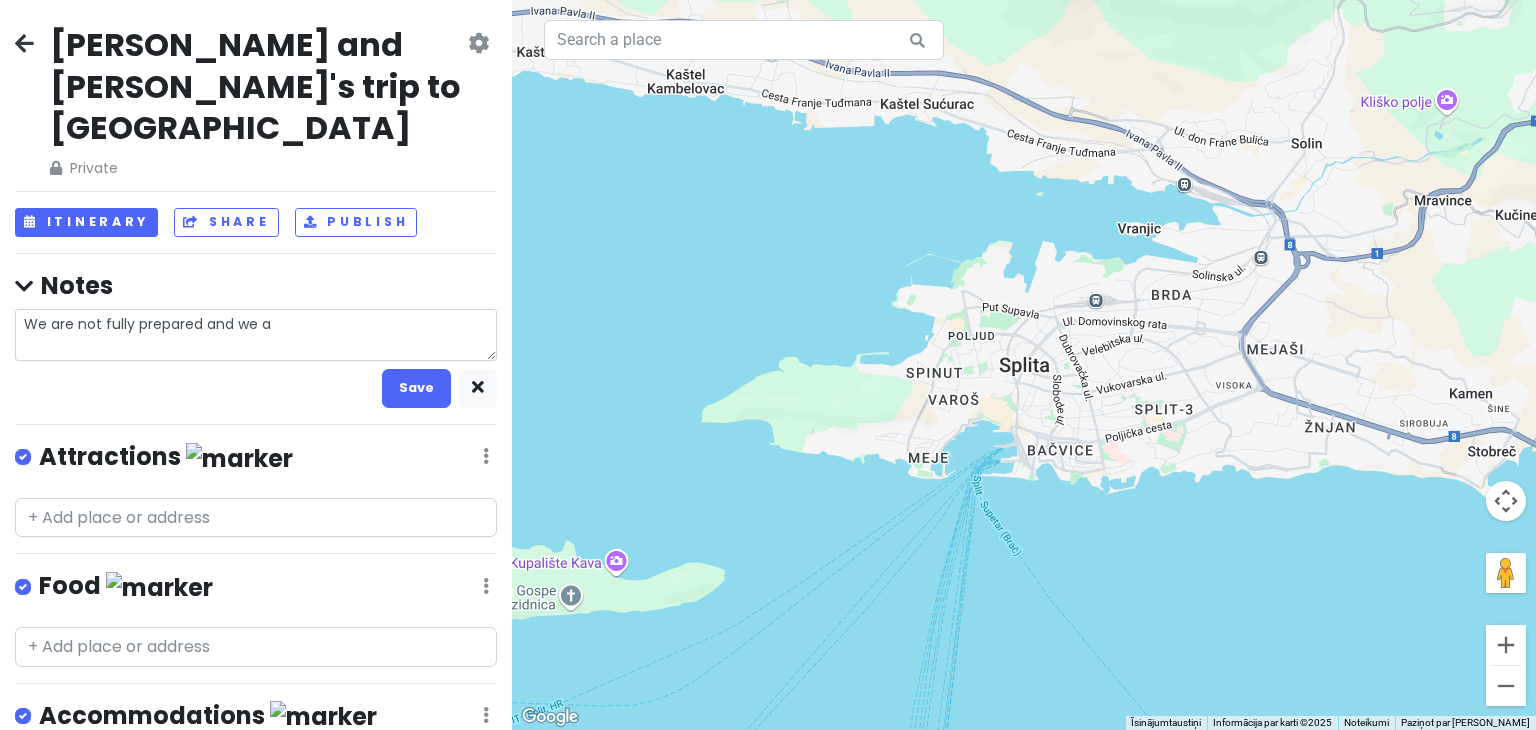 type on "x" 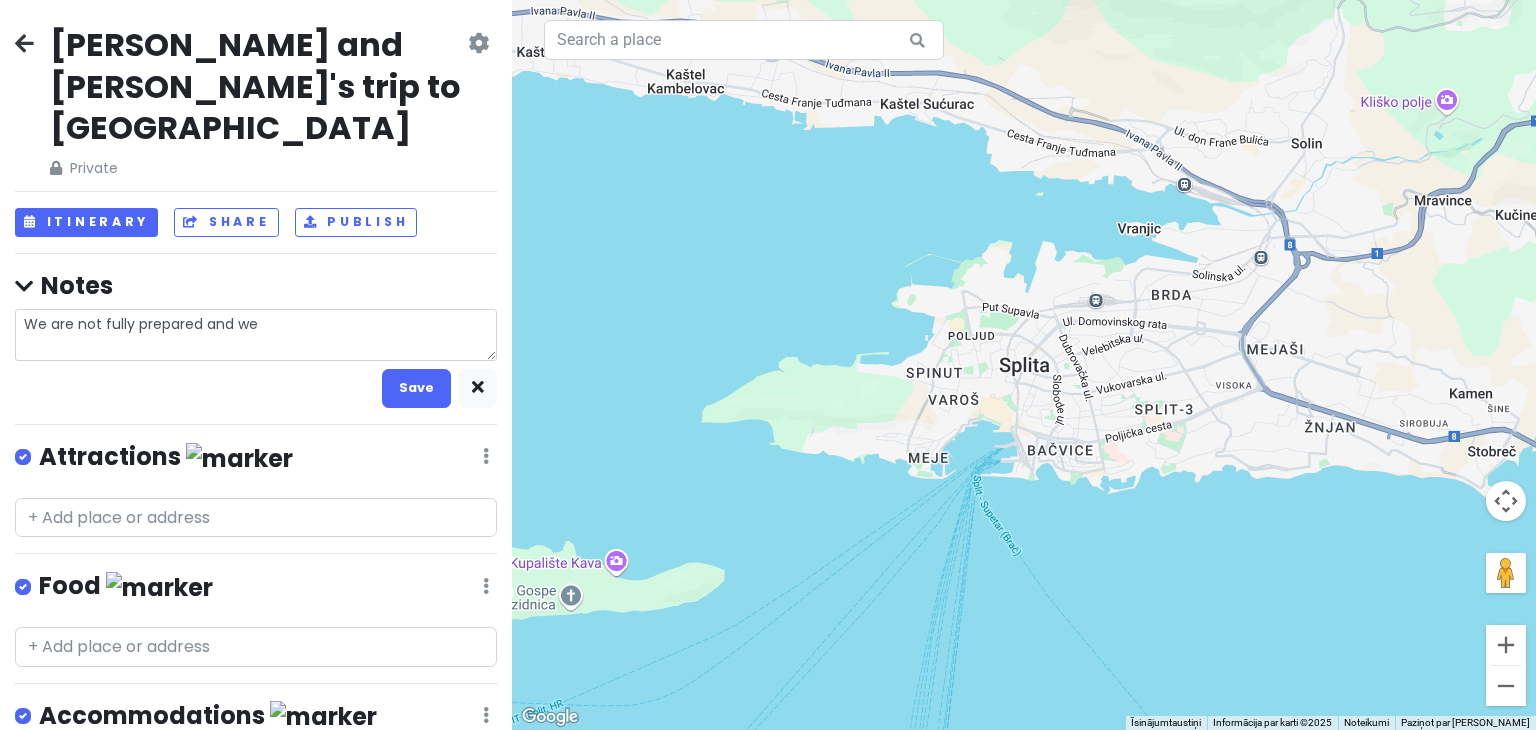 type on "x" 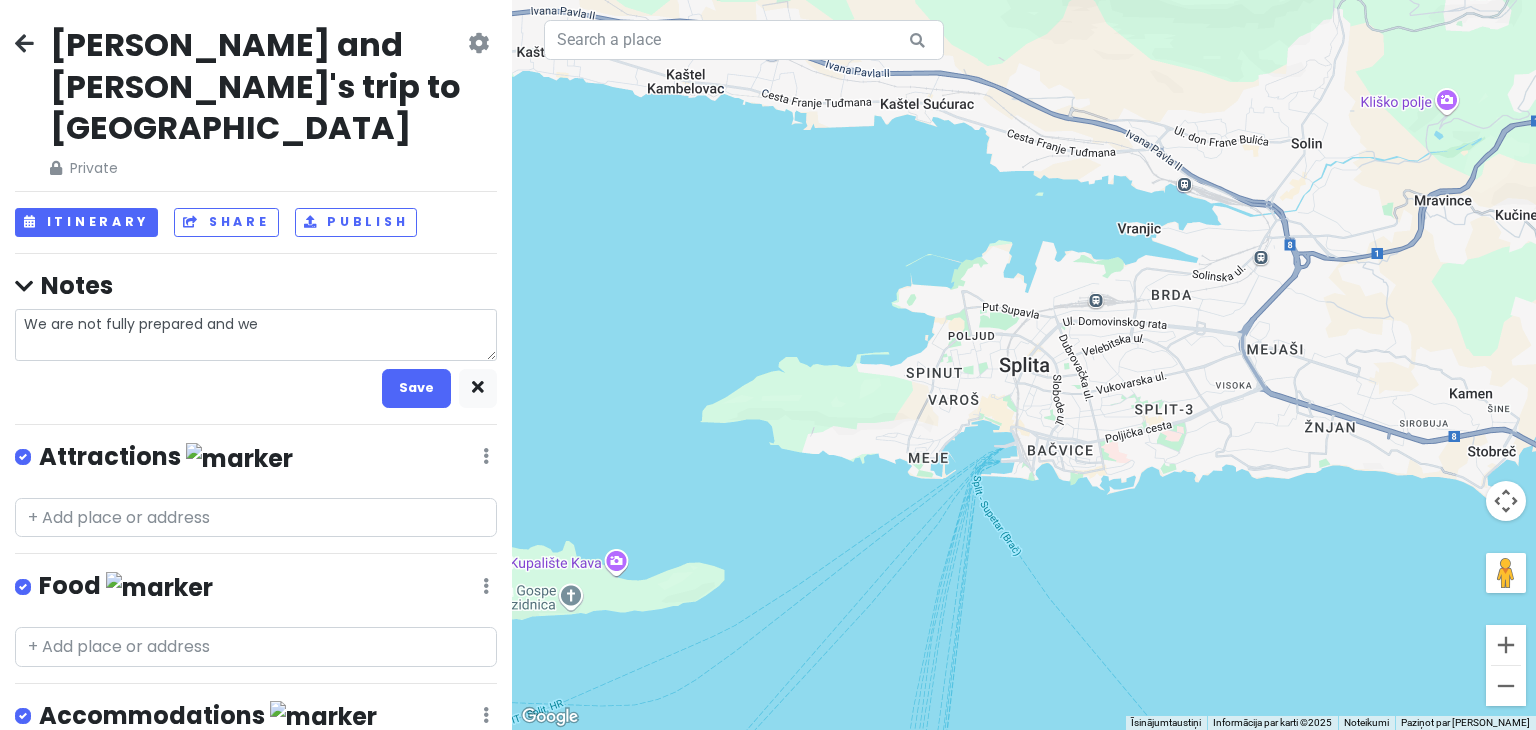 type on "We are not fully prepared and we c" 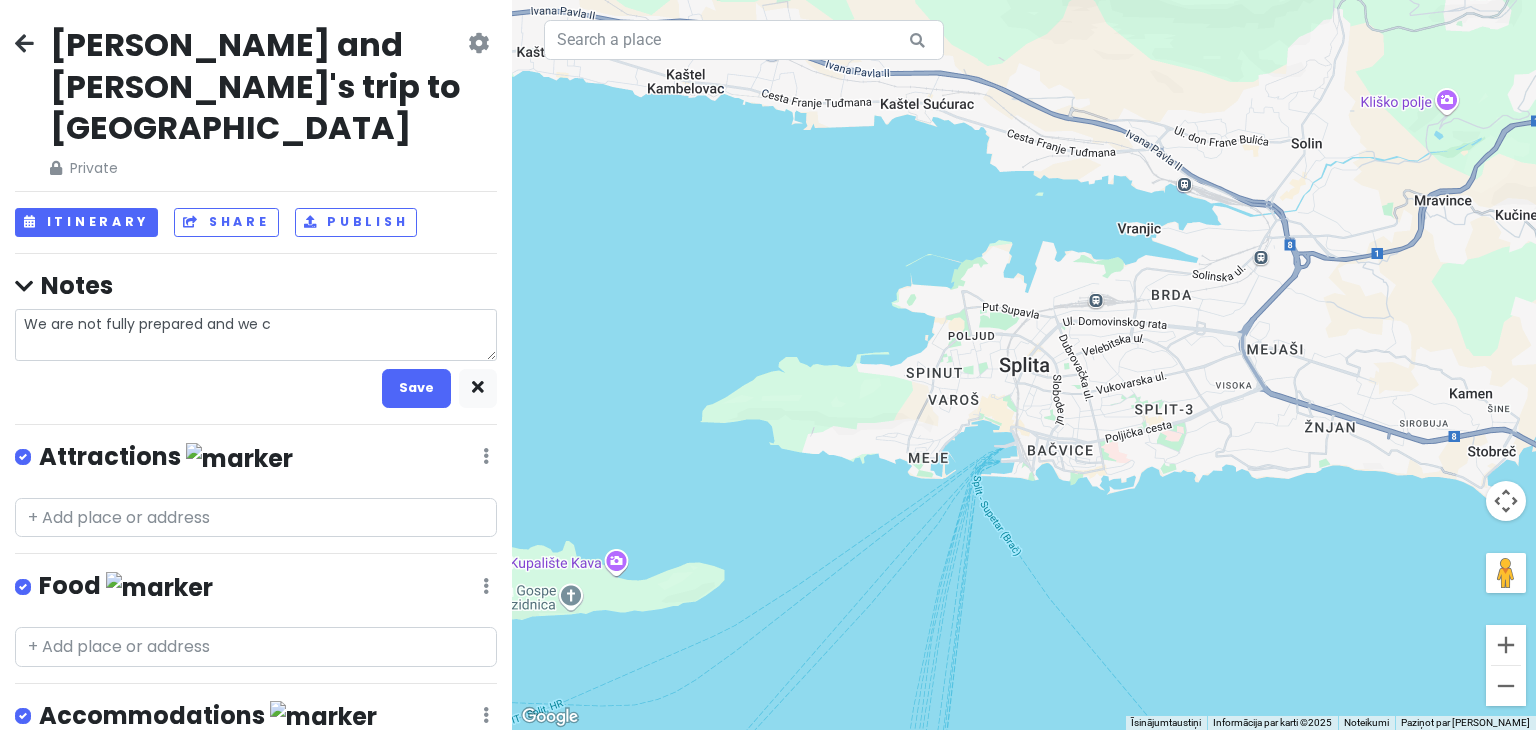 type on "x" 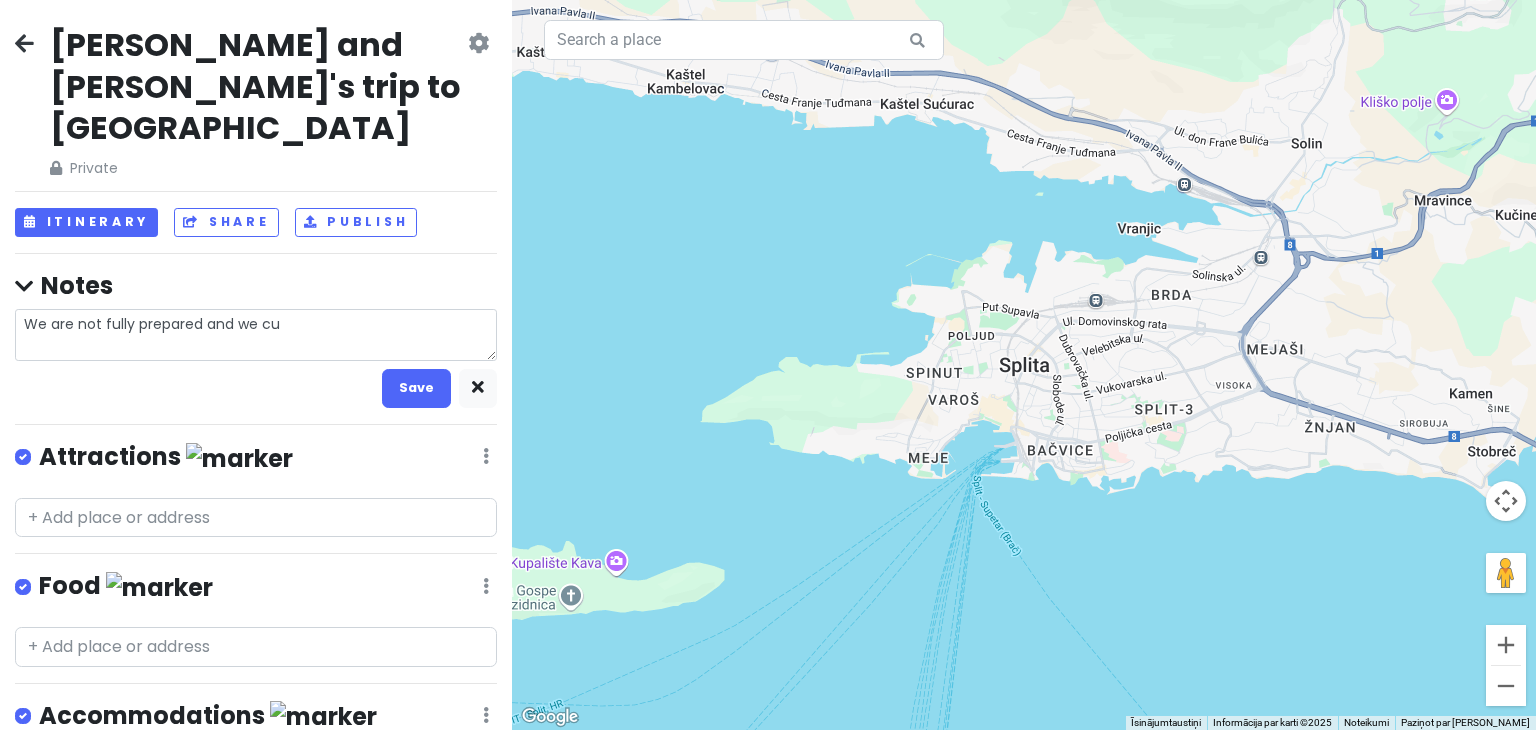 type on "x" 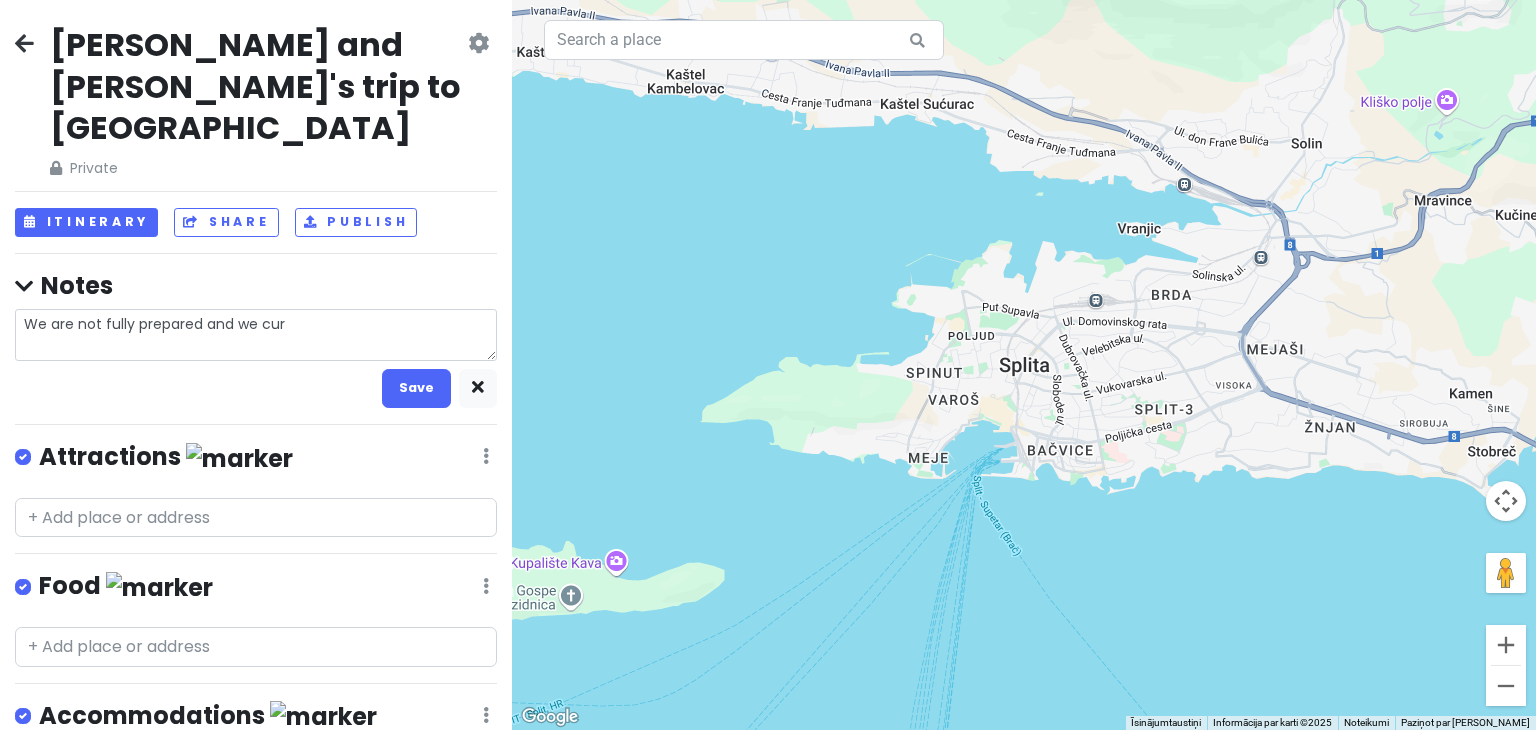 type on "x" 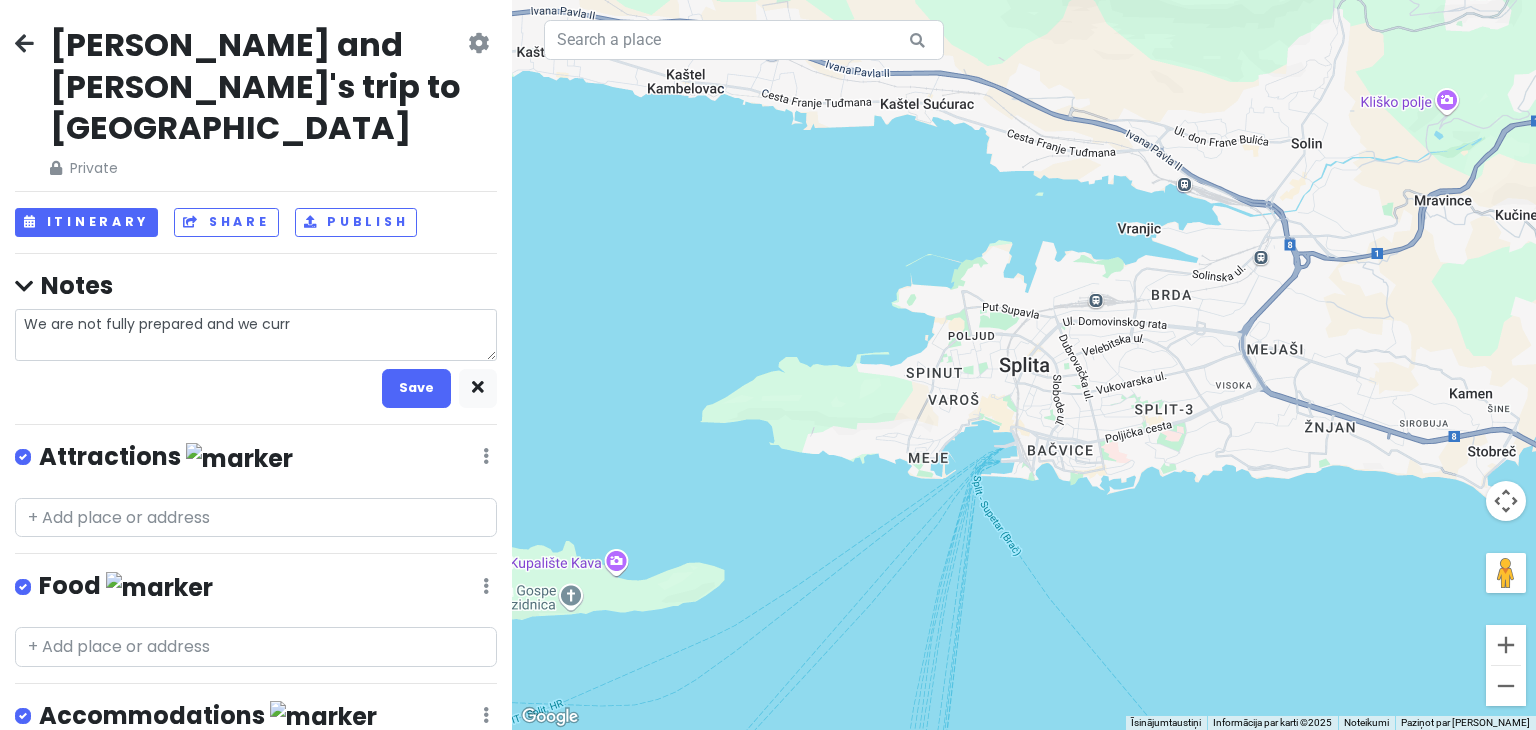 type on "x" 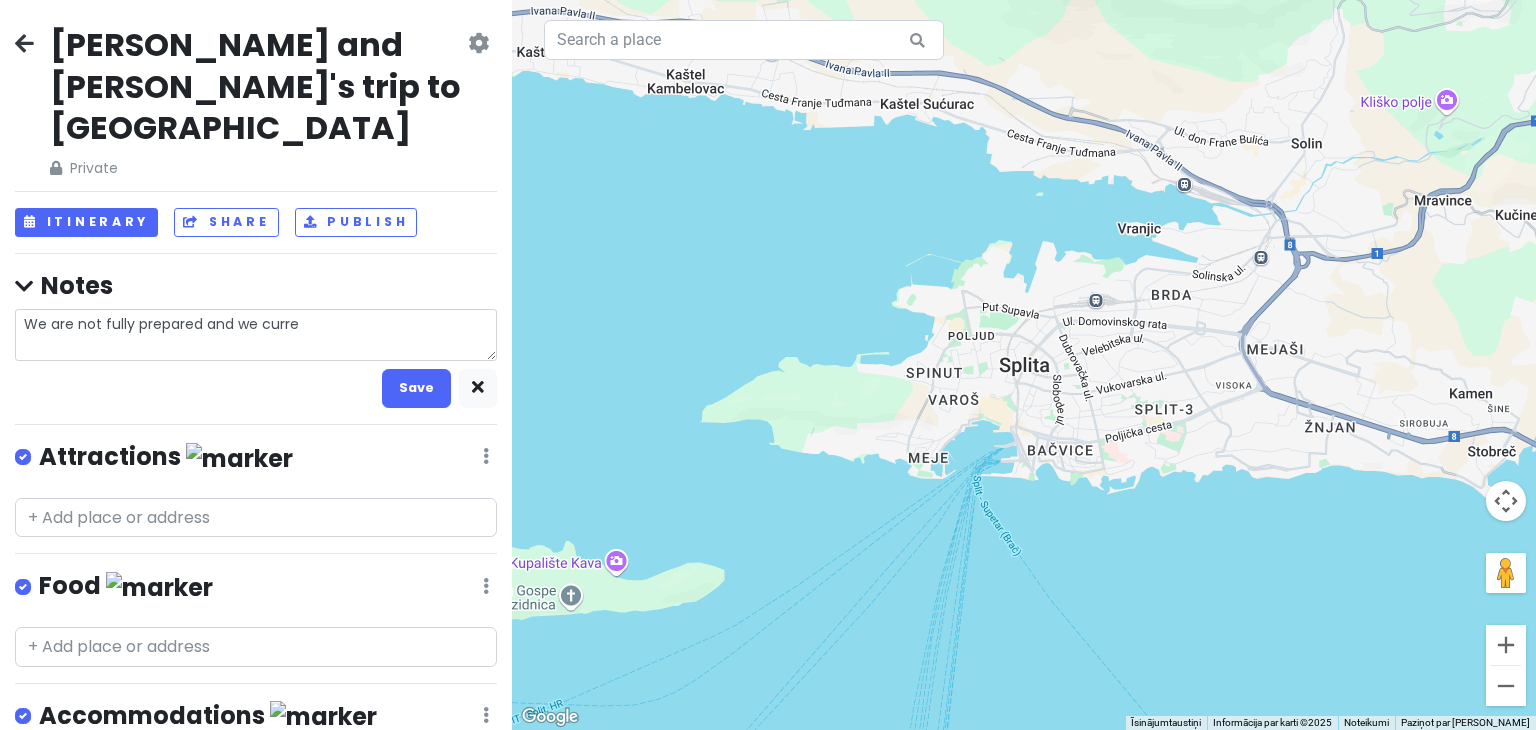type on "x" 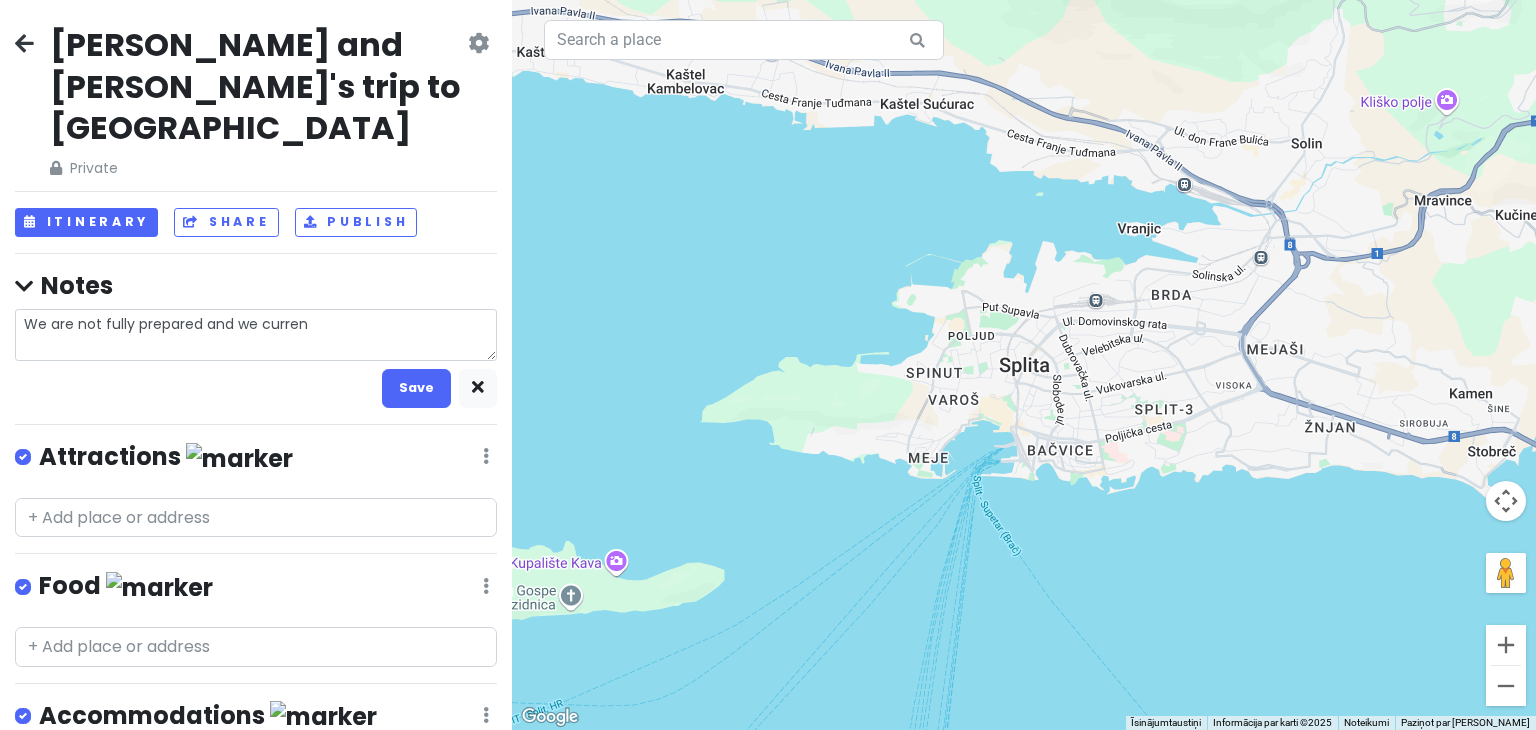 type on "x" 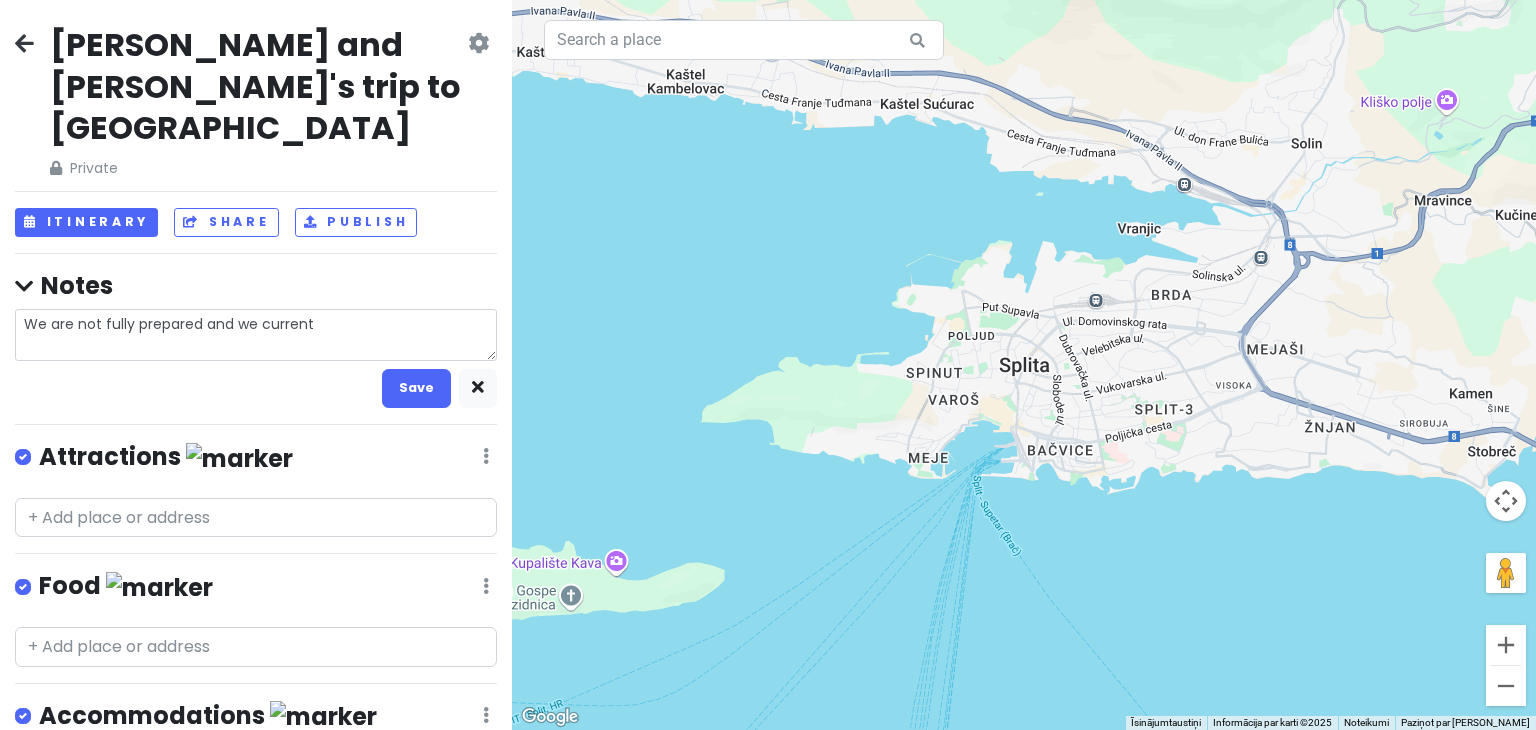 type on "x" 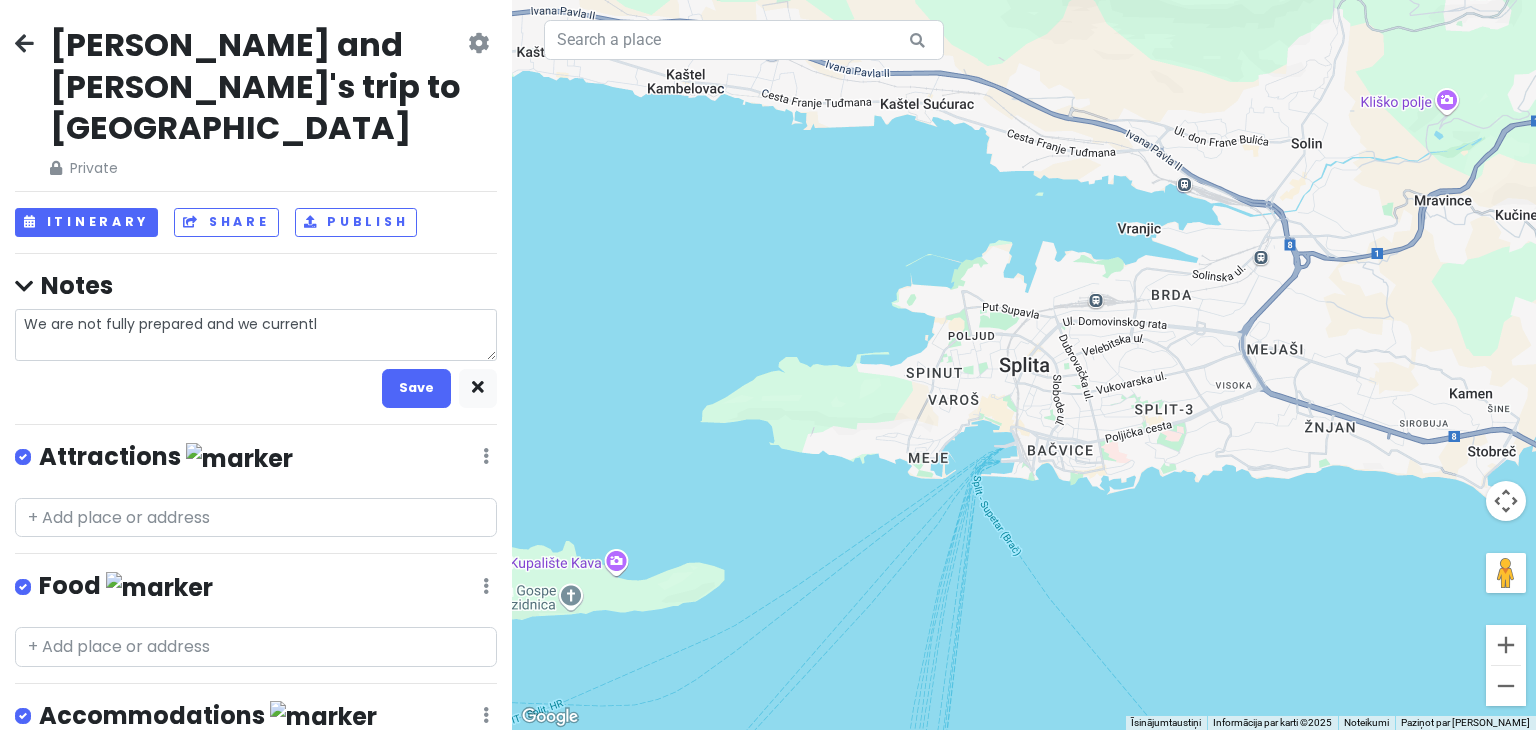 type on "x" 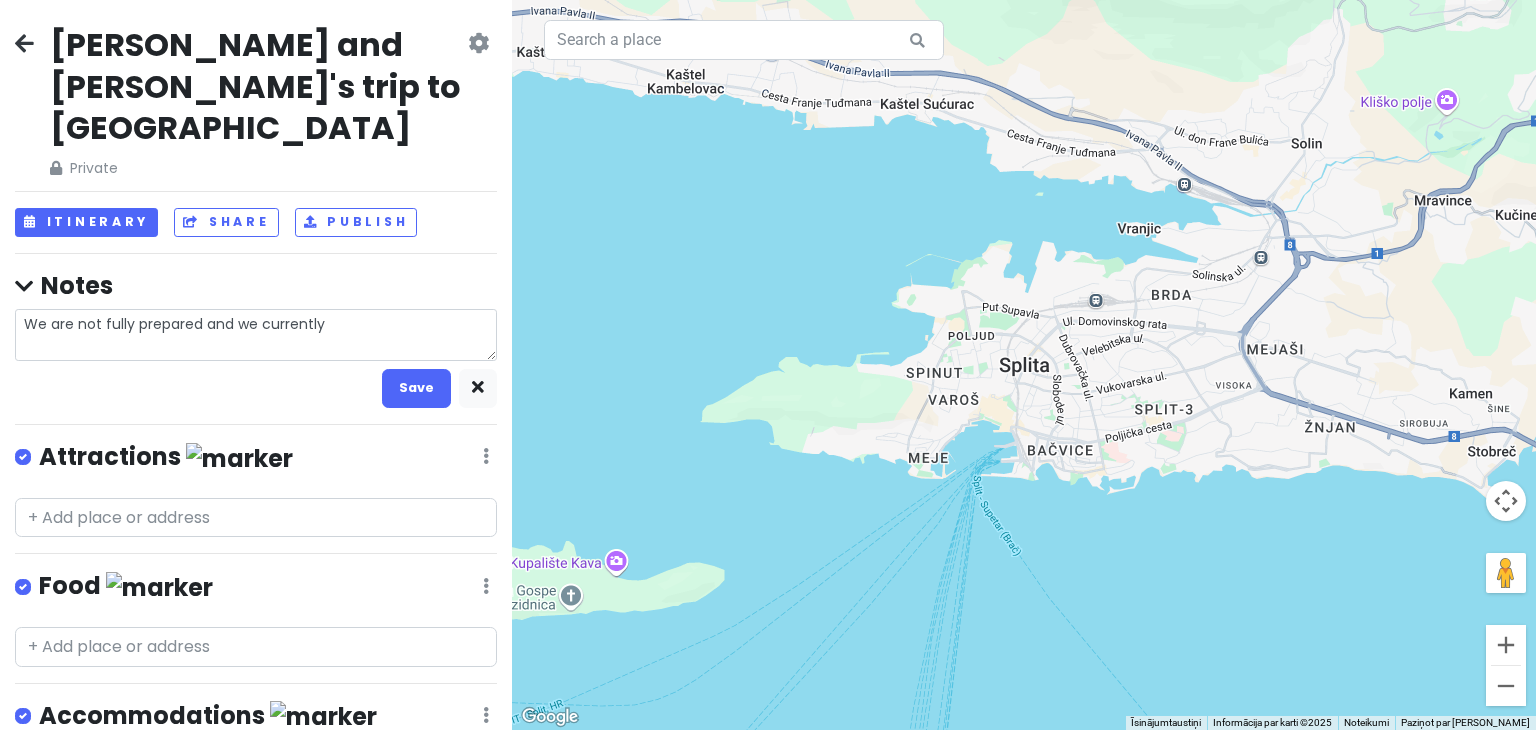 type on "x" 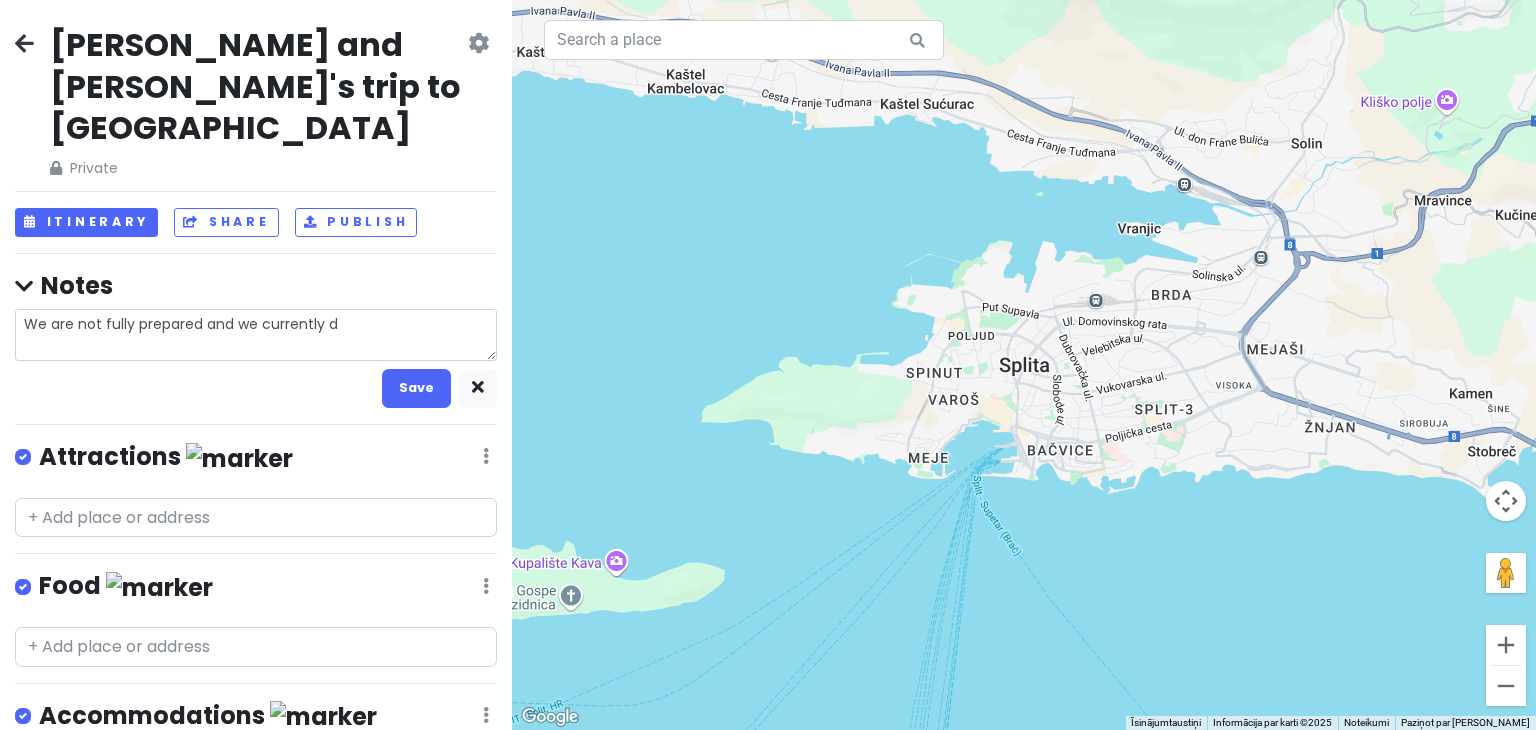 type on "x" 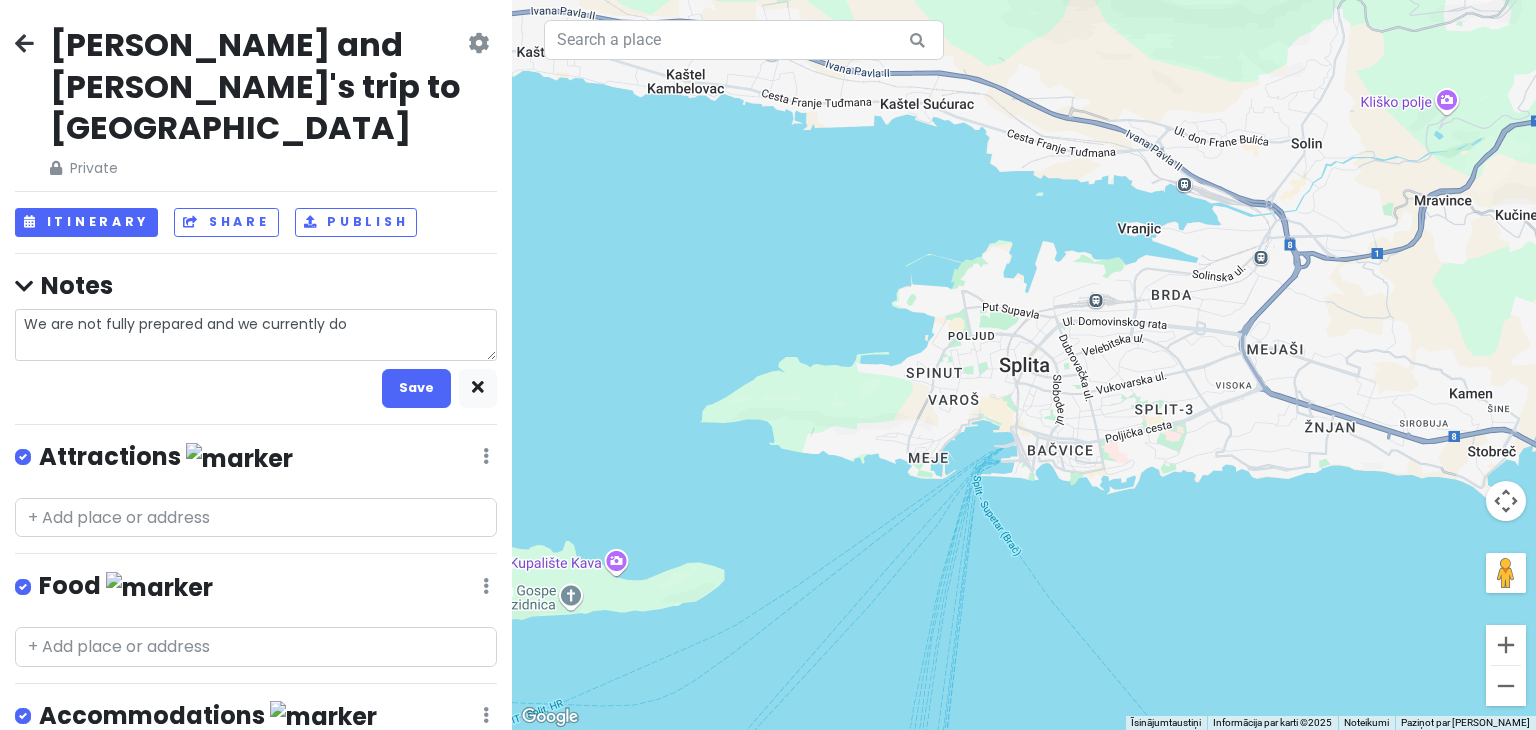 type on "x" 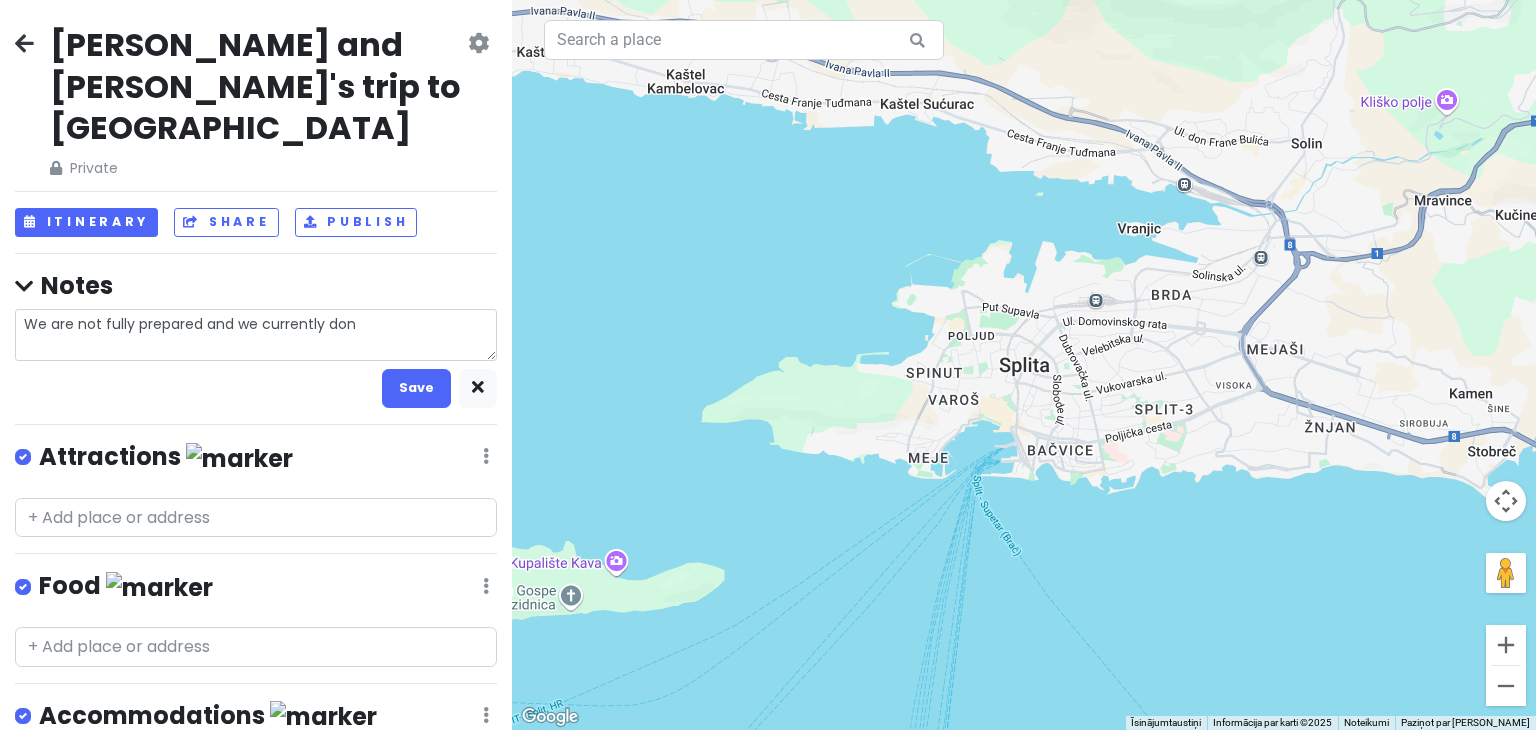 type on "x" 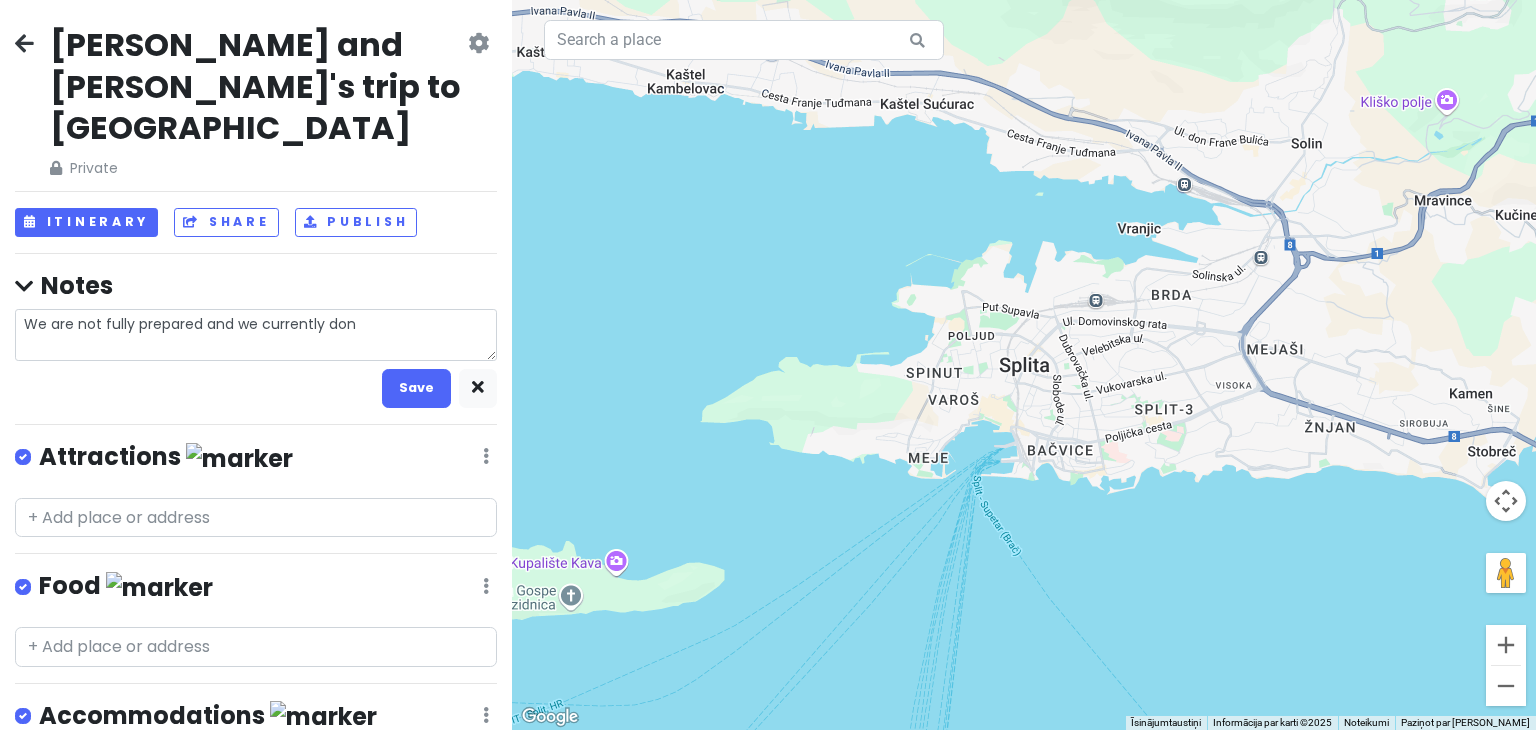 type on "We are not fully prepared and we currently don''" 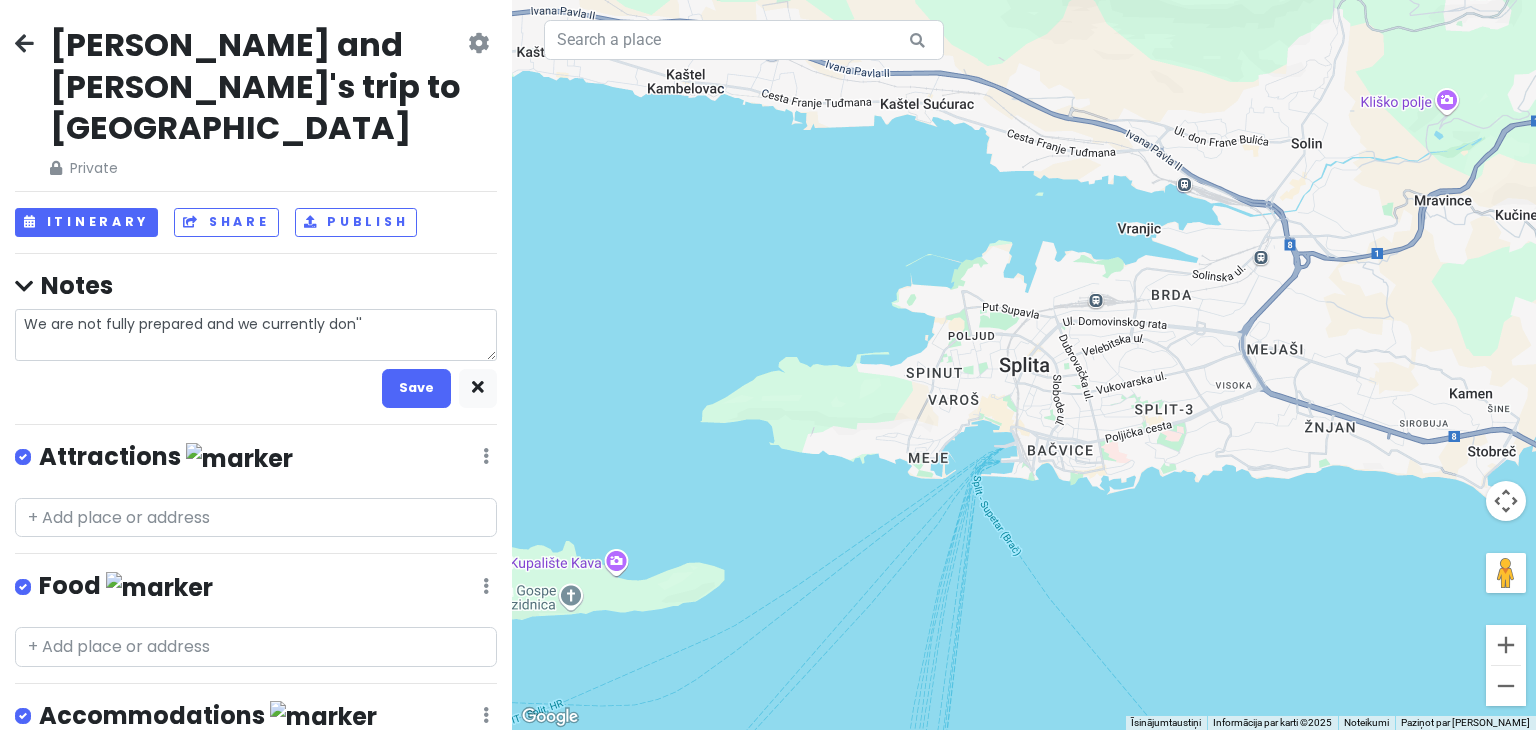 type on "x" 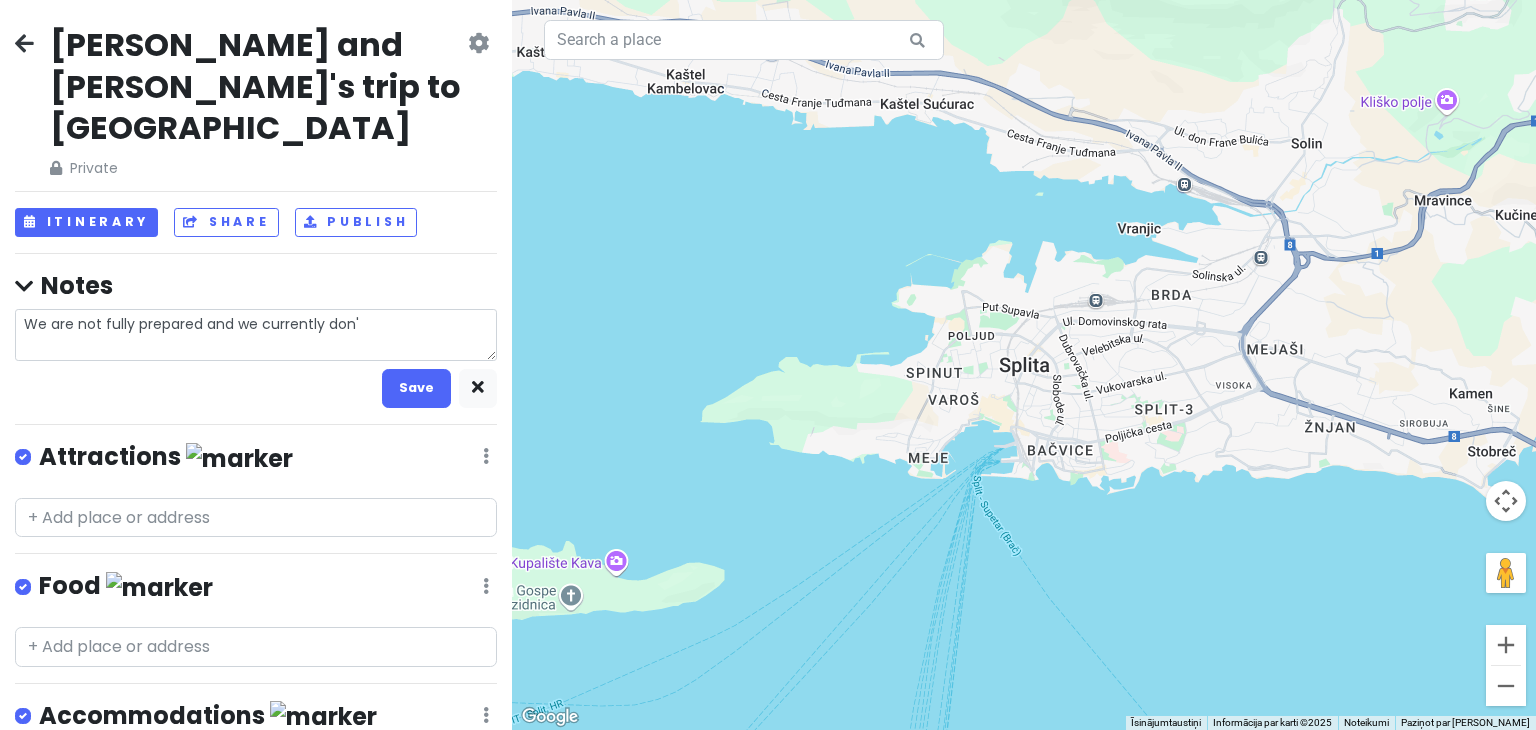 type on "x" 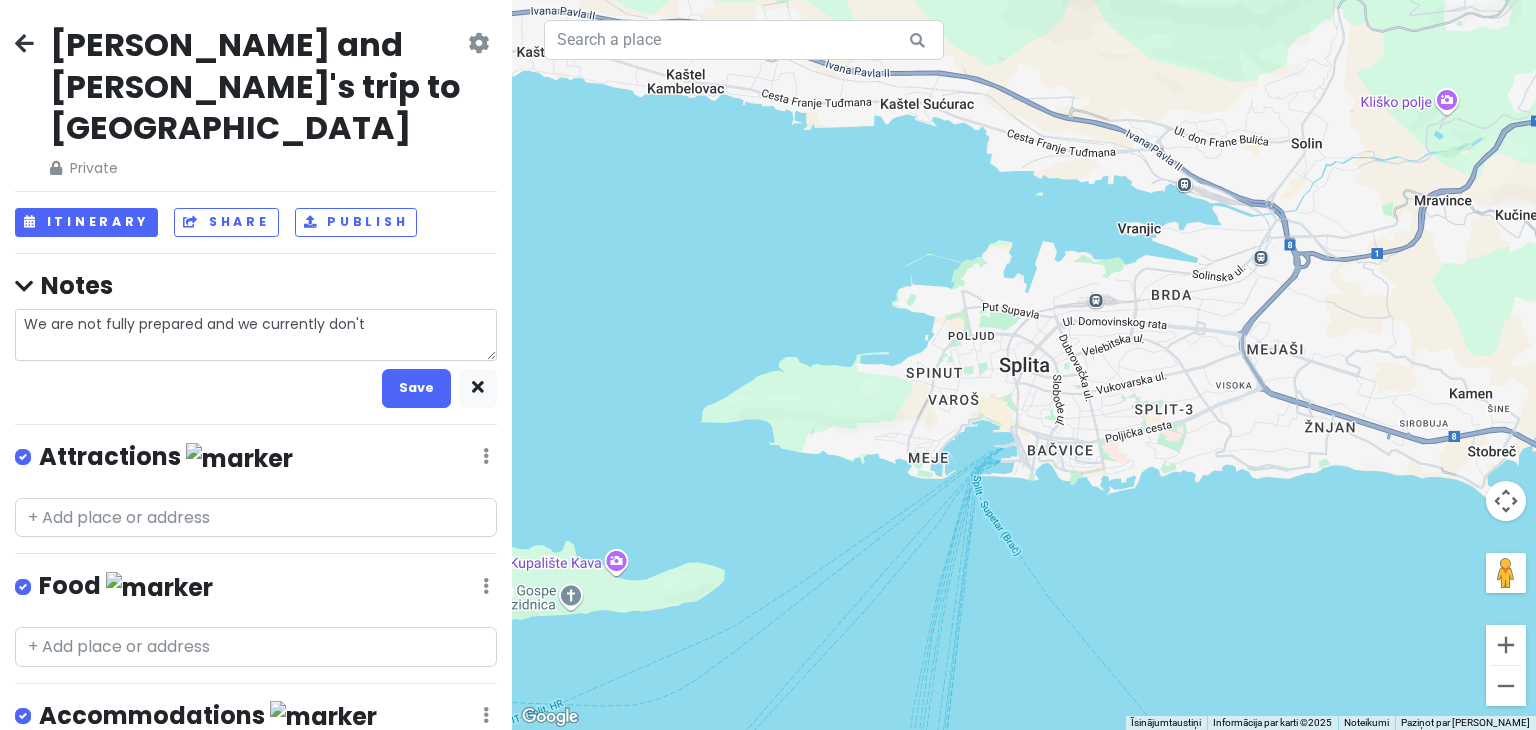 type on "x" 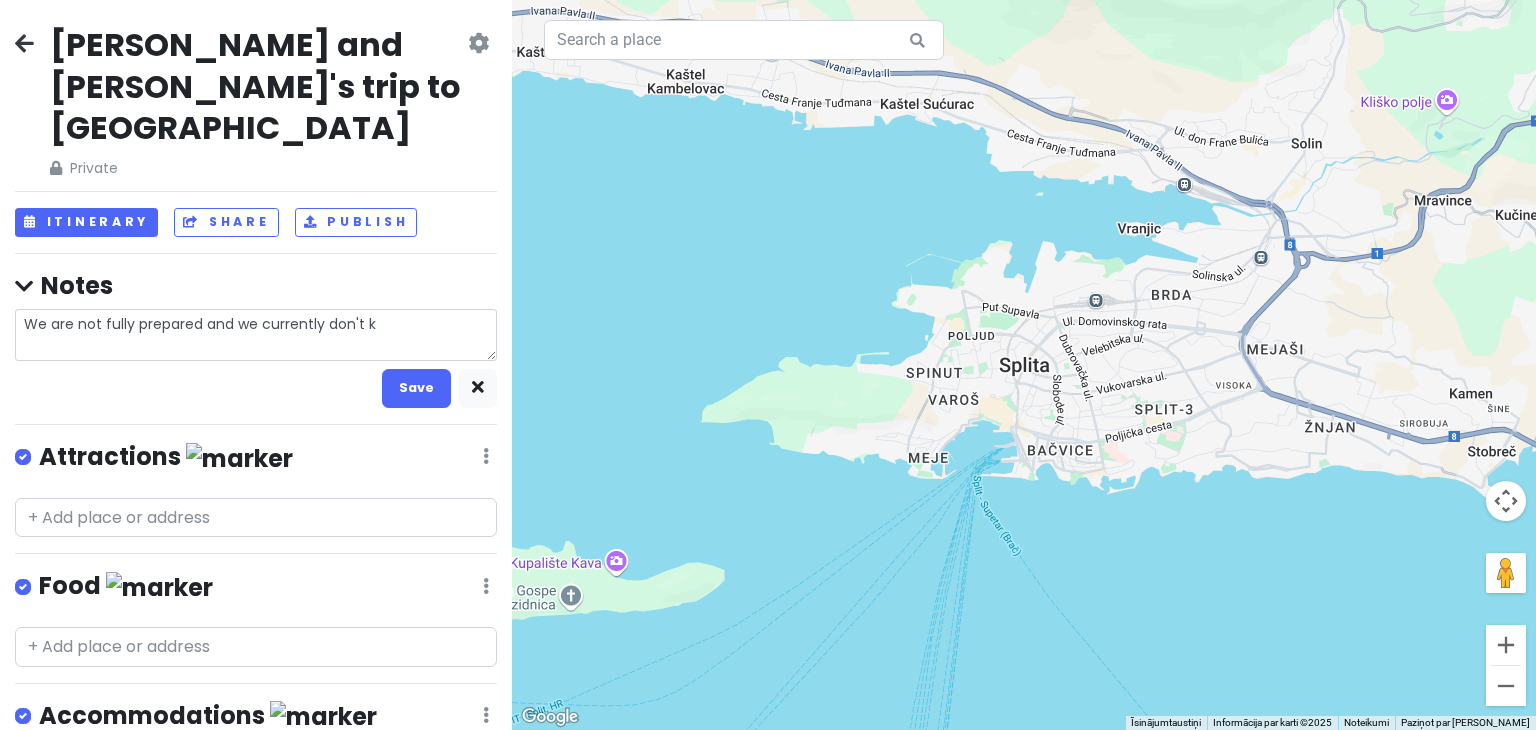 type on "x" 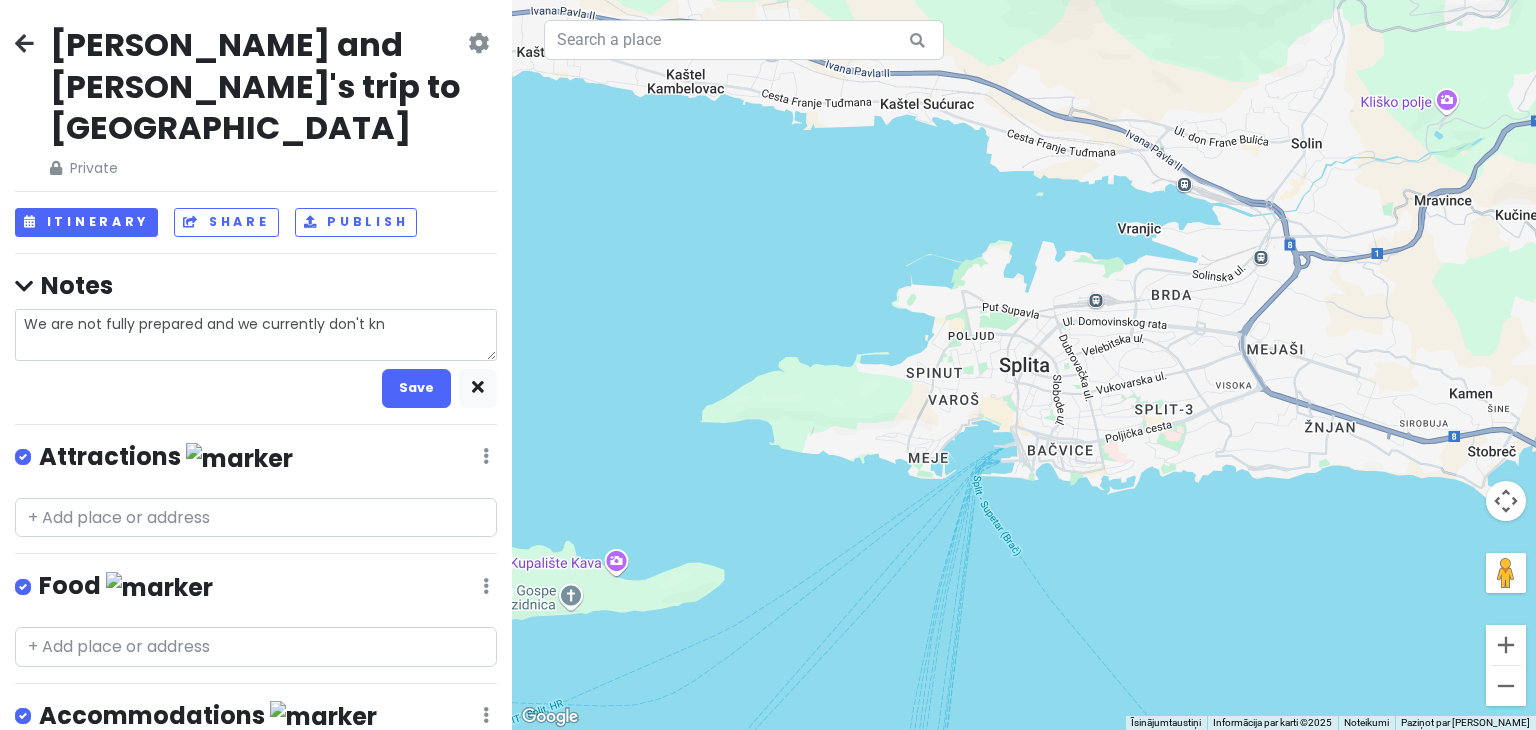 type on "x" 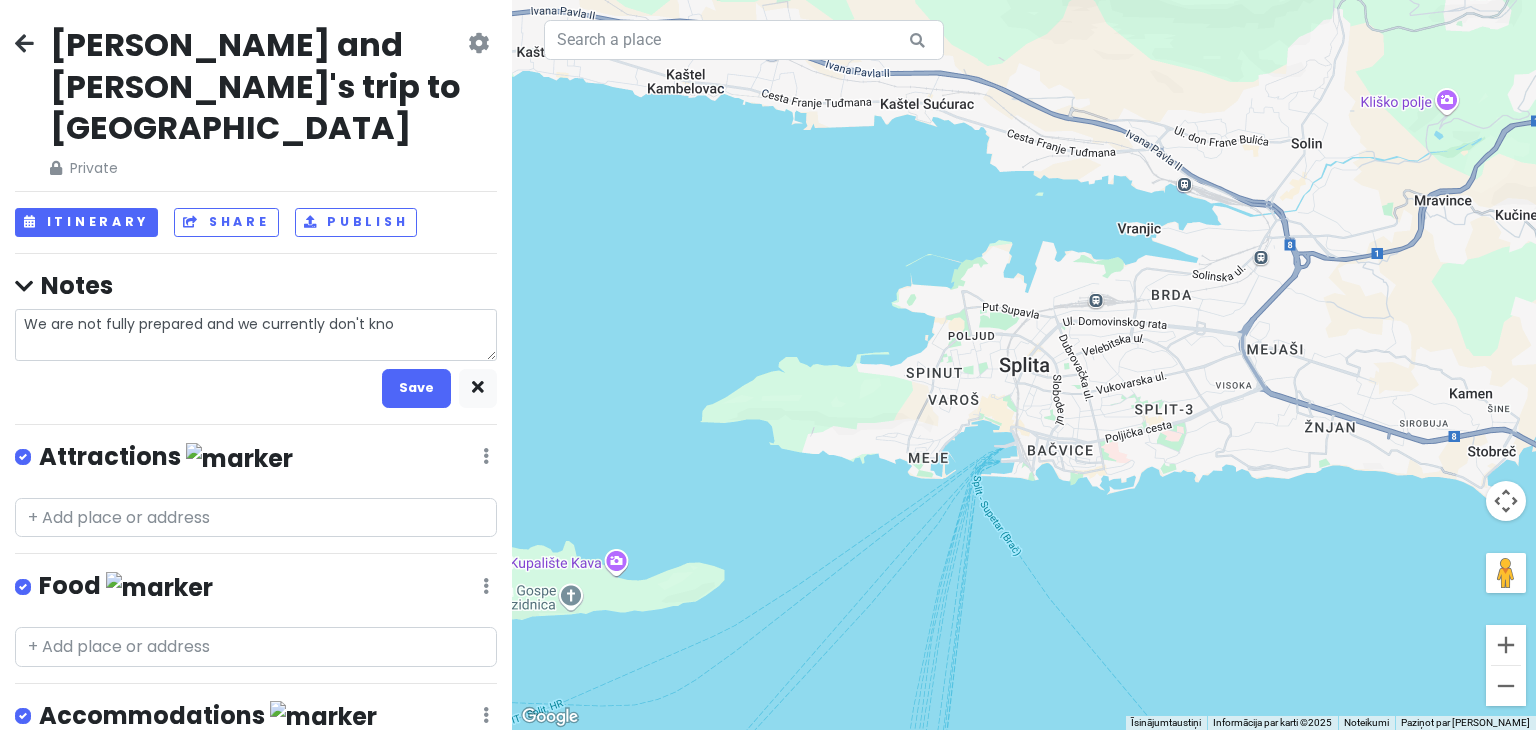 type on "x" 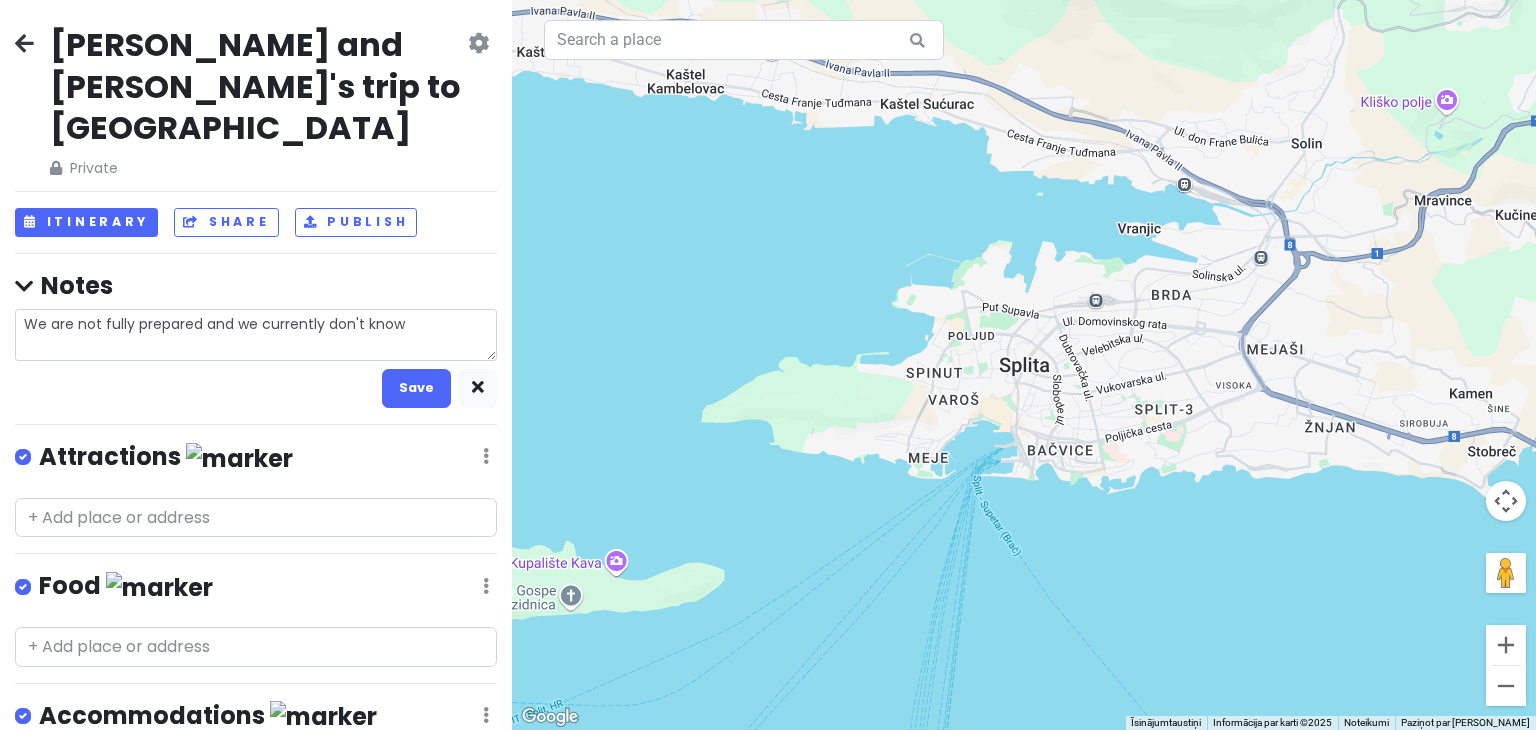 type on "x" 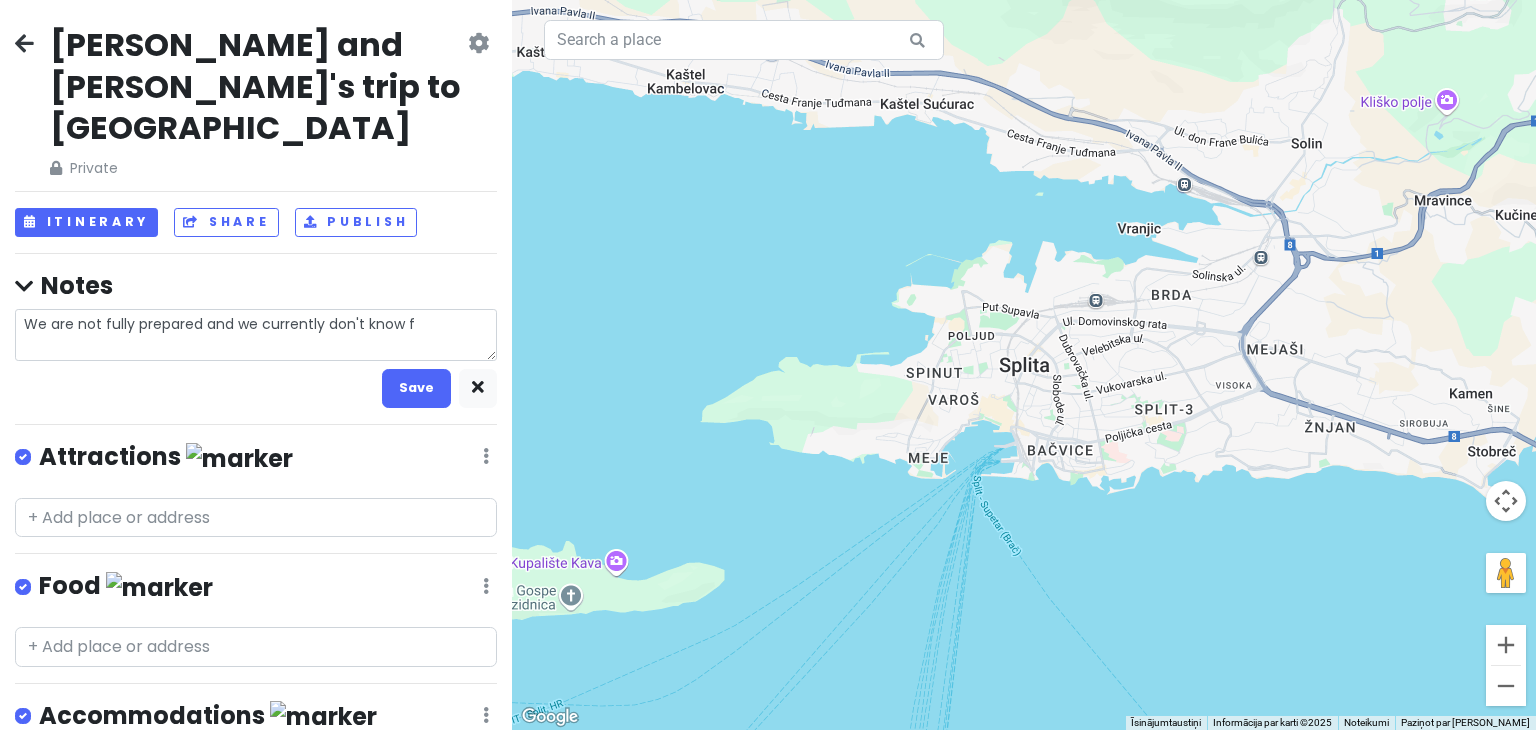 type on "x" 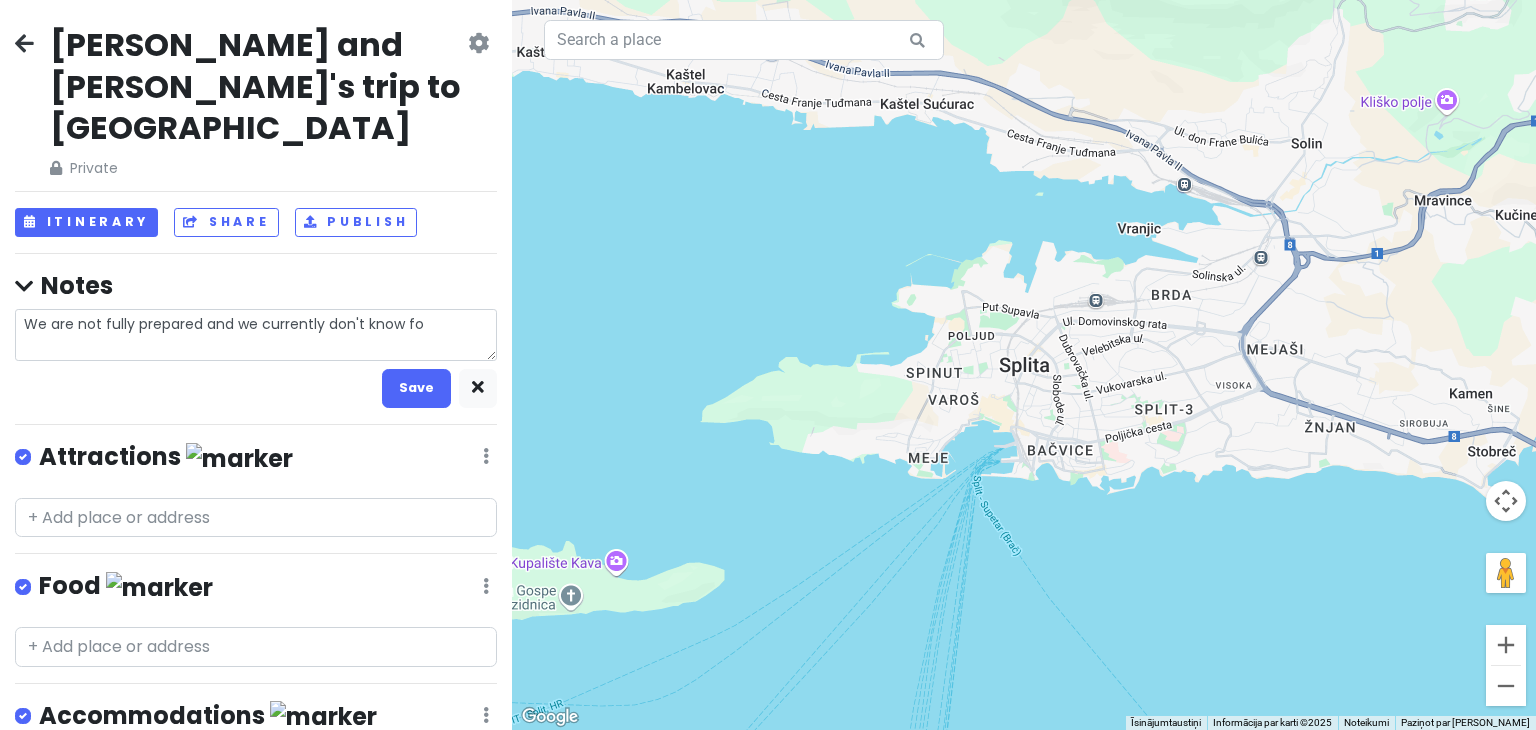 type on "x" 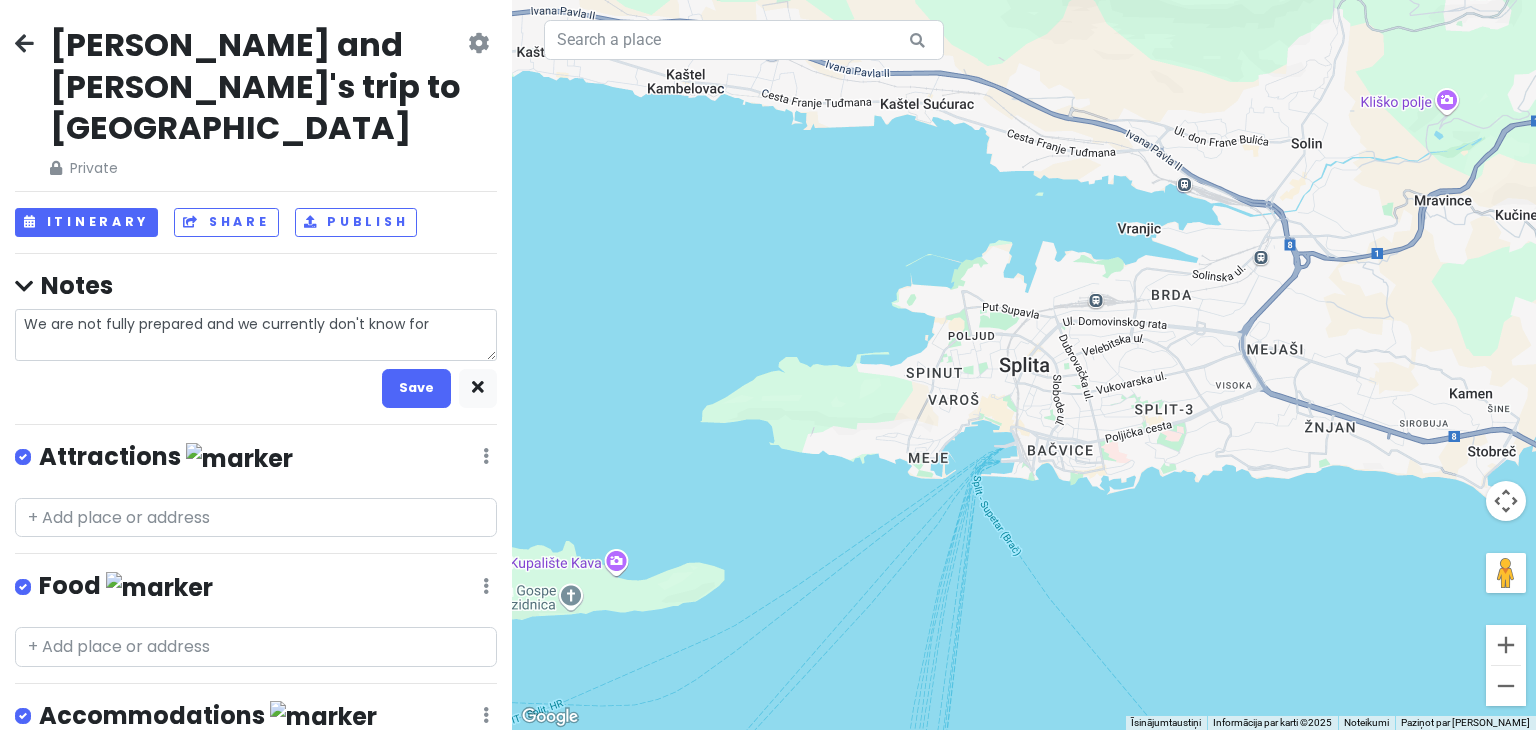 type on "x" 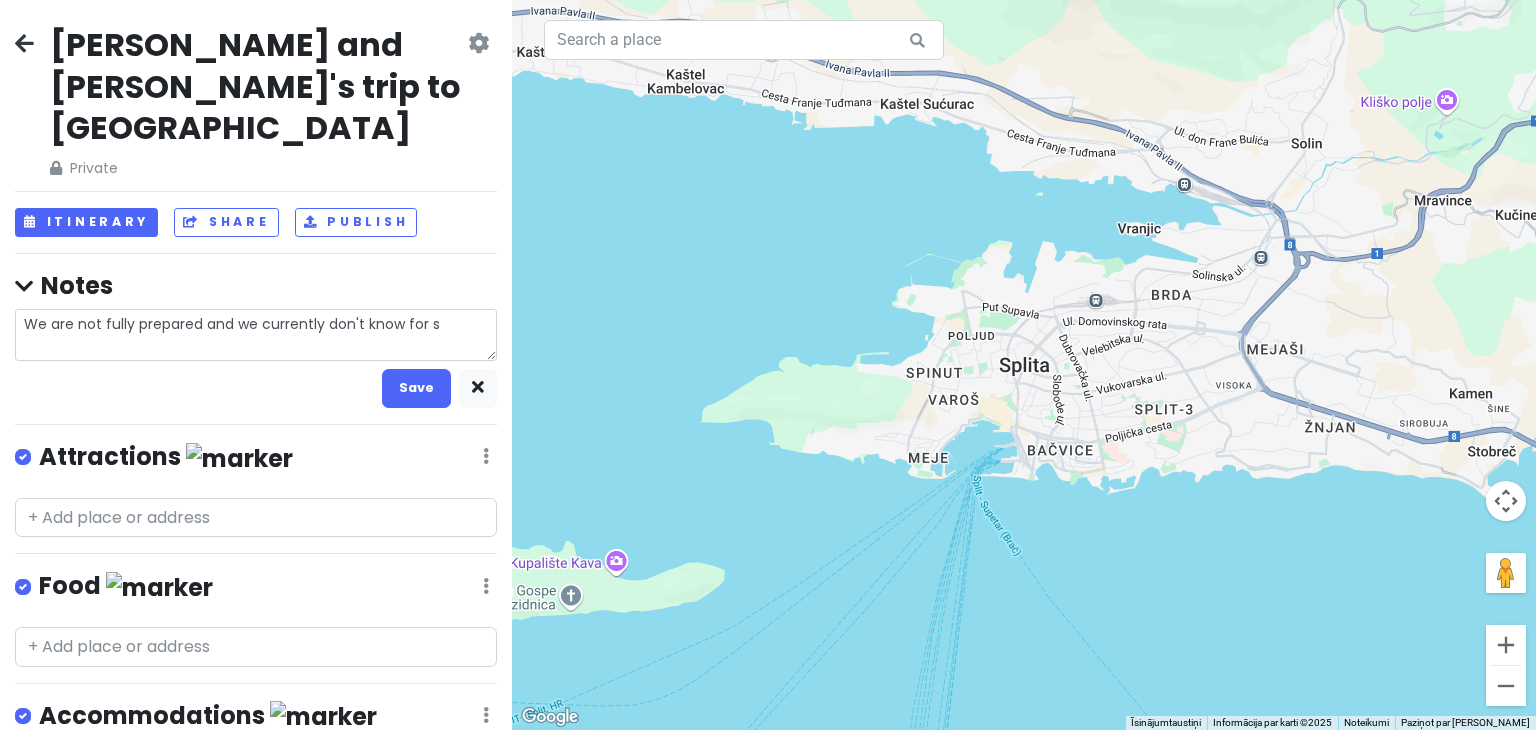 type on "x" 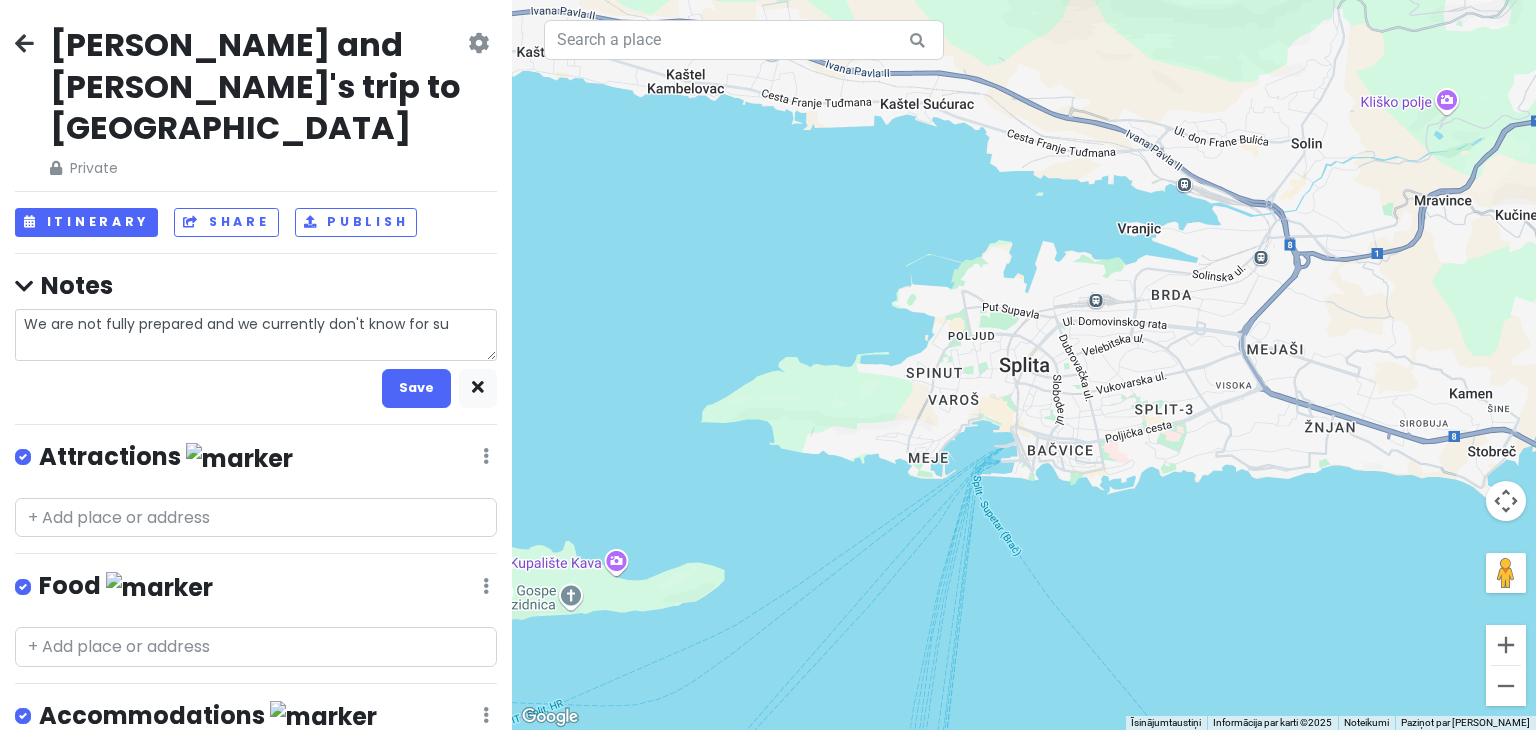 type on "x" 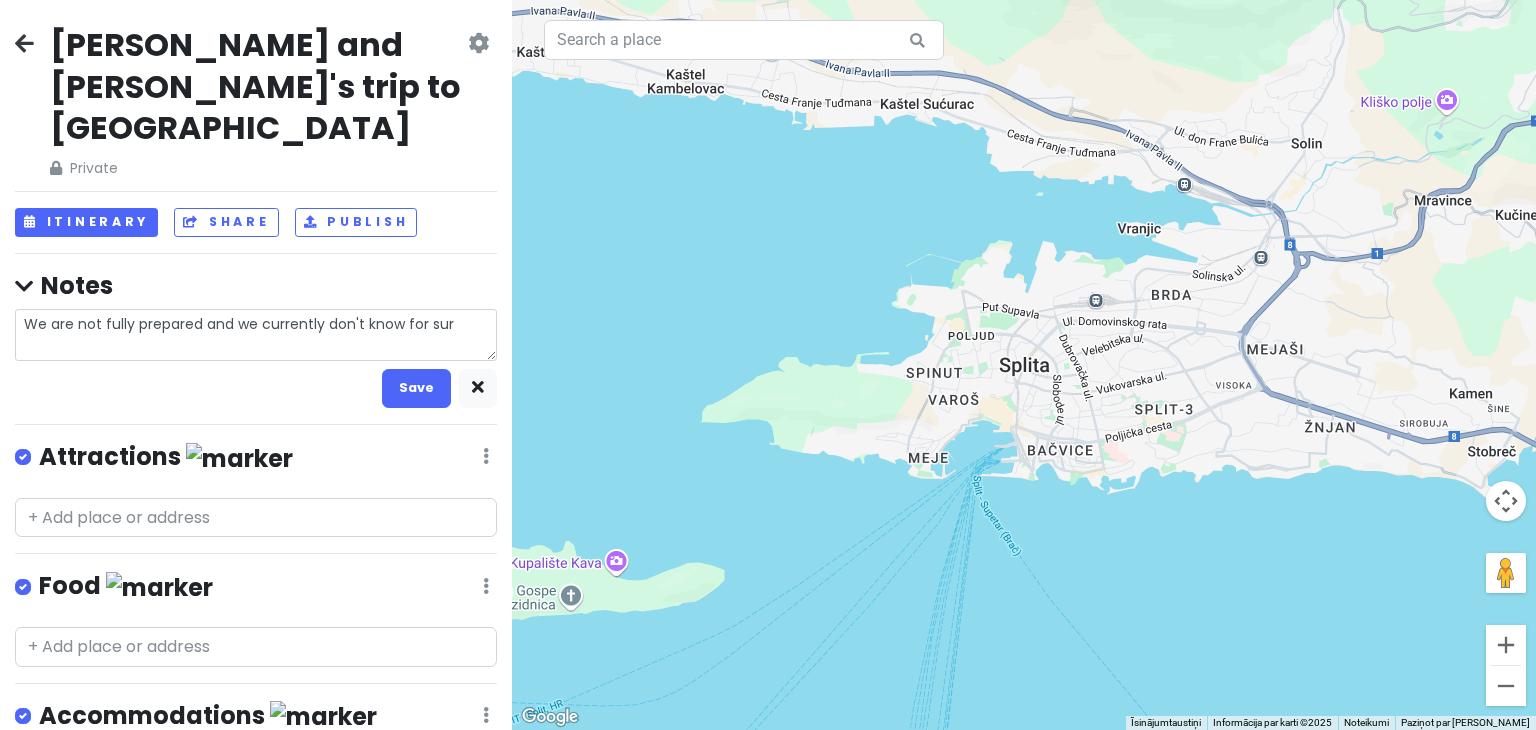 type on "x" 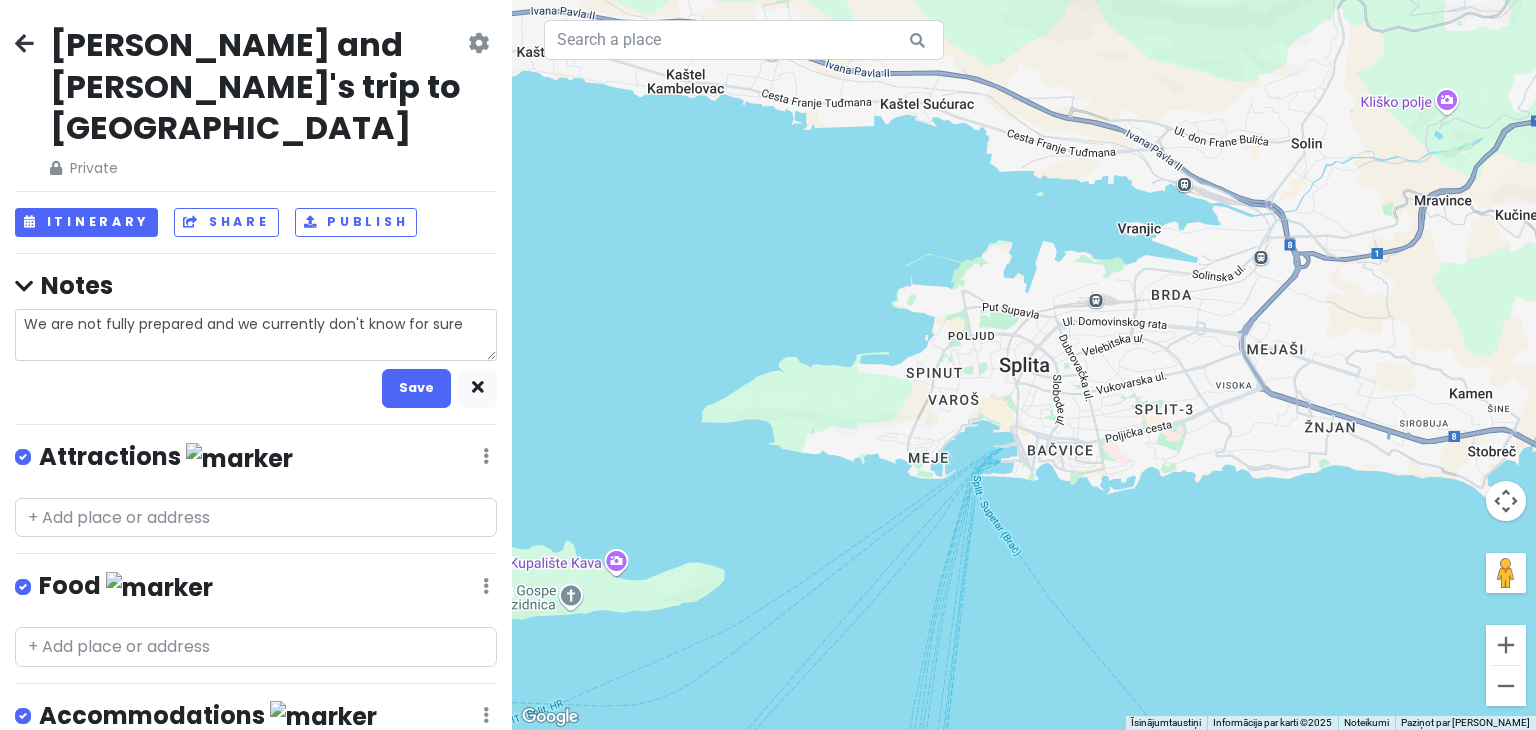 type on "x" 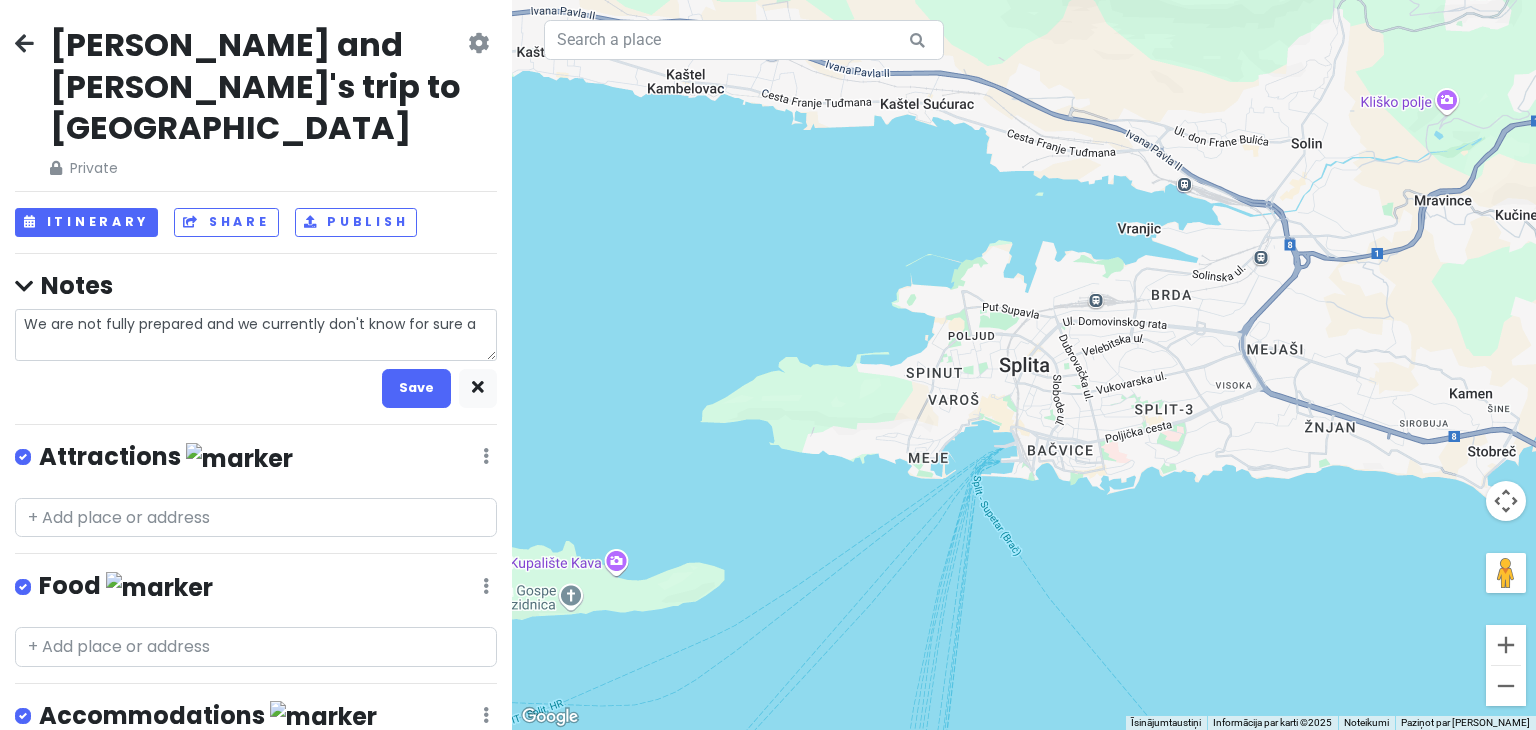 type on "x" 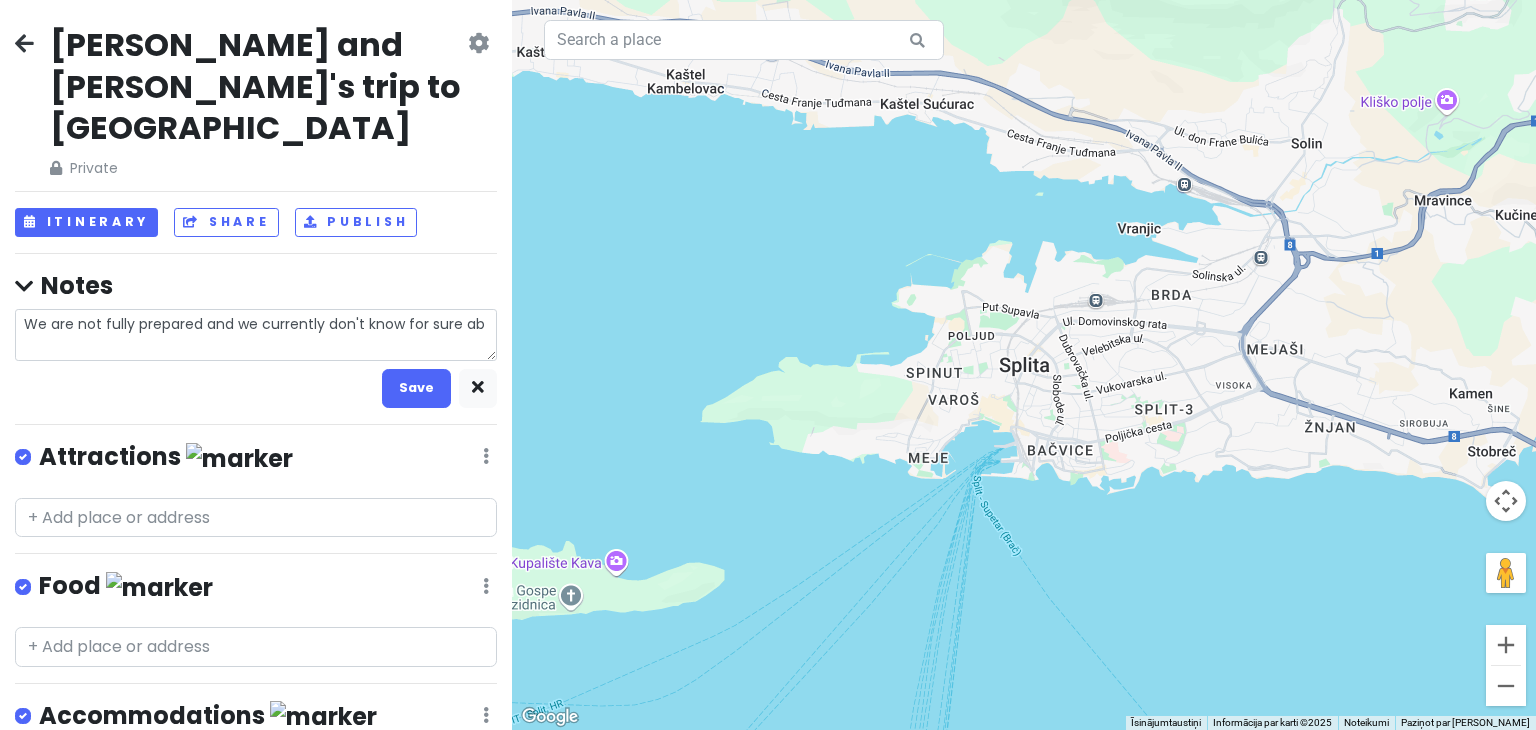 type on "x" 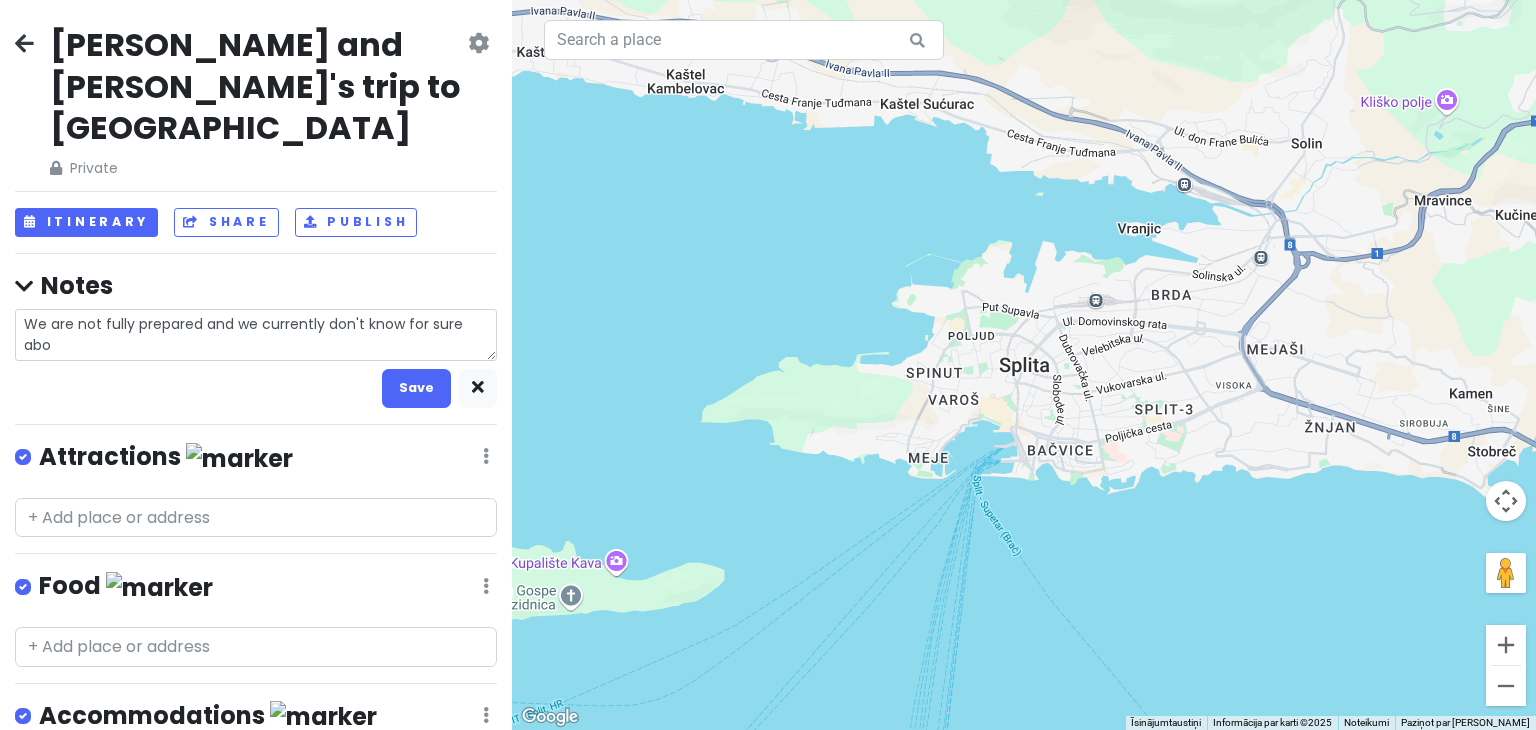 type on "x" 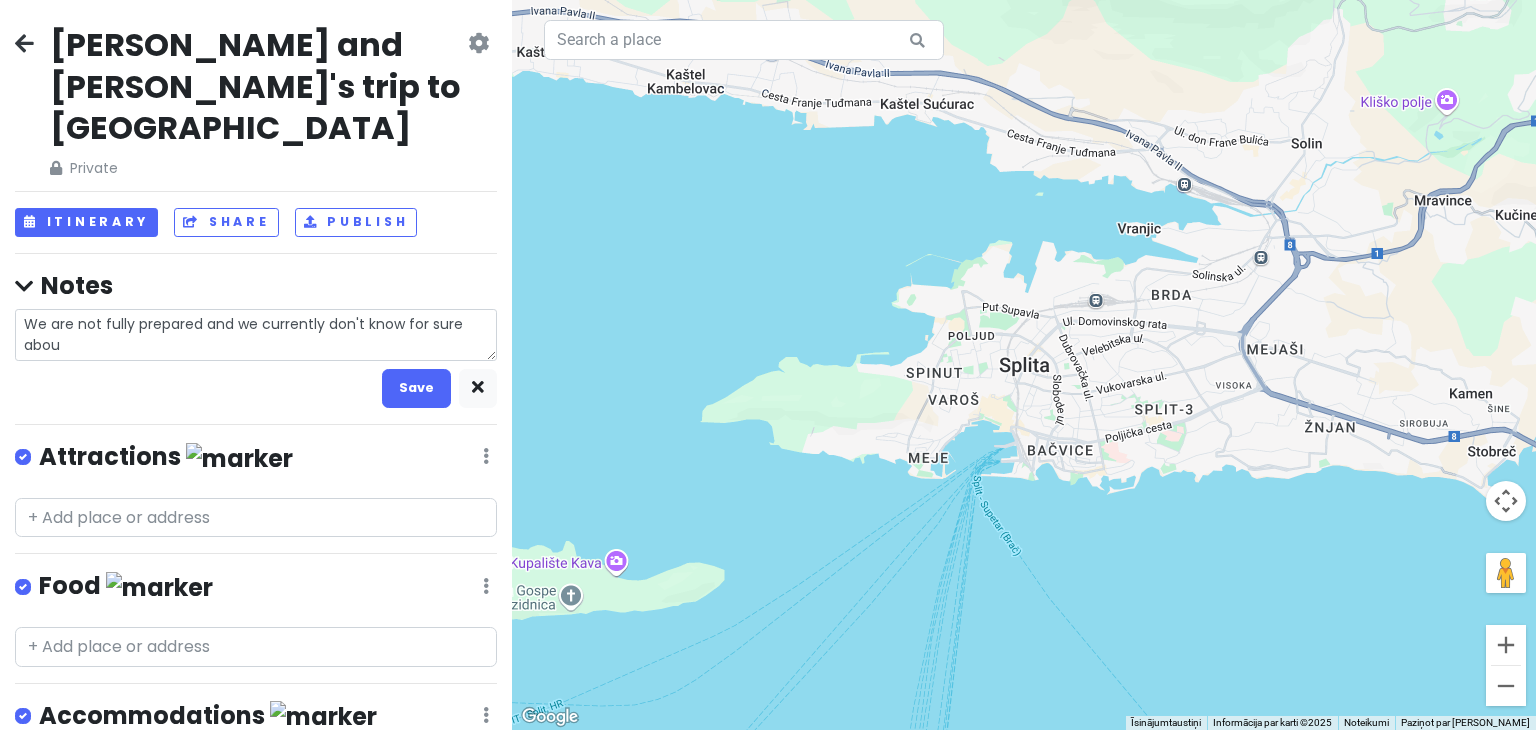 type on "x" 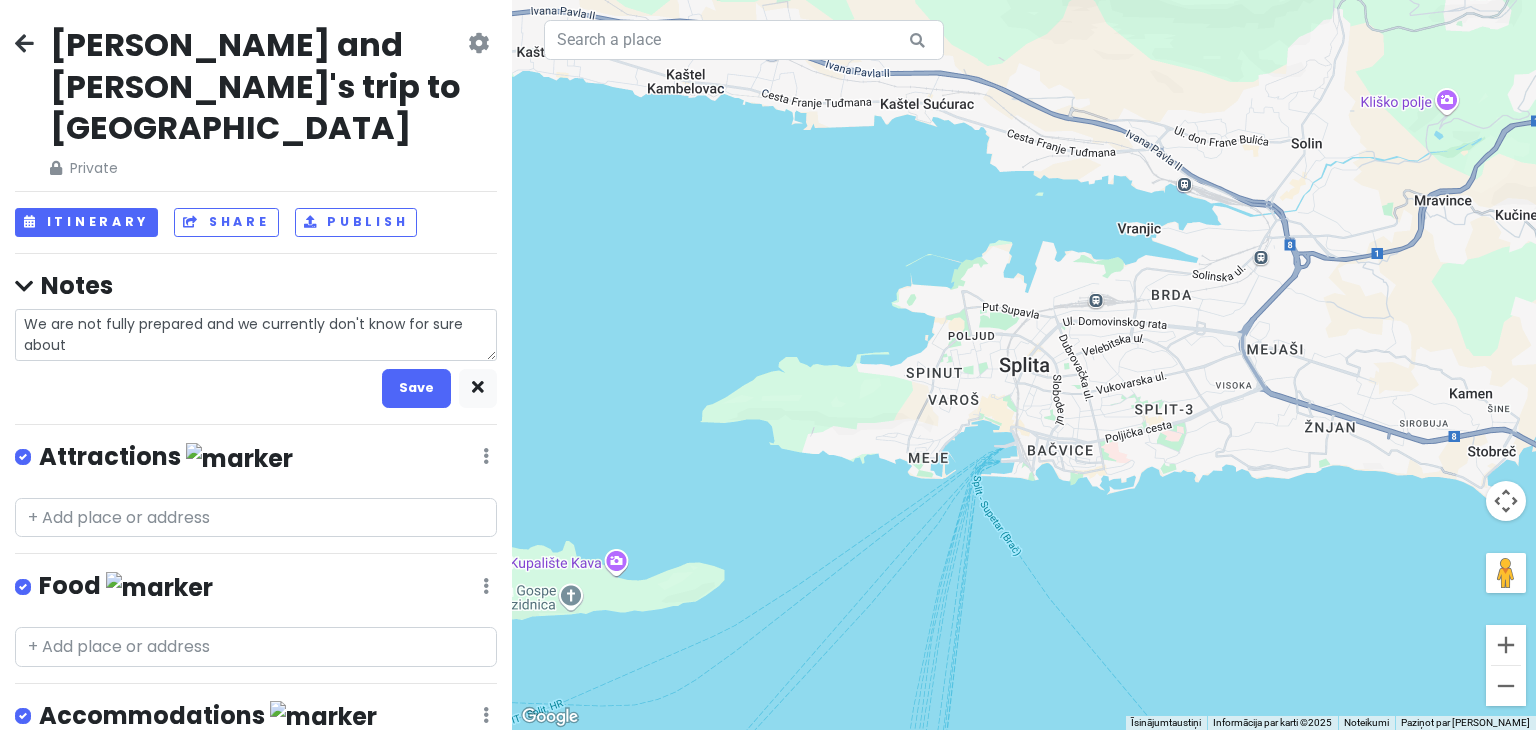 type on "x" 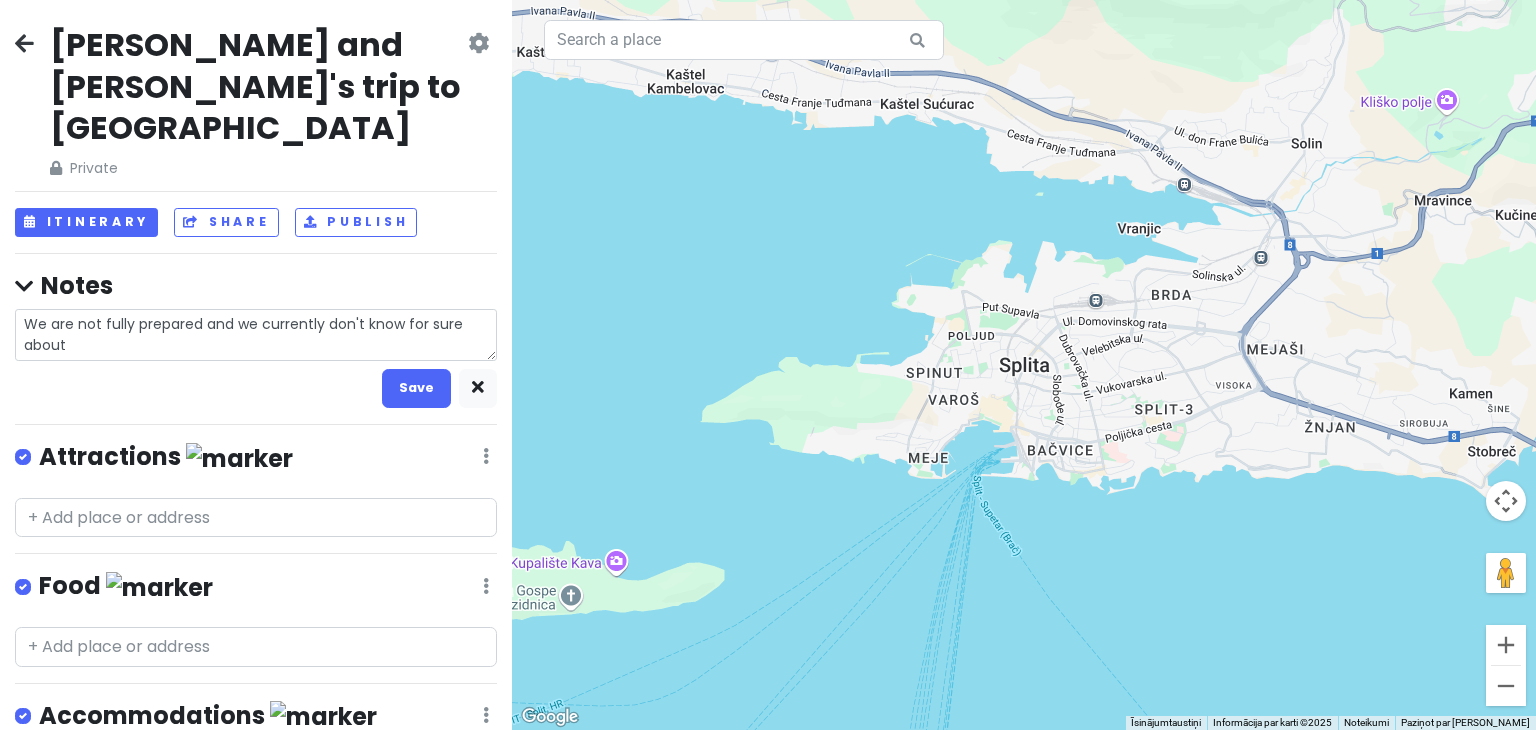 type on "x" 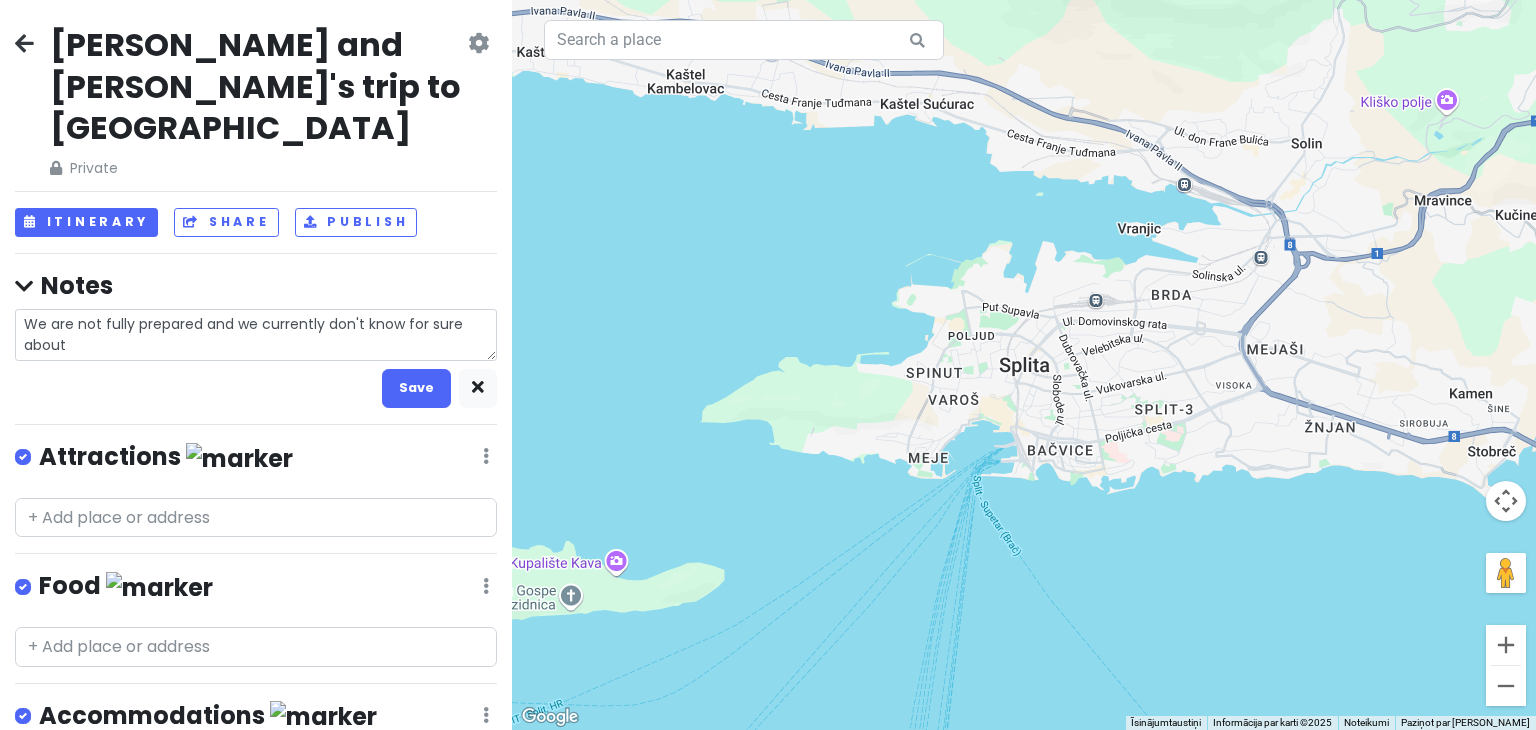 type on "We are not fully prepared and we currently don't know for sure about s" 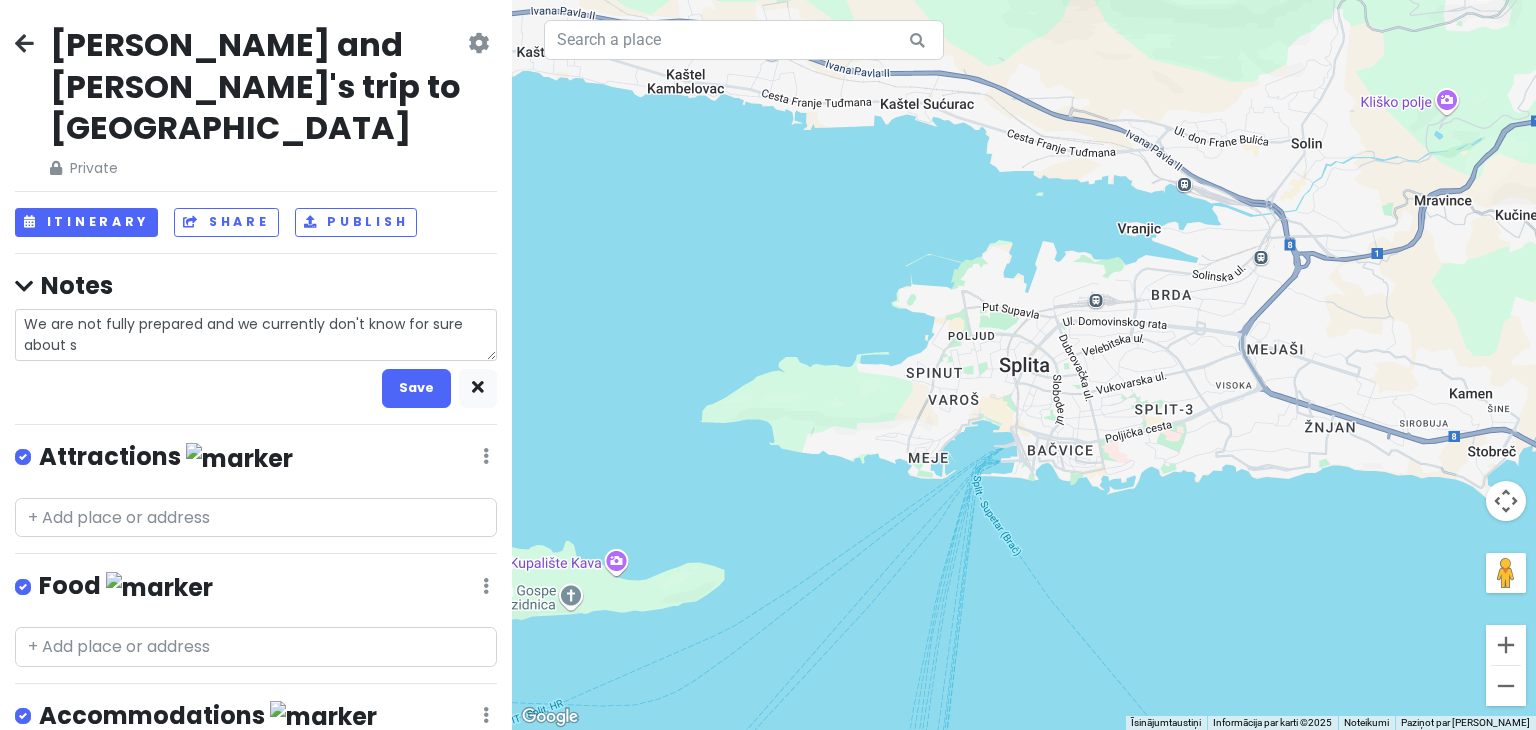 type on "x" 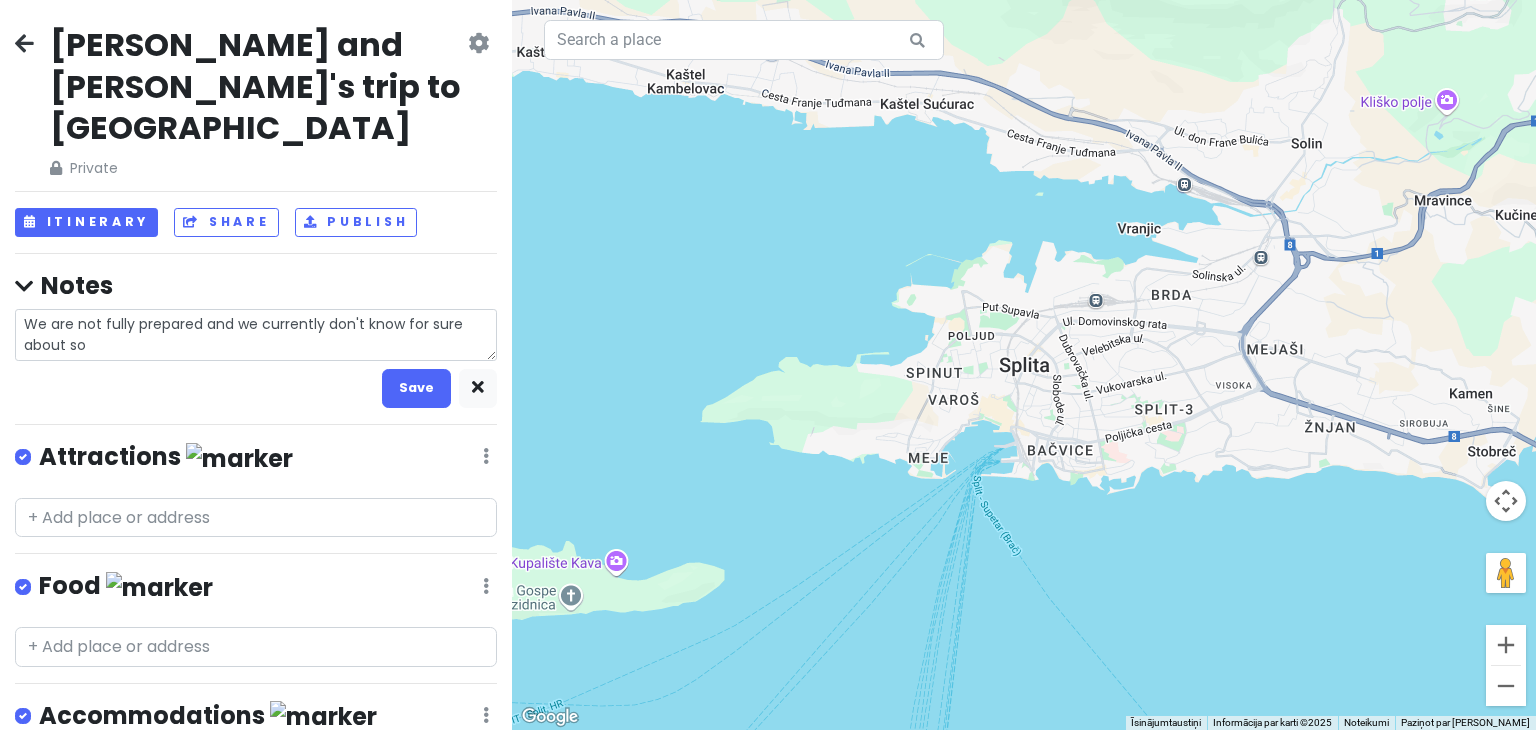 type on "x" 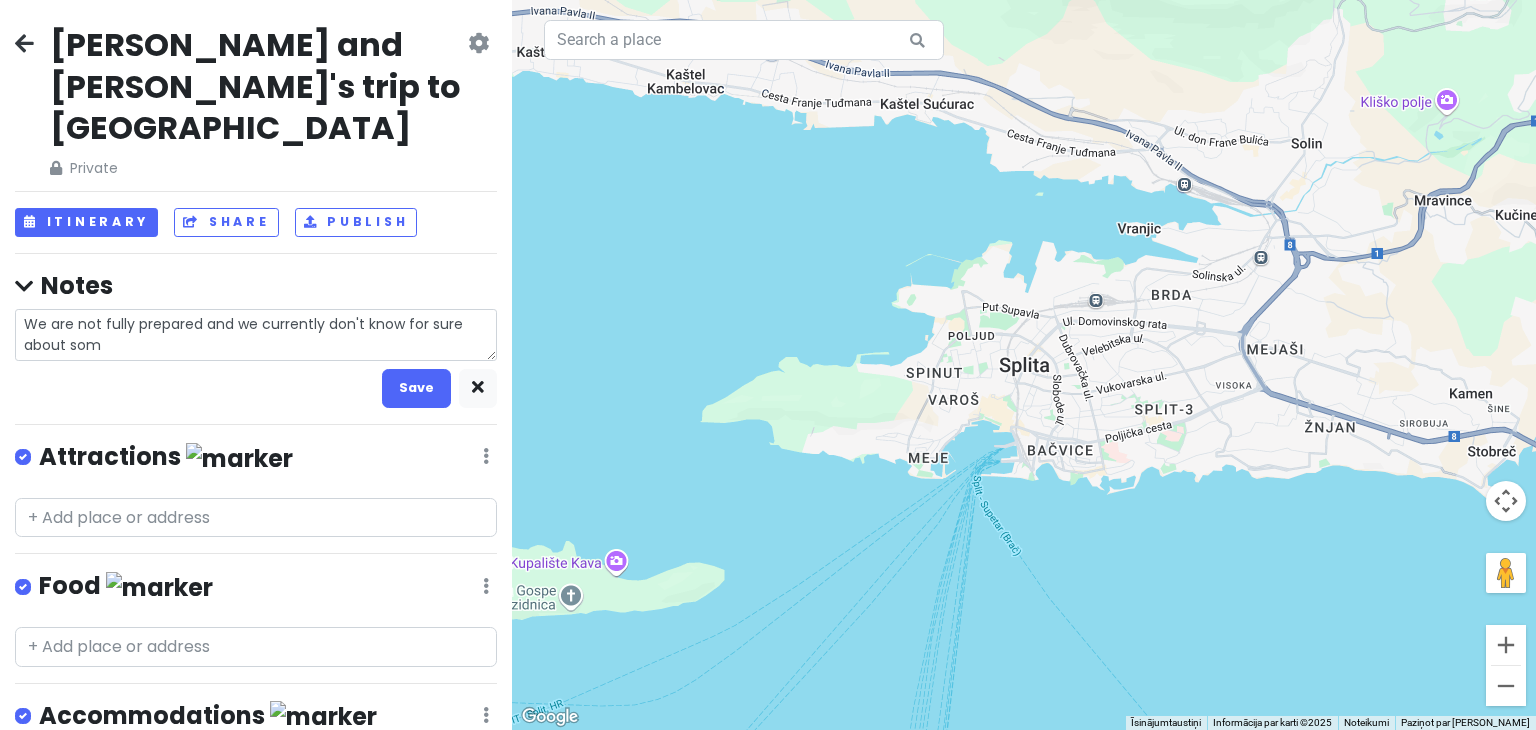 type on "We are not fully prepared and we currently don't know for sure about some" 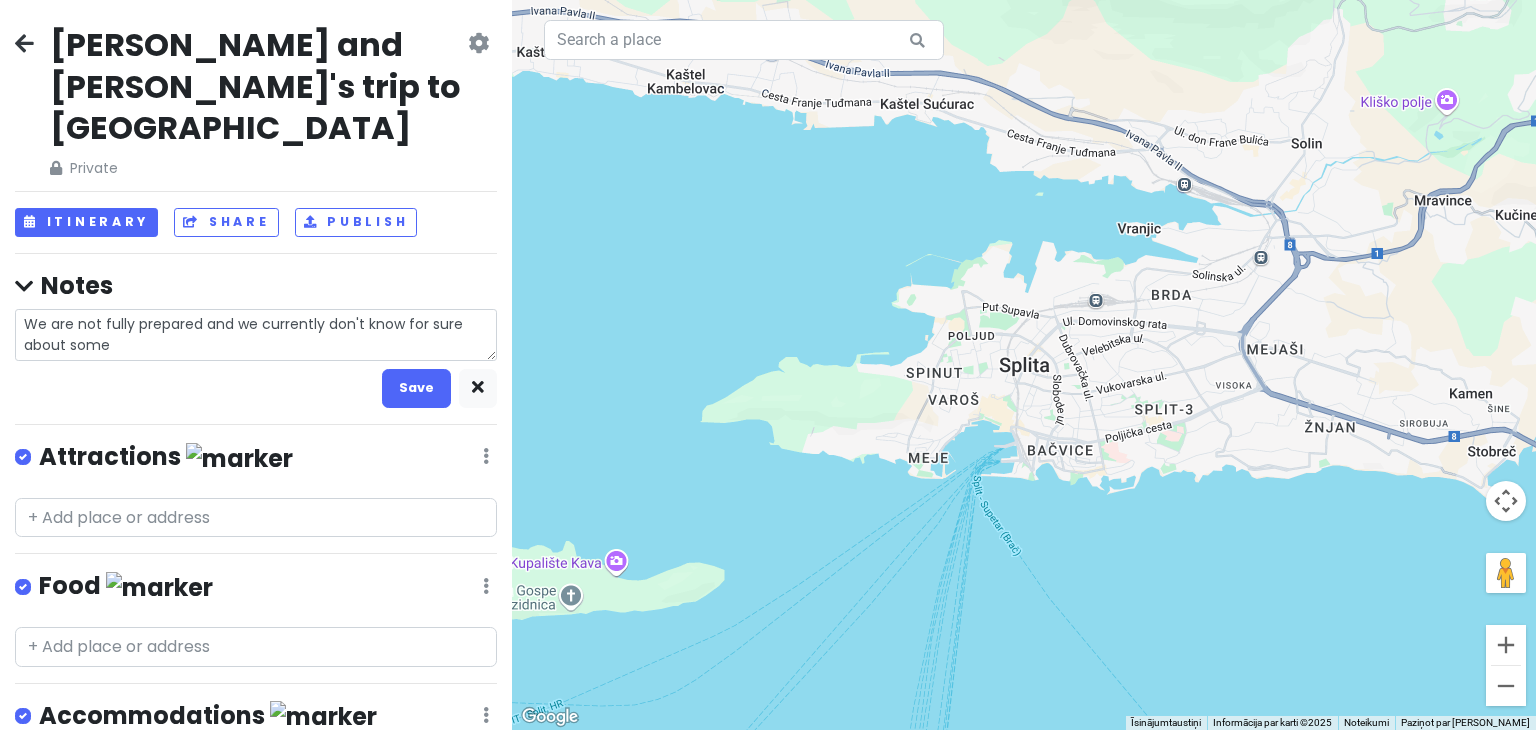 type on "x" 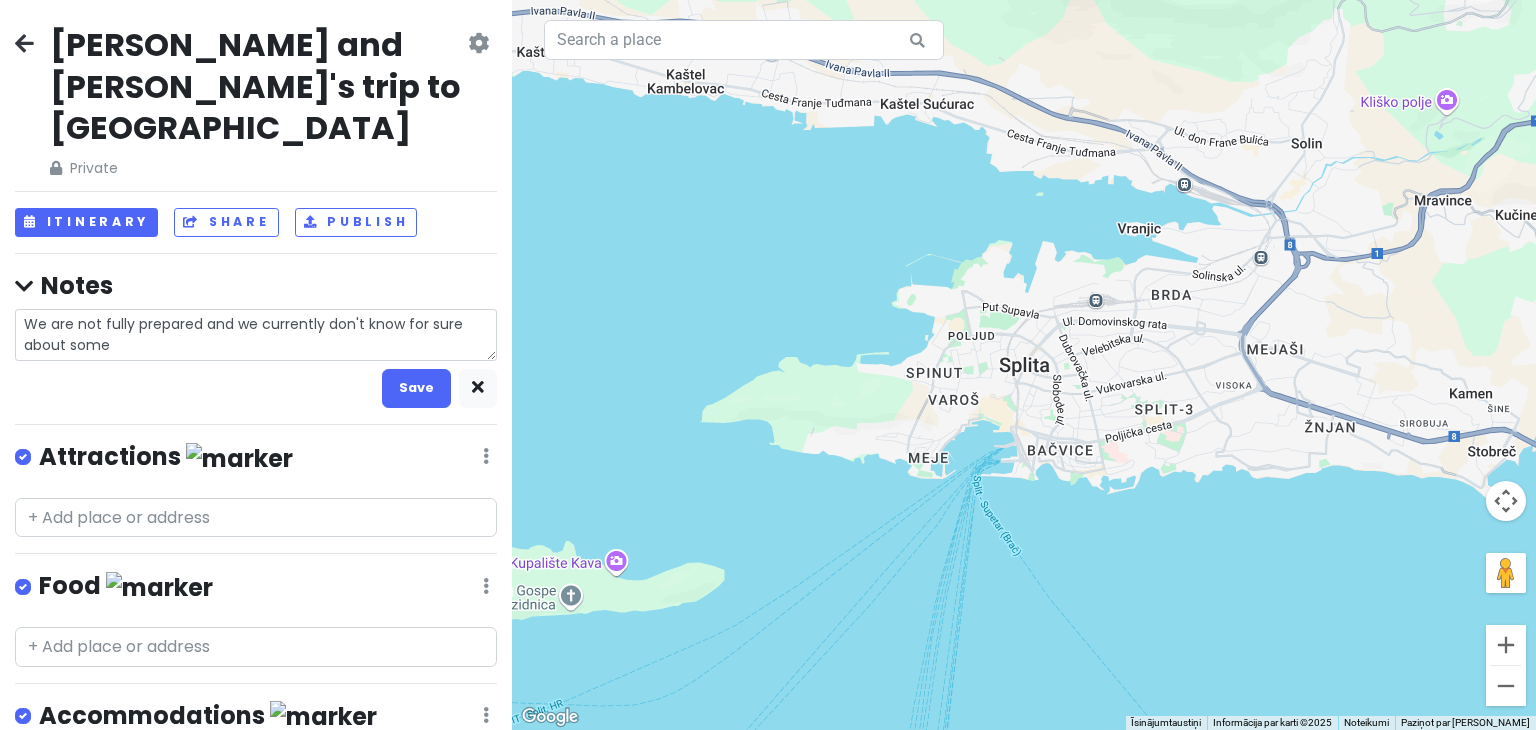 type on "x" 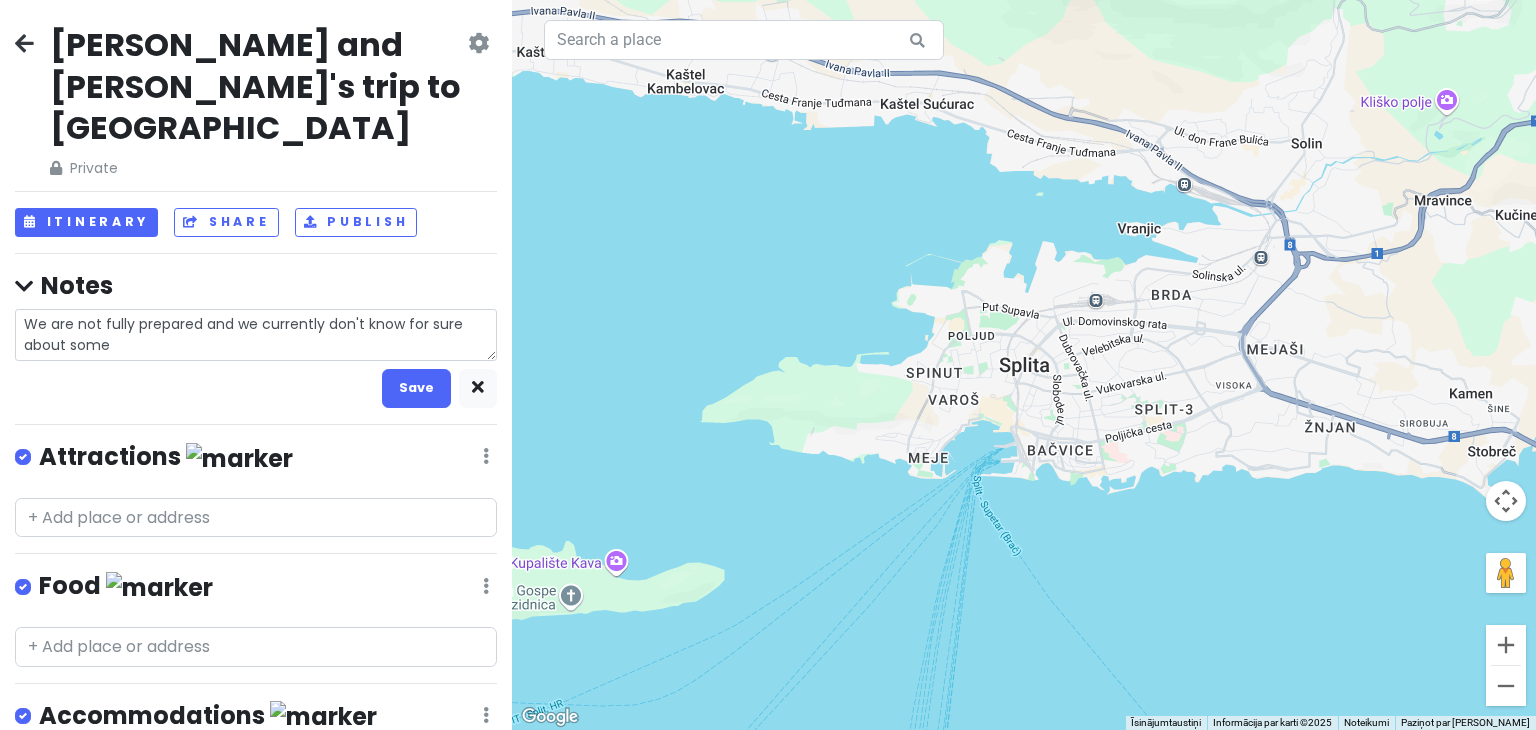 type on "We are not fully prepared and we currently don't know for sure about some" 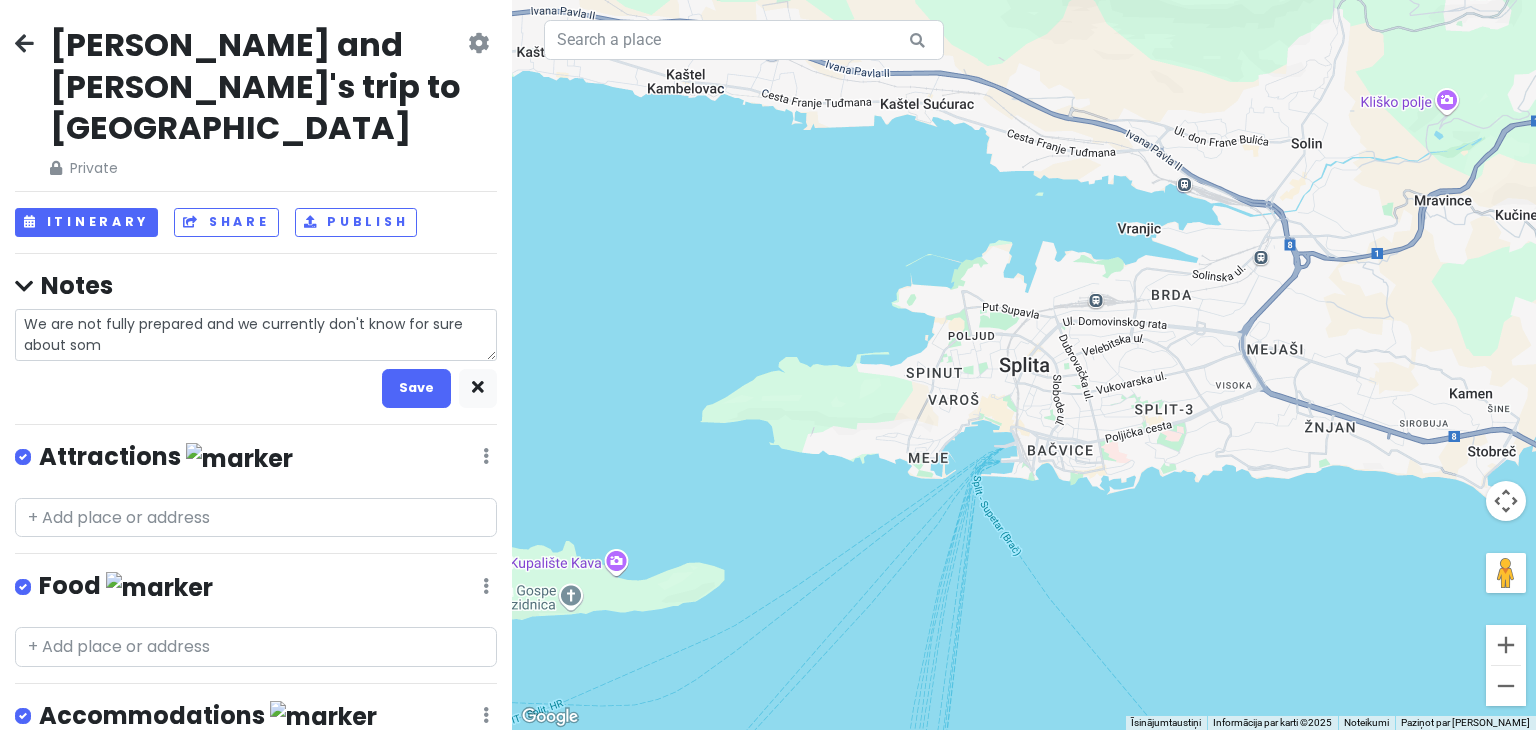 type on "x" 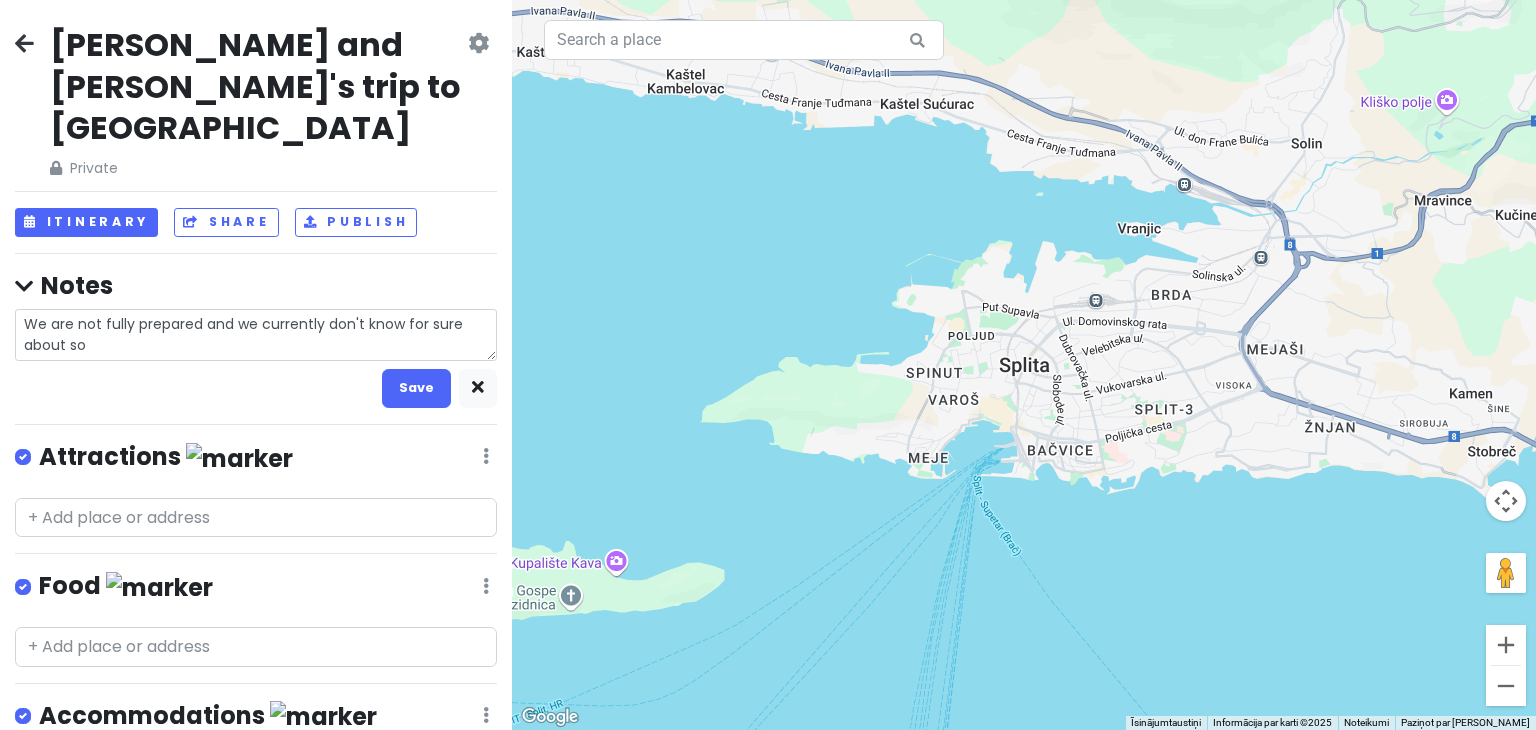 type on "x" 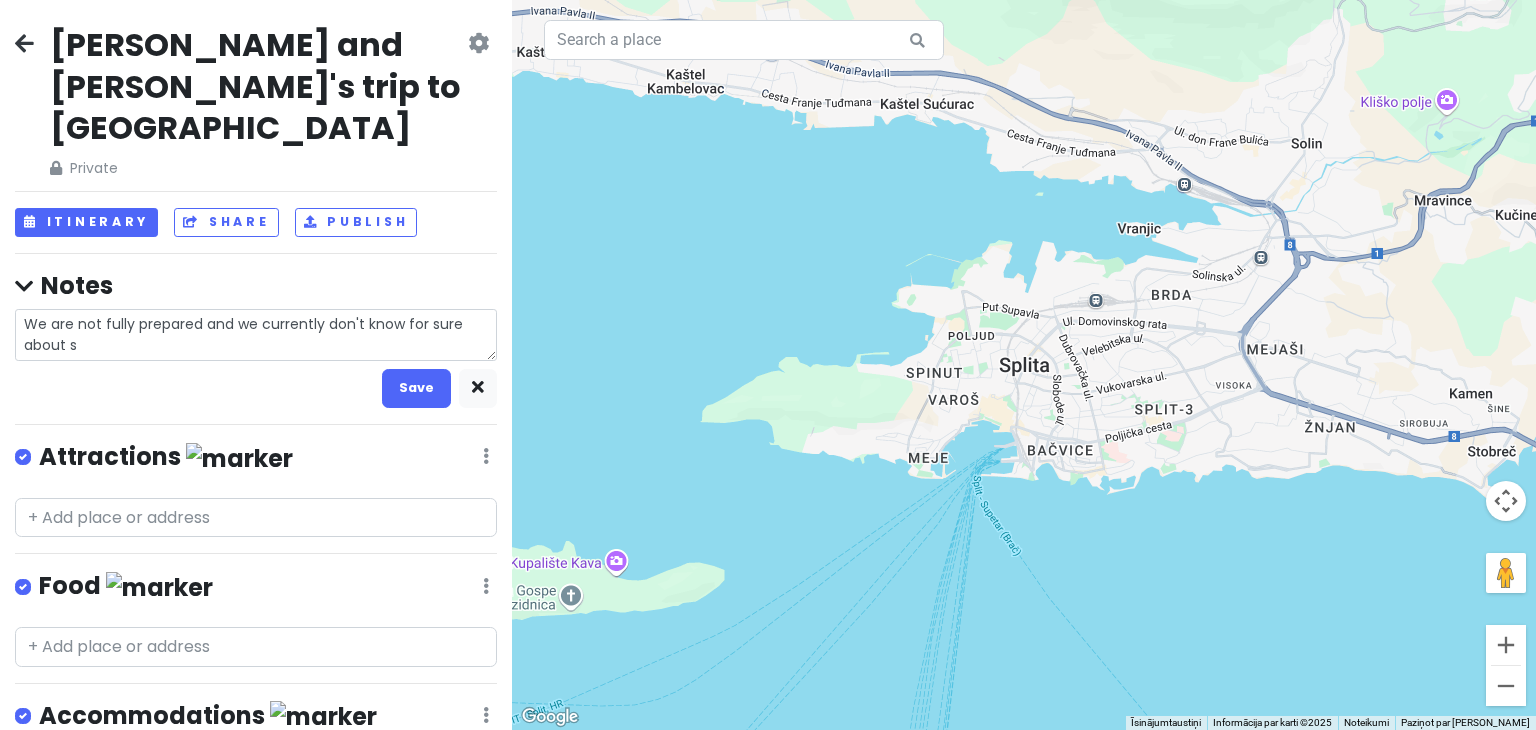 type on "x" 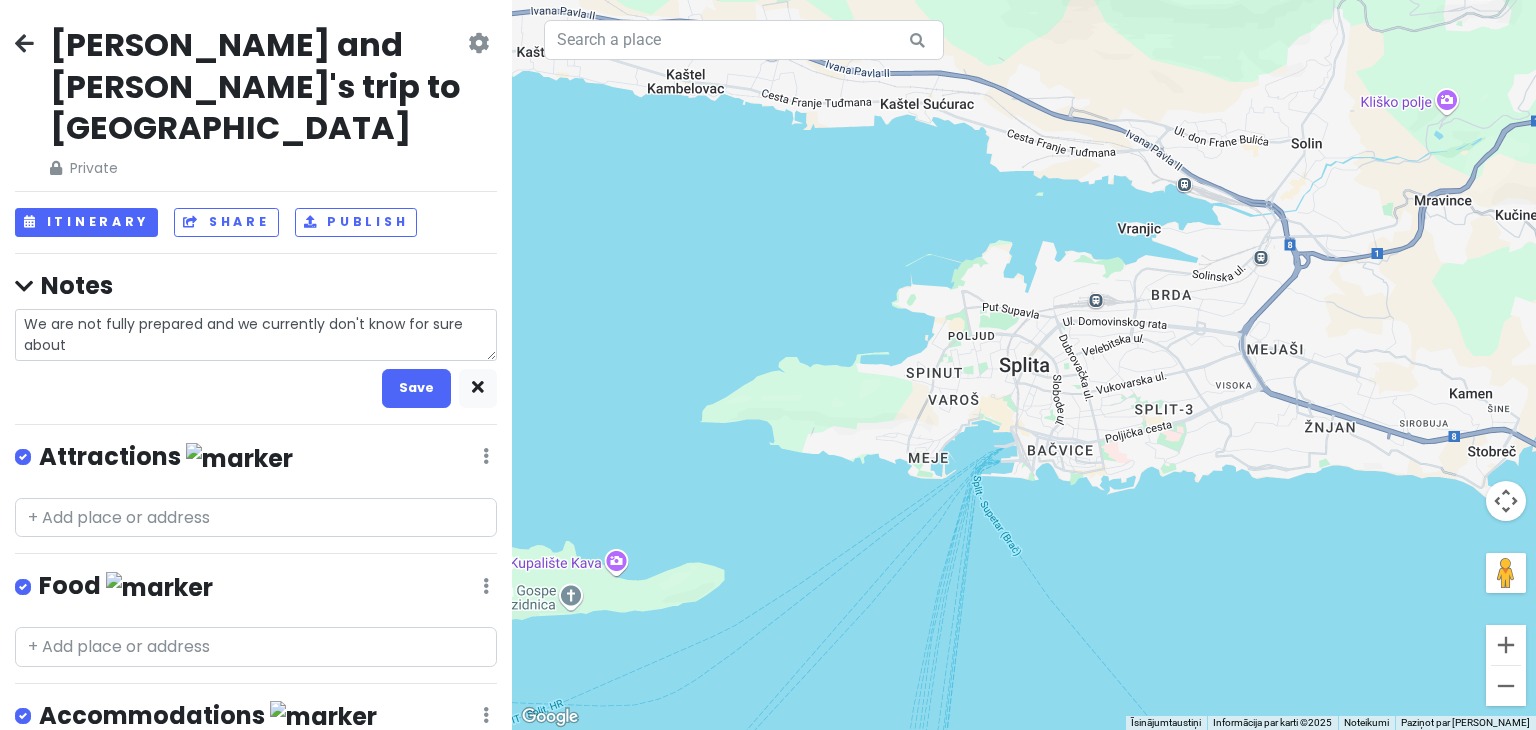 type on "x" 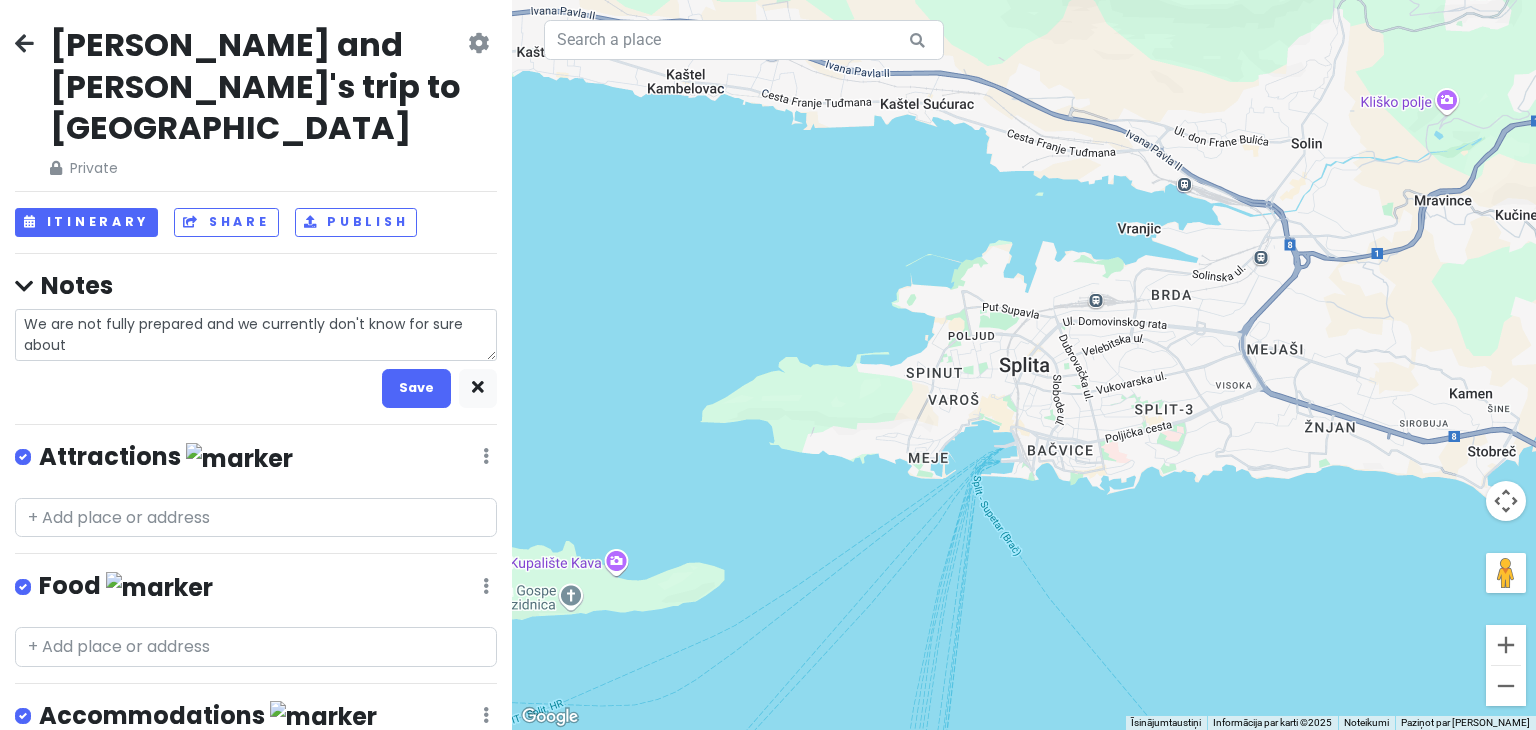 type on "We are not fully prepared and we currently don't know for sure about h" 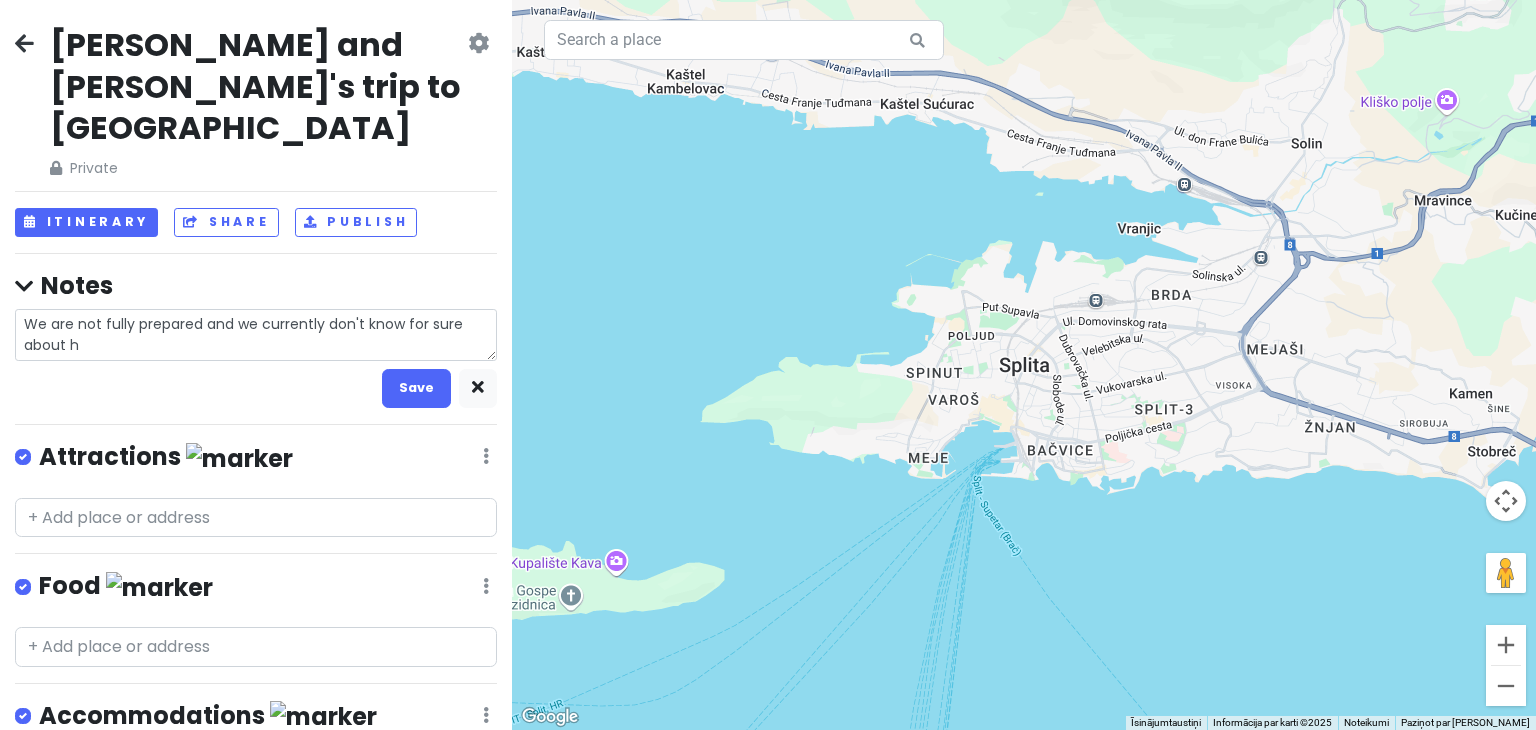 type on "x" 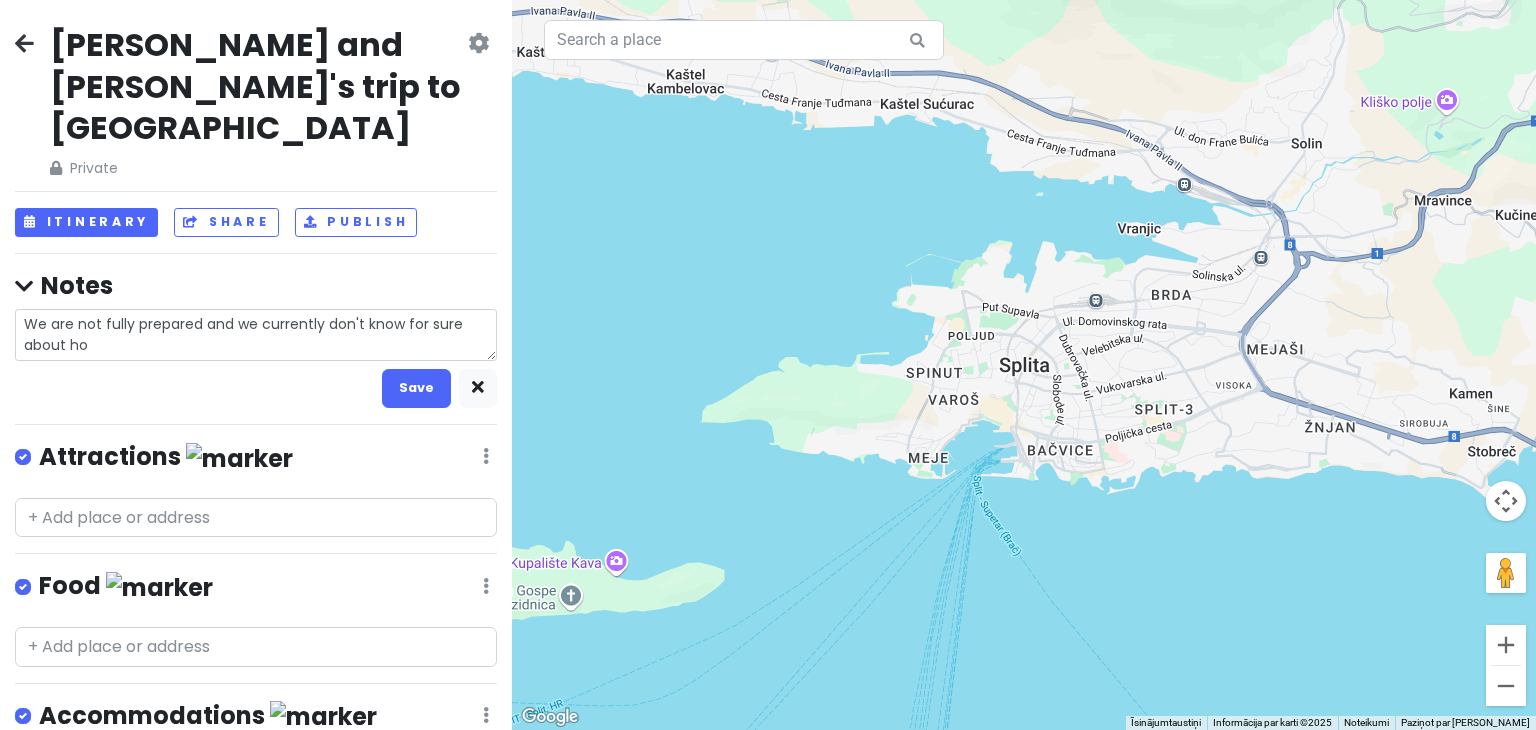 type on "x" 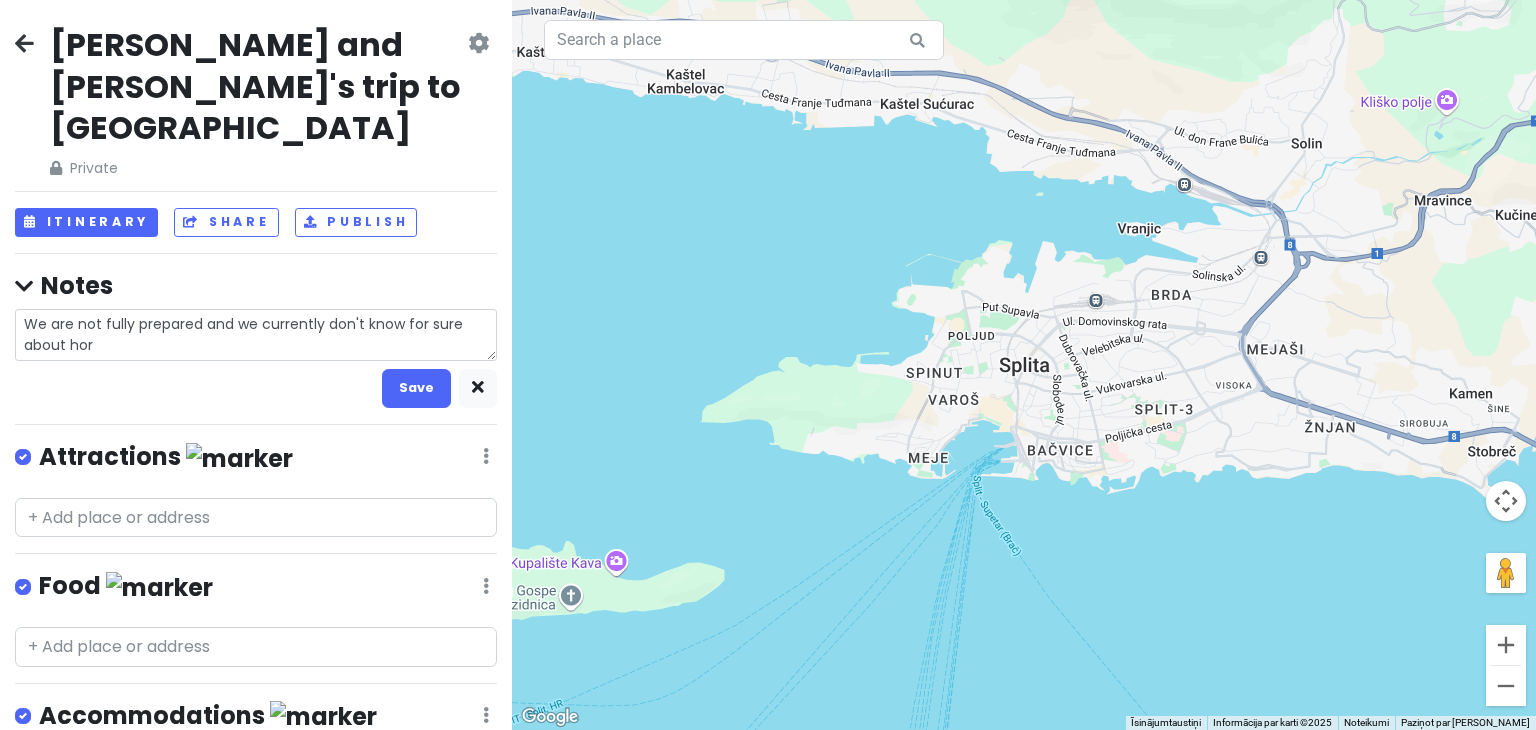 type 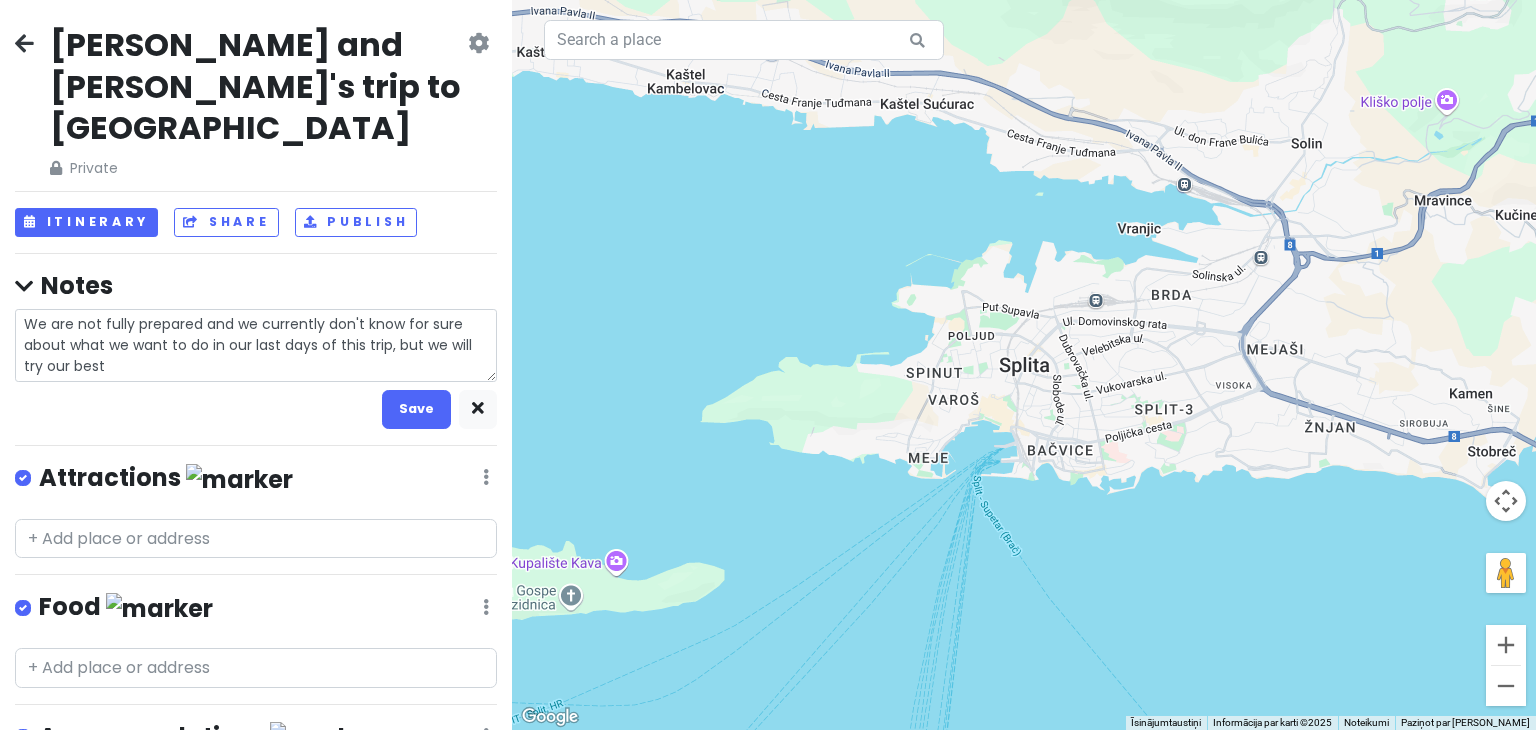click on "We are not fully prepared and we currently don't know for sure about what we want to do in our last days of this trip, but we will try our best" at bounding box center (256, 345) 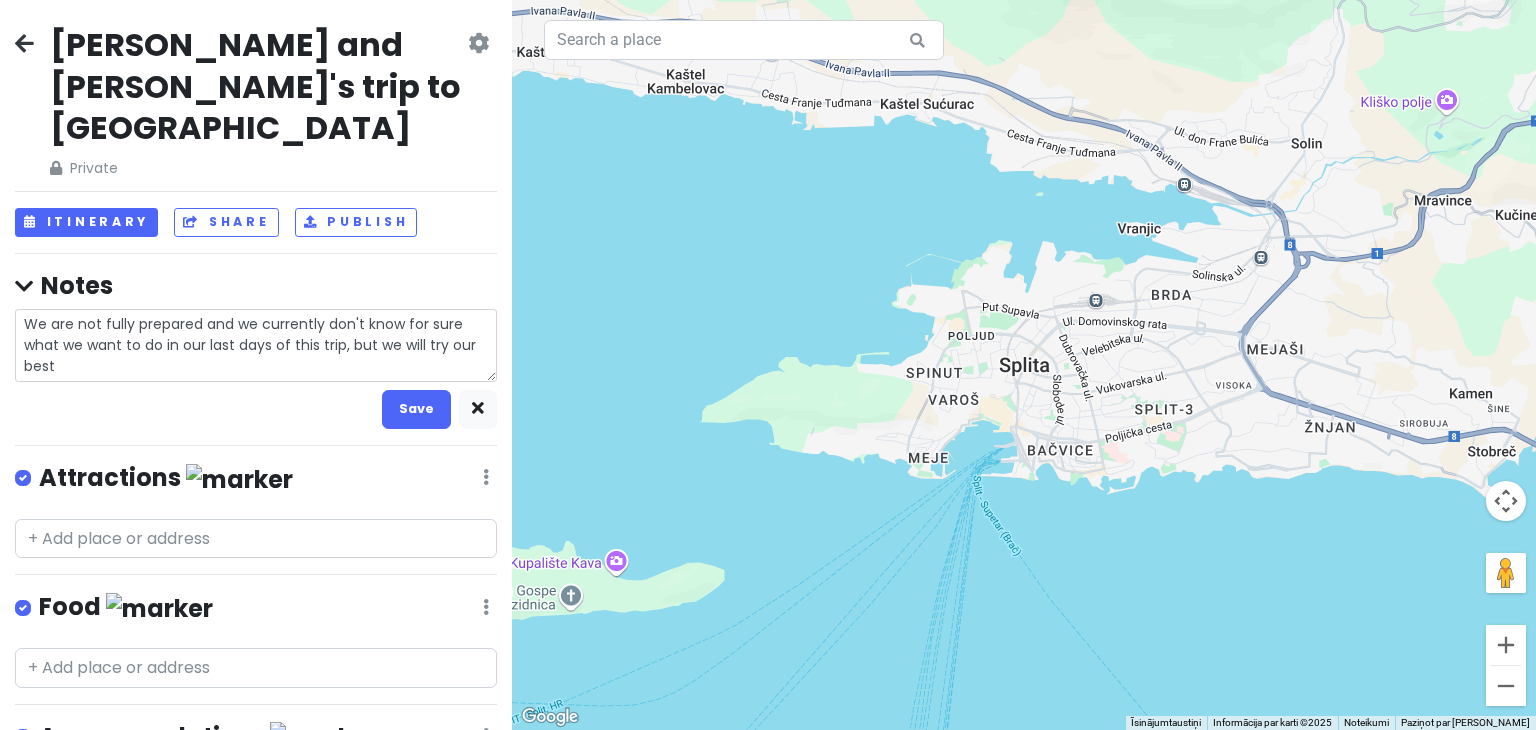 drag, startPoint x: 76, startPoint y: 309, endPoint x: 87, endPoint y: 337, distance: 30.083218 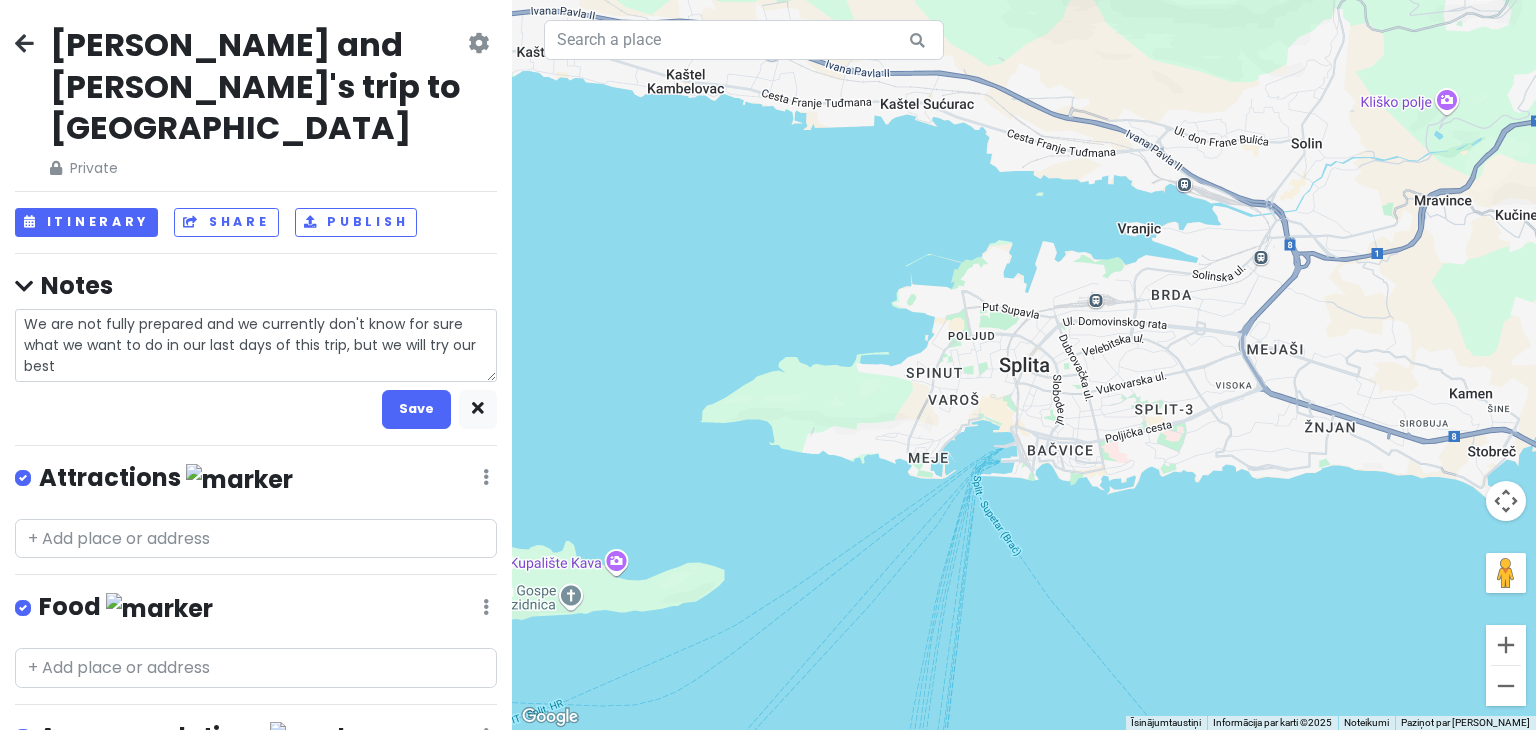 click on "We are not fully prepared and we currently don't know for sure what we want to do in our last days of this trip, but we will try our best" at bounding box center (256, 345) 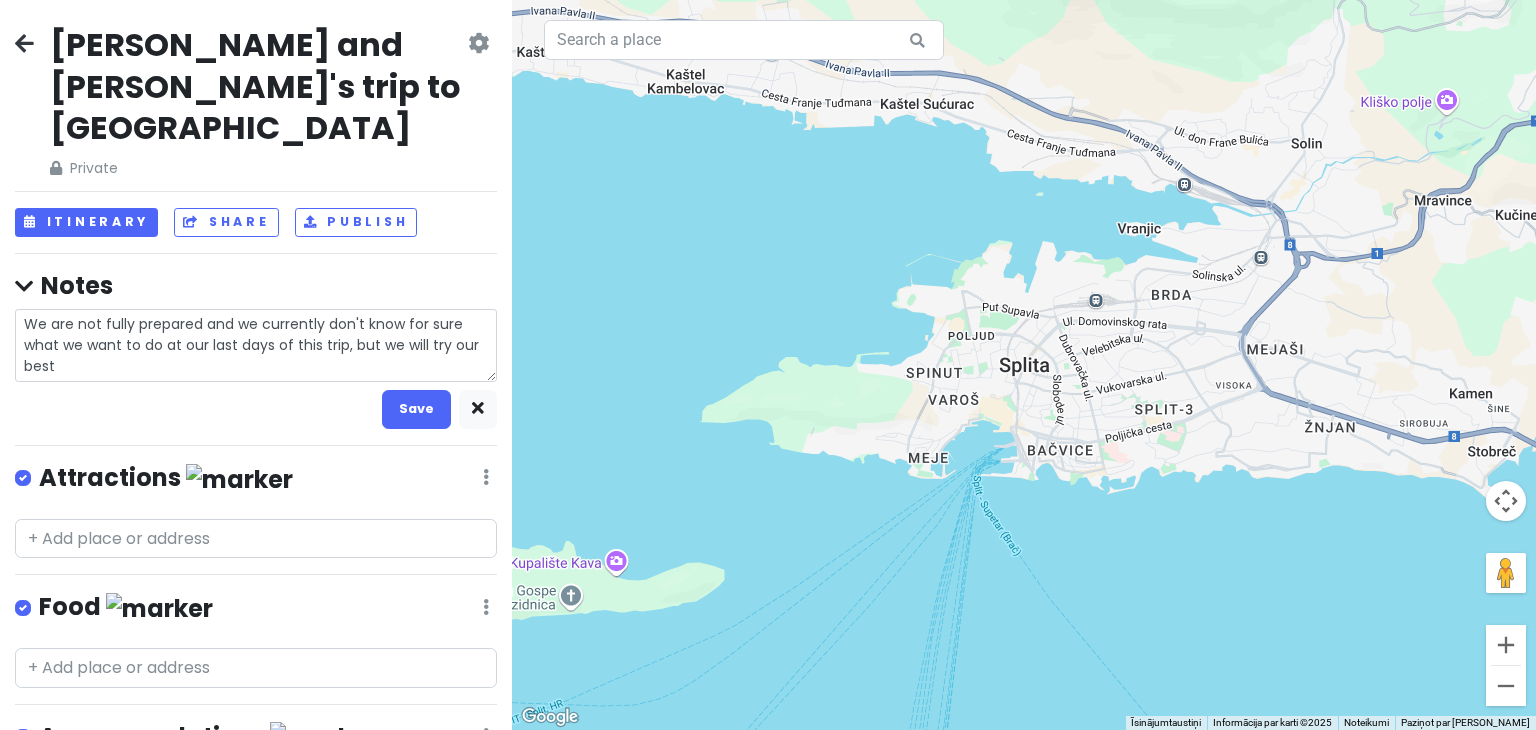 click on "We are not fully prepared and we currently don't know for sure what we want to do at our last days of this trip, but we will try our best" at bounding box center (256, 345) 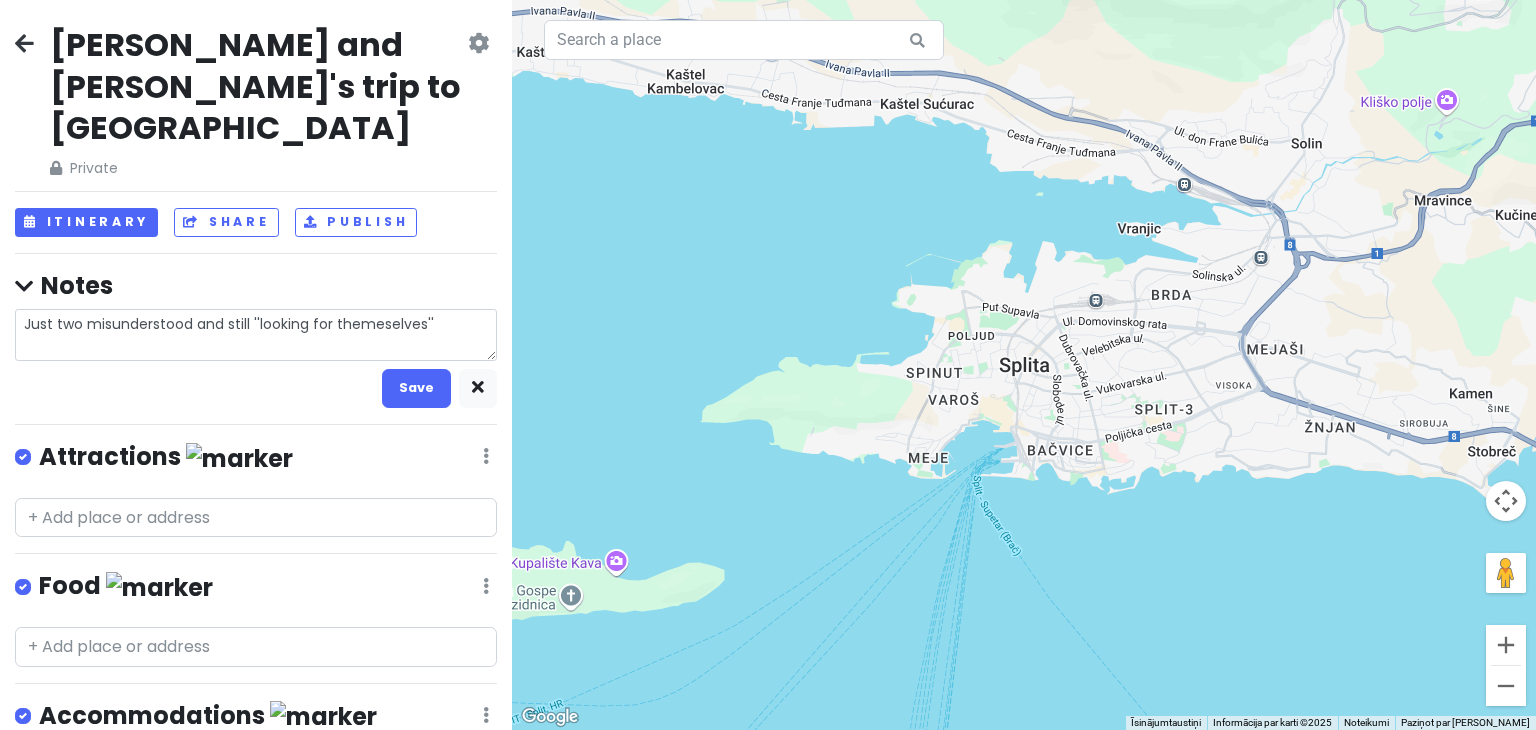 click on "Just two misunderstood and still ''looking for themeselves''" at bounding box center (256, 335) 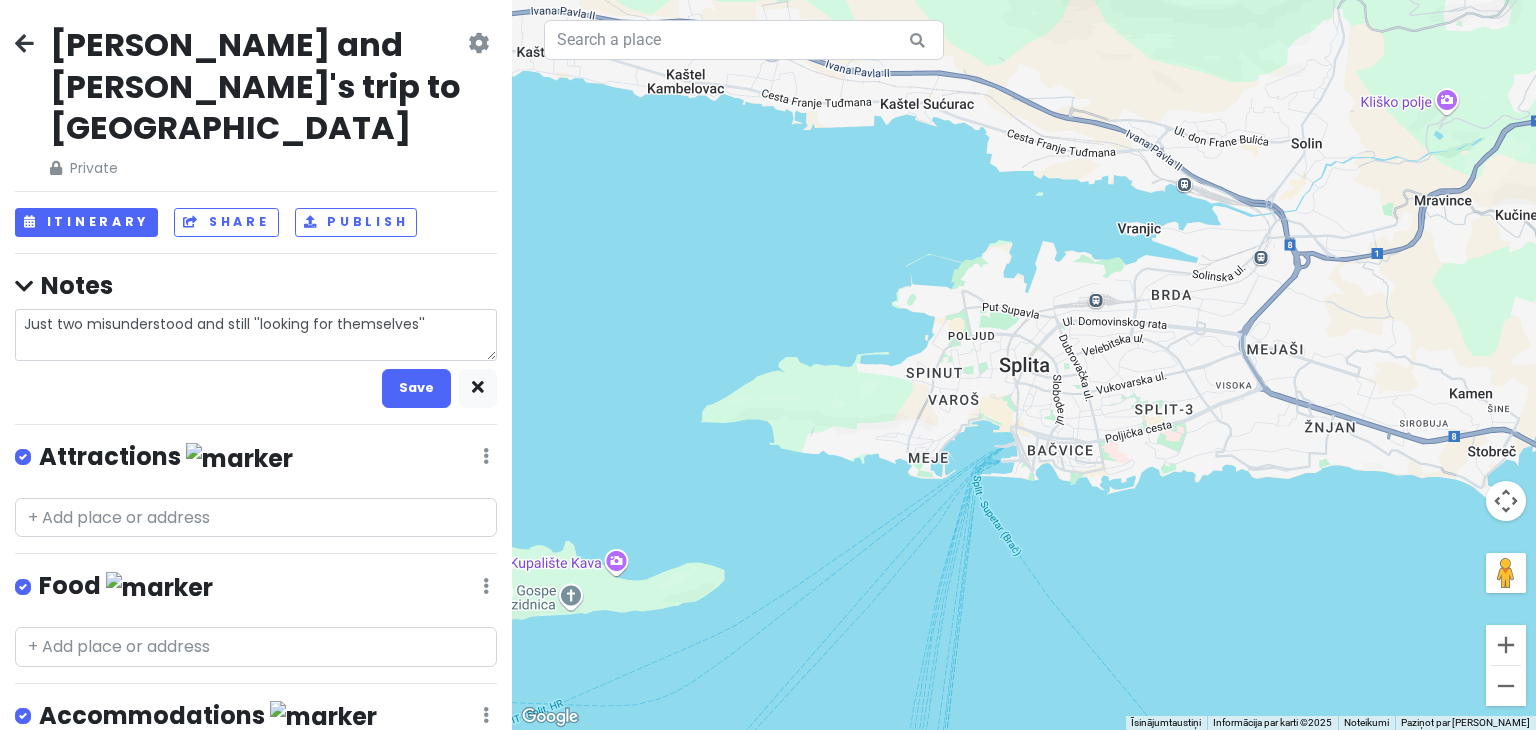 click on "Just two misunderstood and still ''looking for themselves''" at bounding box center (256, 335) 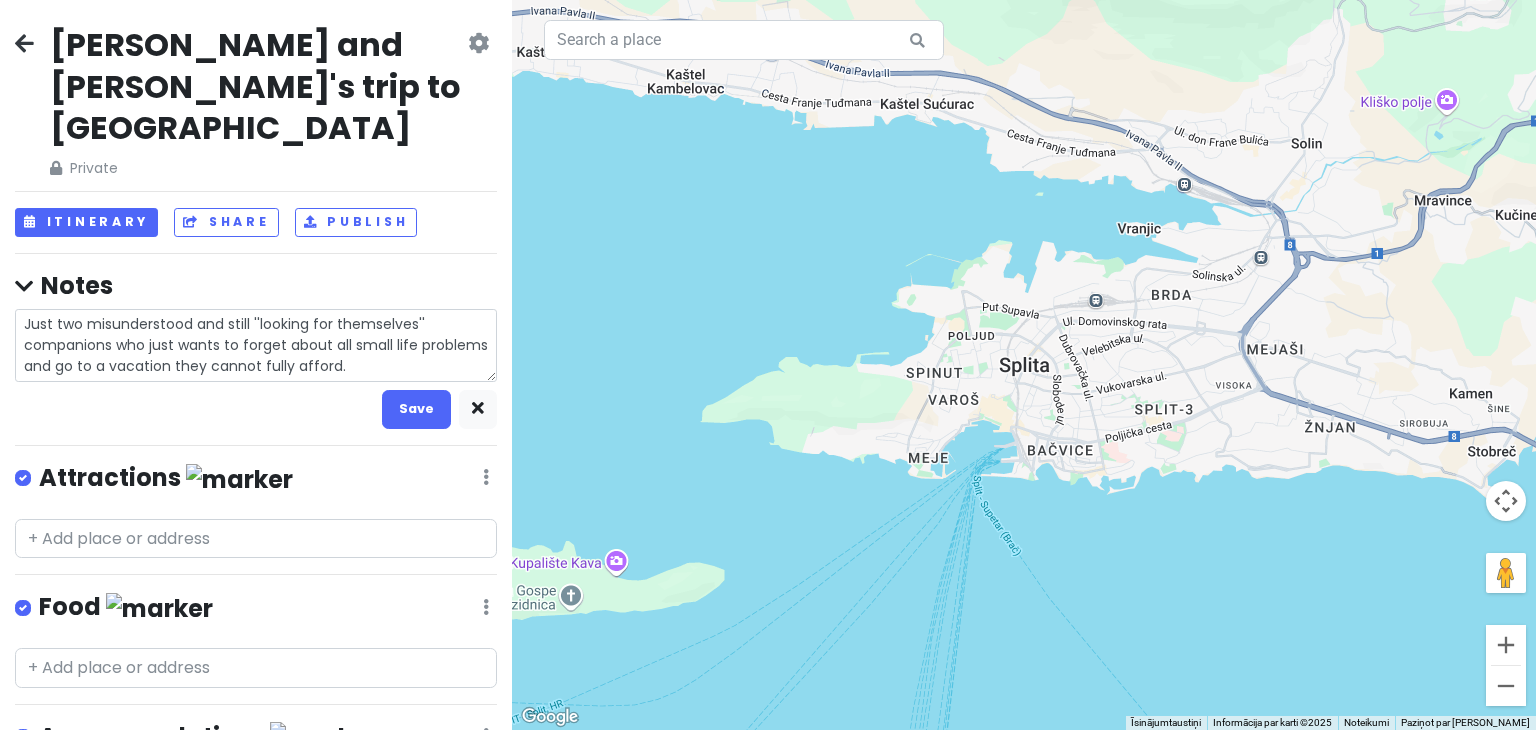 click on "Just two misunderstood and still ''looking for themselves'' companions who just wants to forget about all small life problems and go to a vacation they cannot fully afford." at bounding box center (256, 345) 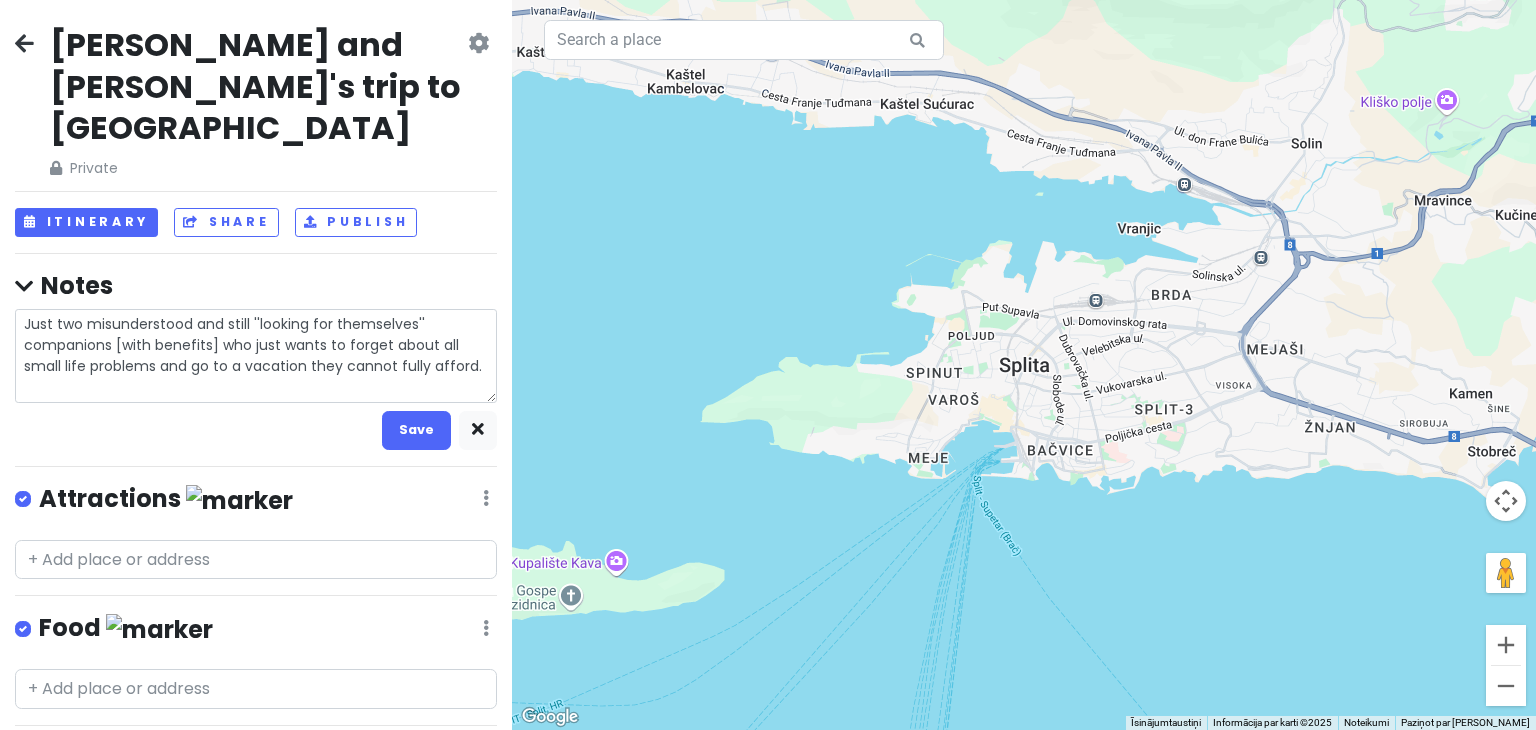 click on "Just two misunderstood and still ''looking for themselves'' companions [with benefits] who just wants to forget about all small life problems and go to a vacation they cannot fully afford." at bounding box center [256, 356] 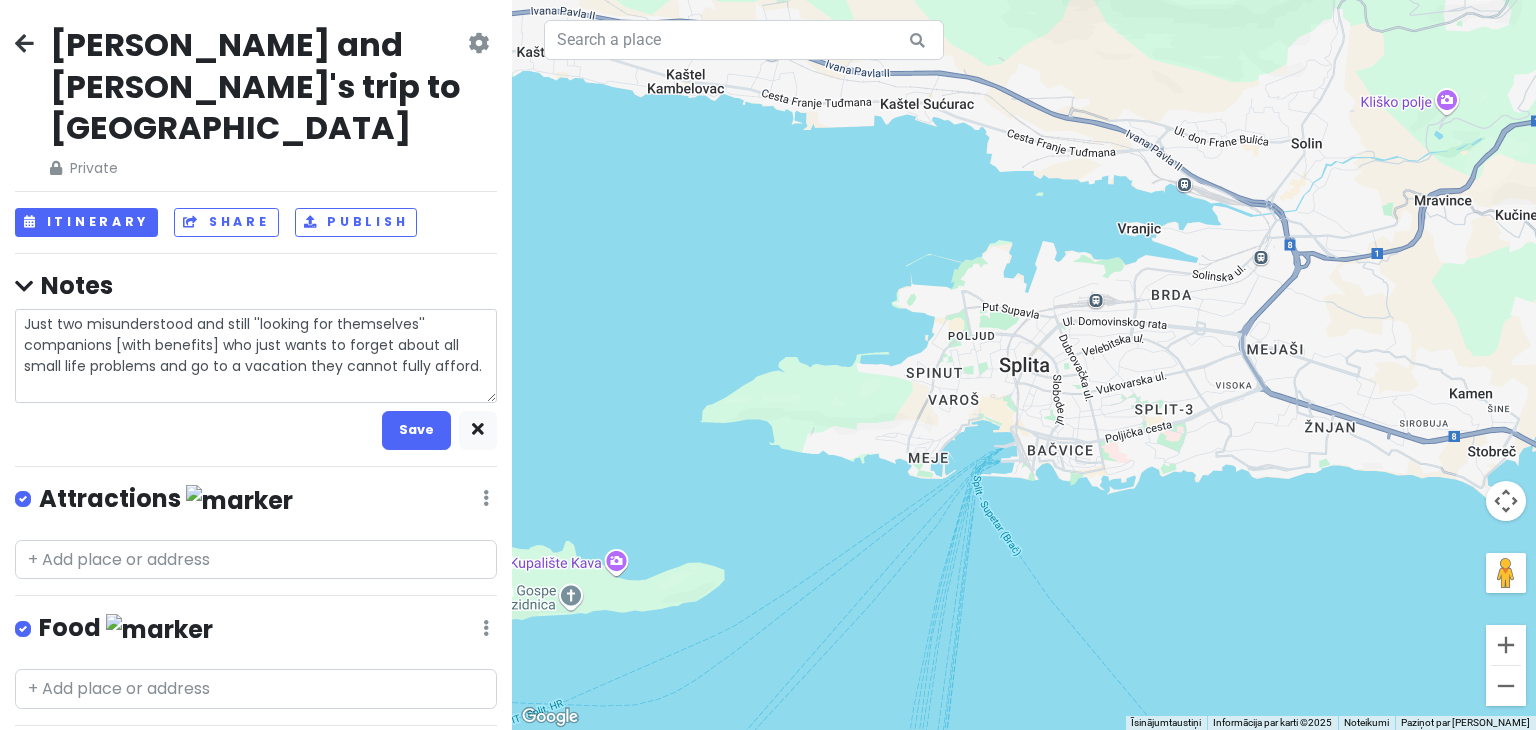 click on "Just two misunderstood and still ''looking for themselves'' companions [with benefits] who just wants to forget about all small life problems and go to a vacation they cannot fully afford." at bounding box center (256, 356) 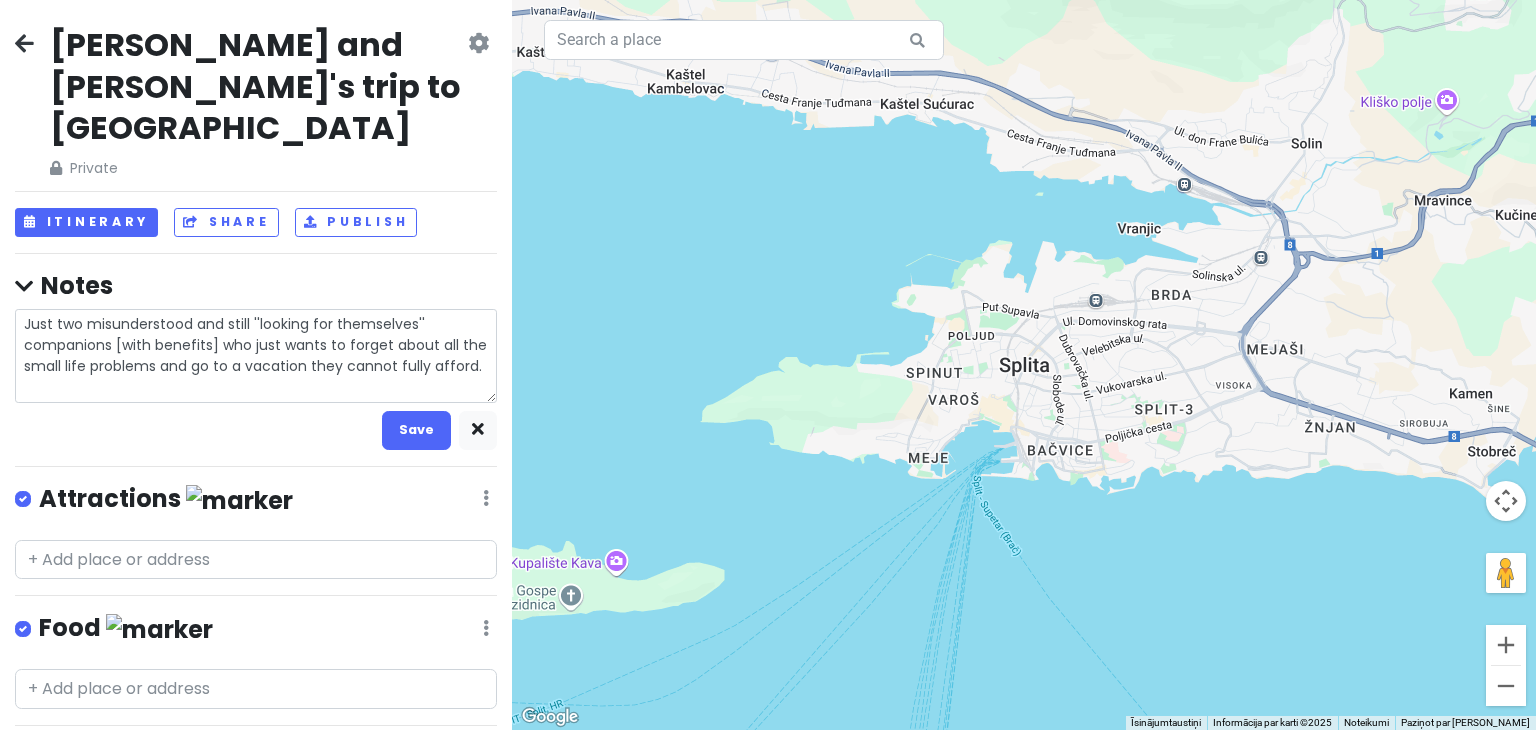 click on "Just two misunderstood and still ''looking for themselves'' companions [with benefits] who just wants to forget about all the small life problems and go to a vacation they cannot fully afford." at bounding box center (256, 356) 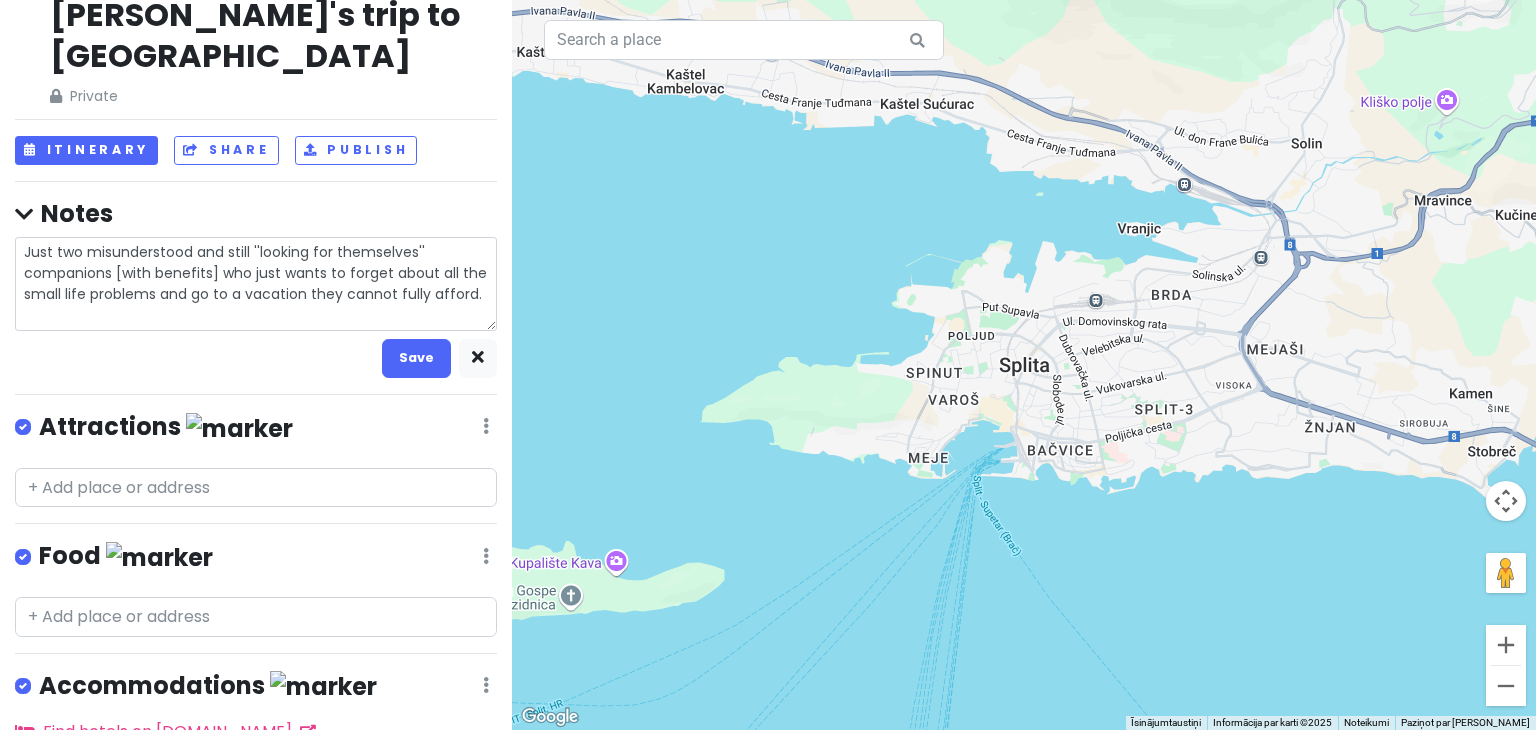scroll, scrollTop: 100, scrollLeft: 0, axis: vertical 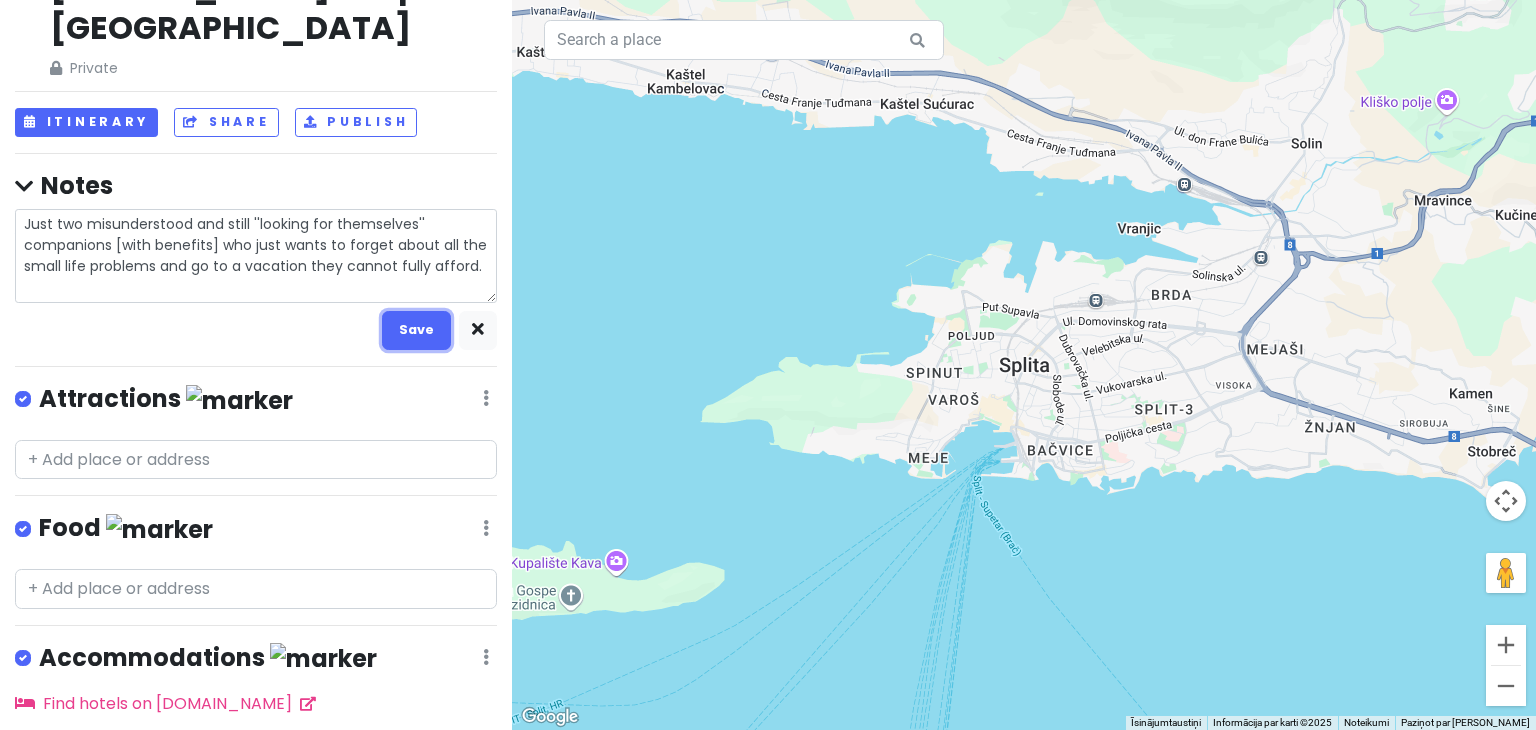 drag, startPoint x: 380, startPoint y: 291, endPoint x: 362, endPoint y: 297, distance: 18.973665 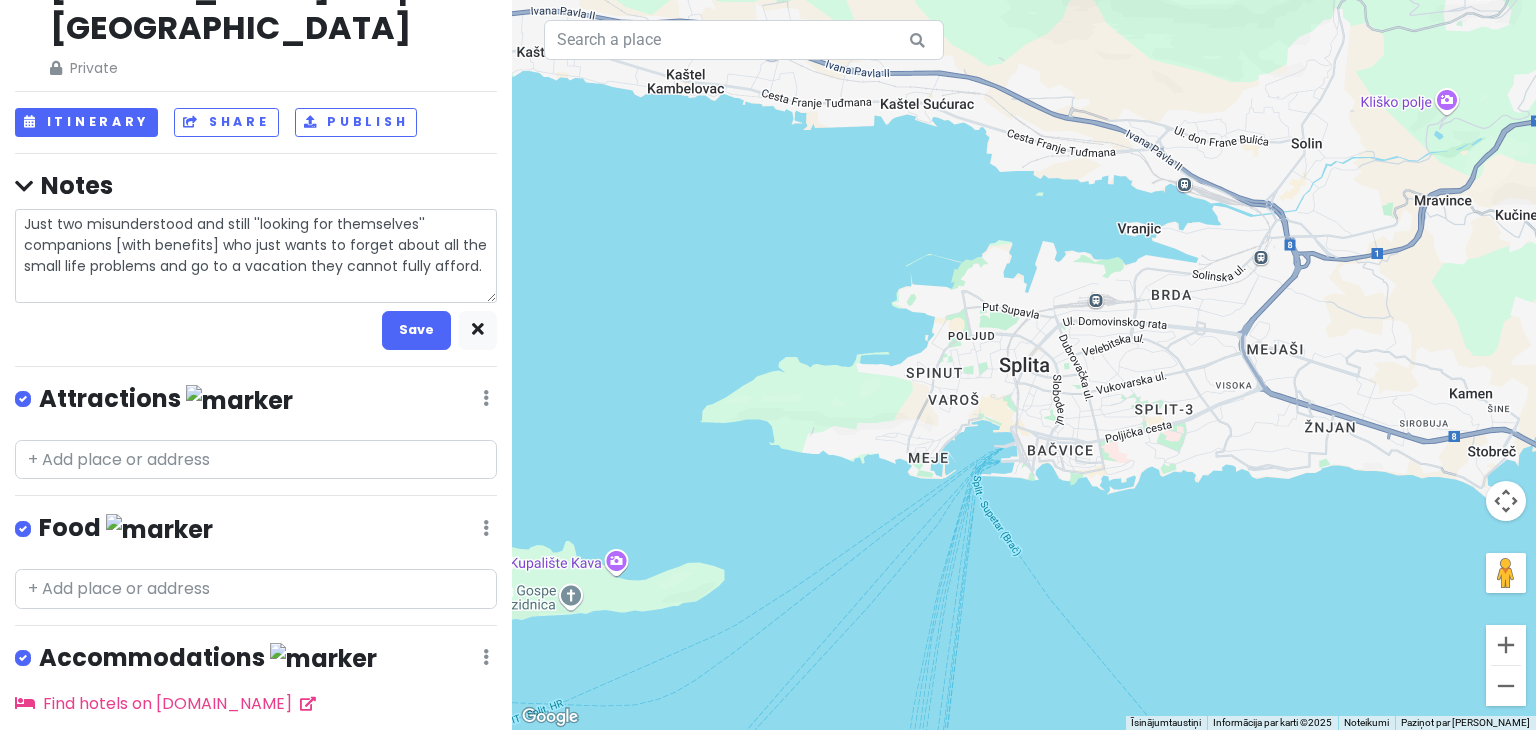 scroll, scrollTop: 94, scrollLeft: 0, axis: vertical 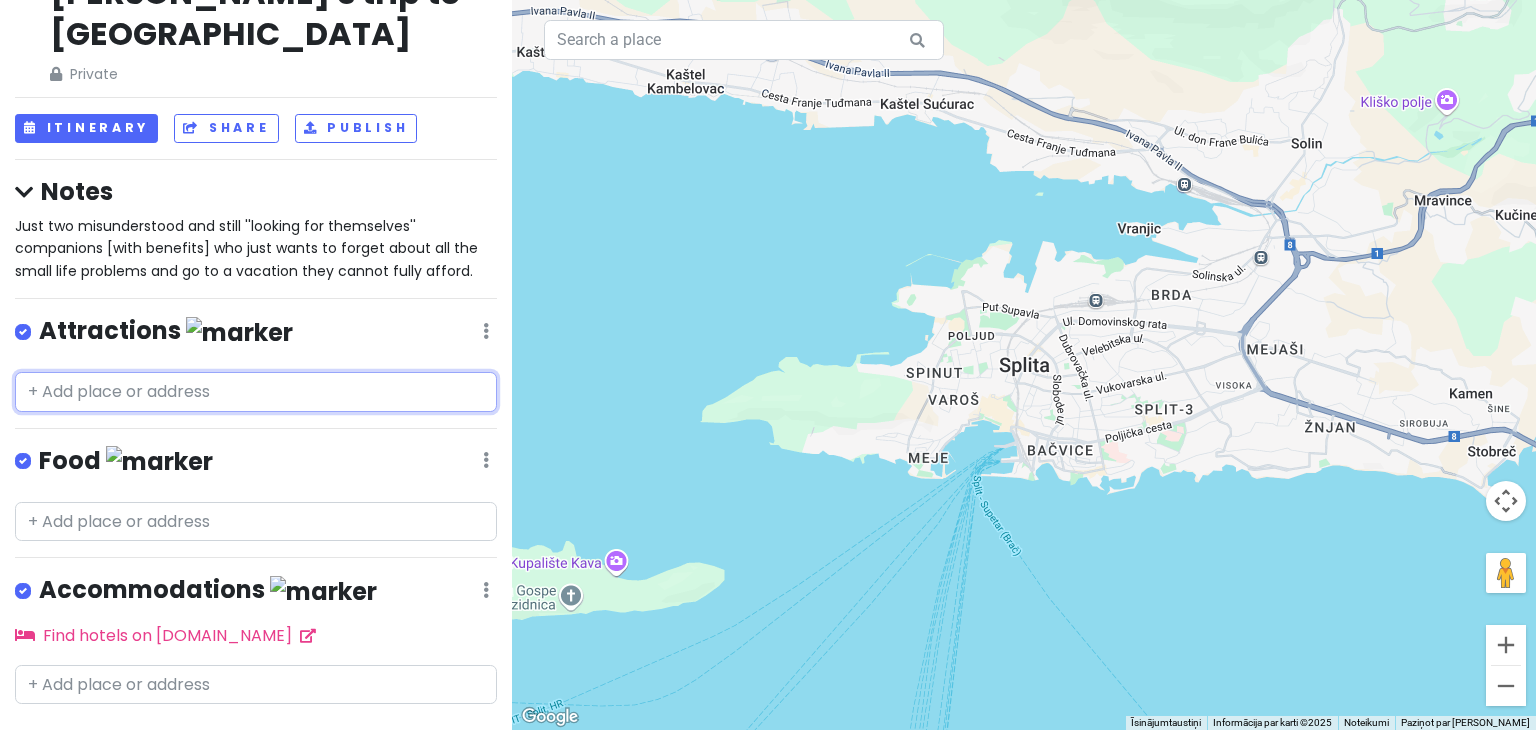 click at bounding box center (256, 392) 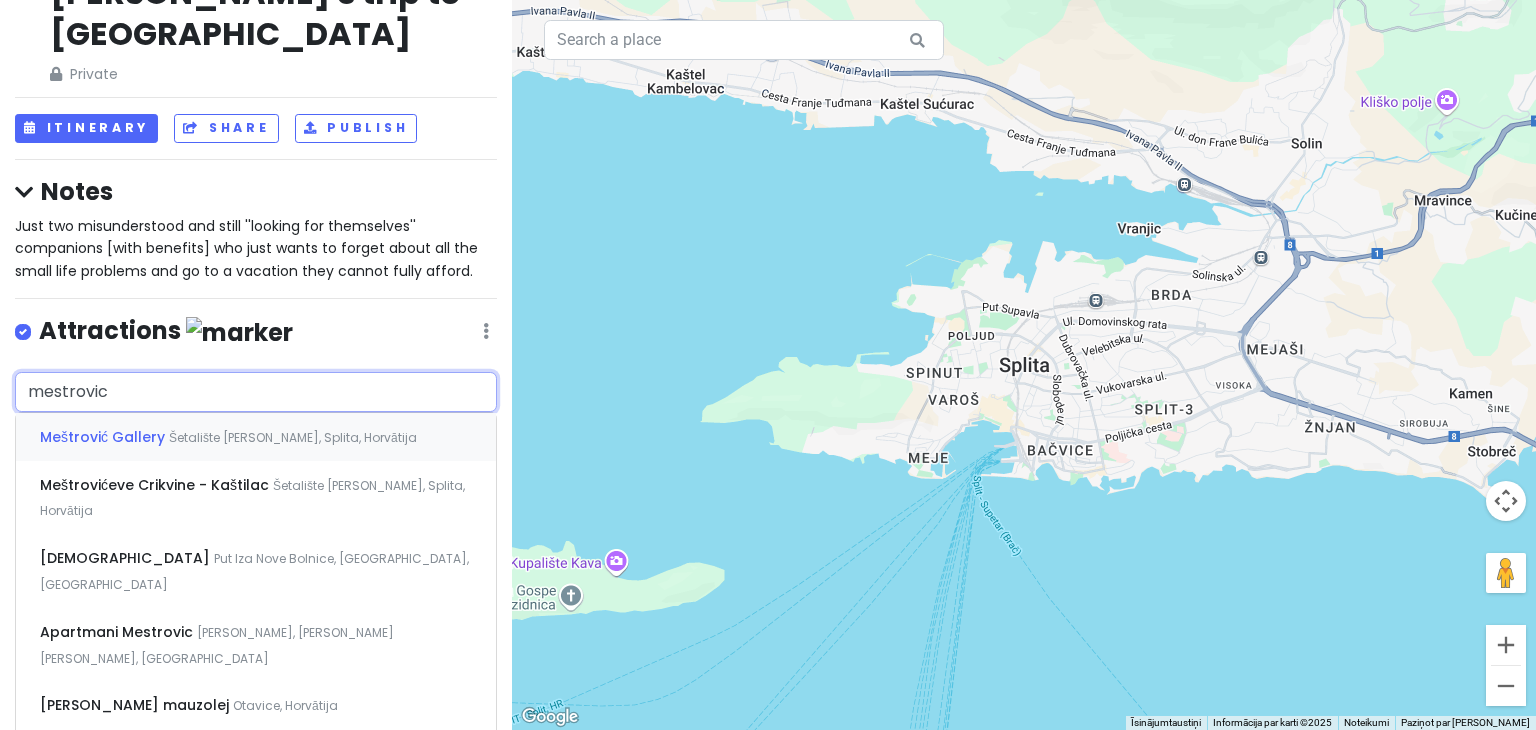 click on "Šetalište [PERSON_NAME], Splita, Horvātija" at bounding box center (293, 437) 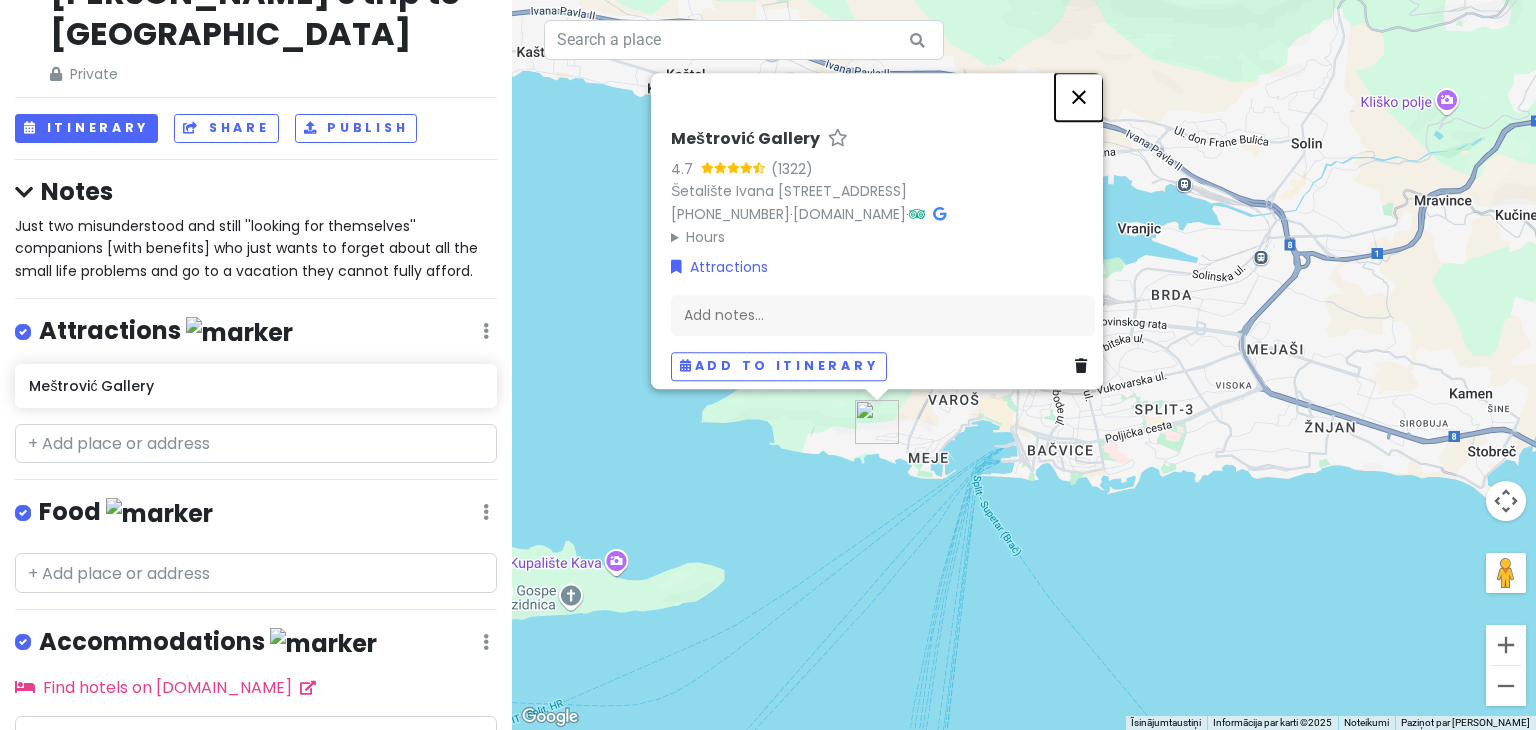click at bounding box center (1079, 97) 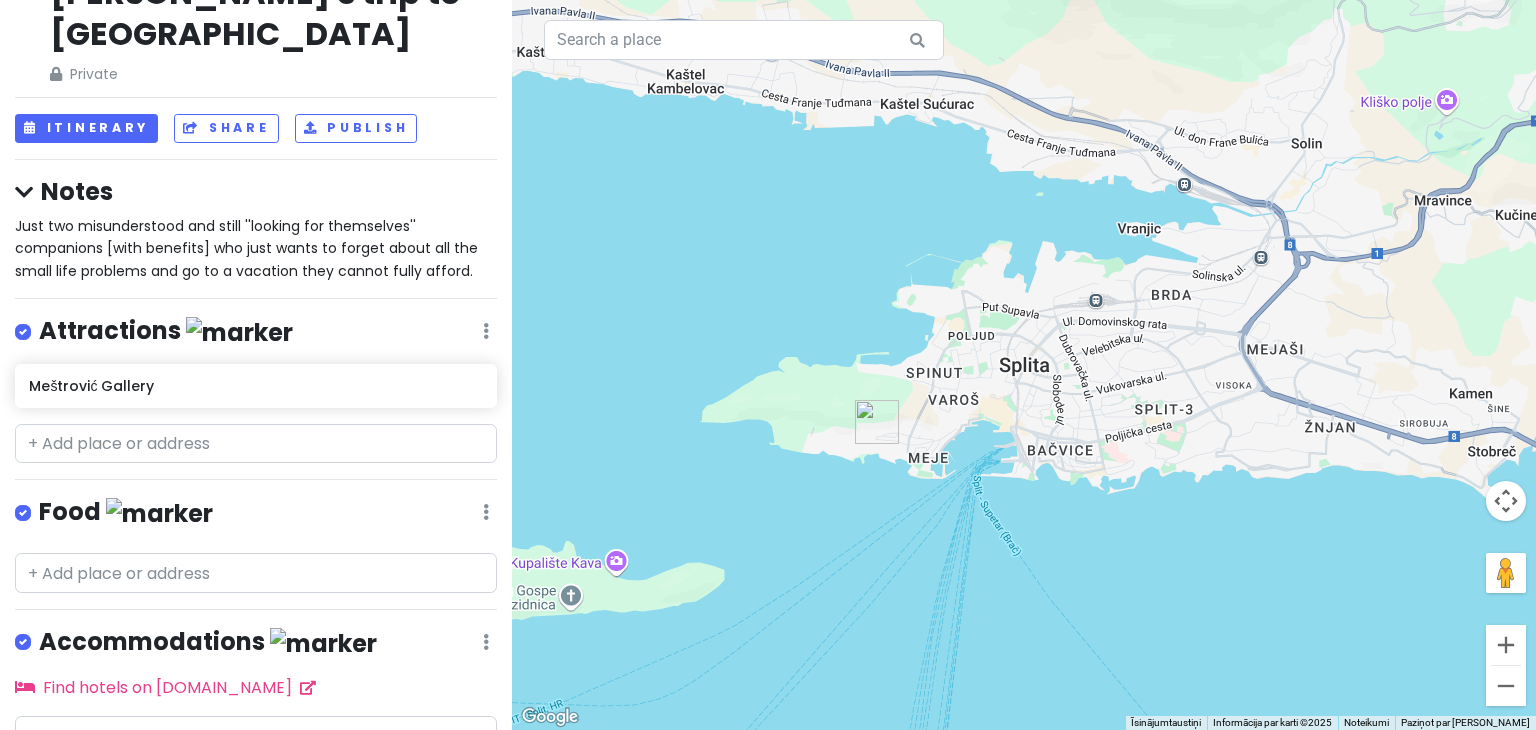 click at bounding box center [239, 332] 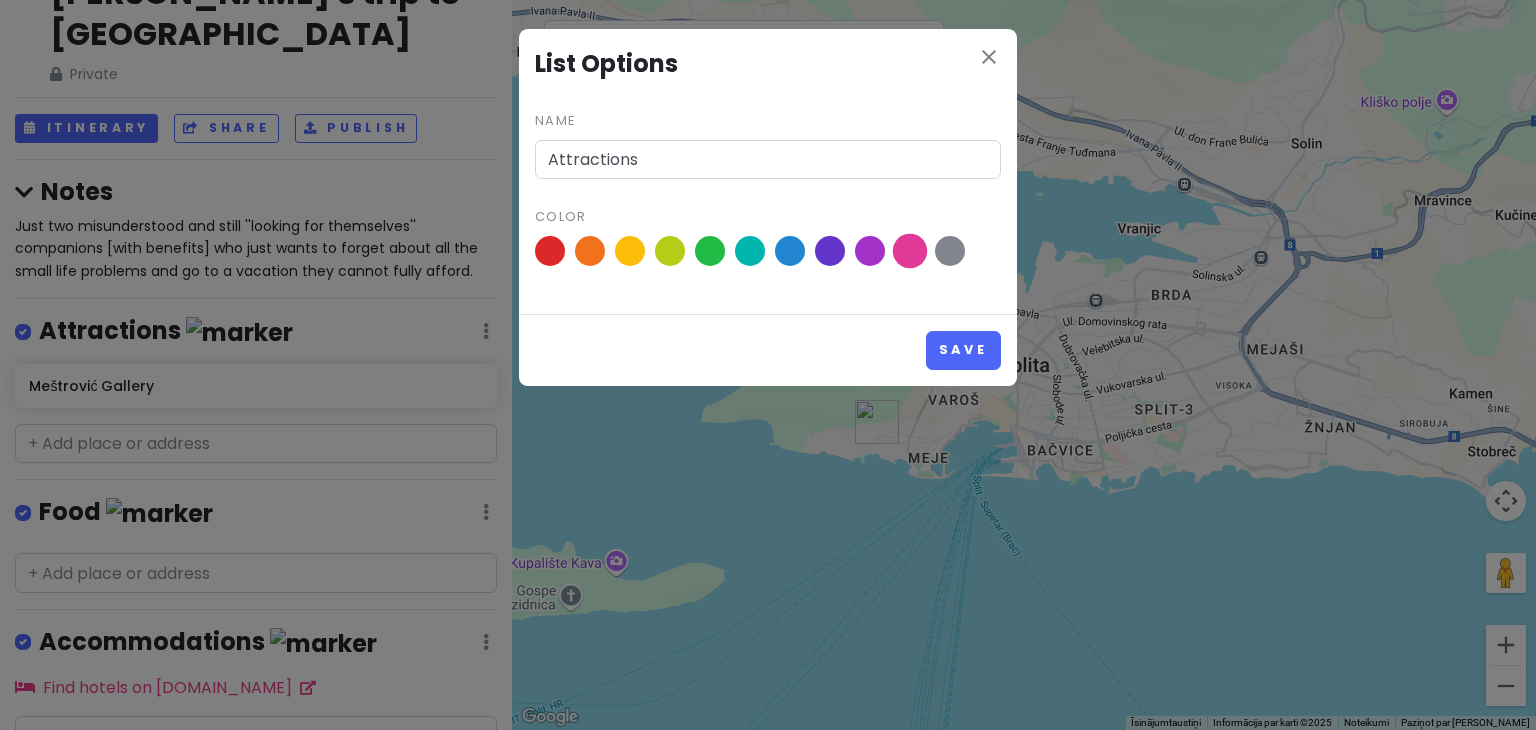 click at bounding box center [910, 251] 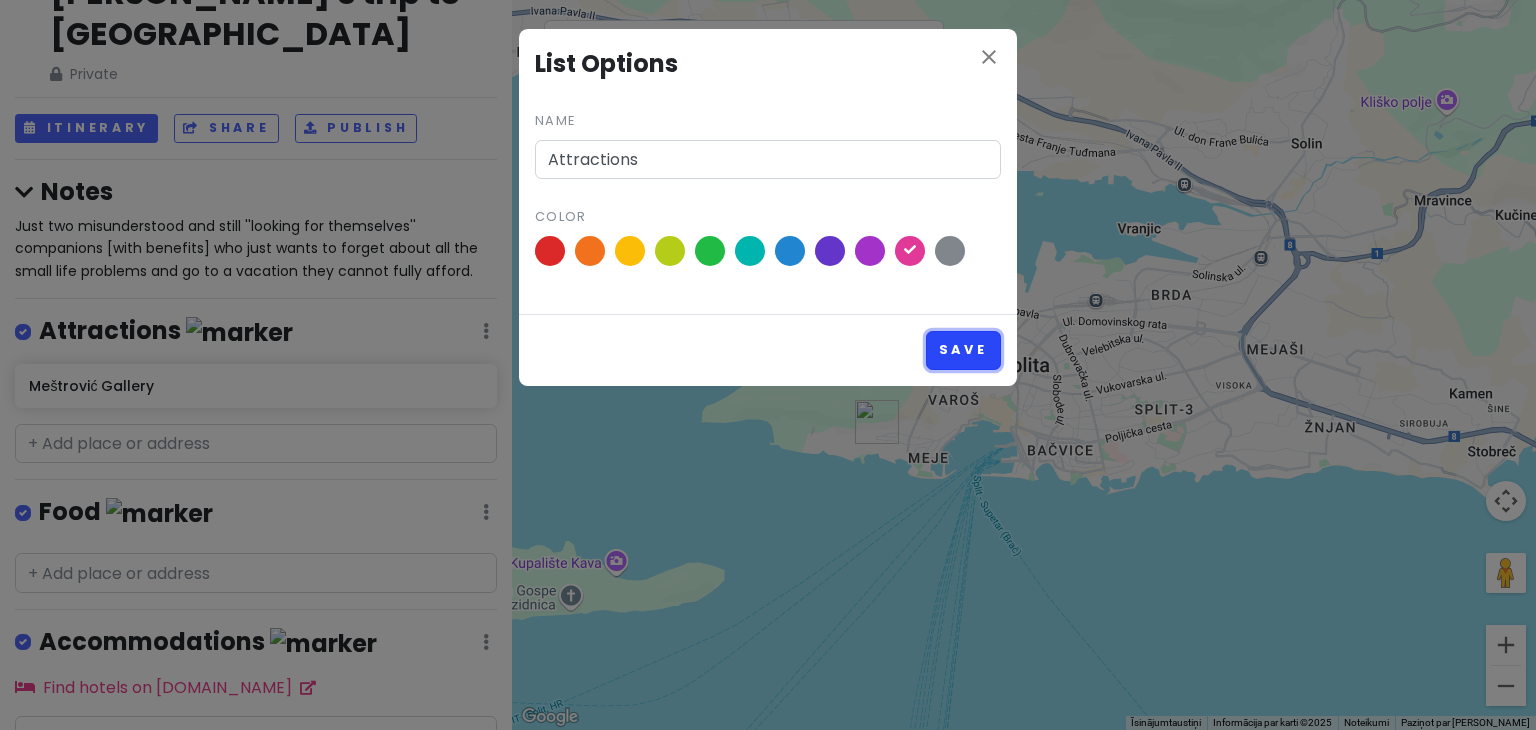 click on "Save" at bounding box center [963, 350] 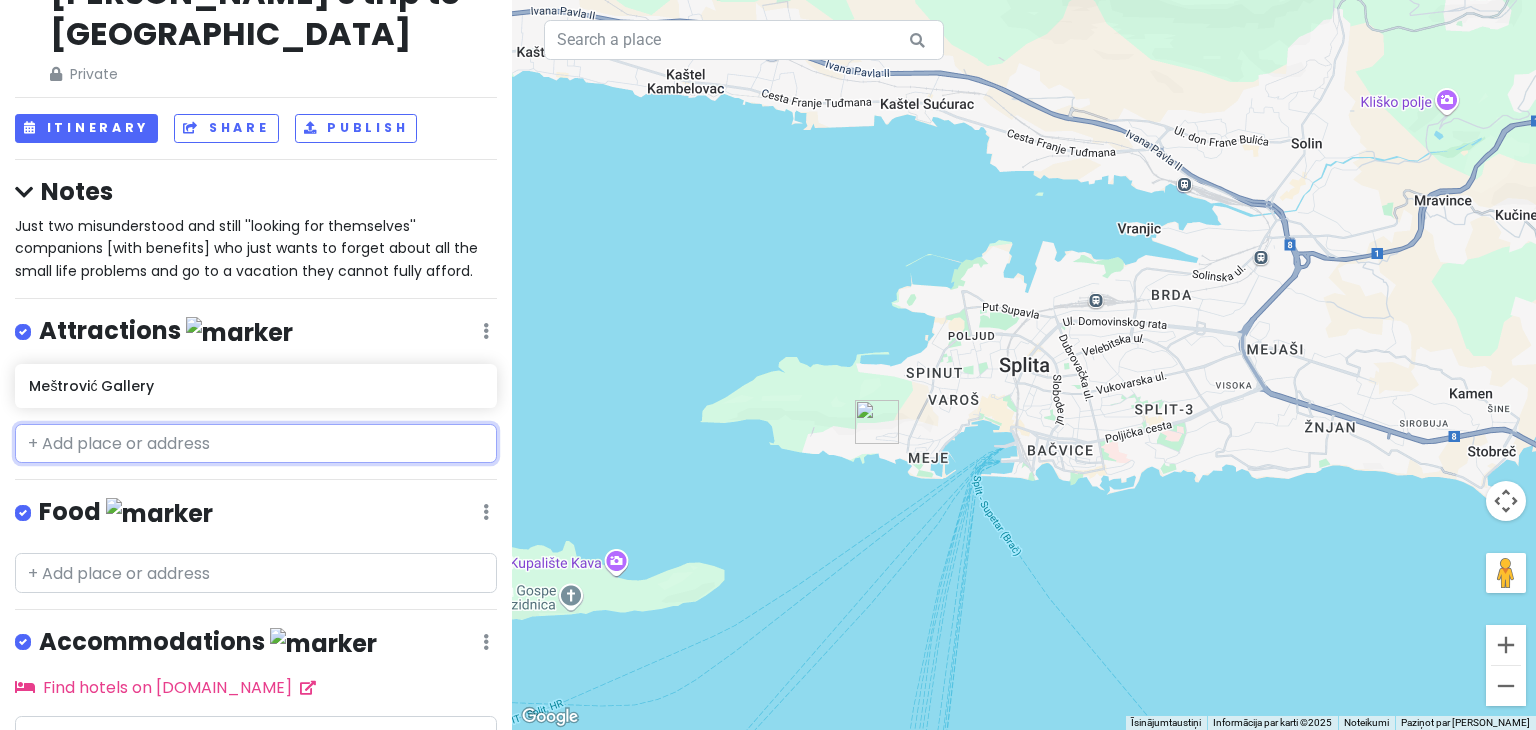 click at bounding box center [256, 444] 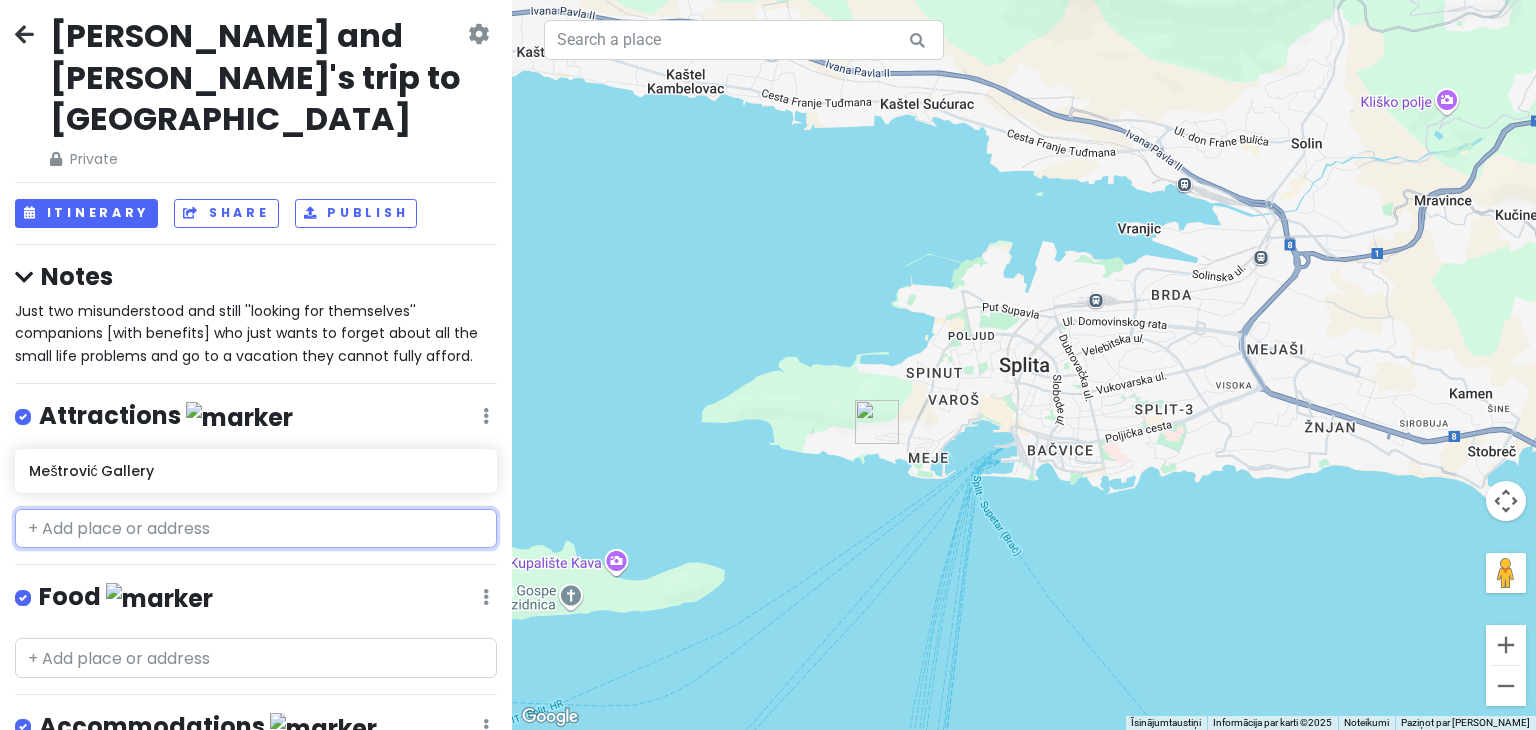 scroll, scrollTop: 0, scrollLeft: 0, axis: both 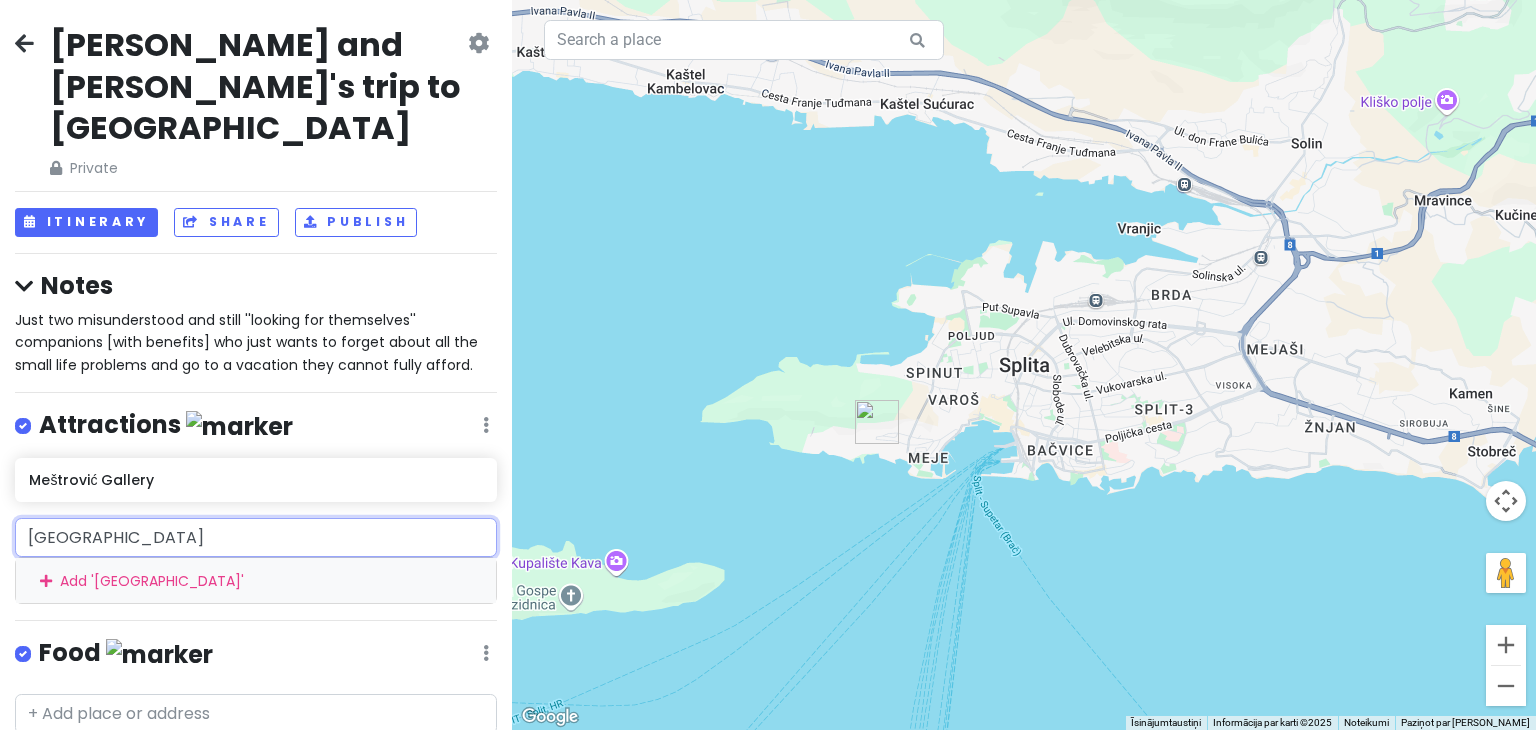 click on "[GEOGRAPHIC_DATA]" at bounding box center (256, 538) 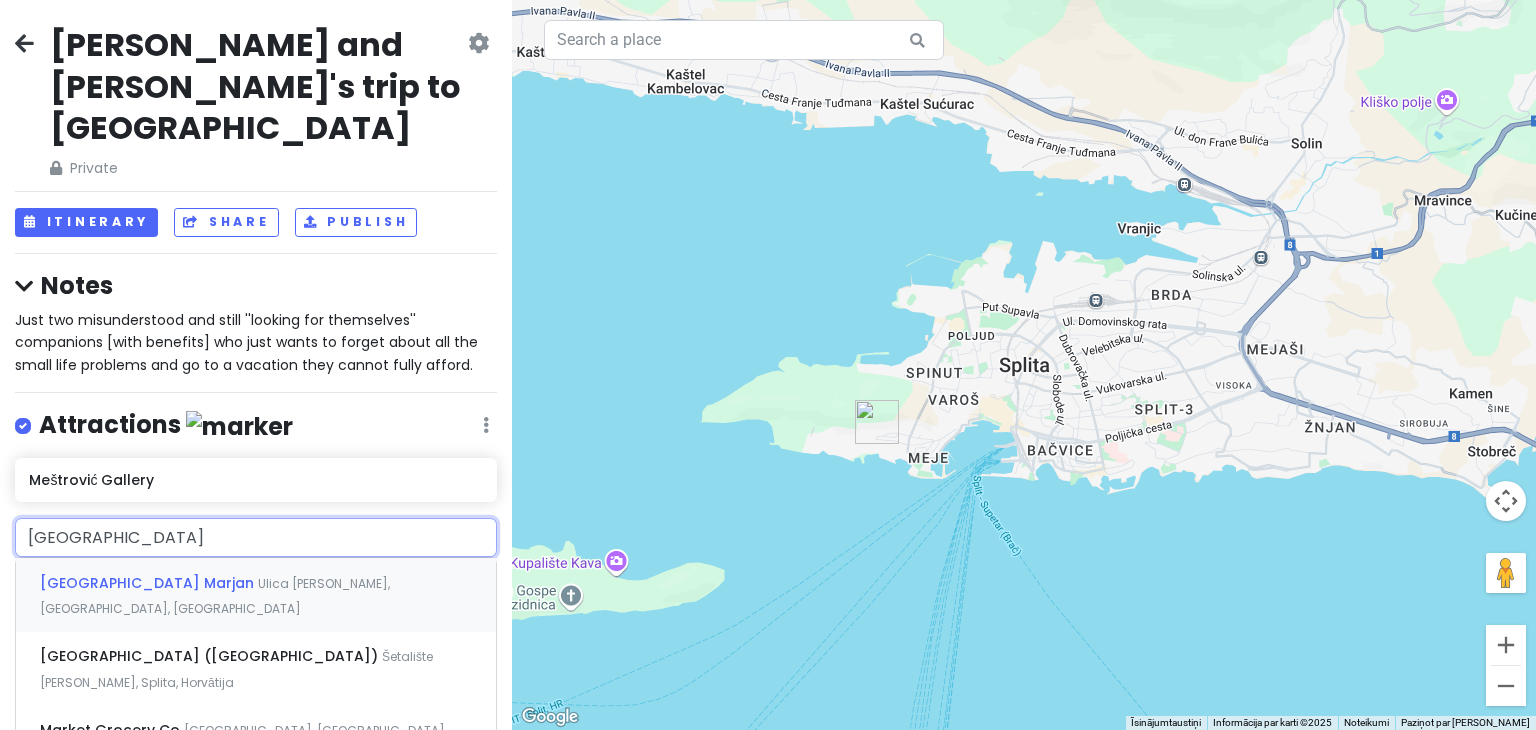 click on "[GEOGRAPHIC_DATA] Marjan   Ulica [PERSON_NAME][GEOGRAPHIC_DATA], [GEOGRAPHIC_DATA], [GEOGRAPHIC_DATA]" at bounding box center (256, 595) 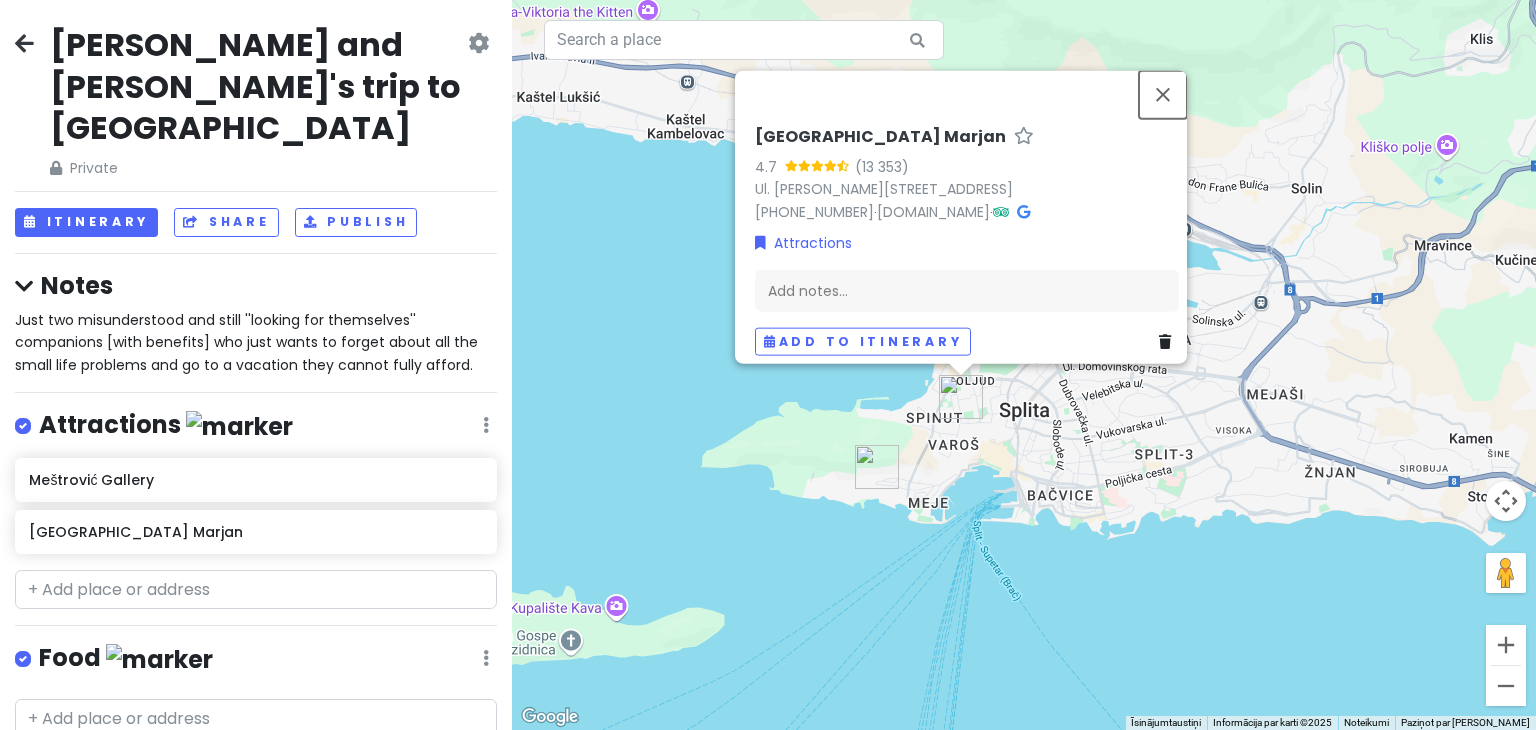 drag, startPoint x: 1171, startPoint y: 101, endPoint x: 287, endPoint y: 410, distance: 936.44916 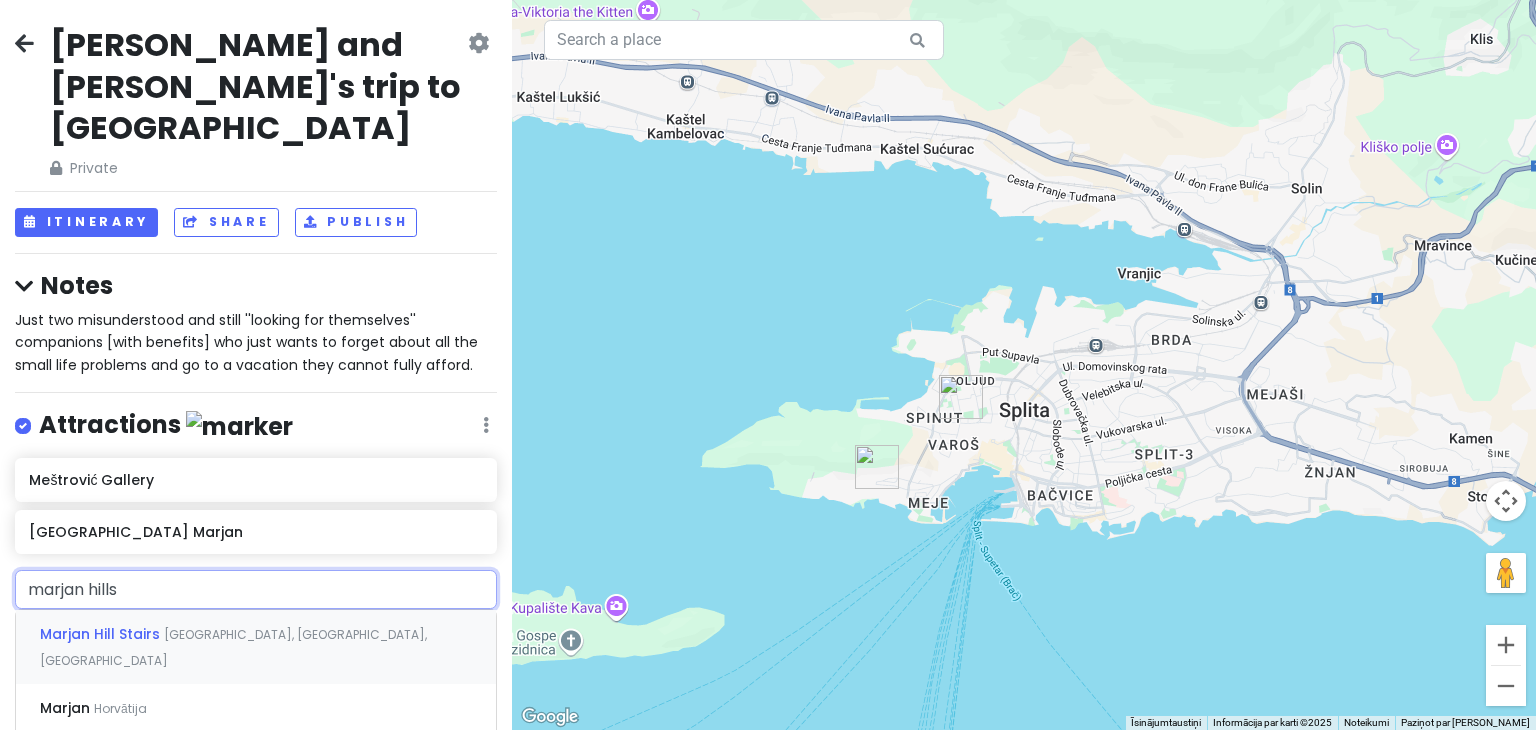 click on "[GEOGRAPHIC_DATA], [GEOGRAPHIC_DATA], [GEOGRAPHIC_DATA]" at bounding box center [233, 647] 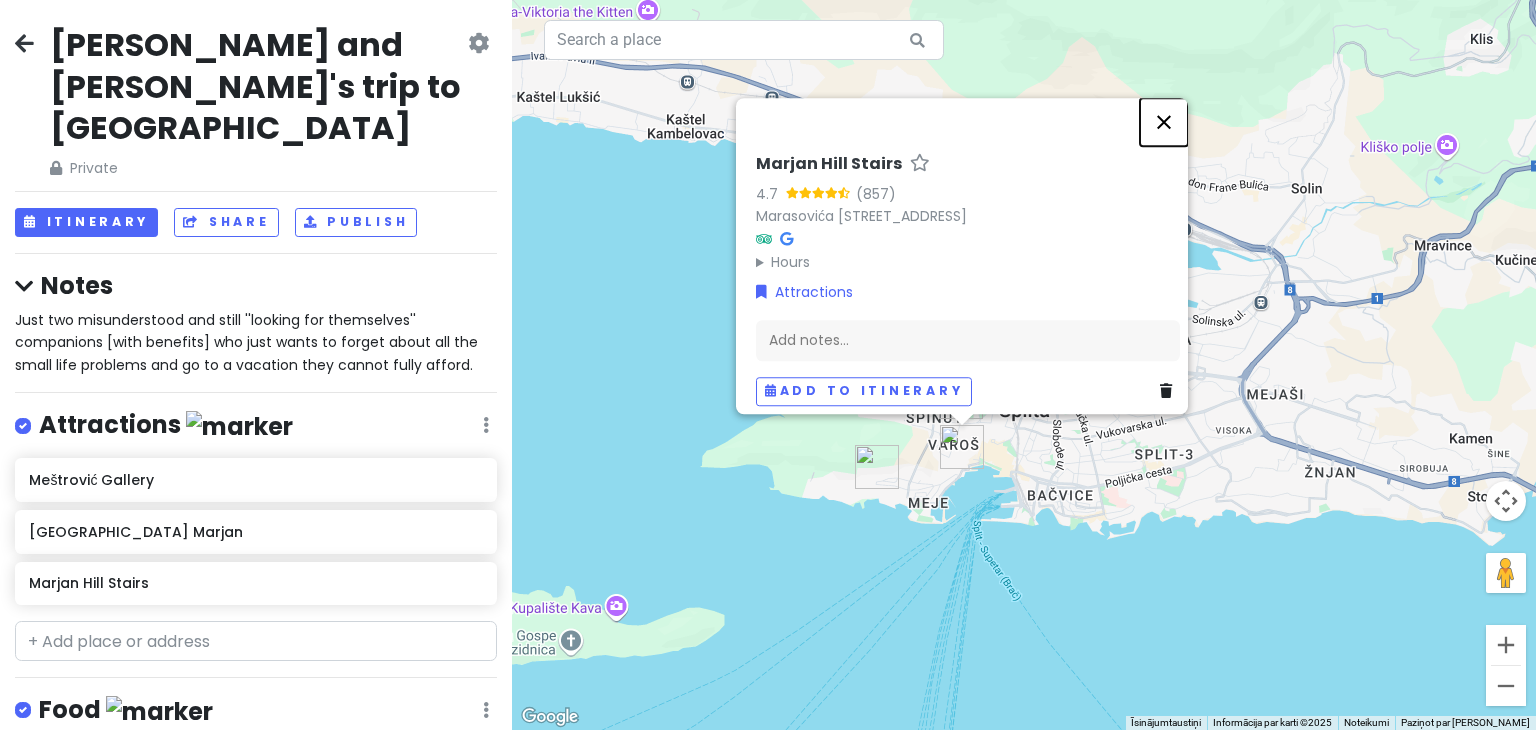 click at bounding box center (1164, 122) 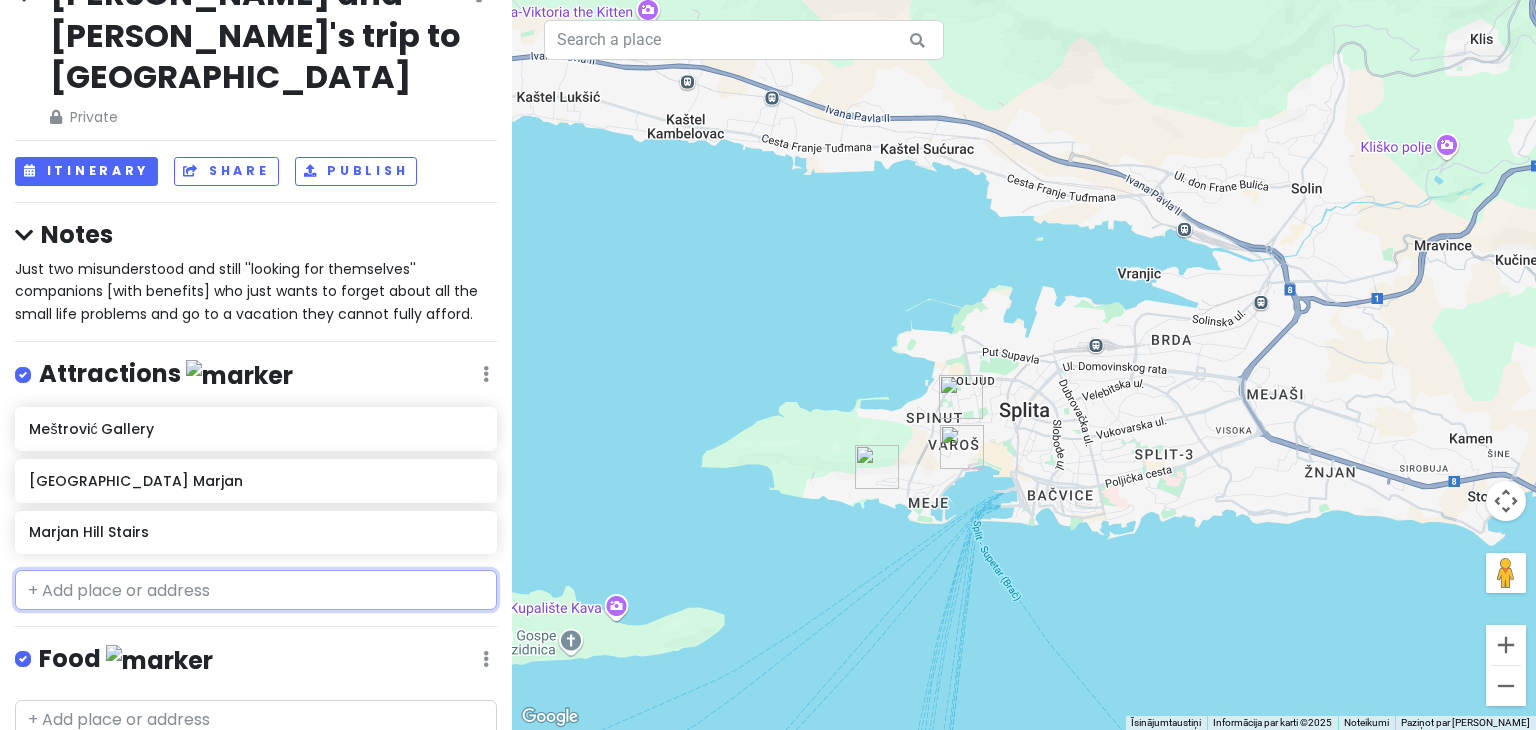 scroll, scrollTop: 100, scrollLeft: 0, axis: vertical 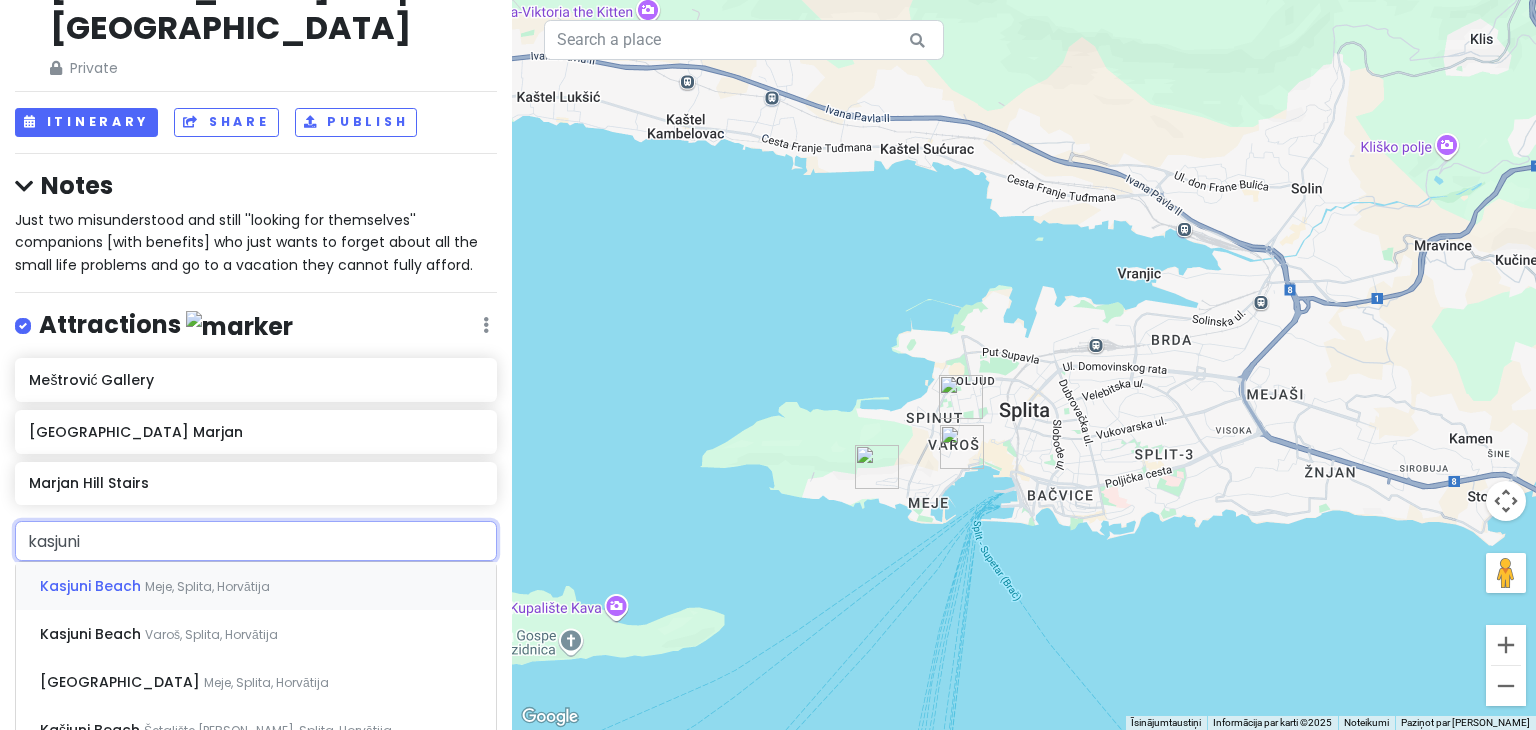 click on "Kasjuni Beach   Meje, [GEOGRAPHIC_DATA], [GEOGRAPHIC_DATA]" at bounding box center [256, 586] 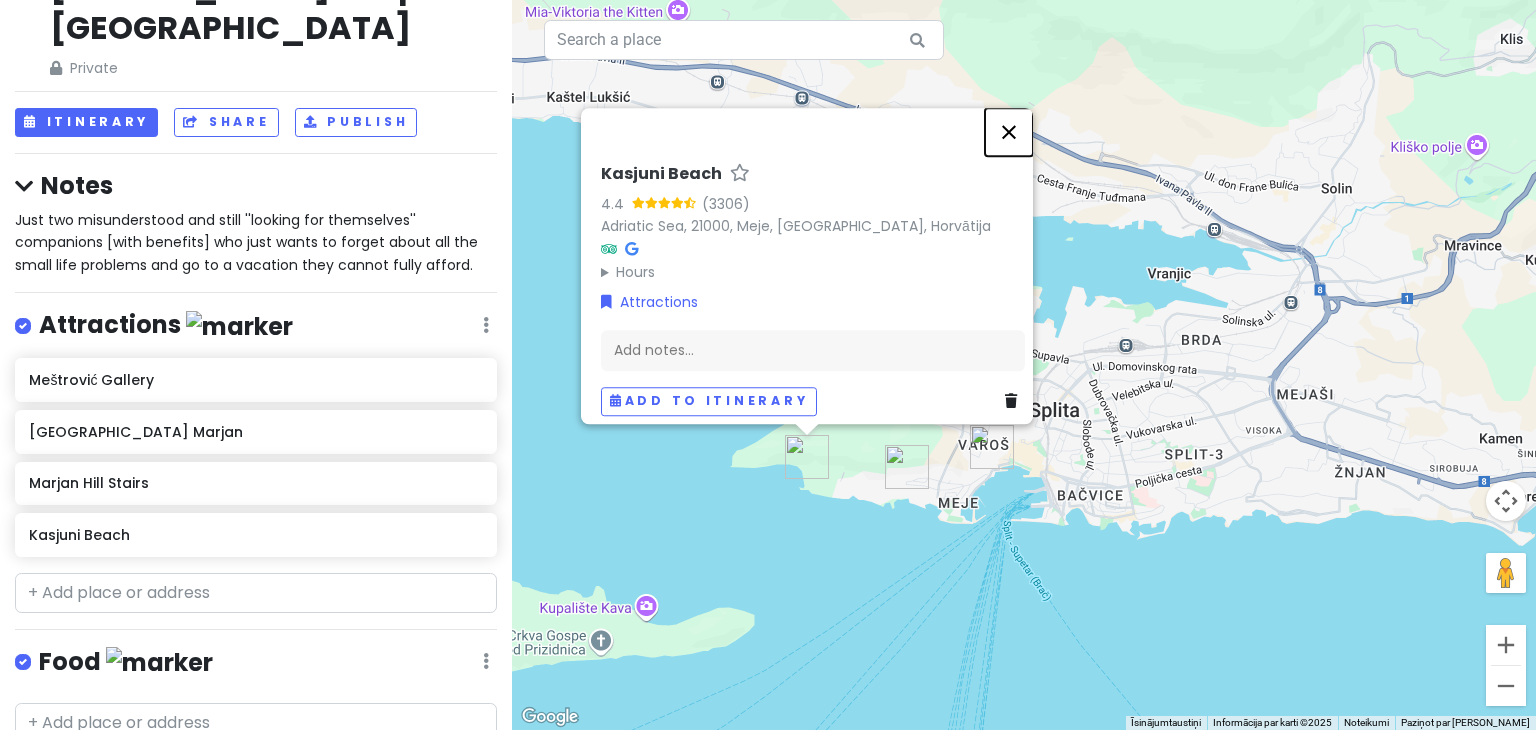 click at bounding box center (1009, 132) 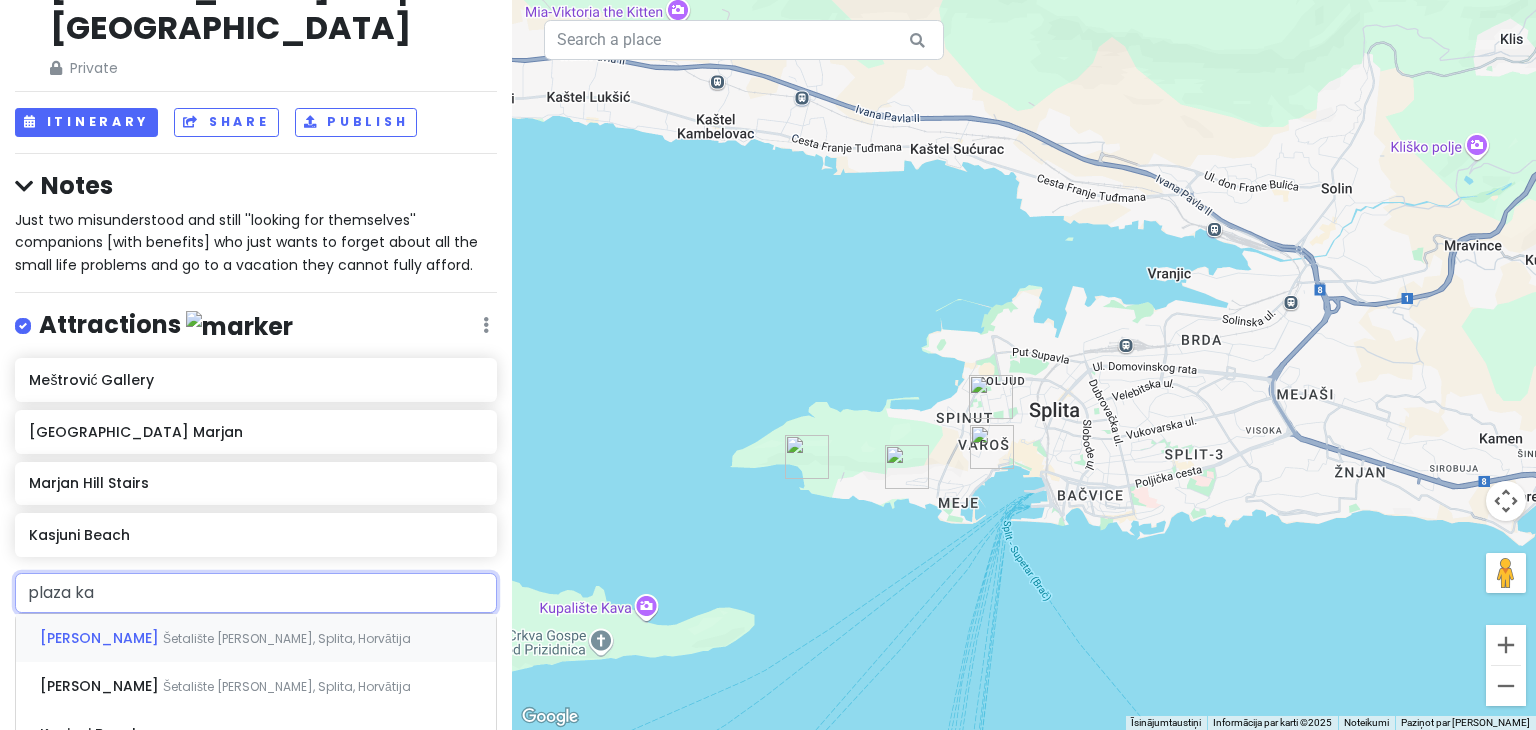 click on "Šetalište [PERSON_NAME], Splita, Horvātija" at bounding box center [287, 638] 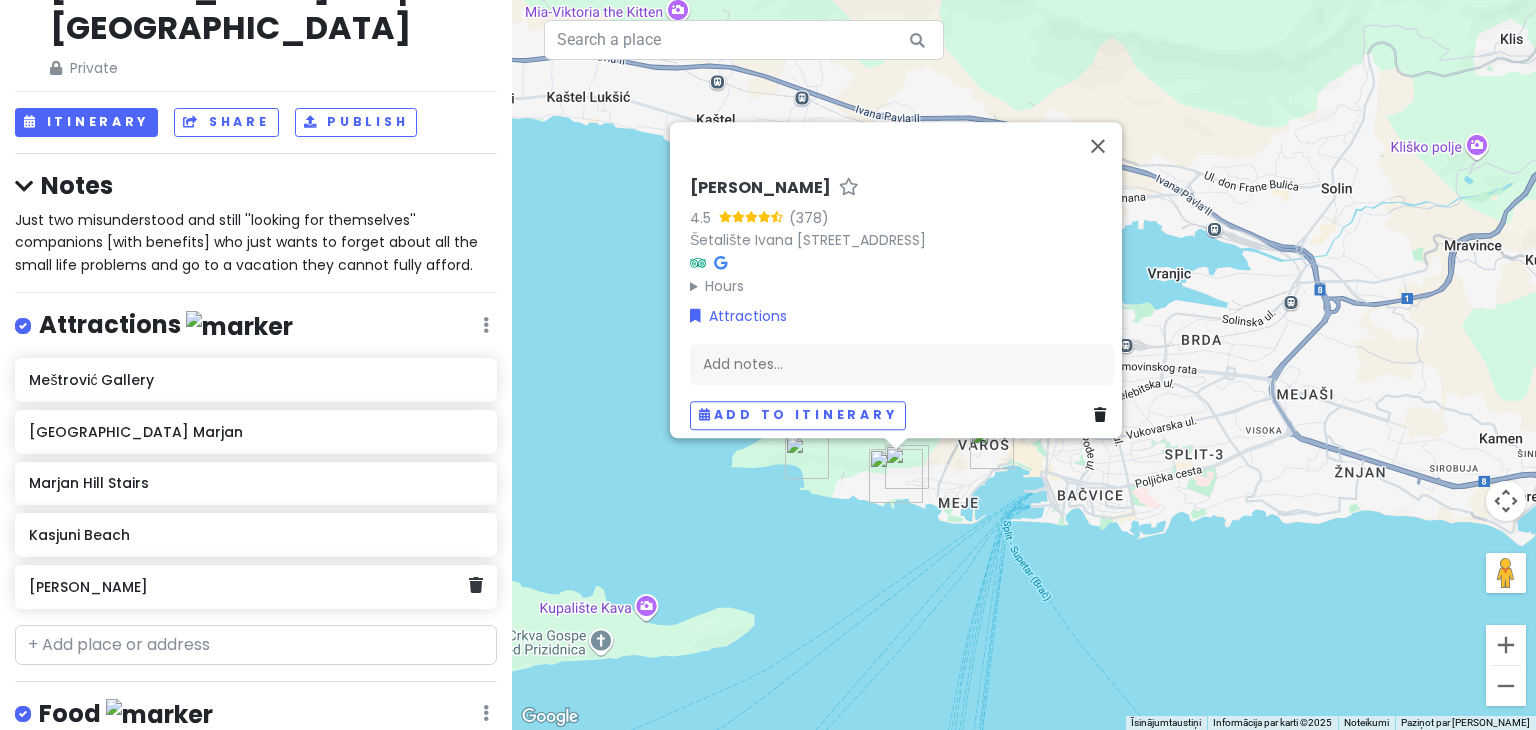 click on "[PERSON_NAME]" at bounding box center [248, 587] 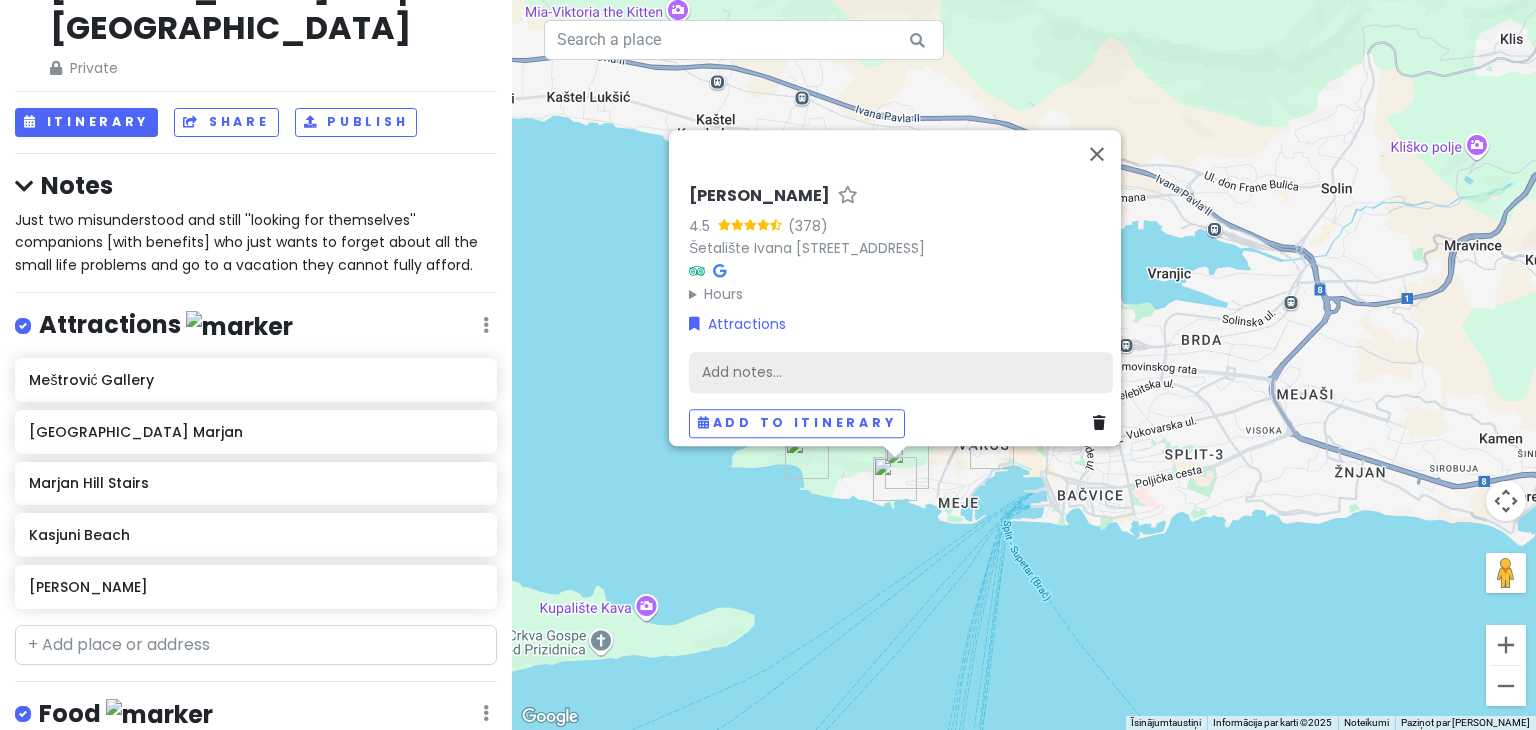 click on "Add notes..." at bounding box center (901, 373) 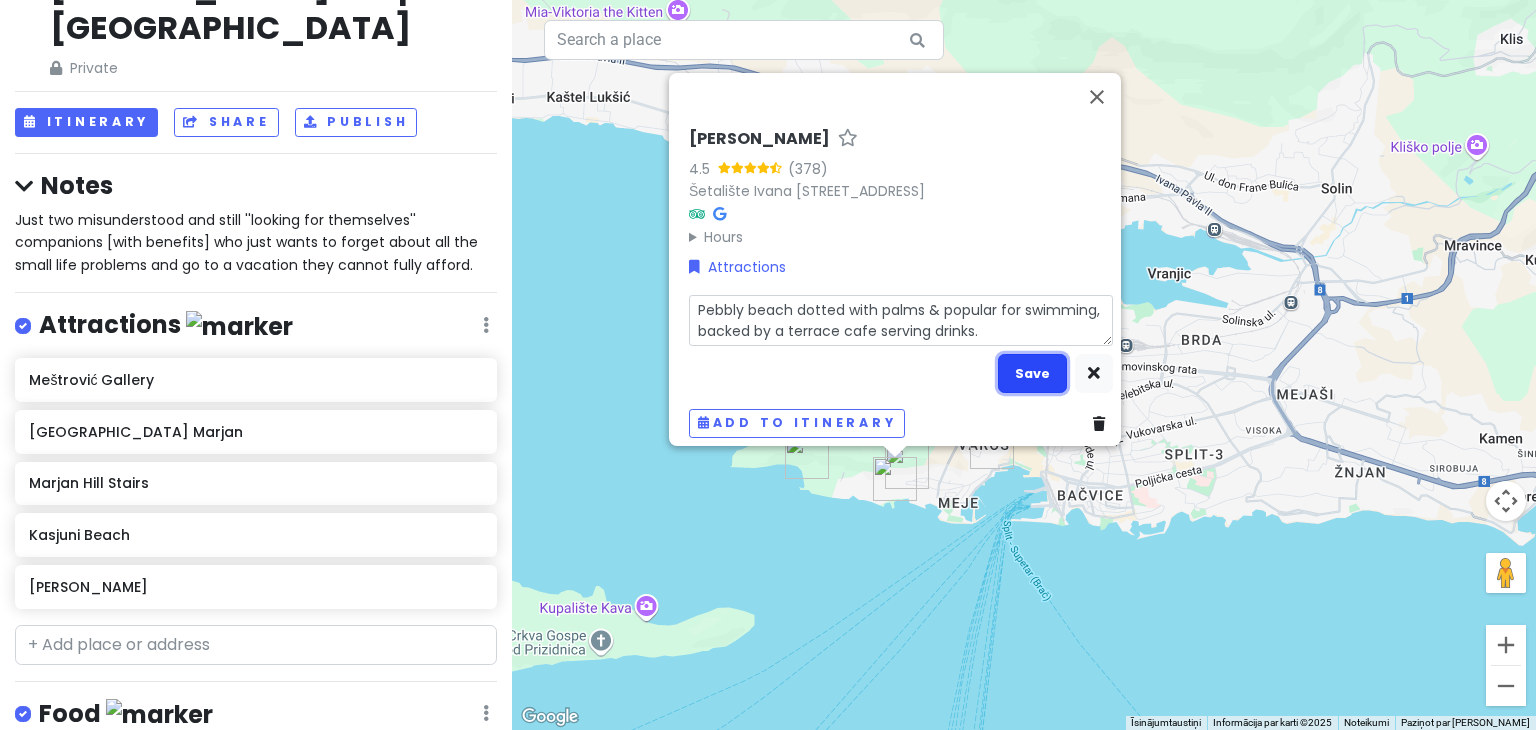 click on "Save" at bounding box center [1032, 373] 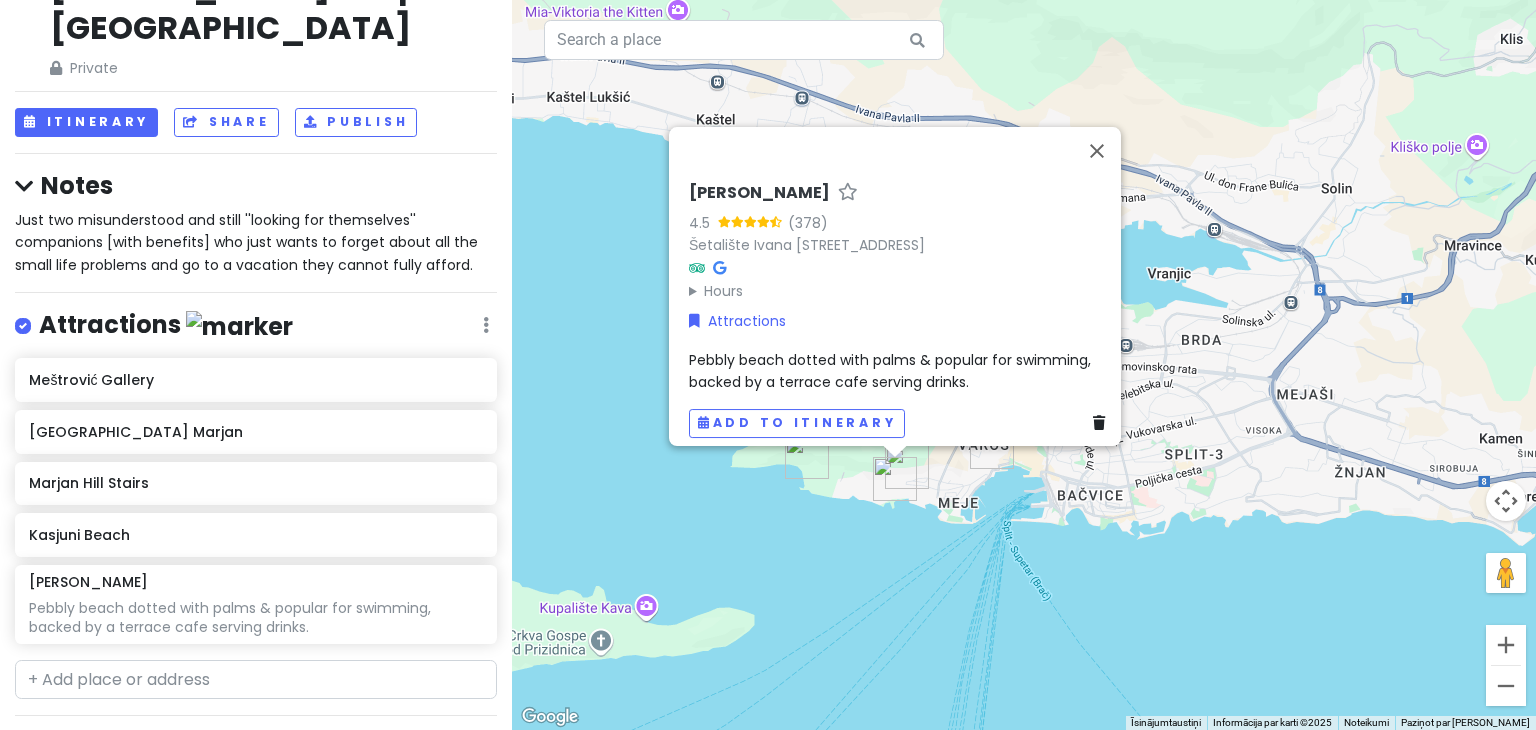 drag, startPoint x: 192, startPoint y: 461, endPoint x: 205, endPoint y: 442, distance: 23.021729 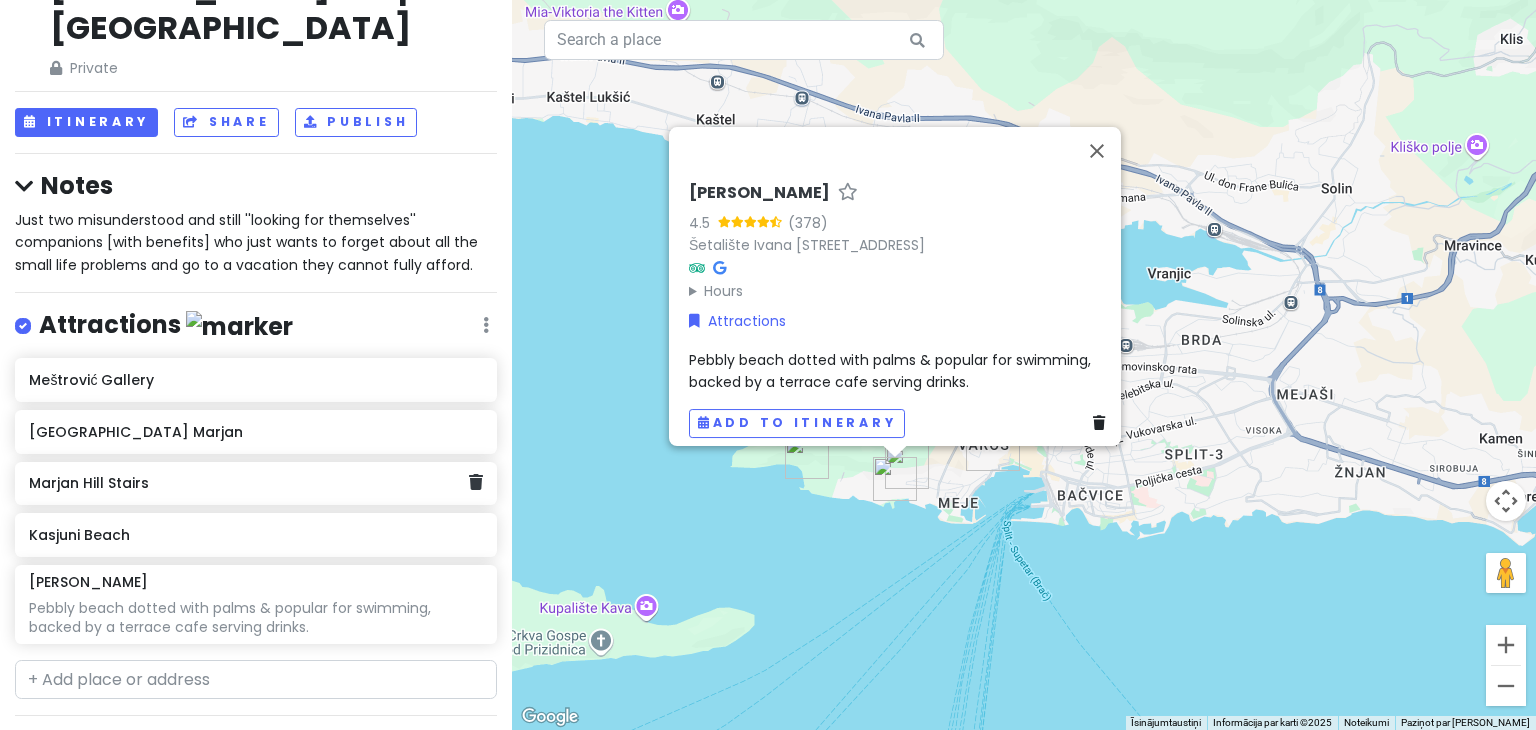 click on "Marjan Hill Stairs" at bounding box center [248, 483] 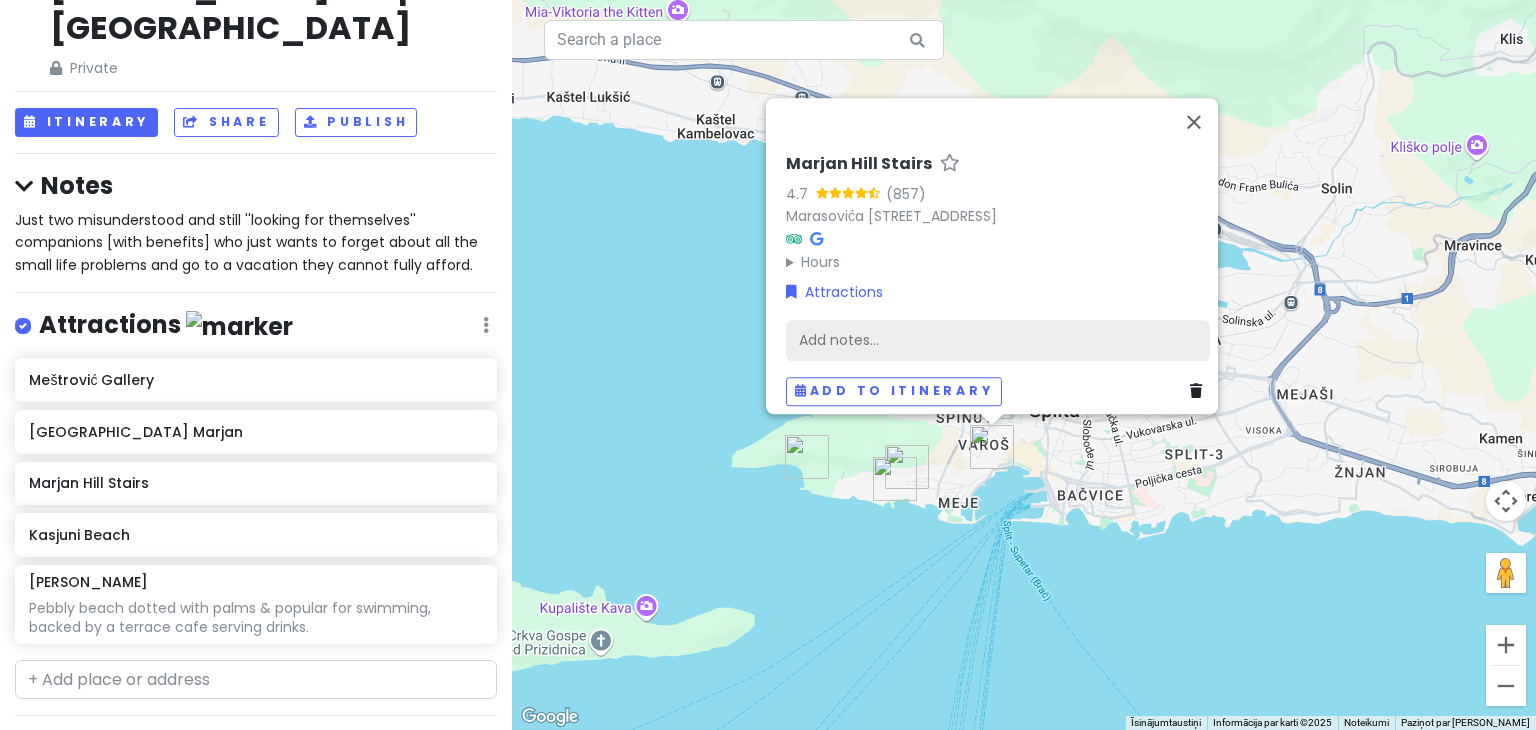 click on "Add notes..." at bounding box center (998, 341) 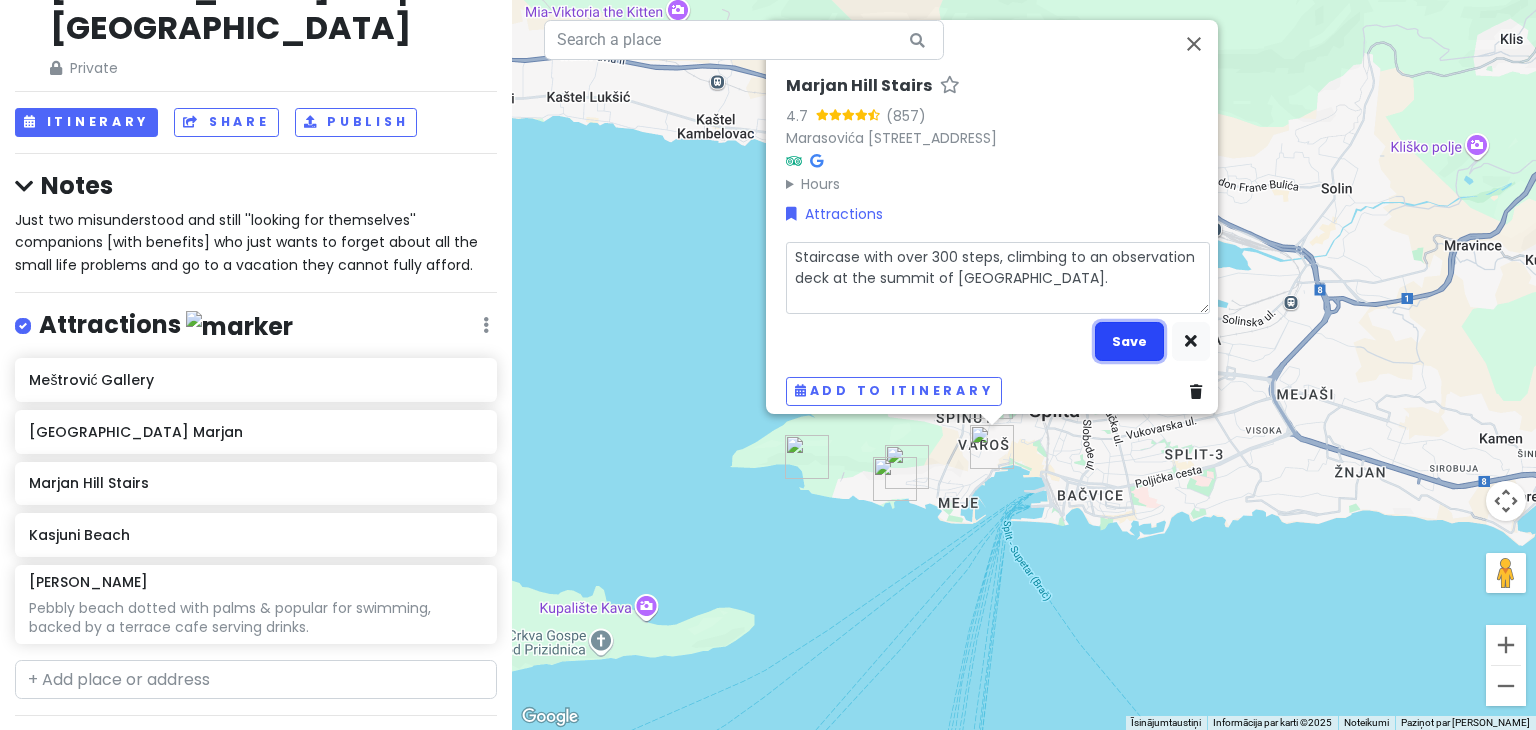 click on "Save" at bounding box center (1129, 341) 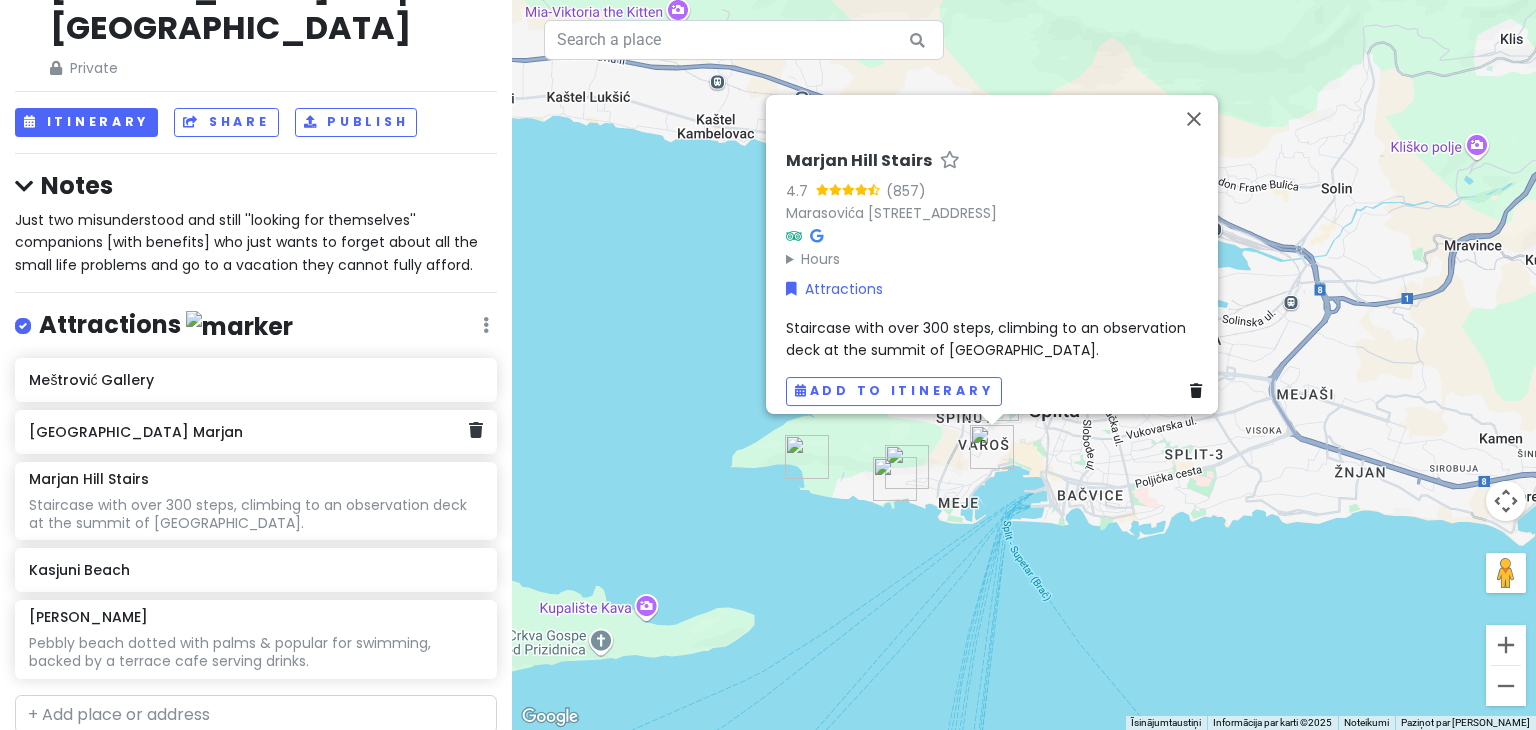 click on "[GEOGRAPHIC_DATA] Marjan" at bounding box center [256, 432] 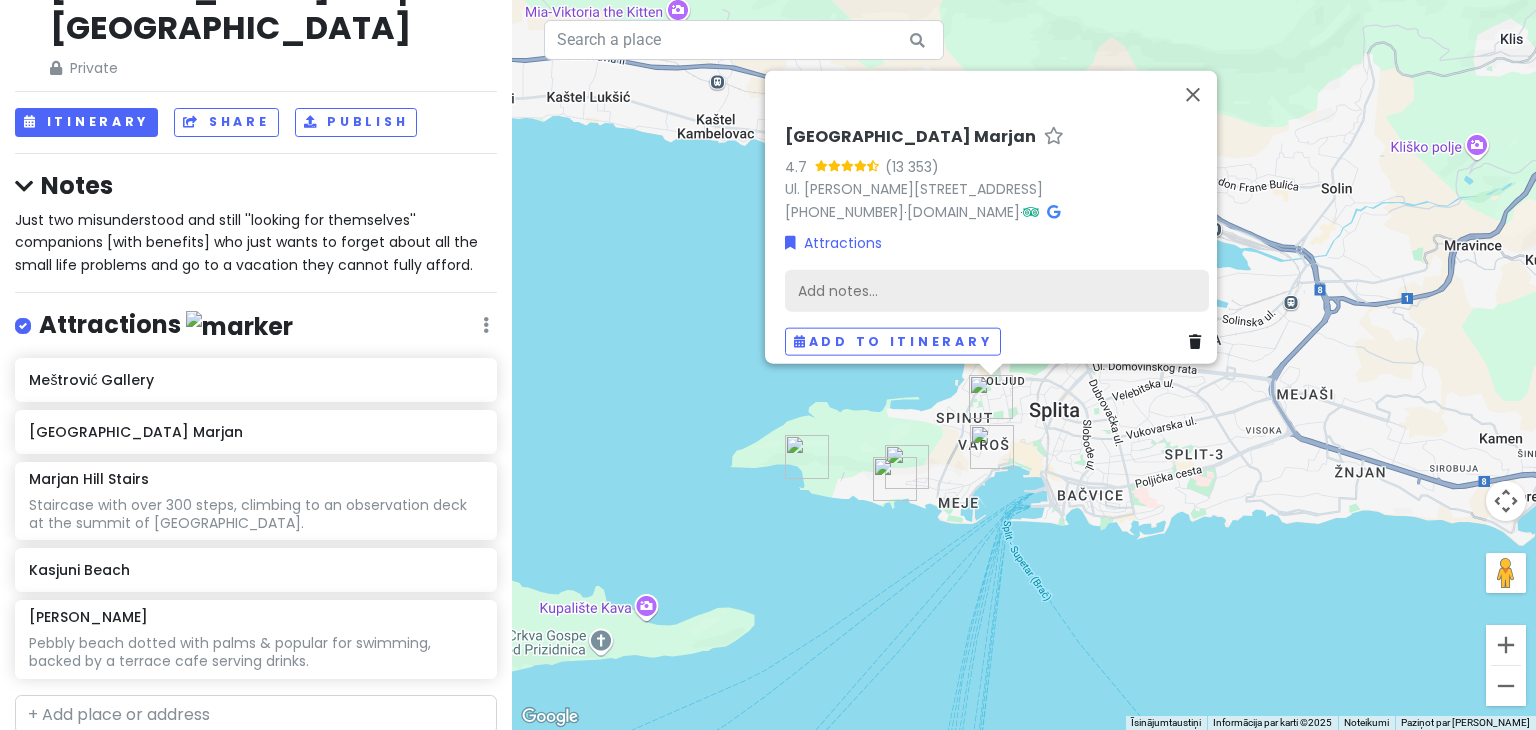 click on "Add notes..." at bounding box center (997, 291) 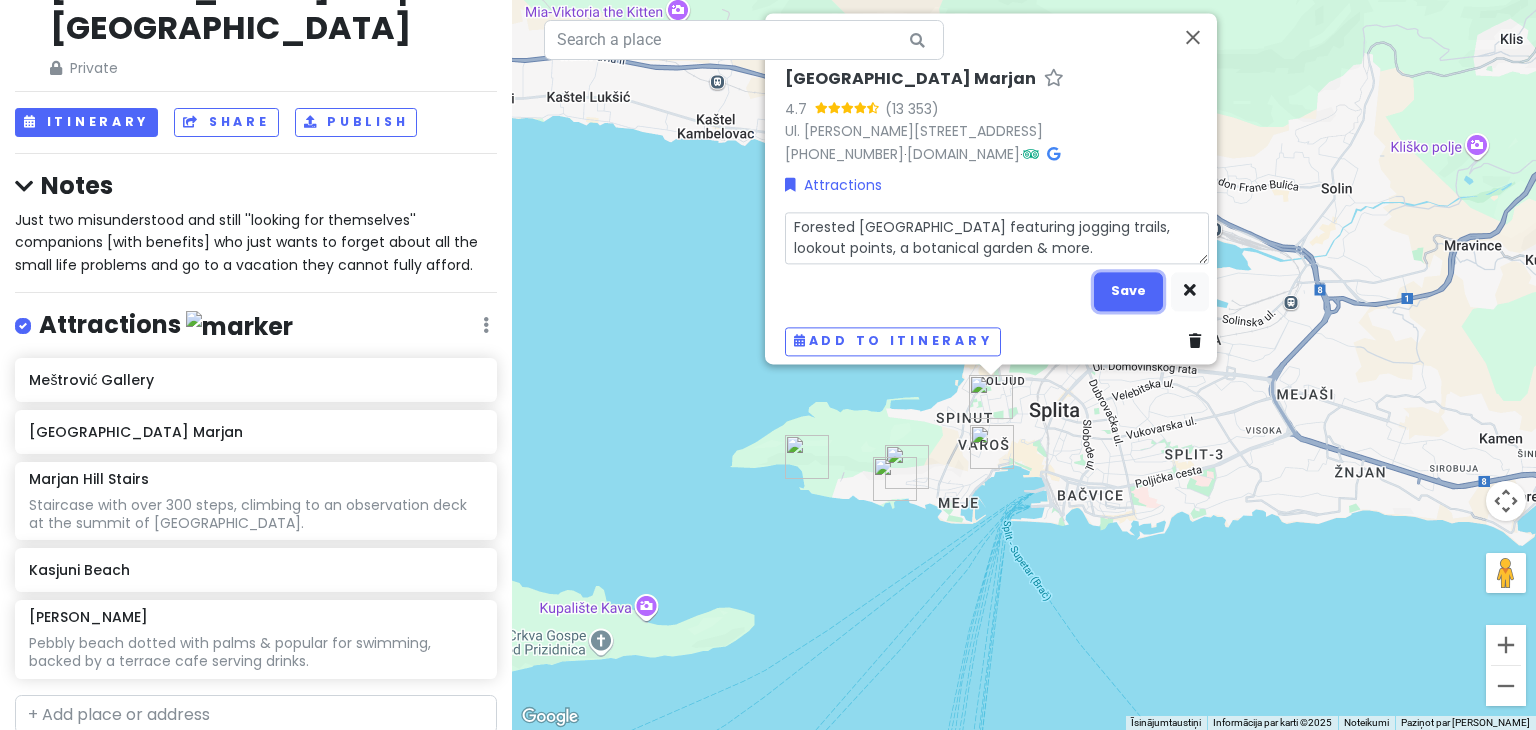 click on "Save" at bounding box center (1128, 291) 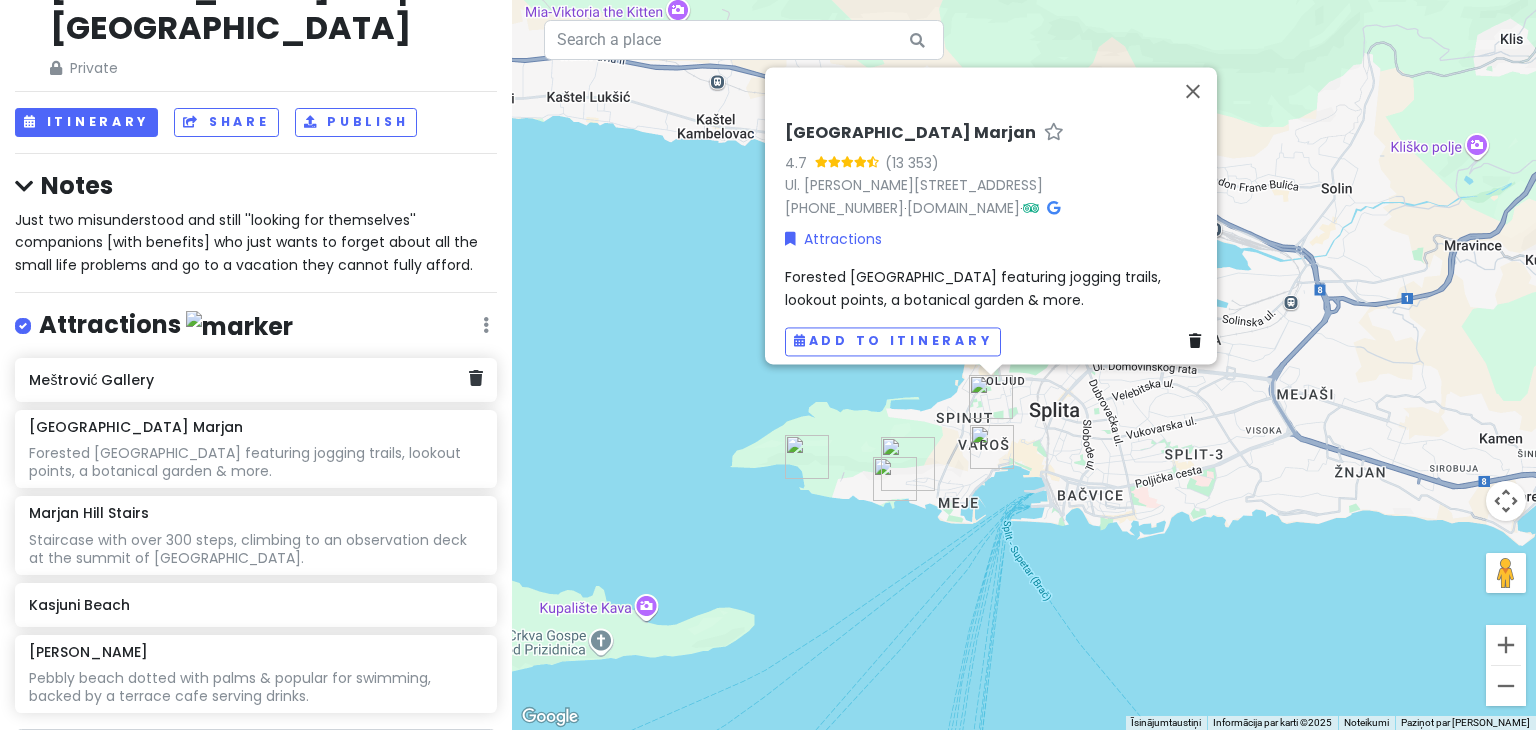 click on "Meštrović Gallery" at bounding box center (256, 380) 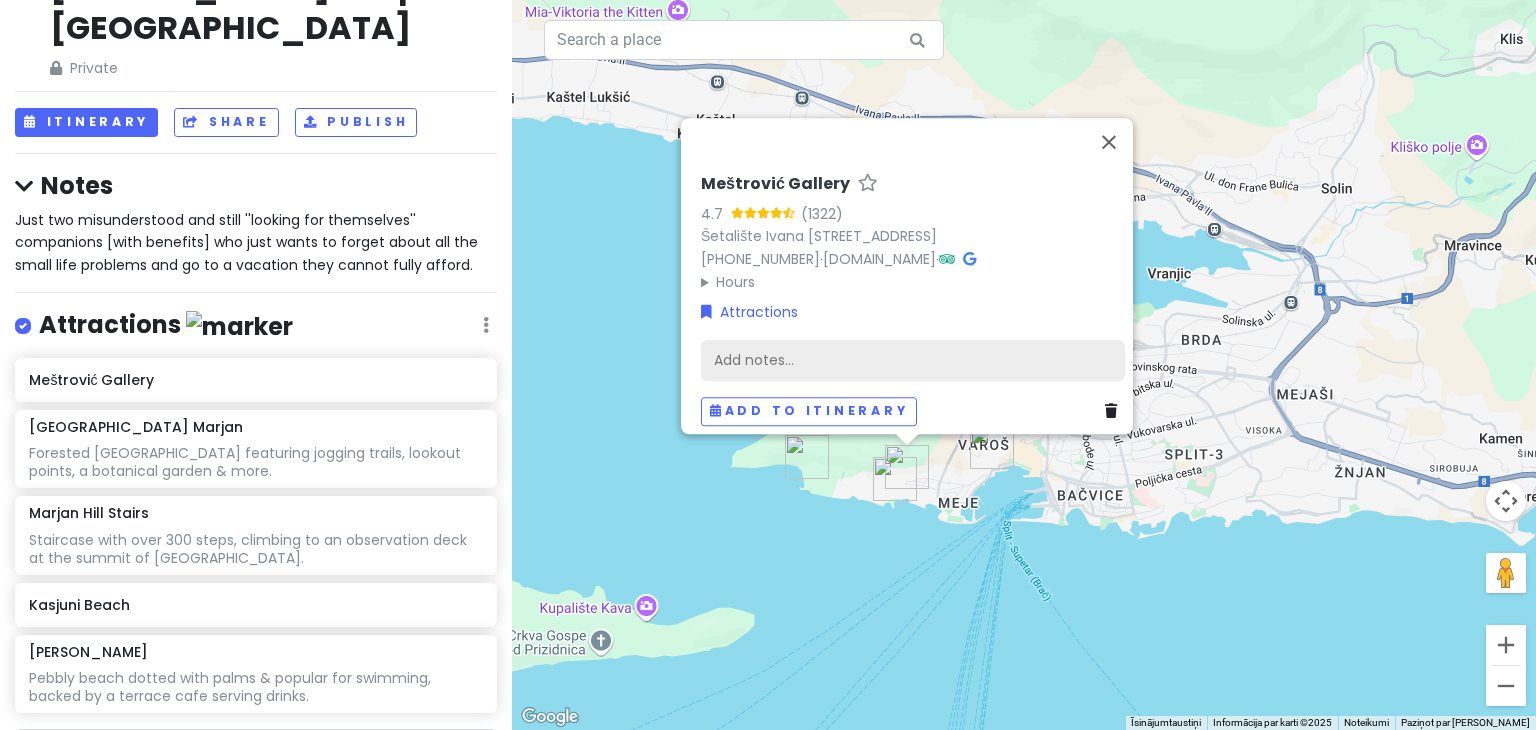 click on "Add notes..." at bounding box center [913, 361] 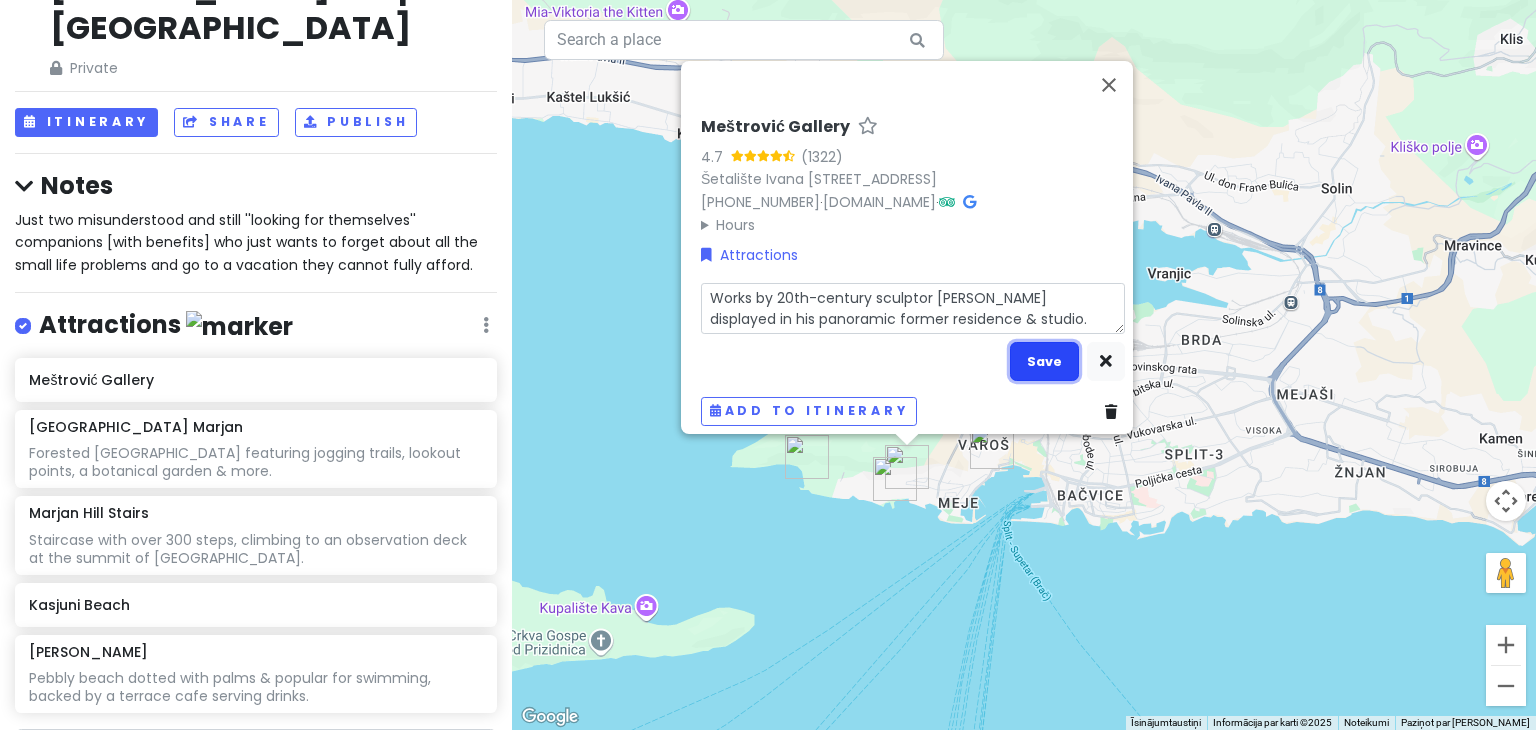 click on "Save" at bounding box center [1044, 361] 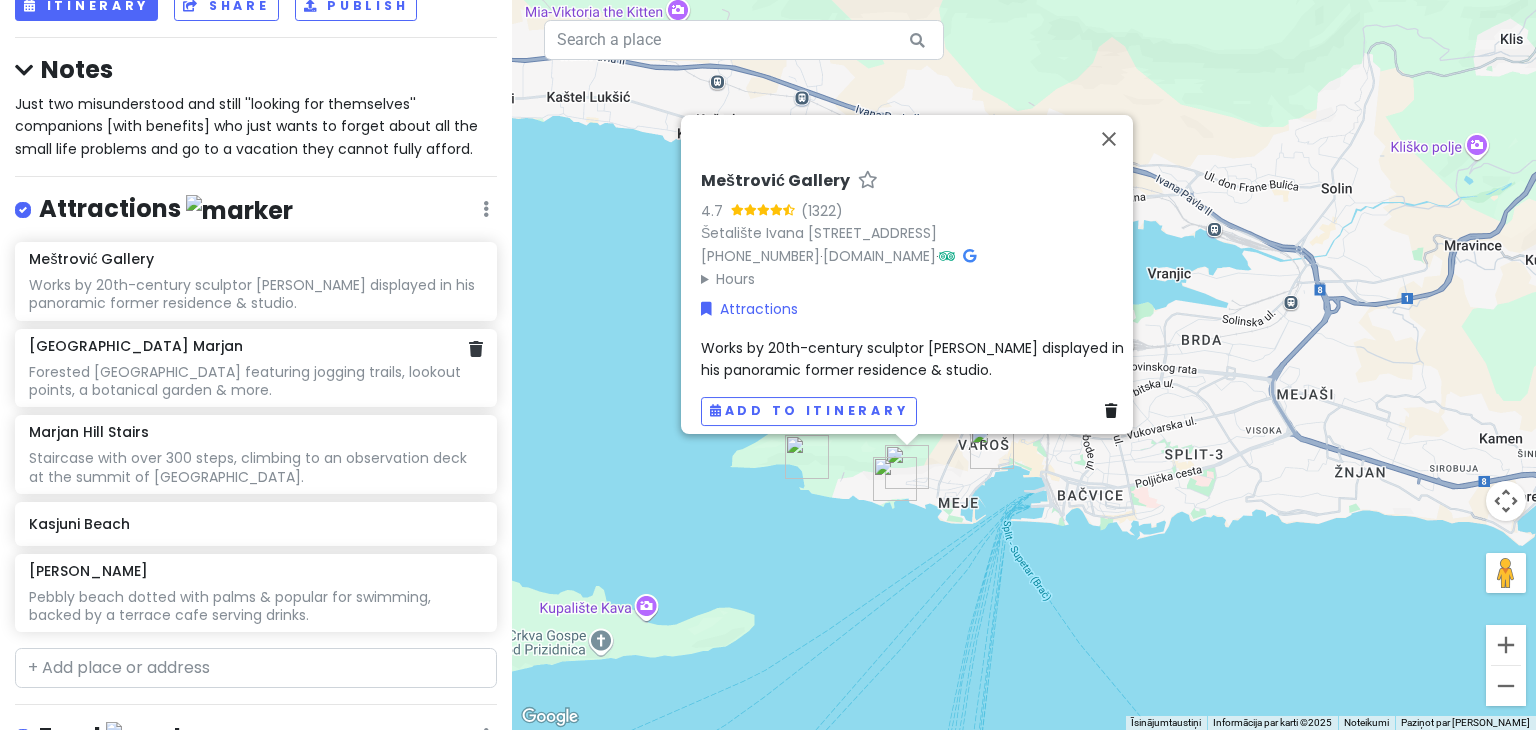 scroll, scrollTop: 300, scrollLeft: 0, axis: vertical 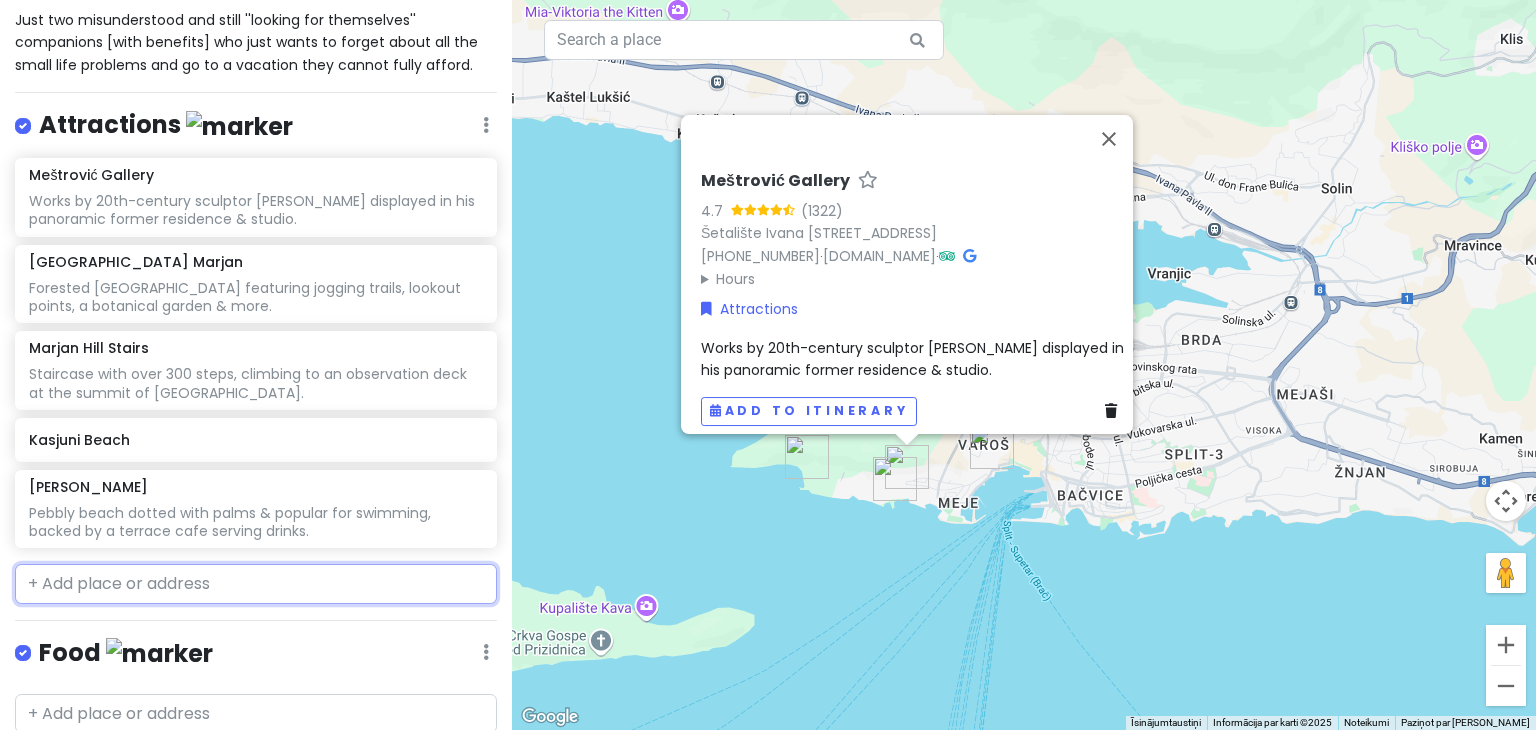 drag, startPoint x: 128, startPoint y: 546, endPoint x: 207, endPoint y: 524, distance: 82.006096 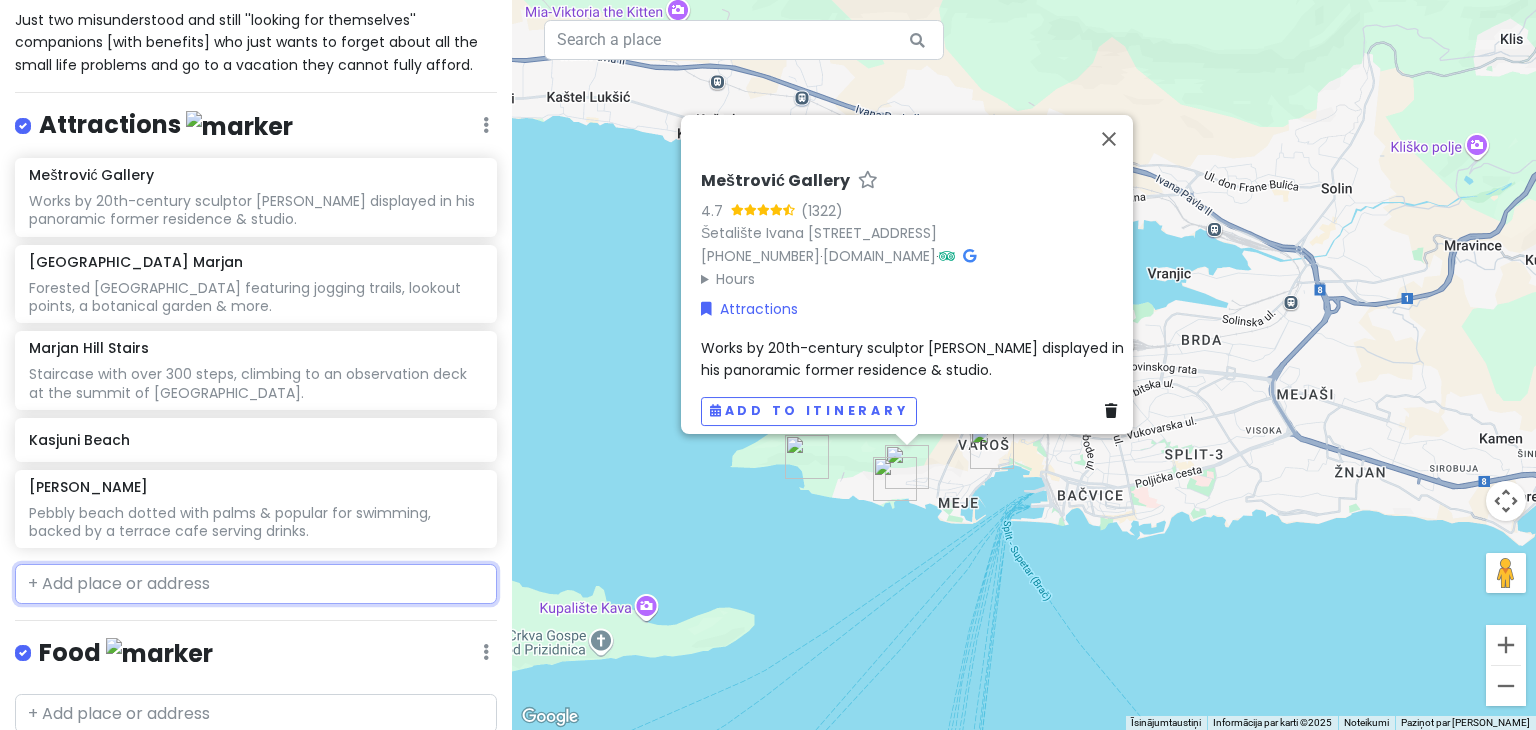 click at bounding box center (256, 584) 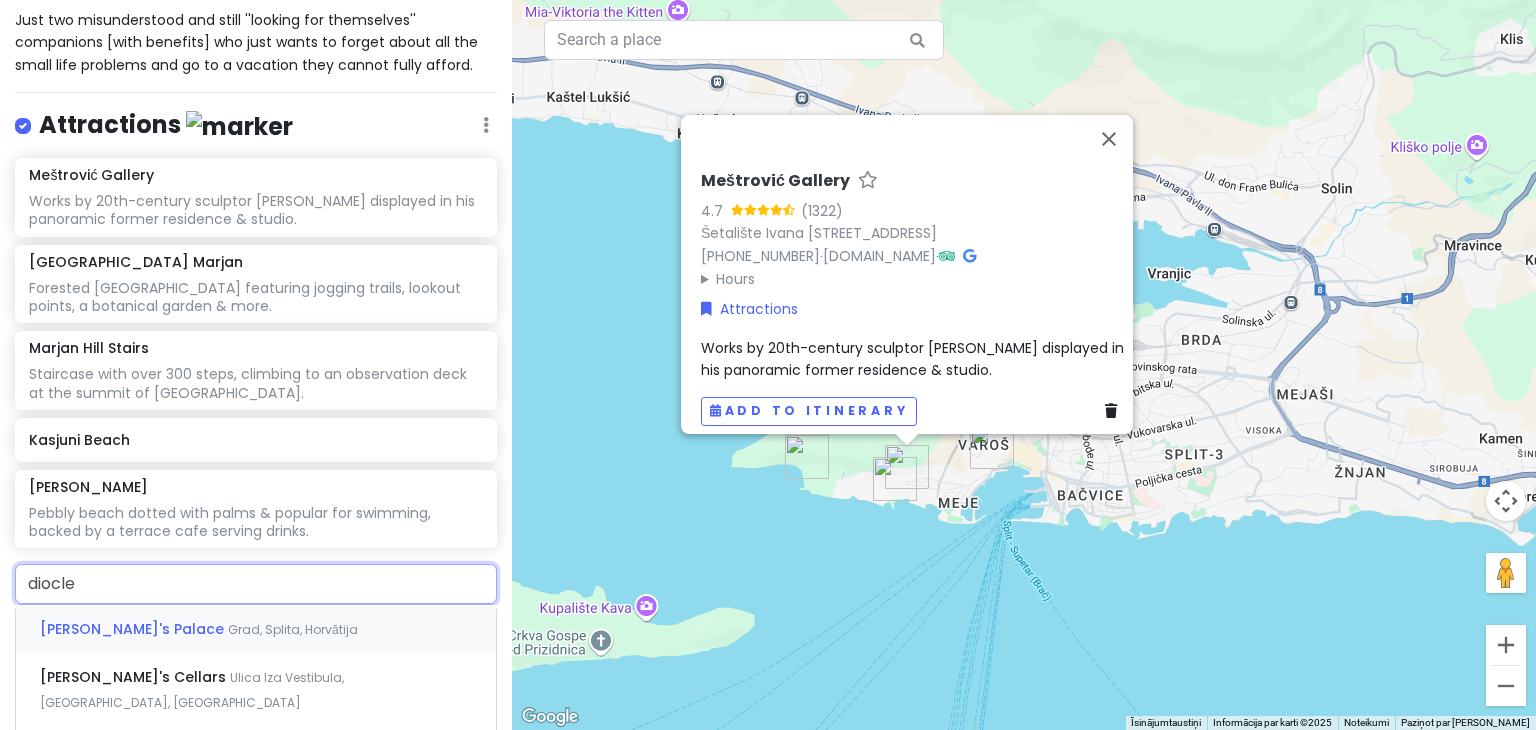 click on "Grad, Splita, Horvātija" at bounding box center [293, 629] 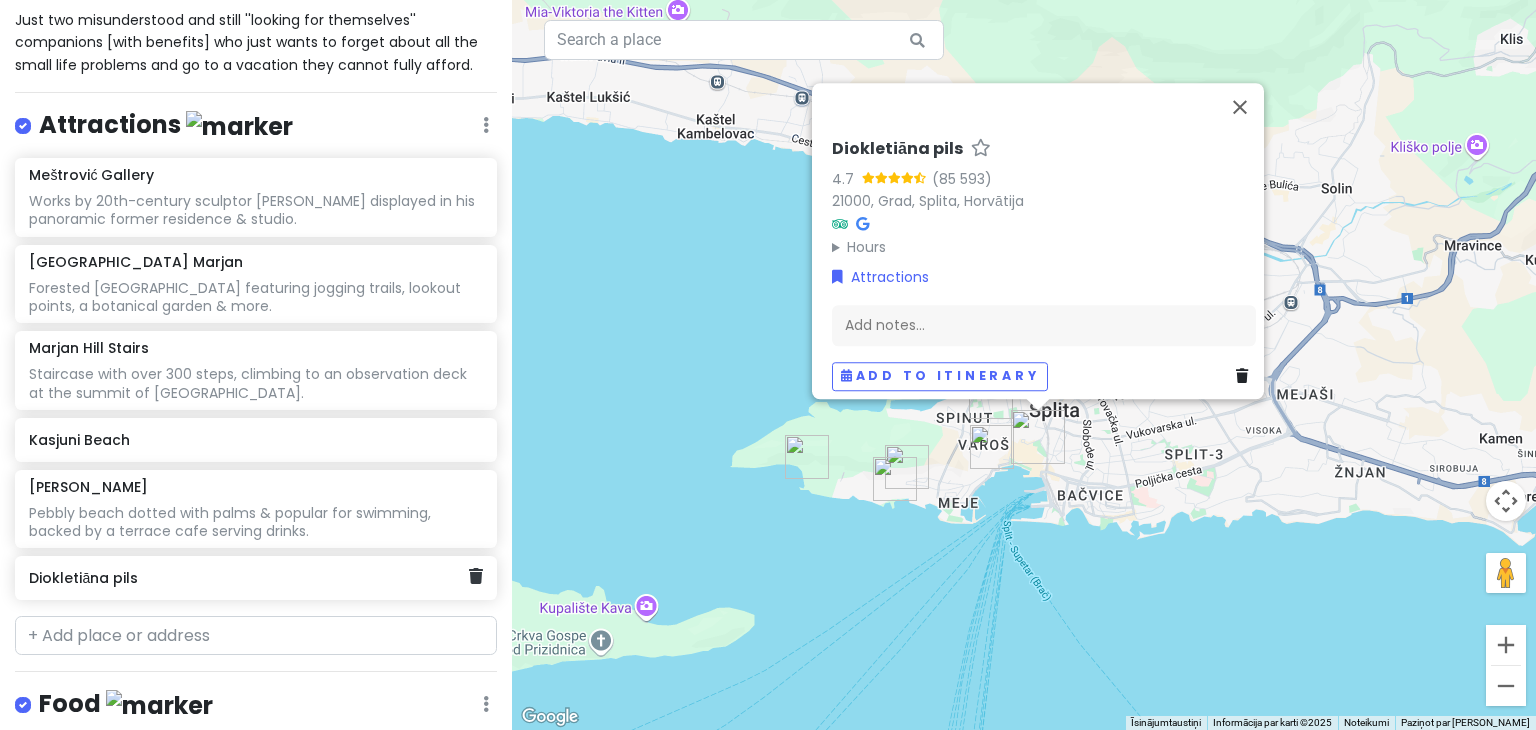 click on "Diokletiāna pils" 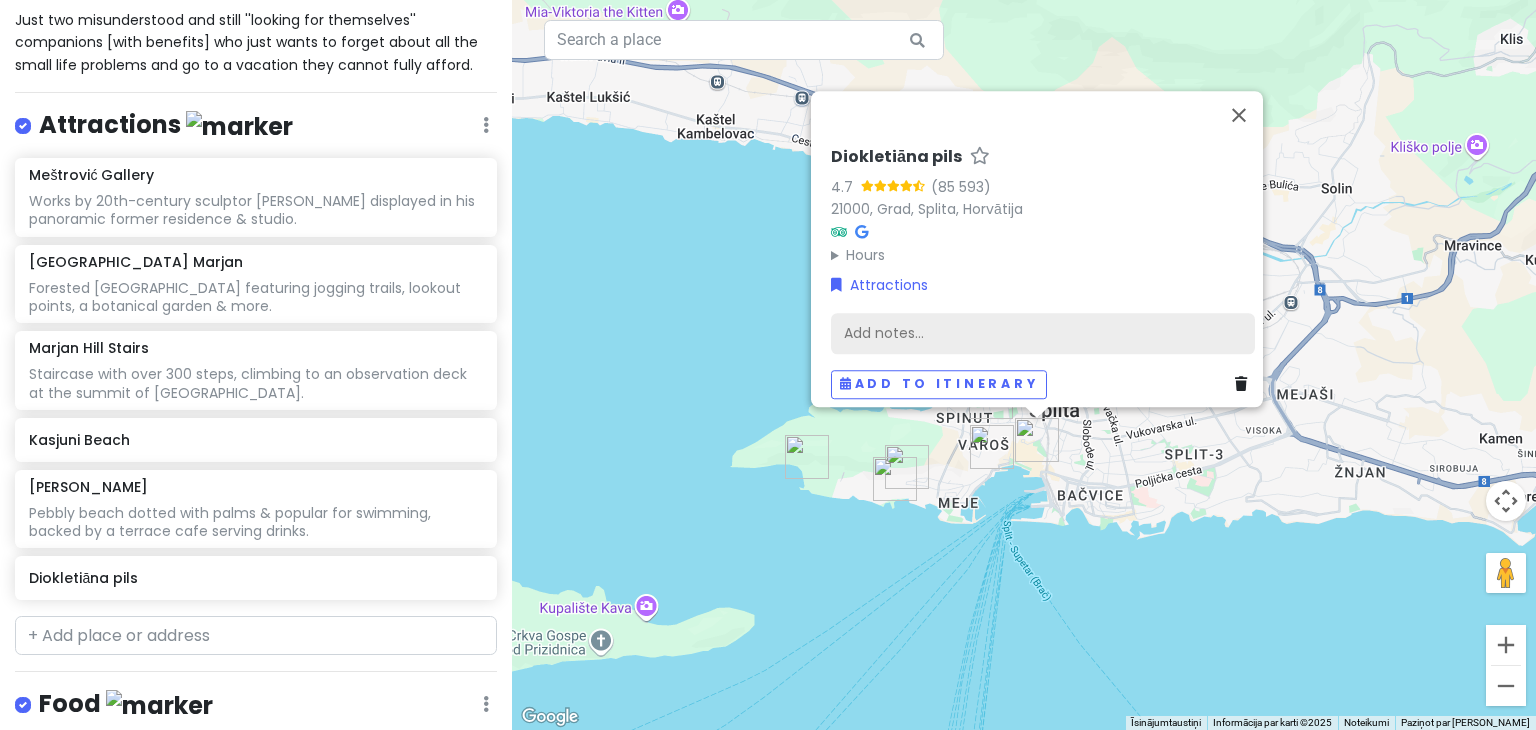 click on "Add notes..." at bounding box center (1043, 334) 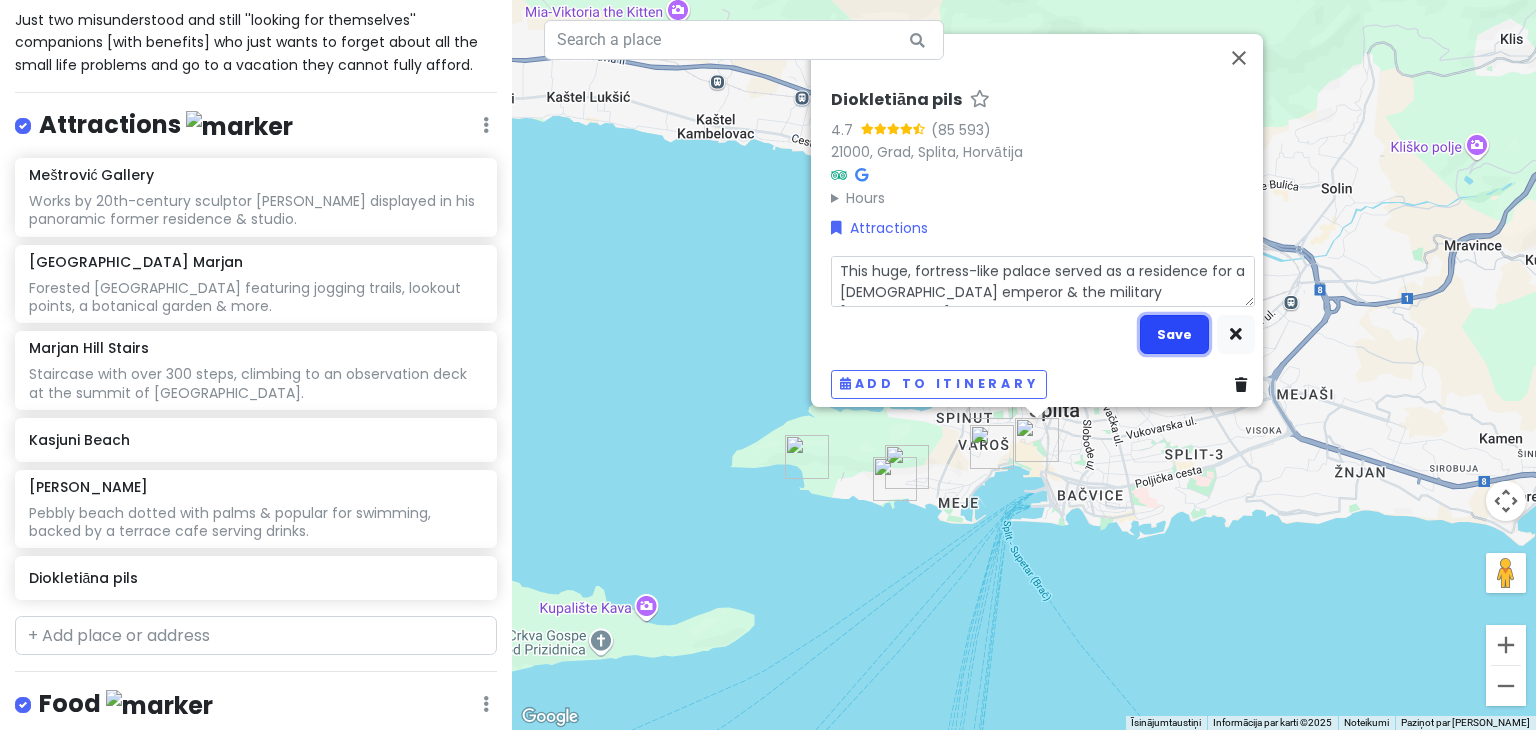 click on "Save" at bounding box center [1174, 334] 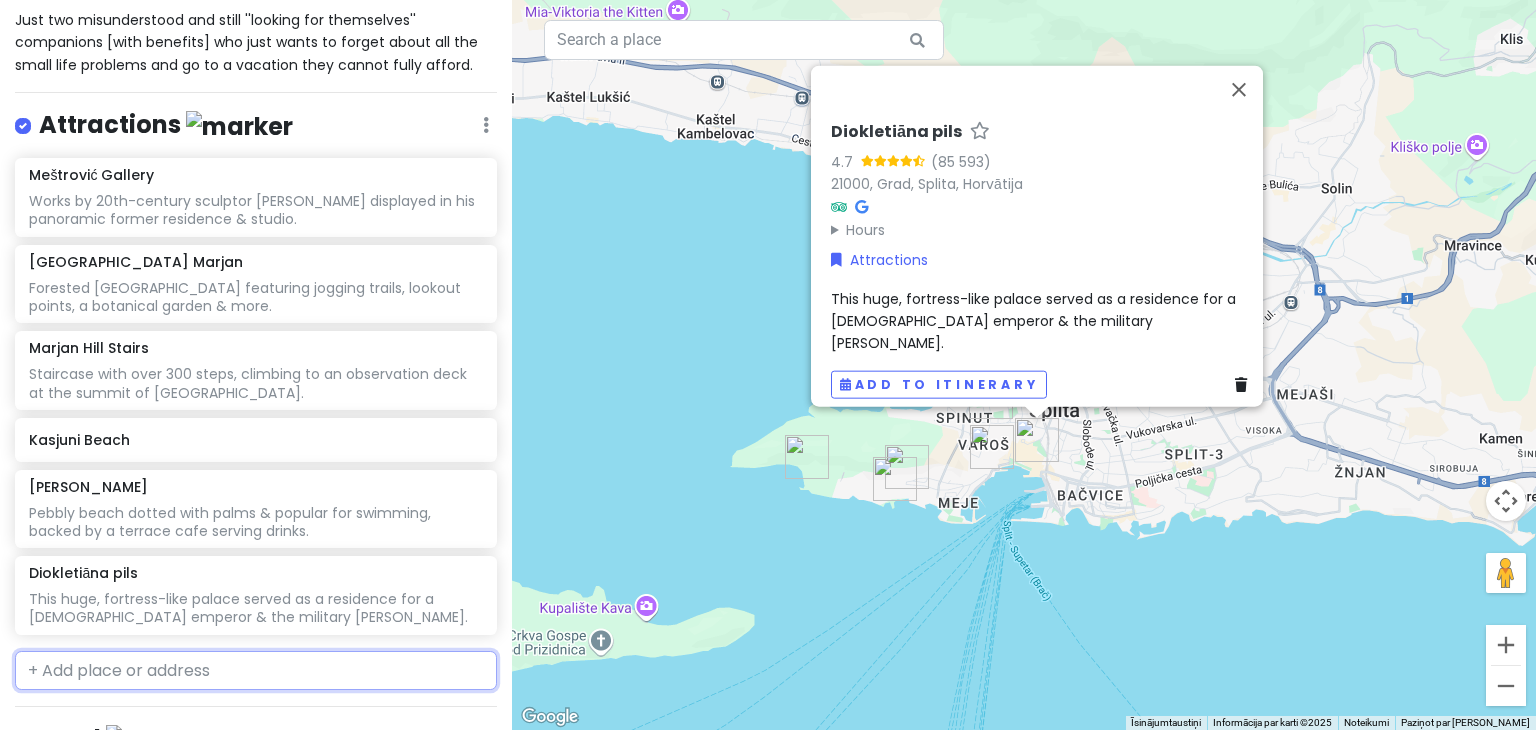 drag, startPoint x: 142, startPoint y: 629, endPoint x: 148, endPoint y: 606, distance: 23.769728 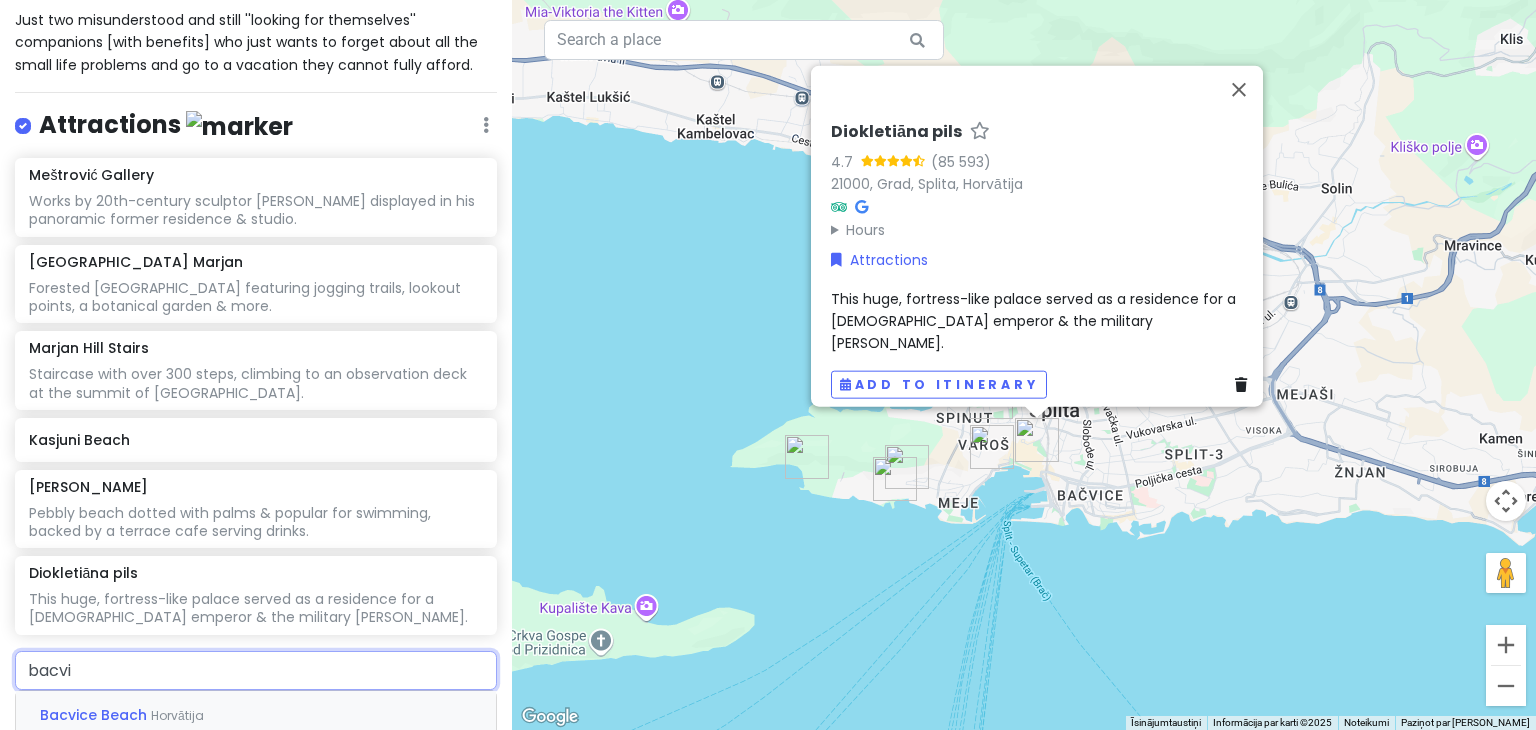 click on "Bacvice Beach   Horvātija" at bounding box center [256, 715] 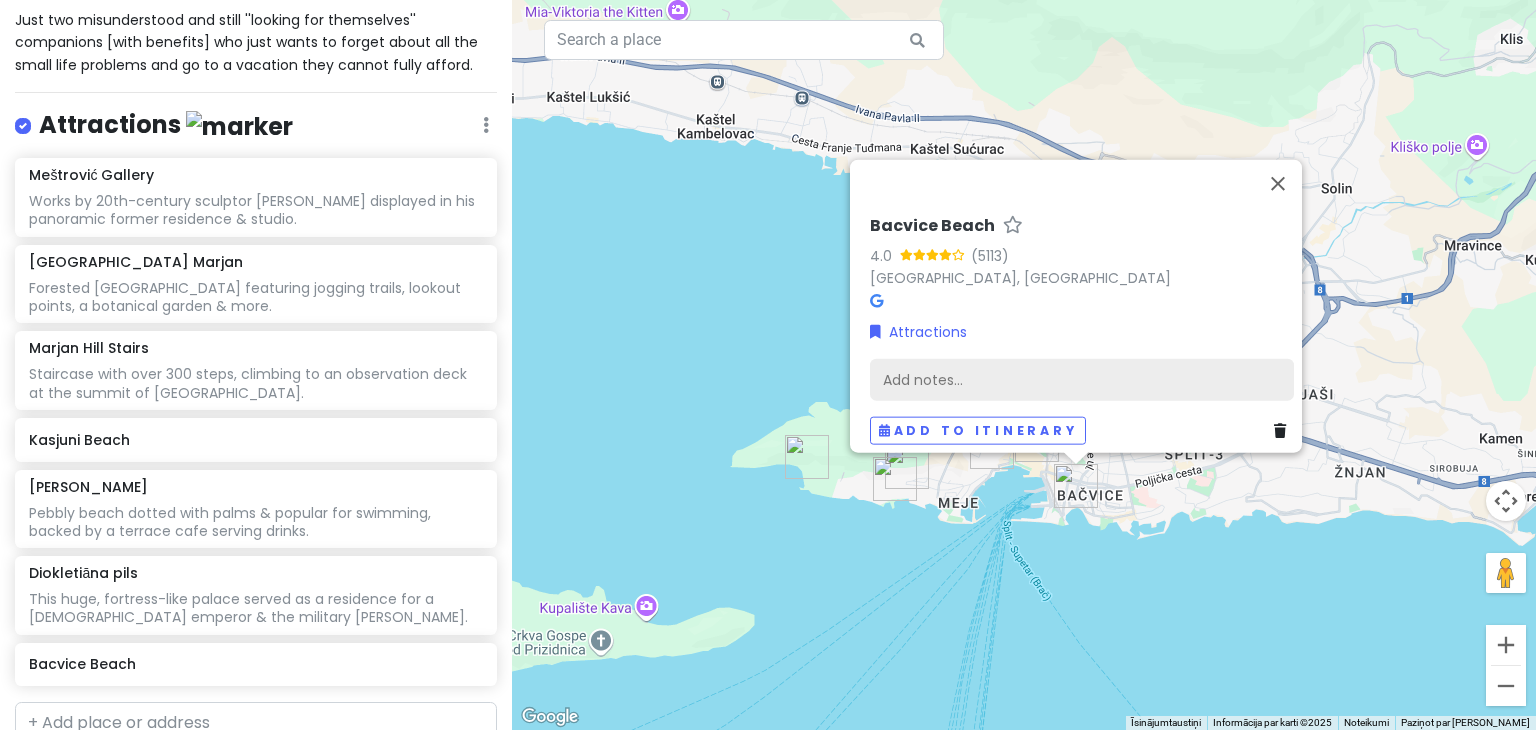 click on "Add notes..." at bounding box center [1082, 380] 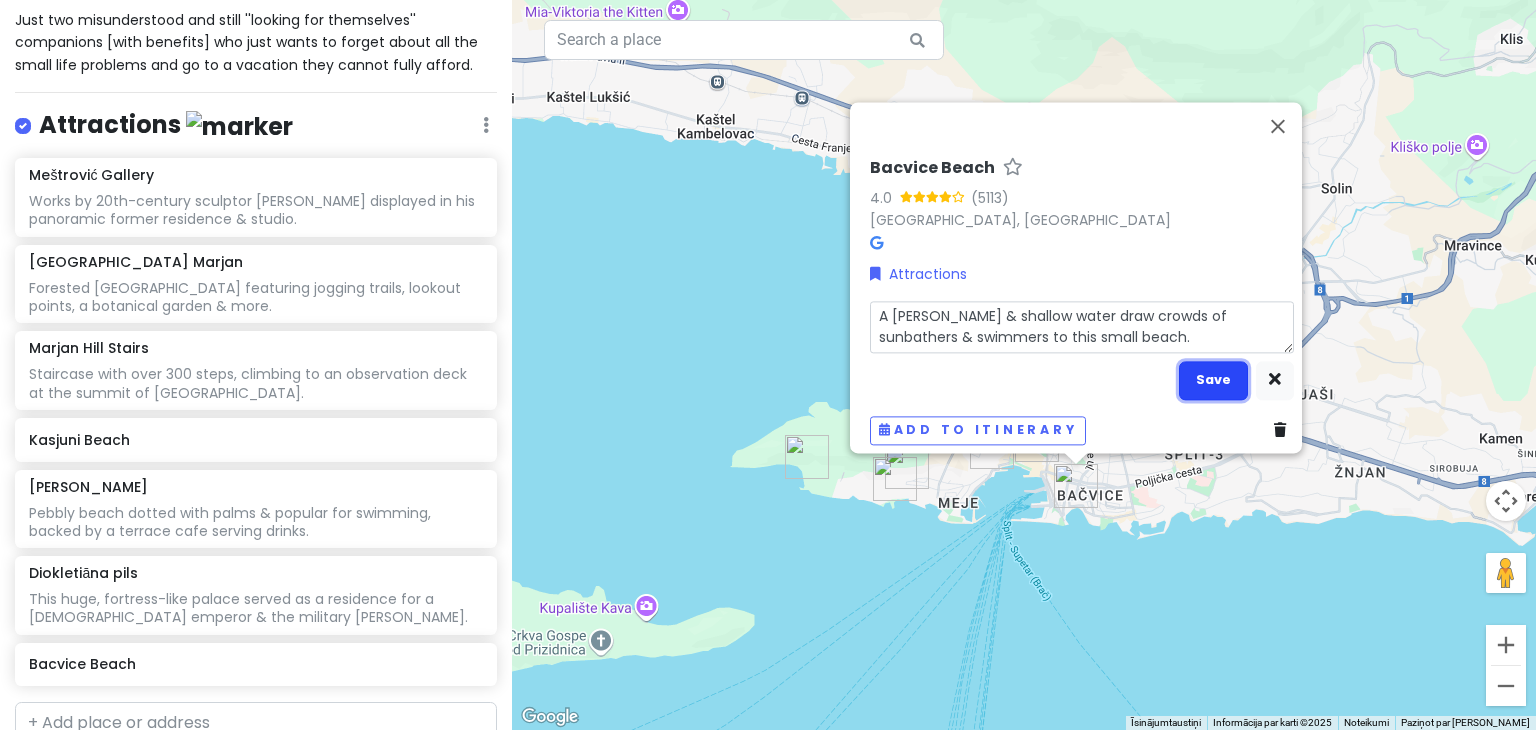 click on "Save" at bounding box center [1213, 380] 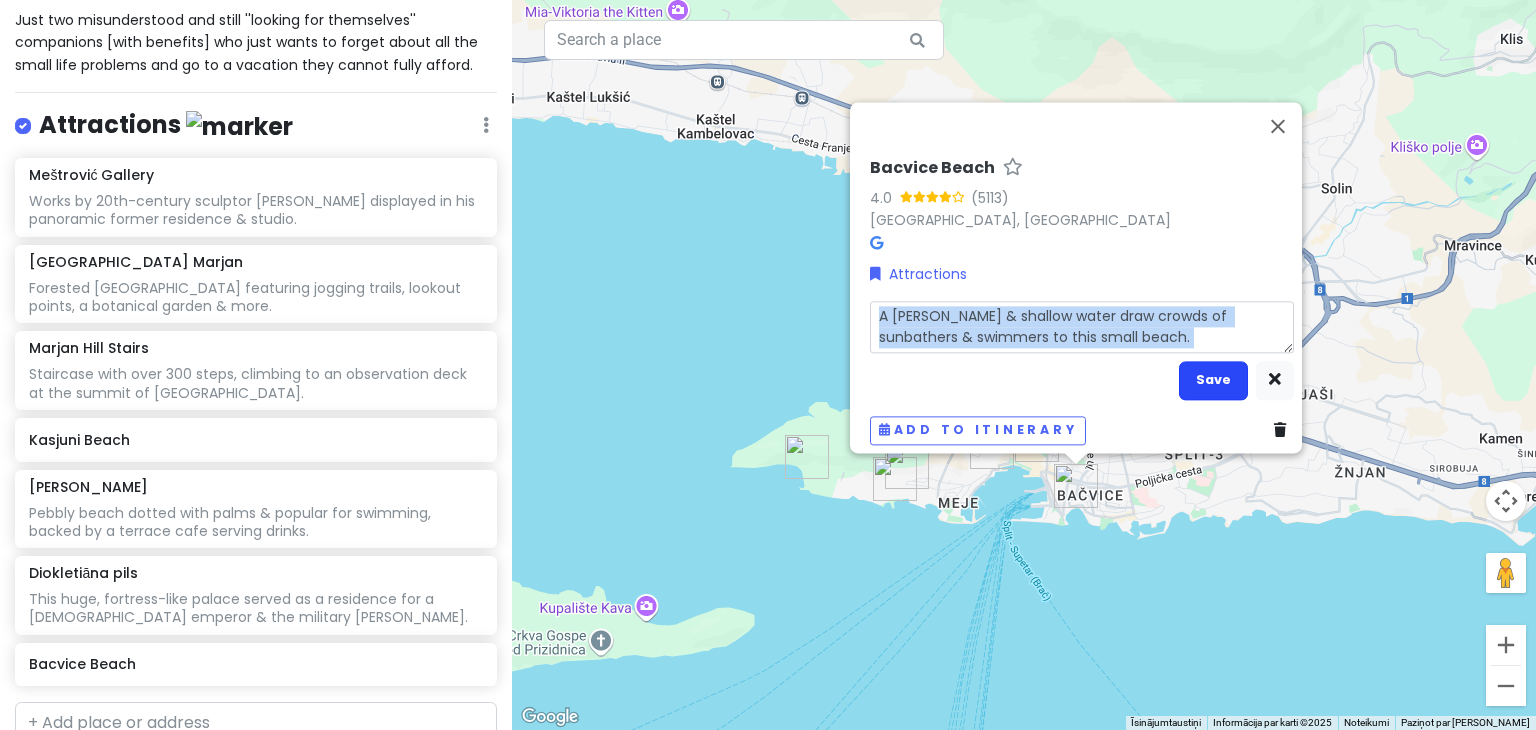 click on "A [PERSON_NAME] & shallow water draw crowds of sunbathers & swimmers to this small beach. Save" at bounding box center [1082, 351] 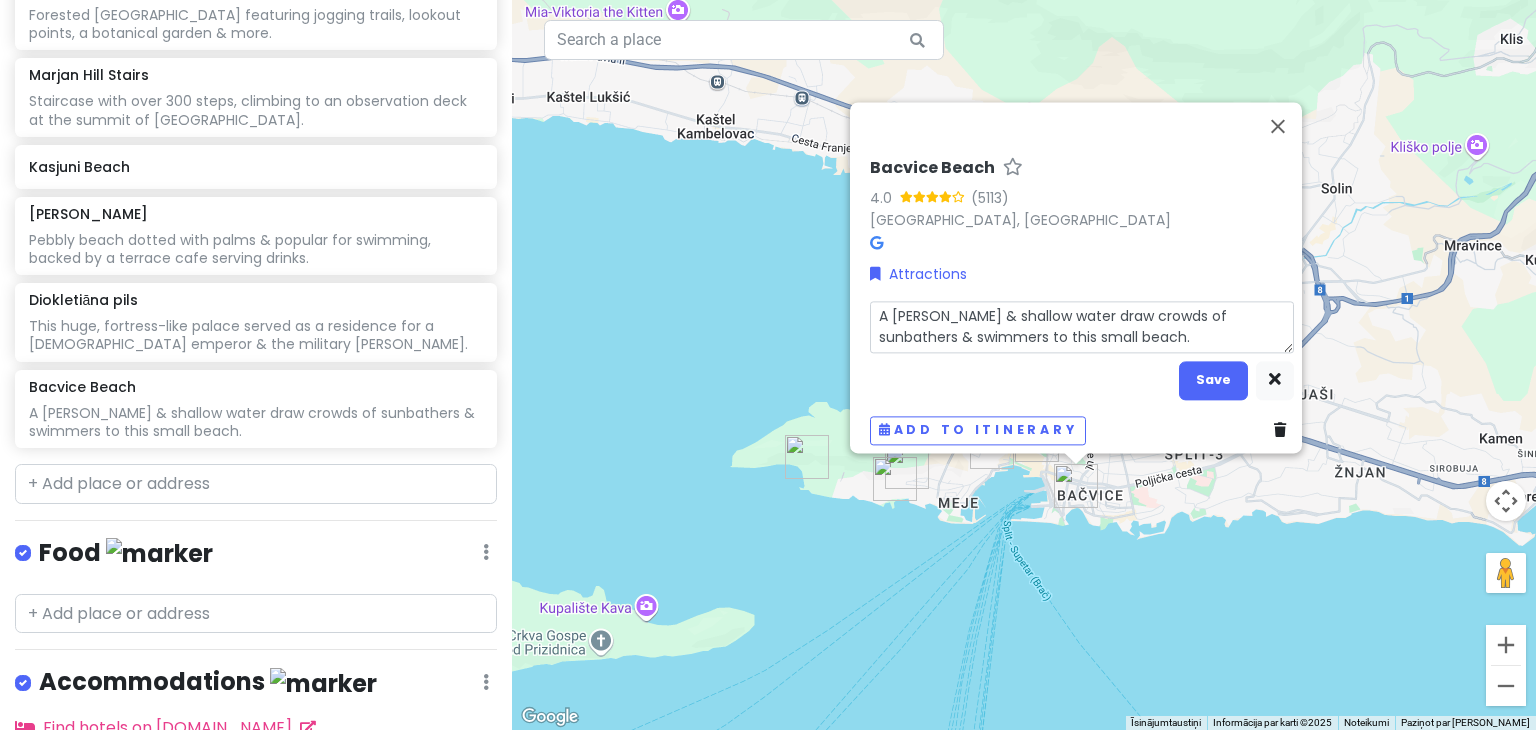 scroll, scrollTop: 665, scrollLeft: 0, axis: vertical 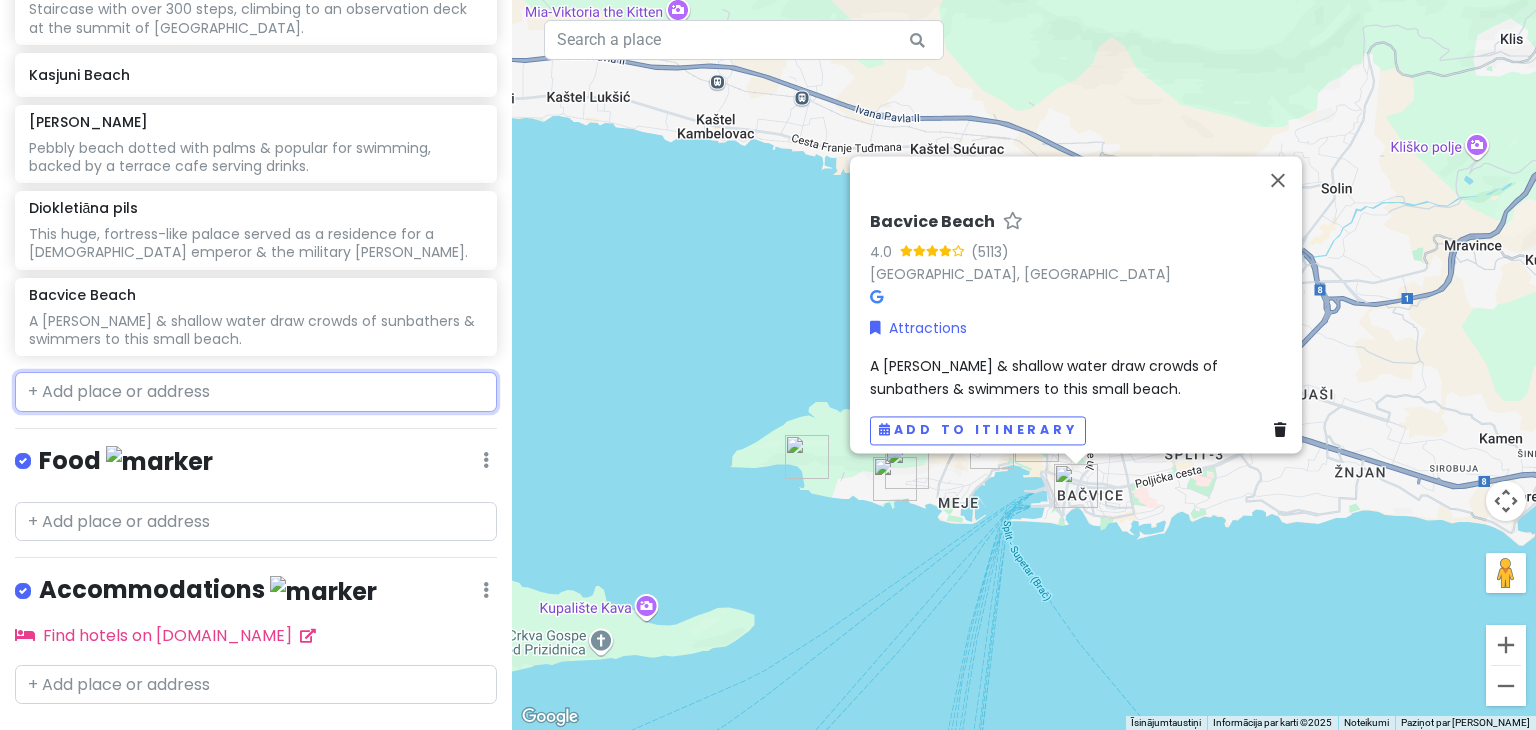 click at bounding box center (256, 392) 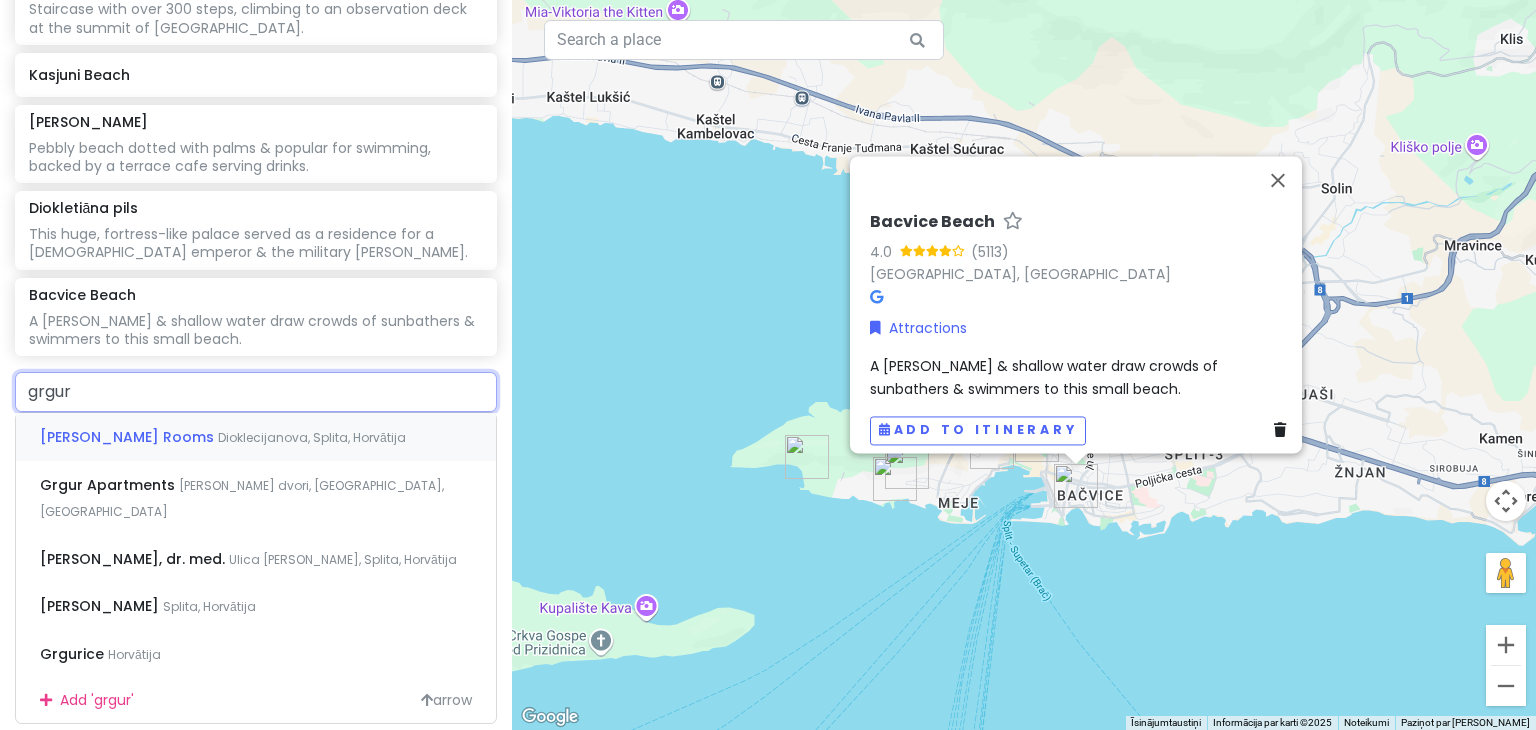 click on "[PERSON_NAME] Rooms" at bounding box center (129, 437) 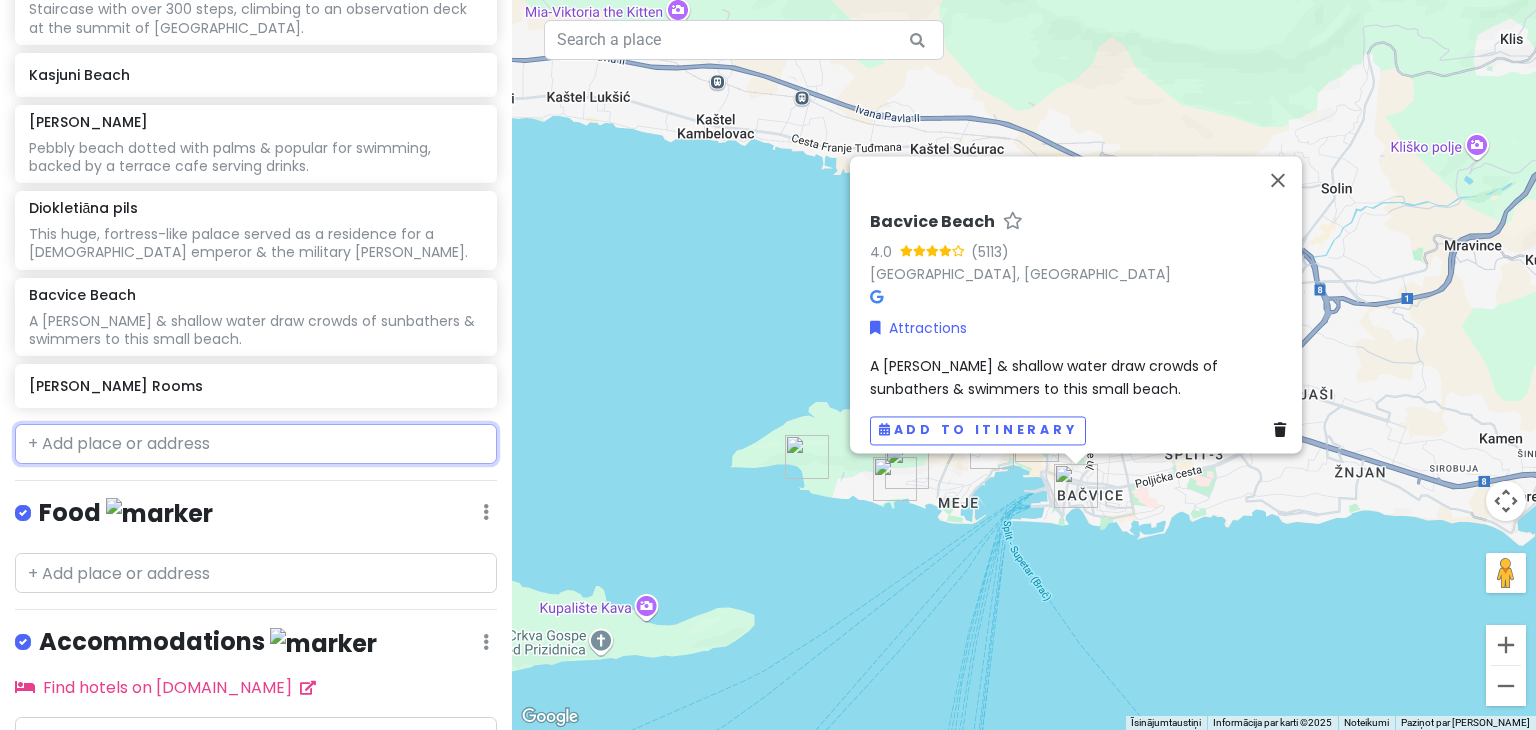 scroll, scrollTop: 716, scrollLeft: 0, axis: vertical 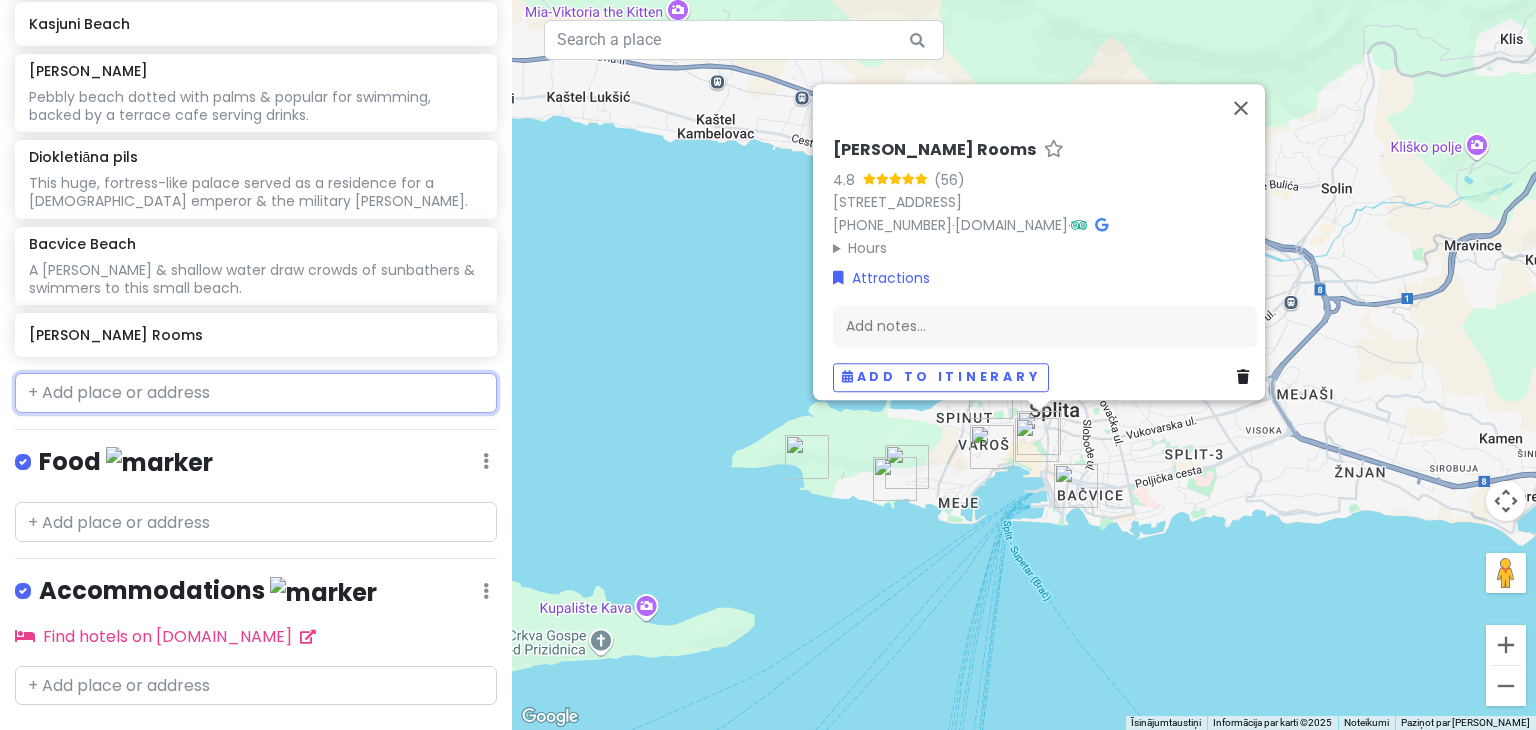 click at bounding box center [256, 393] 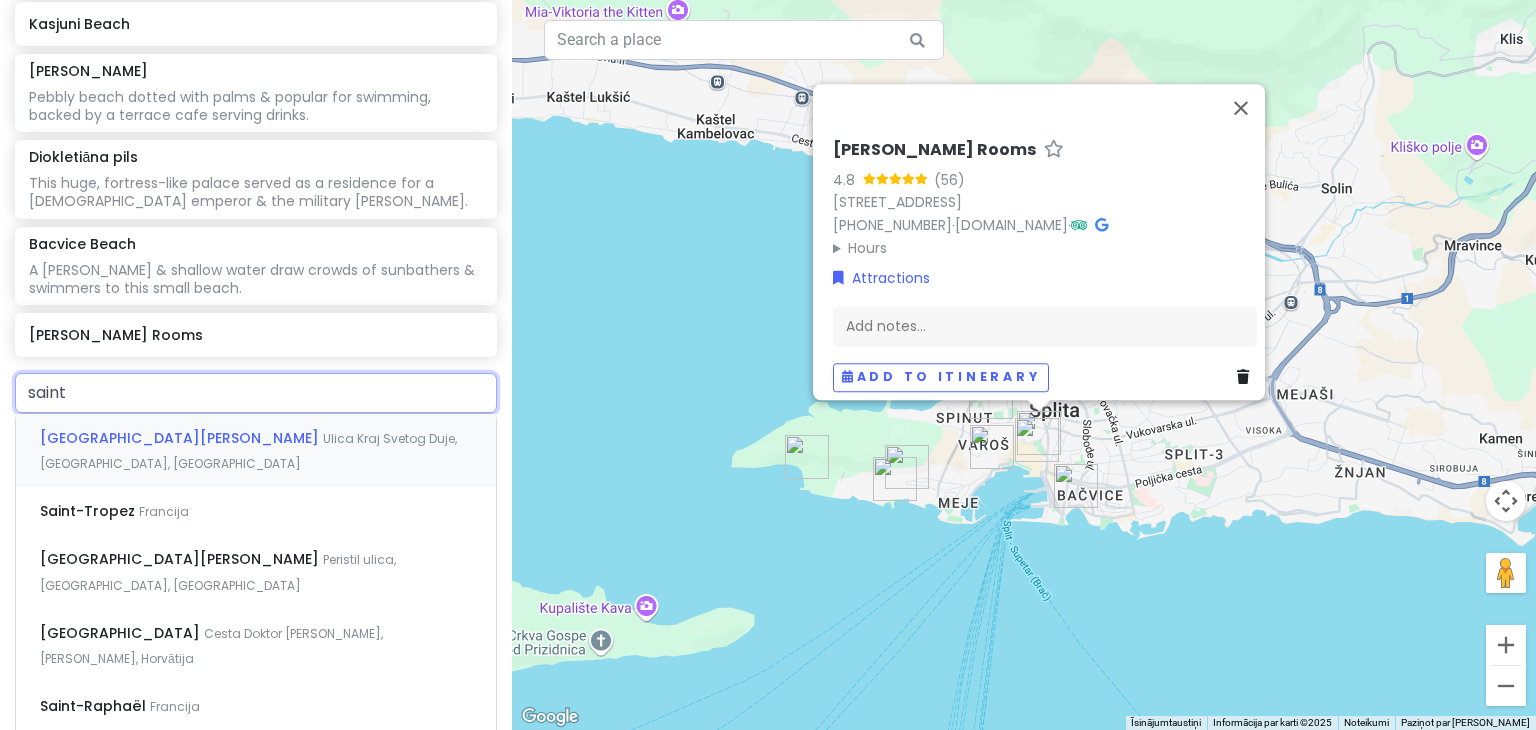 click on "[GEOGRAPHIC_DATA][PERSON_NAME]" at bounding box center [181, 438] 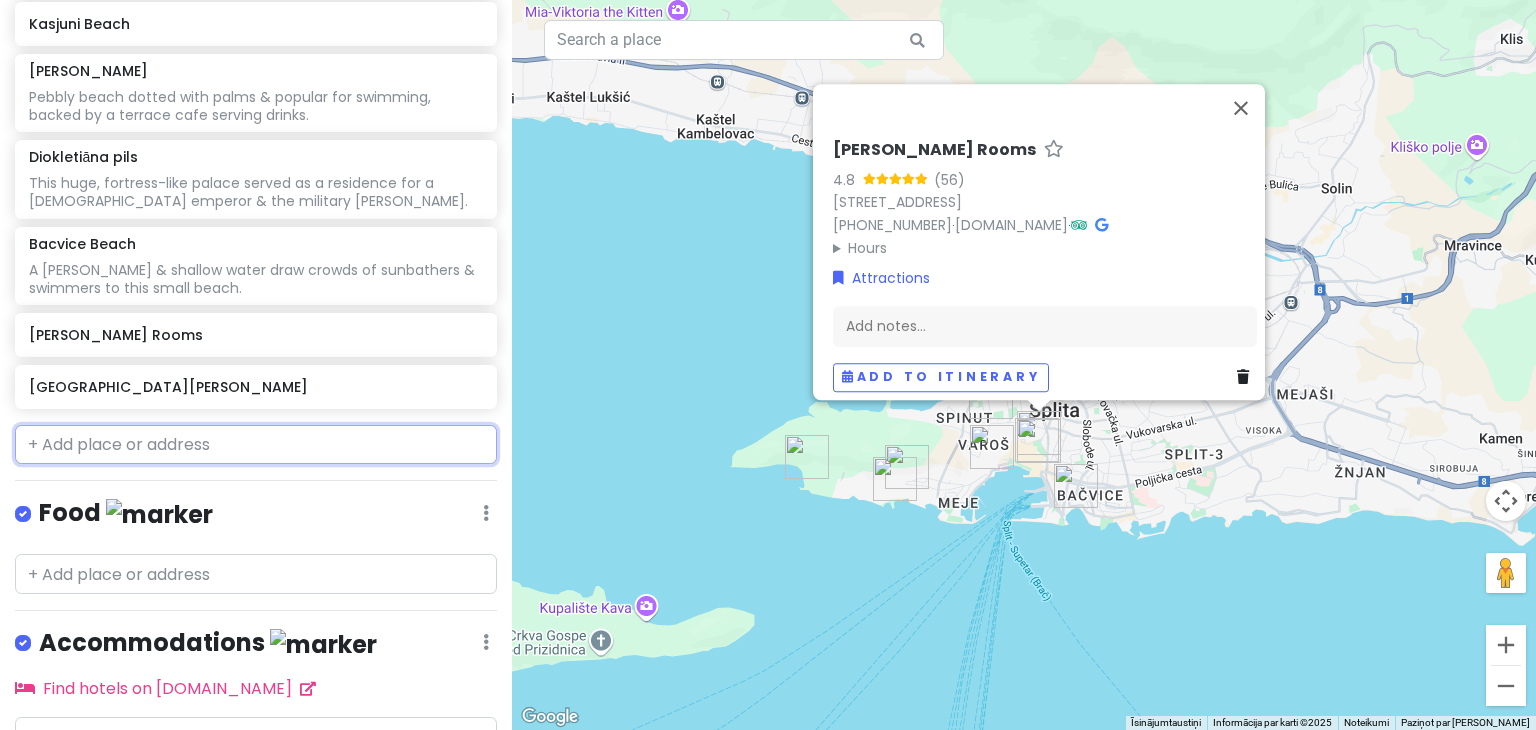 scroll, scrollTop: 768, scrollLeft: 0, axis: vertical 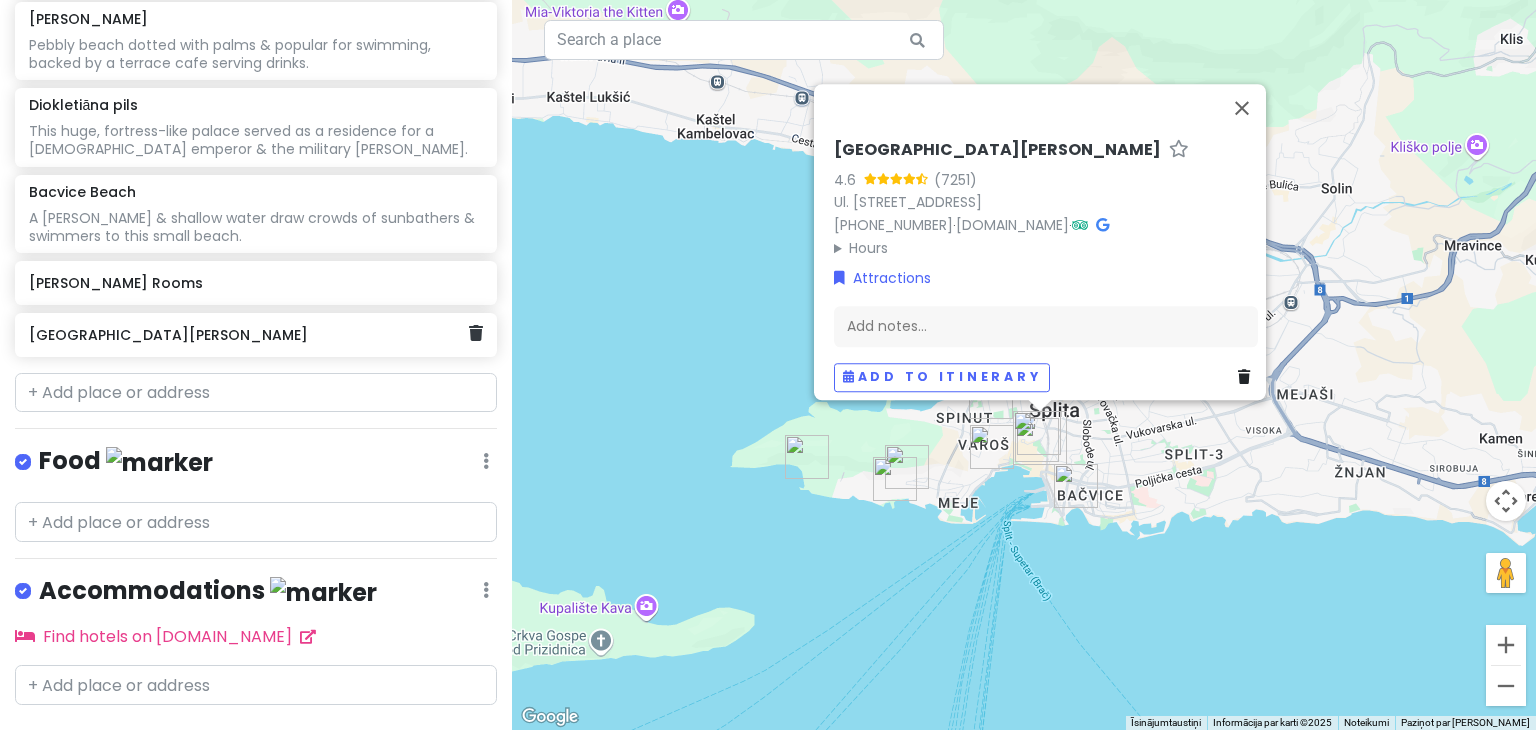 click on "[GEOGRAPHIC_DATA][PERSON_NAME]" at bounding box center (256, 335) 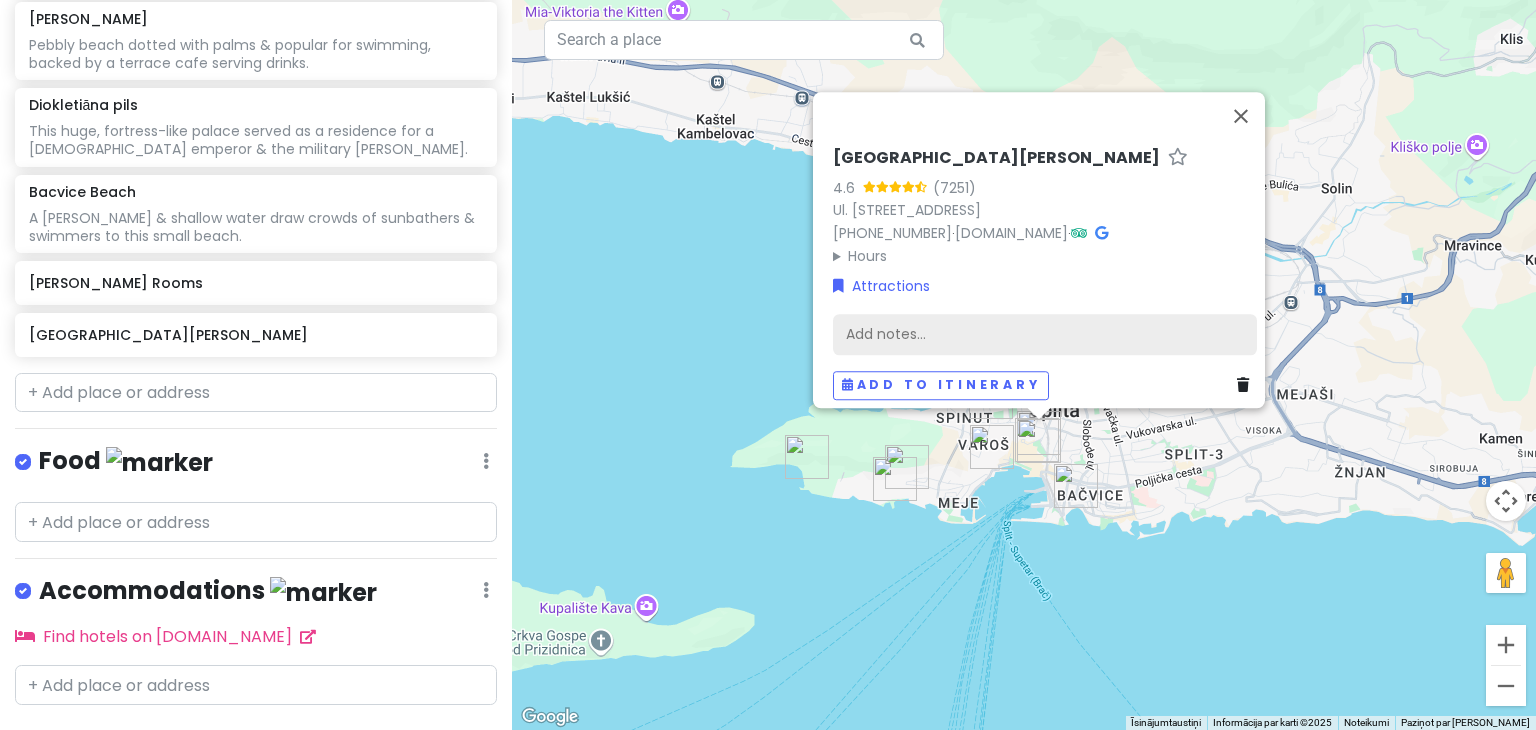 click on "Add notes..." at bounding box center (1045, 335) 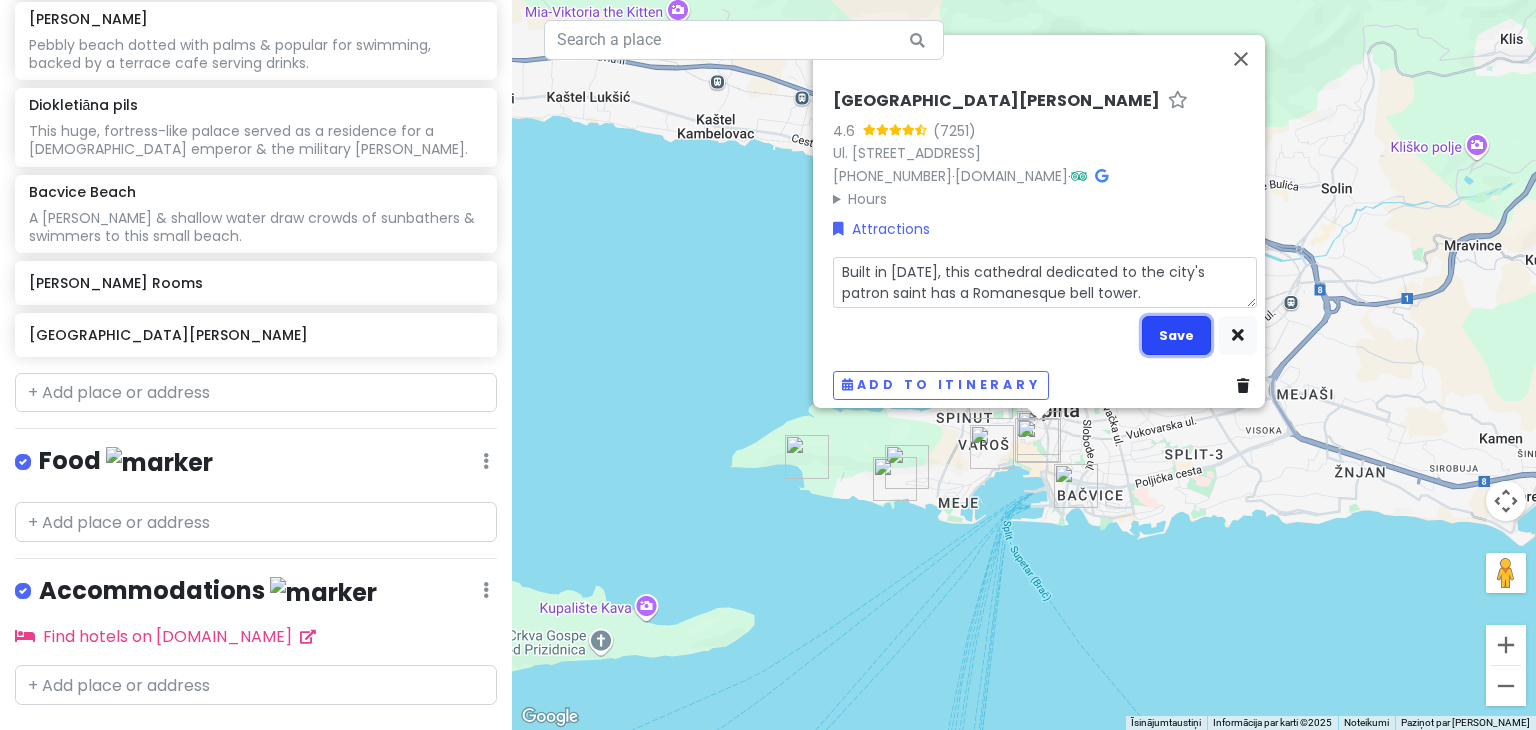 click on "Save" at bounding box center [1176, 335] 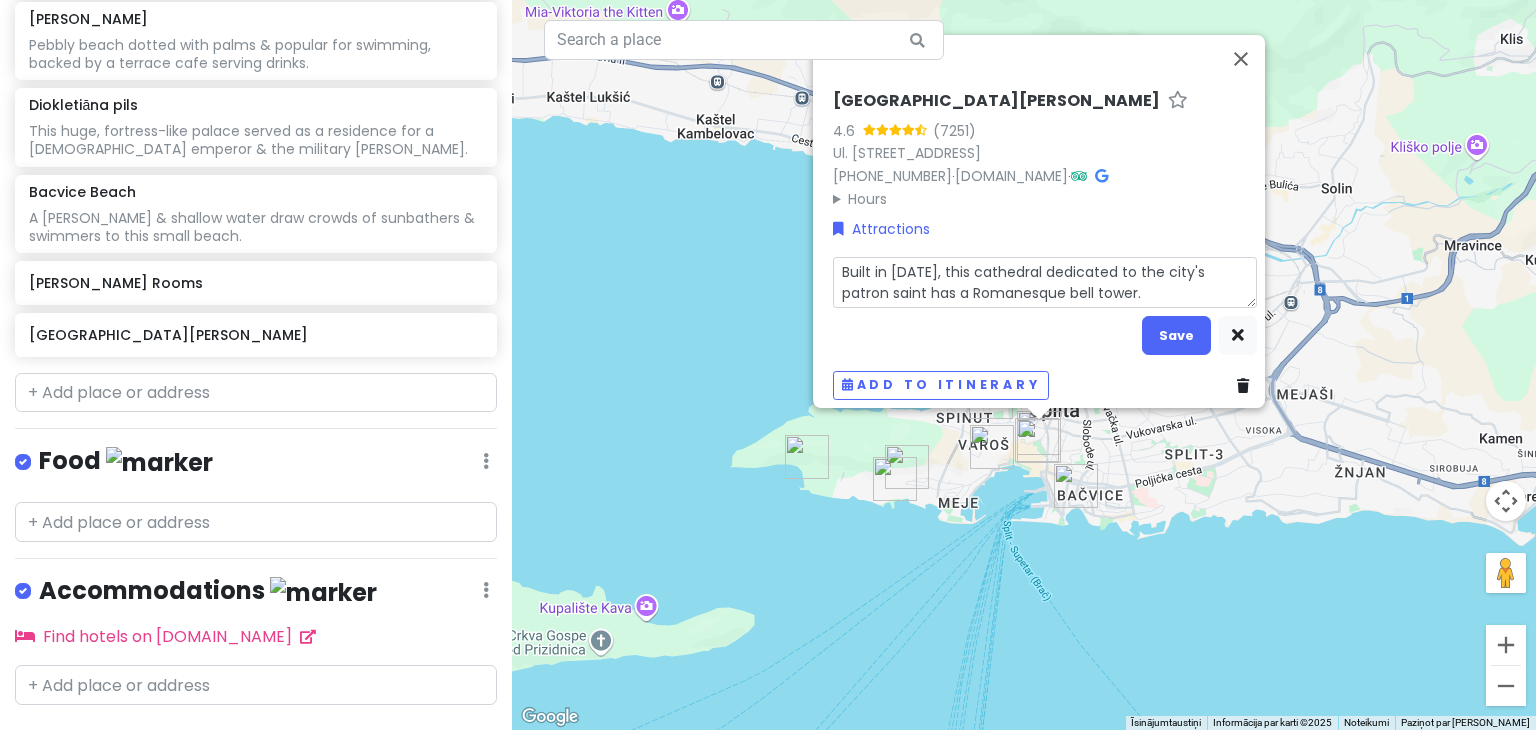 scroll, scrollTop: 804, scrollLeft: 0, axis: vertical 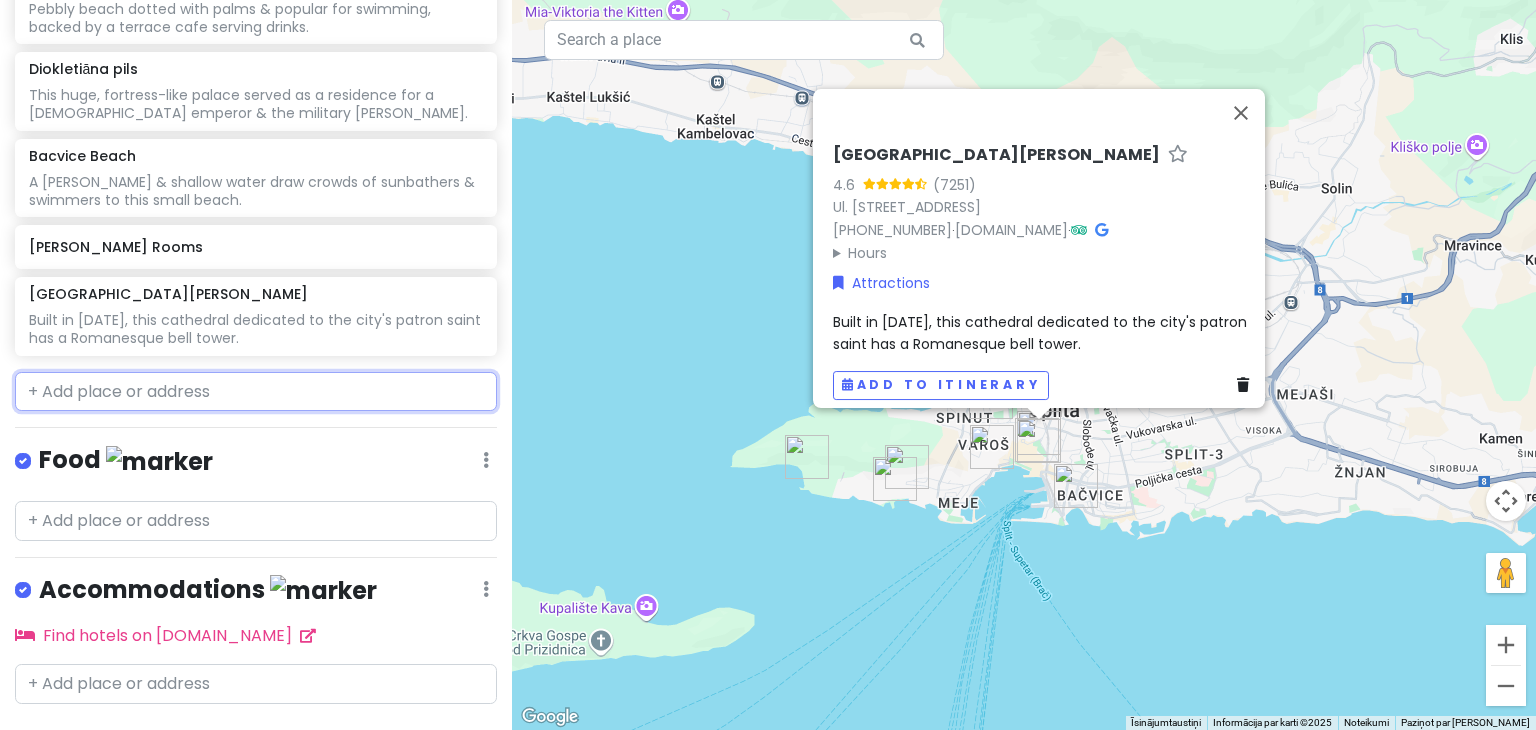 click at bounding box center (256, 392) 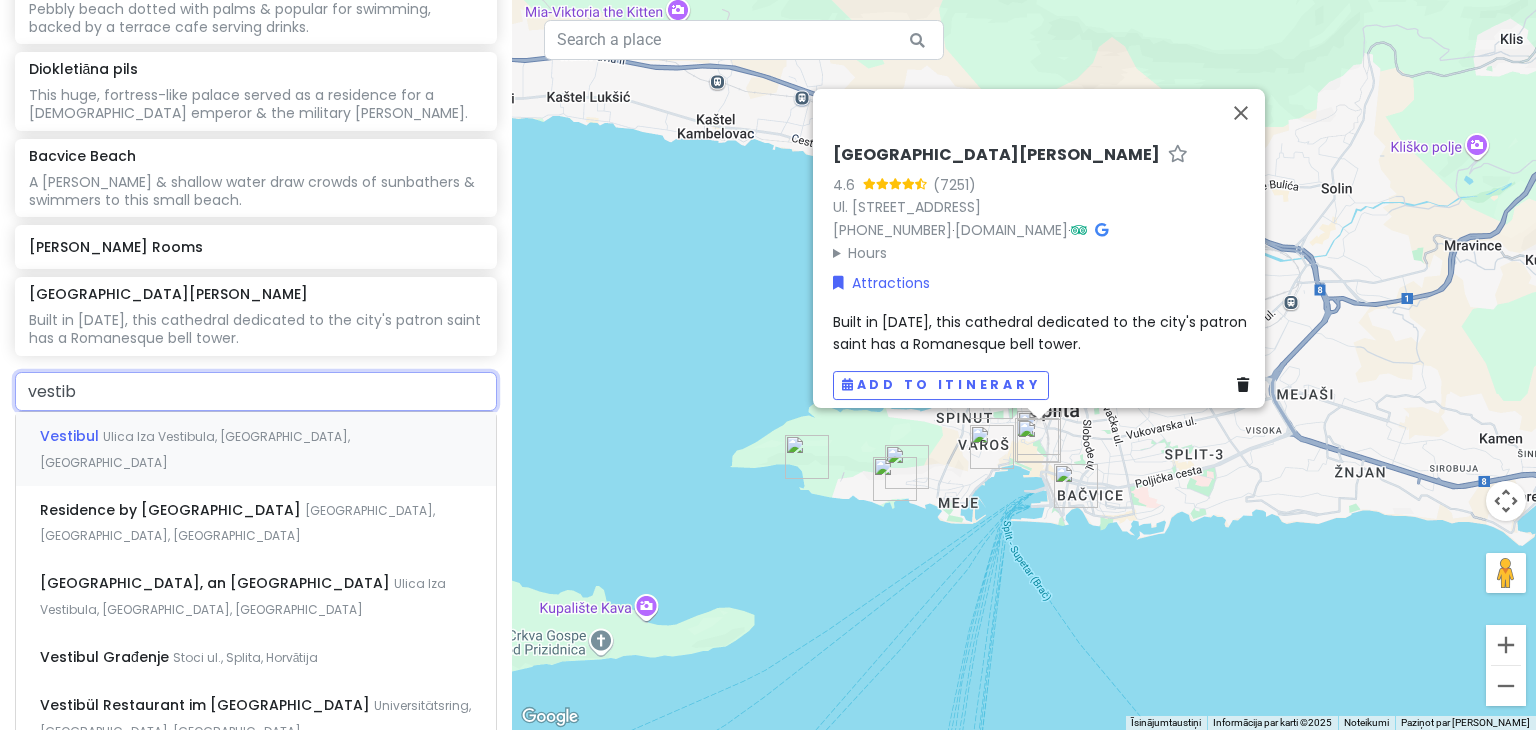 click on "Vestibul   Ulica Iza Vestibula, [GEOGRAPHIC_DATA], [GEOGRAPHIC_DATA]" at bounding box center (256, 449) 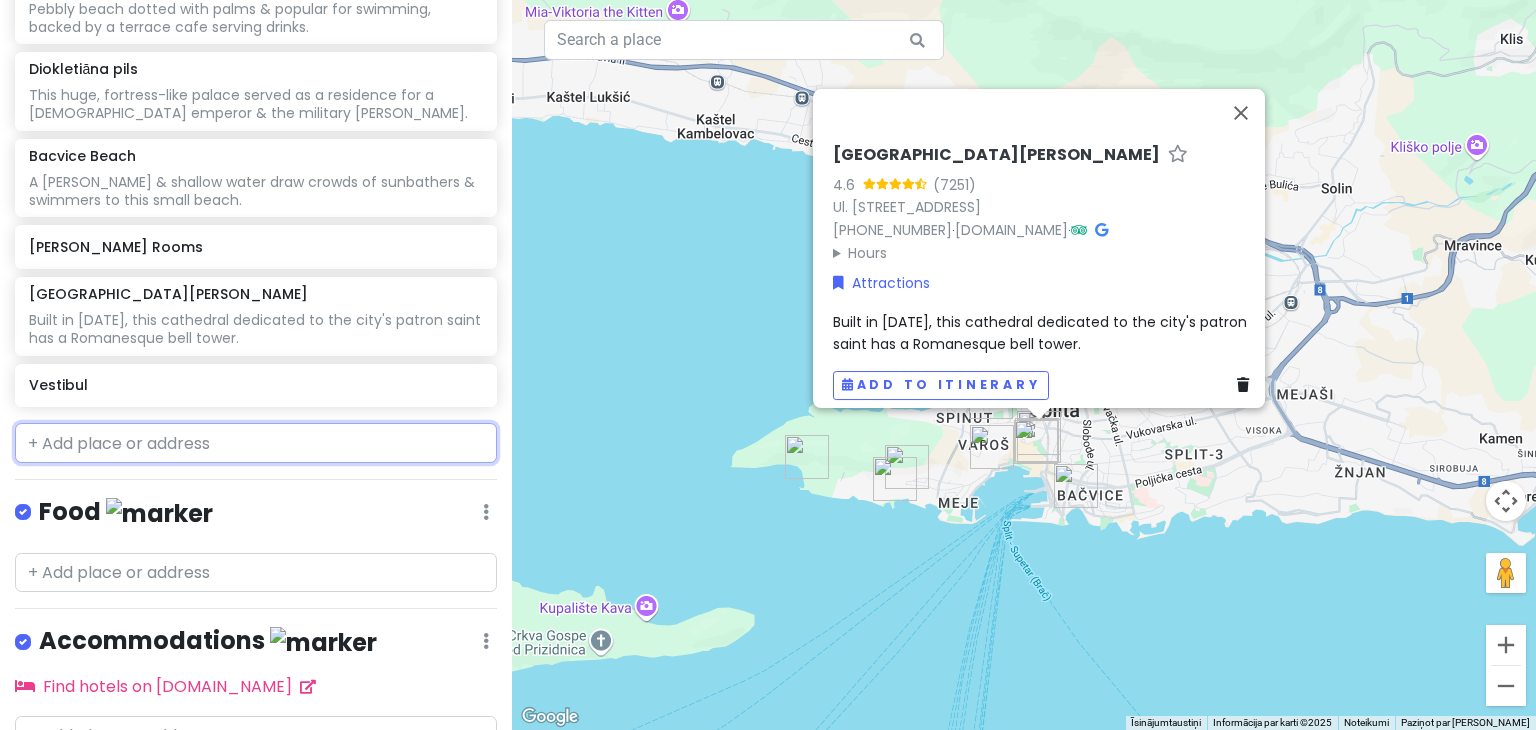 scroll, scrollTop: 855, scrollLeft: 0, axis: vertical 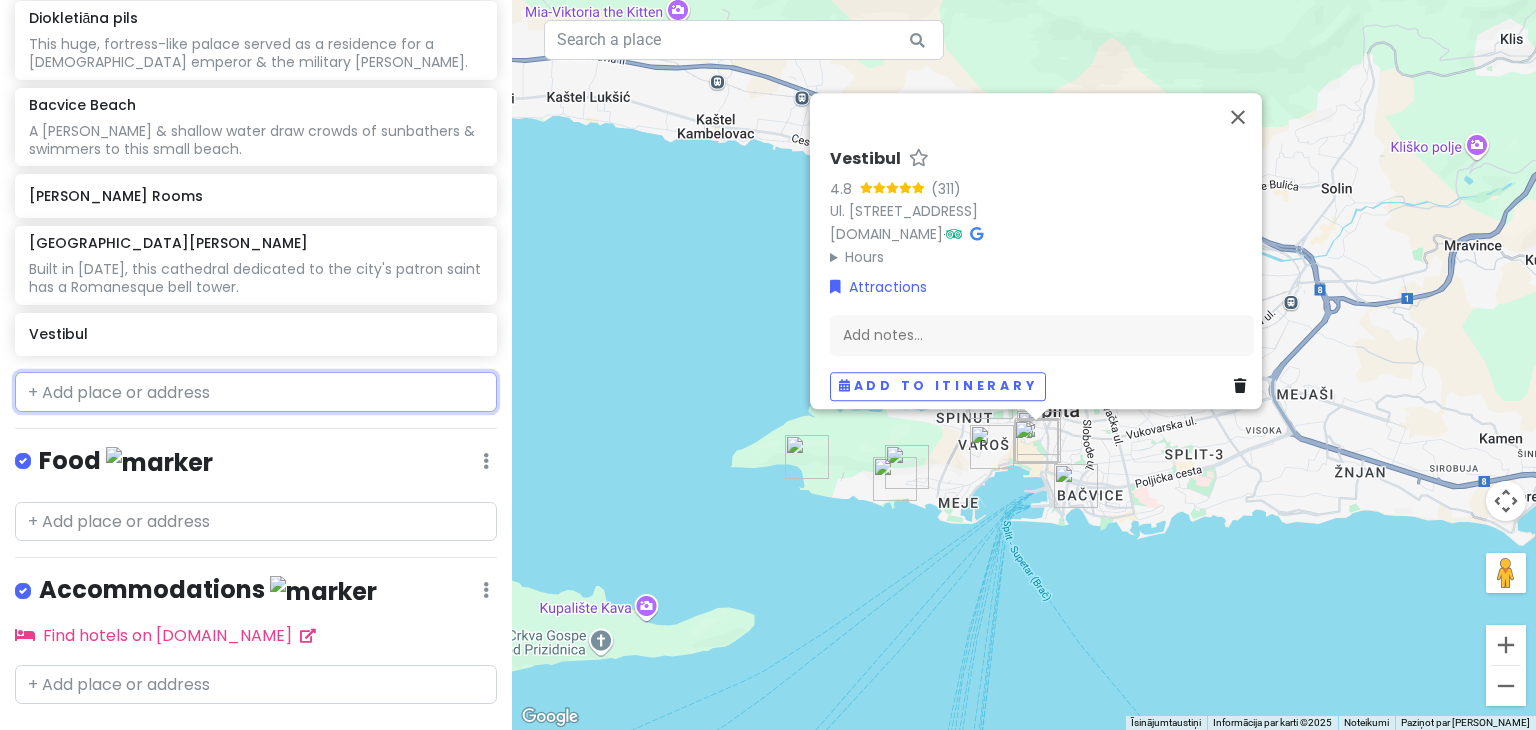 click at bounding box center [256, 392] 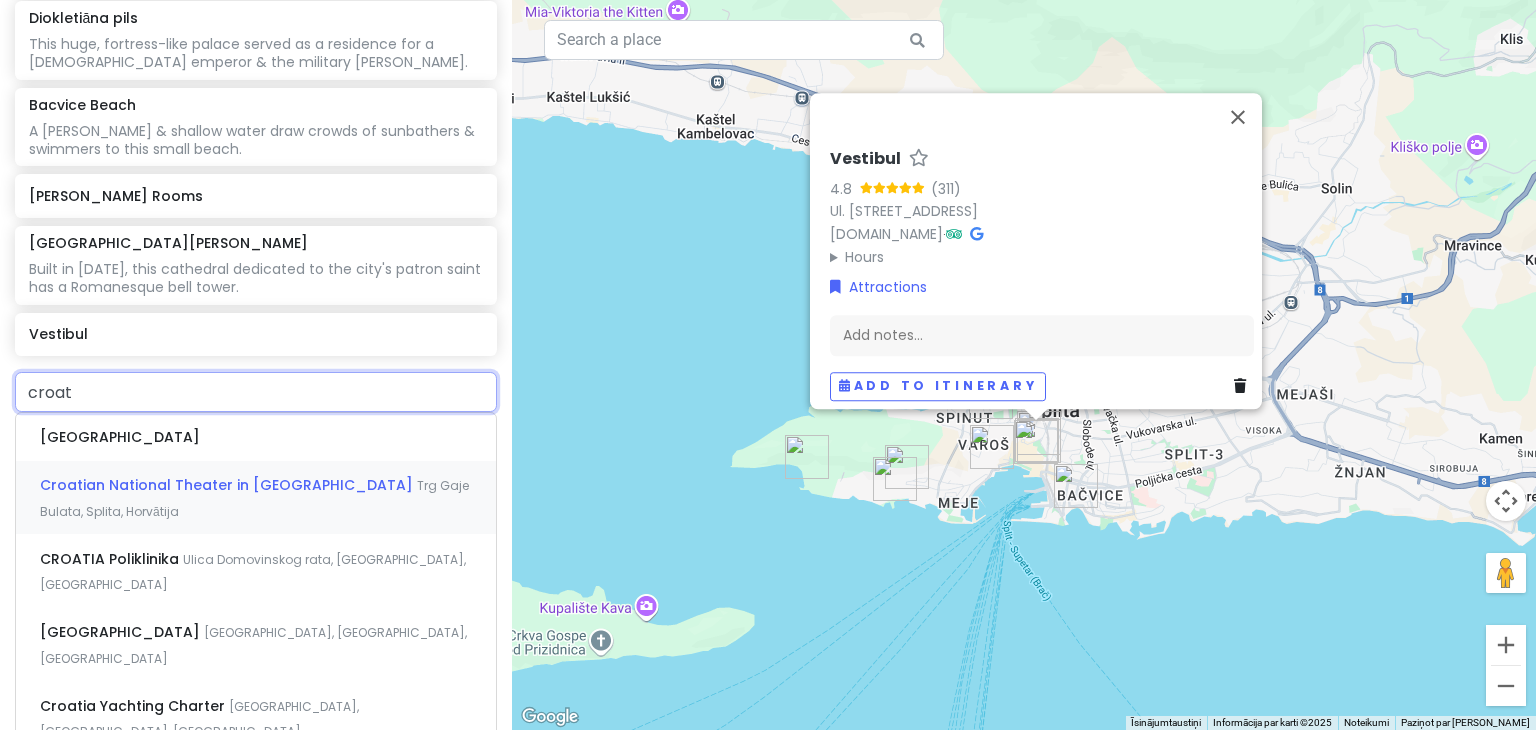 click on "Croatian National Theater in [GEOGRAPHIC_DATA]   Trg Gaje Bulata, [GEOGRAPHIC_DATA], [GEOGRAPHIC_DATA]" at bounding box center [256, 498] 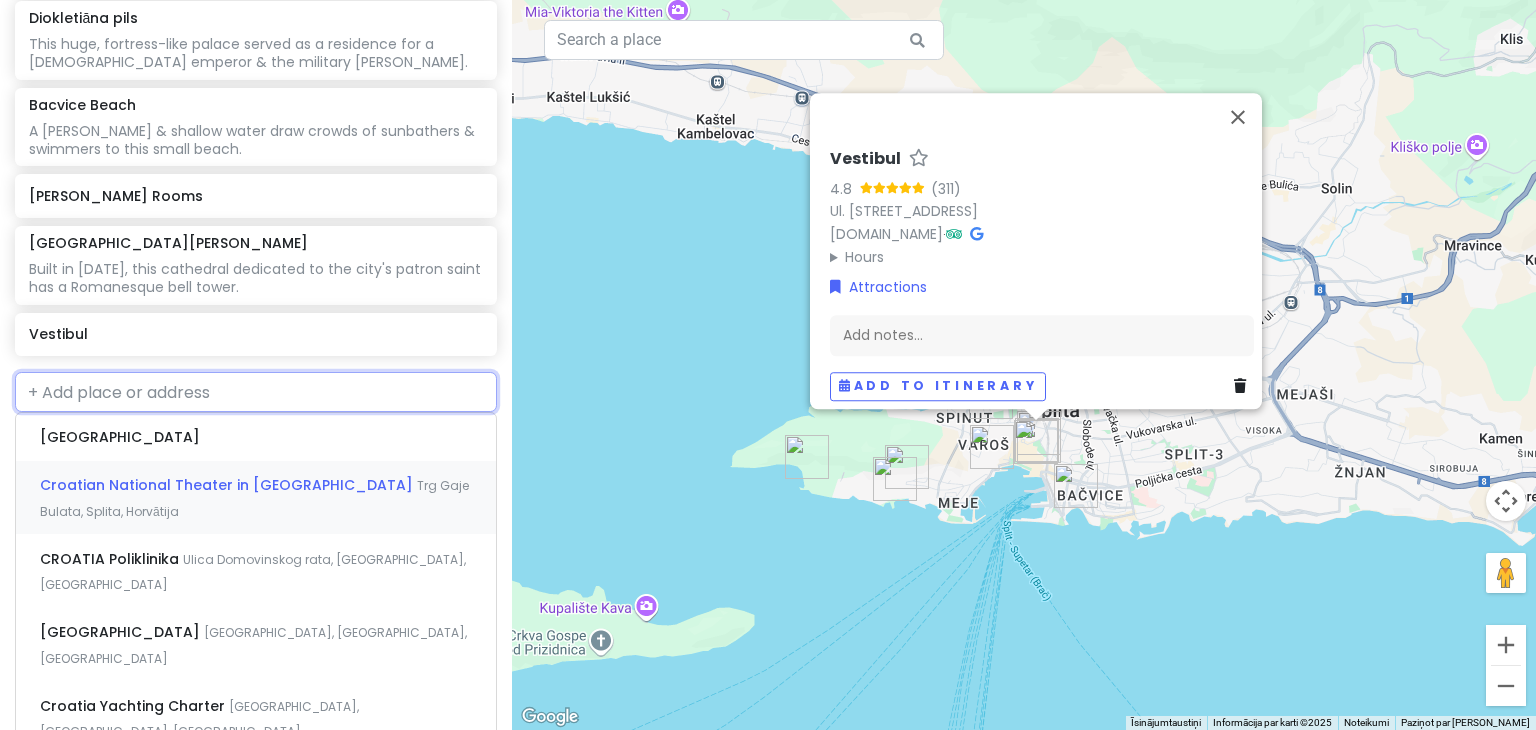scroll, scrollTop: 907, scrollLeft: 0, axis: vertical 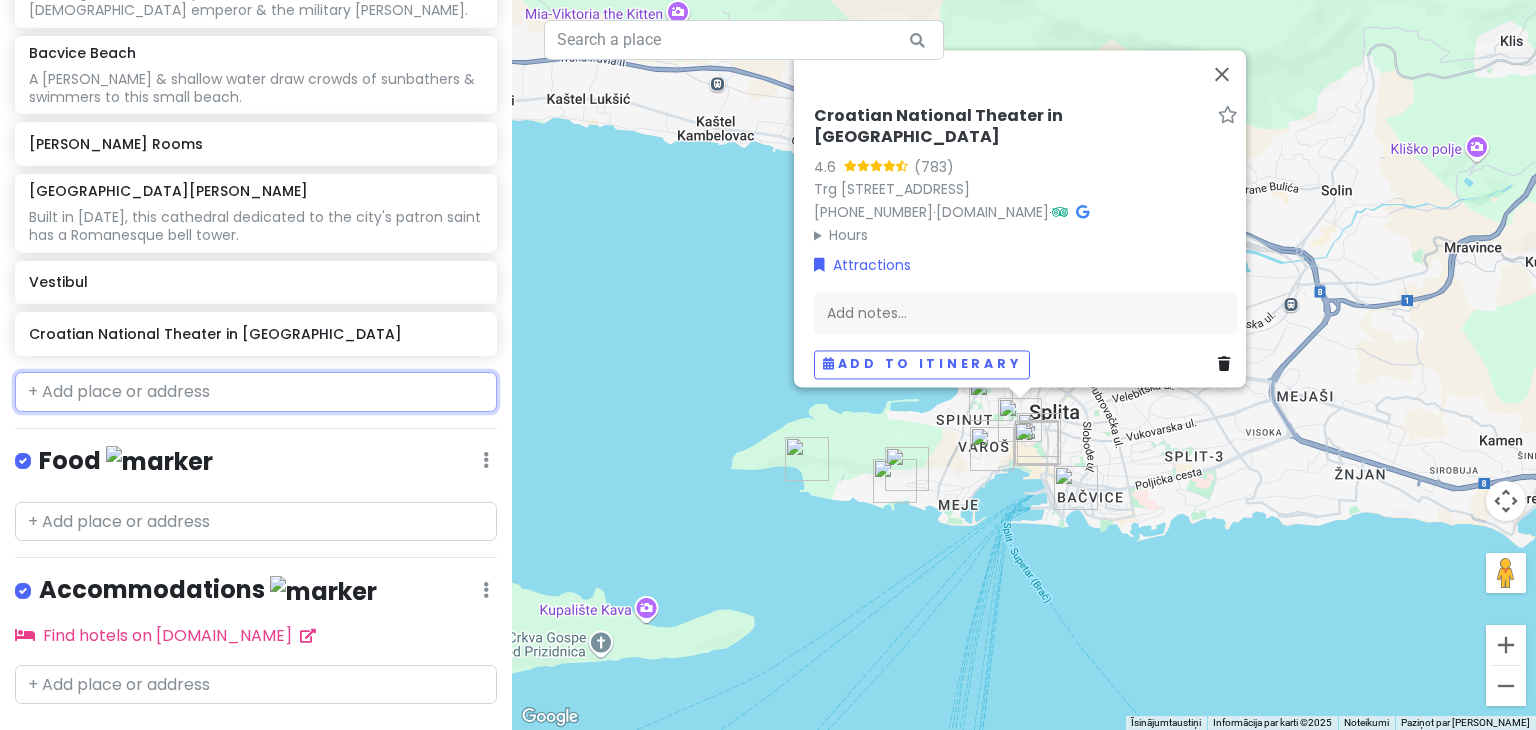 click at bounding box center [256, 392] 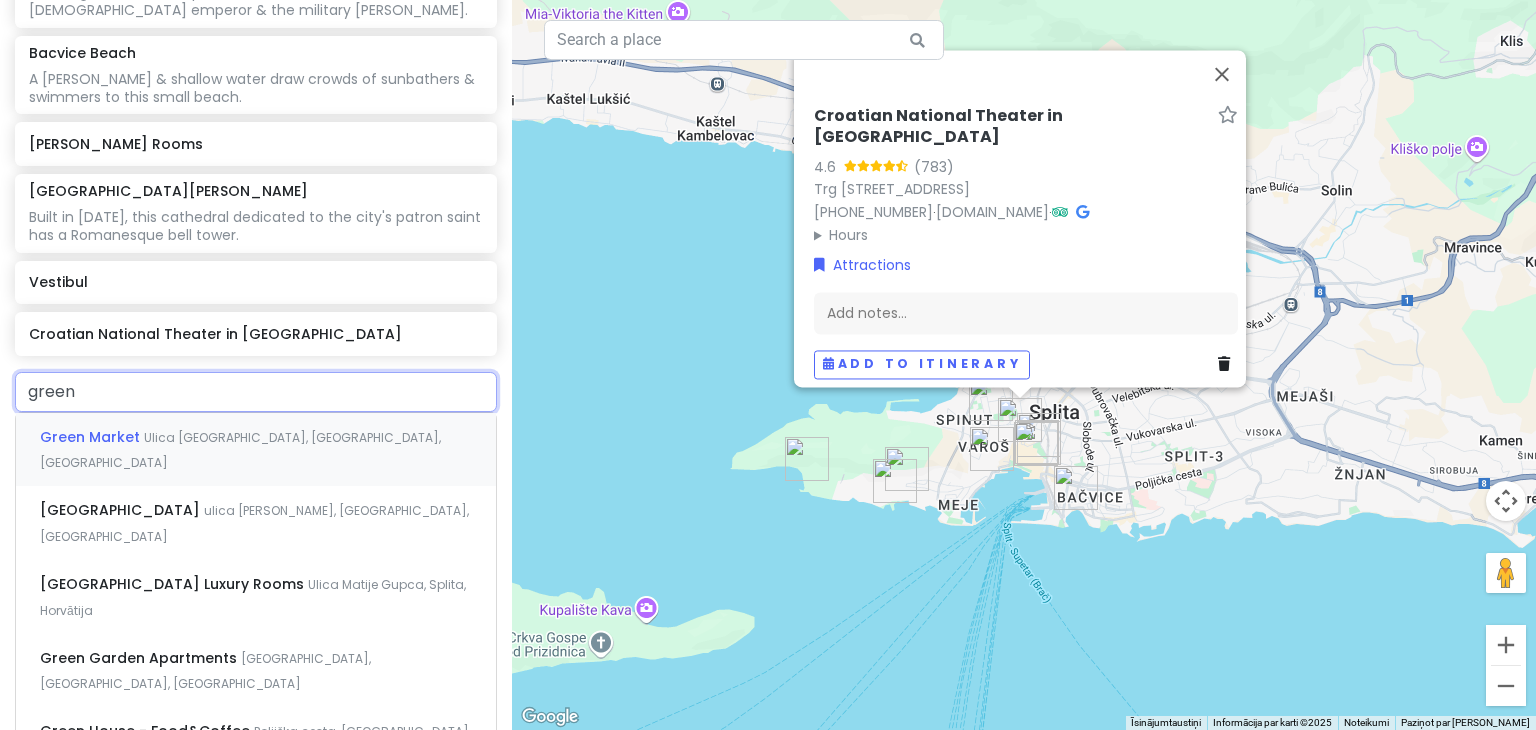click on "Green Market   [GEOGRAPHIC_DATA], [GEOGRAPHIC_DATA], [GEOGRAPHIC_DATA]" at bounding box center (256, 450) 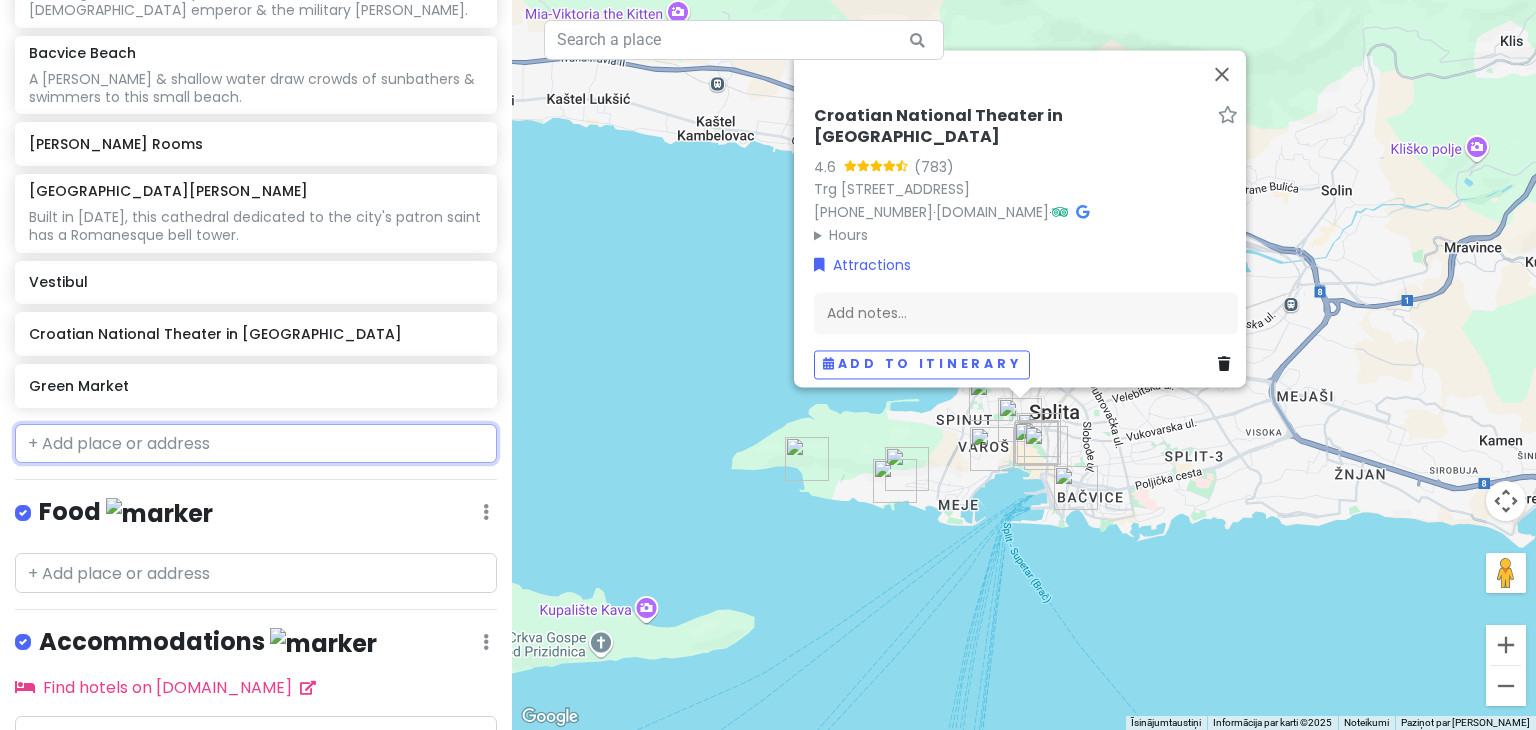 scroll, scrollTop: 959, scrollLeft: 0, axis: vertical 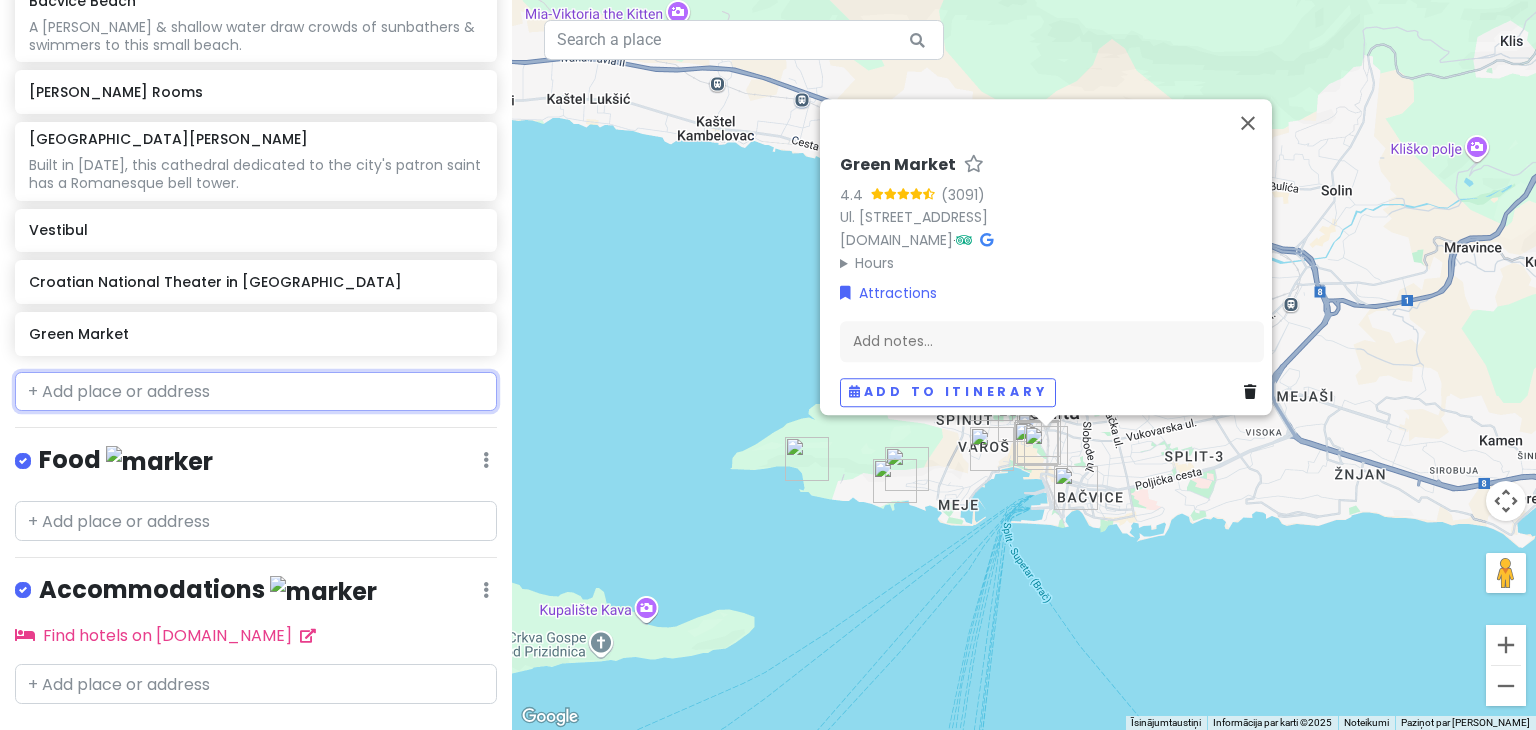 click at bounding box center [256, 392] 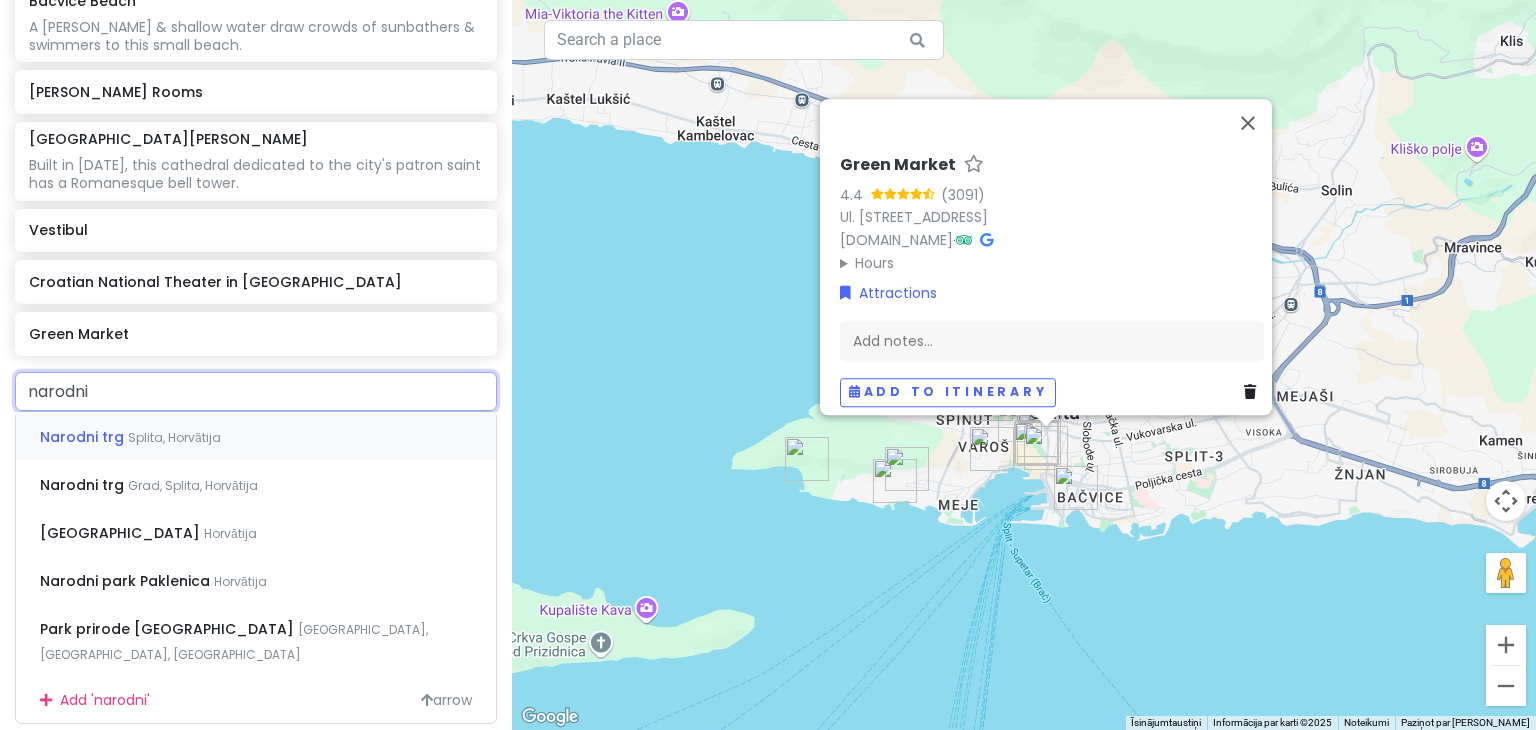 click on "Splita, Horvātija" at bounding box center [174, 437] 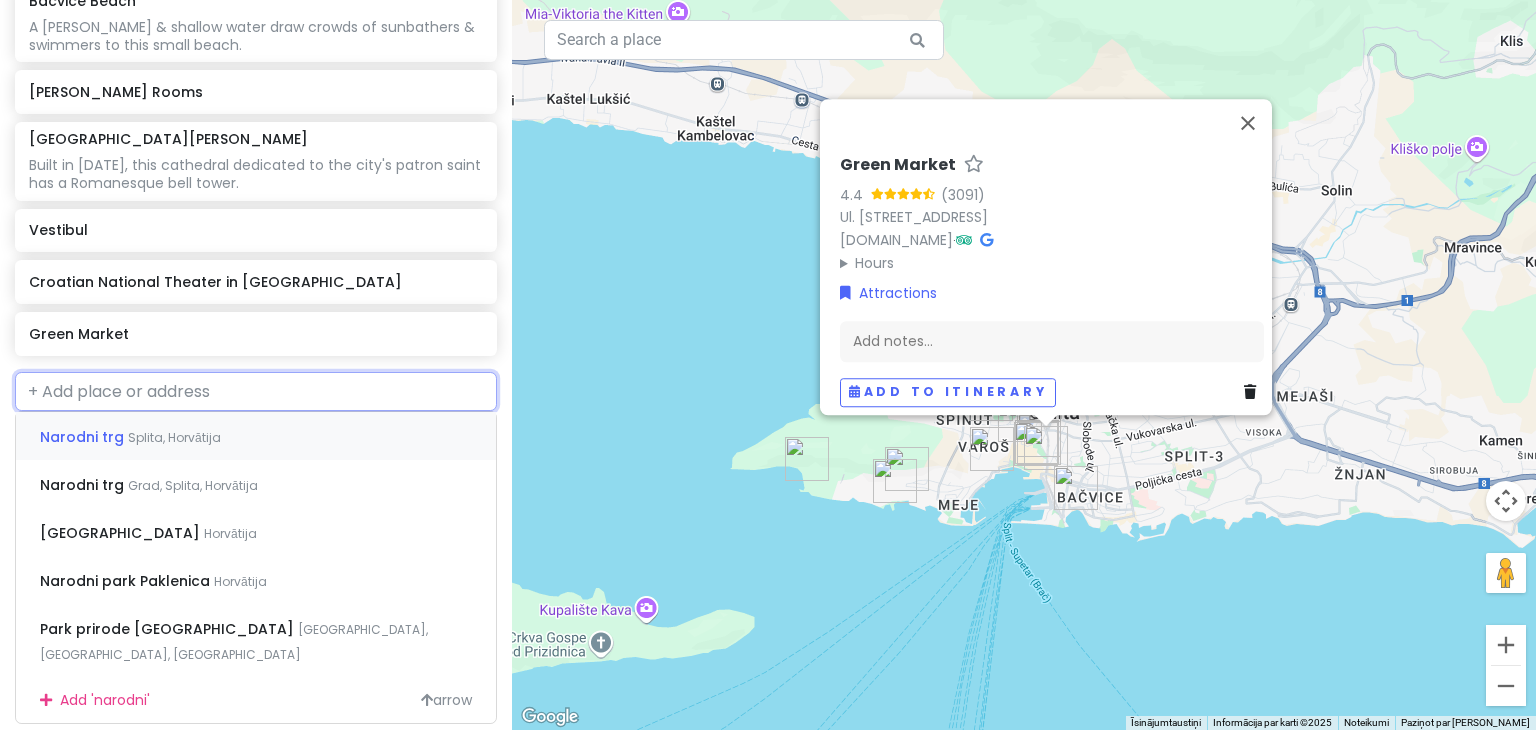 scroll, scrollTop: 1011, scrollLeft: 0, axis: vertical 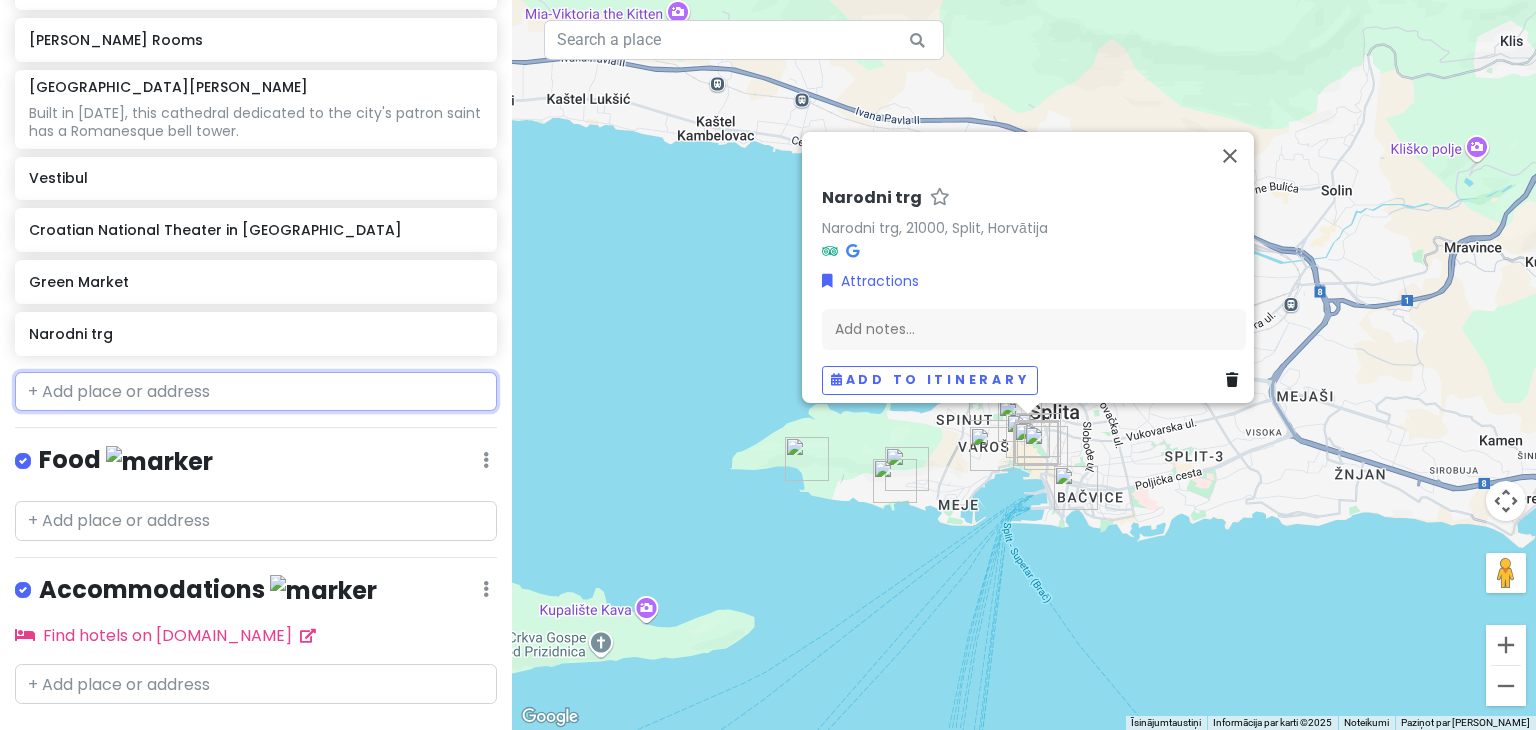 click at bounding box center (256, 392) 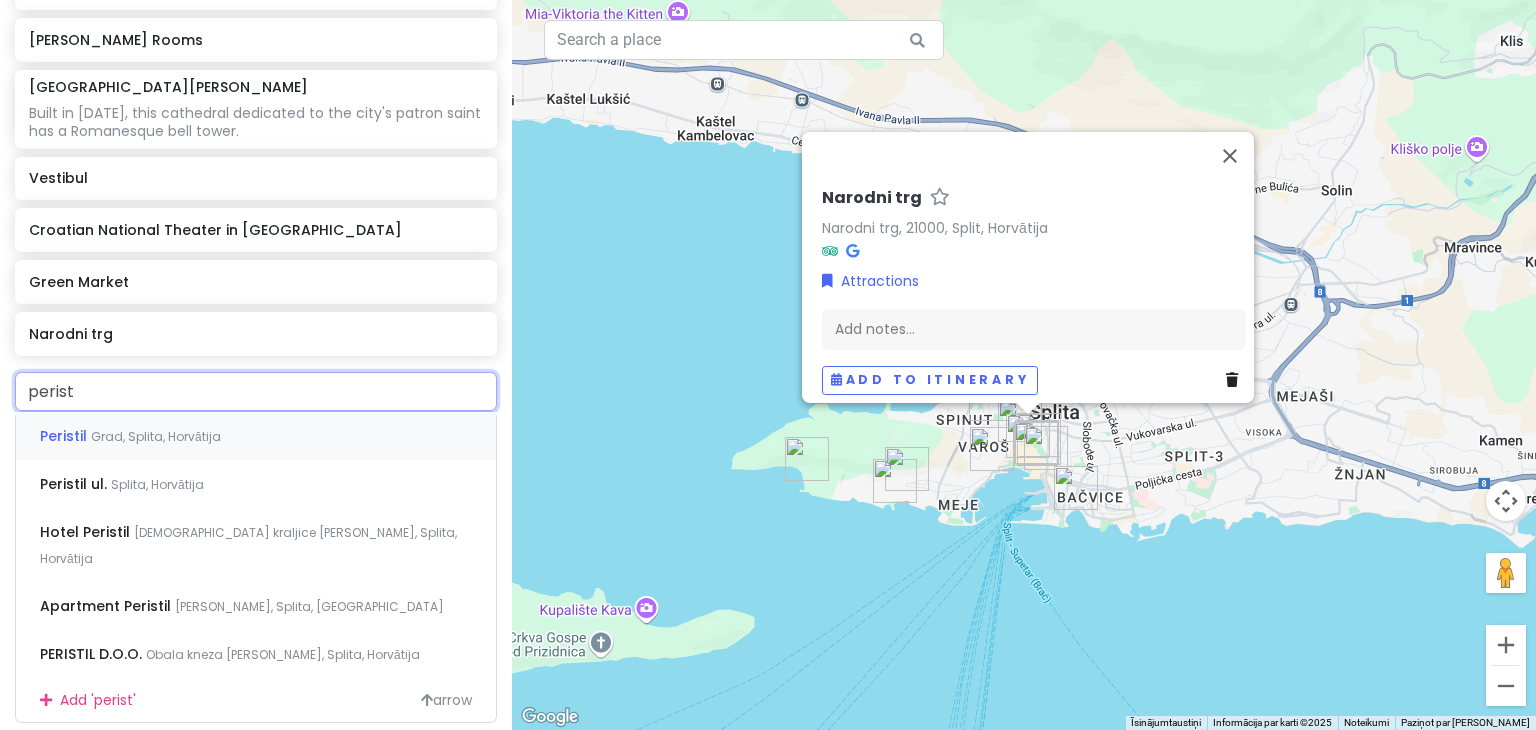 click on "Grad, Splita, Horvātija" at bounding box center (156, 436) 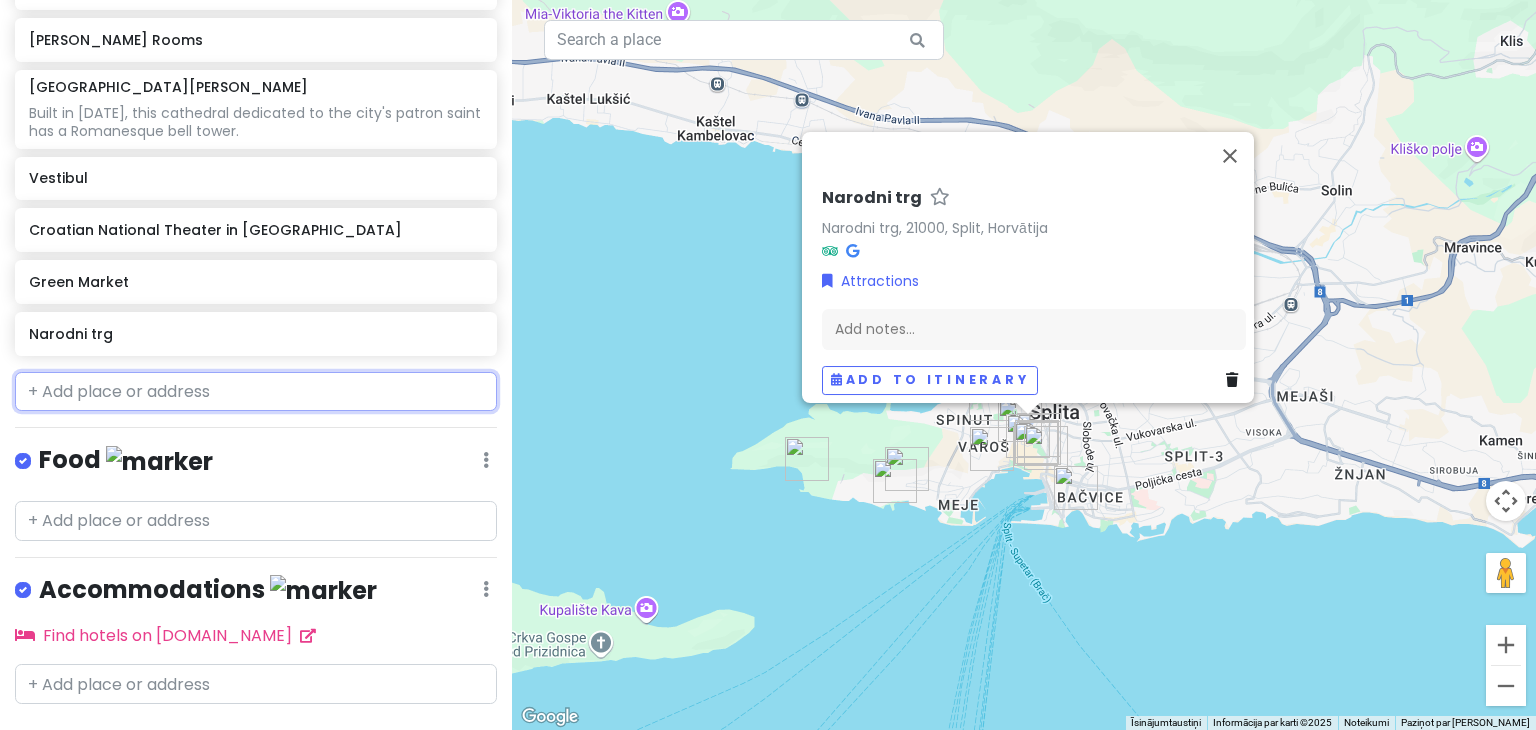 scroll, scrollTop: 1062, scrollLeft: 0, axis: vertical 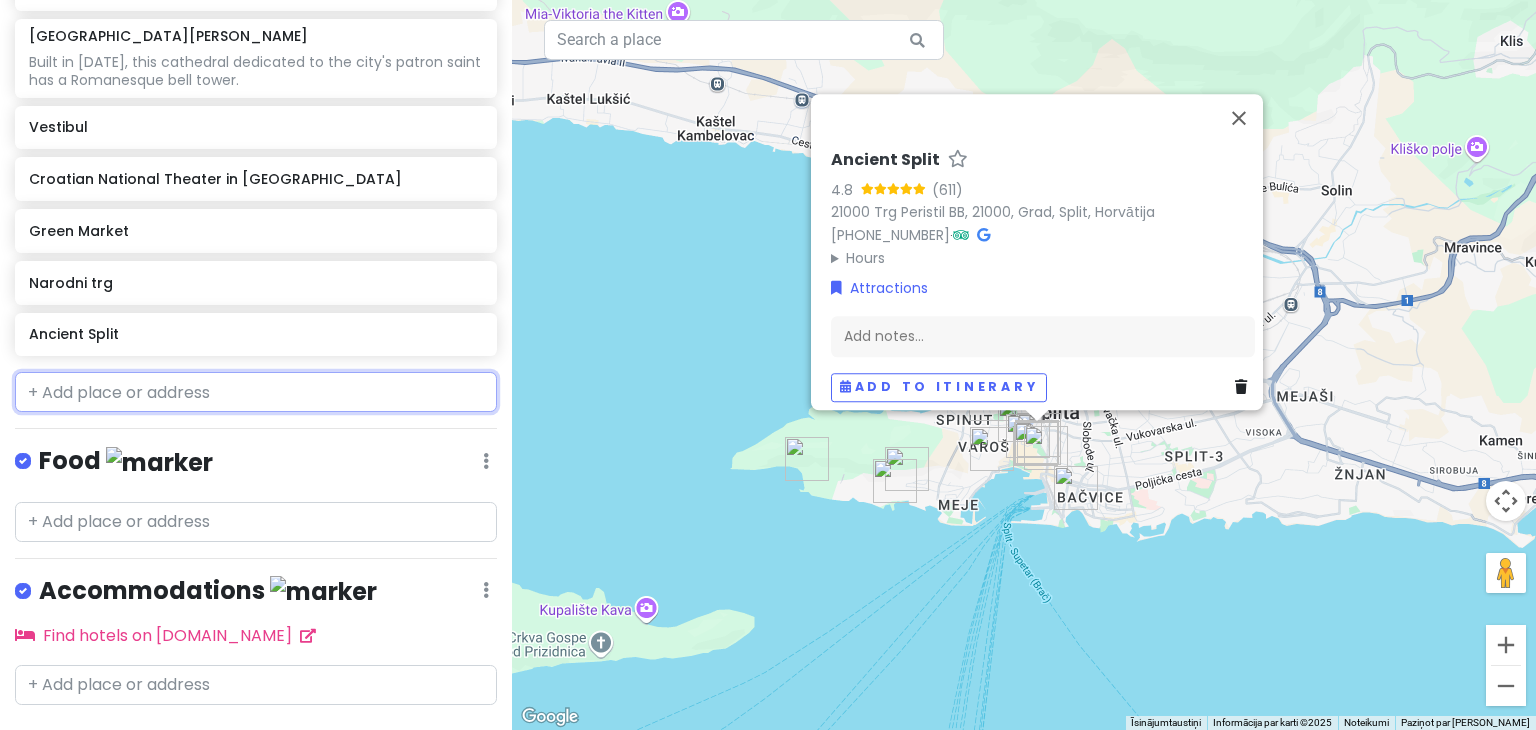 click at bounding box center [256, 392] 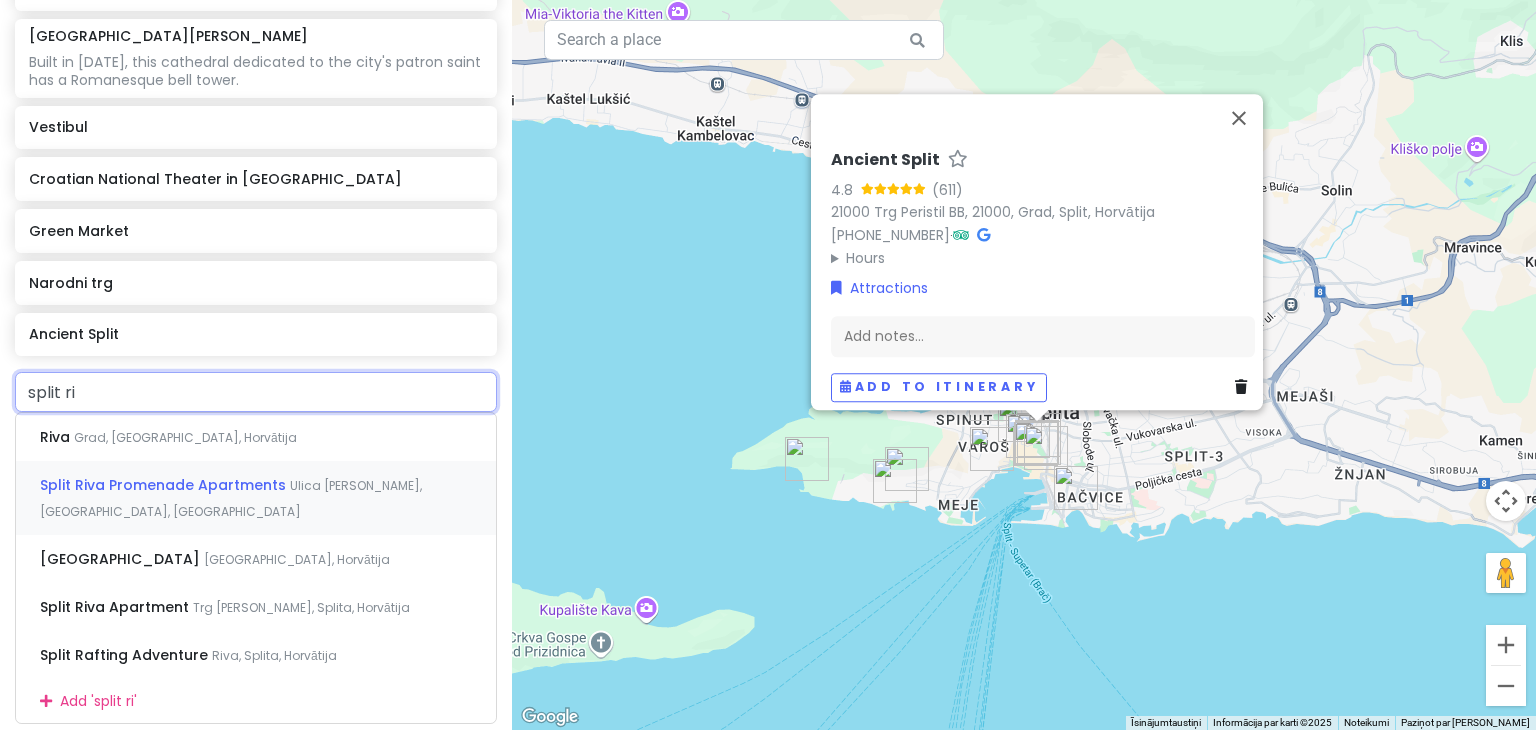 click on "Split Riva Promenade Apartments" at bounding box center [57, 437] 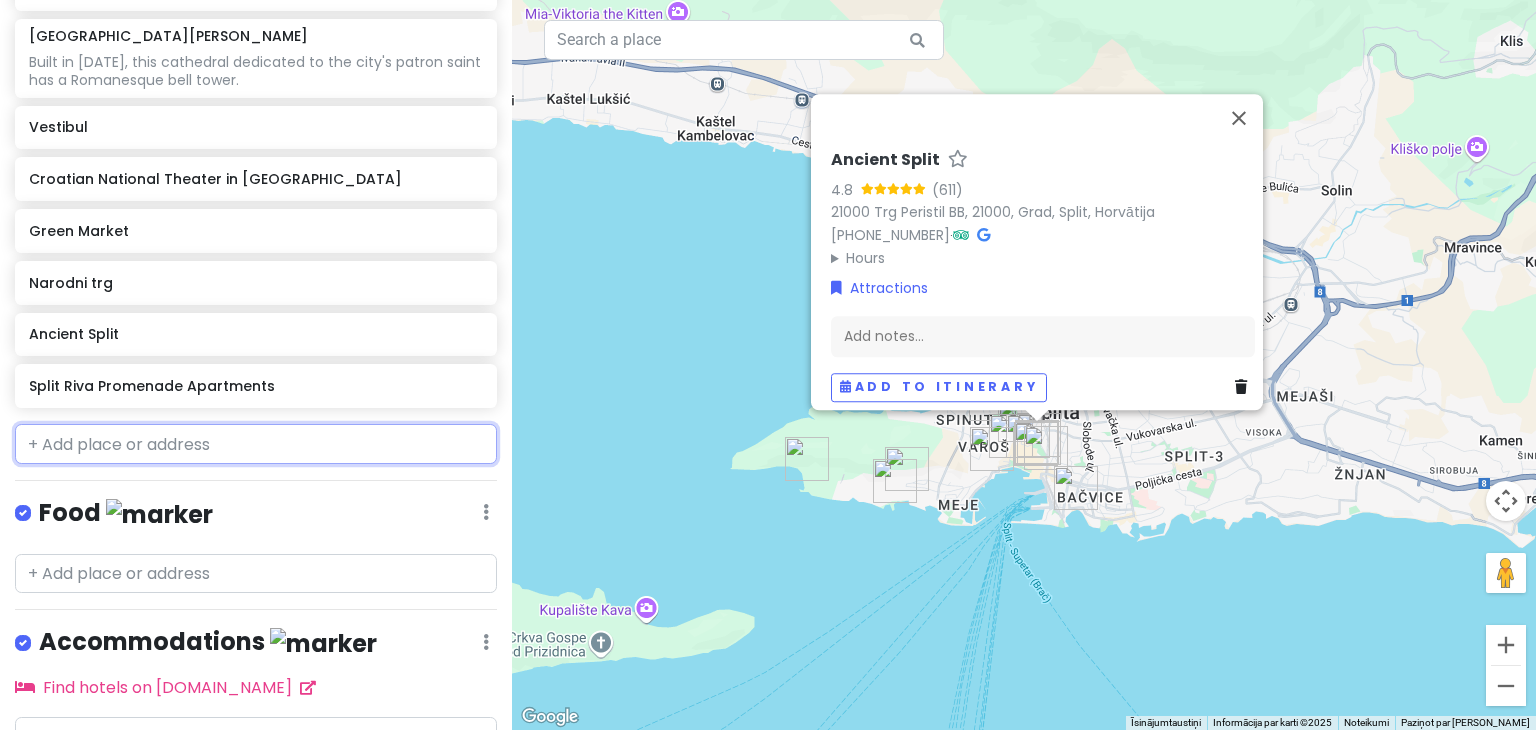 scroll, scrollTop: 1114, scrollLeft: 0, axis: vertical 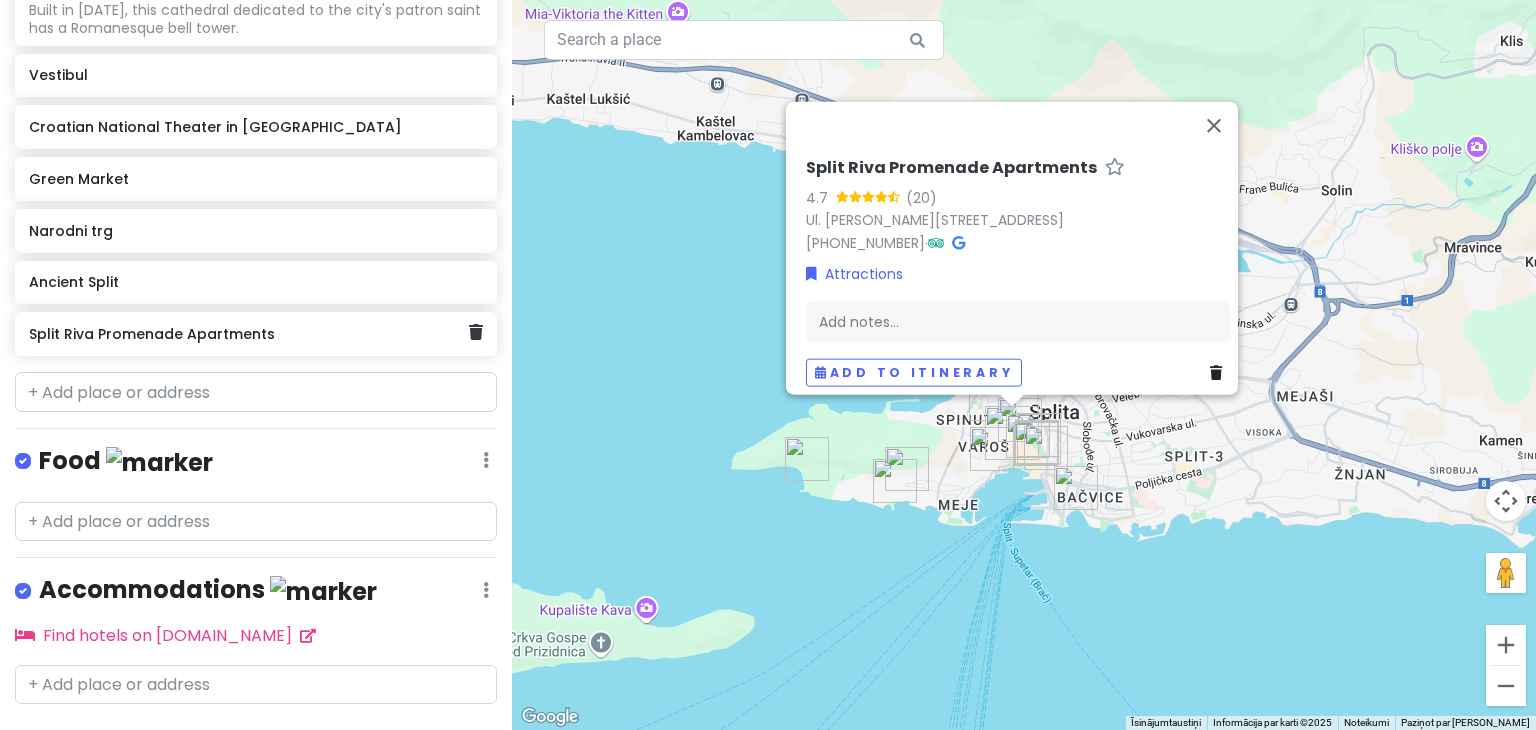 click on "Split Riva Promenade Apartments" at bounding box center (248, 334) 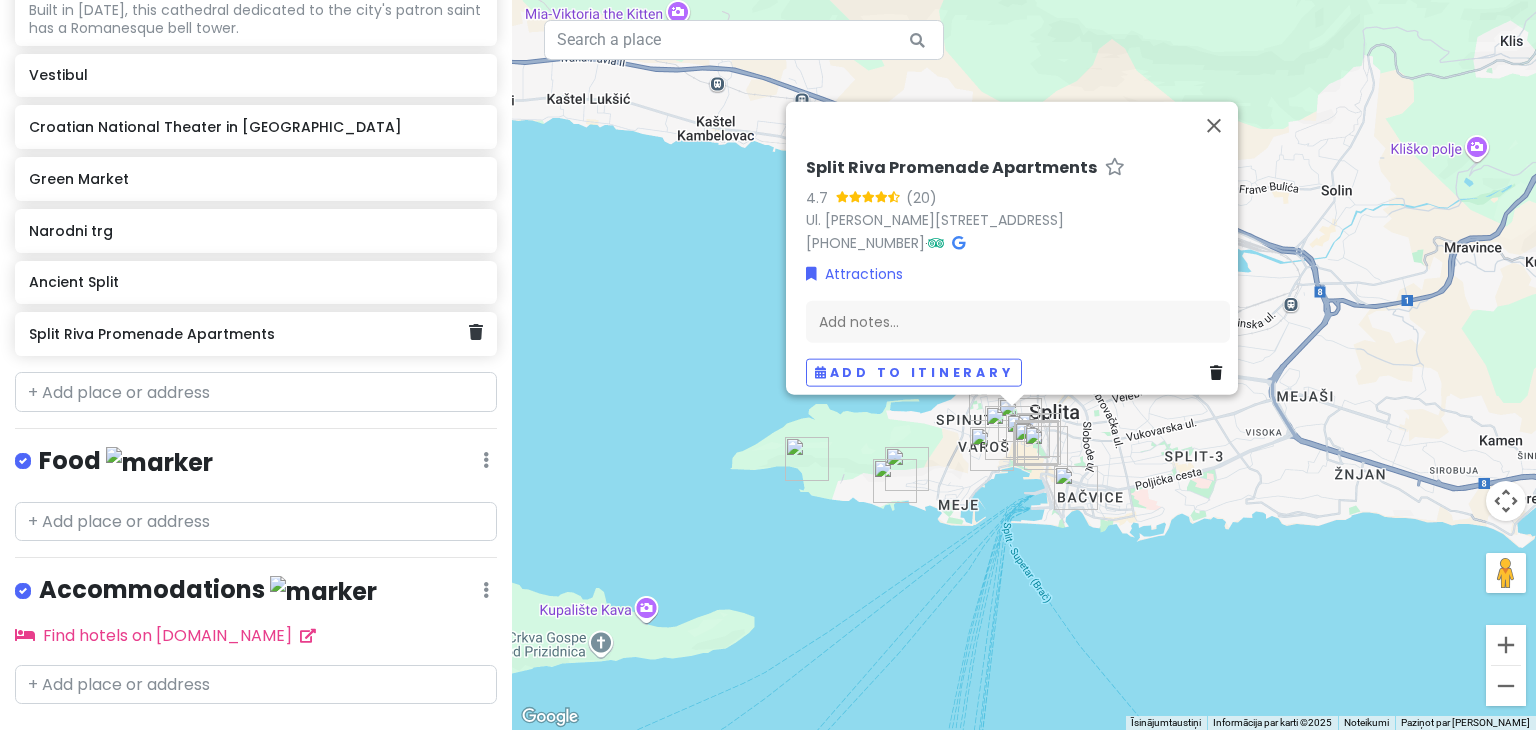 click on "Split Riva Promenade Apartments" 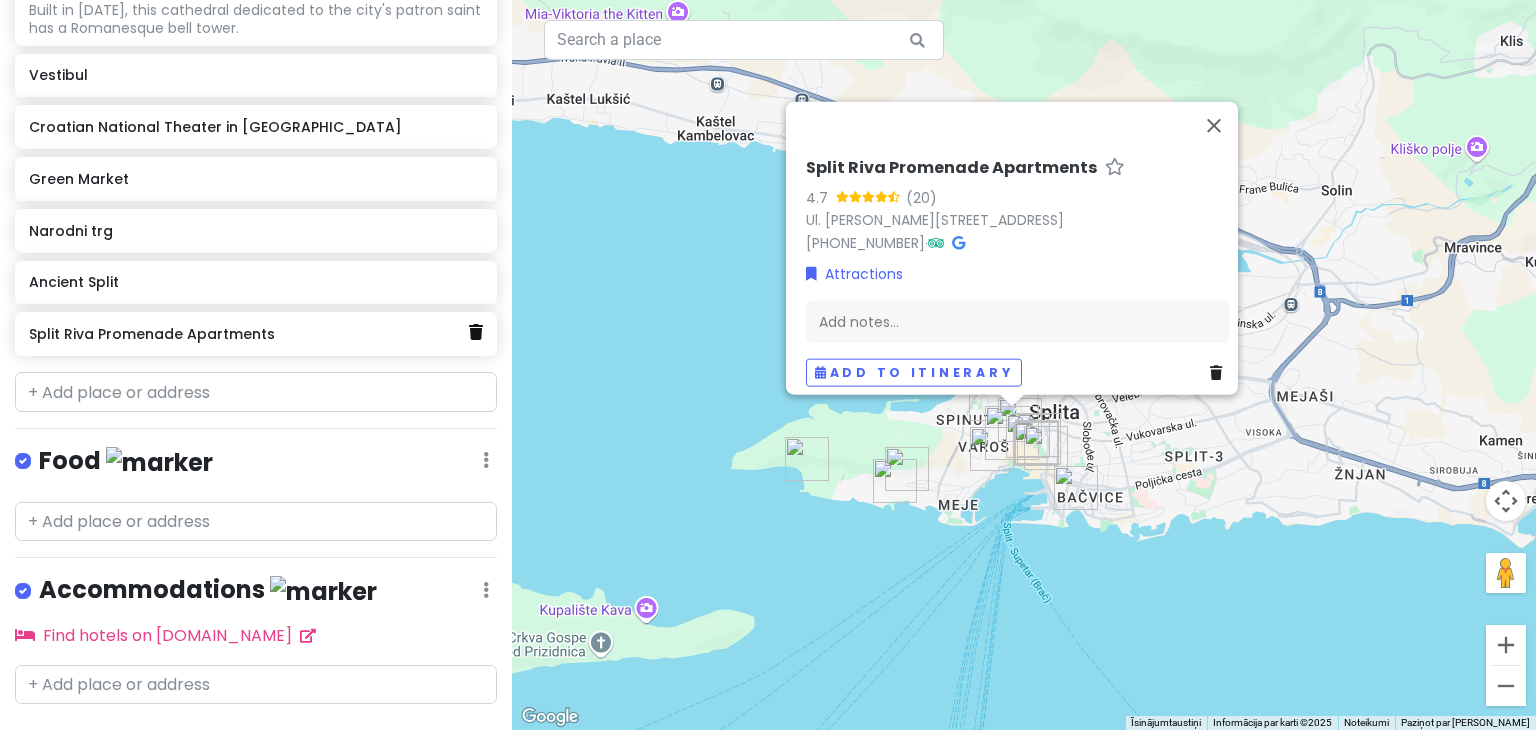 click 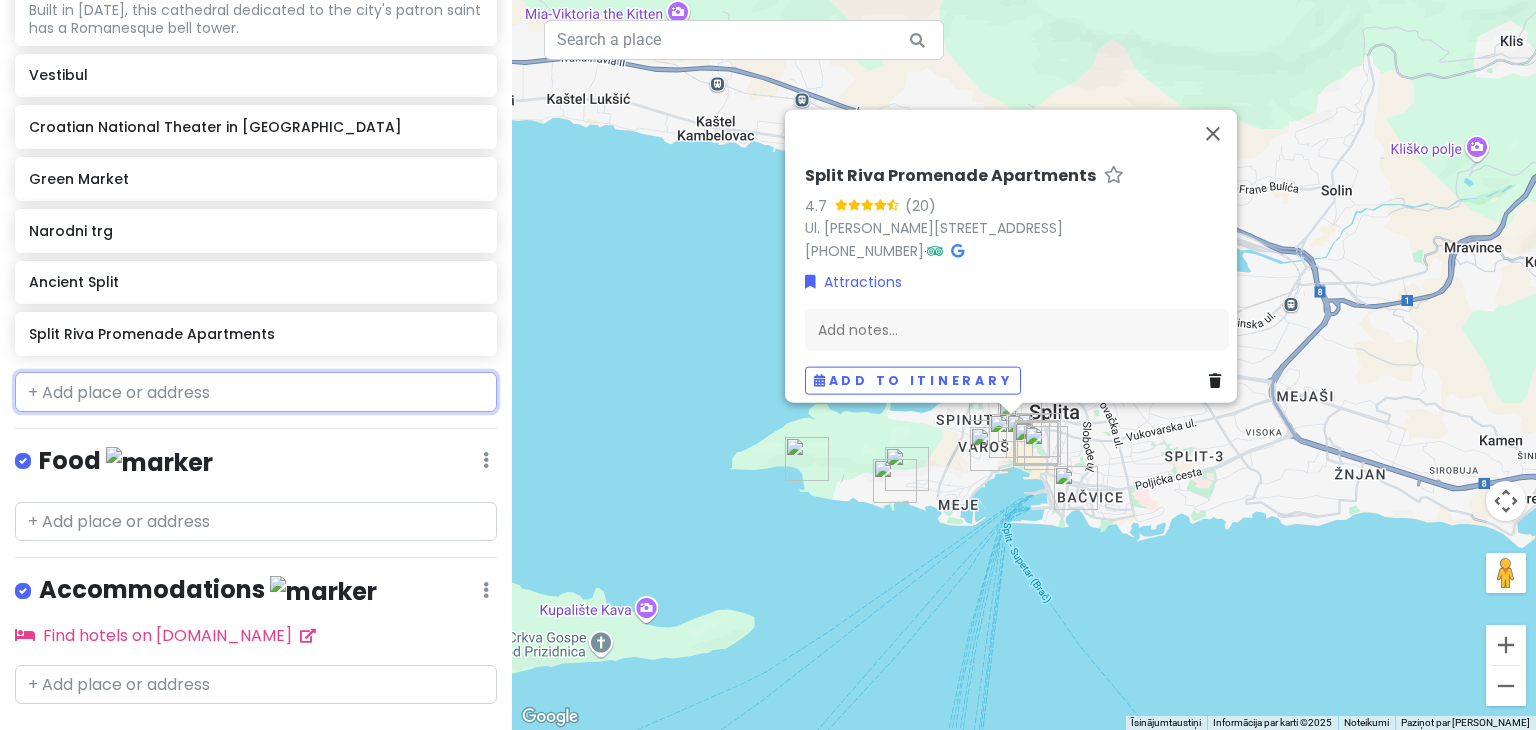 scroll, scrollTop: 1062, scrollLeft: 0, axis: vertical 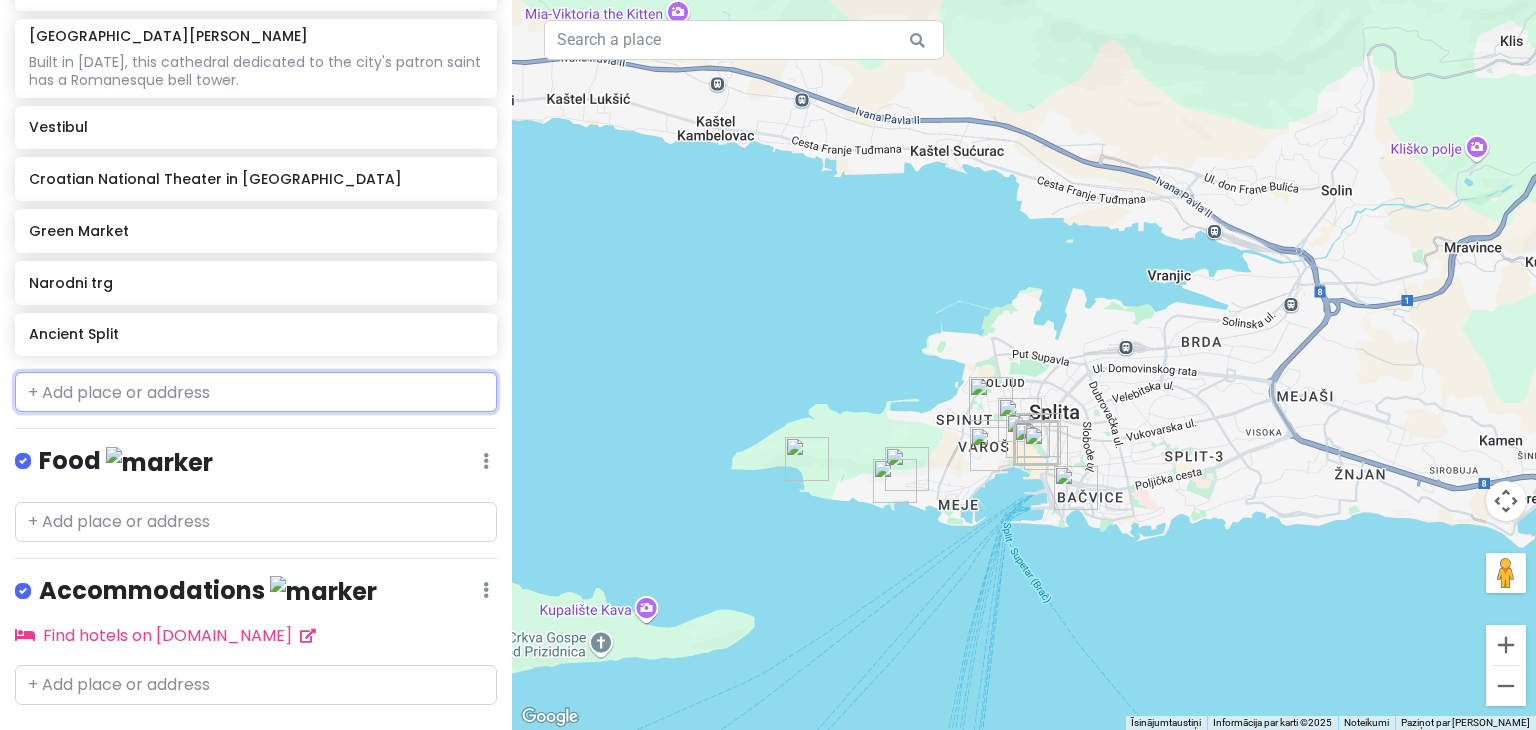 click at bounding box center (256, 392) 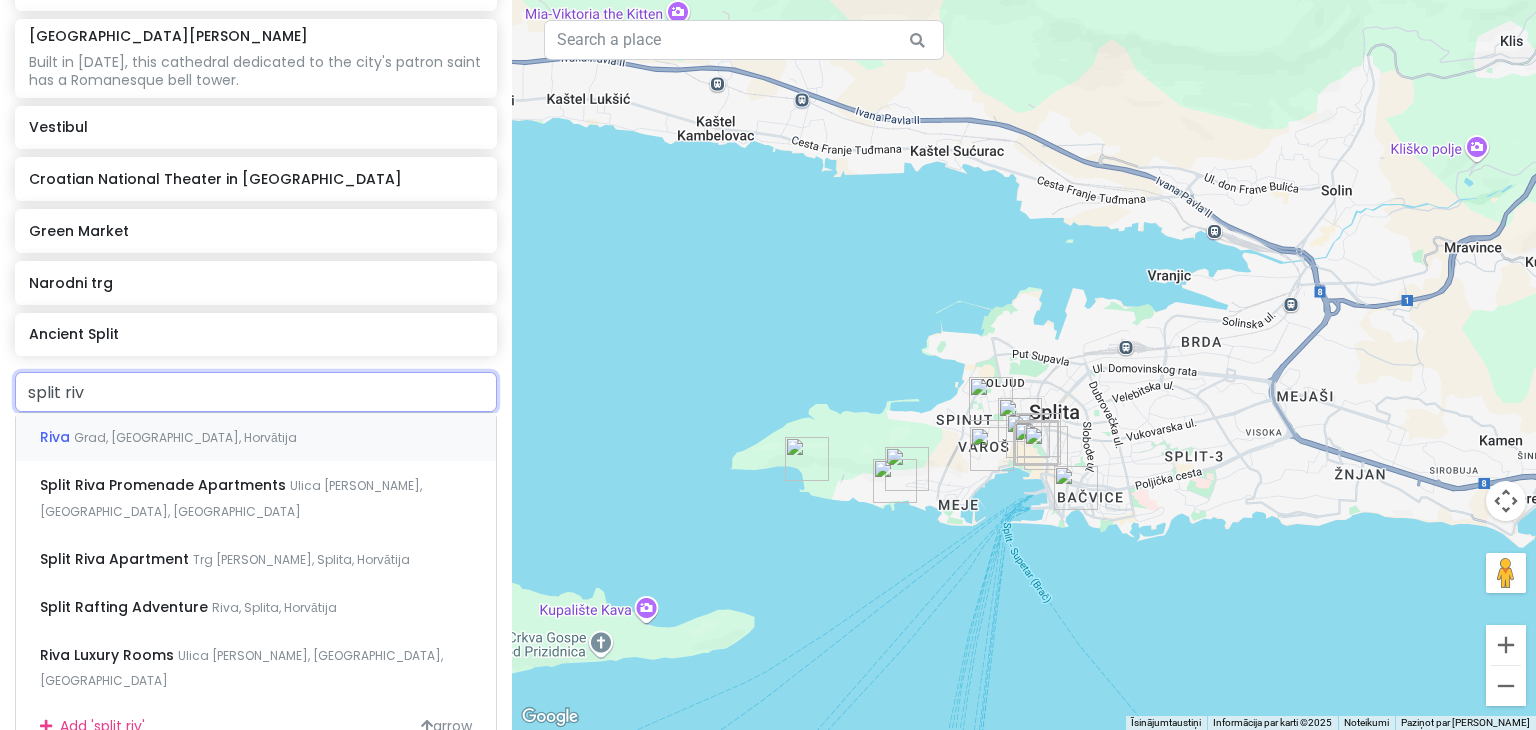 click on "Grad, [GEOGRAPHIC_DATA], Horvātija" at bounding box center (185, 437) 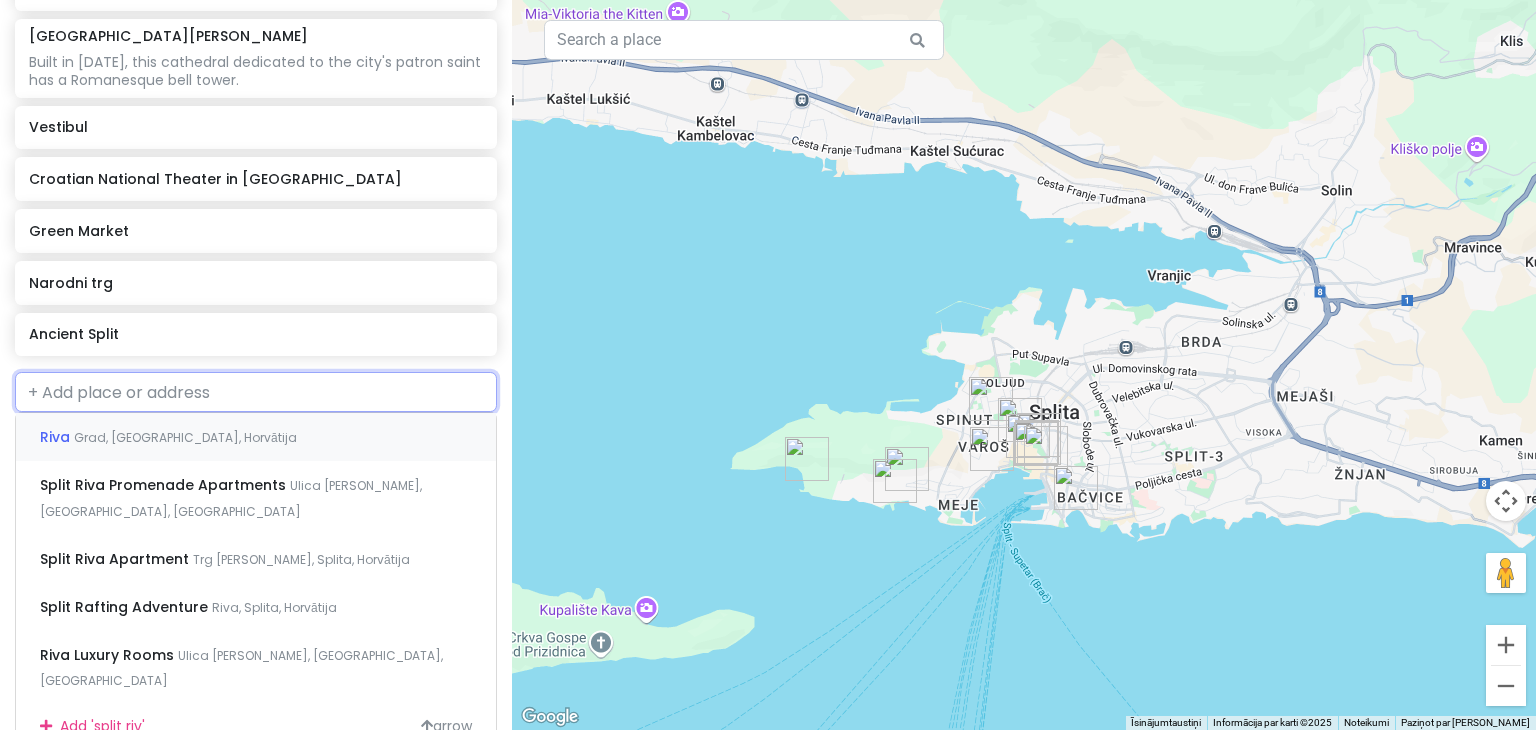 scroll, scrollTop: 1114, scrollLeft: 0, axis: vertical 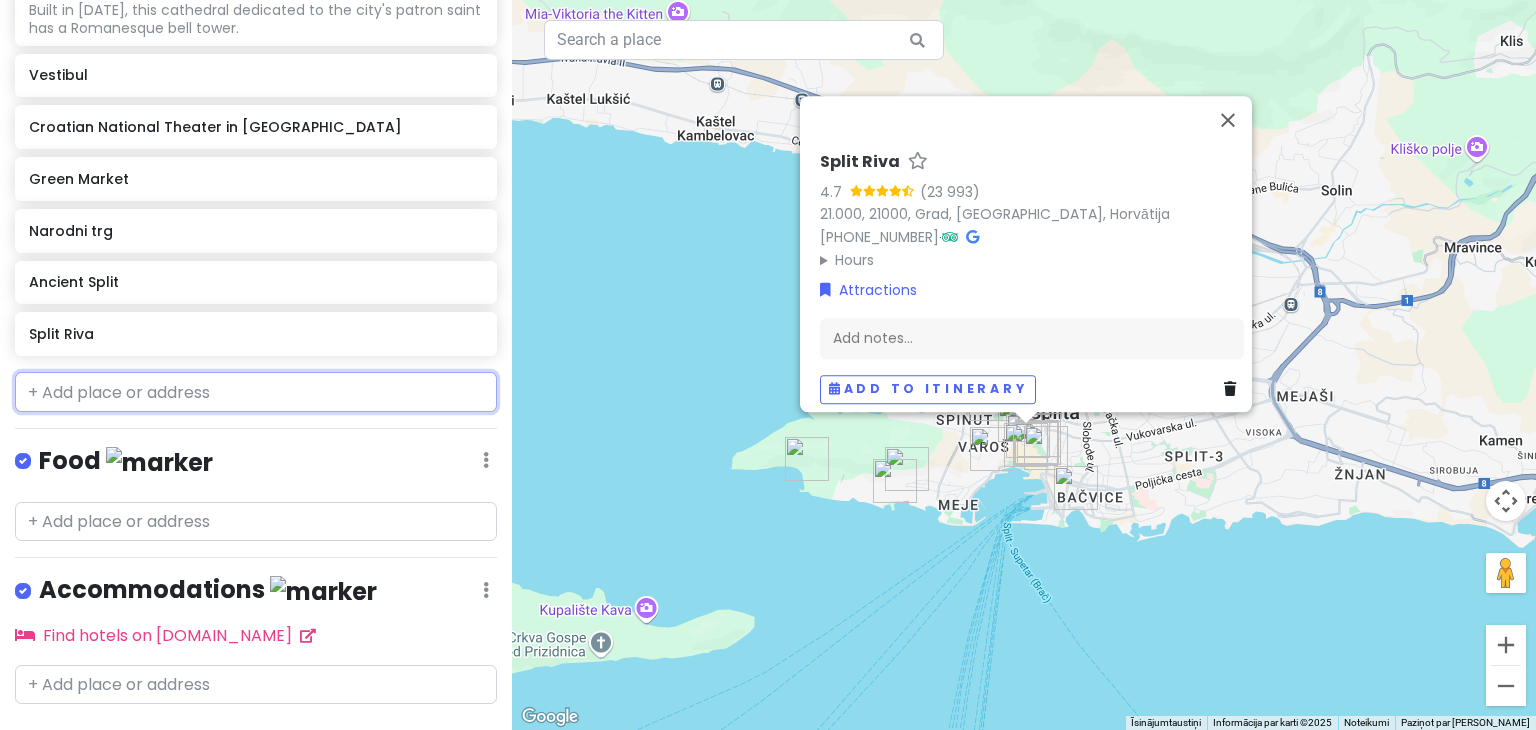 click at bounding box center (256, 392) 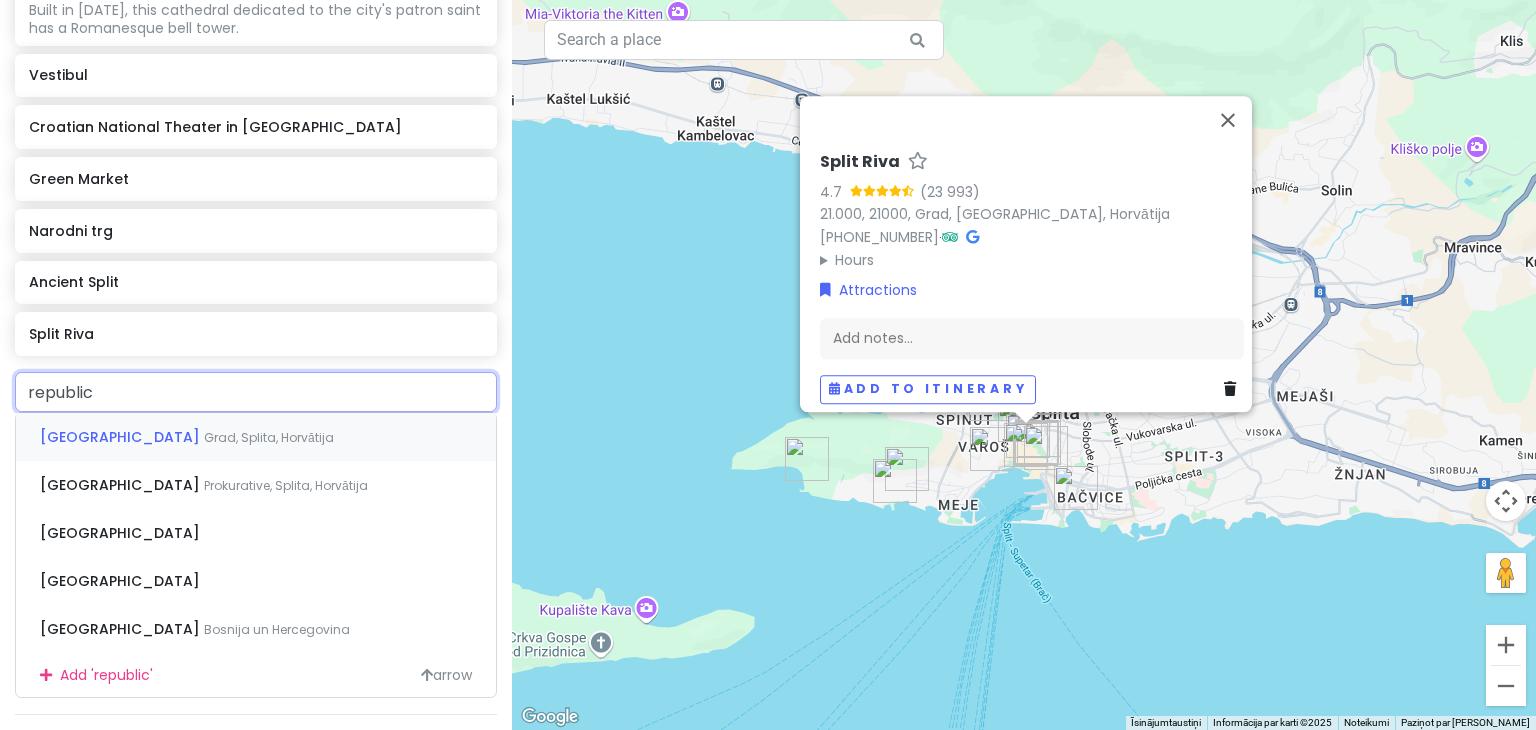 click on "Grad, Splita, Horvātija" at bounding box center [269, 437] 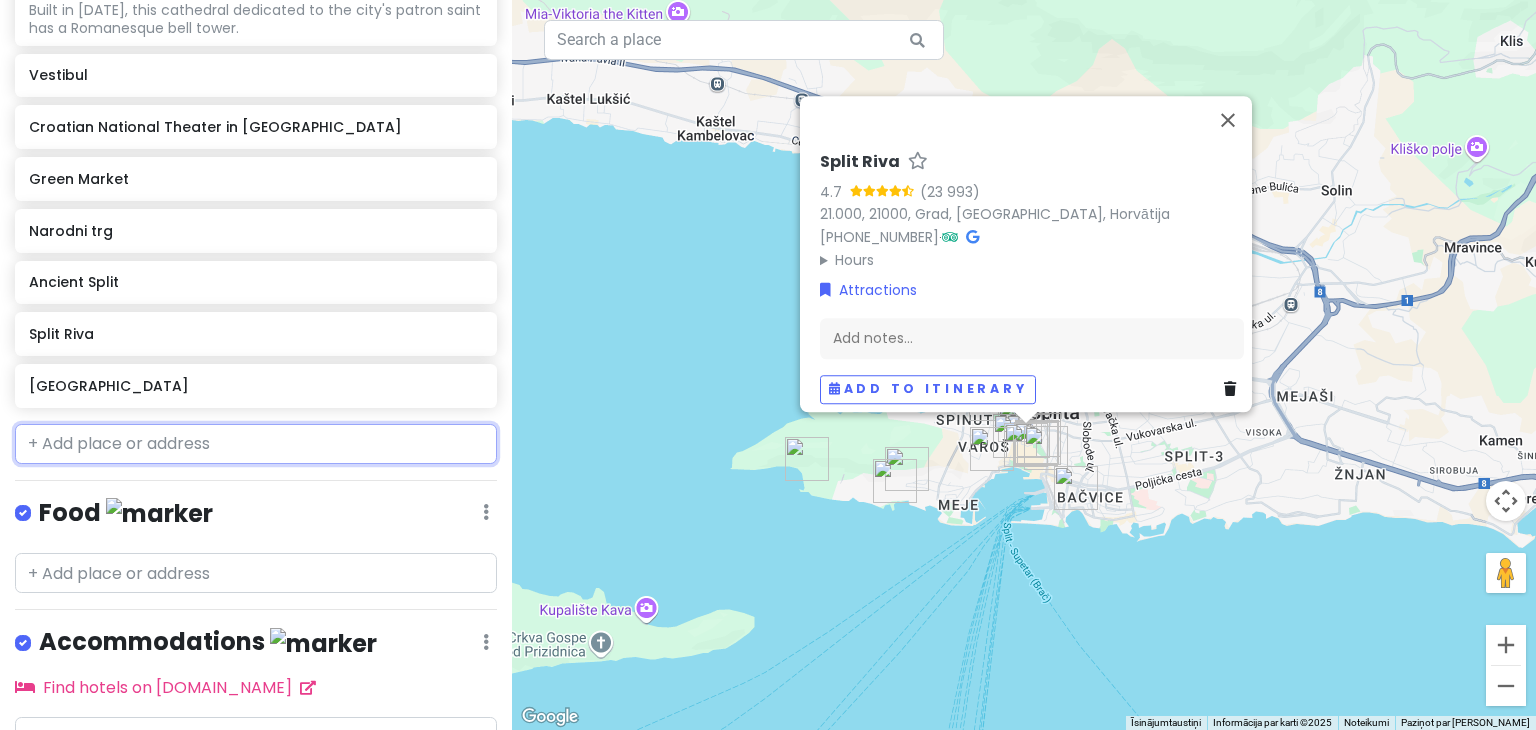 scroll, scrollTop: 1166, scrollLeft: 0, axis: vertical 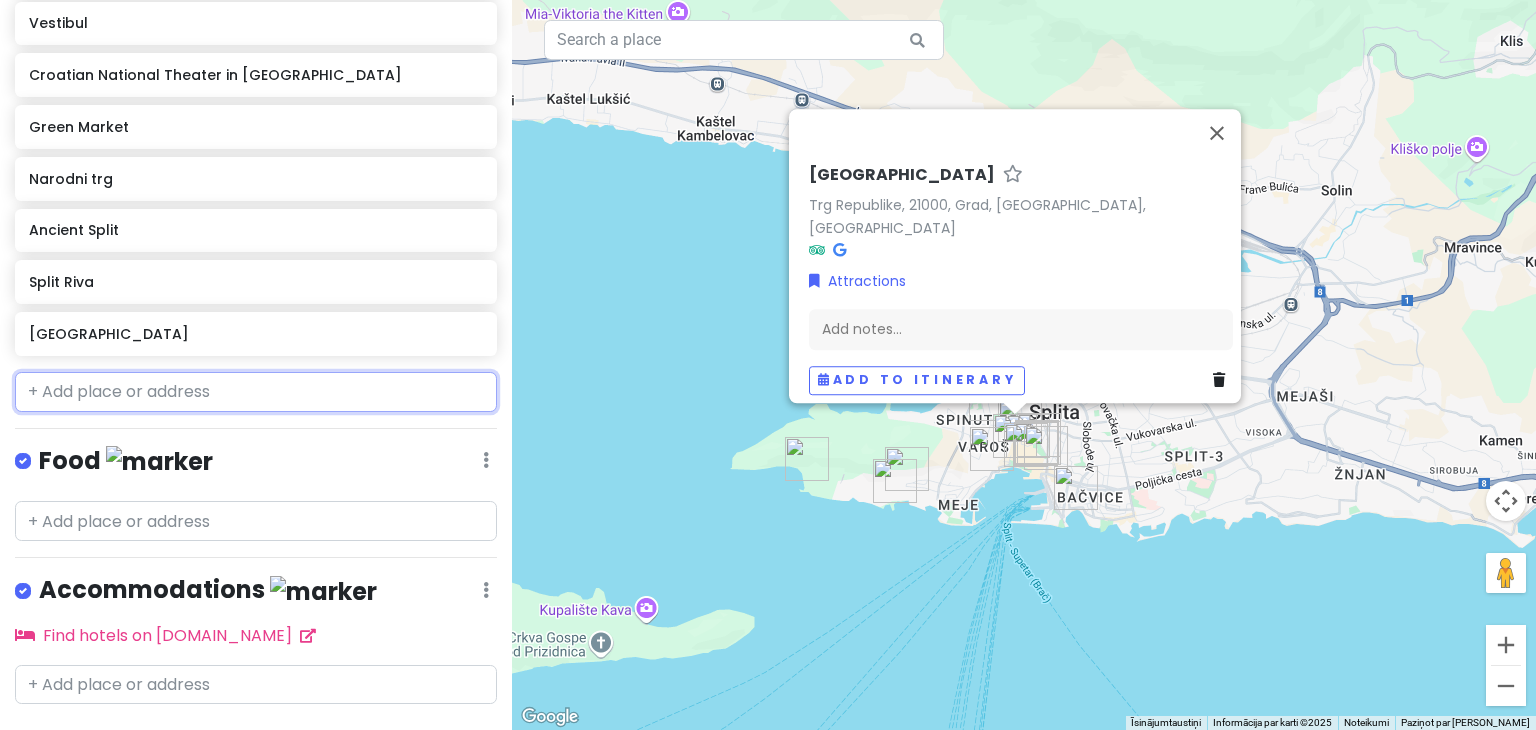 click at bounding box center [256, 392] 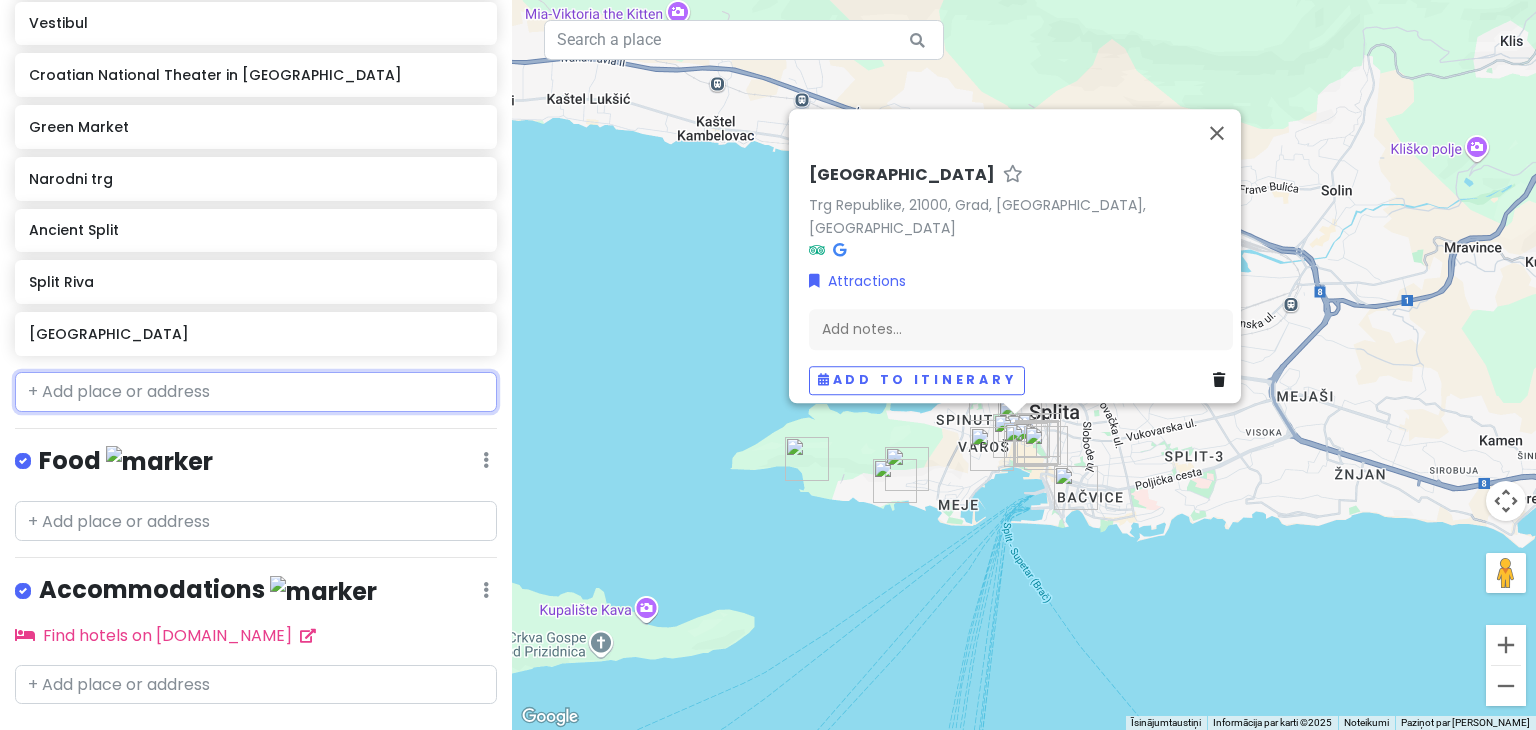 click at bounding box center [256, 392] 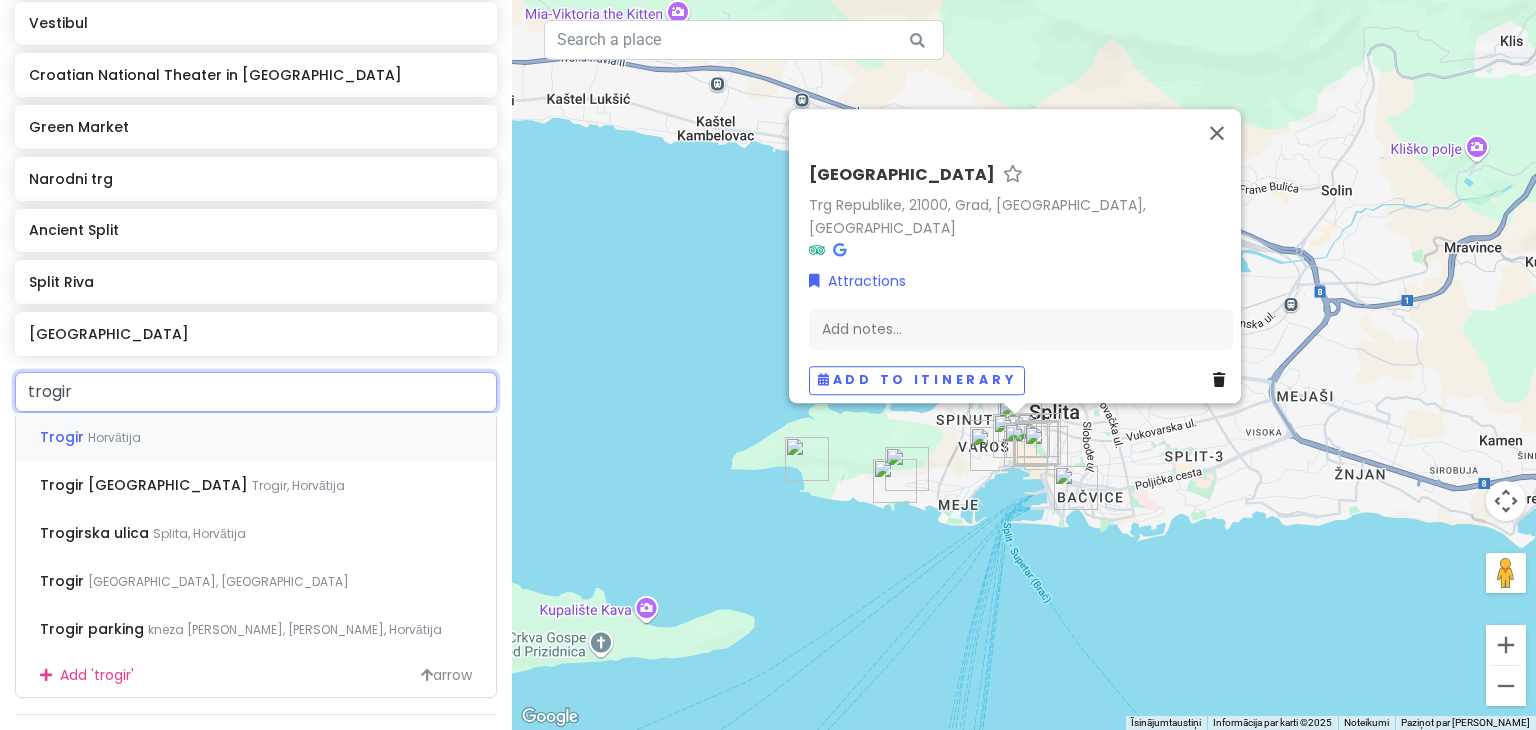 click on "Trogir   Horvātija" at bounding box center (256, 437) 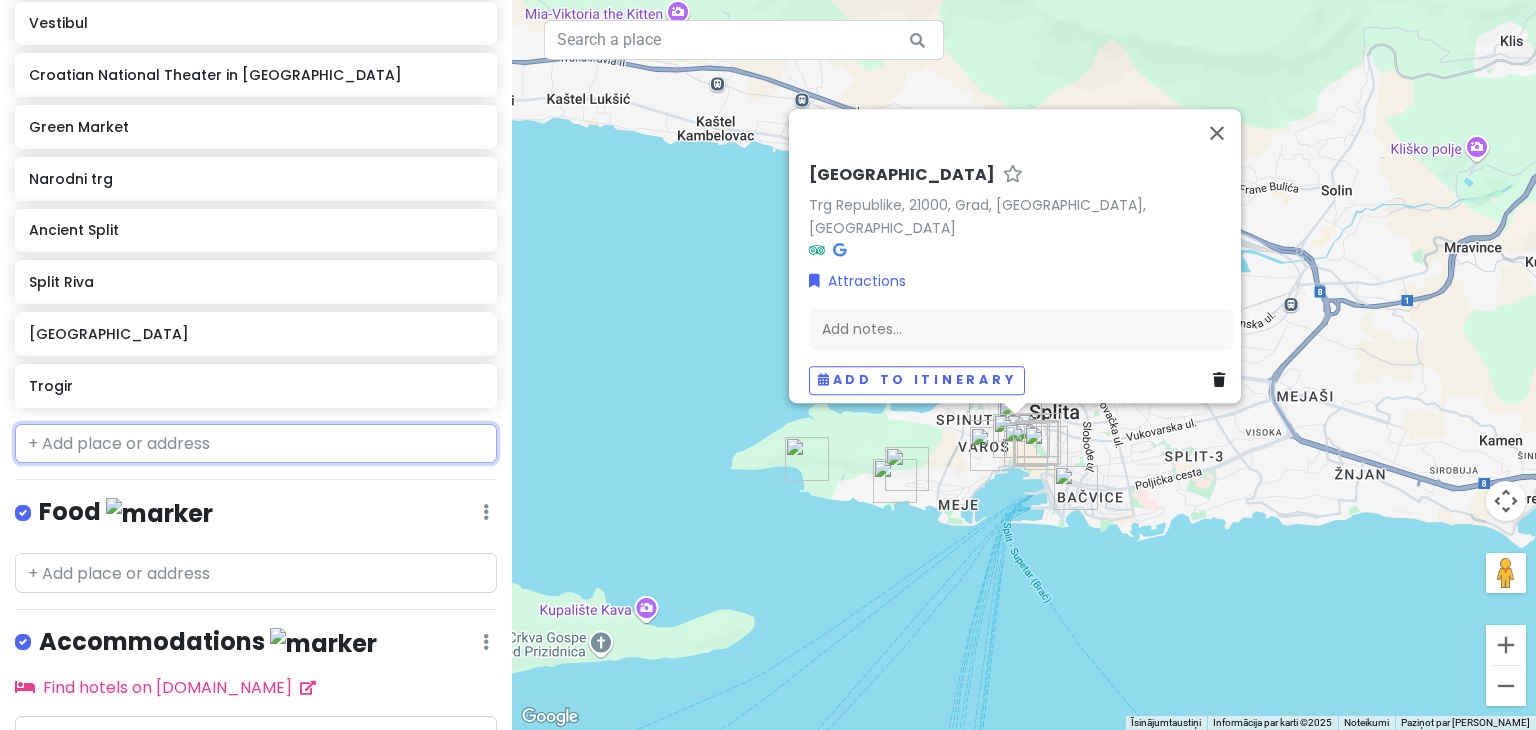 scroll, scrollTop: 1218, scrollLeft: 0, axis: vertical 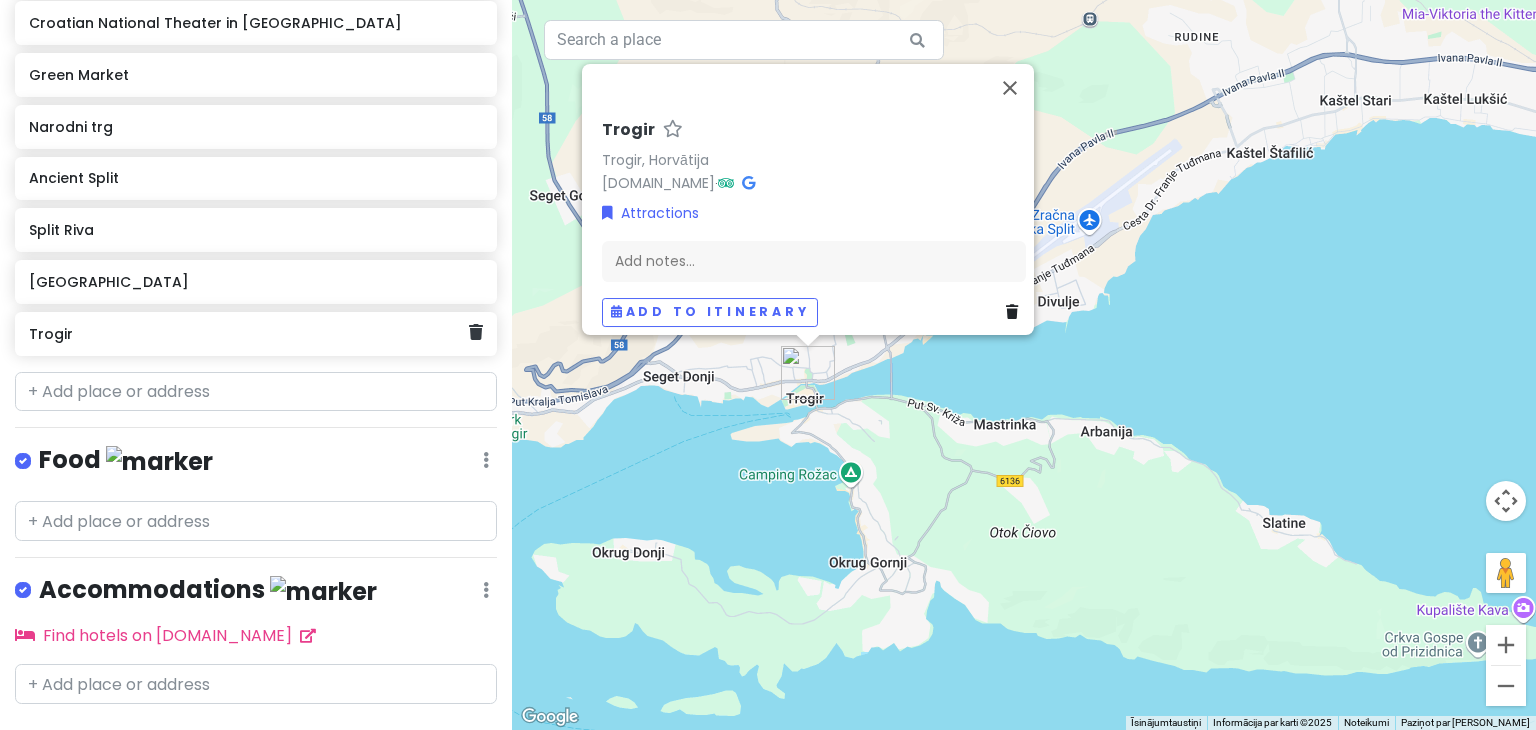 click on "Trogir" at bounding box center (248, 334) 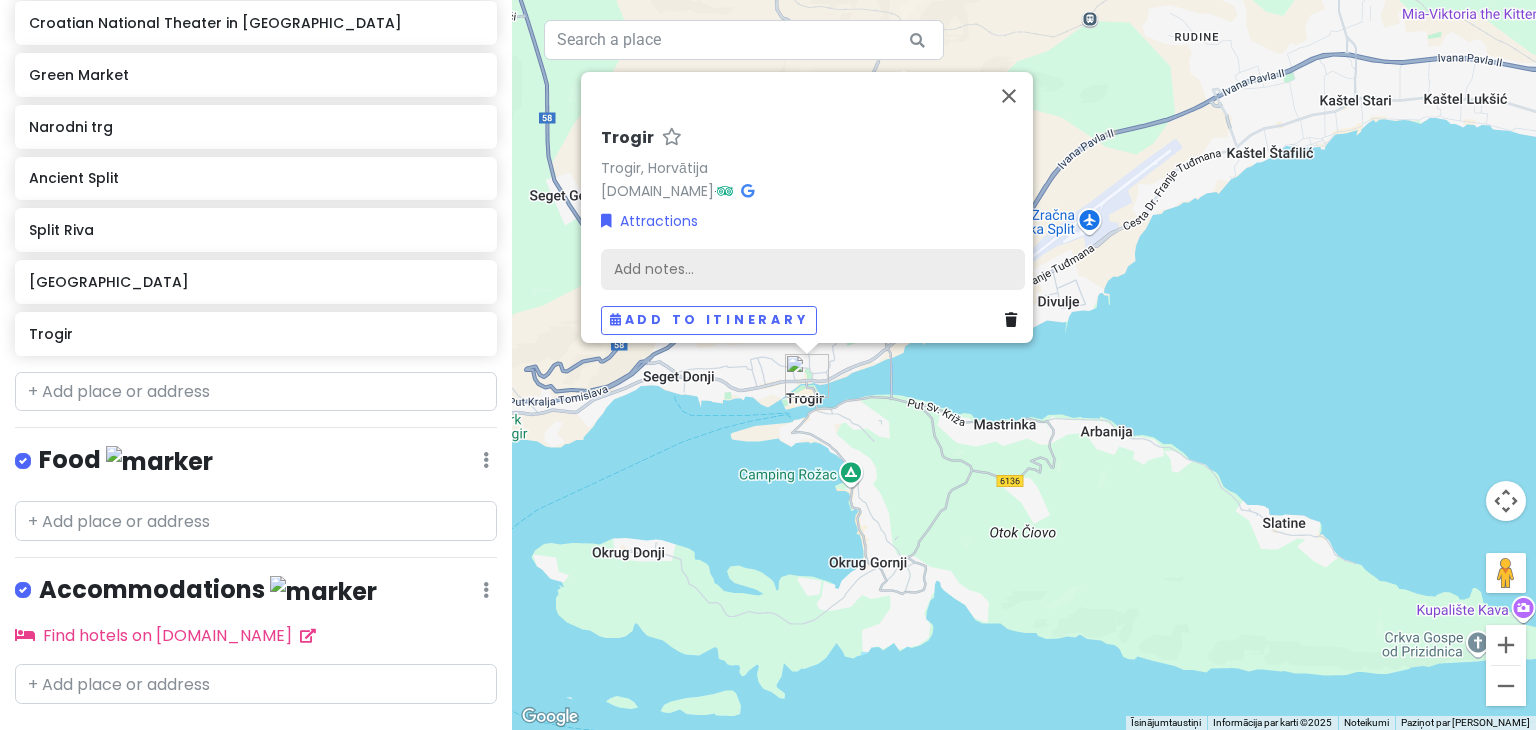 click on "Add notes..." at bounding box center (813, 270) 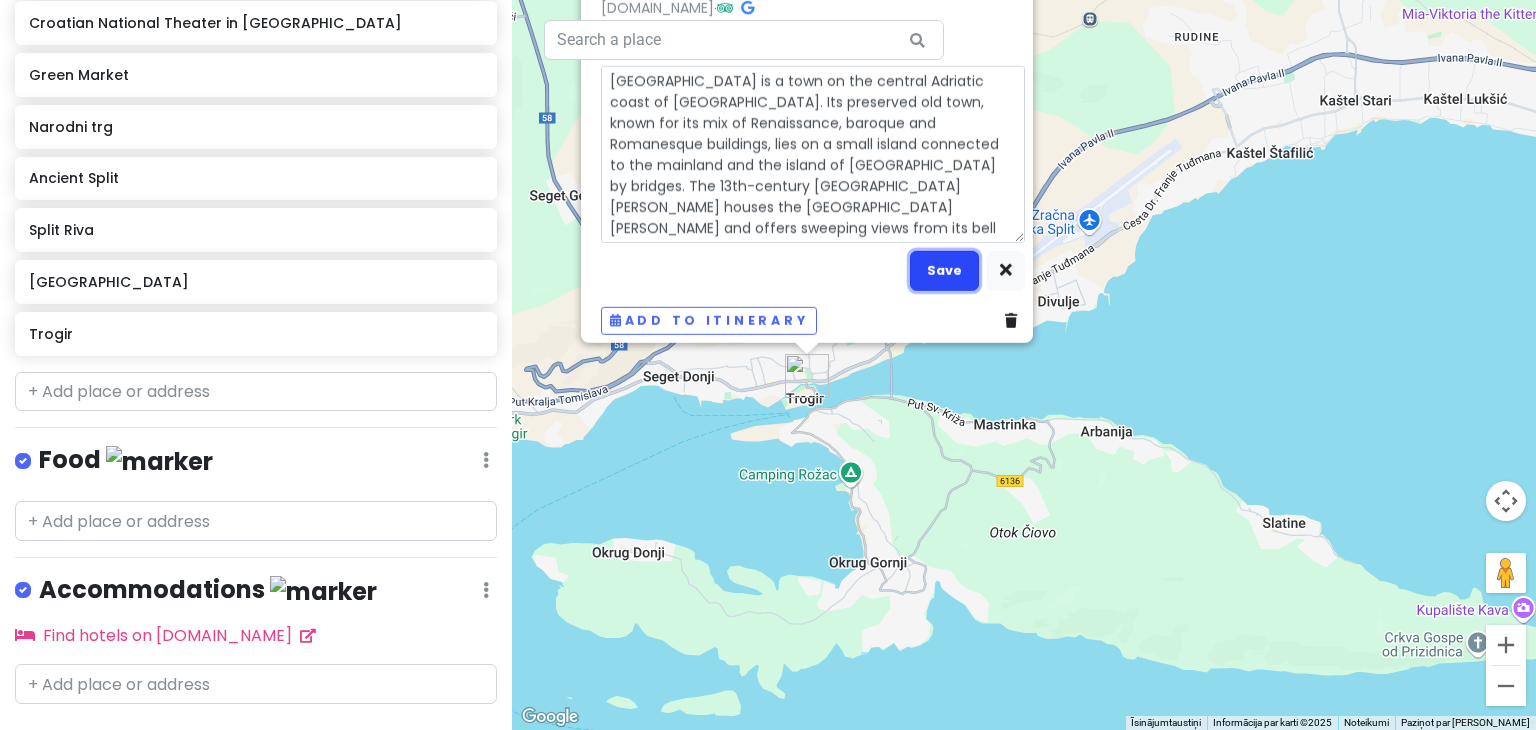 click on "Save" at bounding box center [944, 270] 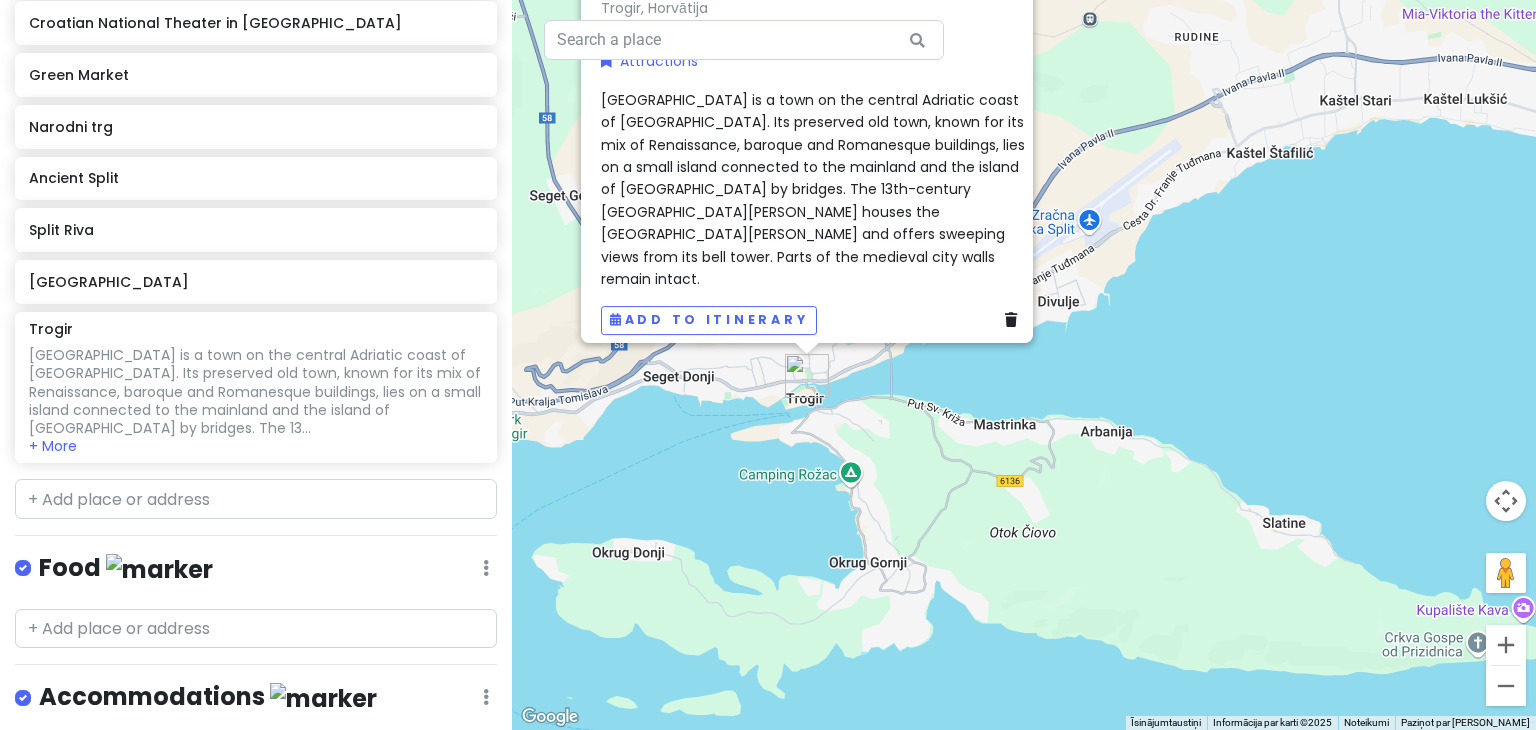 scroll, scrollTop: 1307, scrollLeft: 0, axis: vertical 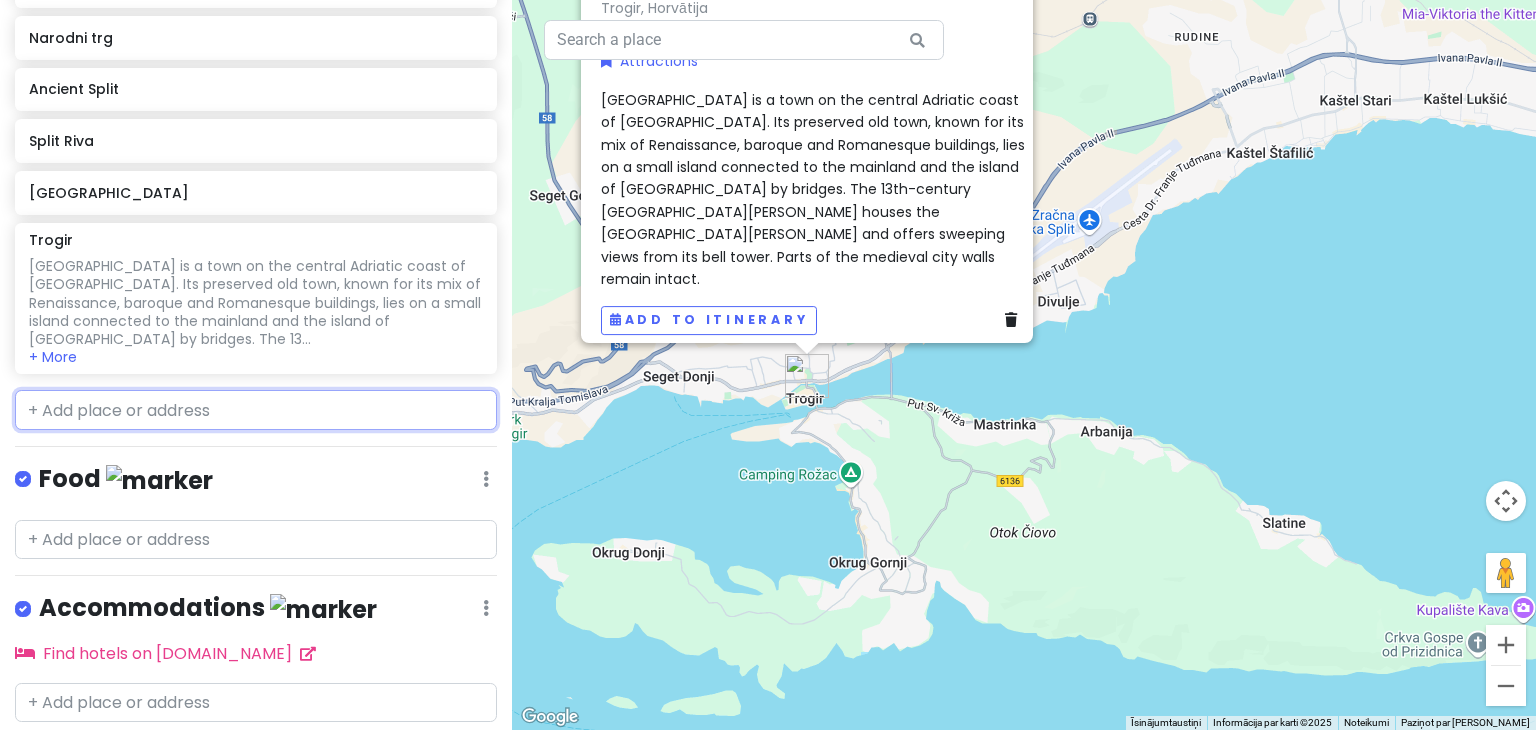 click at bounding box center [256, 410] 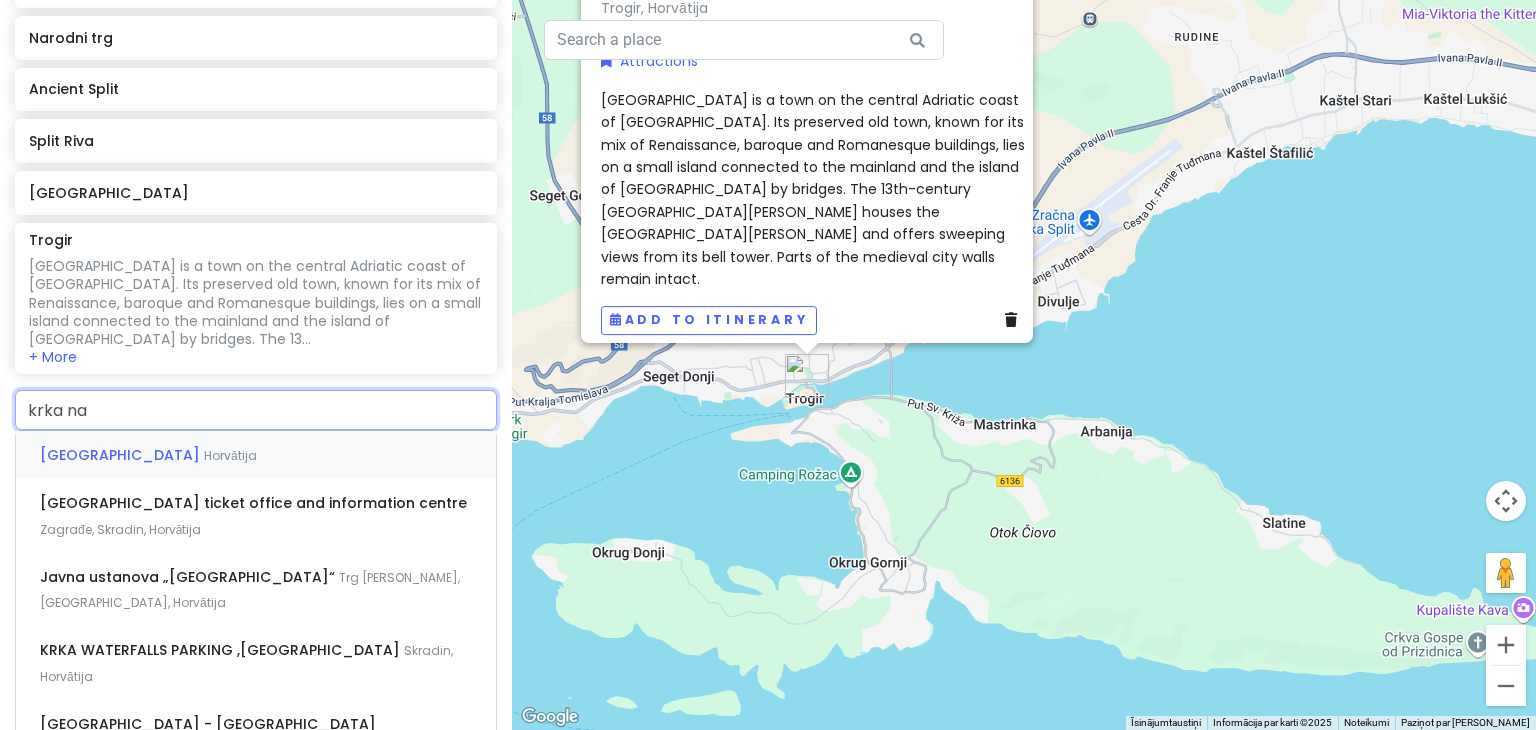 click on "Horvātija" at bounding box center (230, 455) 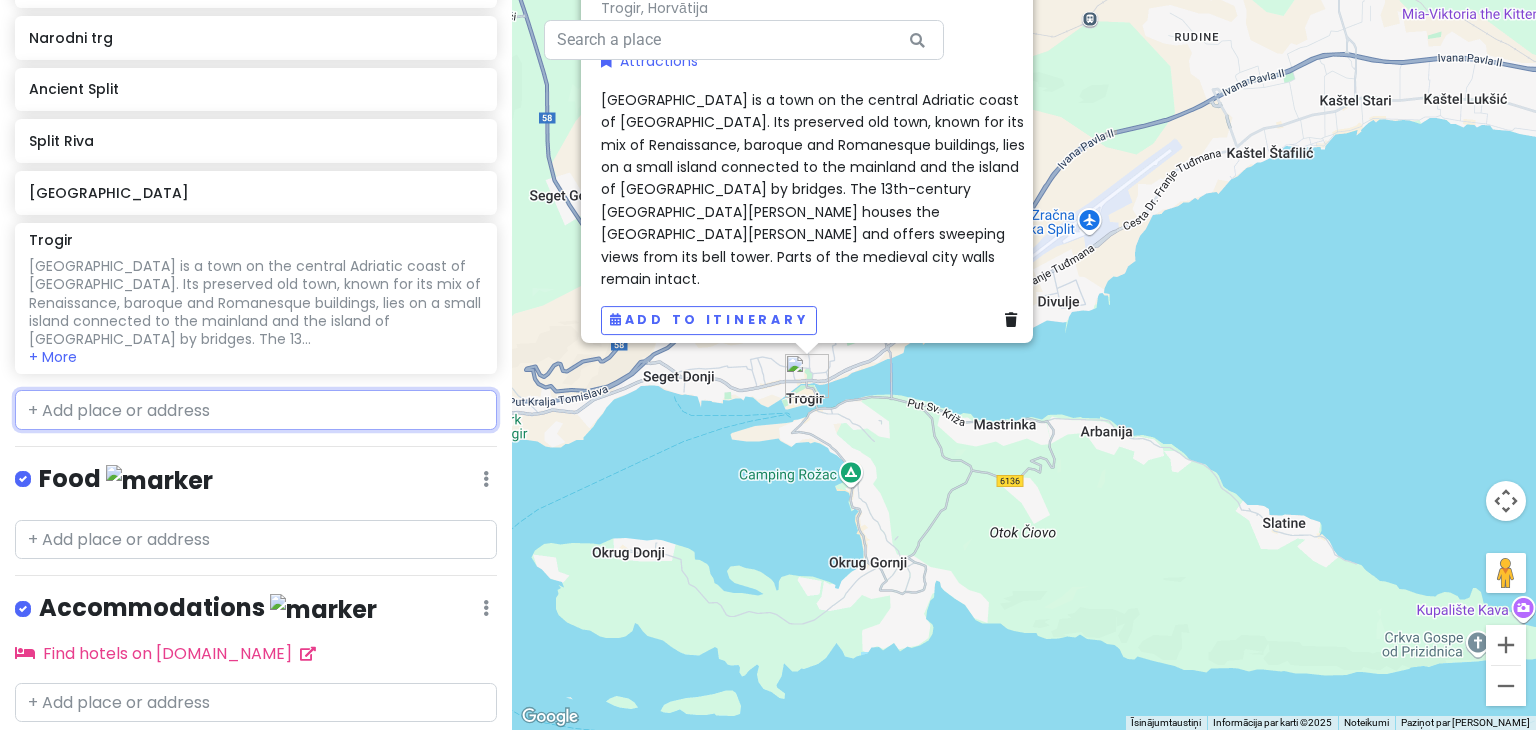 scroll, scrollTop: 1359, scrollLeft: 0, axis: vertical 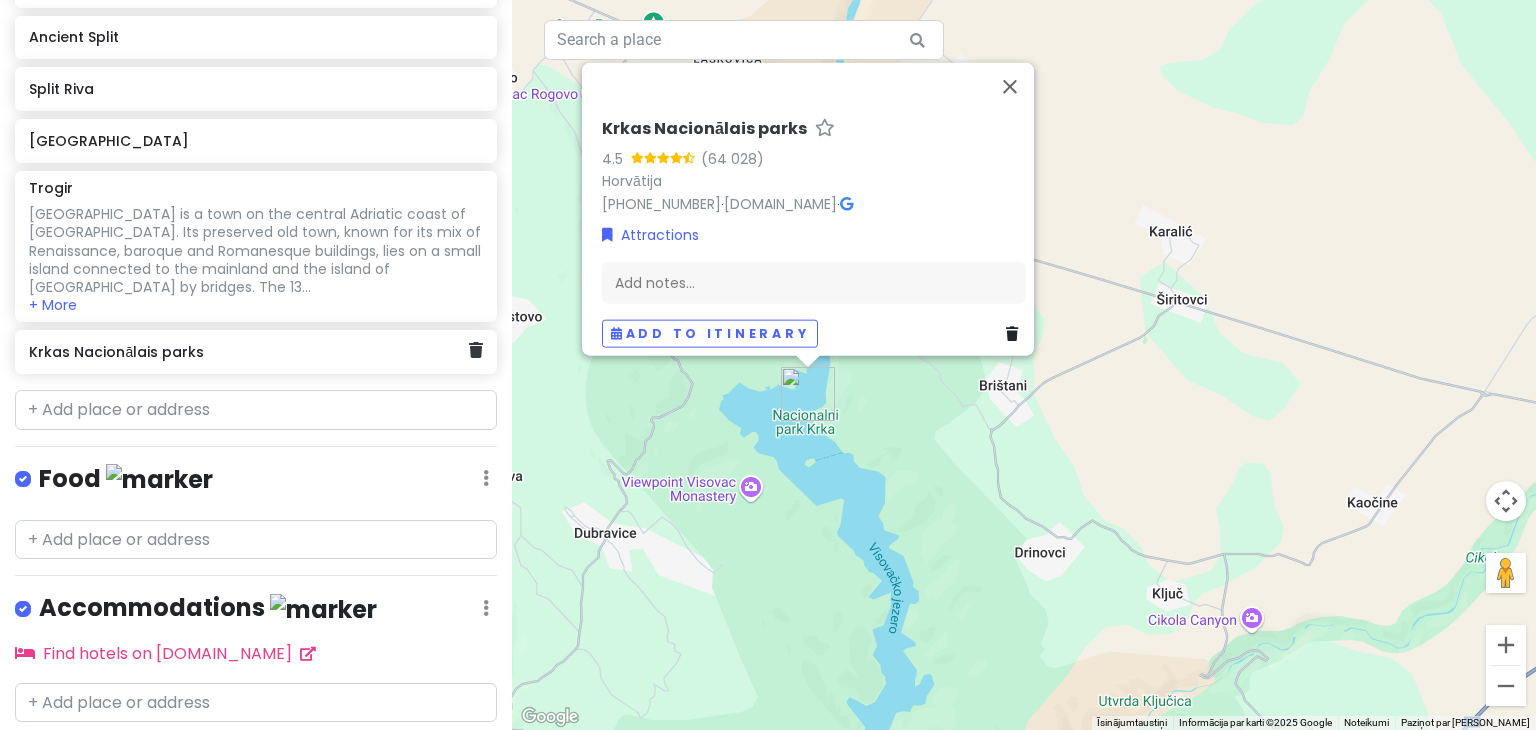 click on "Krkas Nacionālais parks" at bounding box center [248, 352] 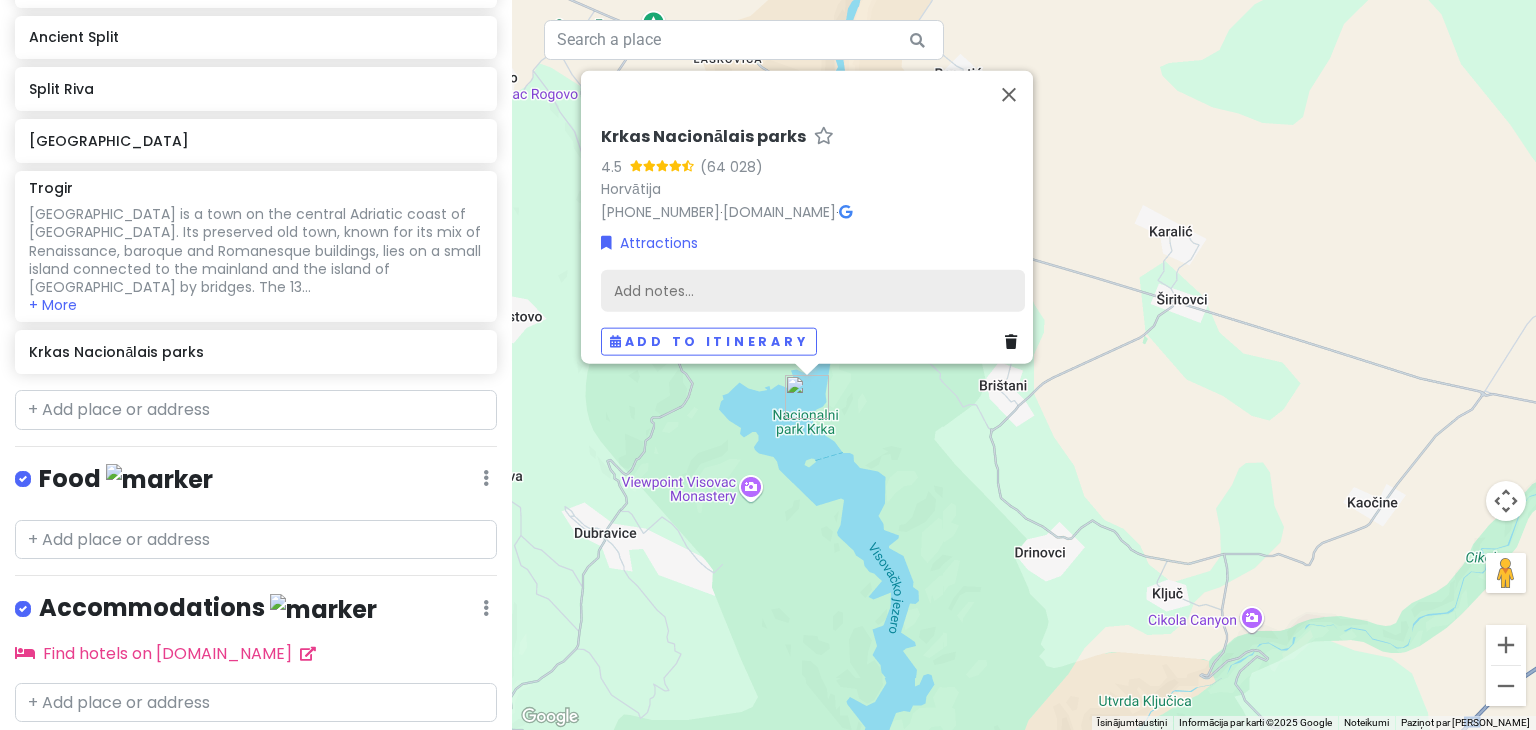 click on "Add notes..." at bounding box center [813, 291] 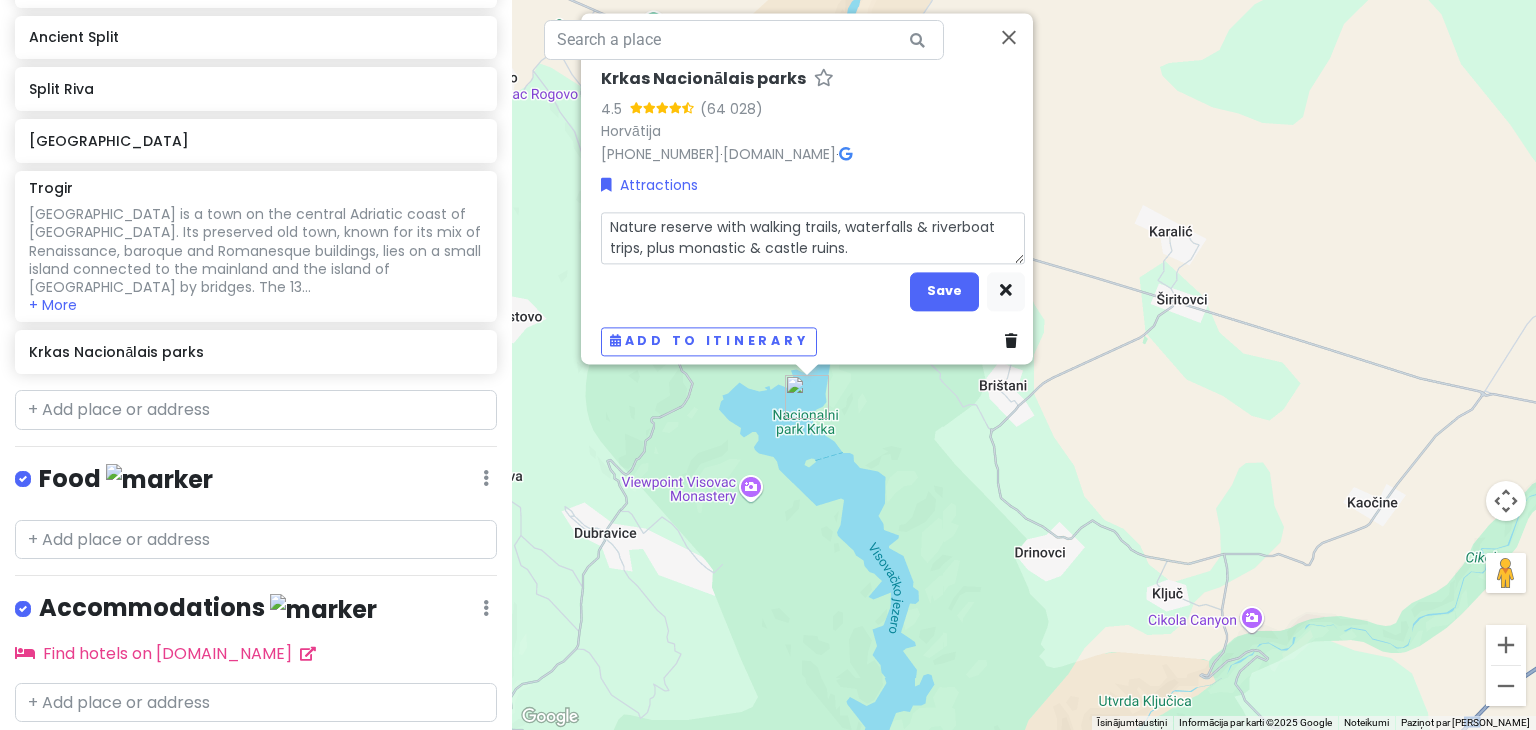 click on "Nature reserve with walking trails, waterfalls & riverboat trips, plus monastic & castle ruins. Save" at bounding box center [813, 262] 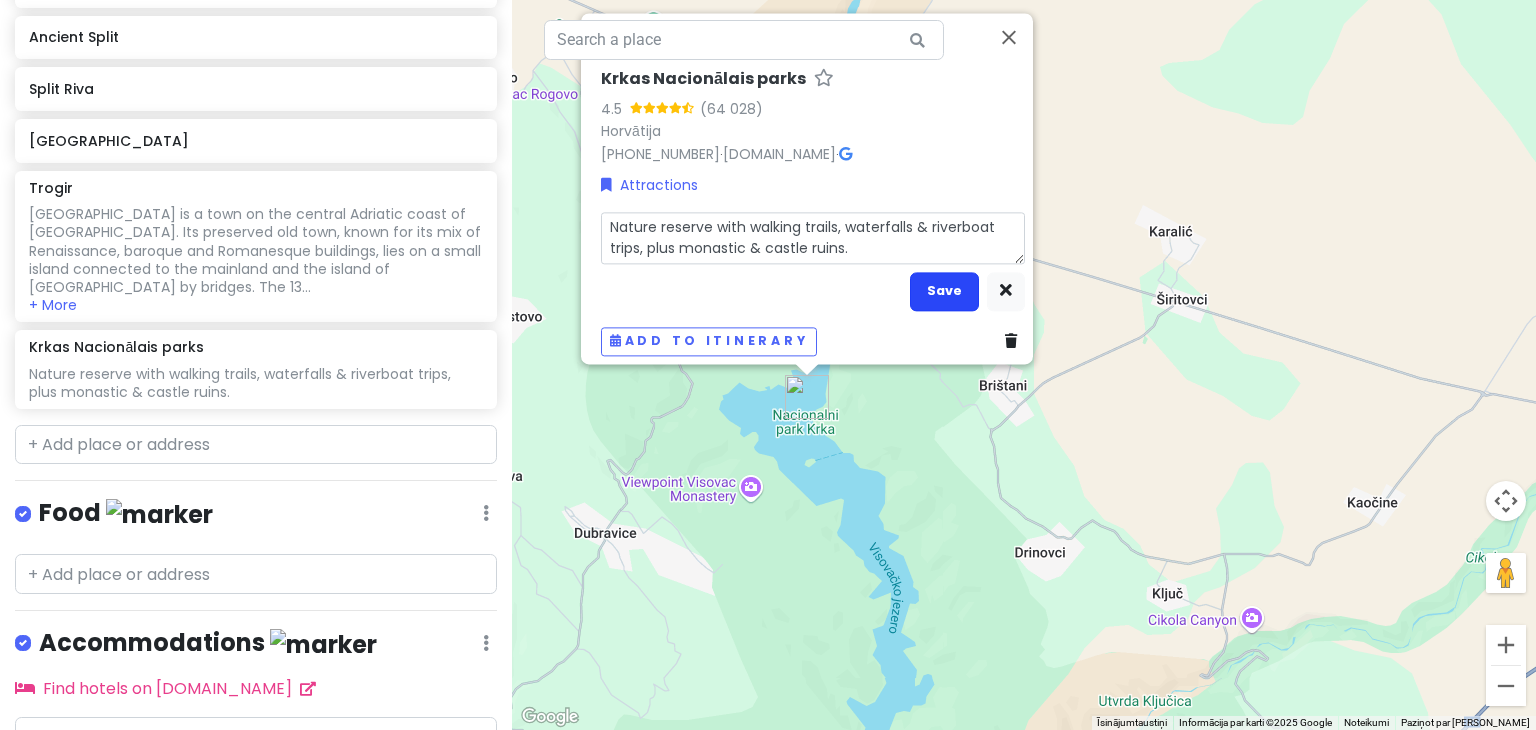 scroll, scrollTop: 1394, scrollLeft: 0, axis: vertical 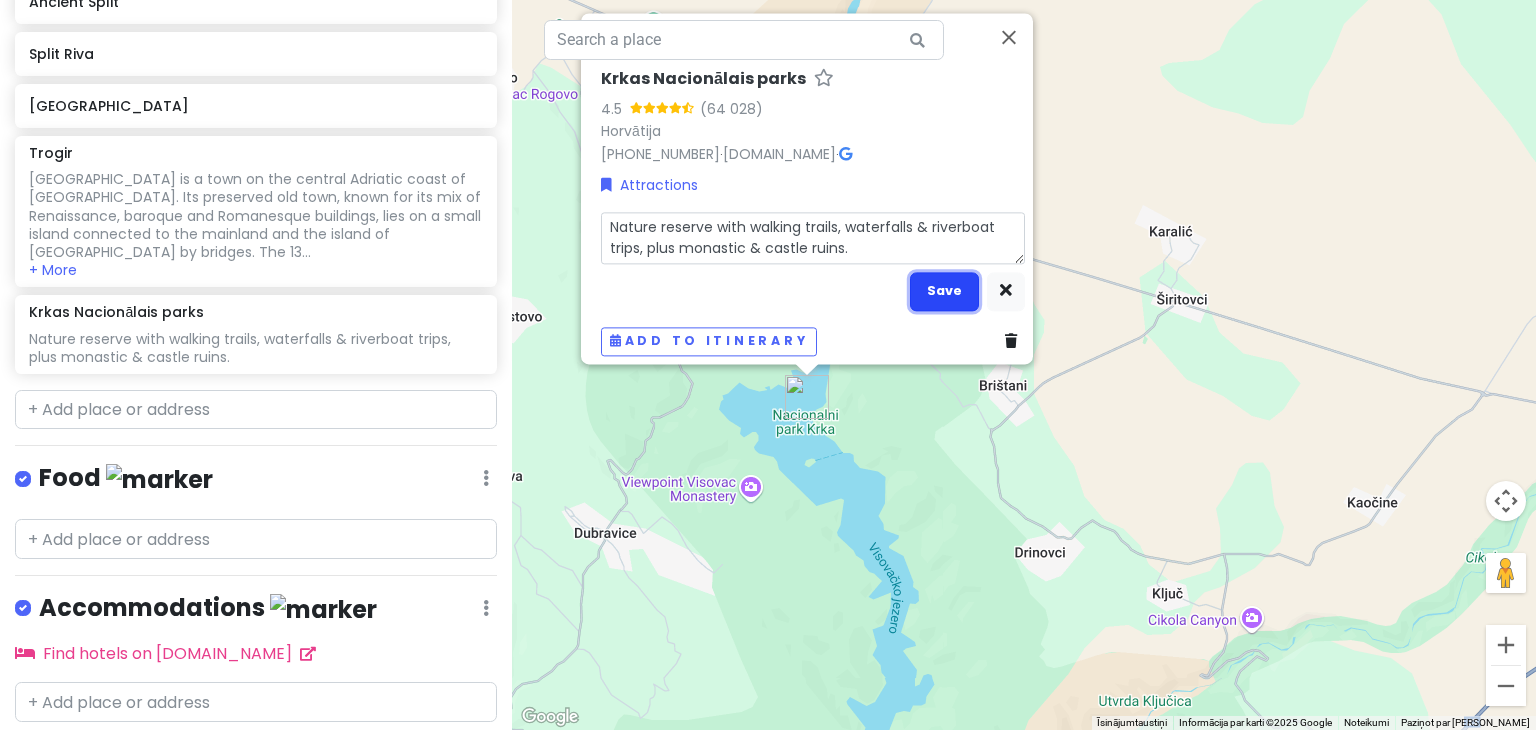 click on "Save" at bounding box center [944, 291] 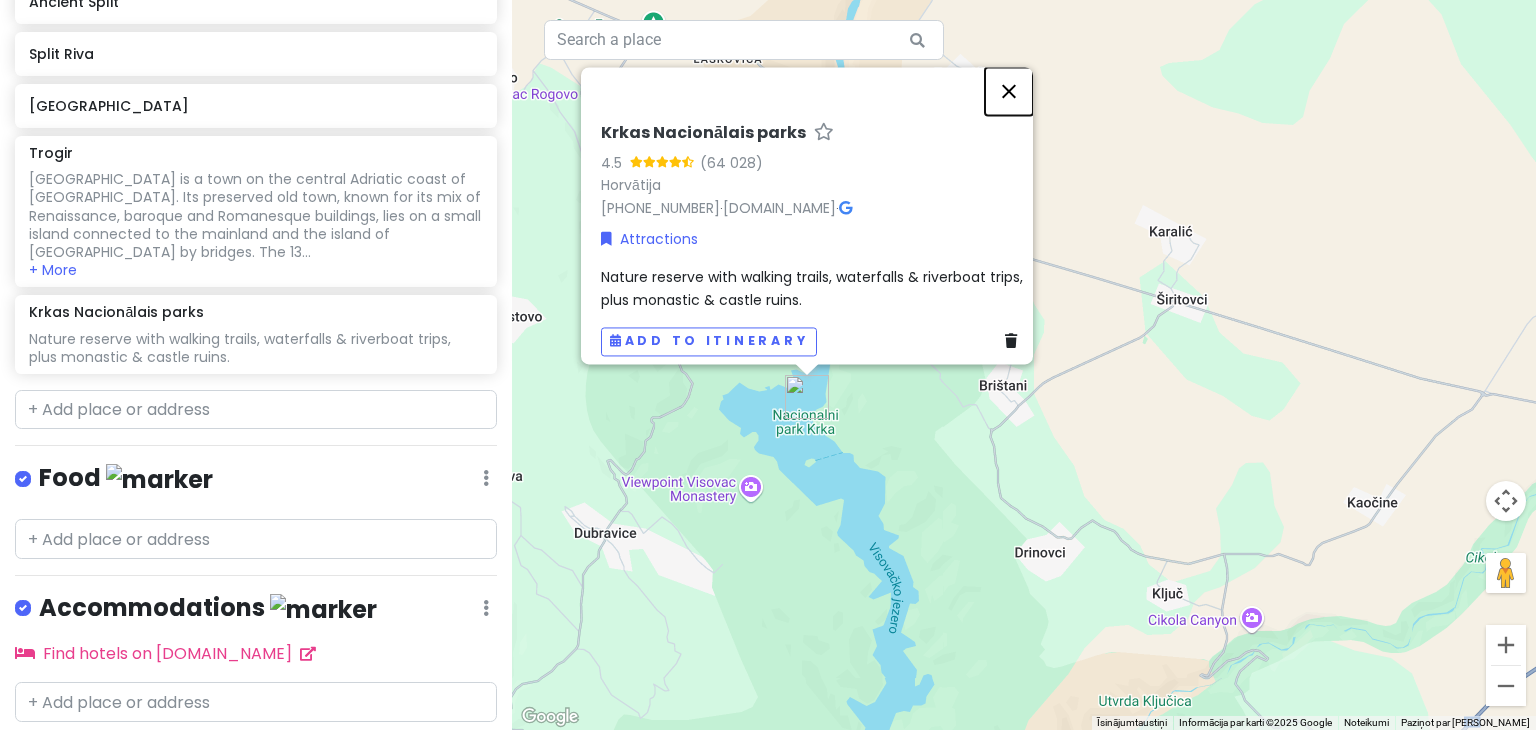 click at bounding box center (1009, 91) 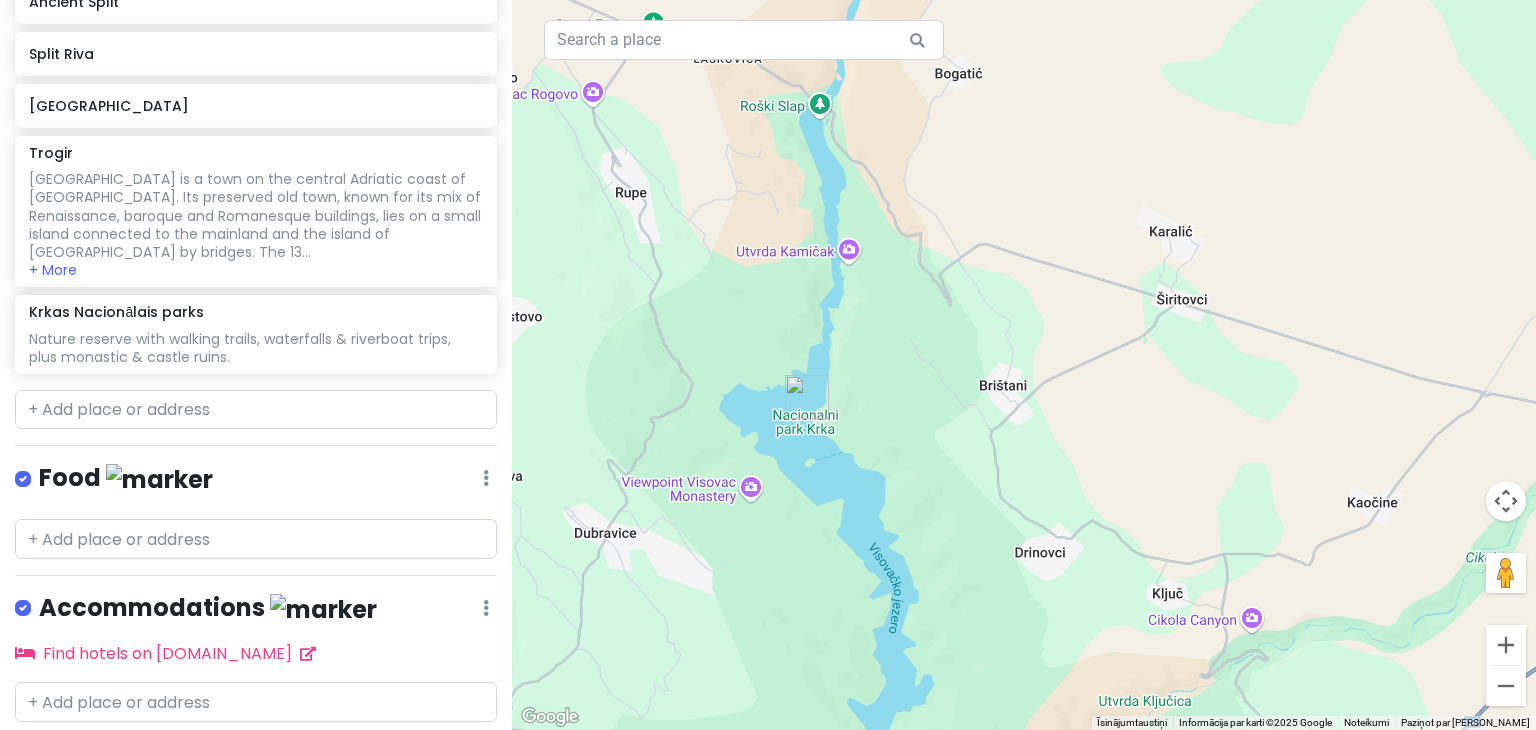 click at bounding box center [1024, 365] 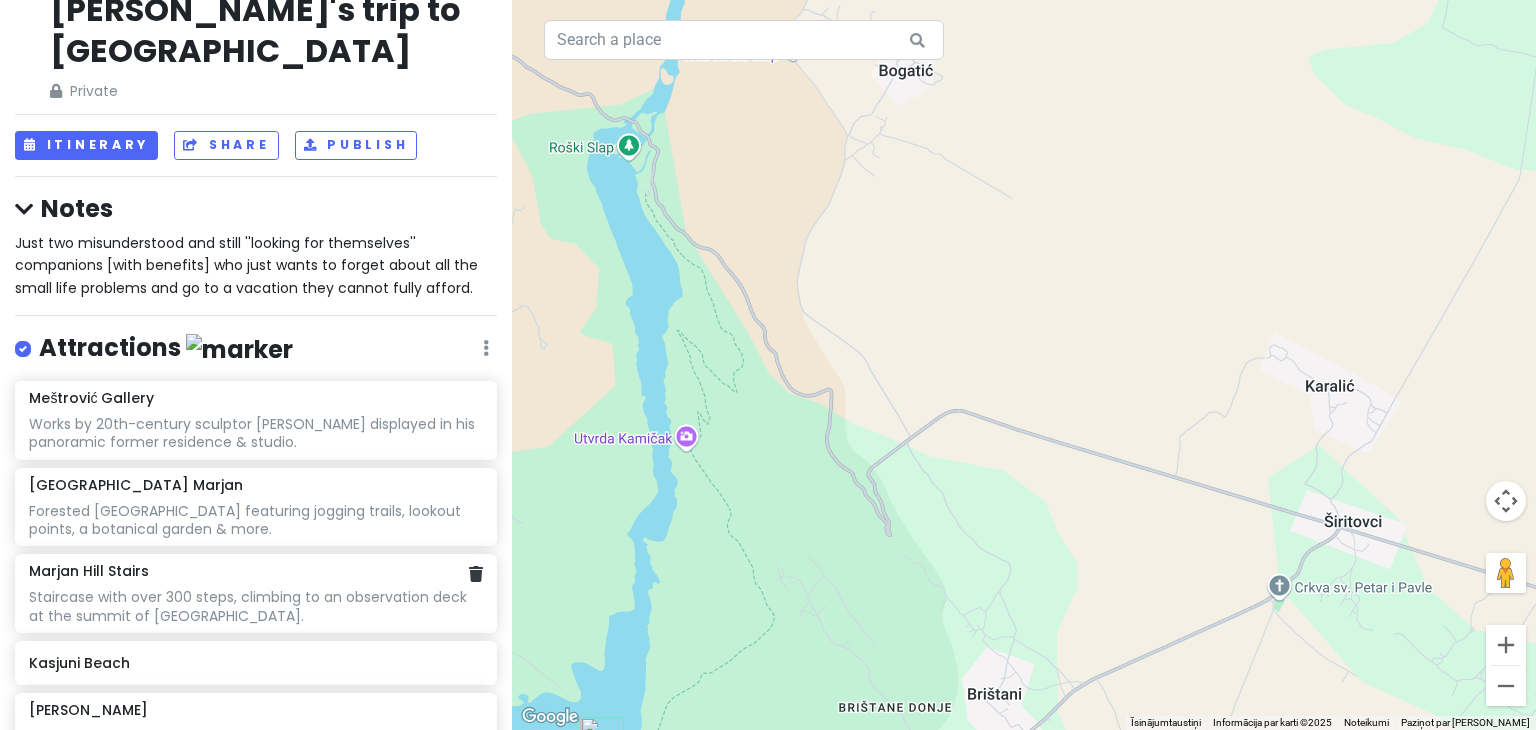 scroll, scrollTop: 0, scrollLeft: 0, axis: both 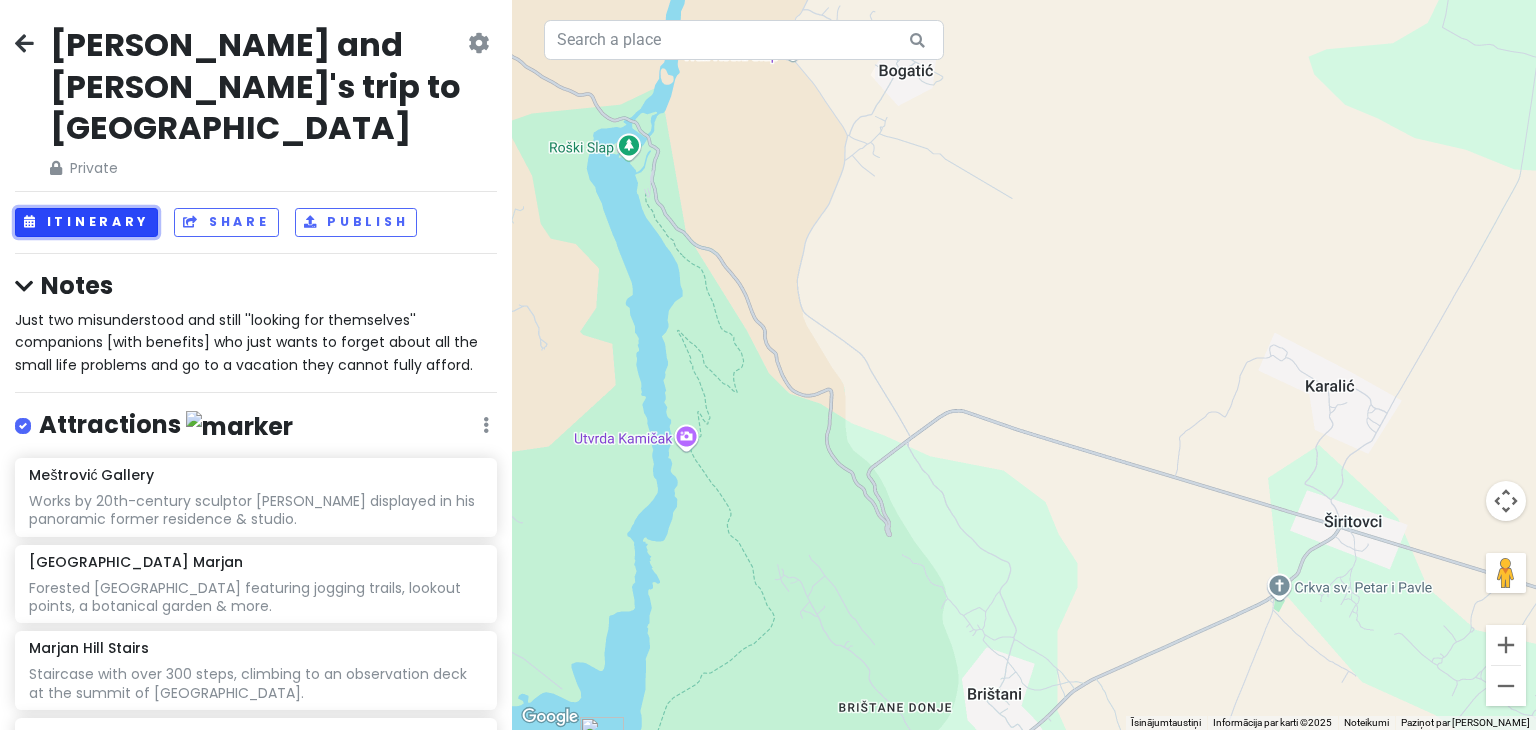 click on "Itinerary" at bounding box center (86, 222) 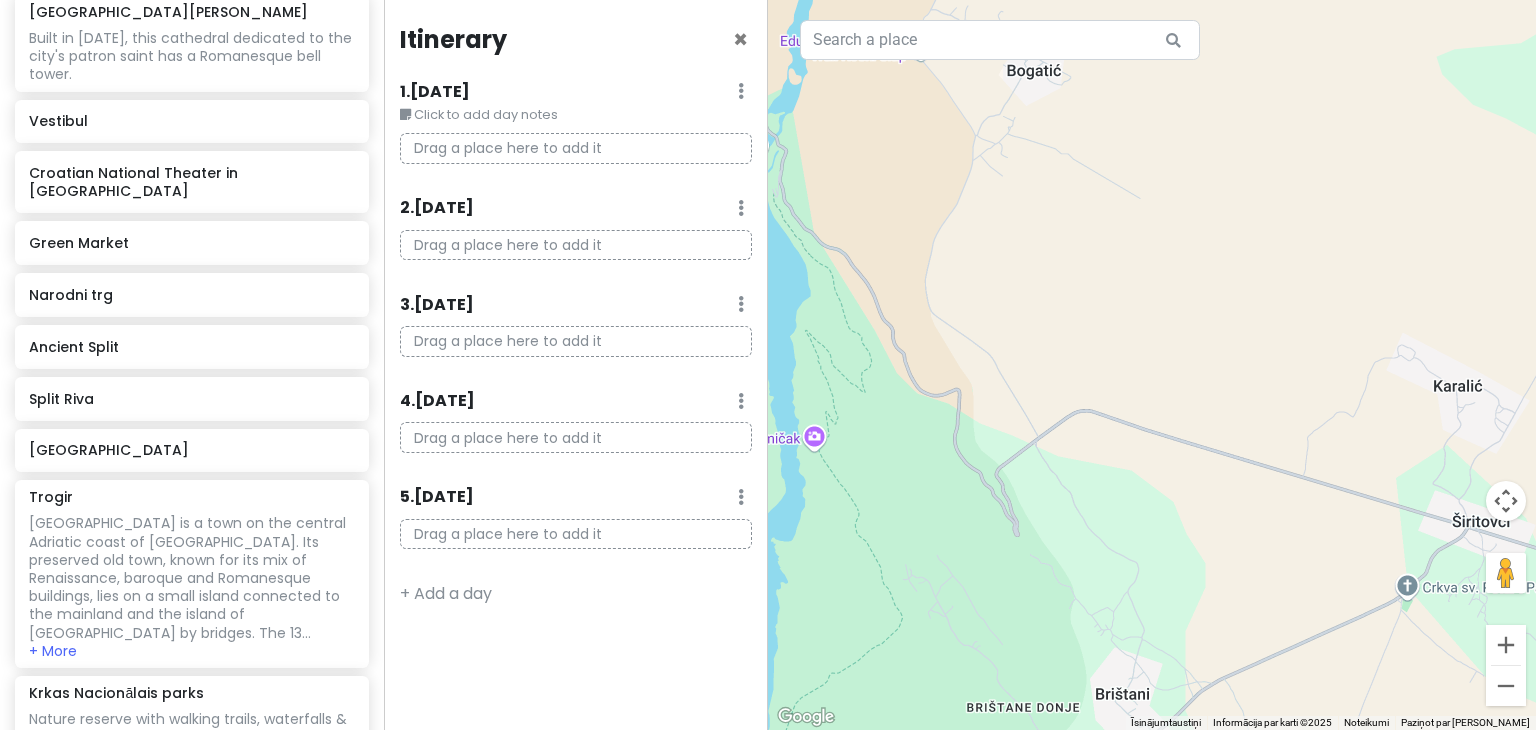 scroll, scrollTop: 1600, scrollLeft: 0, axis: vertical 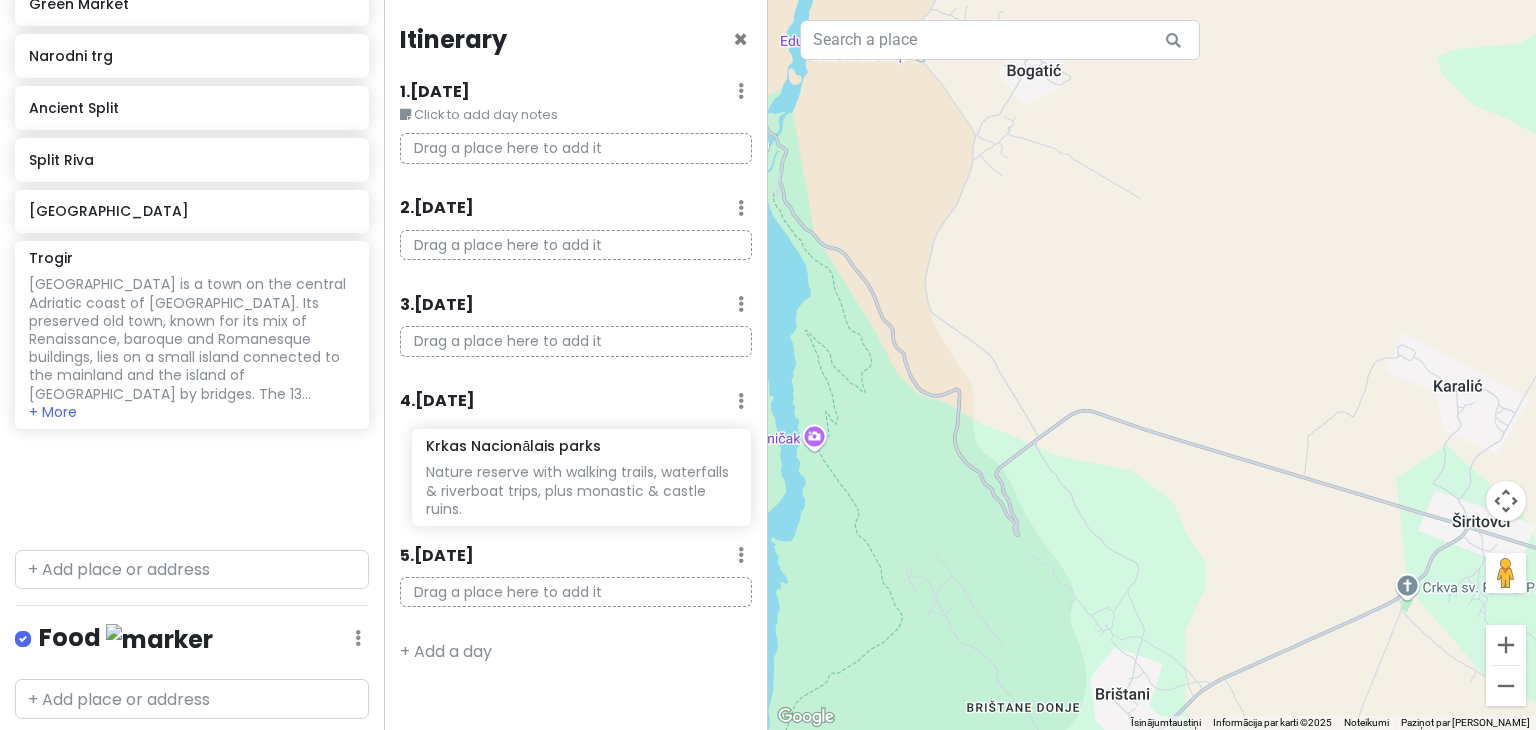 drag, startPoint x: 151, startPoint y: 345, endPoint x: 547, endPoint y: 474, distance: 416.4817 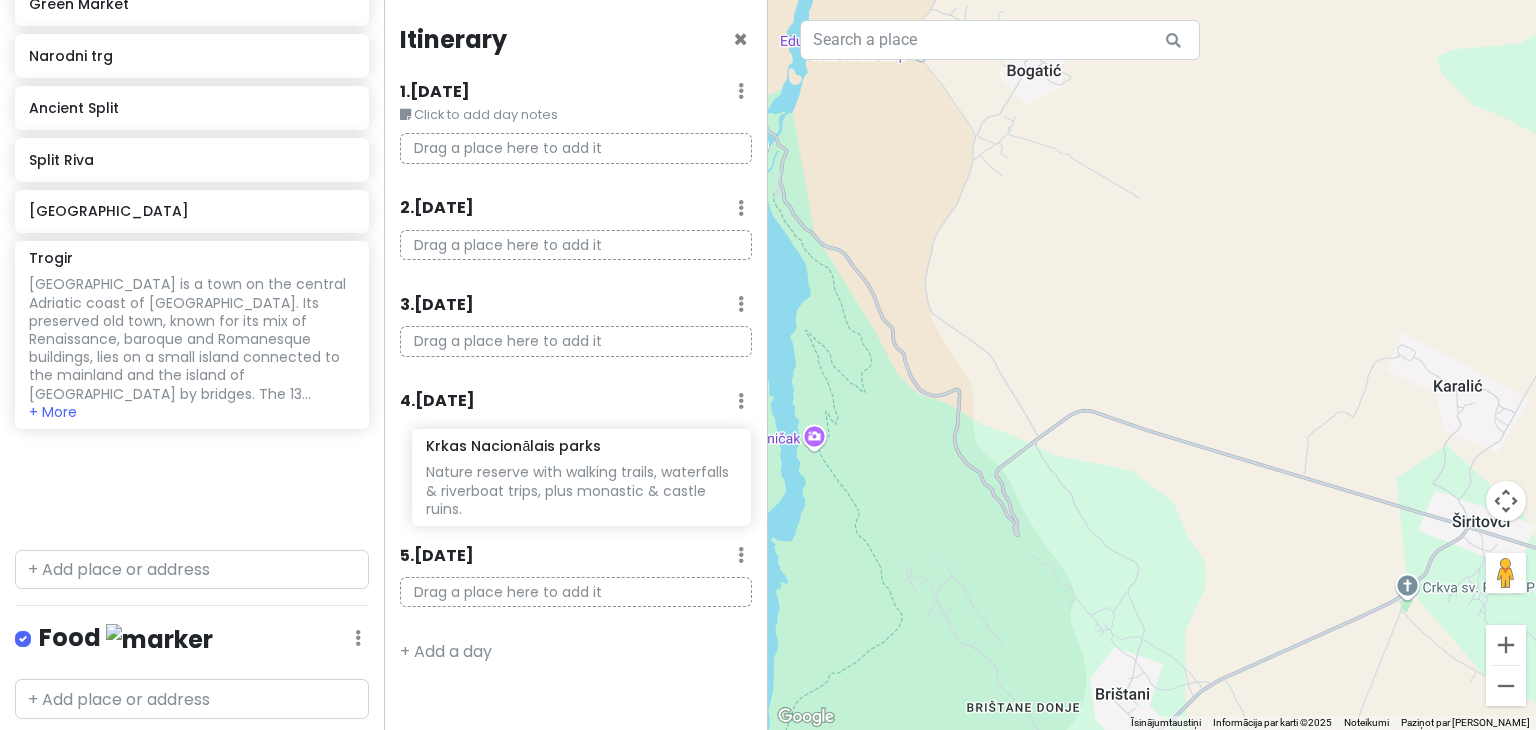 click on "[PERSON_NAME] and [PERSON_NAME]'s trip to [GEOGRAPHIC_DATA] Private Change Dates Make a Copy Delete Trip Go Pro ⚡️ Give Feedback 💡 Support Scout ☕️ Itinerary Share Publish Notes Just two misunderstood and still ''looking for themselves'' companions [with benefits] who just wants to forget about all the small life problems and go to a vacation they cannot fully afford. Attractions   Edit Reorder [PERSON_NAME] Gallery Works by 20th-century sculptor [PERSON_NAME] displayed in his panoramic former residence & studio. [GEOGRAPHIC_DATA] hillside park featuring jogging trails, lookout points, a botanical garden & more. [GEOGRAPHIC_DATA] Stairs Staircase with over 300 steps, climbing to an observation deck at the summit of [GEOGRAPHIC_DATA]. [GEOGRAPHIC_DATA] beach dotted with palms & popular for swimming, backed by a terrace cafe serving drinks. [GEOGRAPHIC_DATA] This huge, fortress-like palace served as a residence for a [DEMOGRAPHIC_DATA] emperor & the military [PERSON_NAME]. [GEOGRAPHIC_DATA] [GEOGRAPHIC_DATA] [GEOGRAPHIC_DATA]" at bounding box center [768, 365] 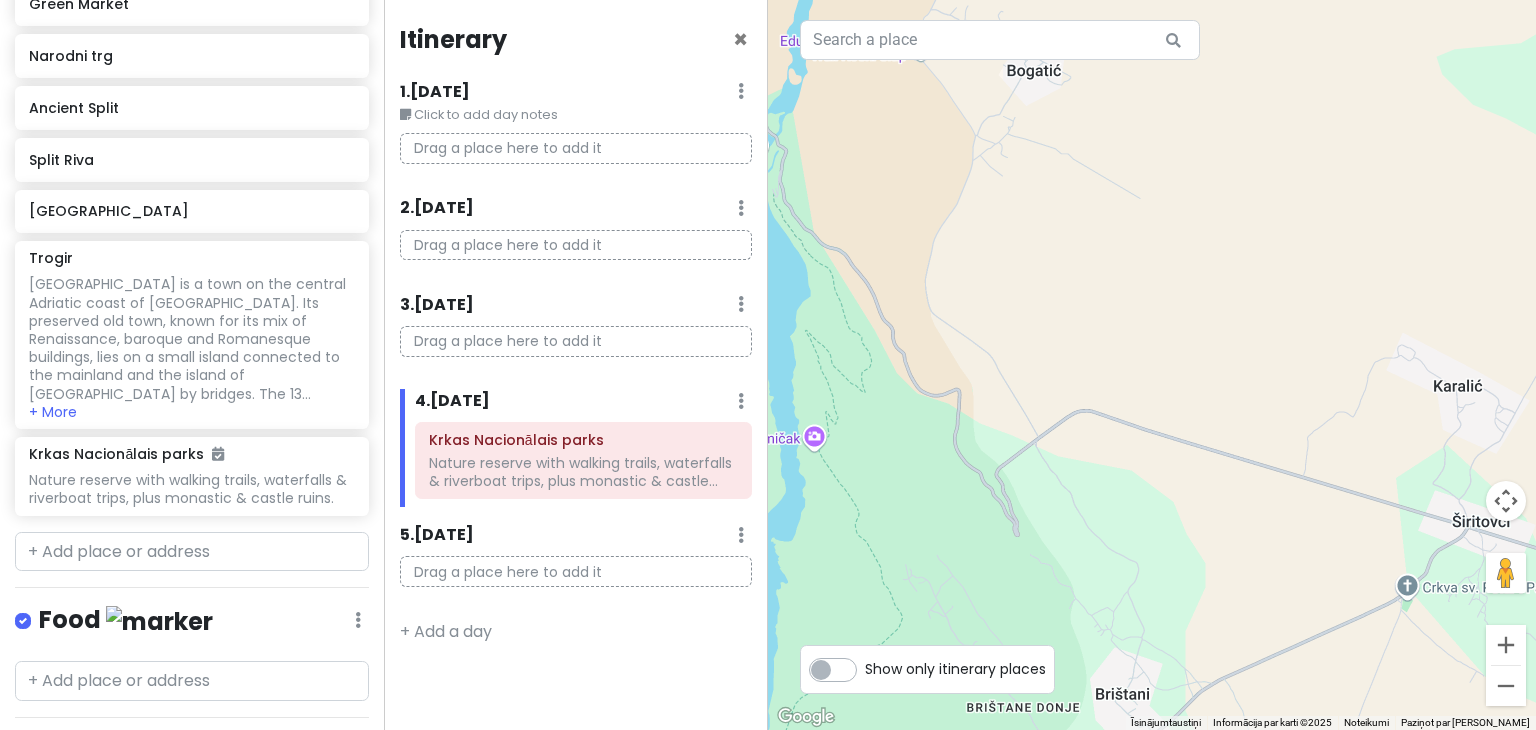 scroll, scrollTop: 1495, scrollLeft: 0, axis: vertical 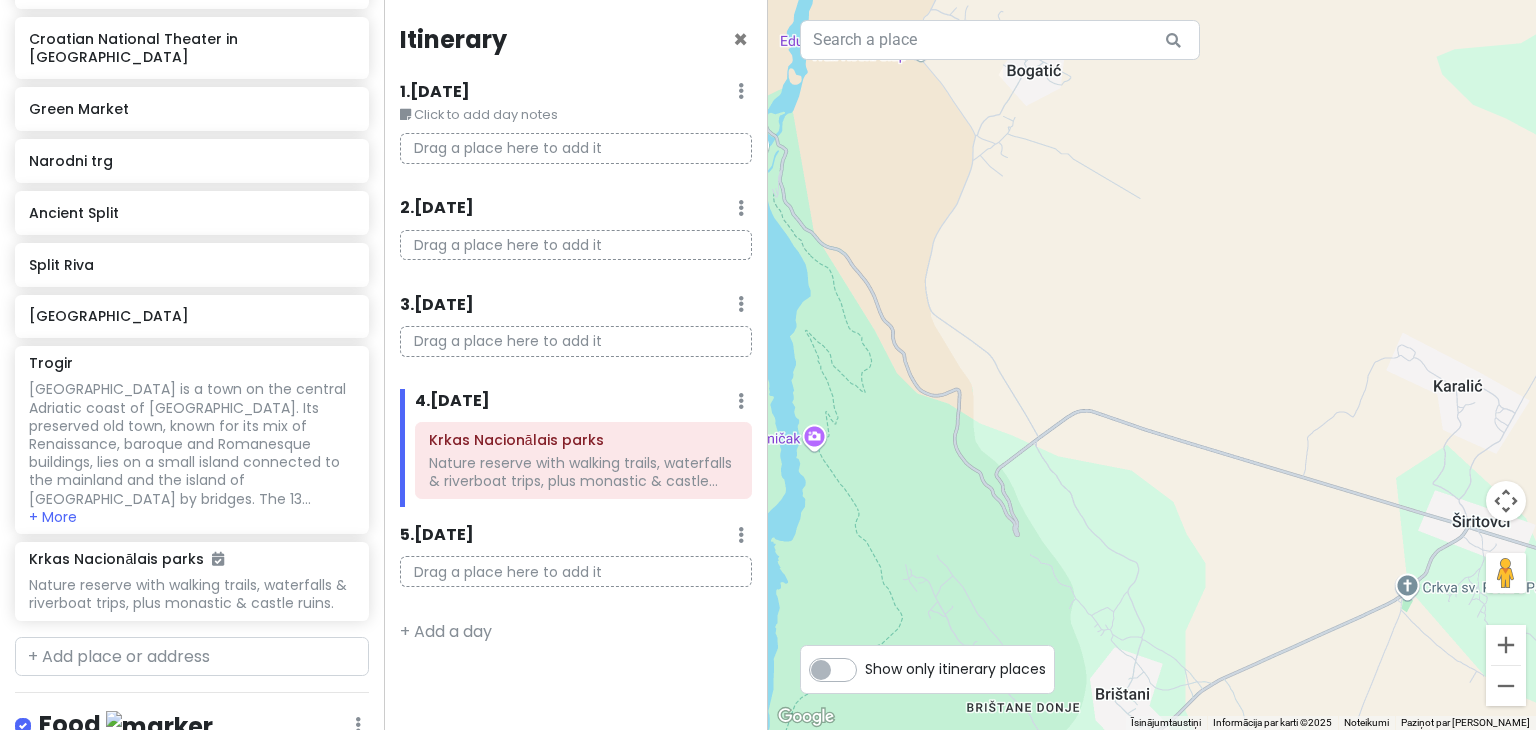 click on "Drag a place here to add it" at bounding box center [576, 148] 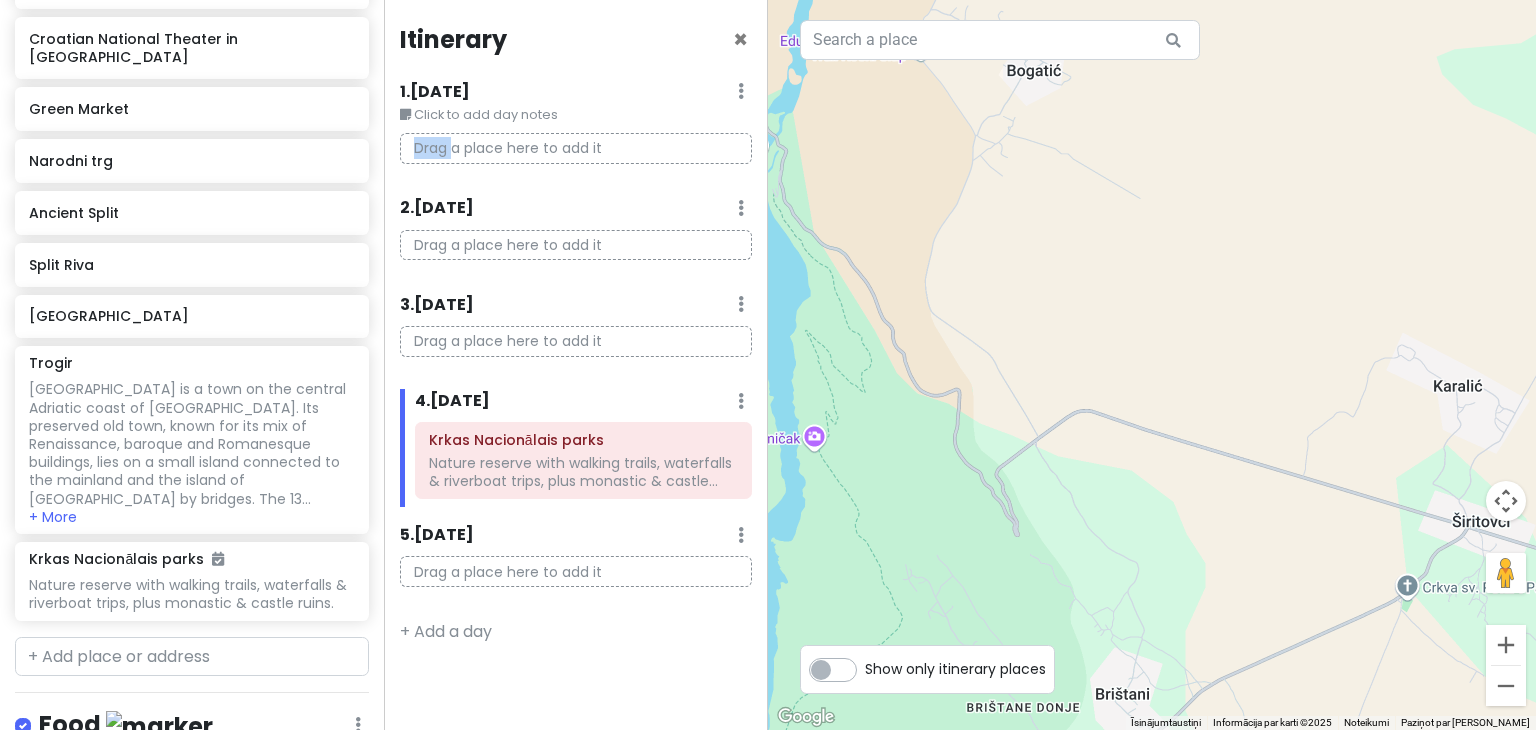click on "Drag a place here to add it" at bounding box center (576, 148) 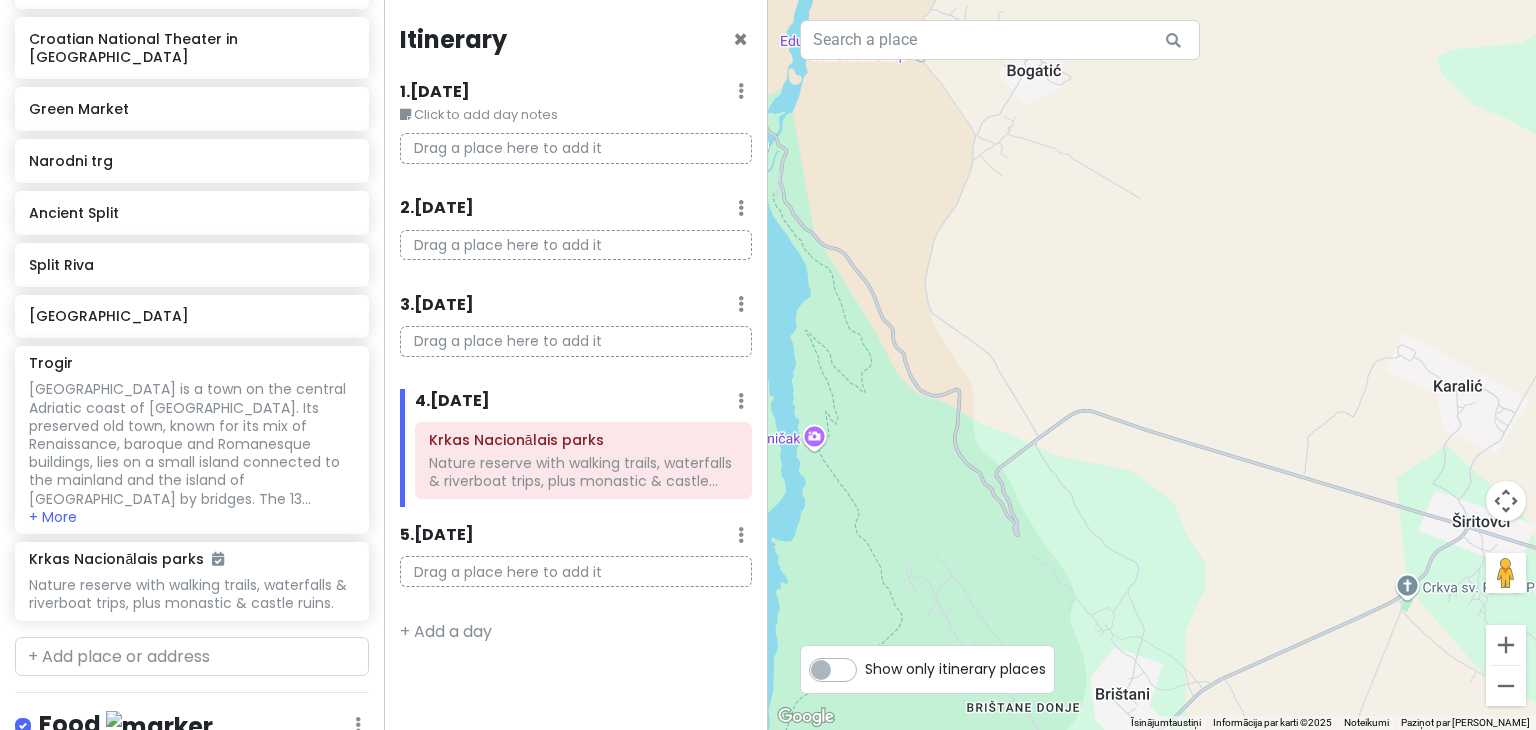 click on "1 .  [DATE]" at bounding box center (435, 92) 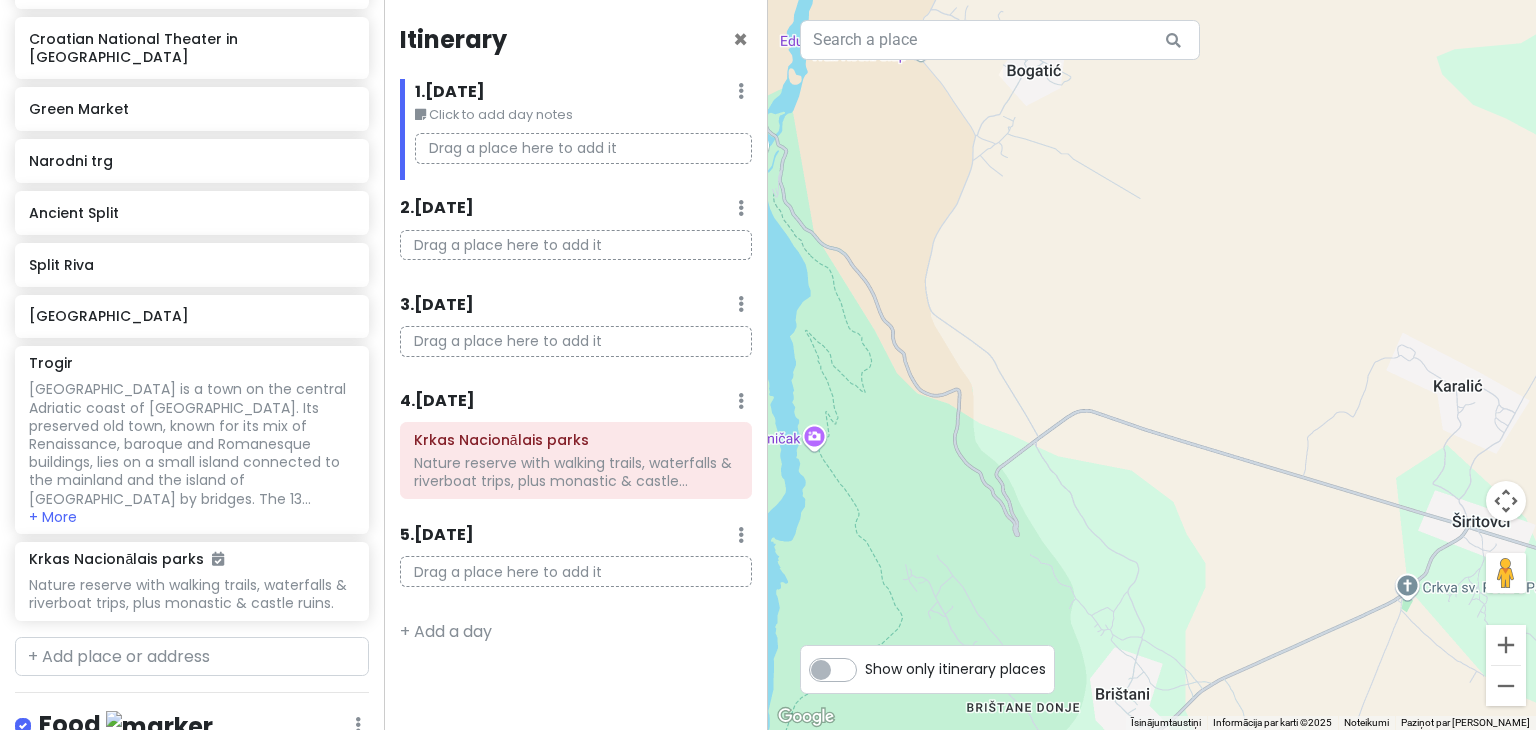 click on "Click to add day notes" at bounding box center (583, 115) 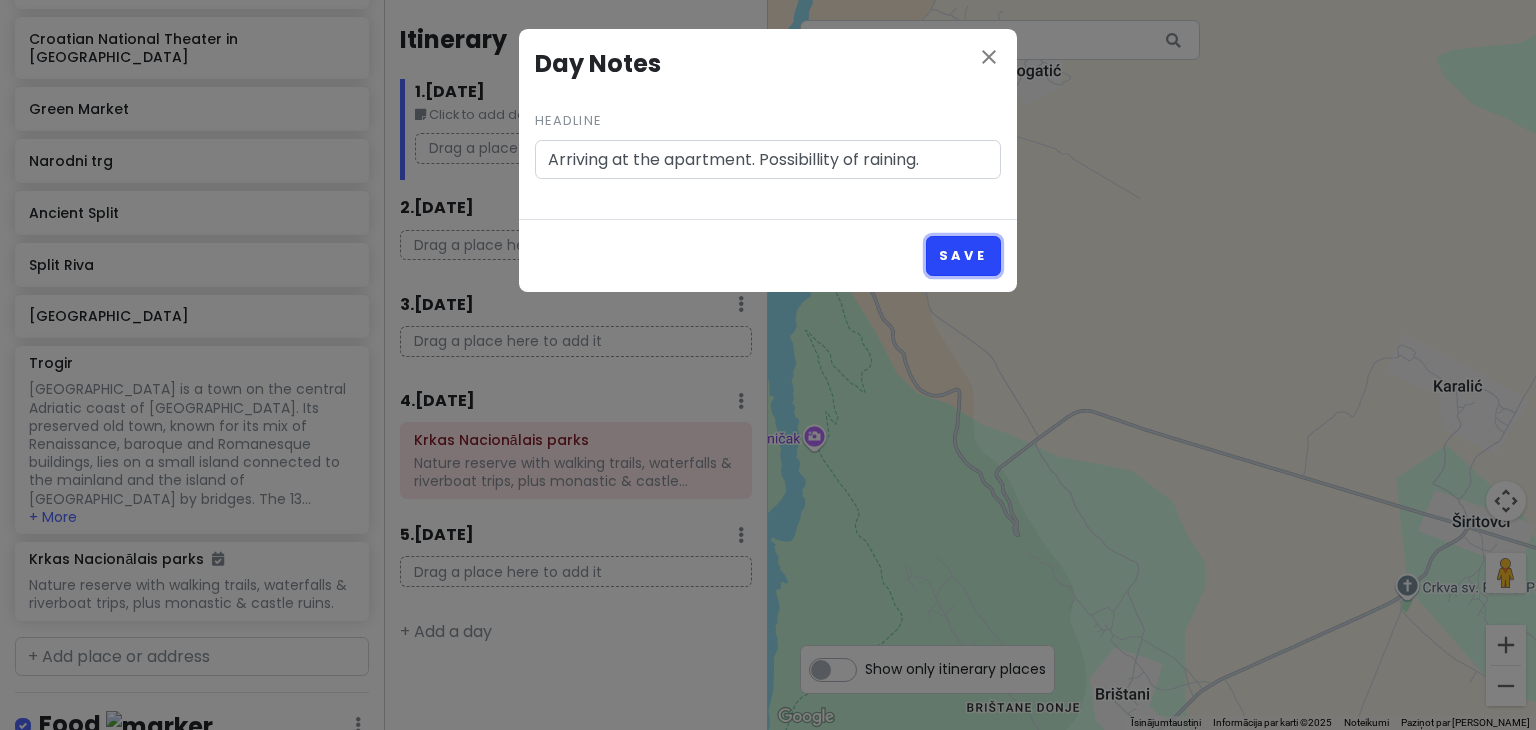 click on "Save" at bounding box center [963, 255] 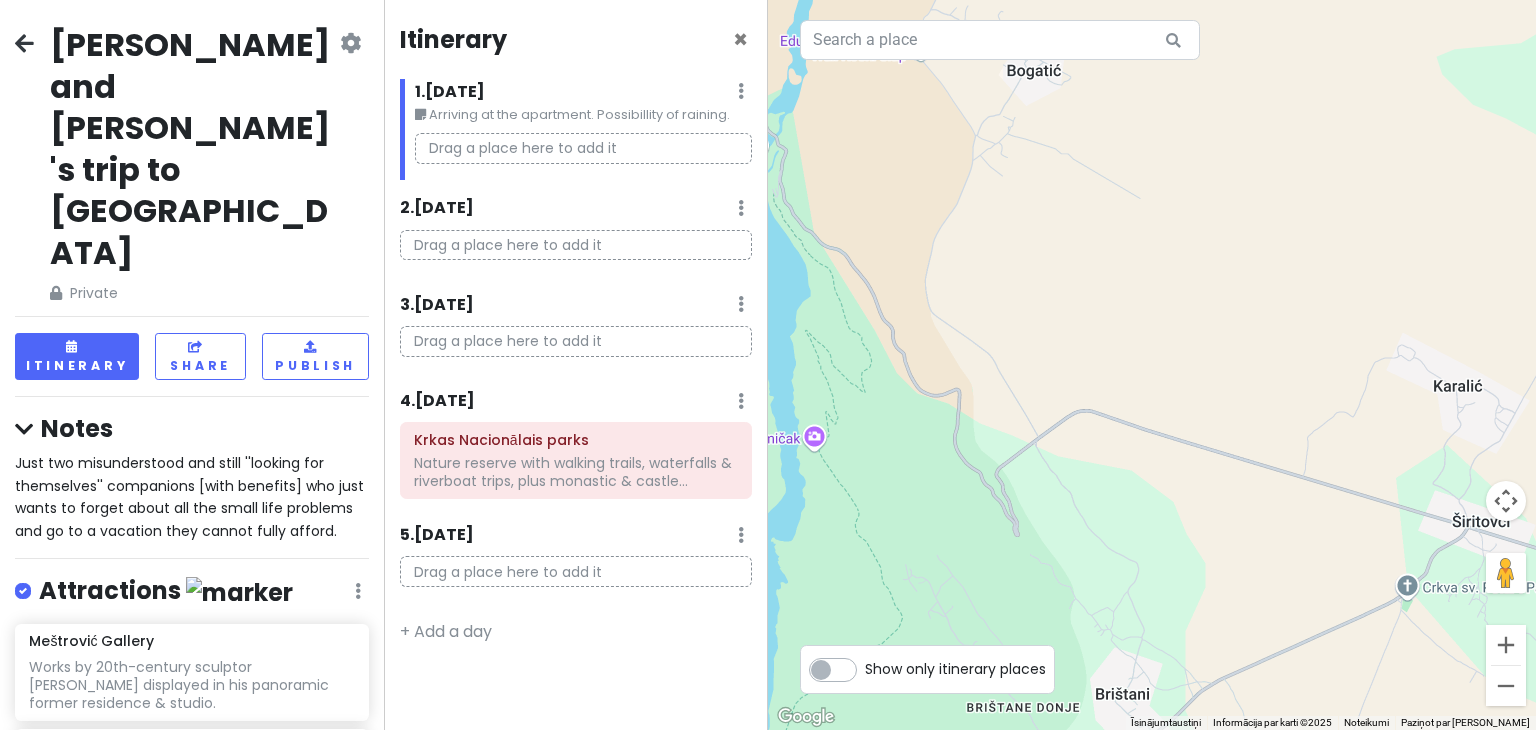 scroll, scrollTop: 300, scrollLeft: 0, axis: vertical 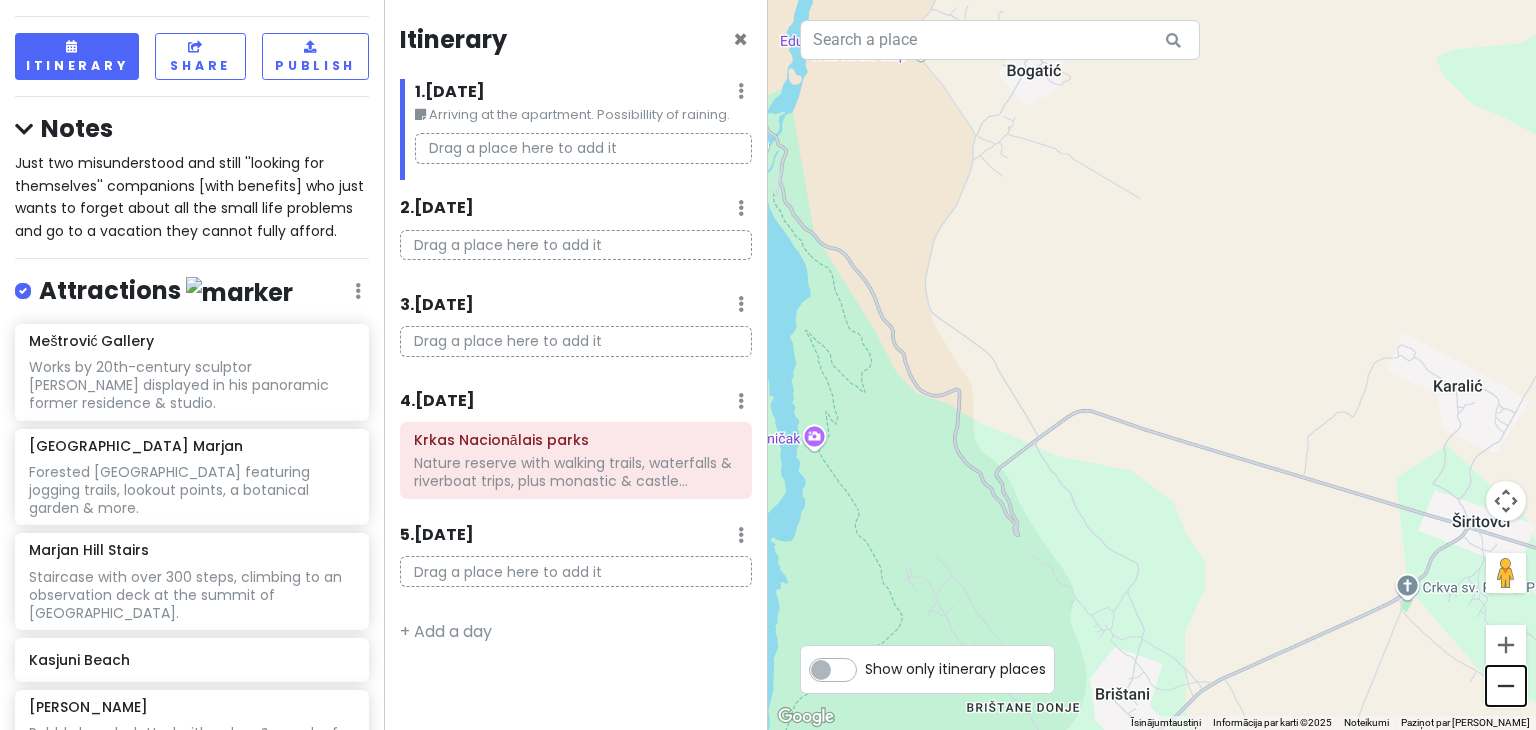 click at bounding box center [1506, 686] 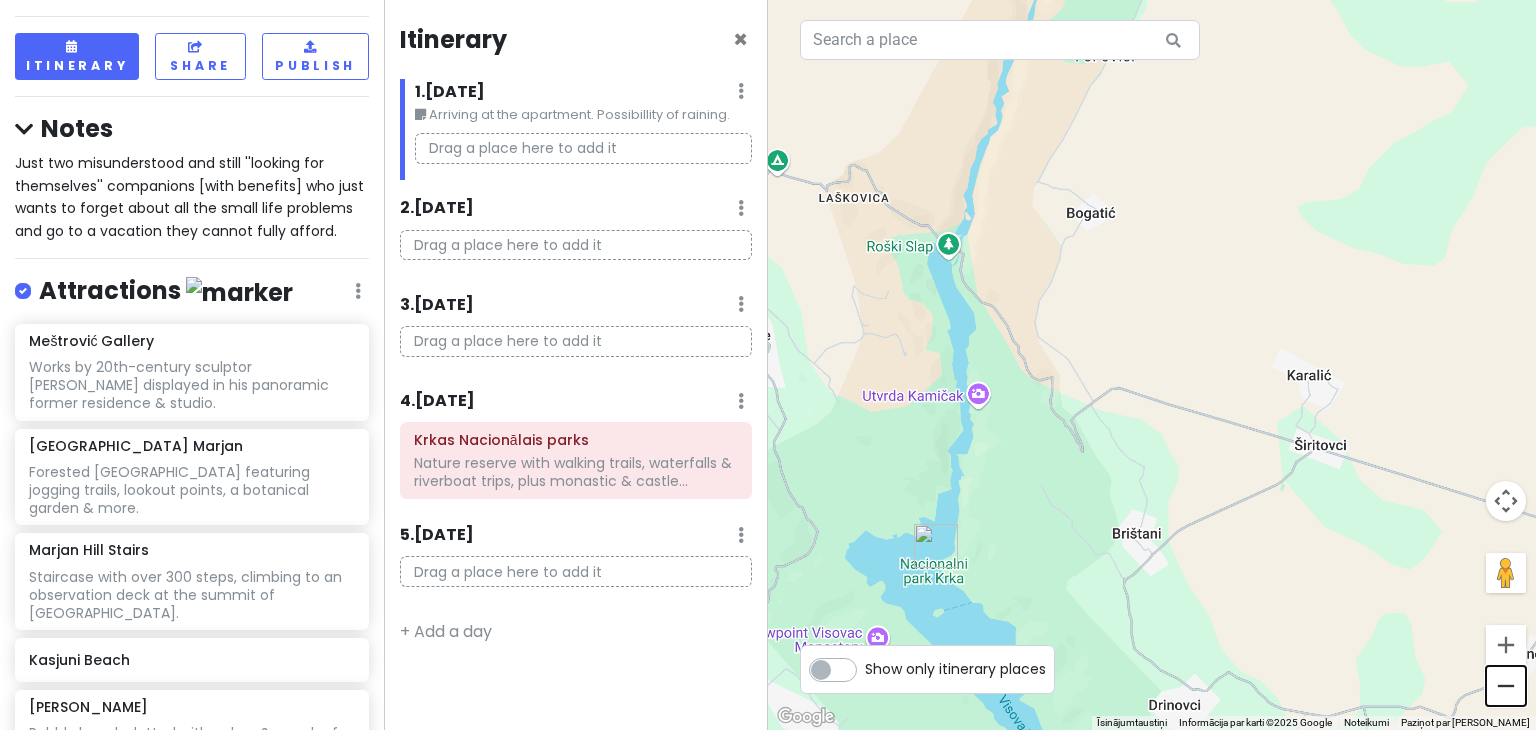 click at bounding box center (1506, 686) 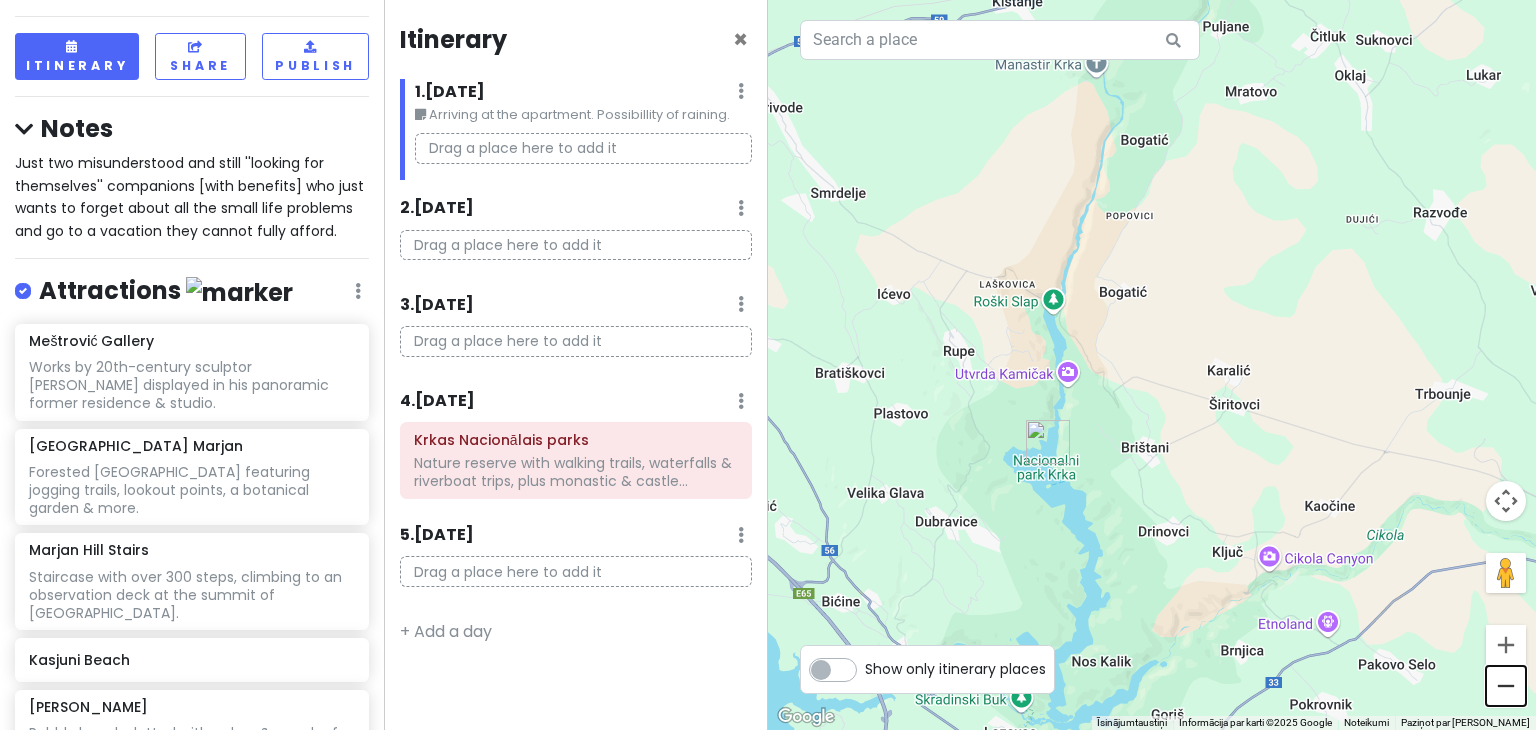click at bounding box center (1506, 686) 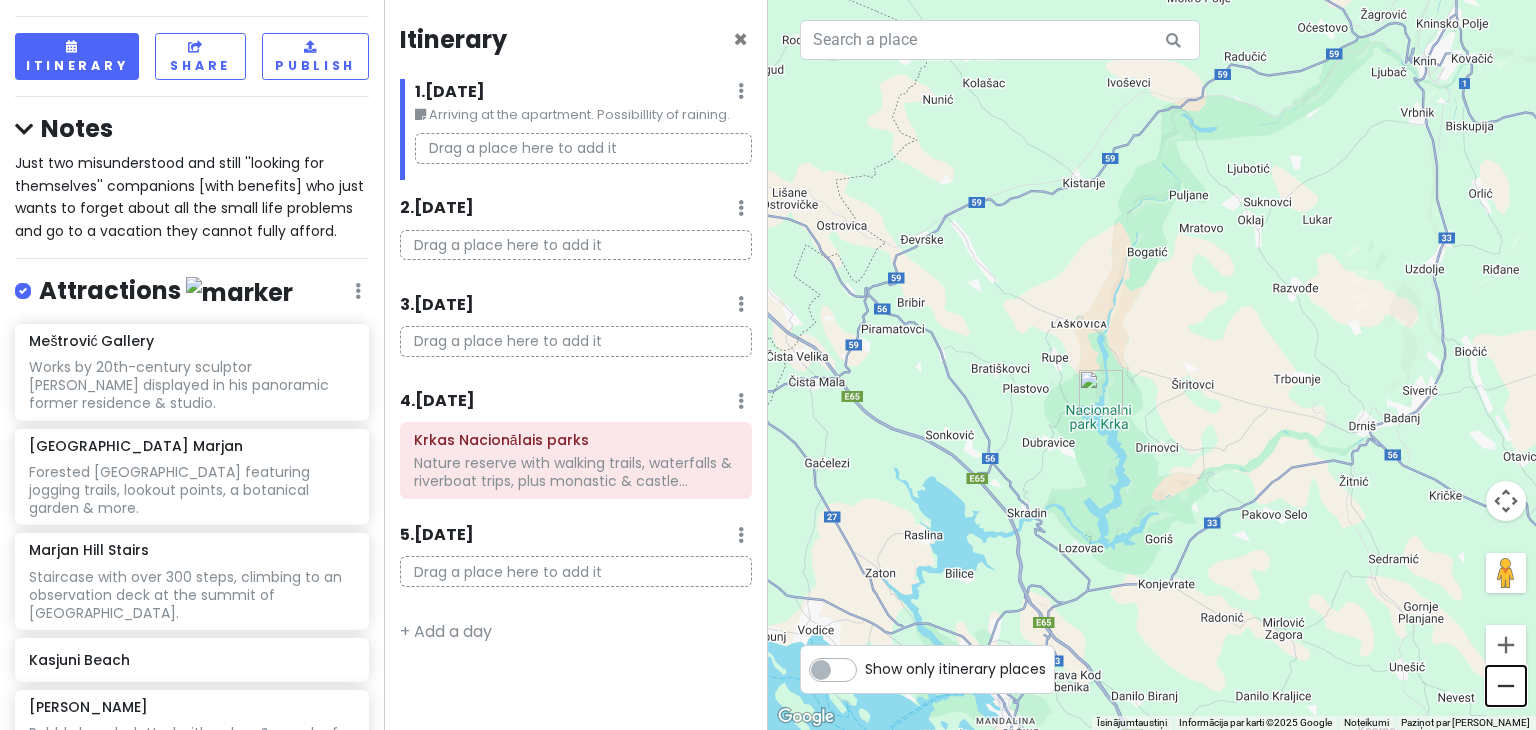 click at bounding box center [1506, 686] 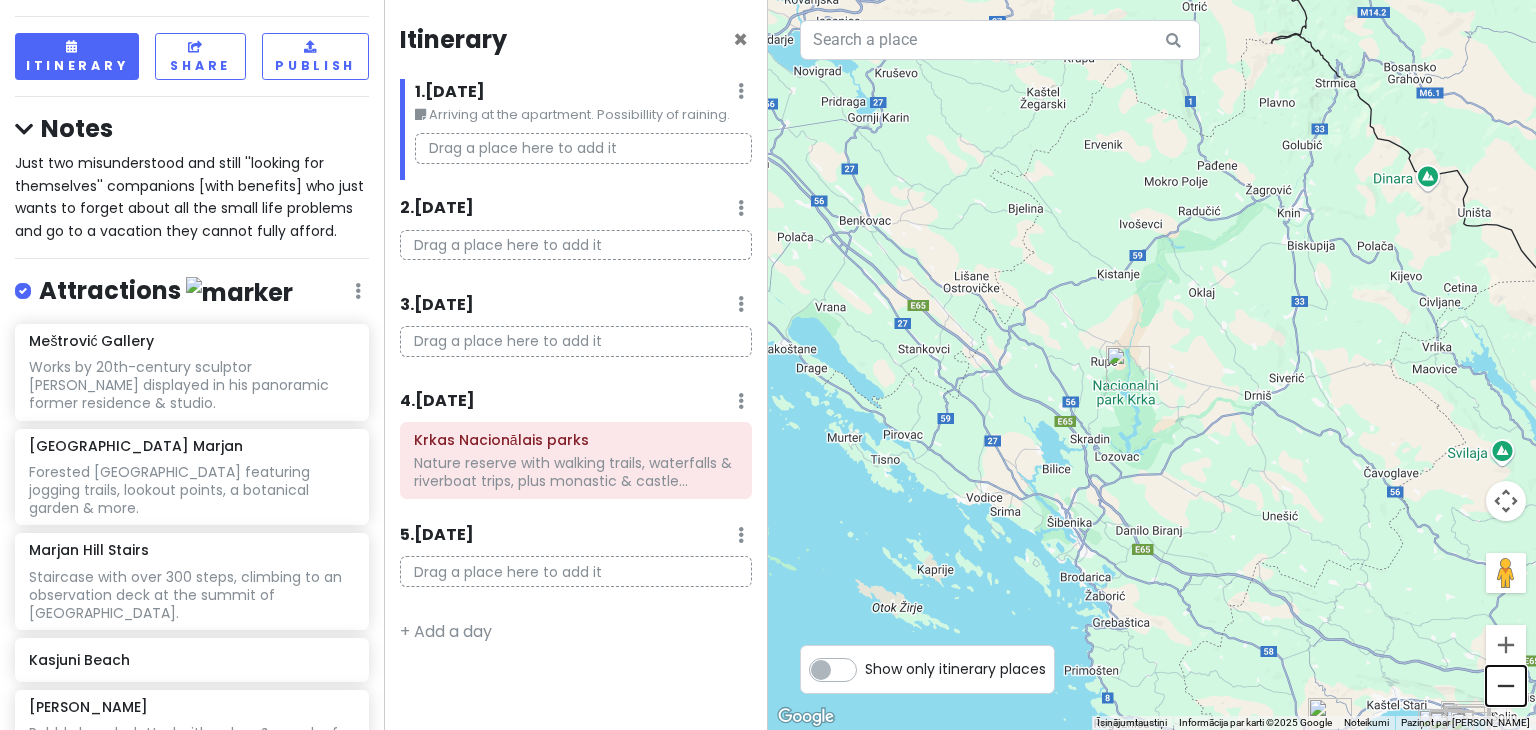 click at bounding box center (1506, 686) 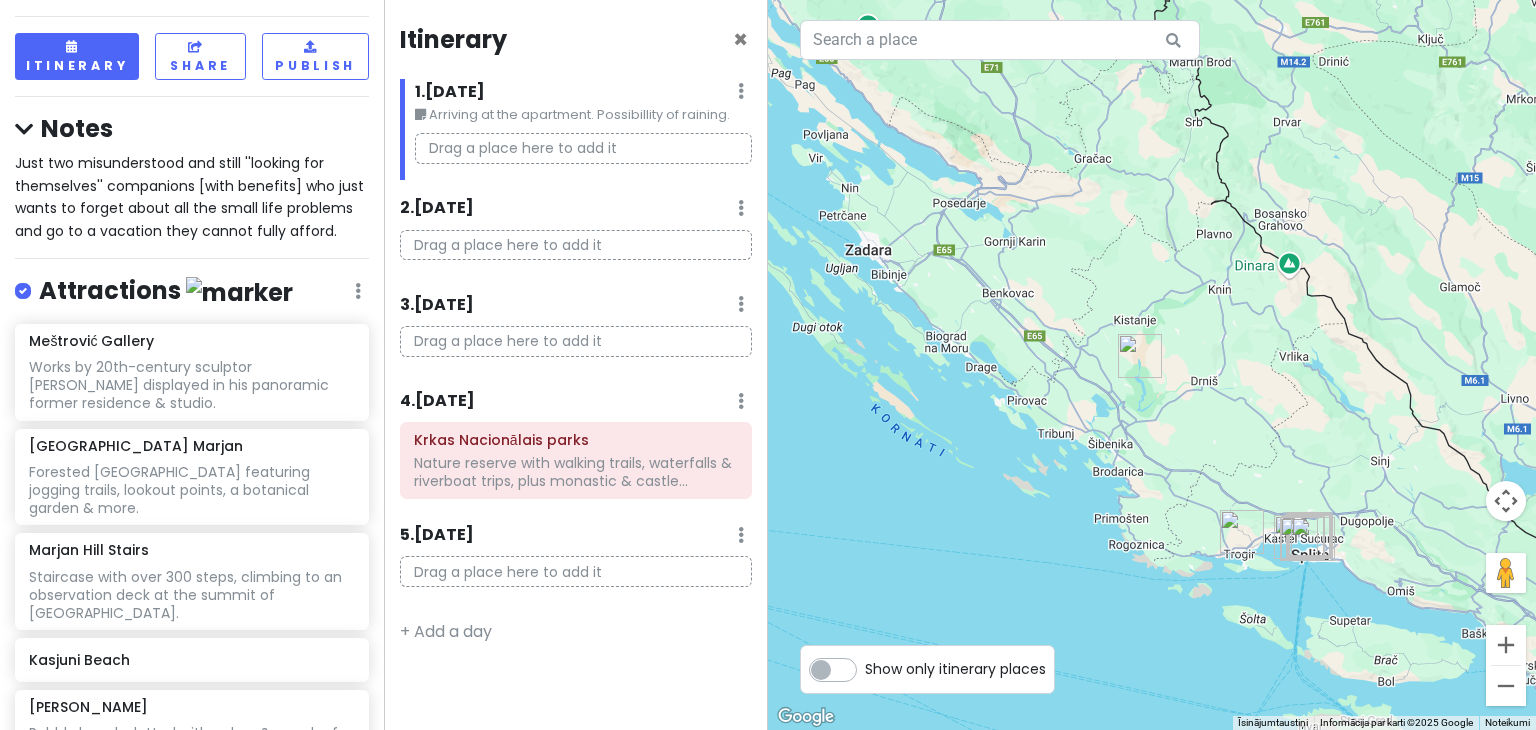 click at bounding box center [1152, 365] 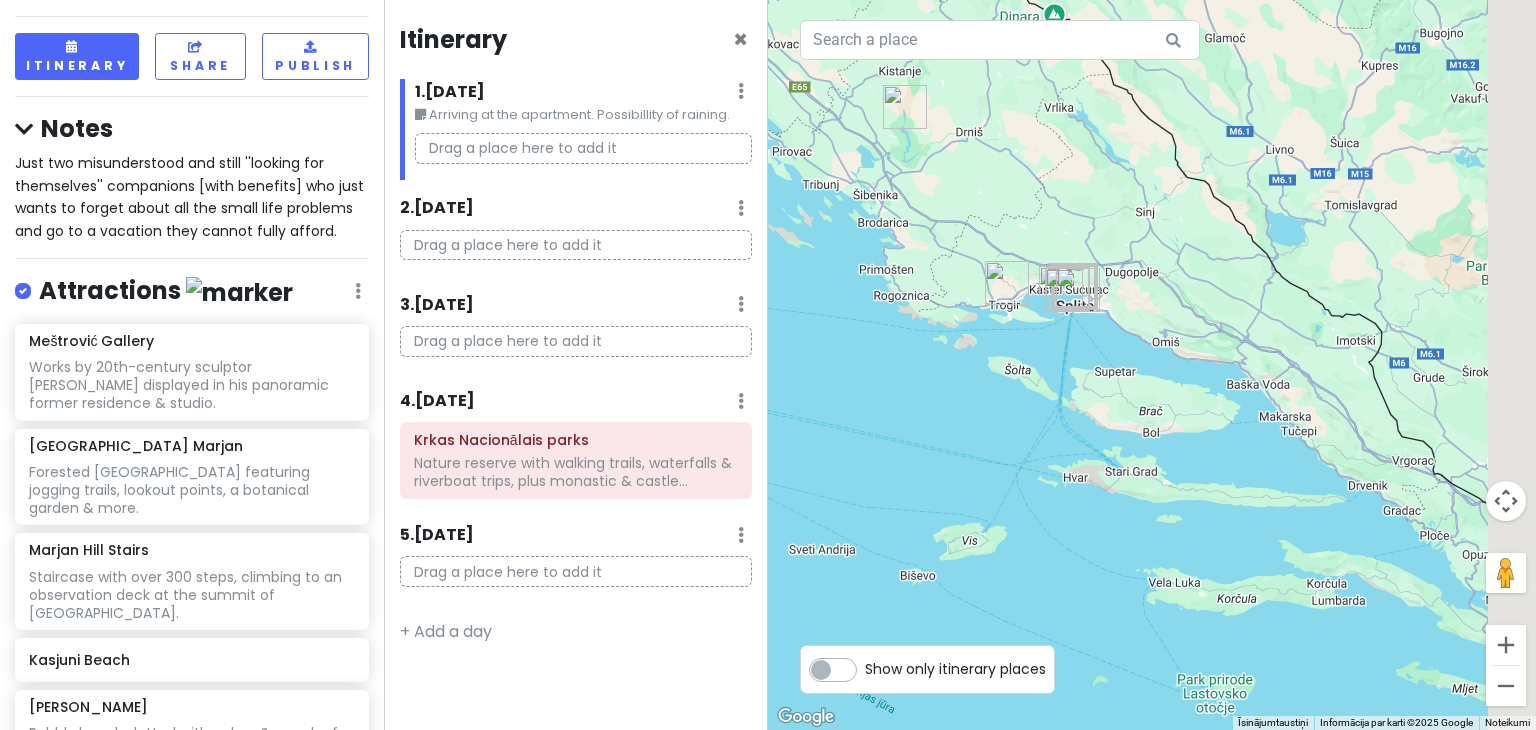 click at bounding box center [1152, 365] 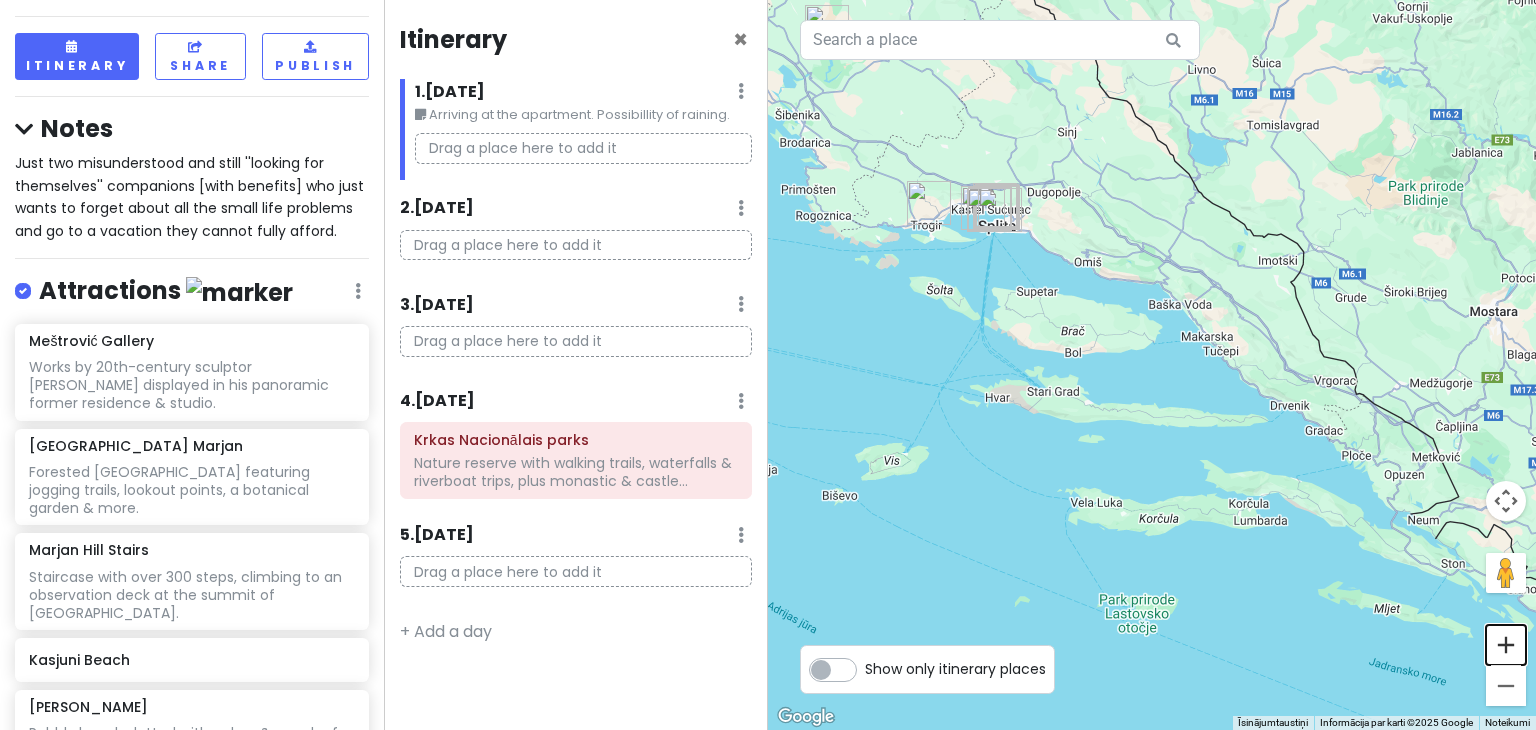 click at bounding box center (1506, 645) 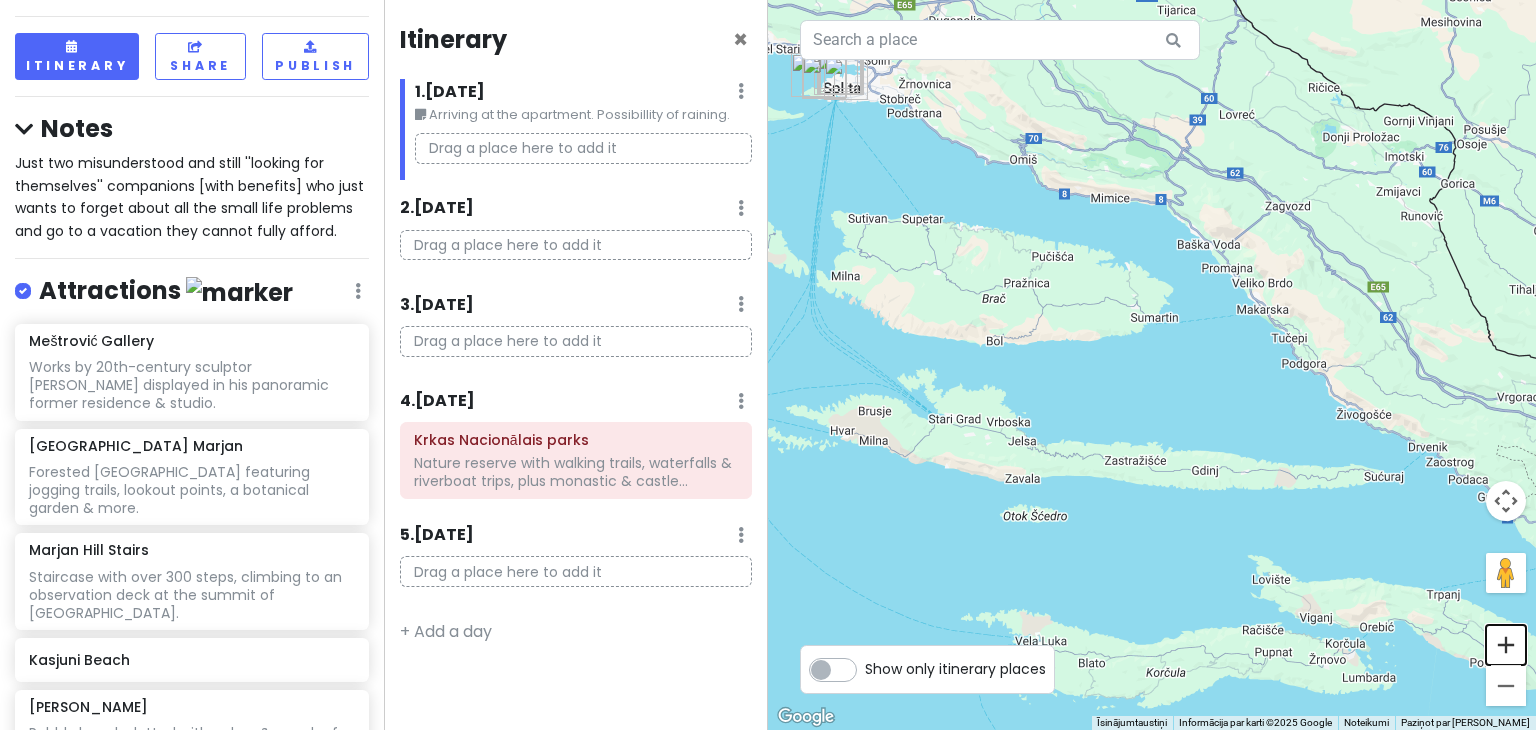 click at bounding box center (1506, 645) 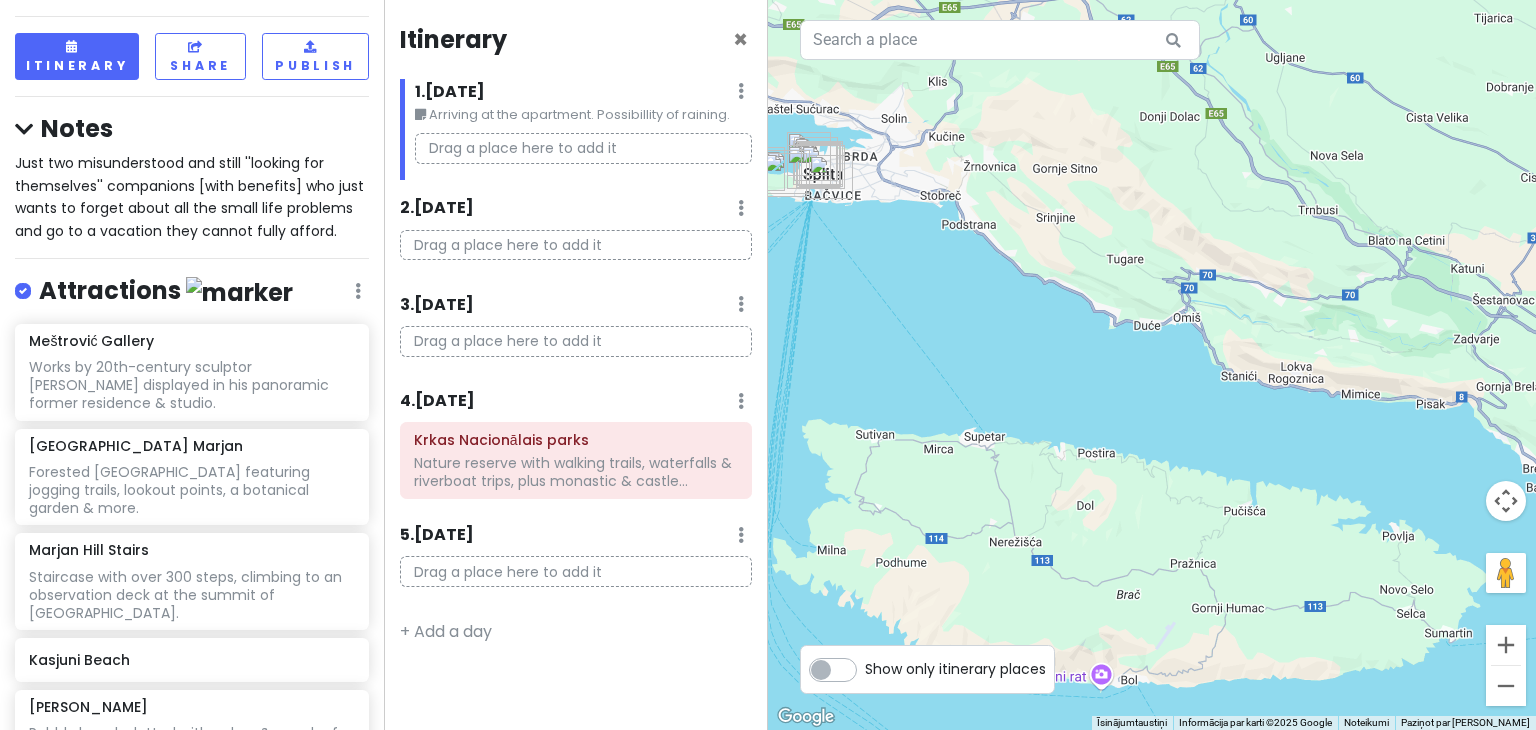 drag, startPoint x: 1014, startPoint y: 262, endPoint x: 896, endPoint y: 280, distance: 119.36499 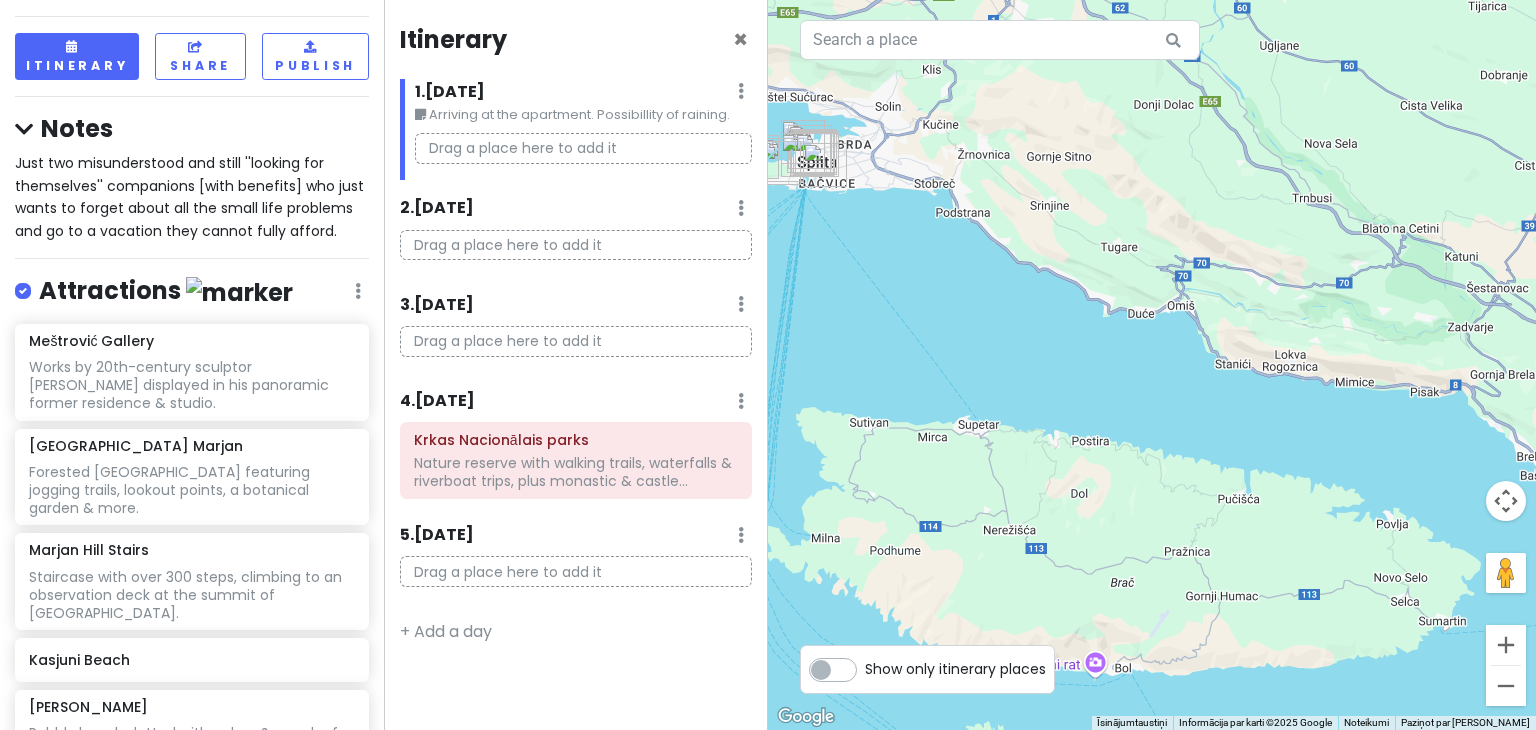 drag, startPoint x: 847, startPoint y: 262, endPoint x: 962, endPoint y: 287, distance: 117.68602 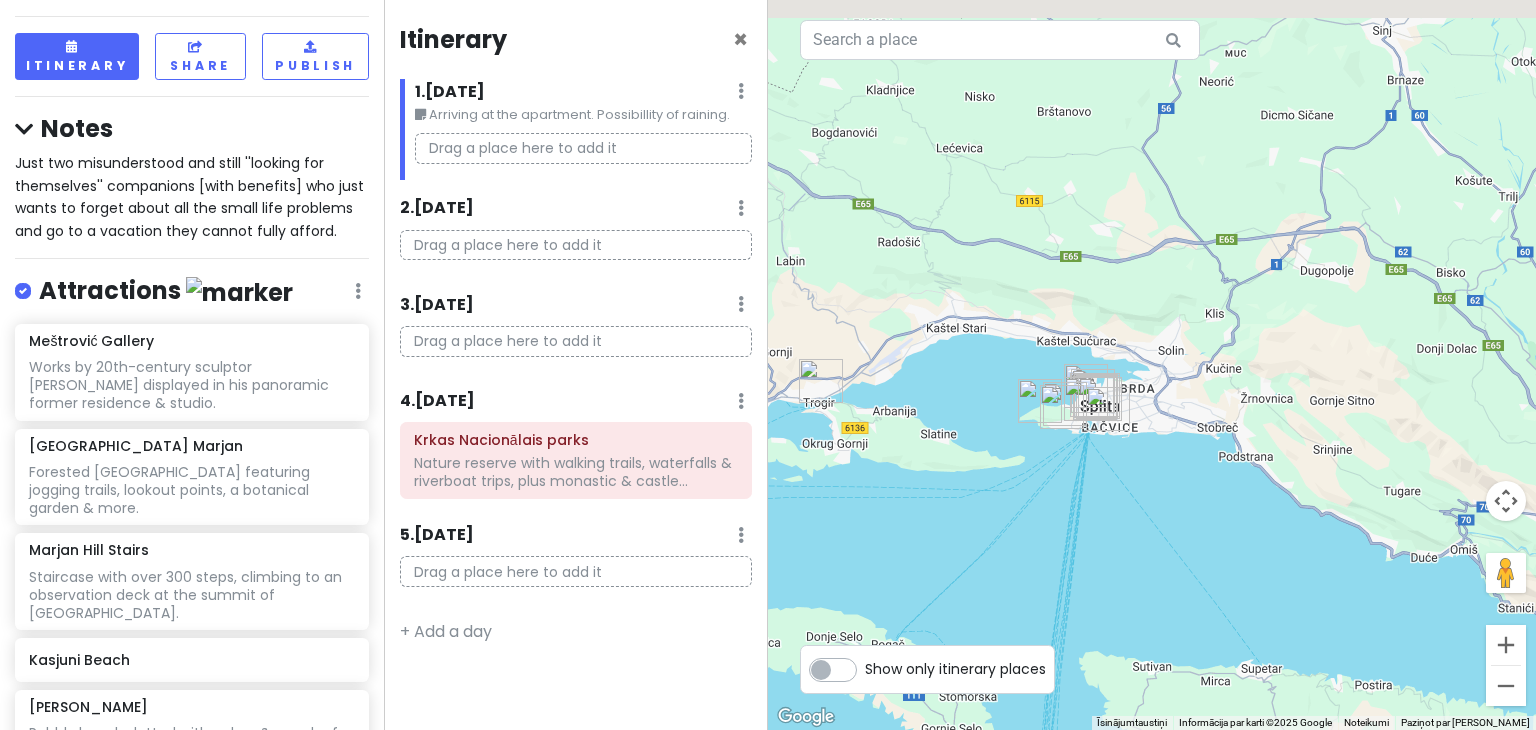 drag, startPoint x: 962, startPoint y: 287, endPoint x: 1260, endPoint y: 571, distance: 411.65518 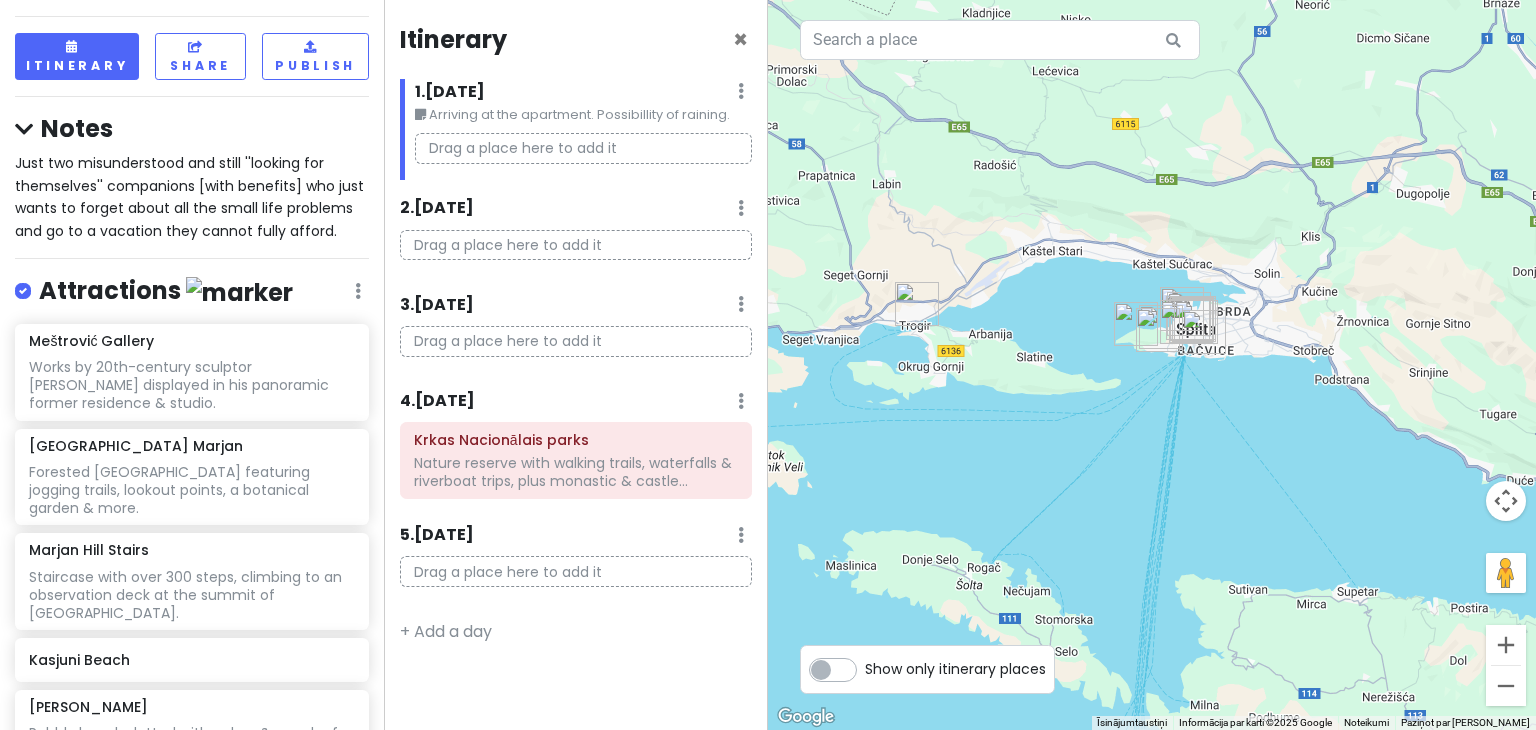 drag, startPoint x: 1260, startPoint y: 571, endPoint x: 1274, endPoint y: 432, distance: 139.70326 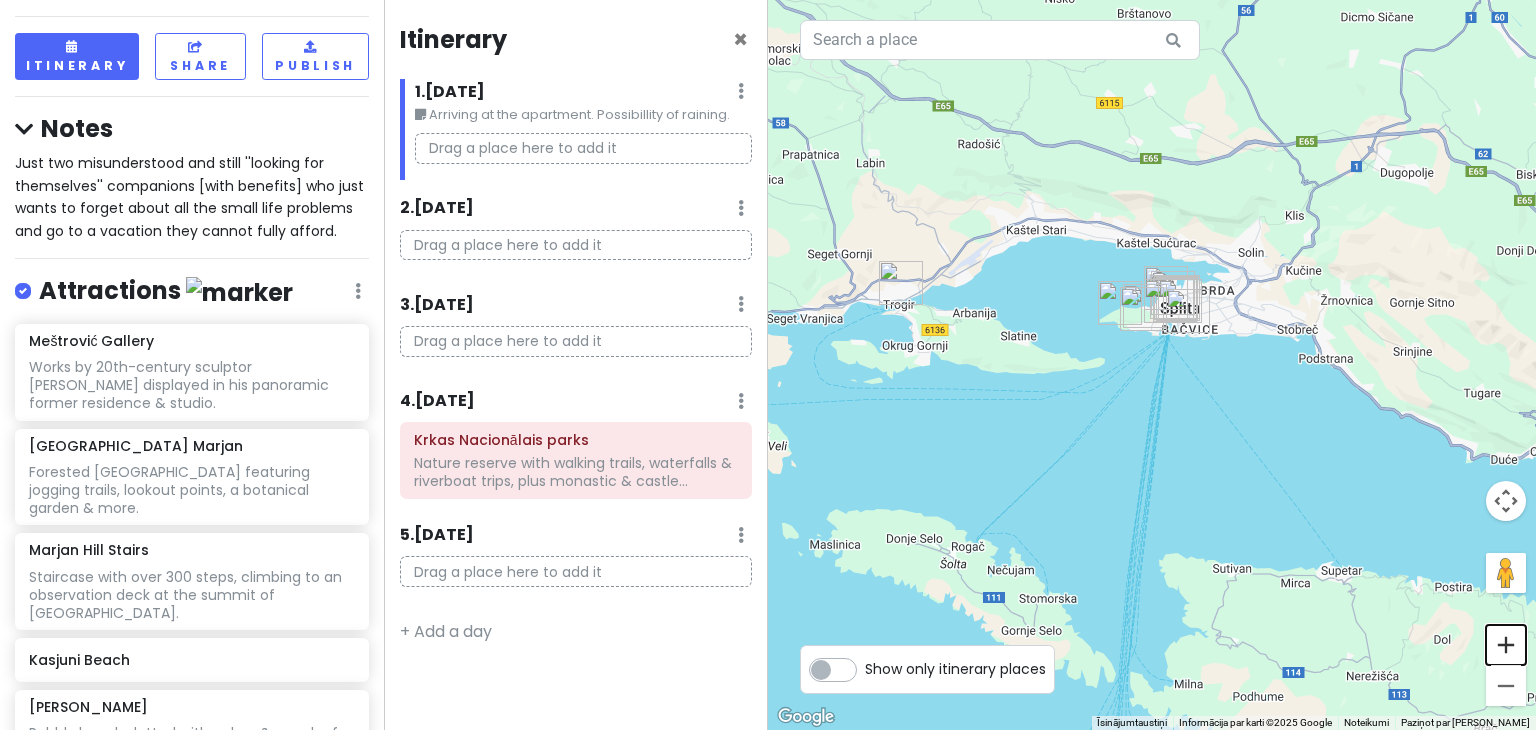 click at bounding box center (1506, 645) 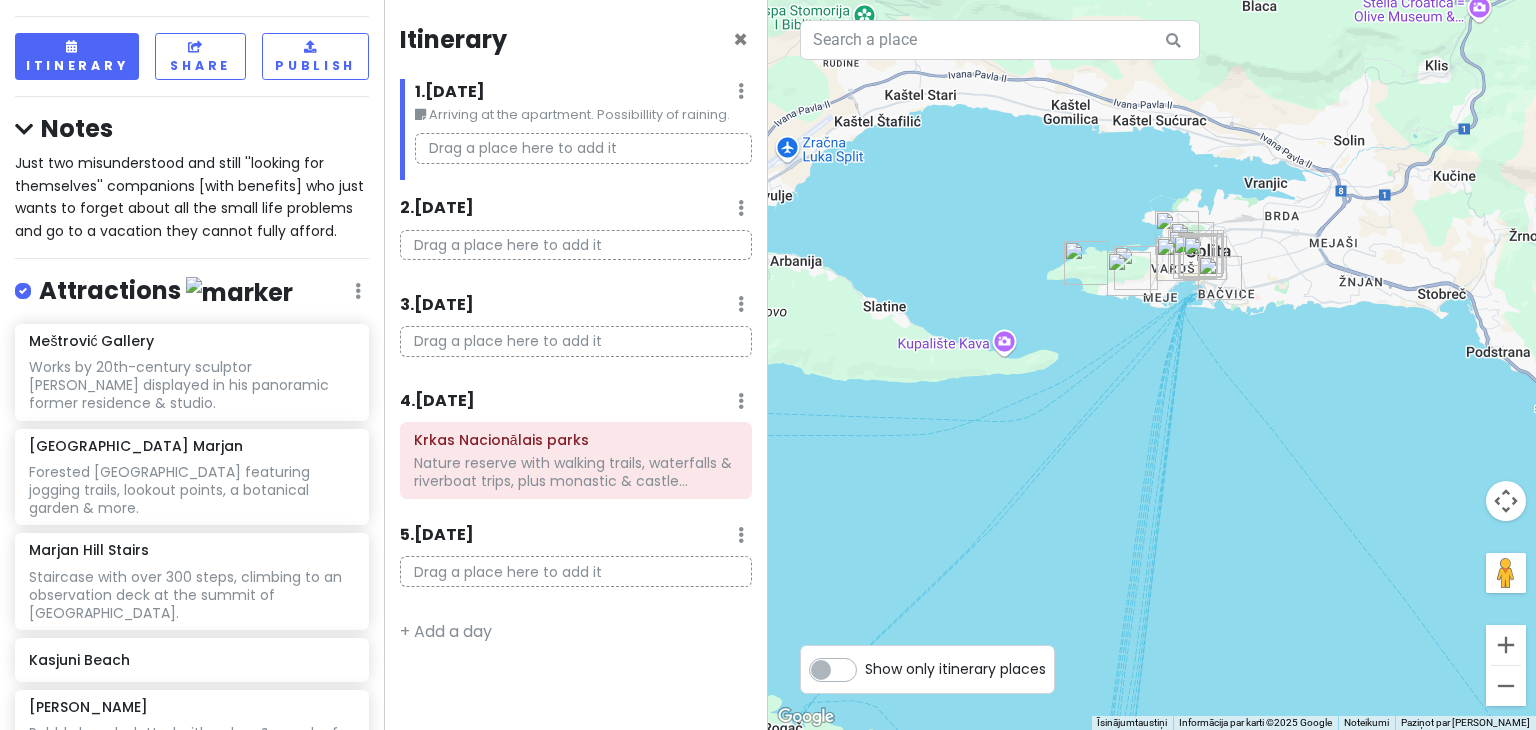 drag, startPoint x: 1071, startPoint y: 333, endPoint x: 1165, endPoint y: 364, distance: 98.9798 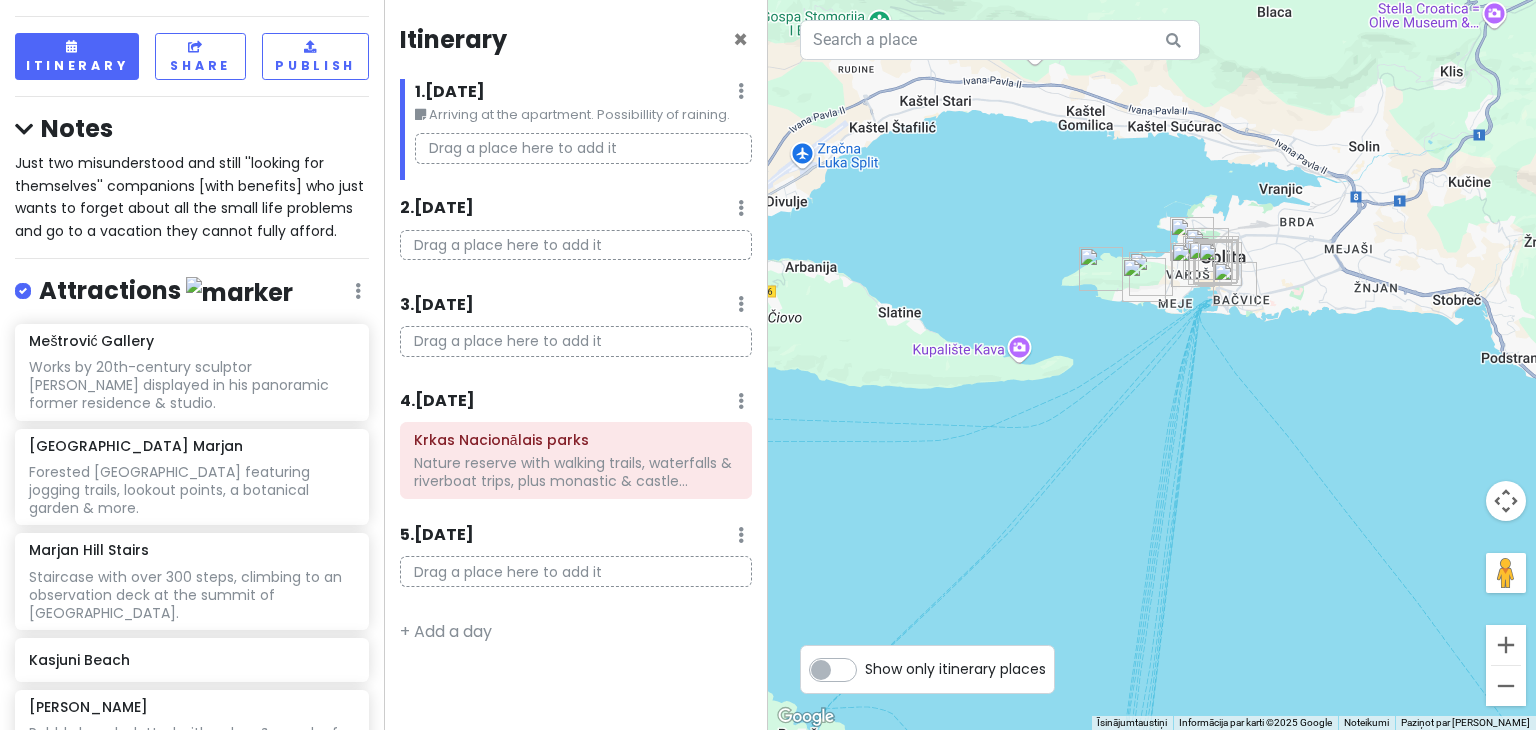 click at bounding box center [1152, 365] 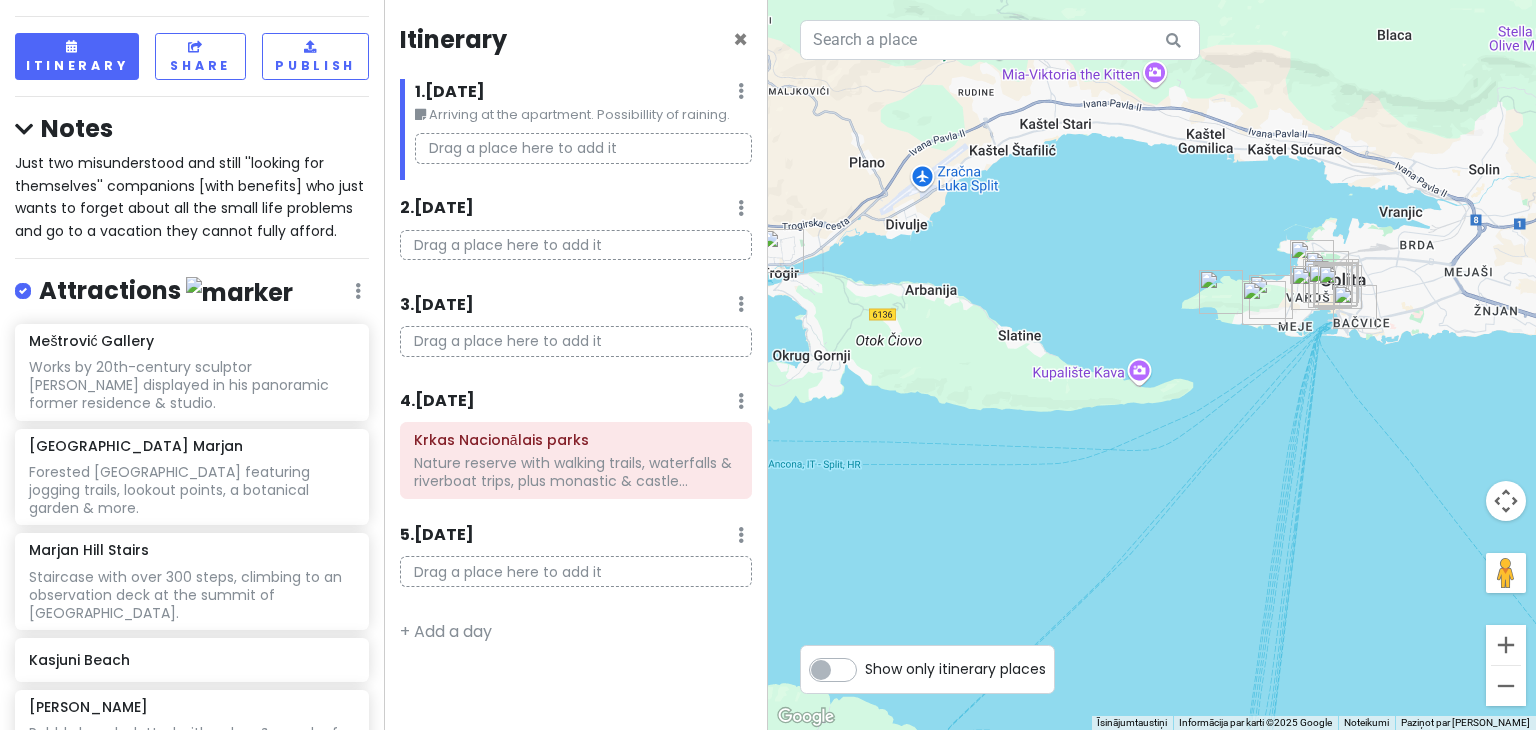drag, startPoint x: 1286, startPoint y: 381, endPoint x: 1378, endPoint y: 427, distance: 102.85912 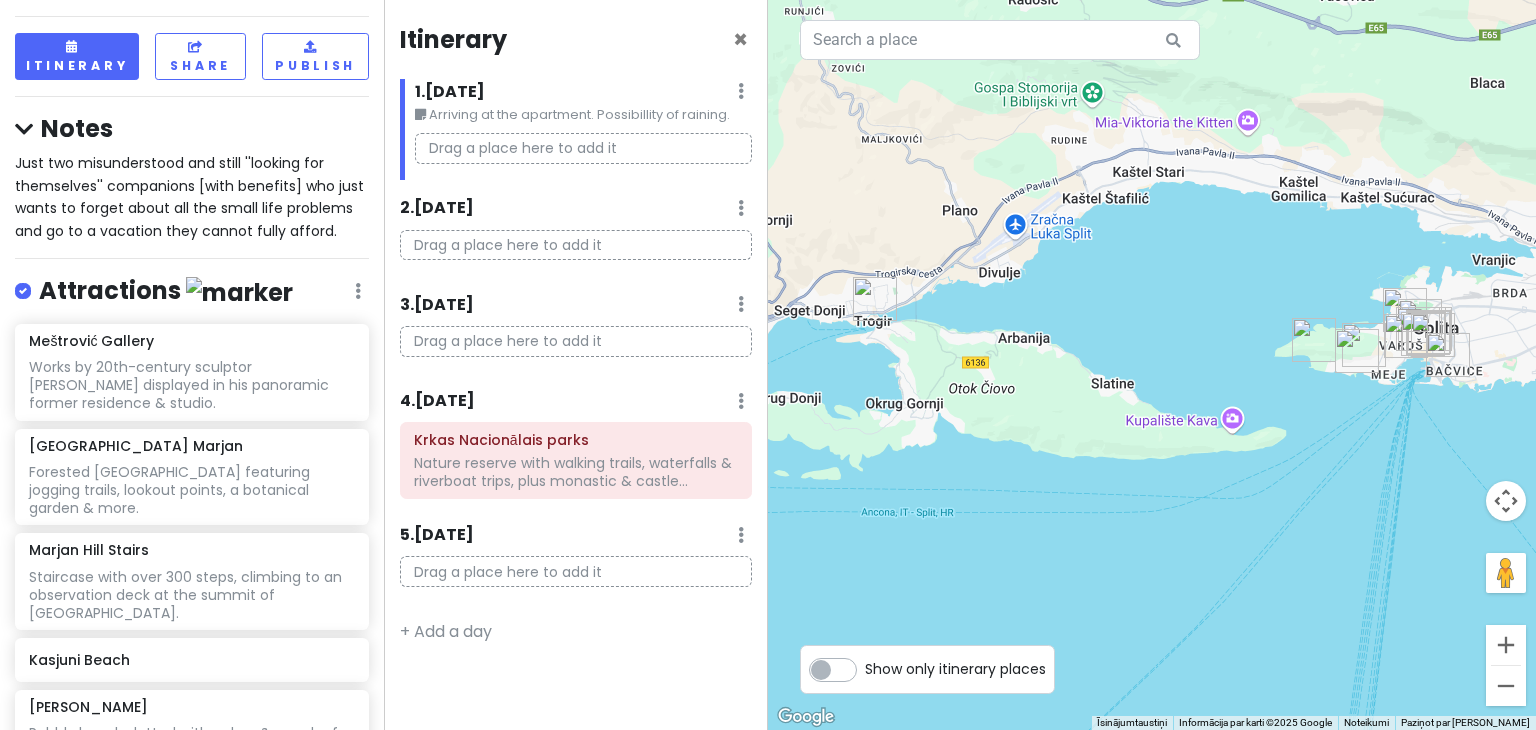 drag, startPoint x: 1378, startPoint y: 427, endPoint x: 1399, endPoint y: 427, distance: 21 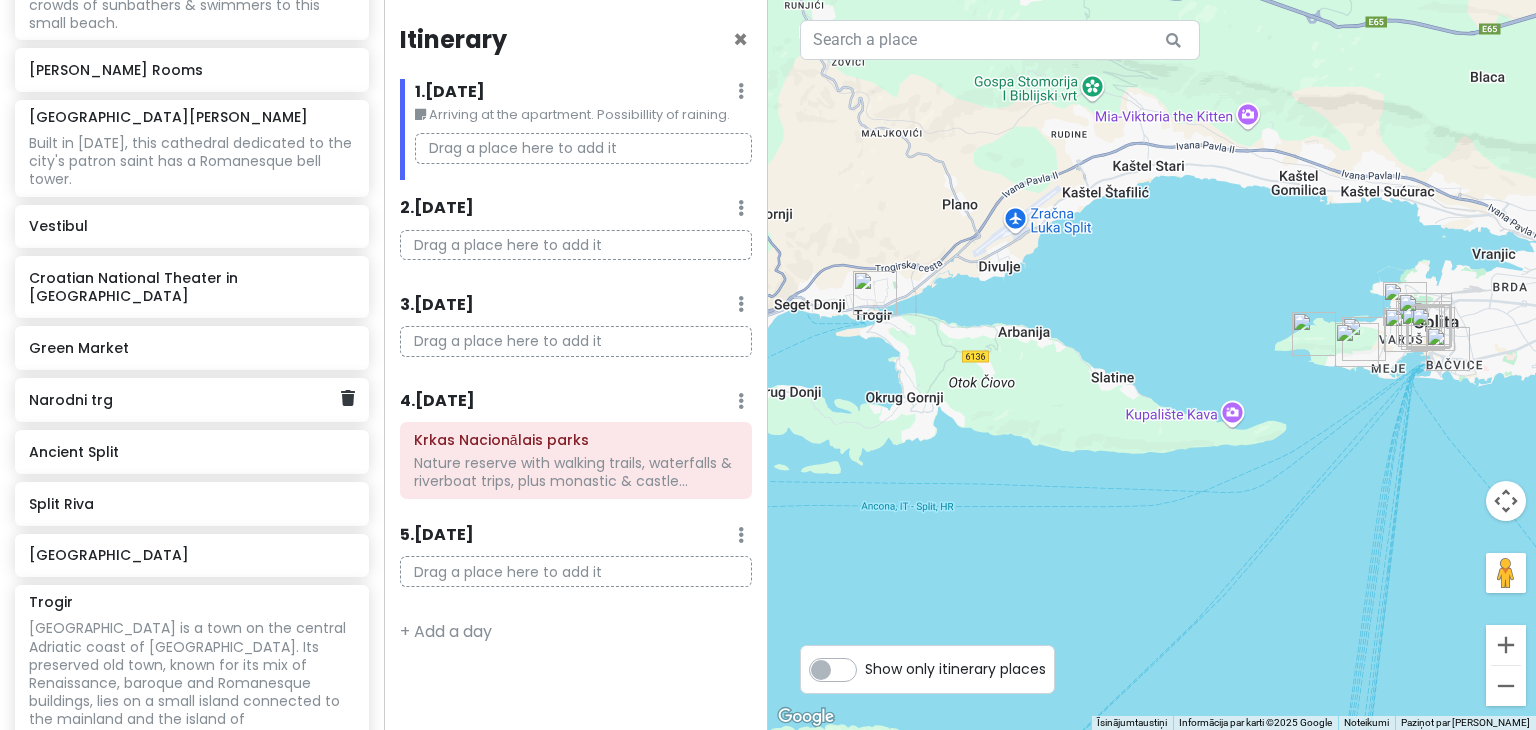 scroll, scrollTop: 1300, scrollLeft: 0, axis: vertical 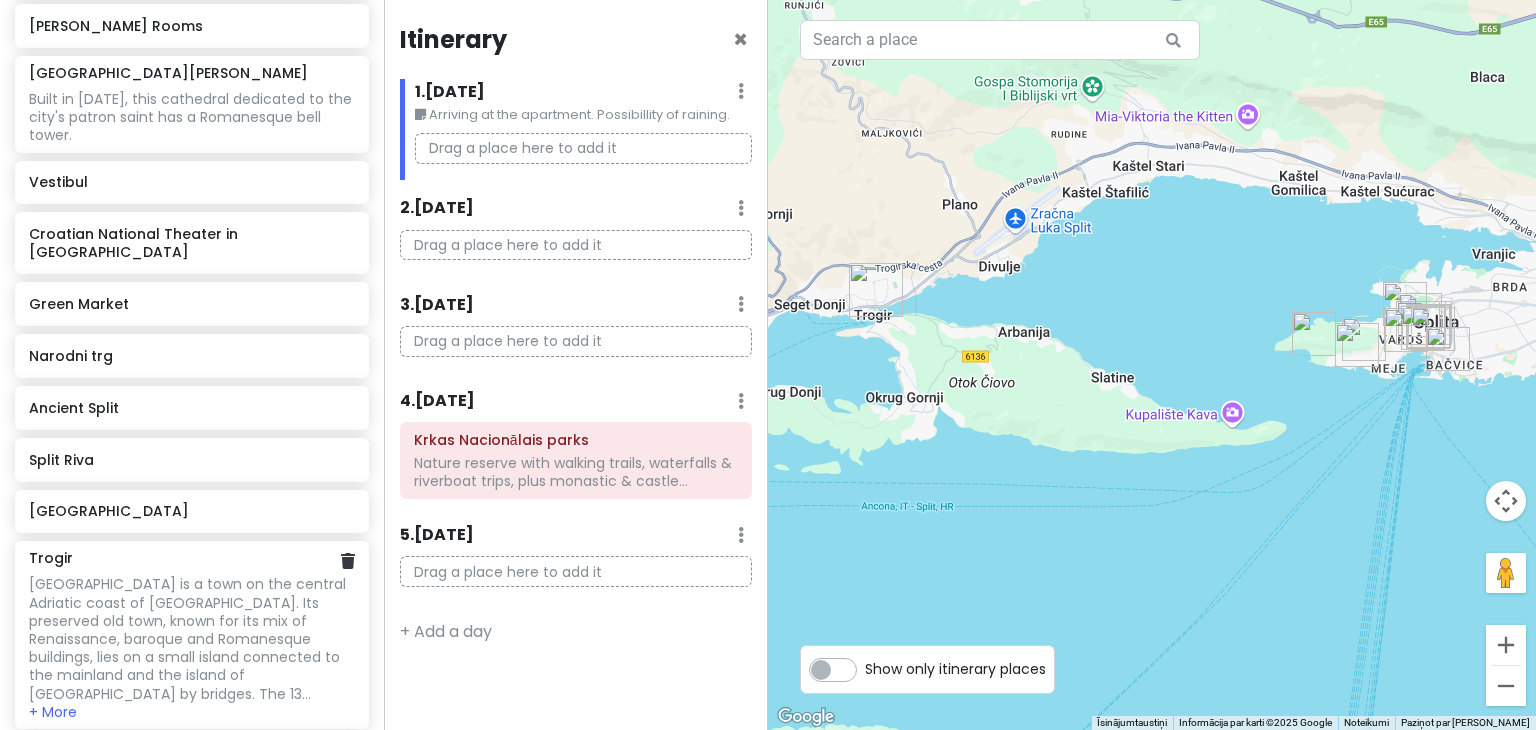 click on "[GEOGRAPHIC_DATA] is a town on the central Adriatic coast of [GEOGRAPHIC_DATA]. Its preserved old town, known for its mix of Renaissance, baroque and Romanesque buildings, lies on a small island connected to the mainland and the island of [GEOGRAPHIC_DATA] by bridges. The 13..." at bounding box center [191, -615] 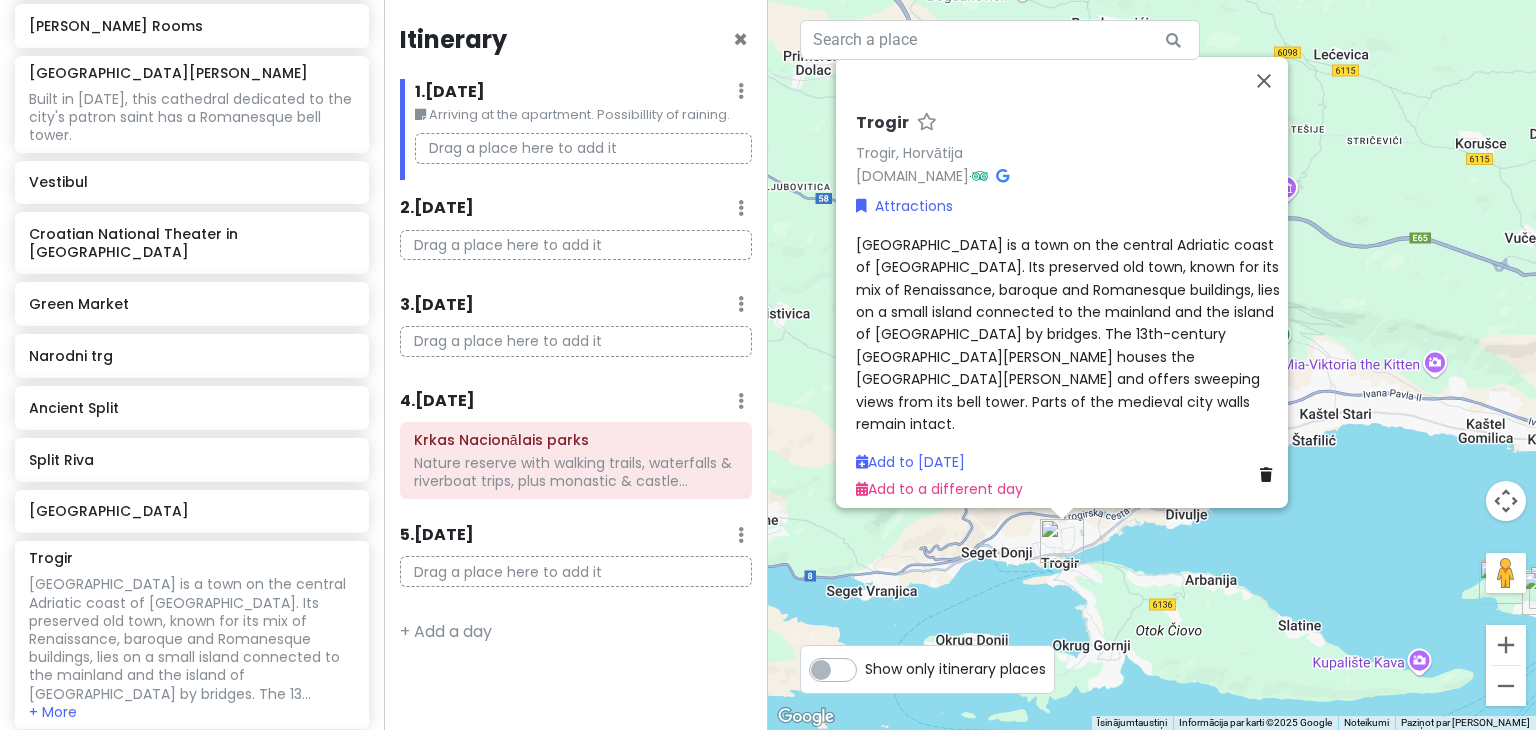 click on "Drag a place here to add it" at bounding box center [576, 341] 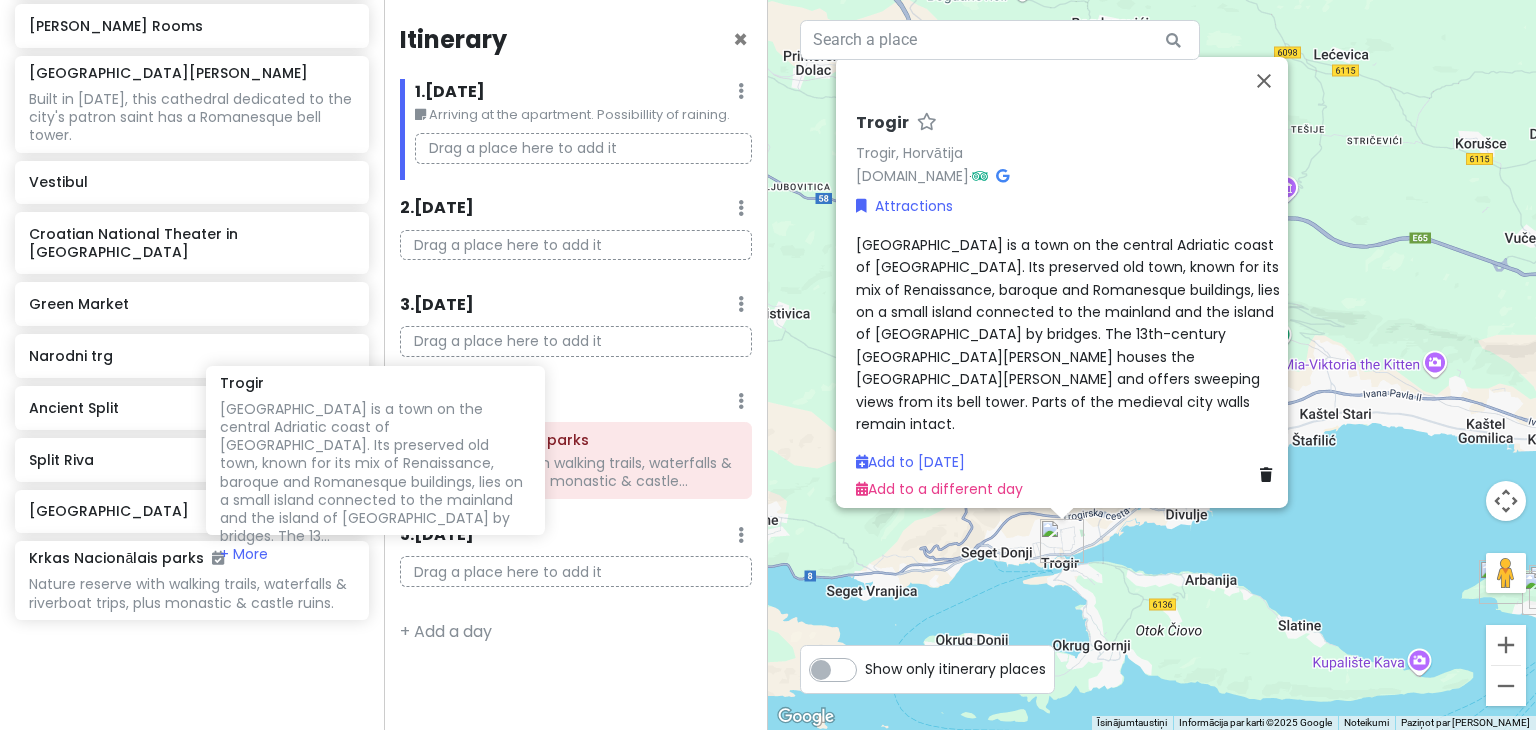 drag, startPoint x: 153, startPoint y: 473, endPoint x: 402, endPoint y: 396, distance: 260.63385 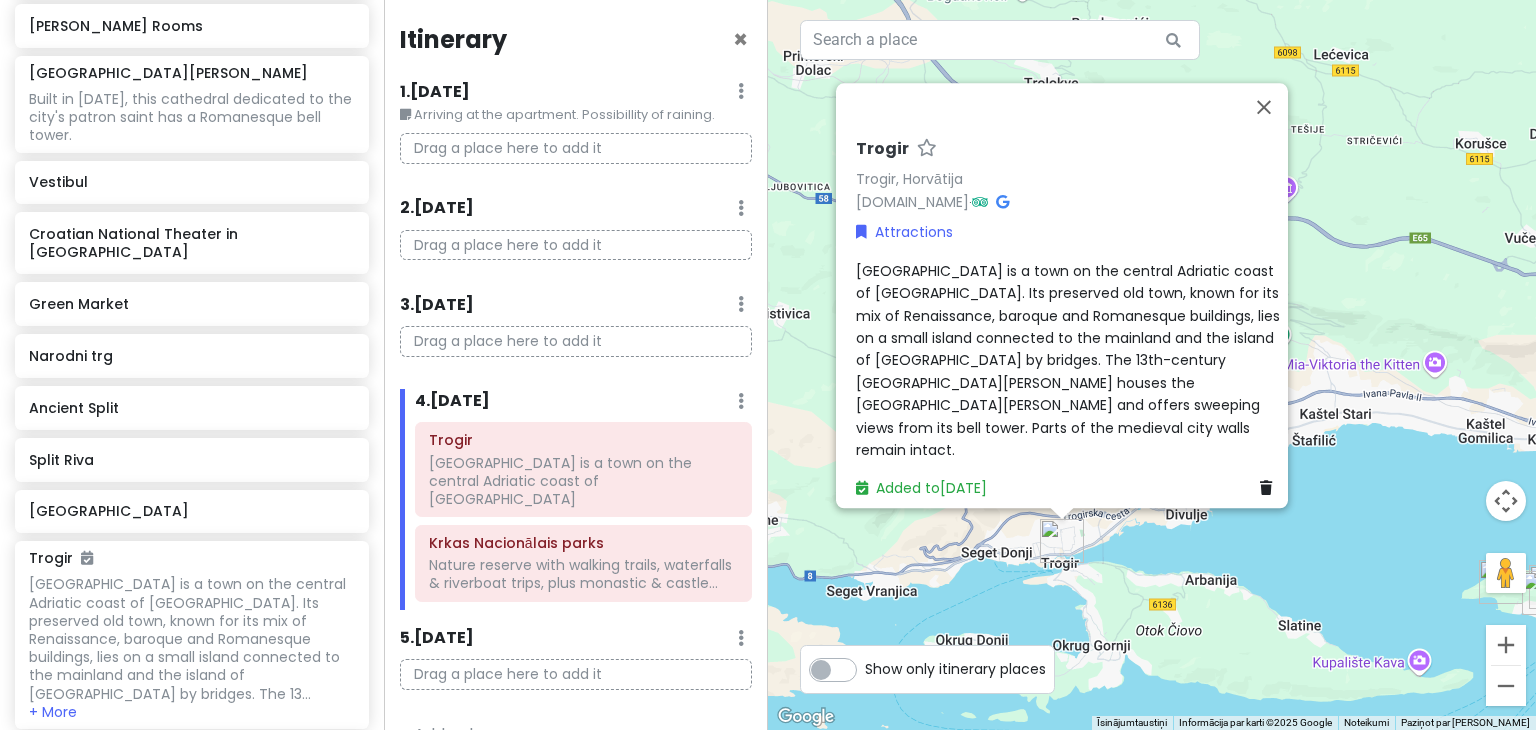 scroll, scrollTop: 1285, scrollLeft: 0, axis: vertical 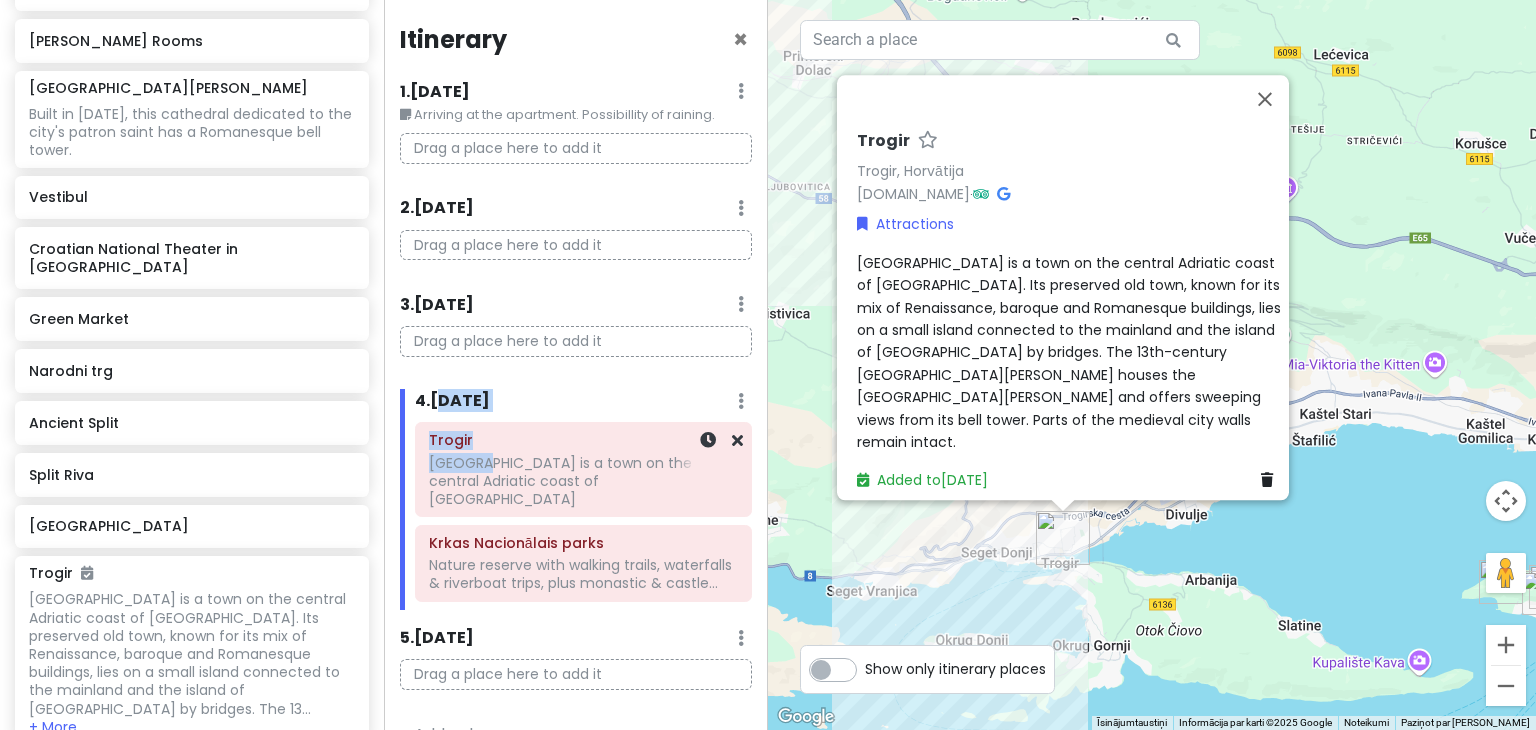 drag, startPoint x: 478, startPoint y: 332, endPoint x: 465, endPoint y: 434, distance: 102.825096 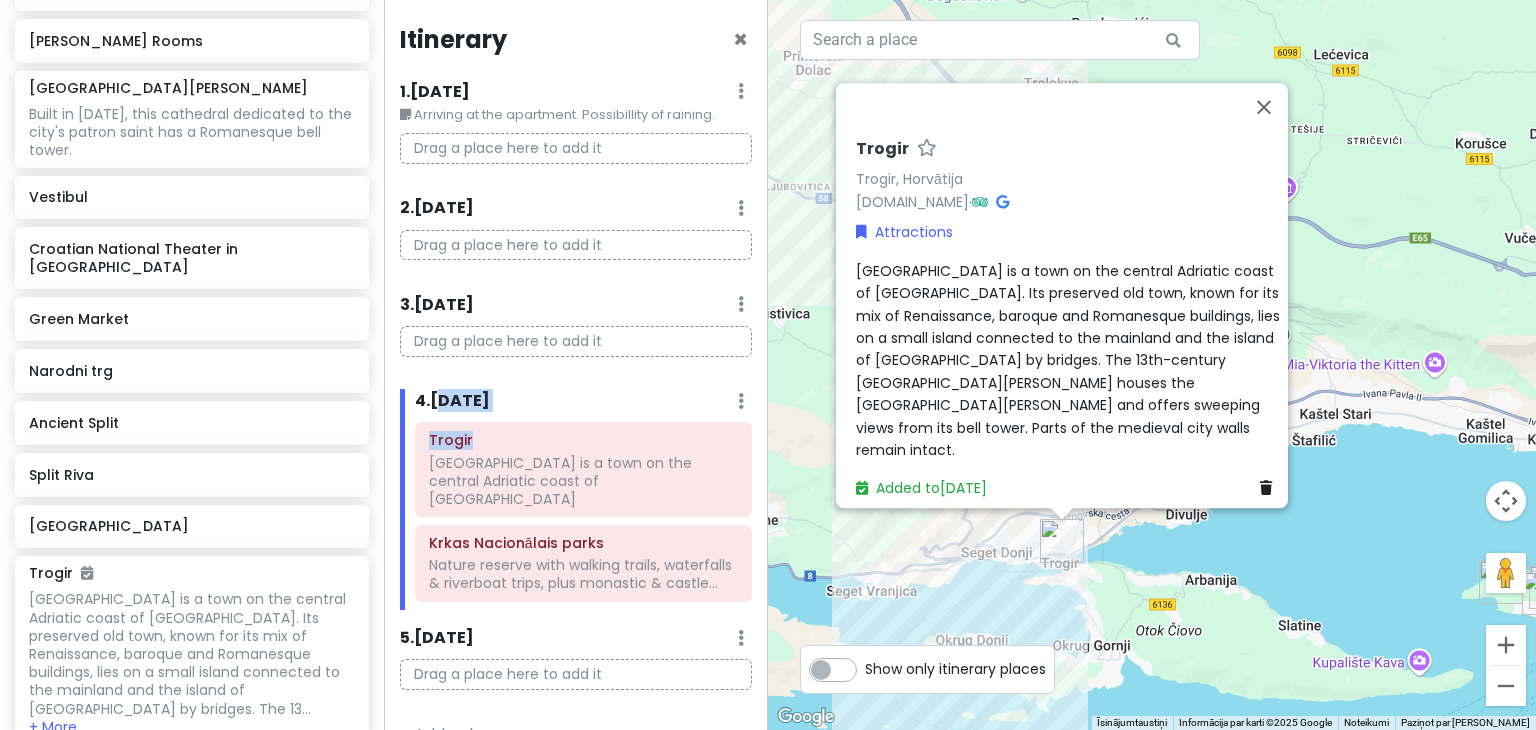 click on "4 .  [DATE] Add Day Notes Delete Day" at bounding box center (583, 406) 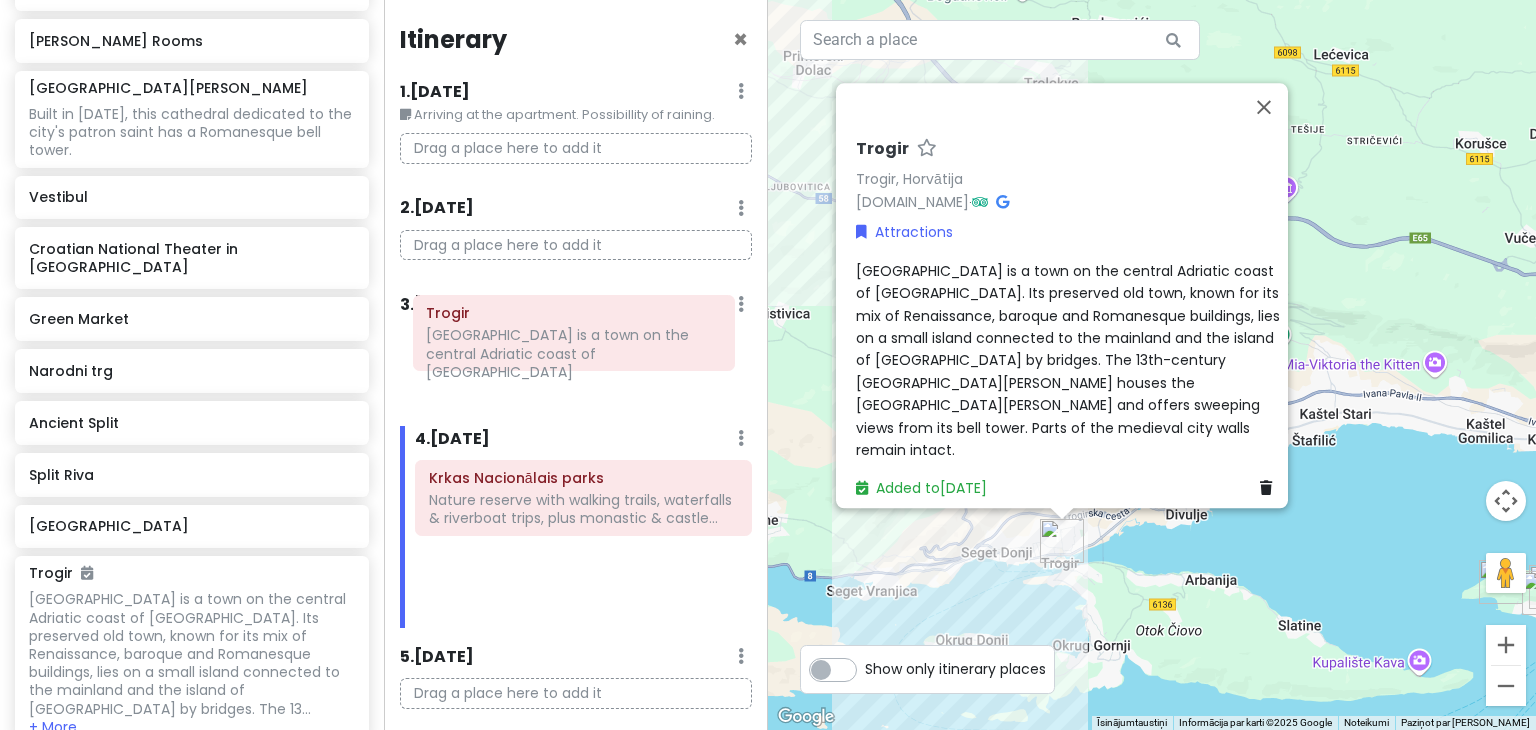 drag, startPoint x: 496, startPoint y: 483, endPoint x: 491, endPoint y: 360, distance: 123.101585 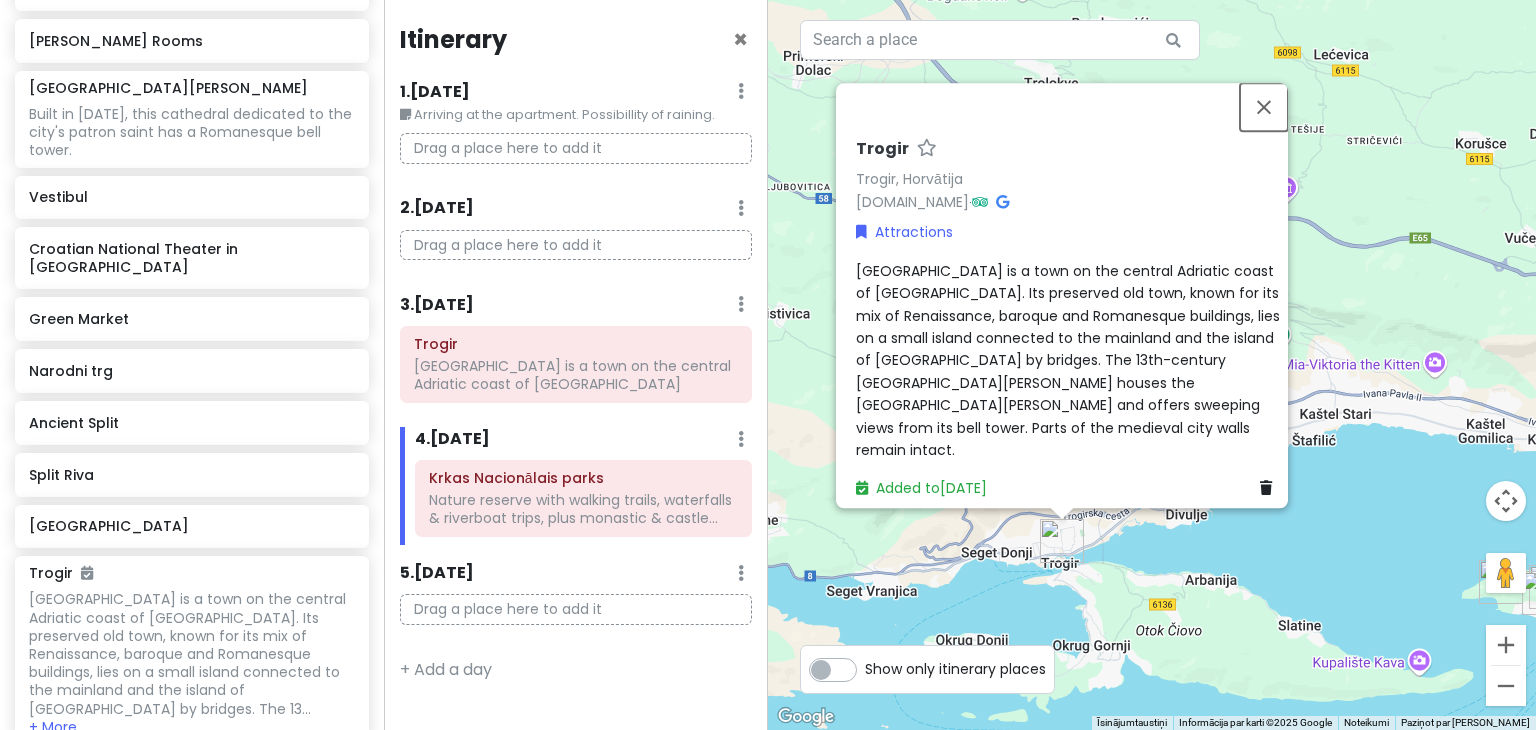click at bounding box center [1264, 107] 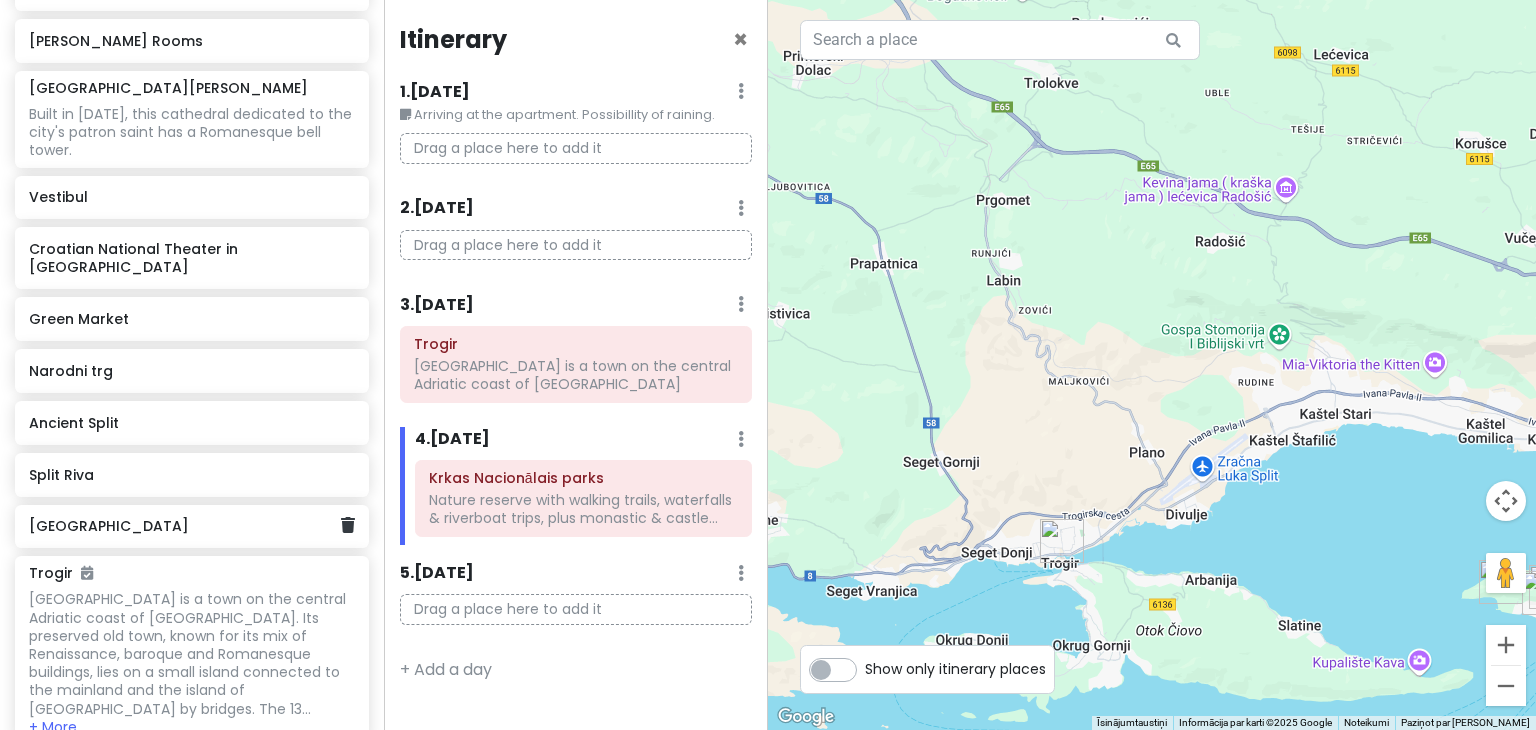 scroll, scrollTop: 1185, scrollLeft: 0, axis: vertical 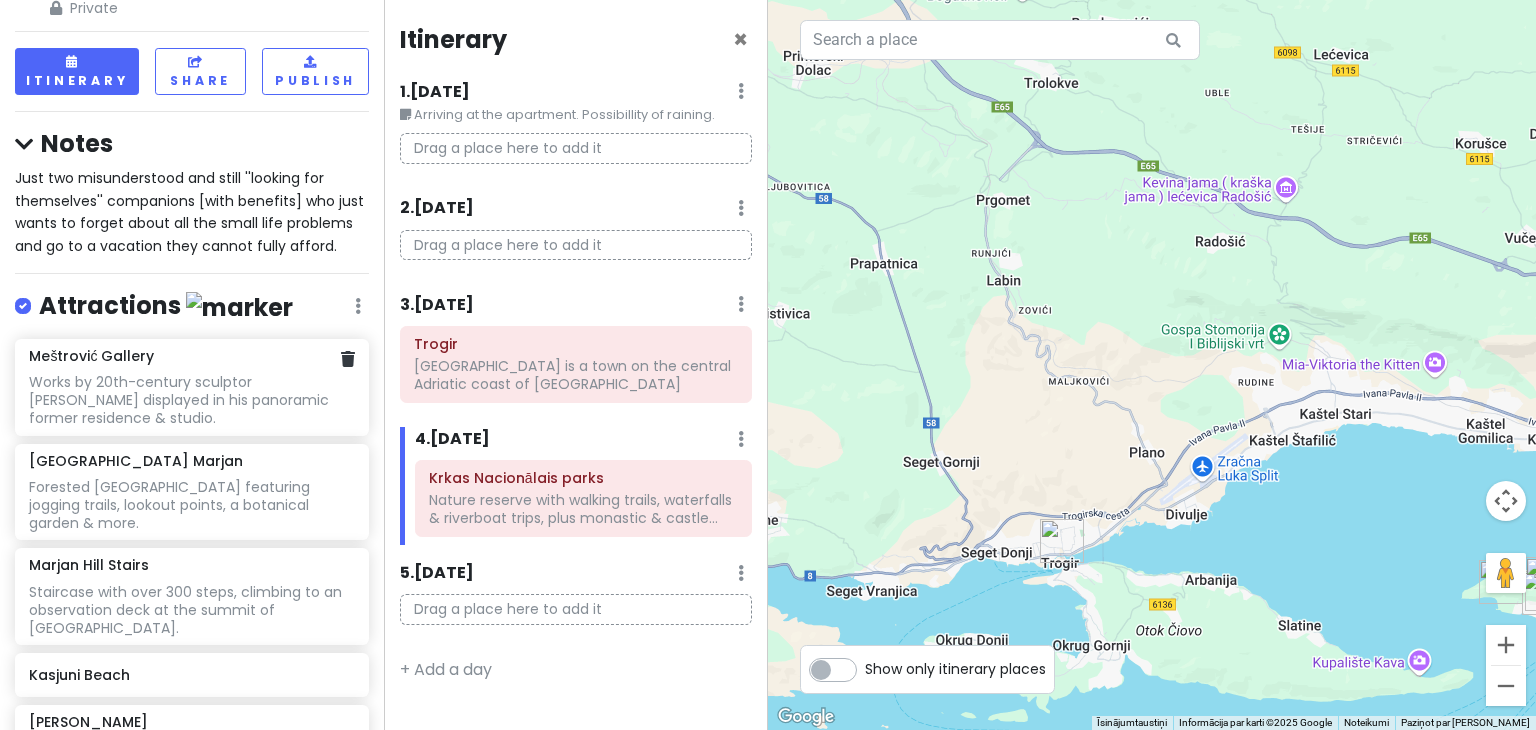 click on "Works by 20th-century sculptor [PERSON_NAME] displayed in his panoramic former residence & studio." at bounding box center (191, 400) 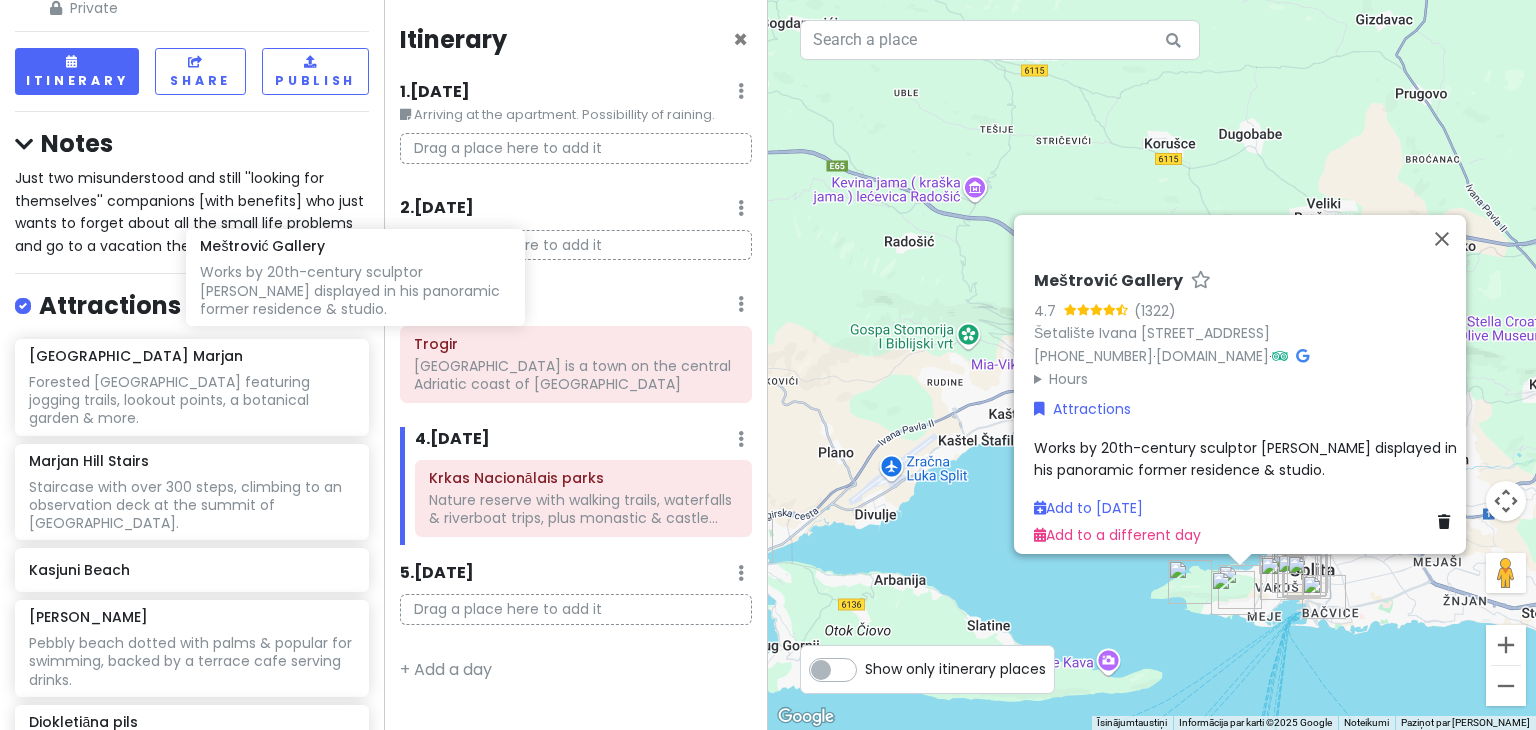 drag, startPoint x: 130, startPoint y: 276, endPoint x: 511, endPoint y: 230, distance: 383.76685 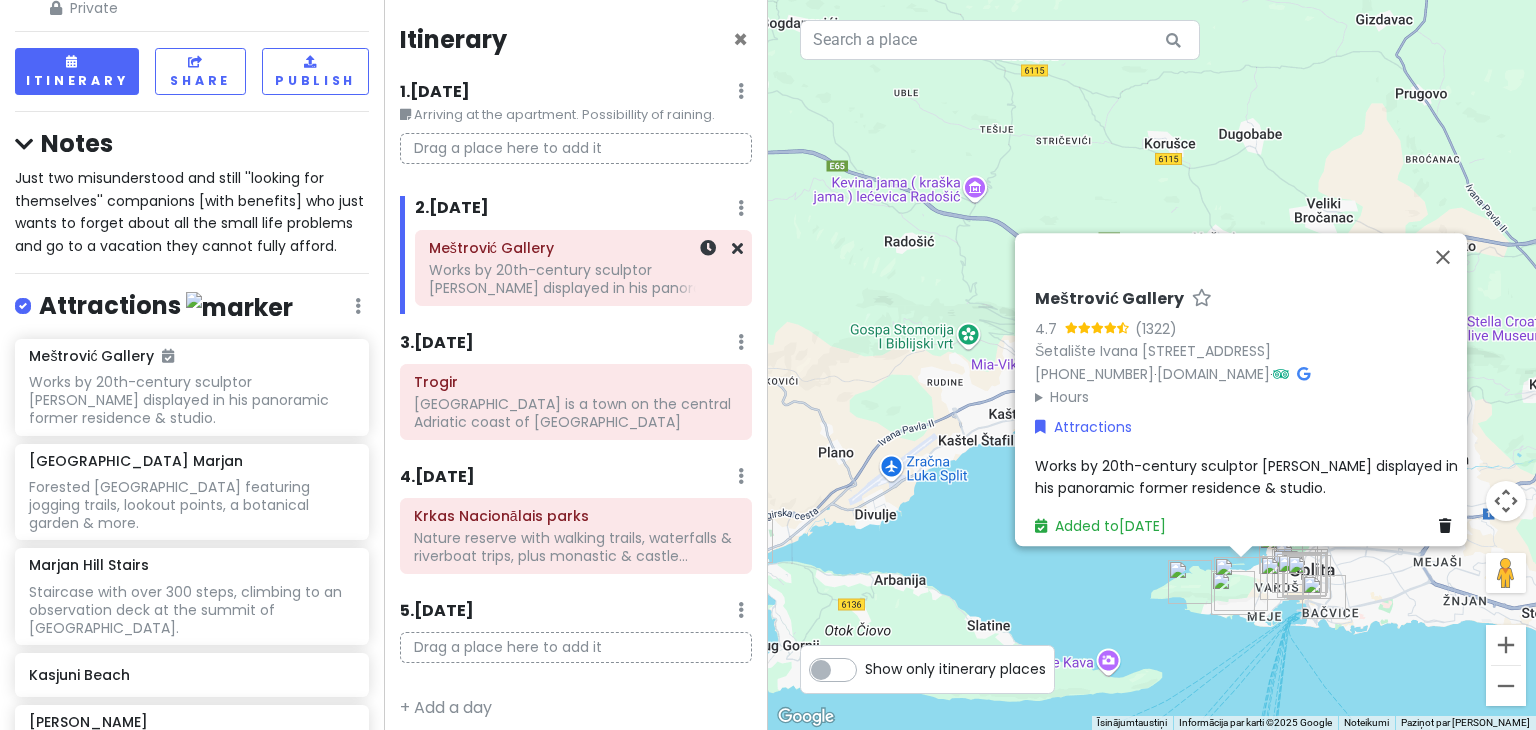 click on "[PERSON_NAME] Gallery Works by 20th-century sculptor [PERSON_NAME] displayed in his panorami..." 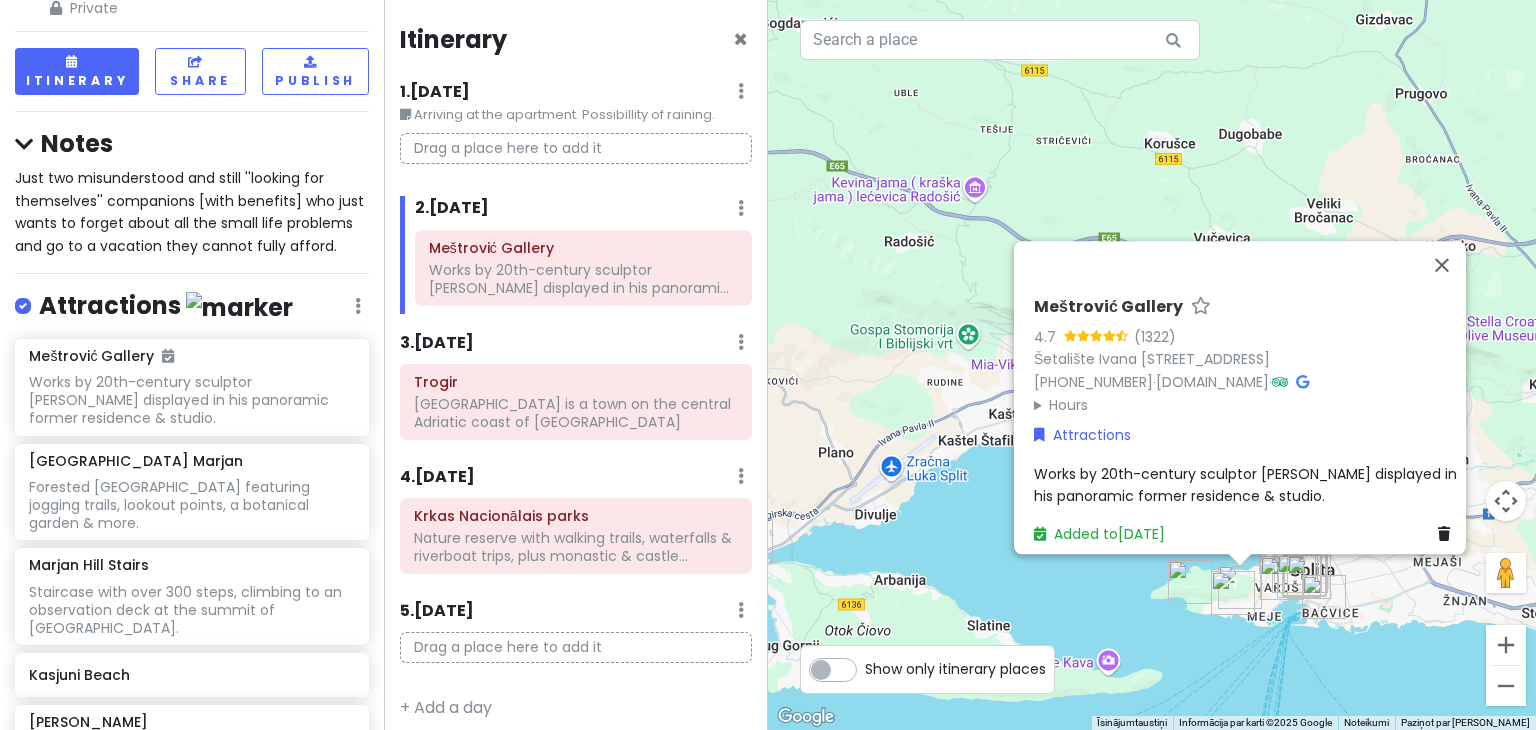 click on "Meštrović Gallery 4.7        (1322) Šetalište Ivana [STREET_ADDRESS] [PHONE_NUMBER]   ·   [DOMAIN_NAME]   ·   Hours Pirmdiena  Slēgts Otrdiena  10:00–18:00 Trešdiena  10:00–18:00 Ceturtdiena  10:00–18:00 Piektdiena  10:00–18:00 Sestdiena  10:00–18:00 Svētdiena  10:00–18:00 Attractions Works by 20th-century sculptor [PERSON_NAME] displayed in his panoramic former residence & studio. Added to  [DATE]" at bounding box center [1152, 365] 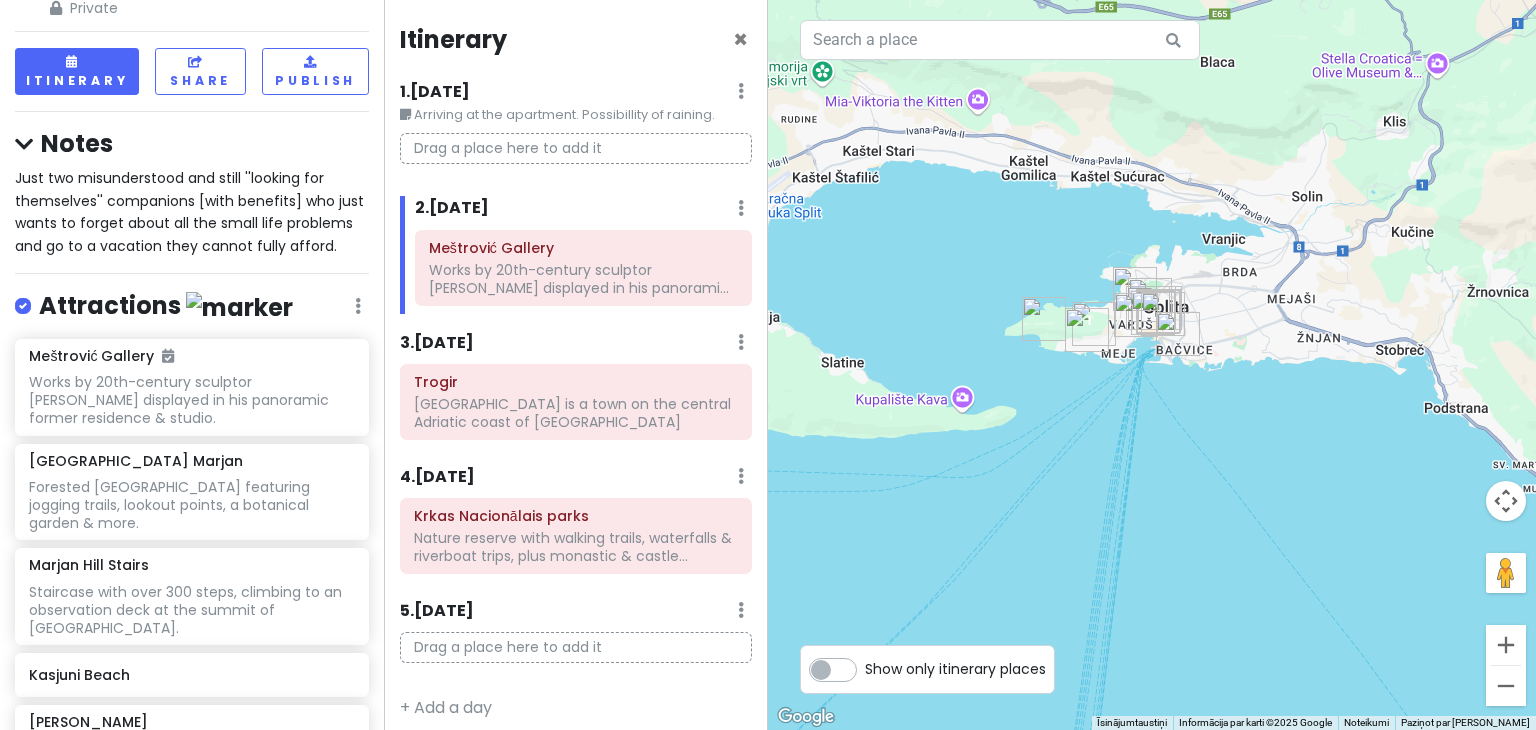 drag, startPoint x: 1306, startPoint y: 474, endPoint x: 1156, endPoint y: 201, distance: 311.49478 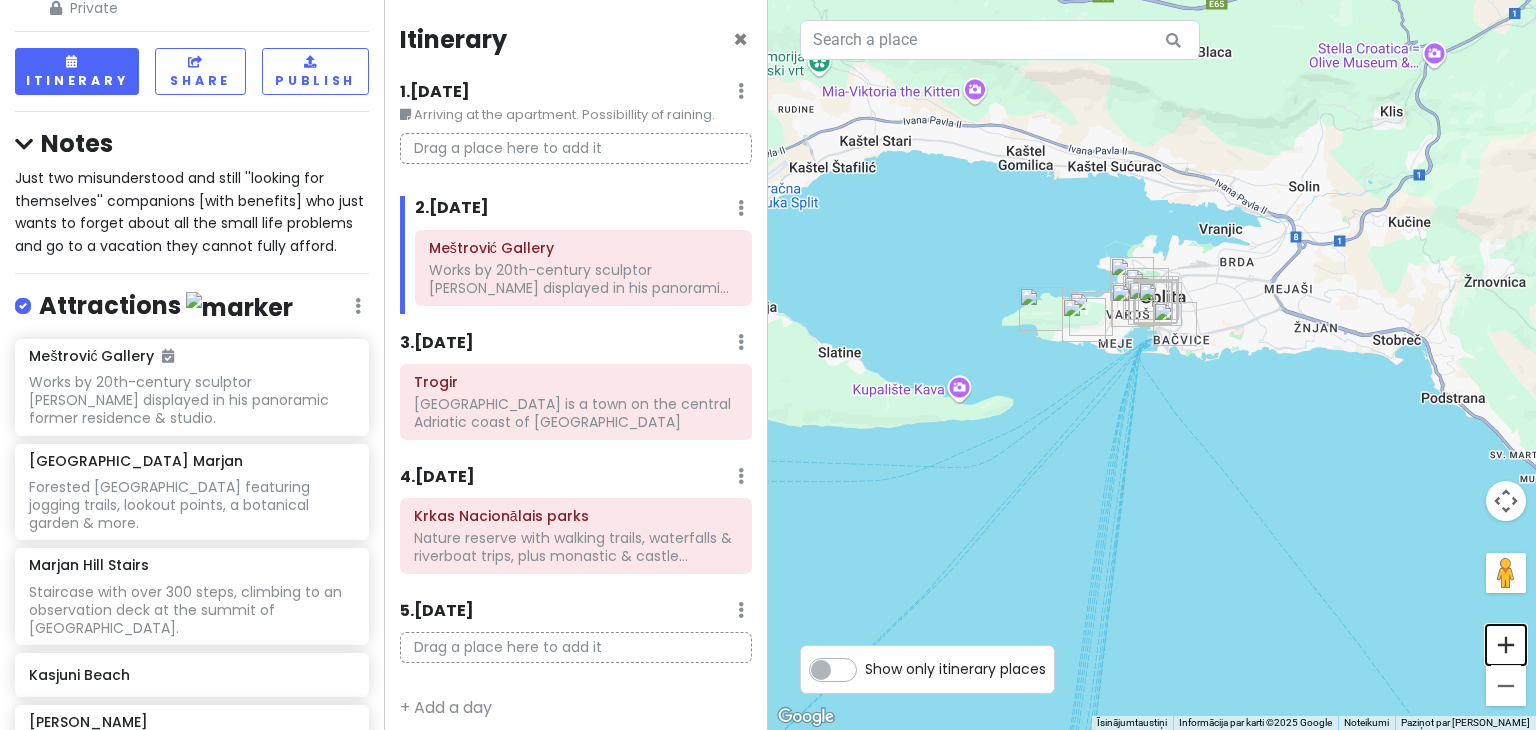 click at bounding box center [1506, 645] 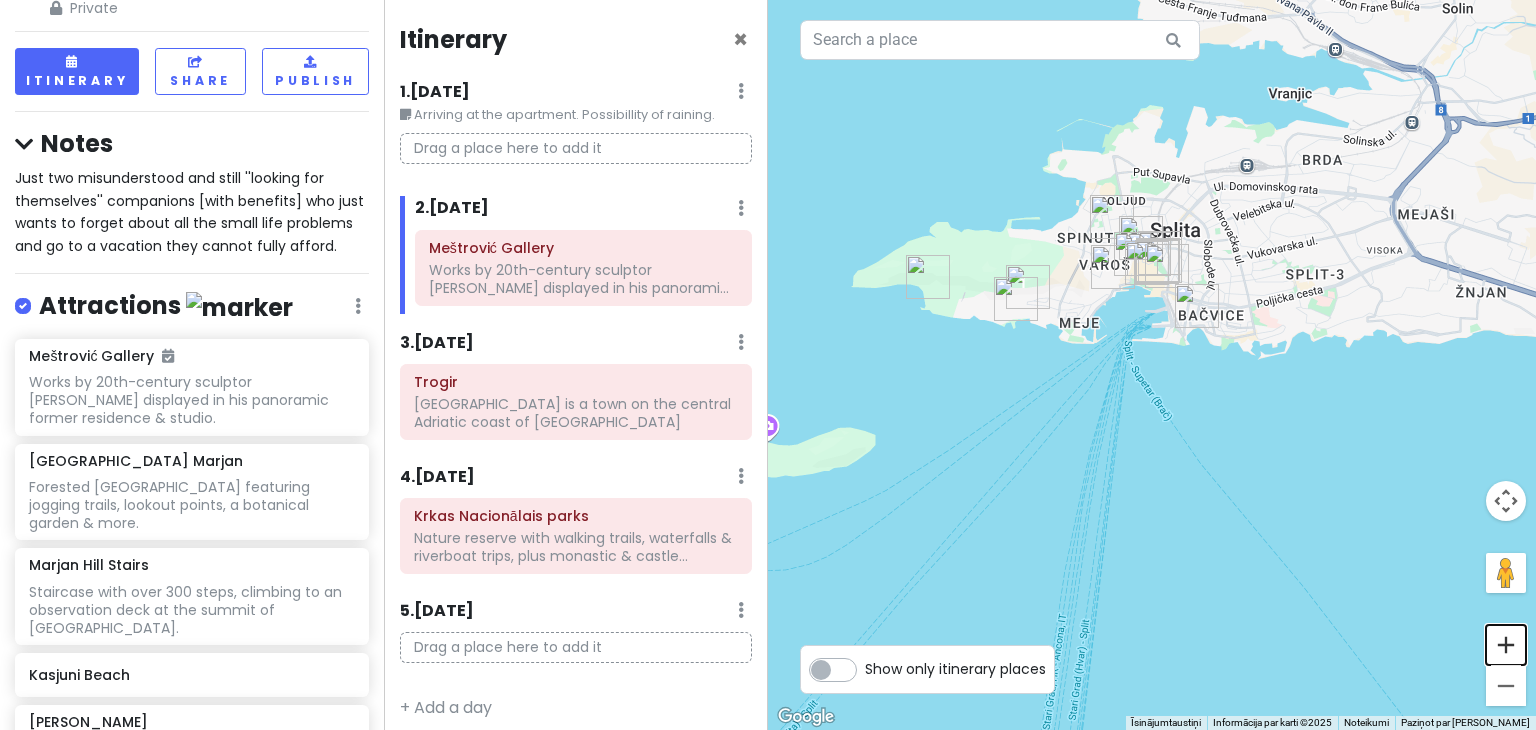 click at bounding box center (1506, 645) 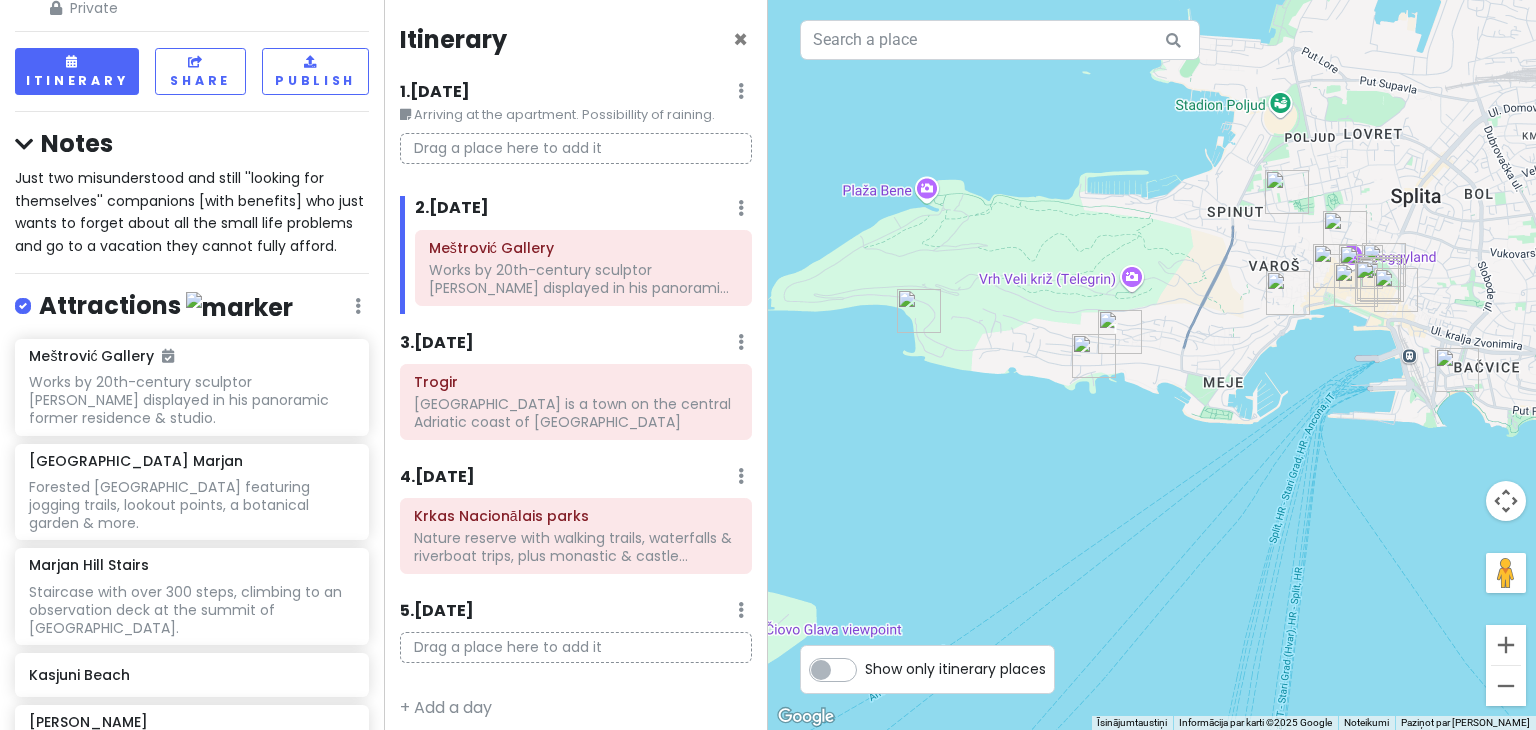 drag, startPoint x: 977, startPoint y: 226, endPoint x: 1156, endPoint y: 358, distance: 222.40729 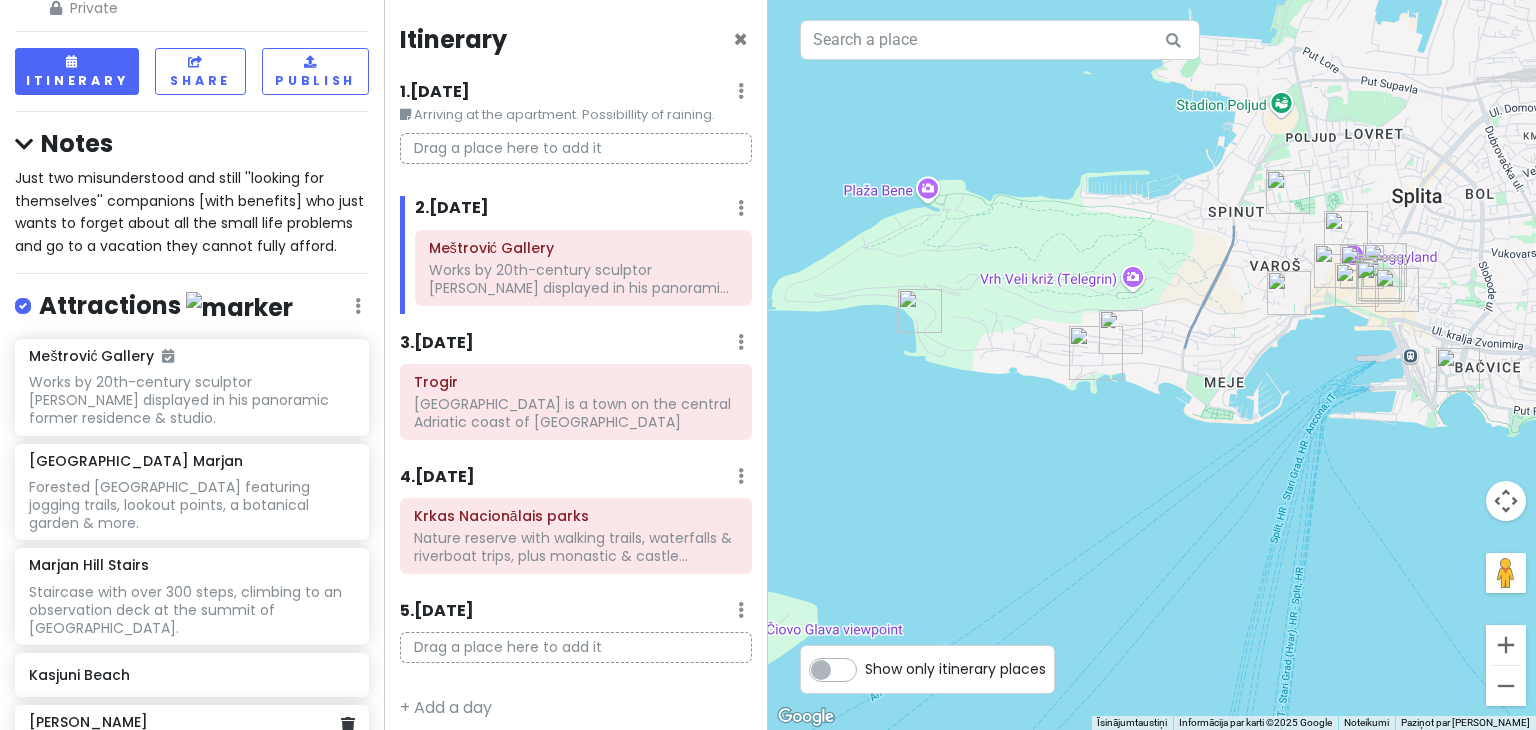 scroll, scrollTop: 292, scrollLeft: 0, axis: vertical 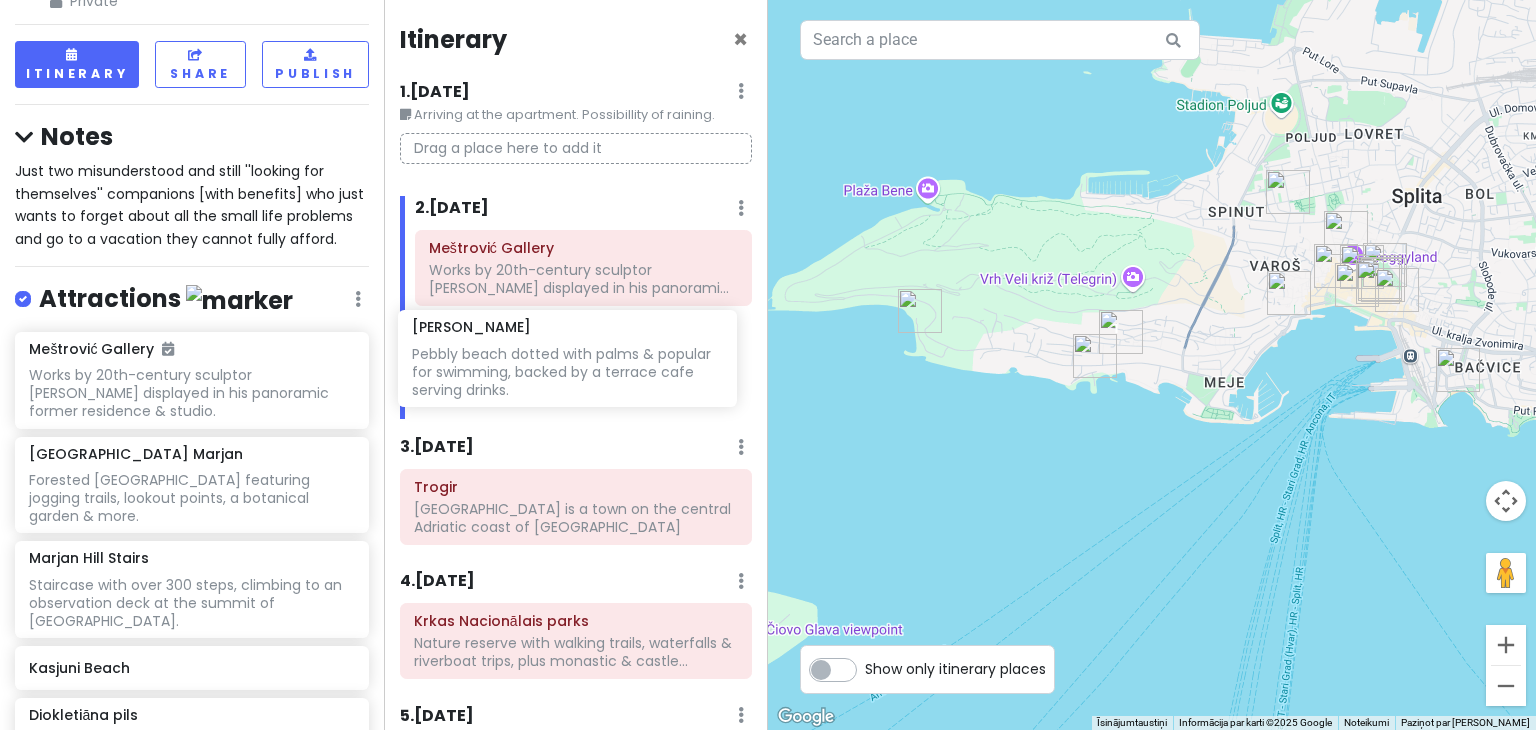 drag, startPoint x: 133, startPoint y: 637, endPoint x: 516, endPoint y: 348, distance: 479.80203 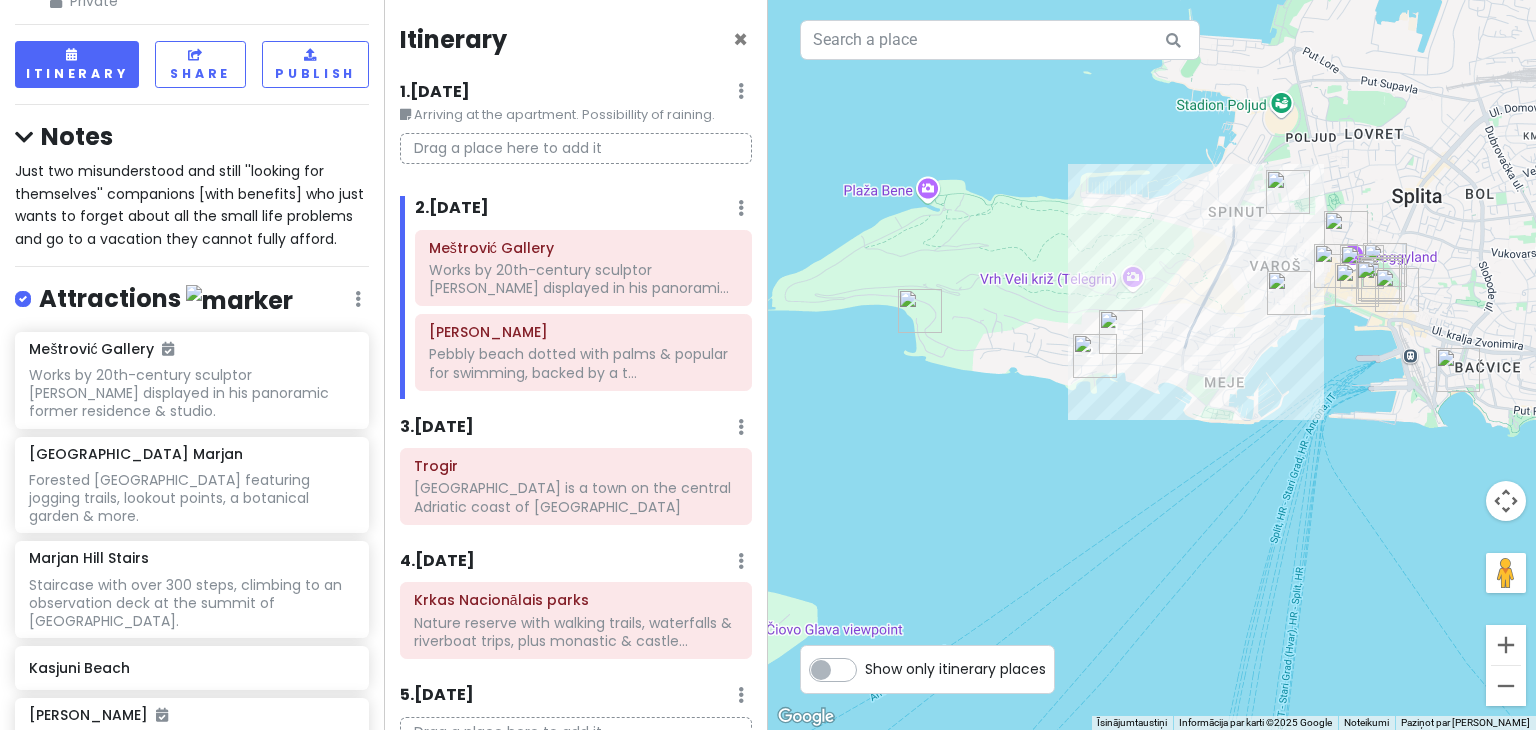 click at bounding box center [1152, 365] 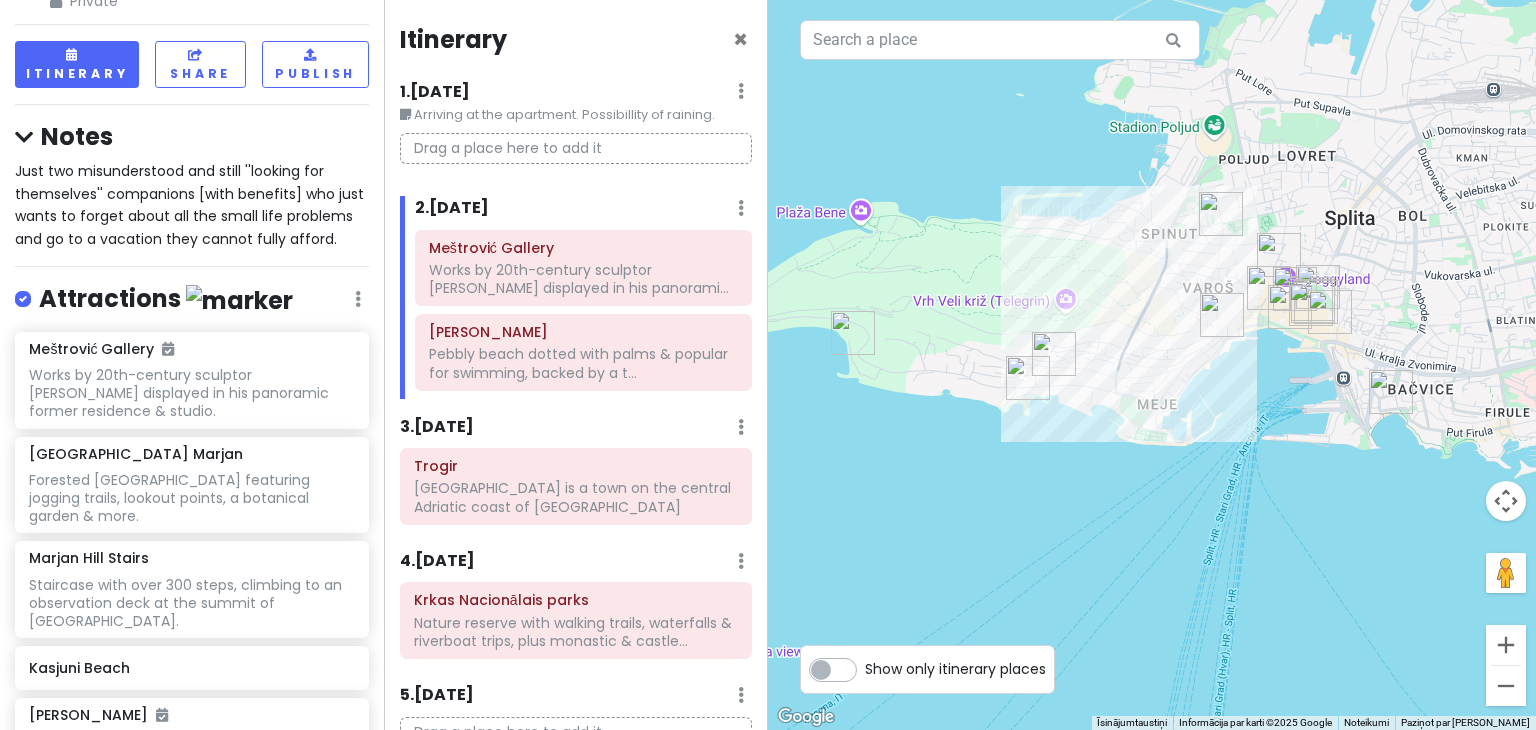 drag, startPoint x: 1064, startPoint y: 431, endPoint x: 1040, endPoint y: 441, distance: 26 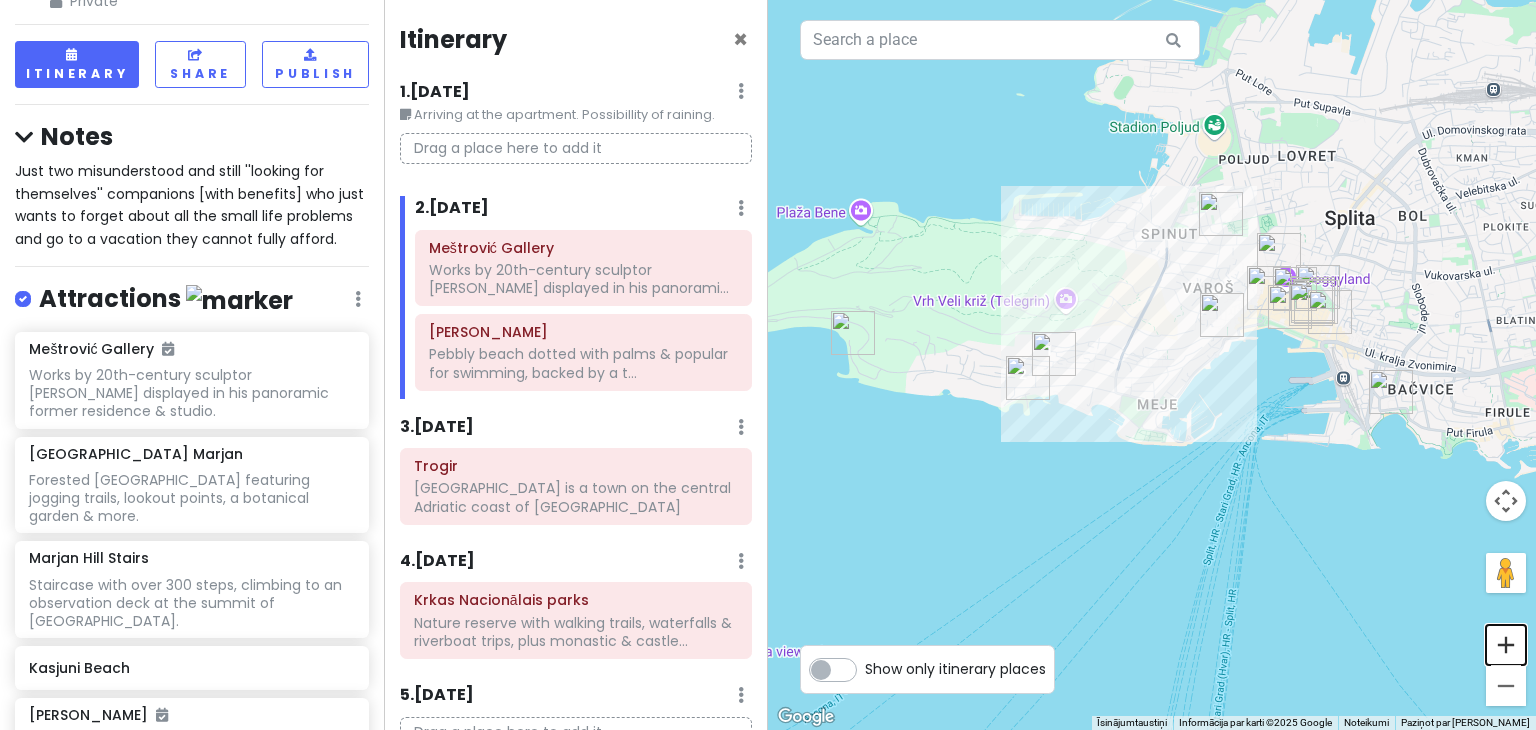click at bounding box center [1506, 645] 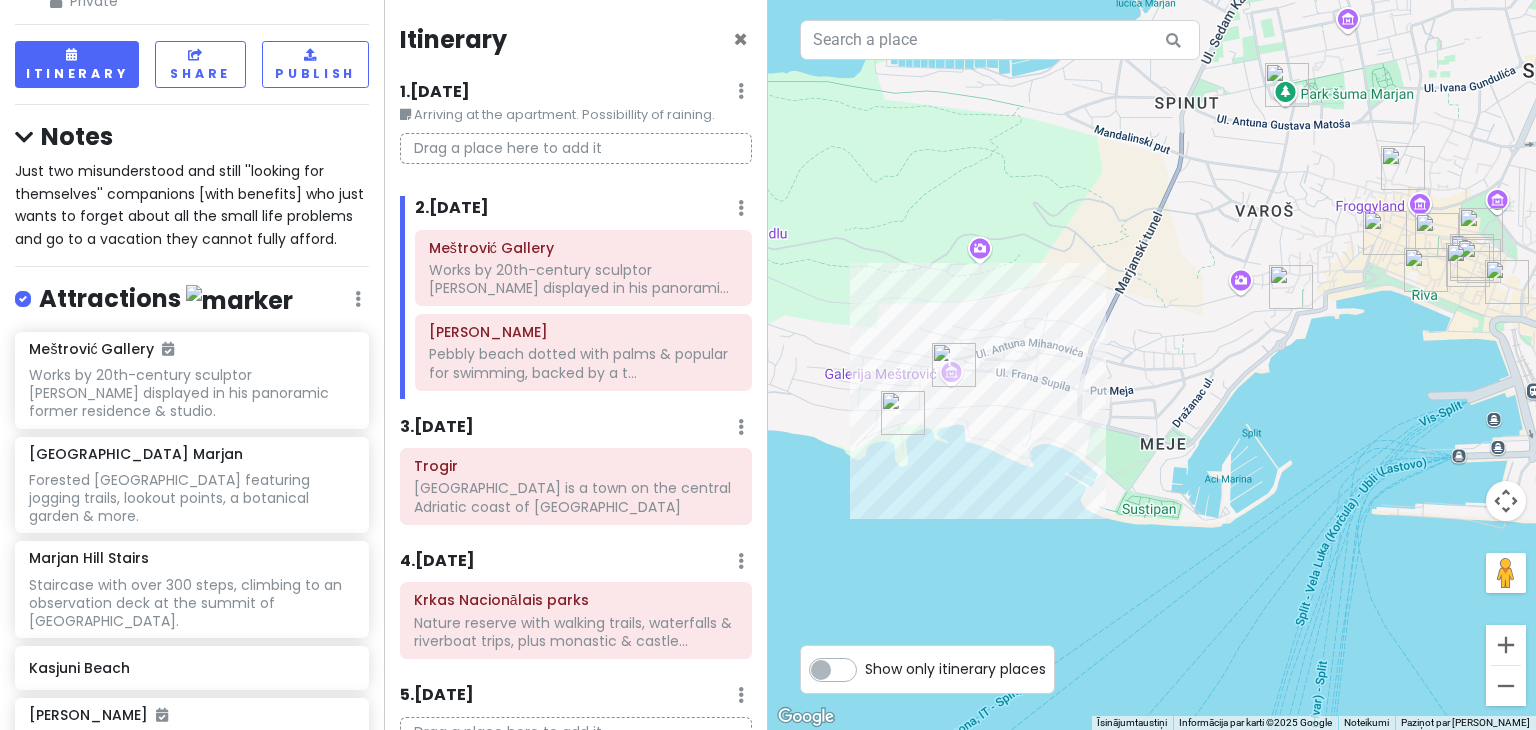 drag, startPoint x: 1240, startPoint y: 357, endPoint x: 1109, endPoint y: 440, distance: 155.08063 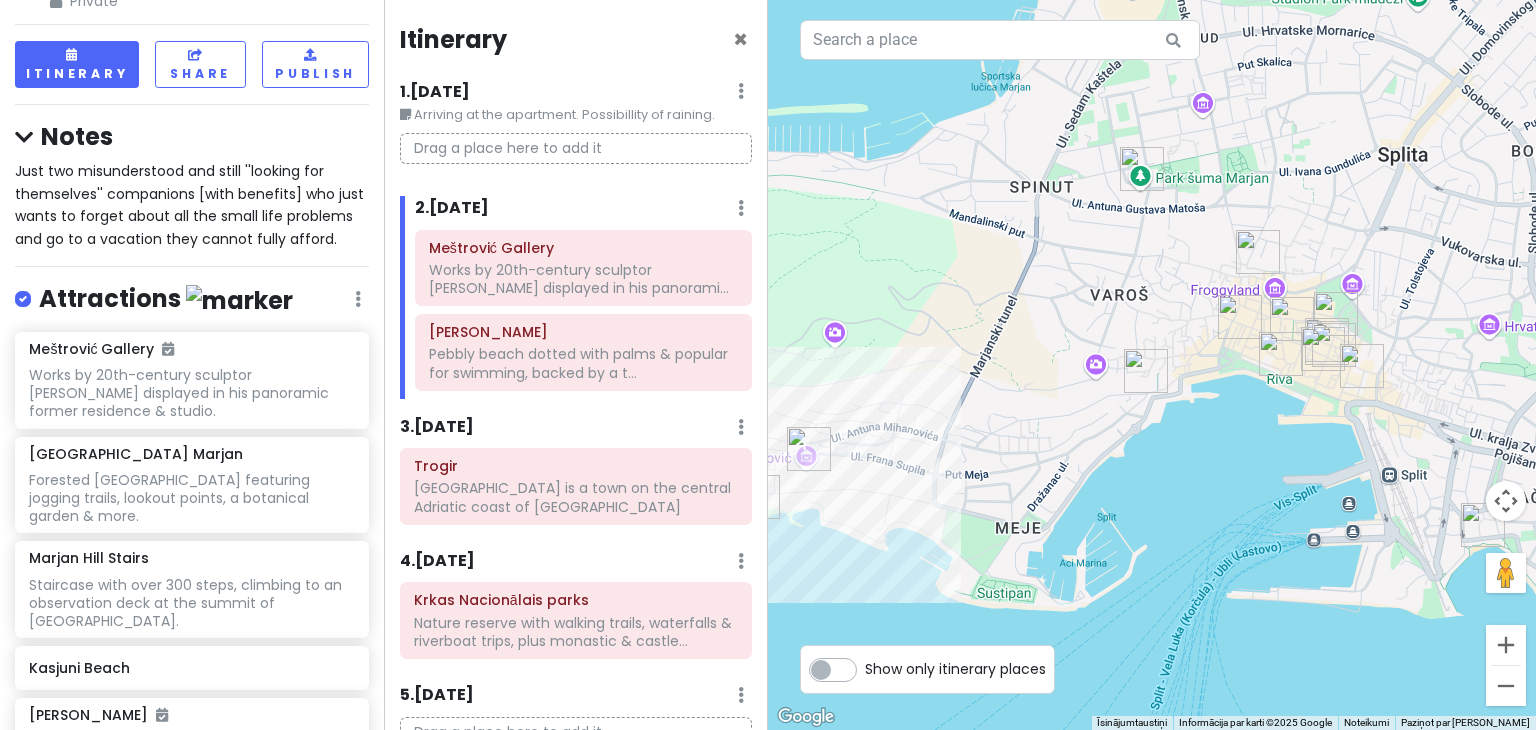 drag, startPoint x: 1109, startPoint y: 440, endPoint x: 1071, endPoint y: 457, distance: 41.62932 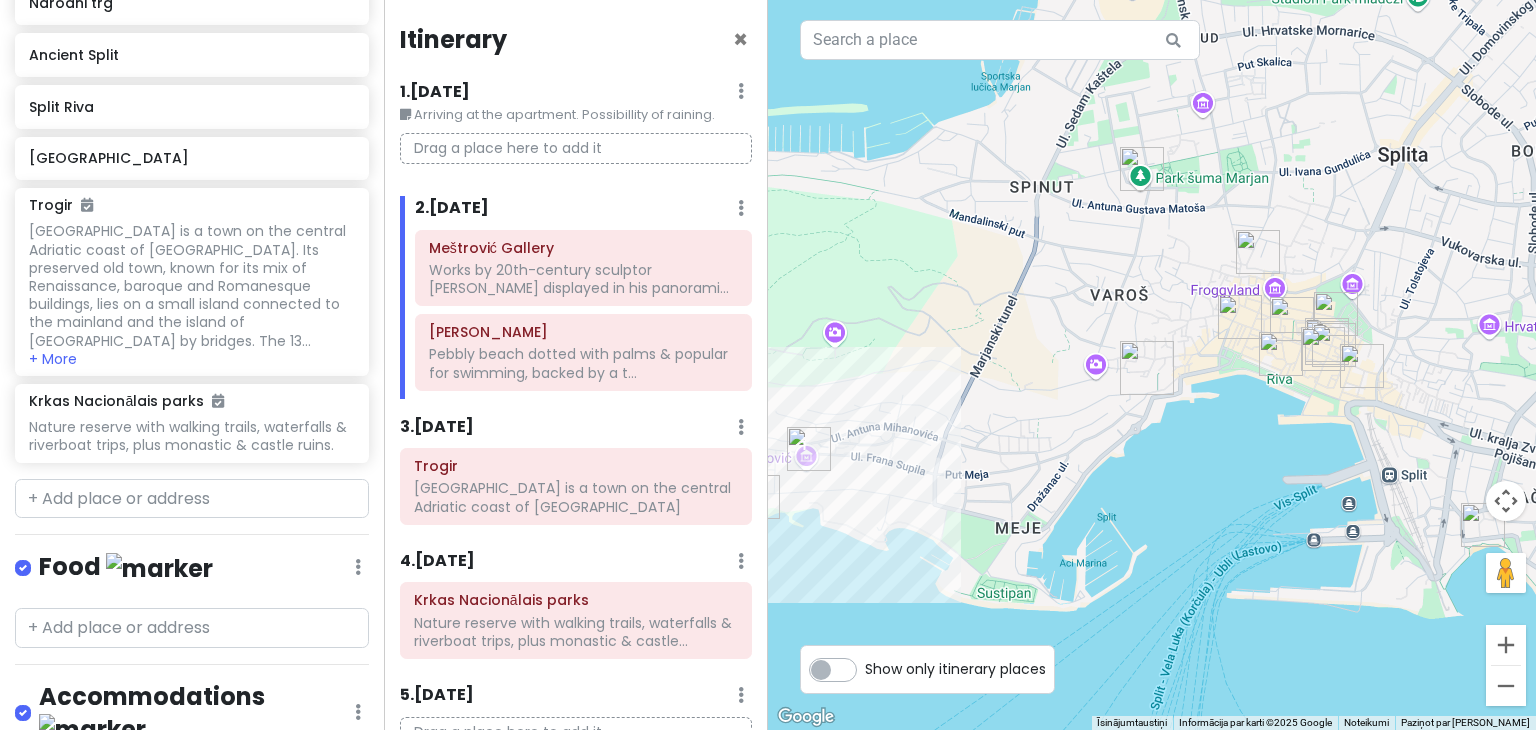 scroll, scrollTop: 1681, scrollLeft: 0, axis: vertical 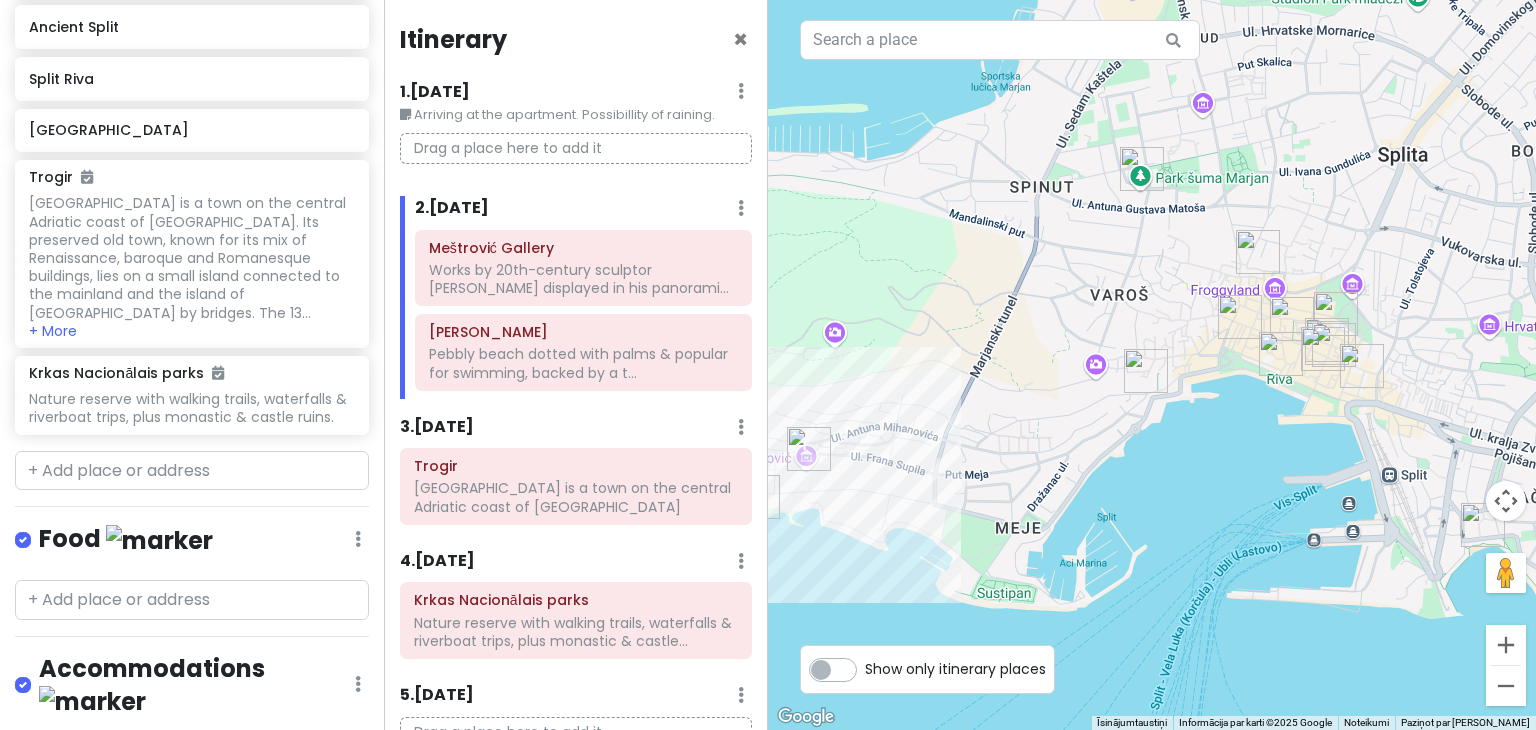 click on "+ Add a section" at bounding box center [90, 850] 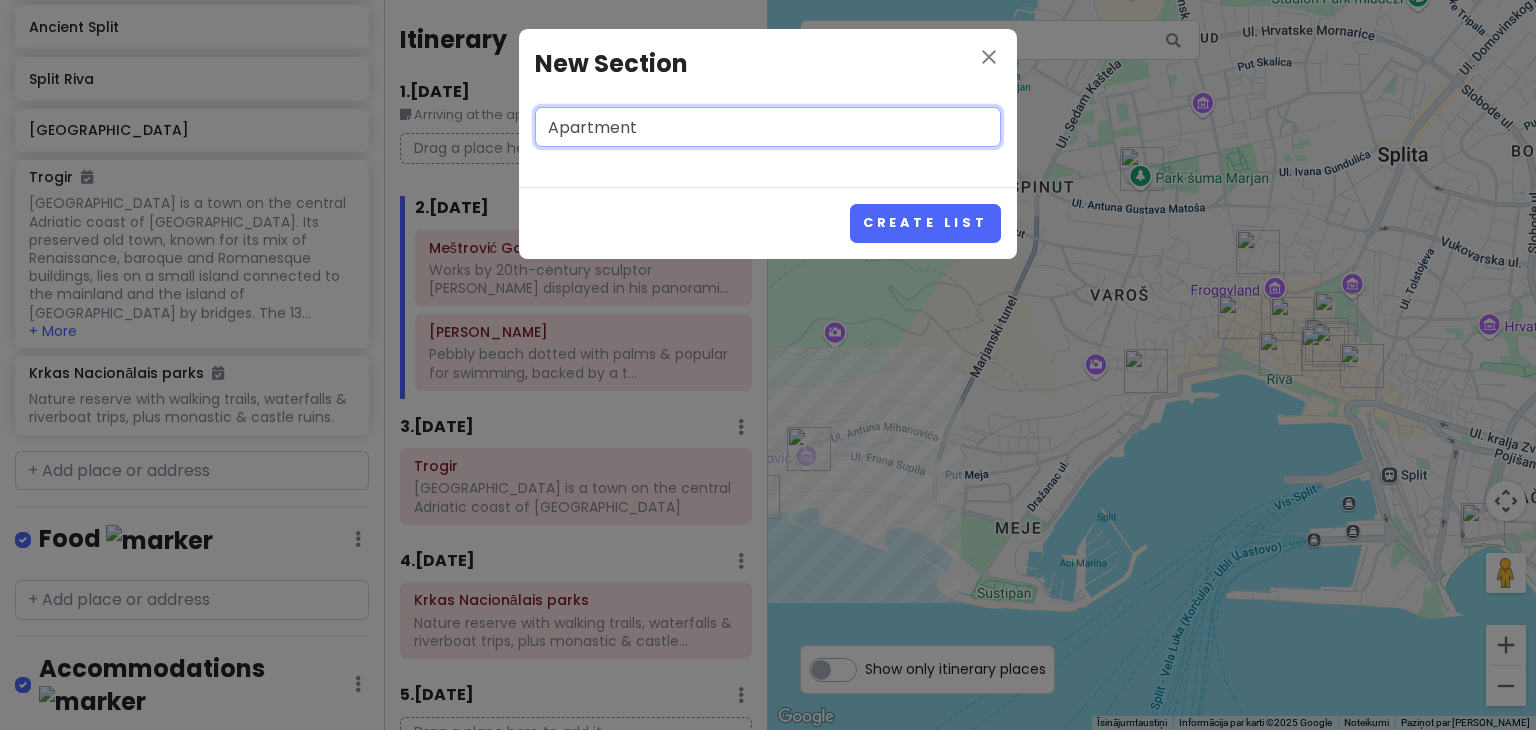 click on "Create List" at bounding box center (925, 223) 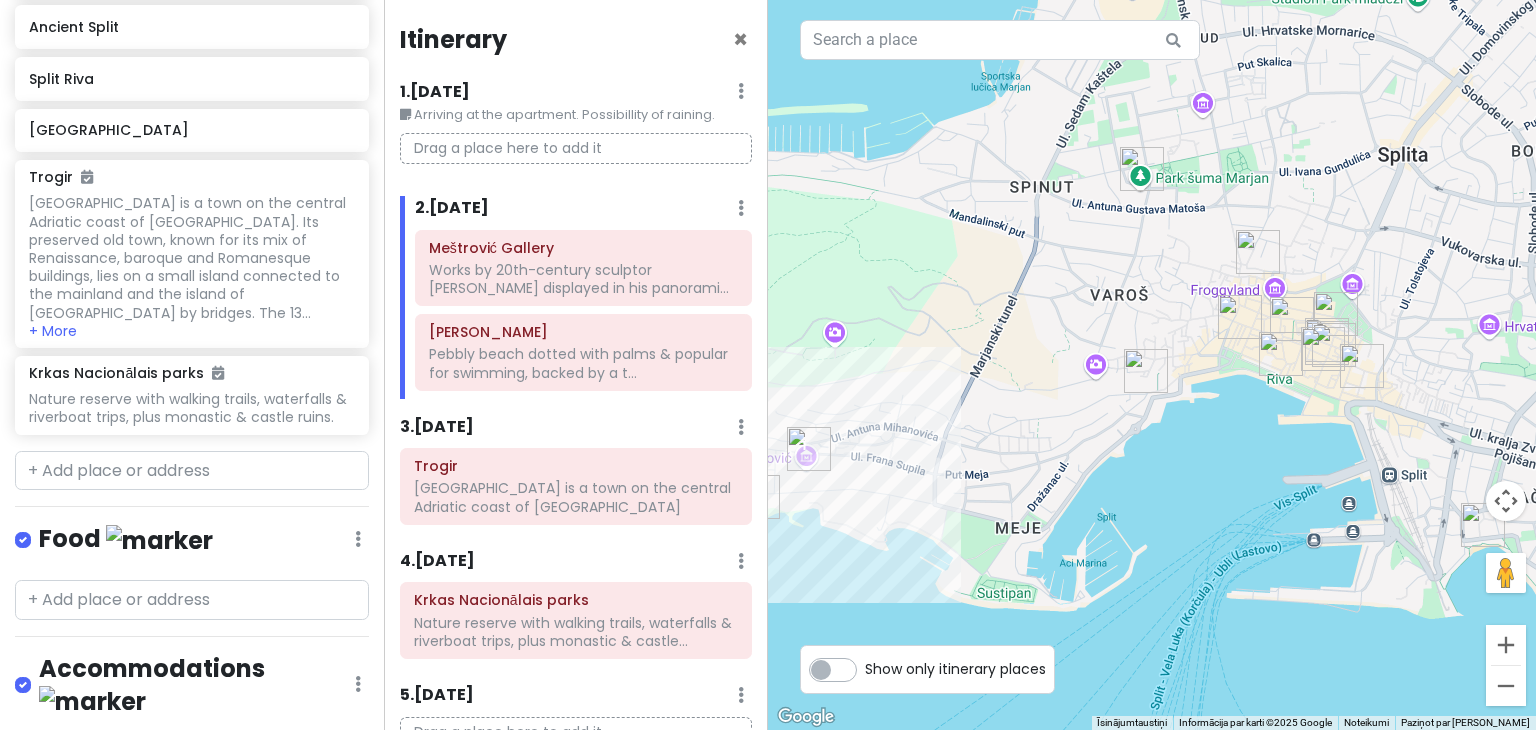scroll, scrollTop: 1808, scrollLeft: 0, axis: vertical 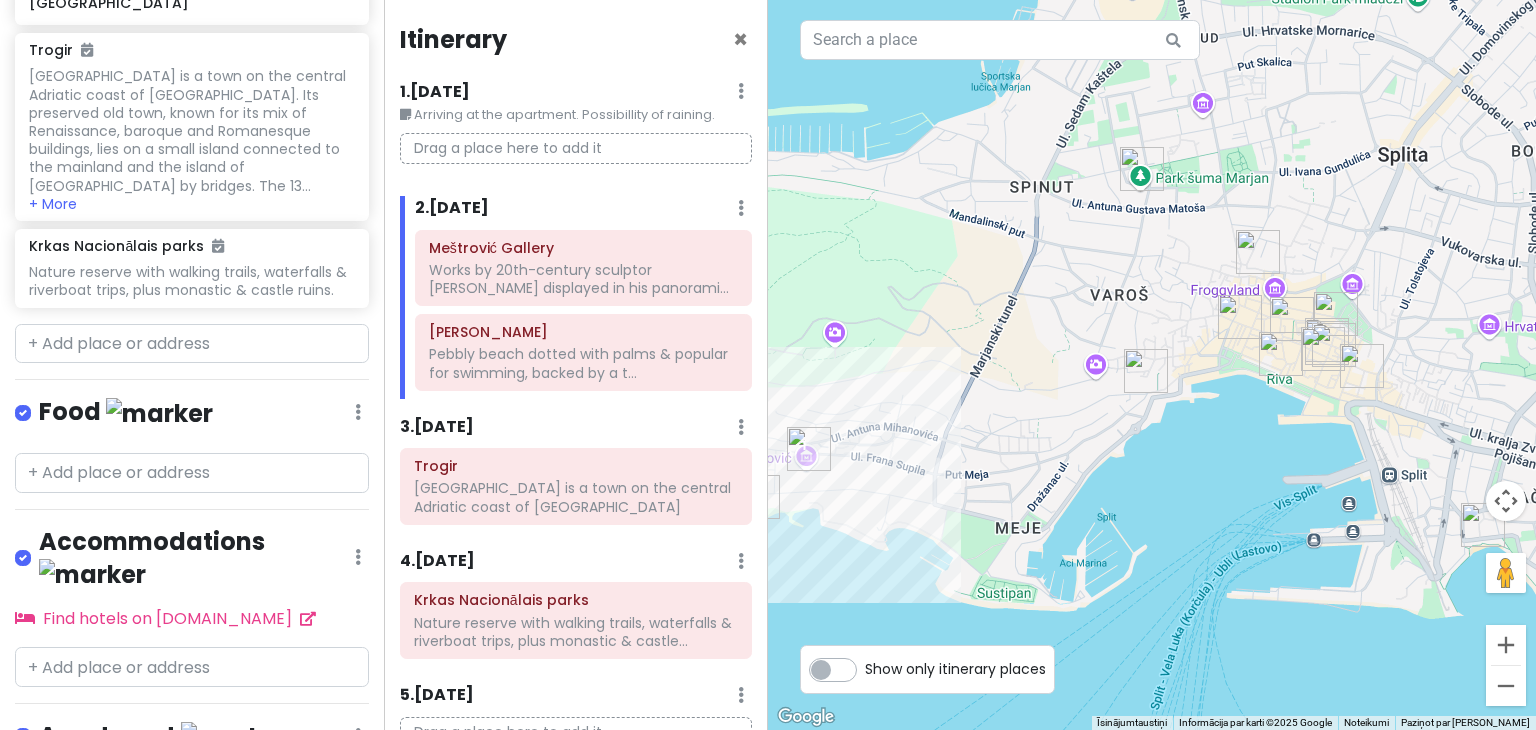 click at bounding box center [192, 797] 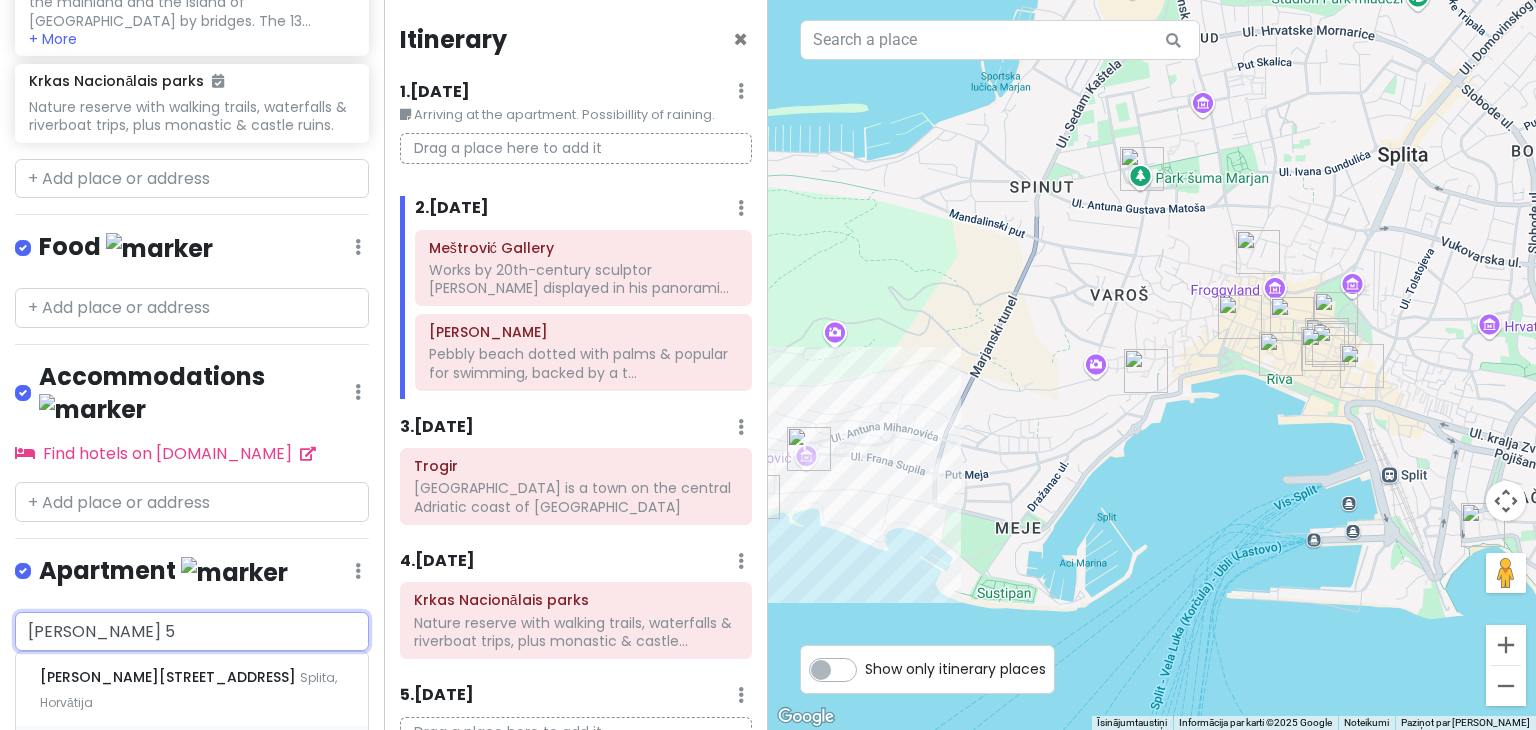 scroll, scrollTop: 2008, scrollLeft: 0, axis: vertical 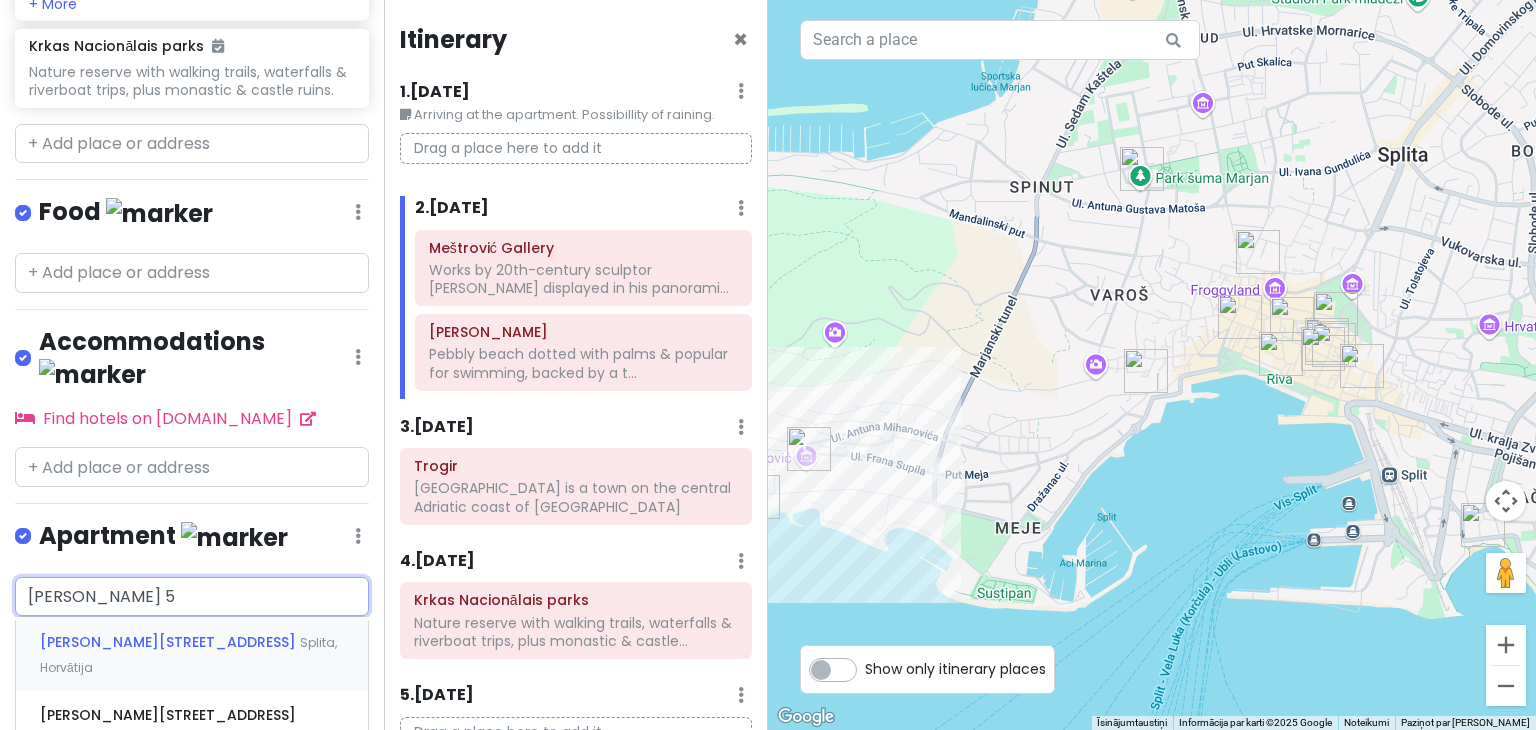 click on "Splita, Horvātija" at bounding box center (188, 655) 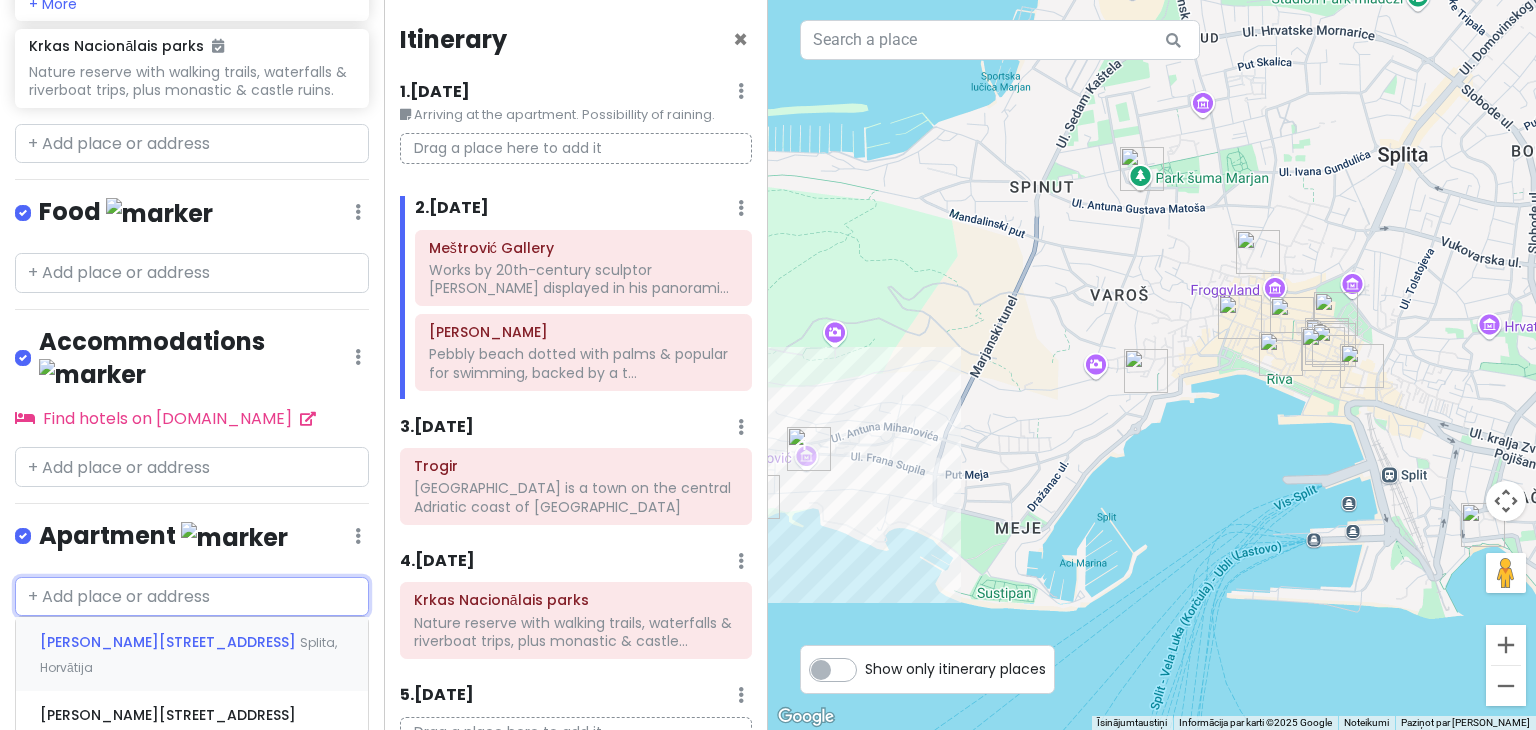 scroll, scrollTop: 1860, scrollLeft: 0, axis: vertical 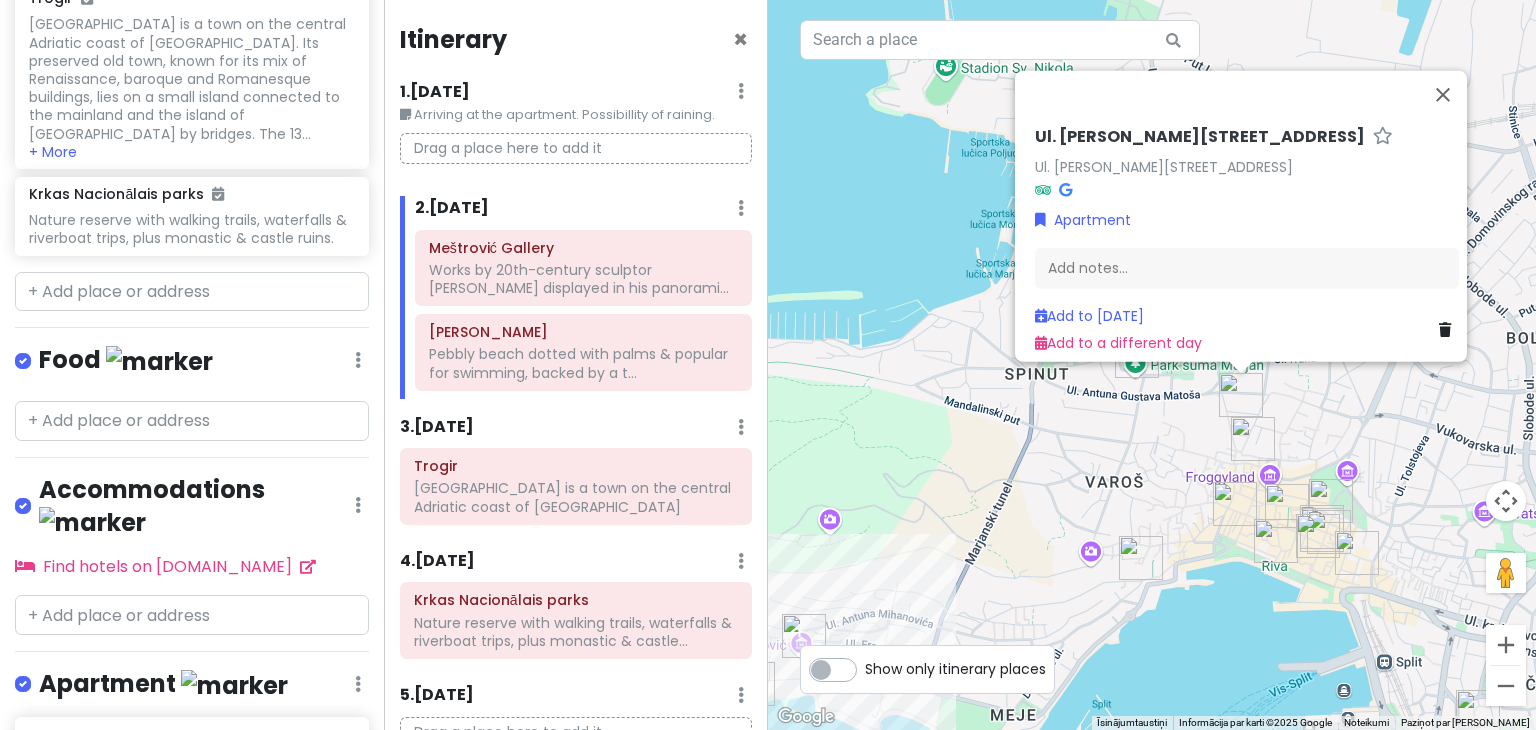 click at bounding box center (234, 685) 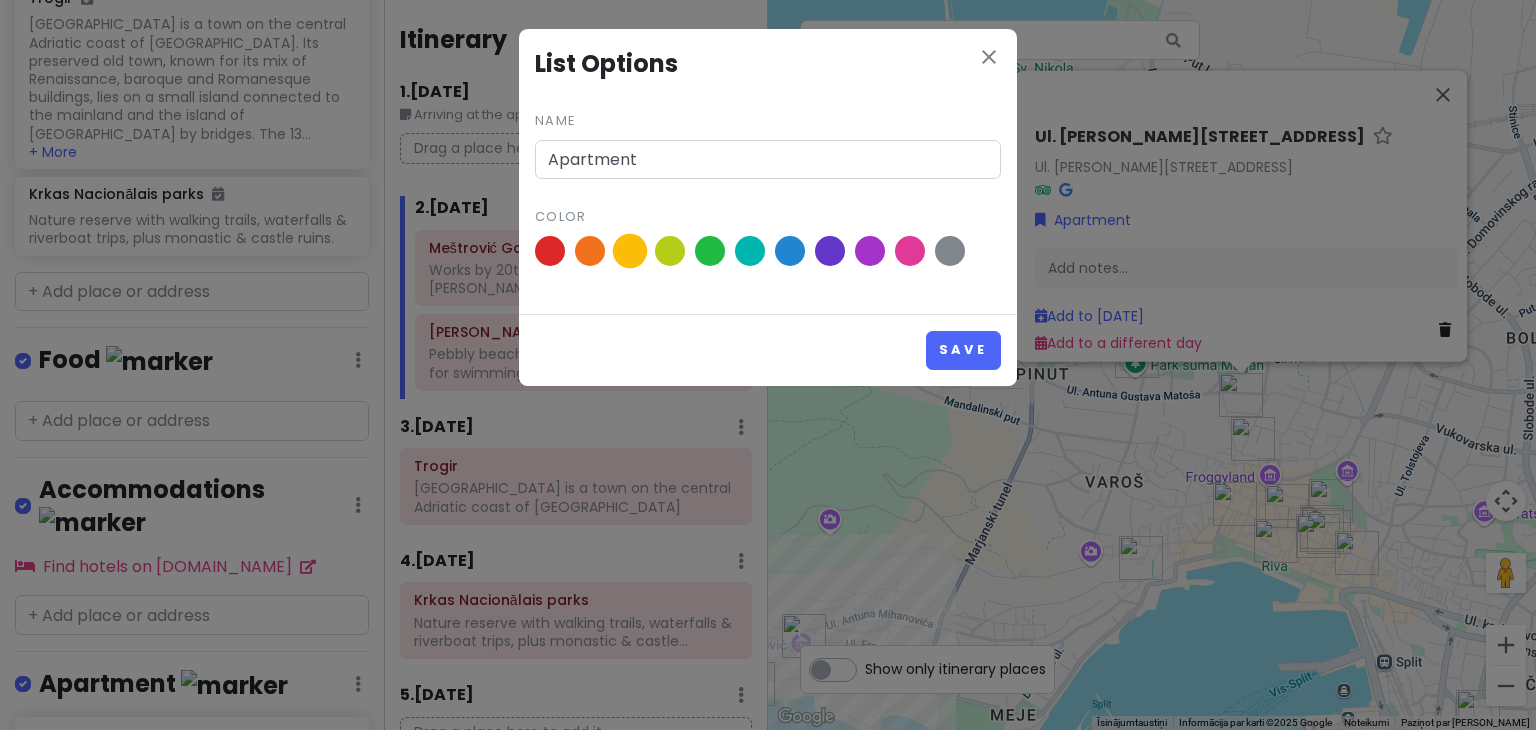 click at bounding box center [630, 251] 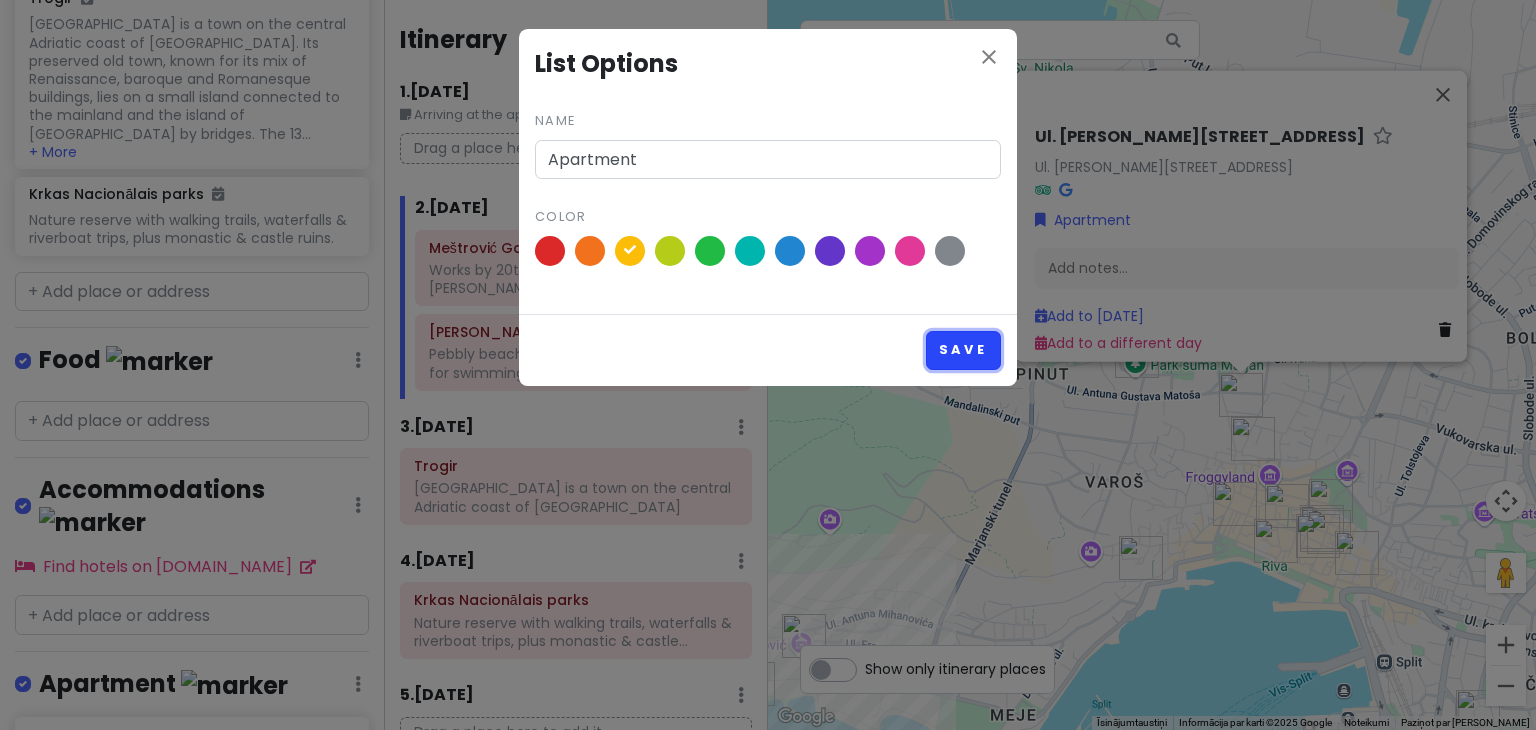 click on "Save" at bounding box center [963, 350] 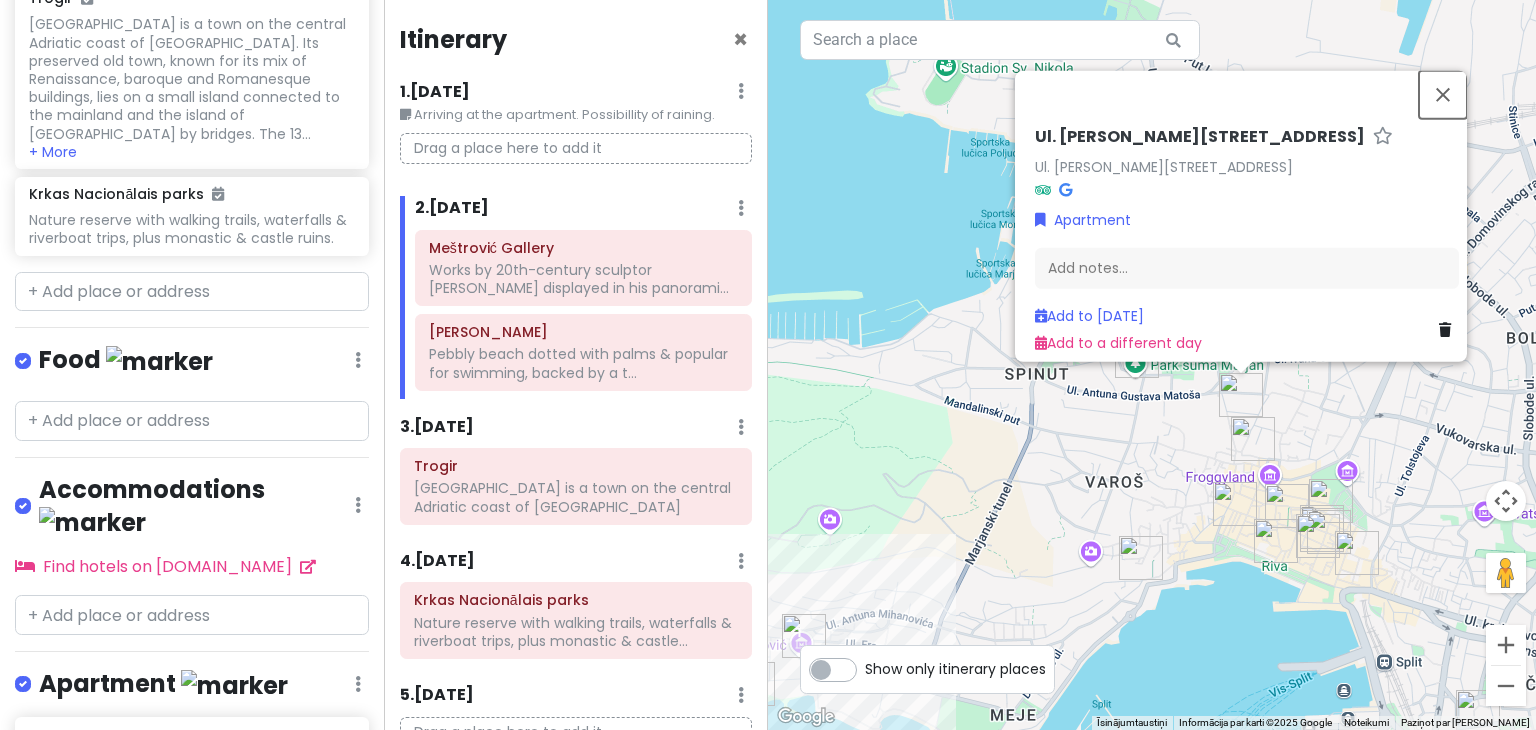 click at bounding box center [1443, 95] 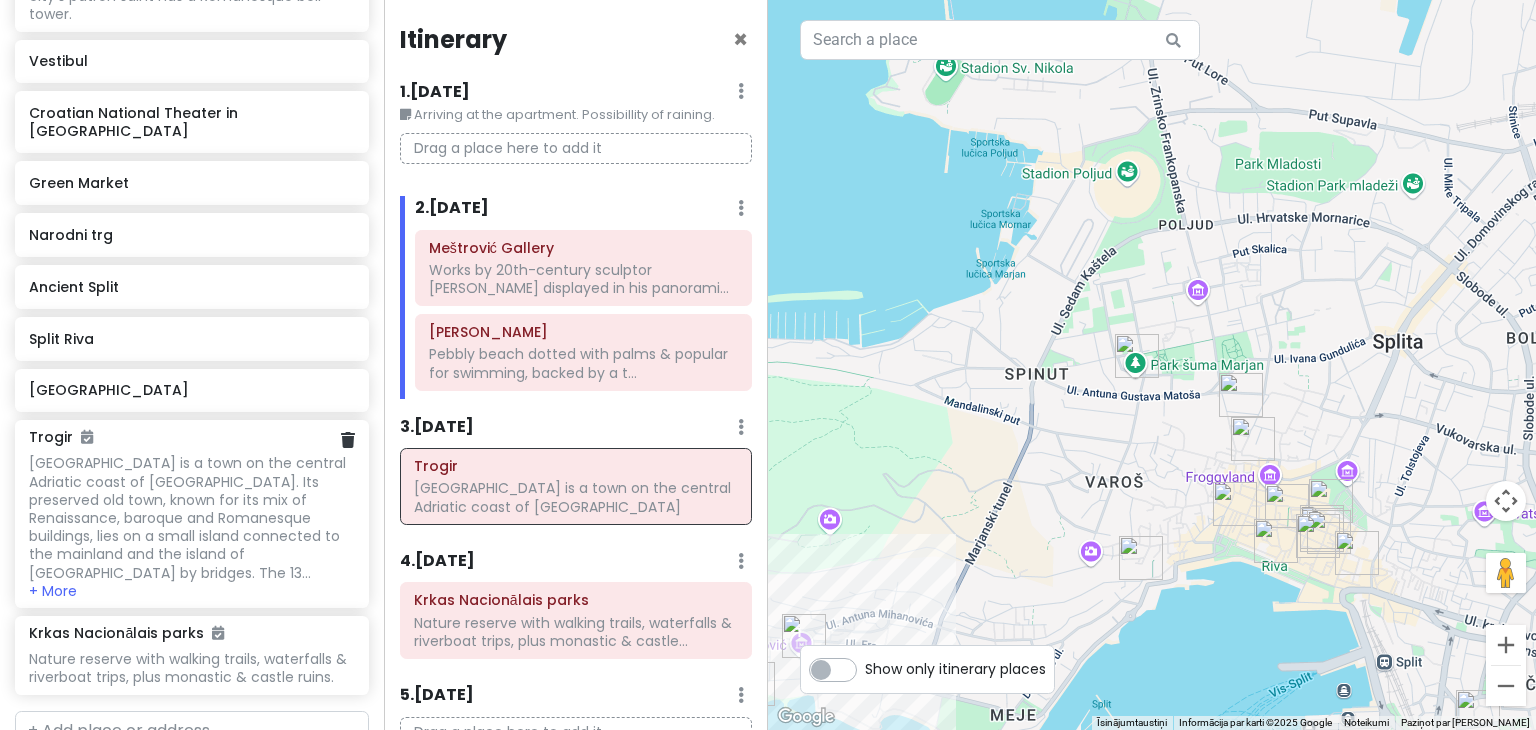 scroll, scrollTop: 1260, scrollLeft: 0, axis: vertical 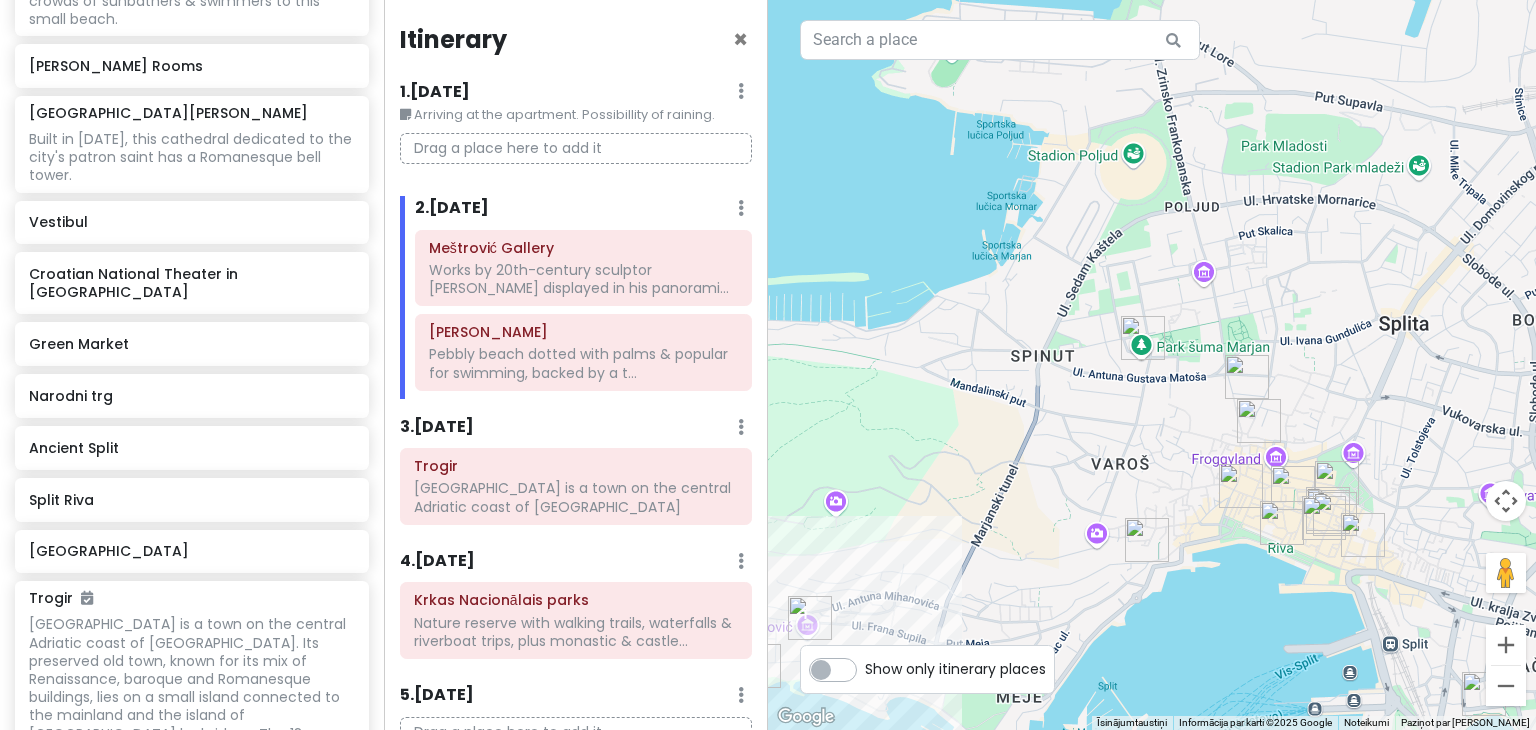 click at bounding box center [1152, 365] 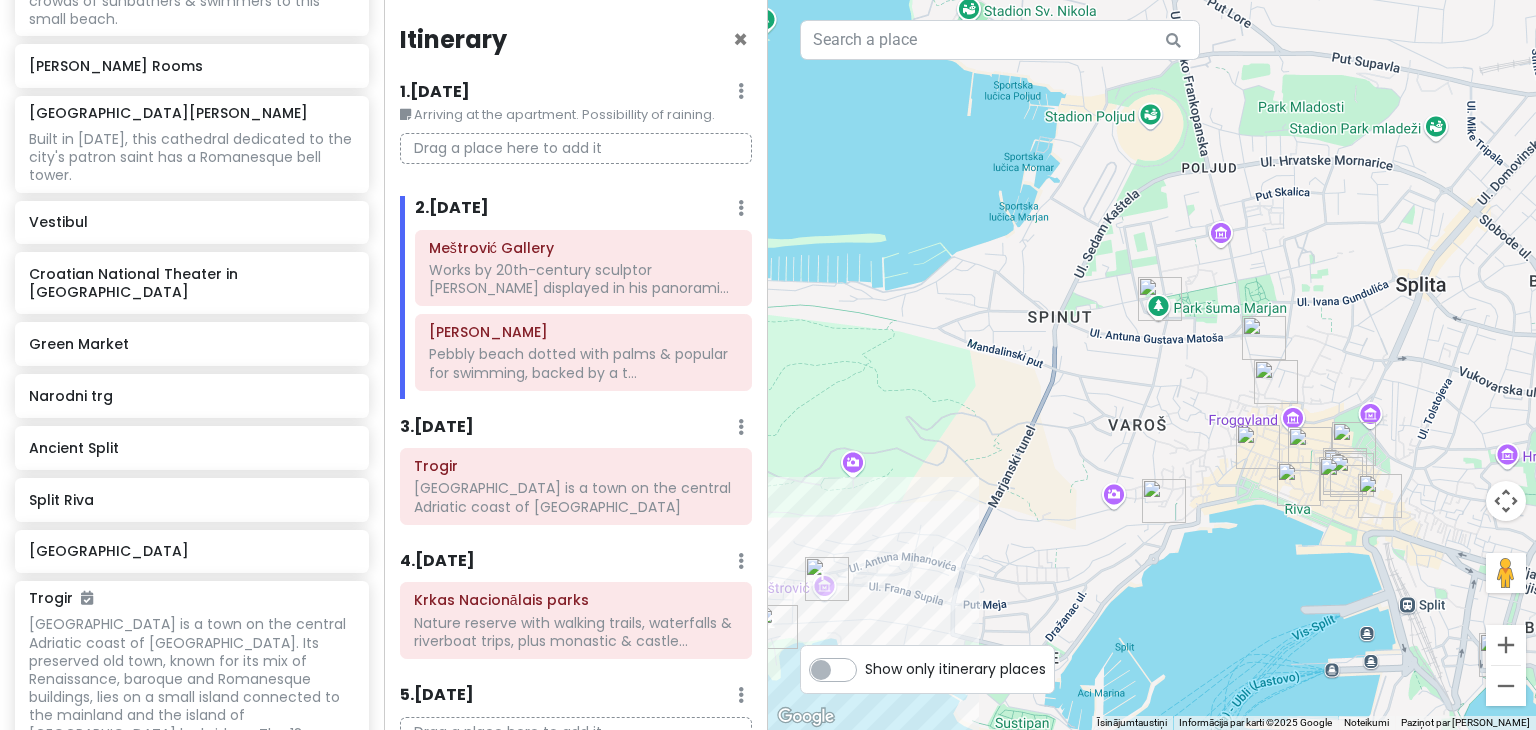 click at bounding box center (1152, 365) 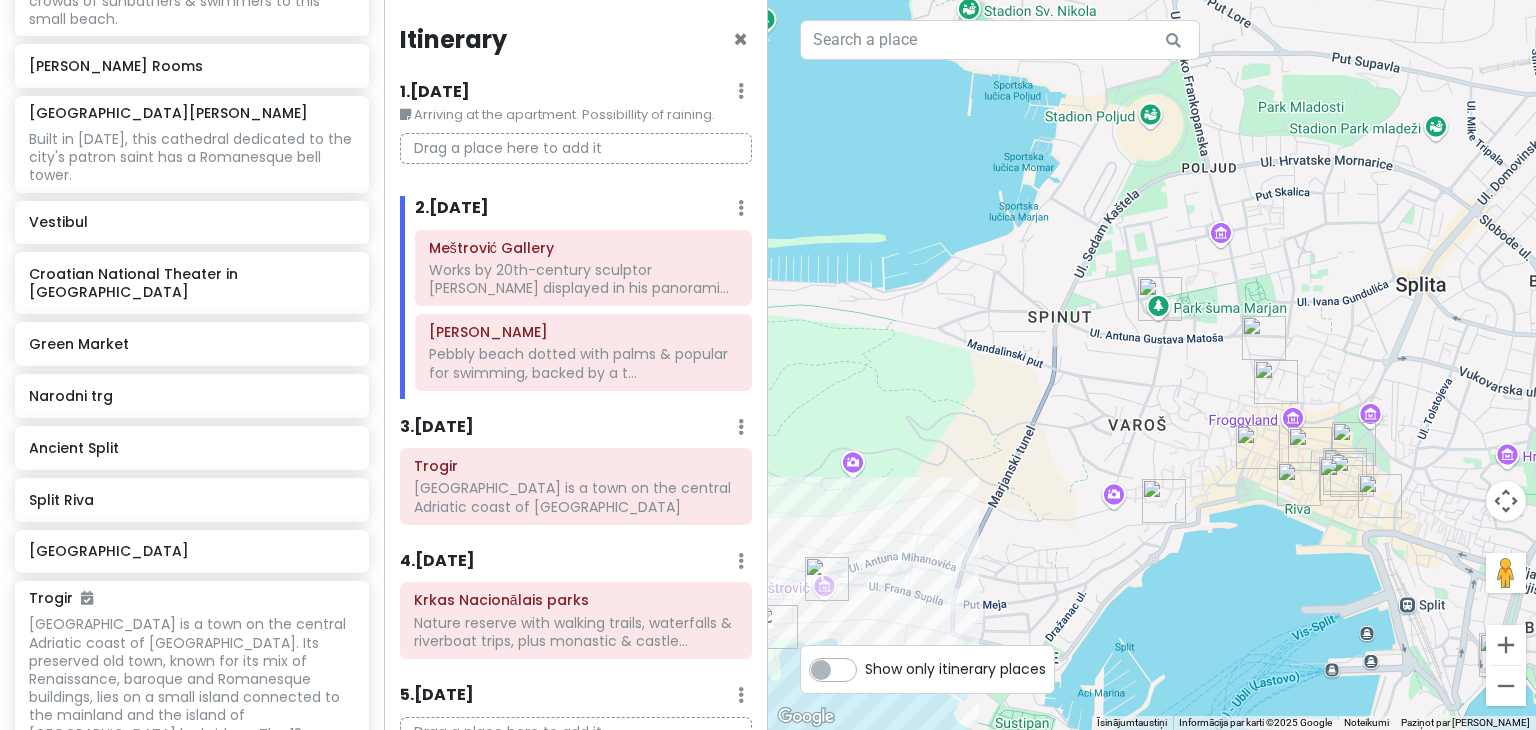 drag, startPoint x: 1382, startPoint y: 378, endPoint x: 1354, endPoint y: 304, distance: 79.12016 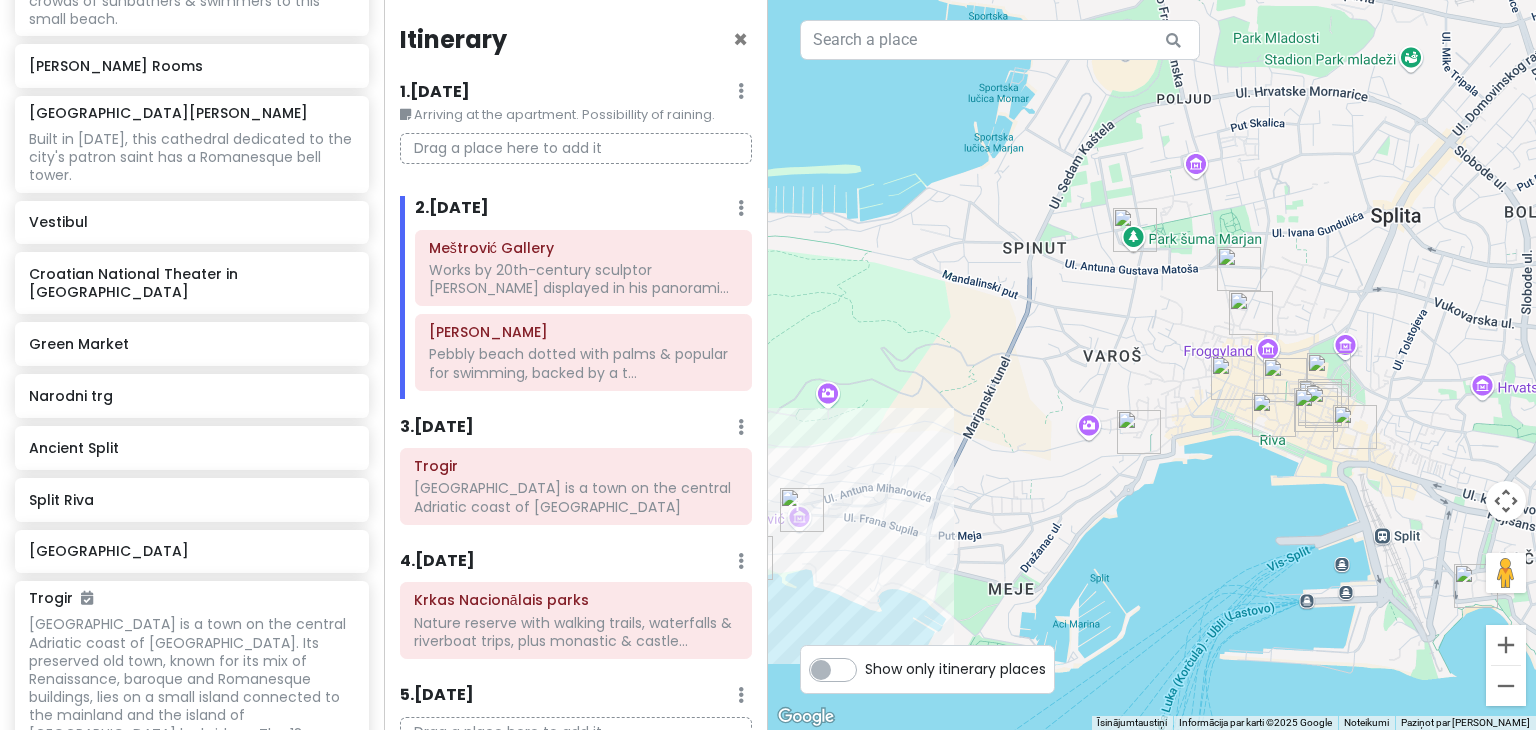 click at bounding box center [1152, 365] 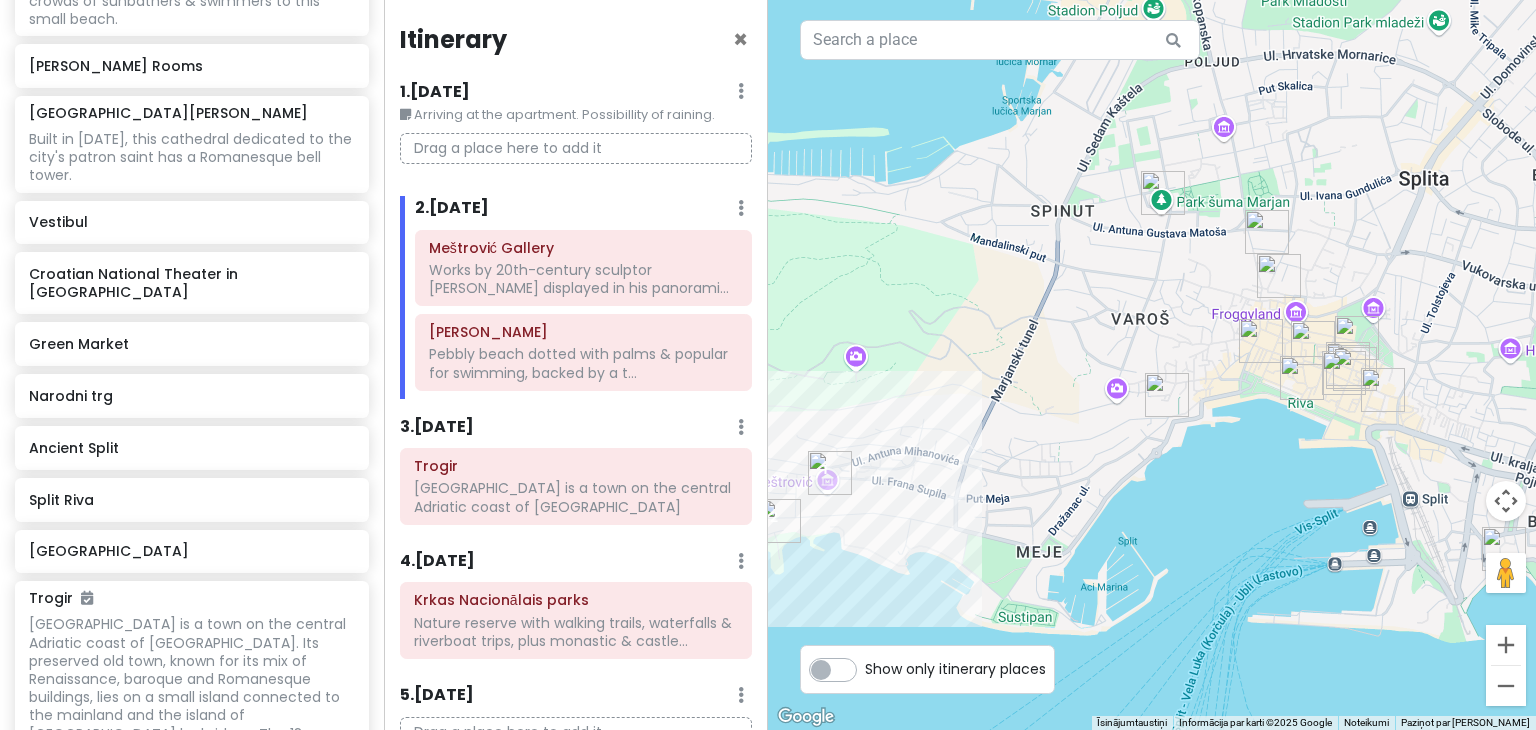 drag, startPoint x: 1354, startPoint y: 294, endPoint x: 1388, endPoint y: 277, distance: 38.013157 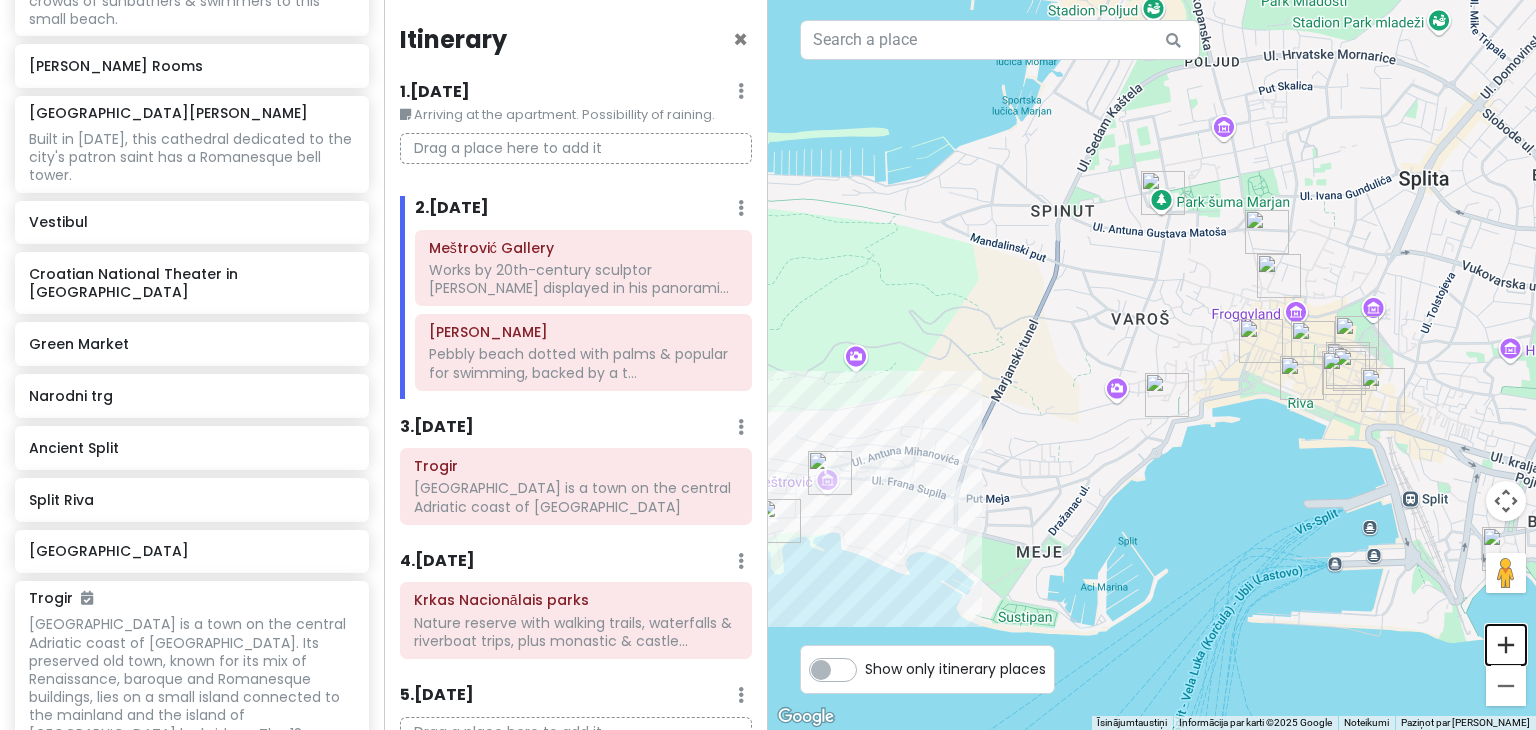 click at bounding box center [1506, 645] 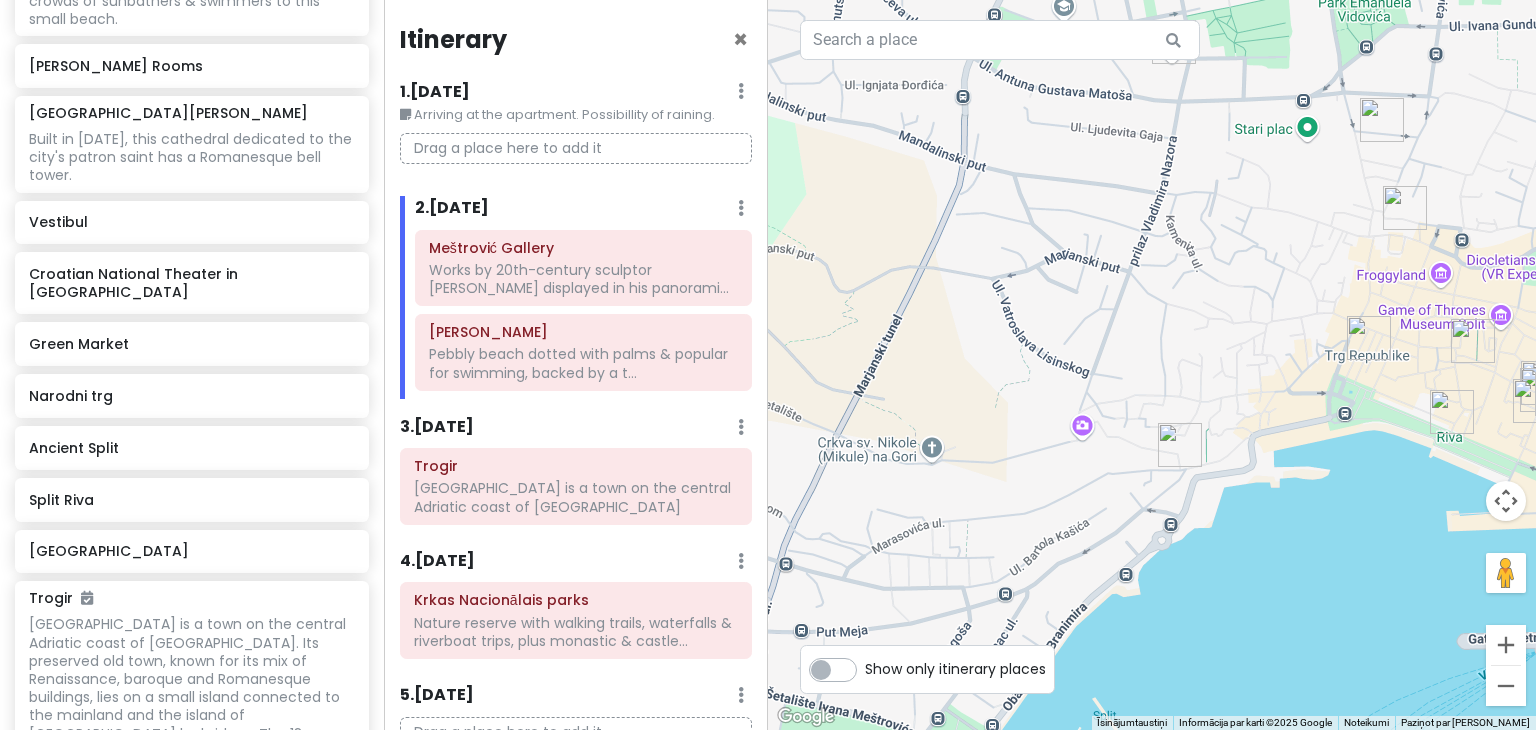 click at bounding box center [1152, 365] 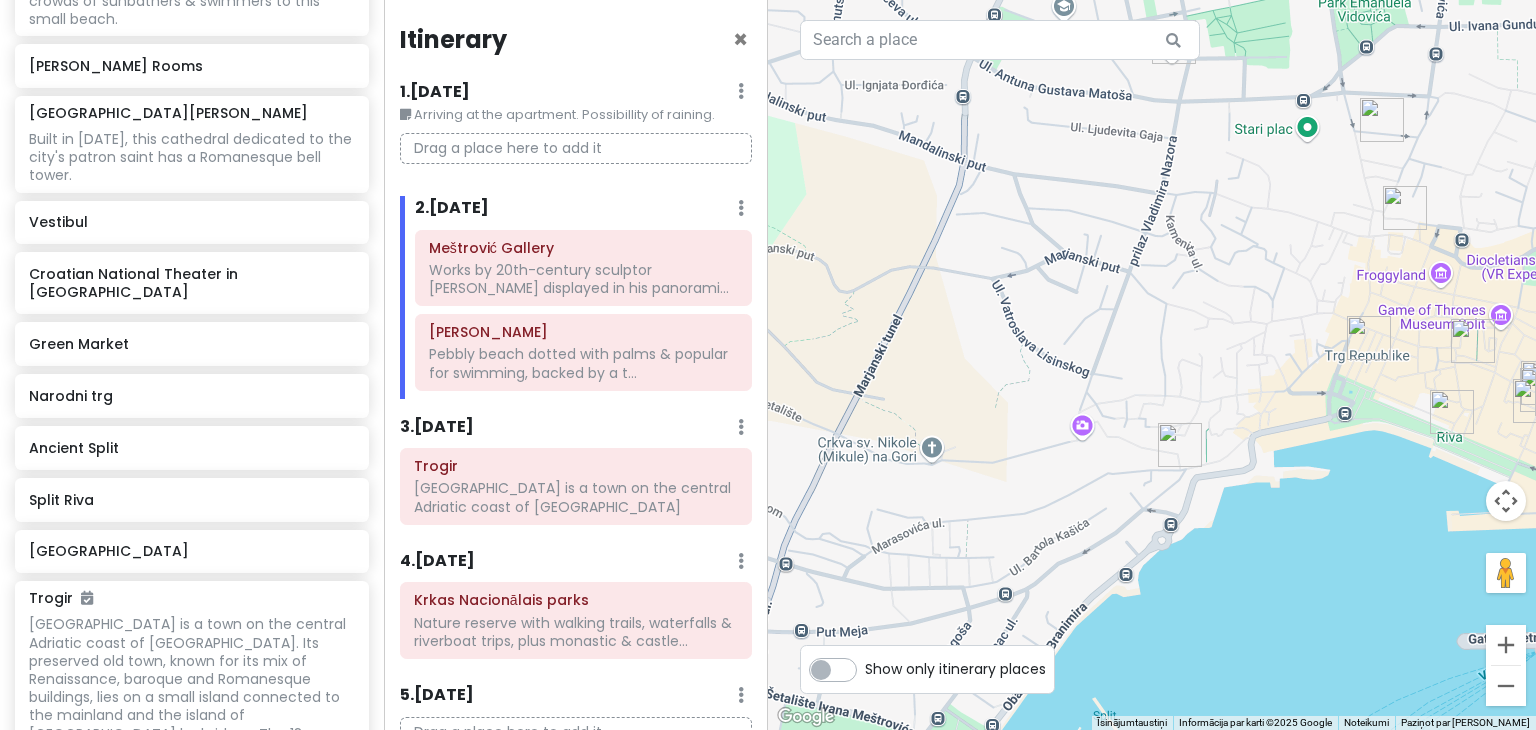 click at bounding box center (1152, 365) 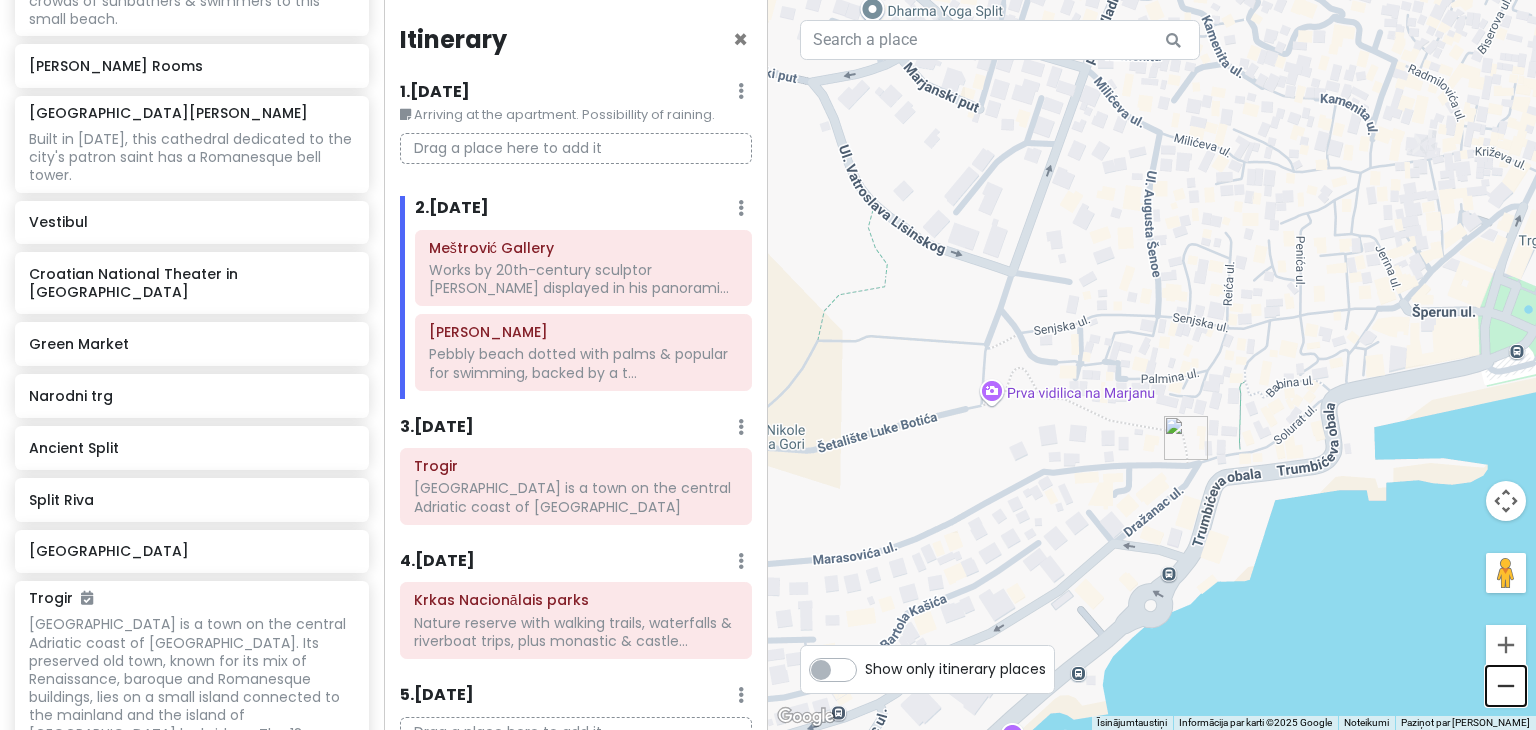 click at bounding box center [1506, 686] 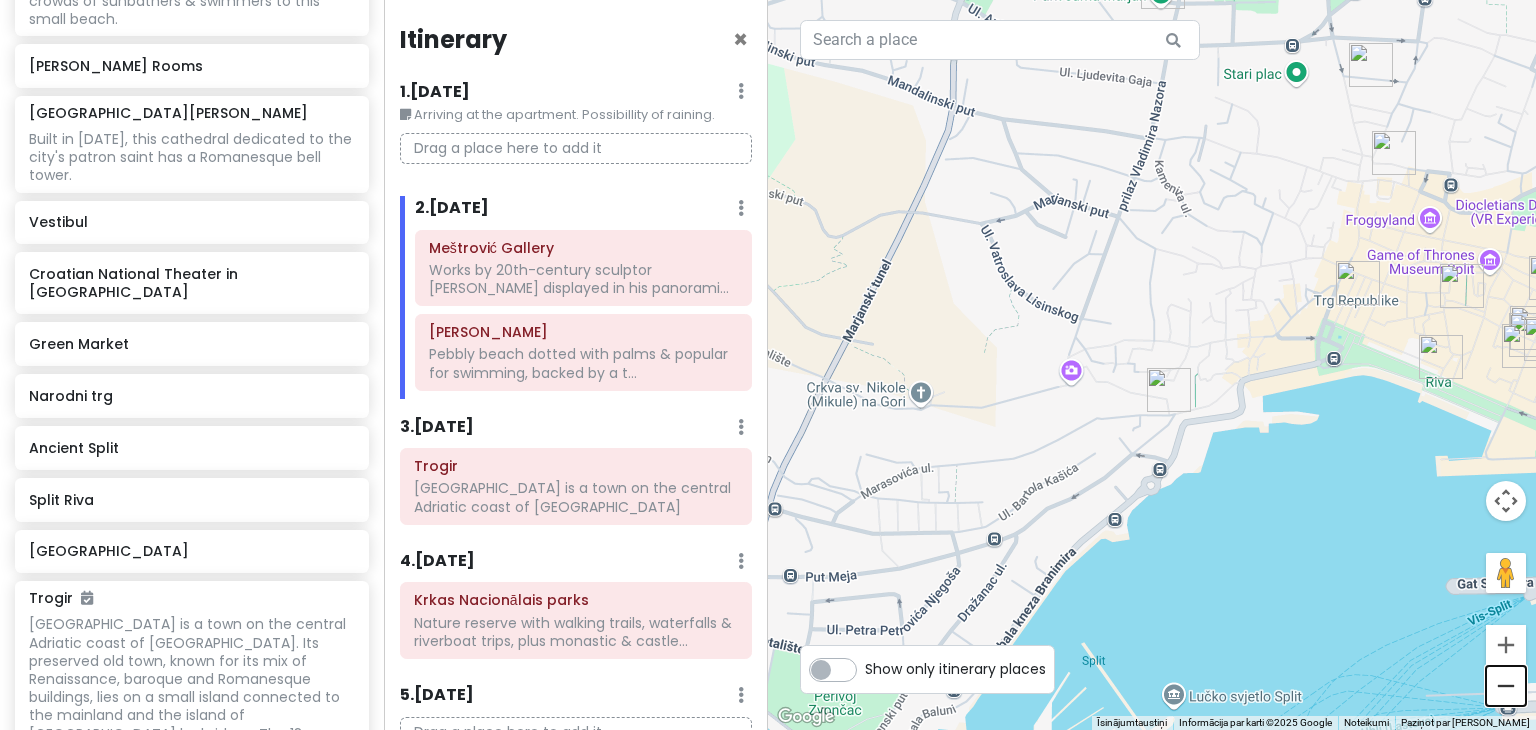 click at bounding box center [1506, 686] 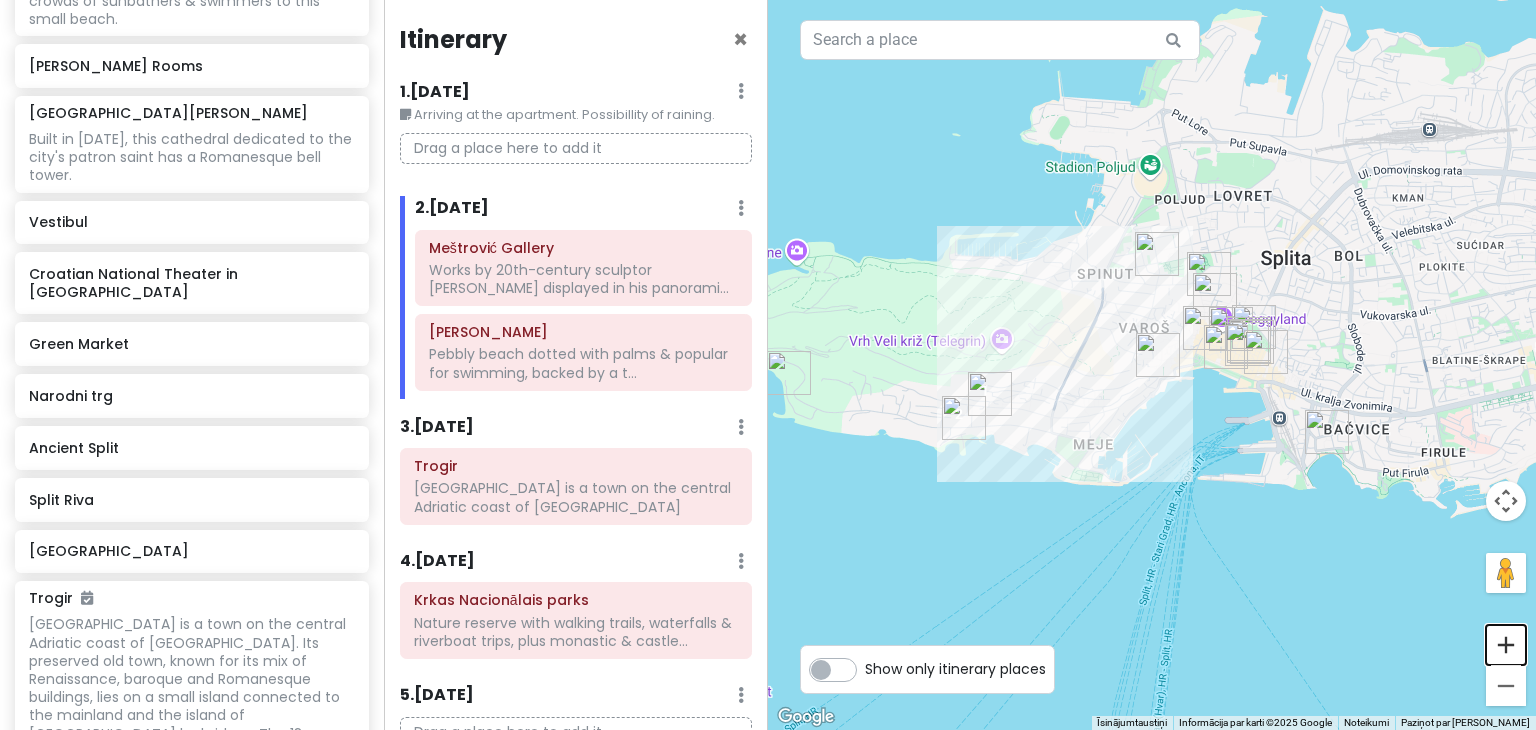 click at bounding box center (1506, 645) 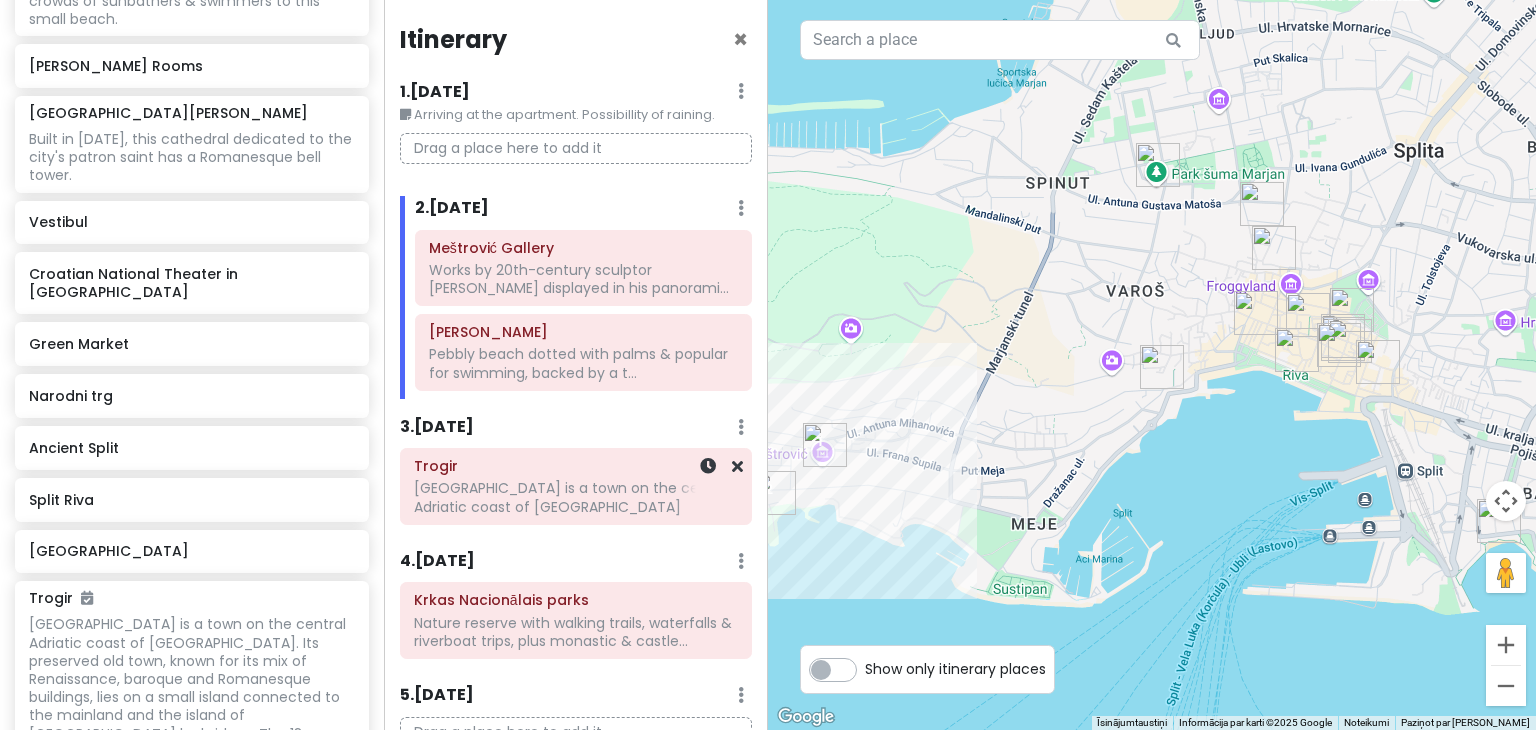 click on "Trogir Trogir is a town on the central Adriatic coast of [GEOGRAPHIC_DATA]" at bounding box center [576, 486] 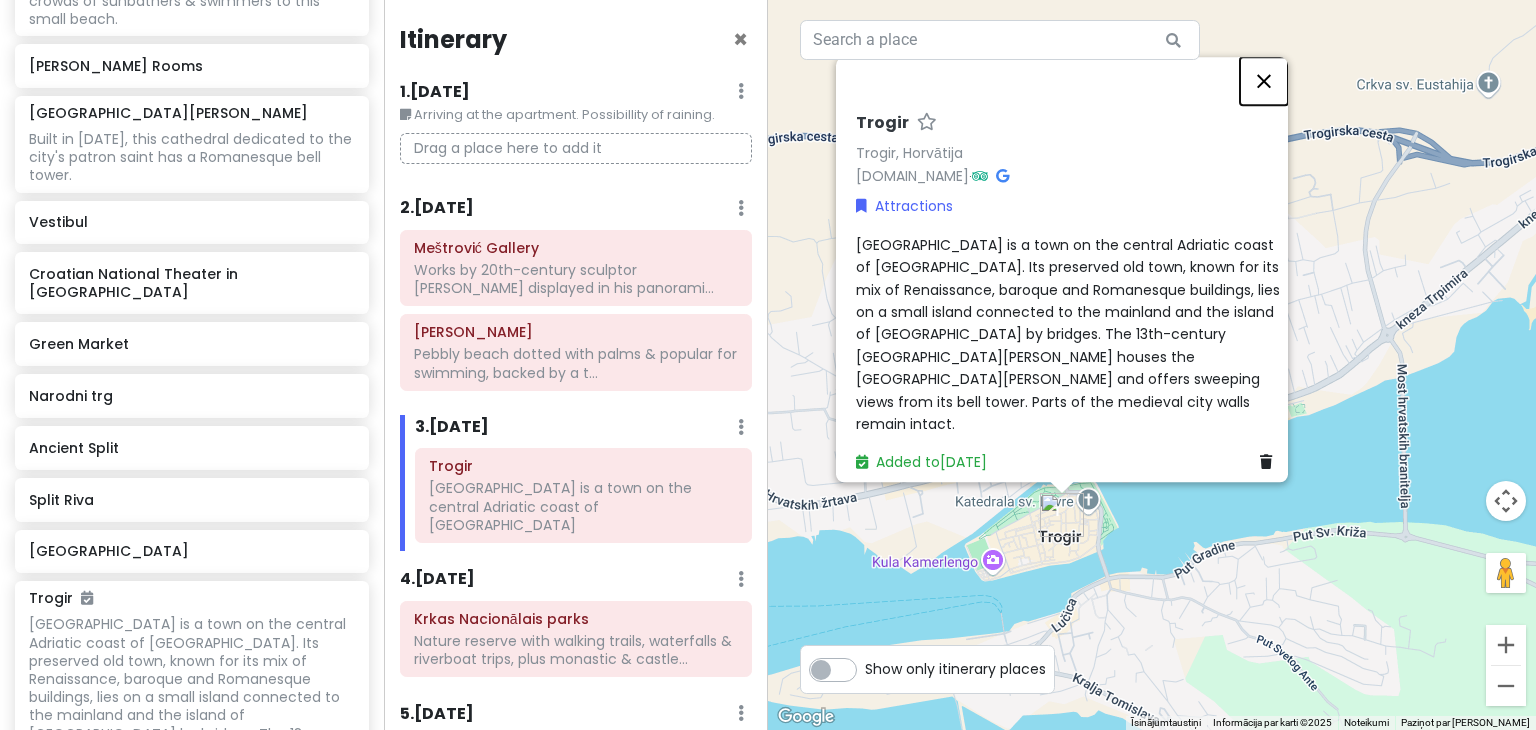 click at bounding box center (1264, 81) 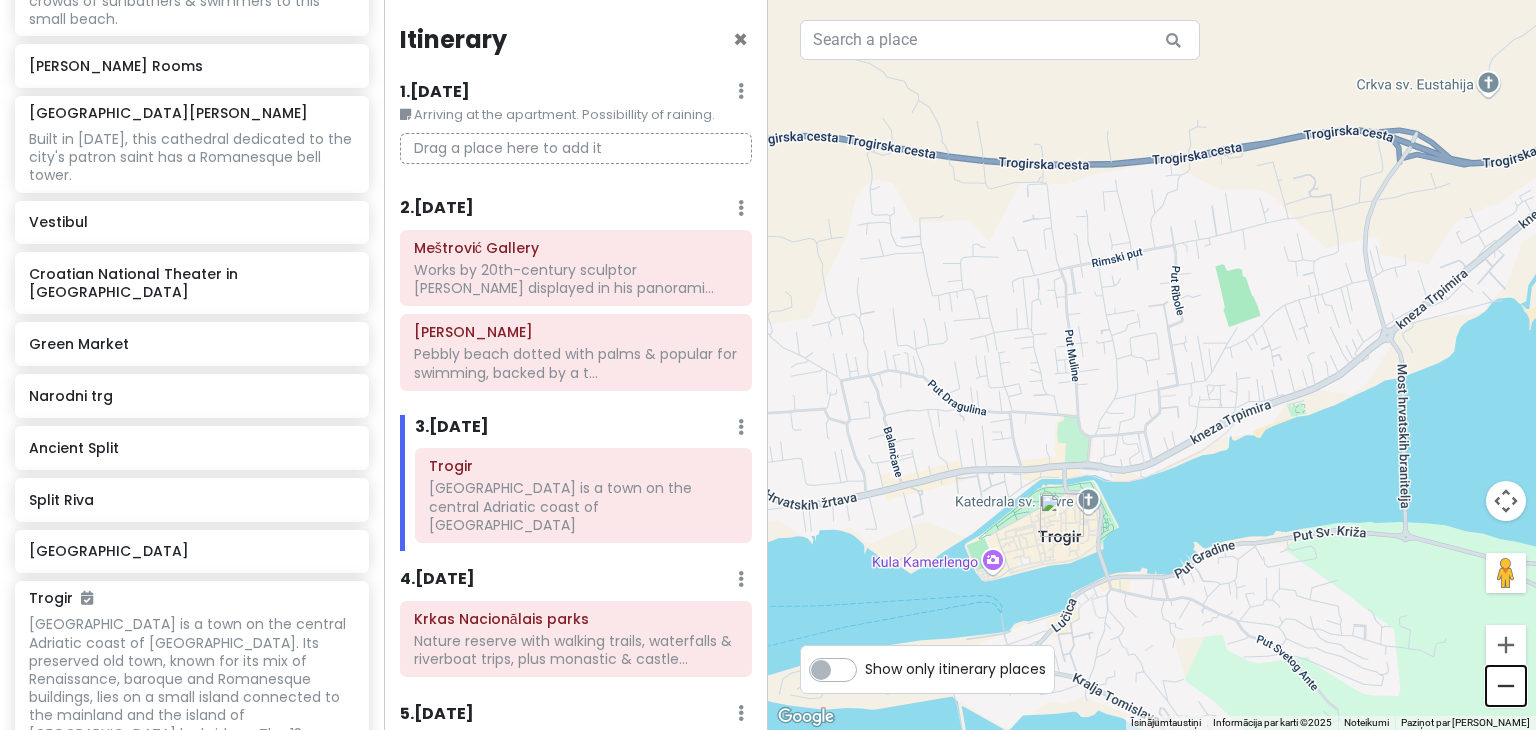 click at bounding box center (1506, 686) 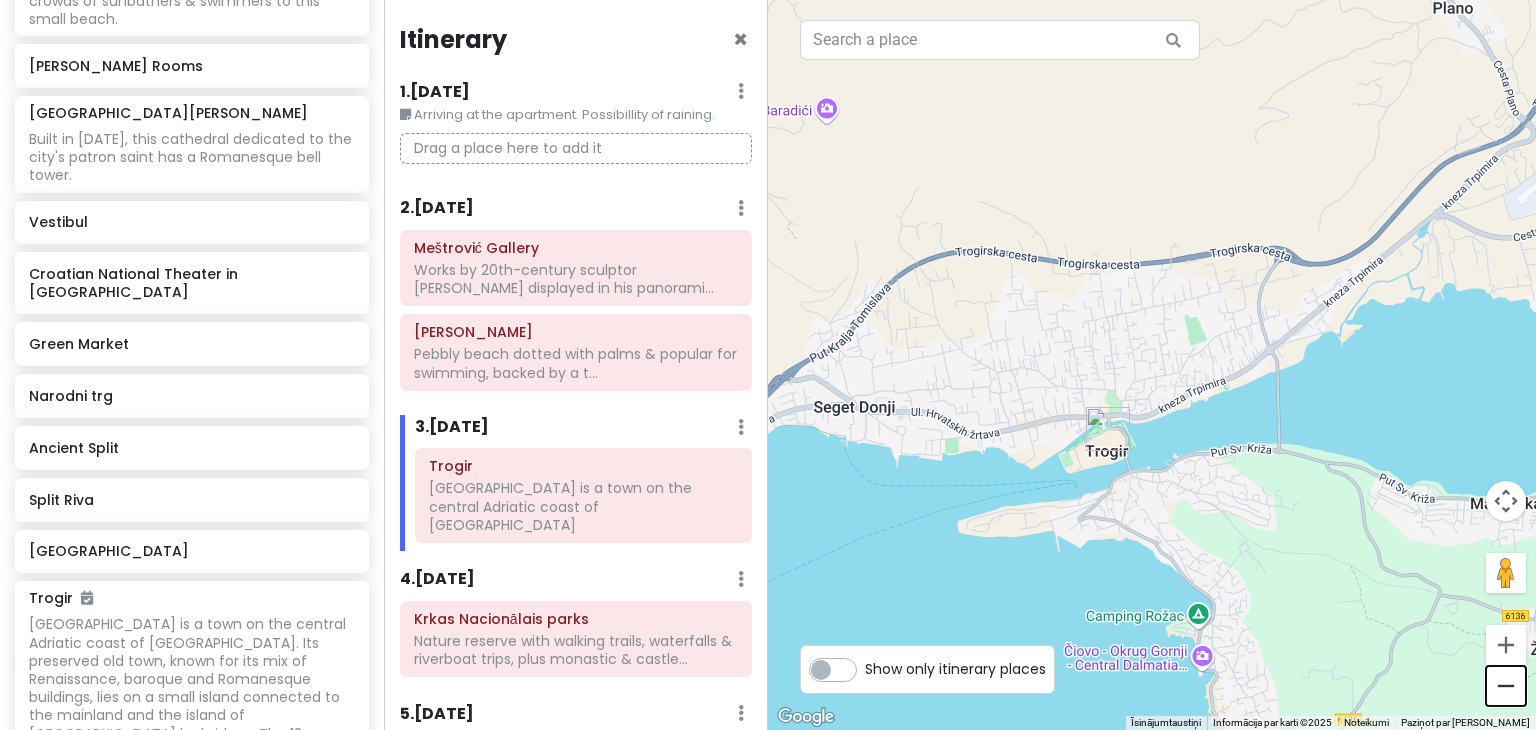 click at bounding box center [1506, 686] 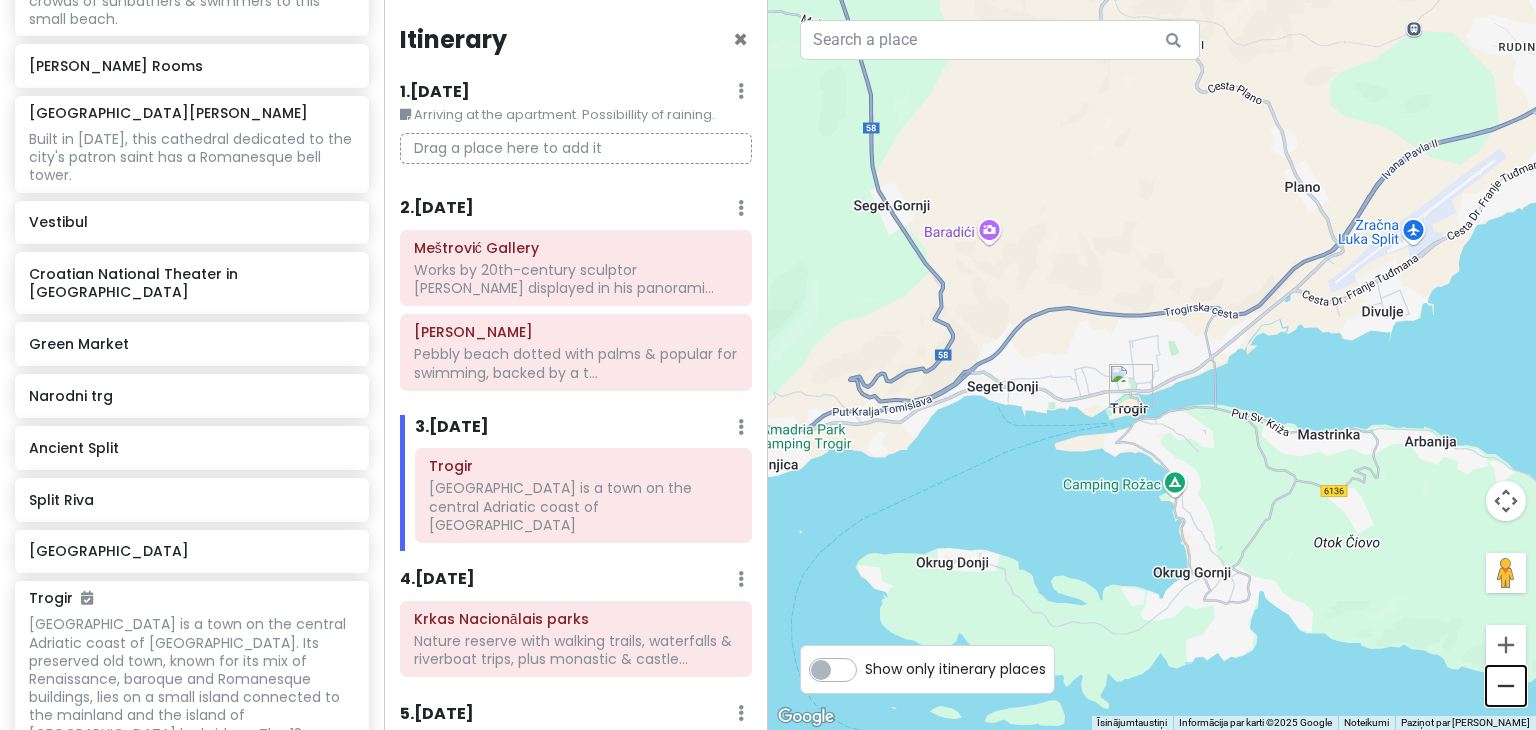 click at bounding box center (1506, 686) 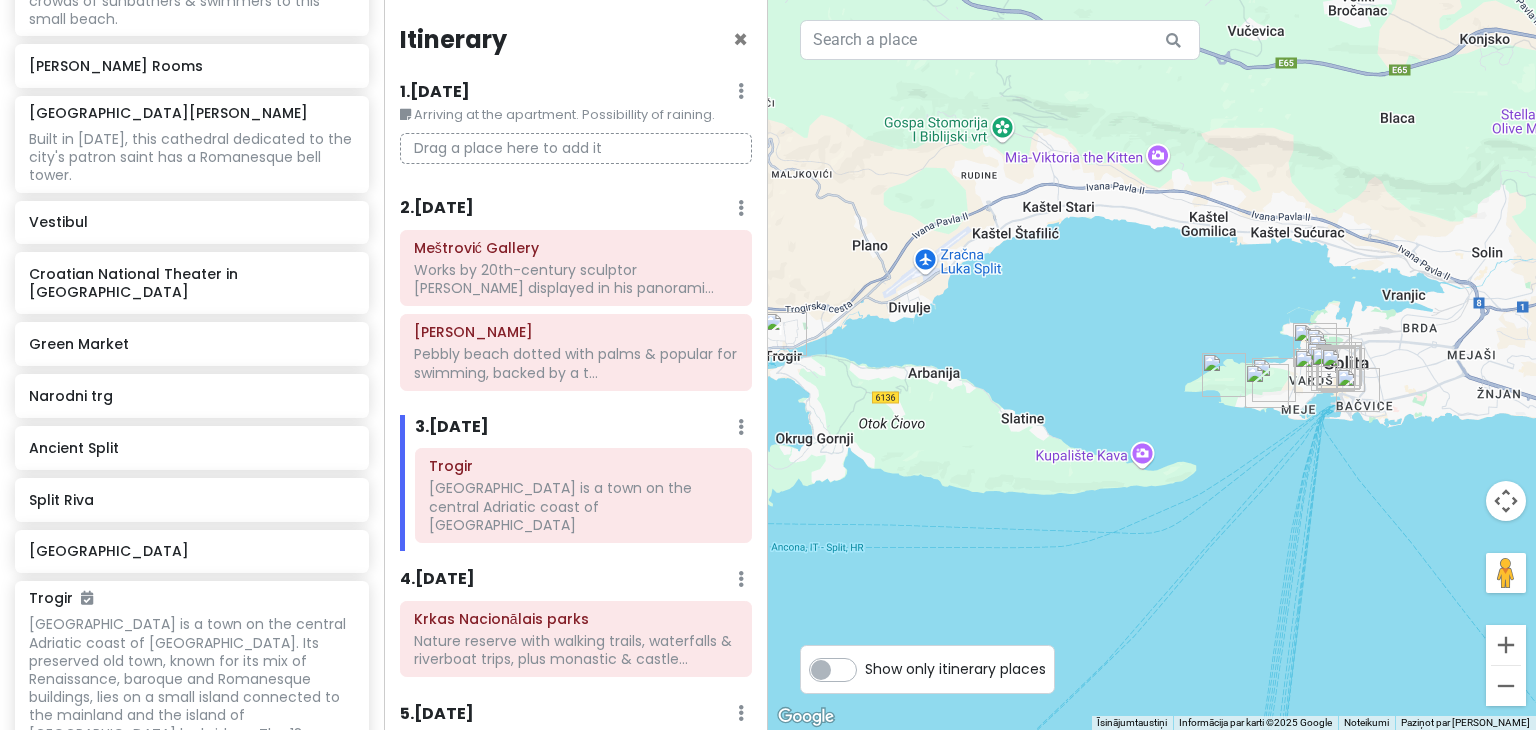 drag, startPoint x: 1416, startPoint y: 453, endPoint x: 1059, endPoint y: 422, distance: 358.3434 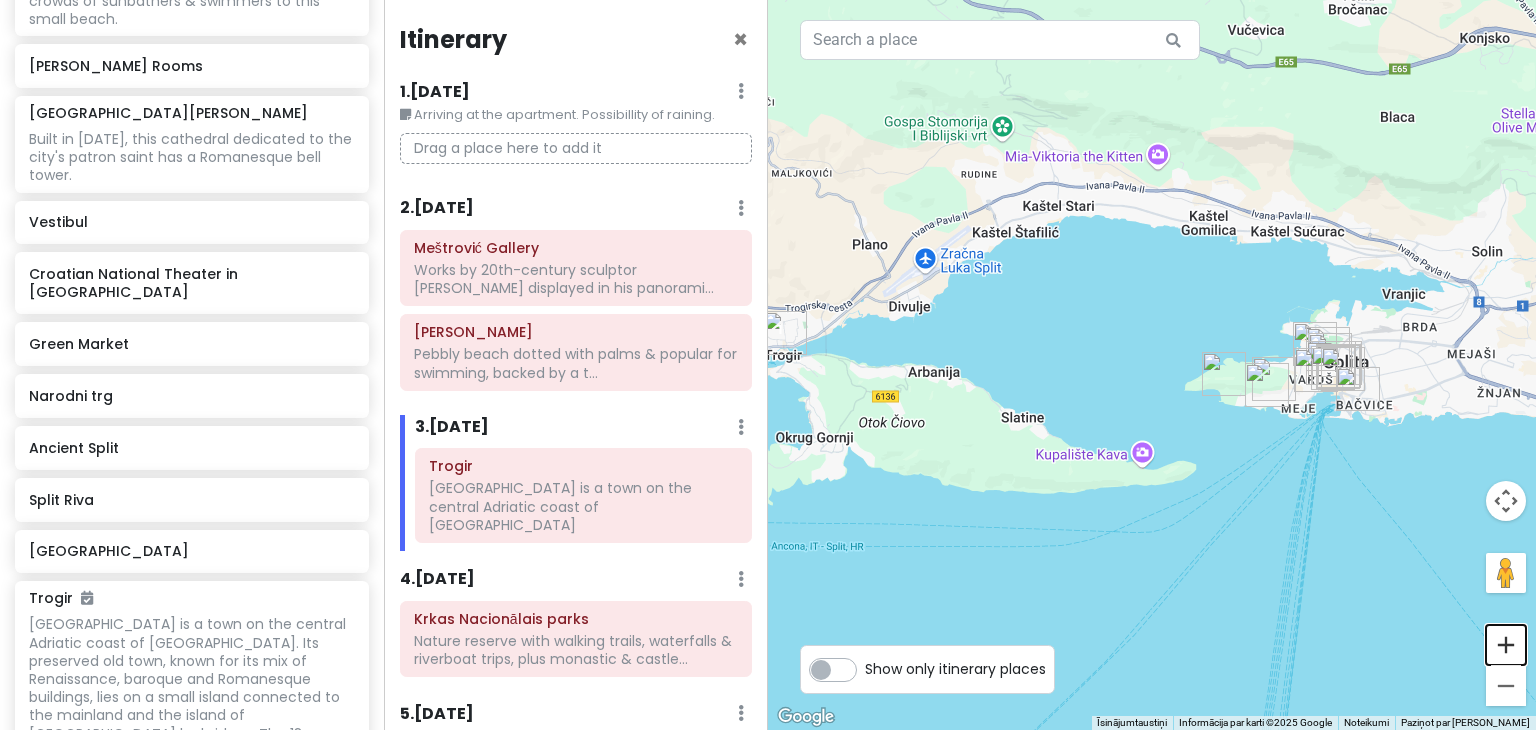 click at bounding box center [1506, 645] 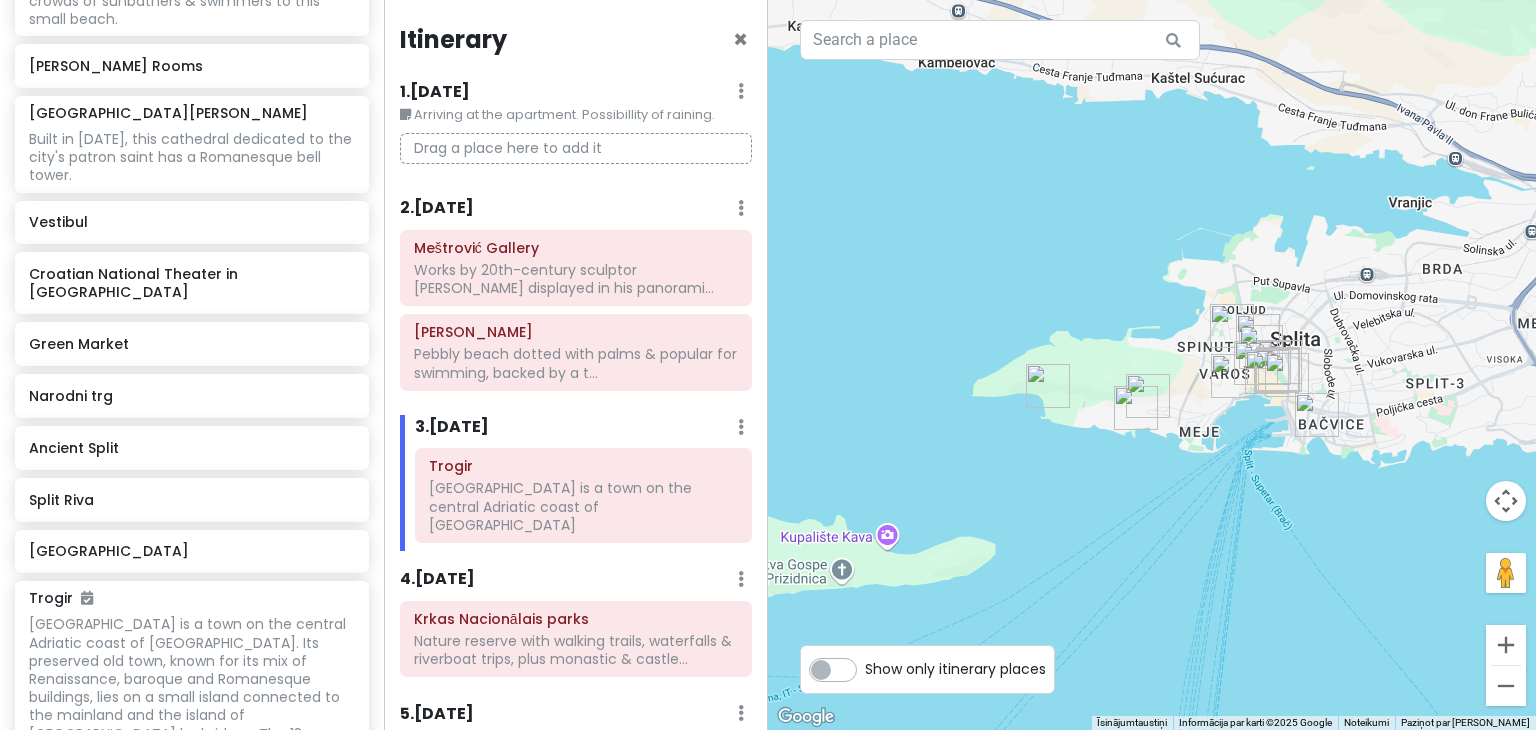 drag, startPoint x: 1368, startPoint y: 477, endPoint x: 1119, endPoint y: 456, distance: 249.88397 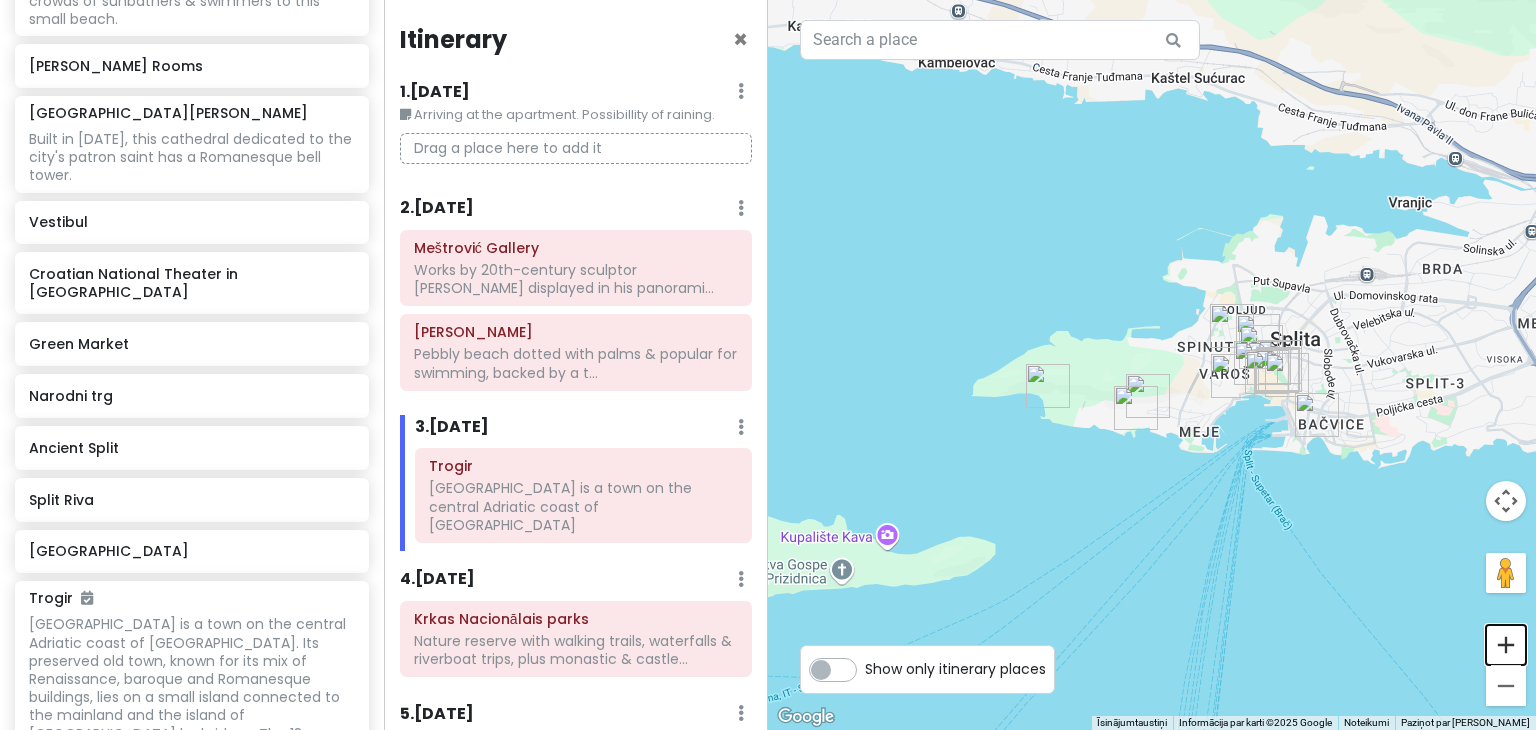 click at bounding box center [1506, 645] 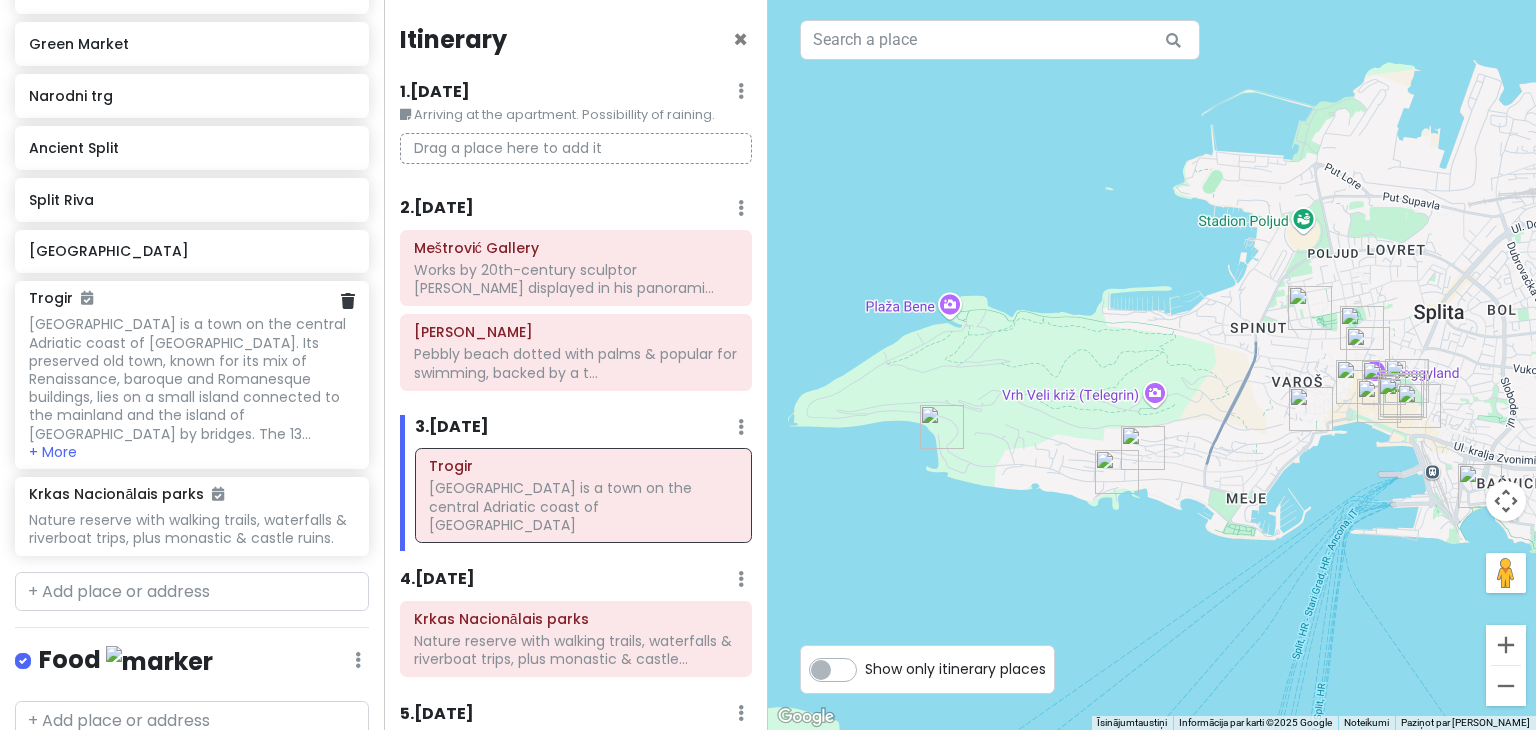 scroll, scrollTop: 1360, scrollLeft: 0, axis: vertical 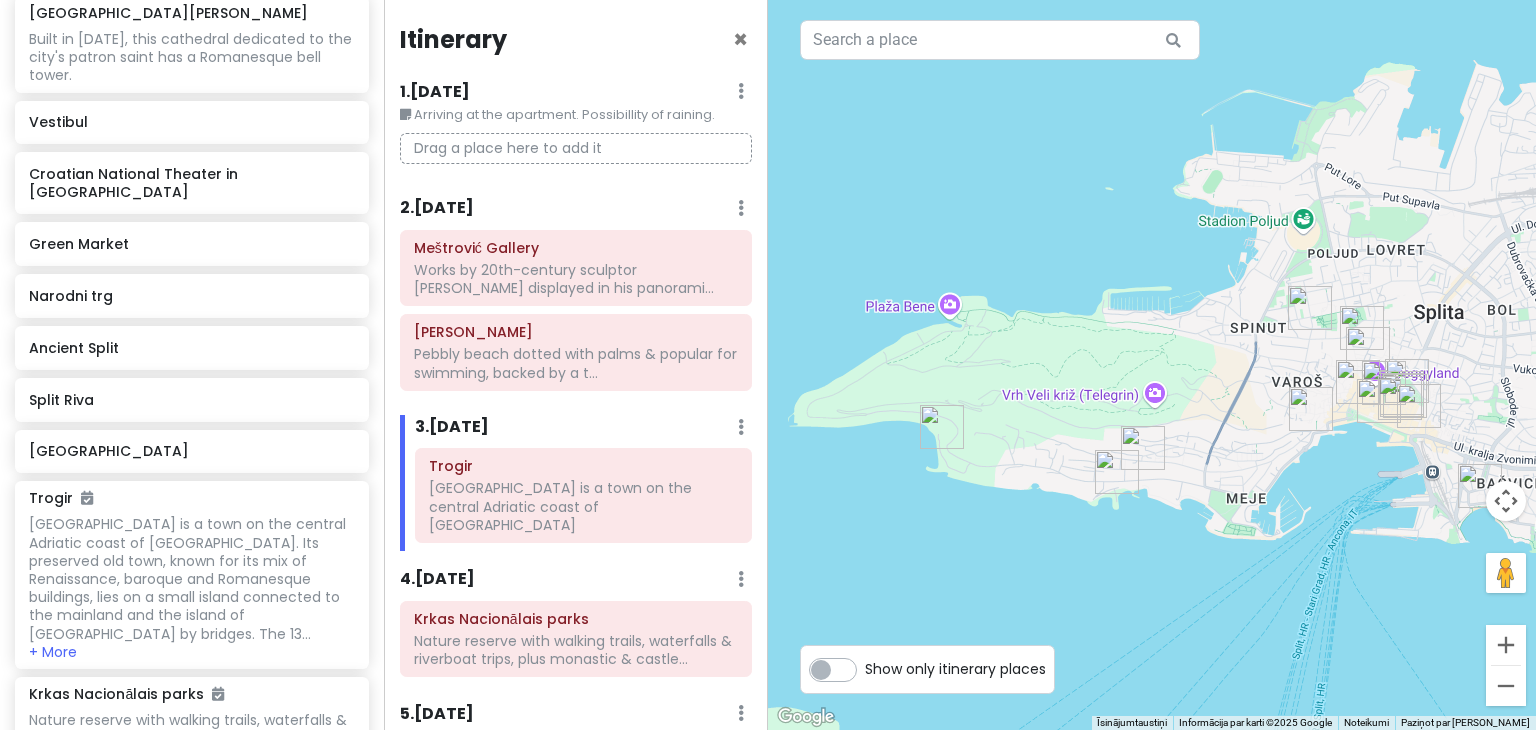 click at bounding box center [1152, 365] 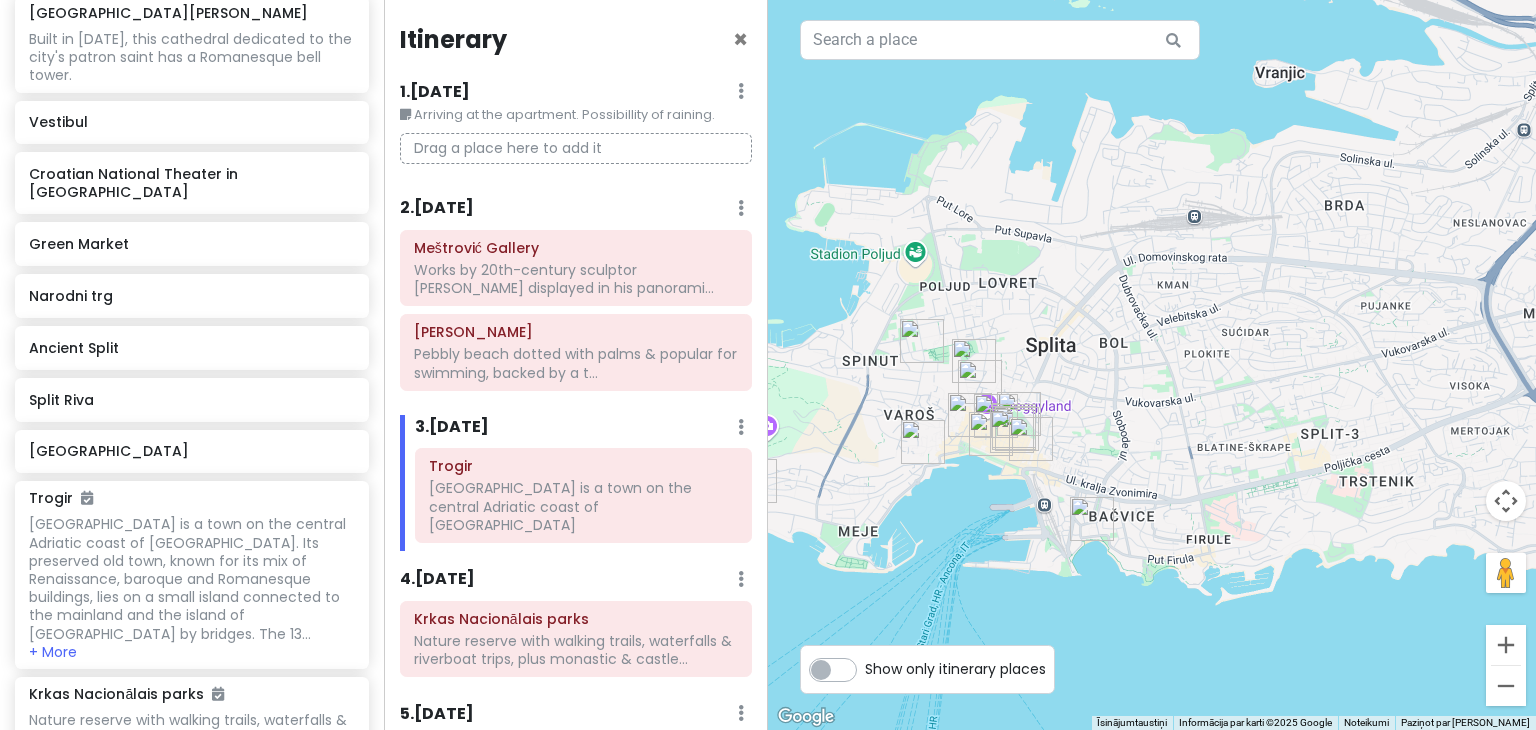 drag, startPoint x: 1346, startPoint y: 502, endPoint x: 956, endPoint y: 537, distance: 391.56735 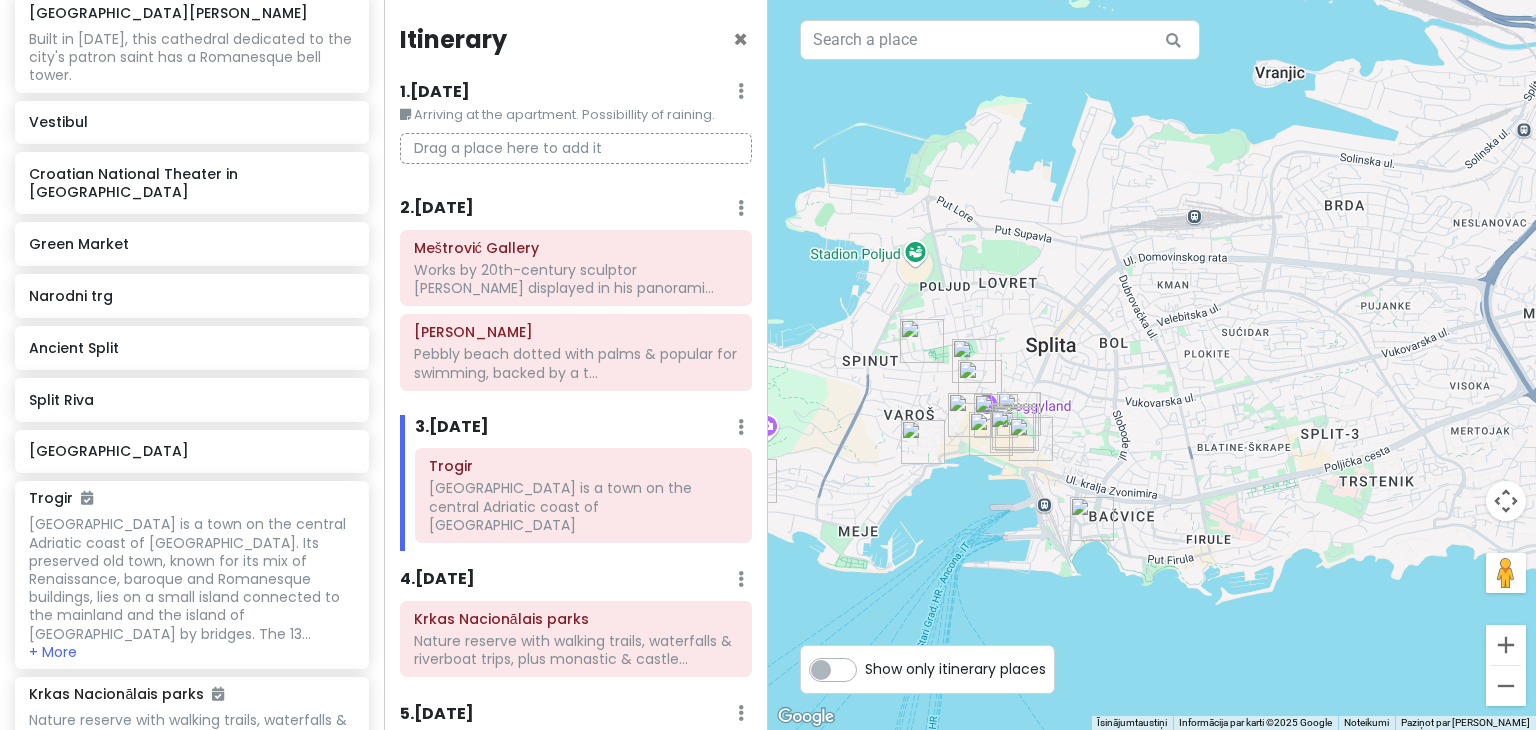 click at bounding box center (1152, 365) 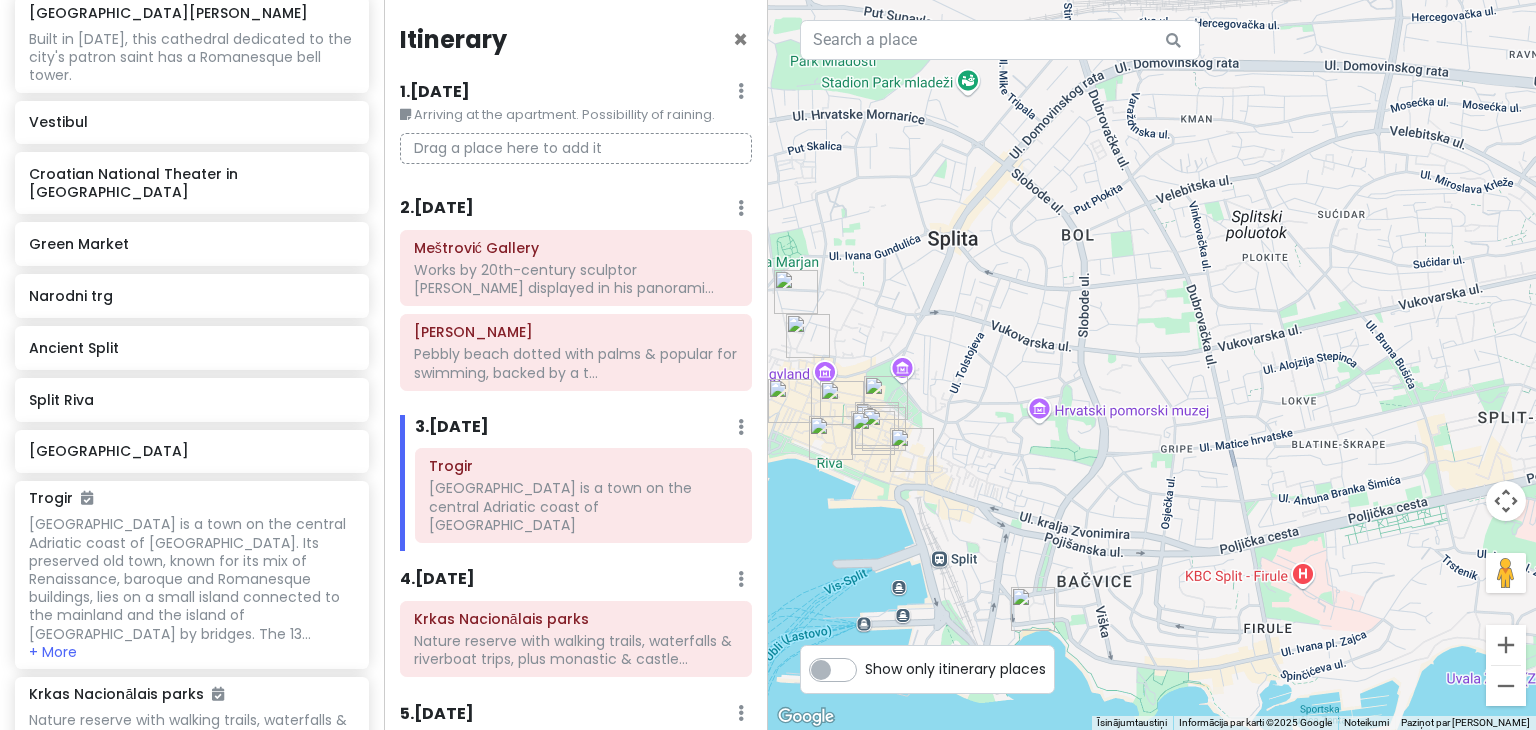 click at bounding box center [1152, 365] 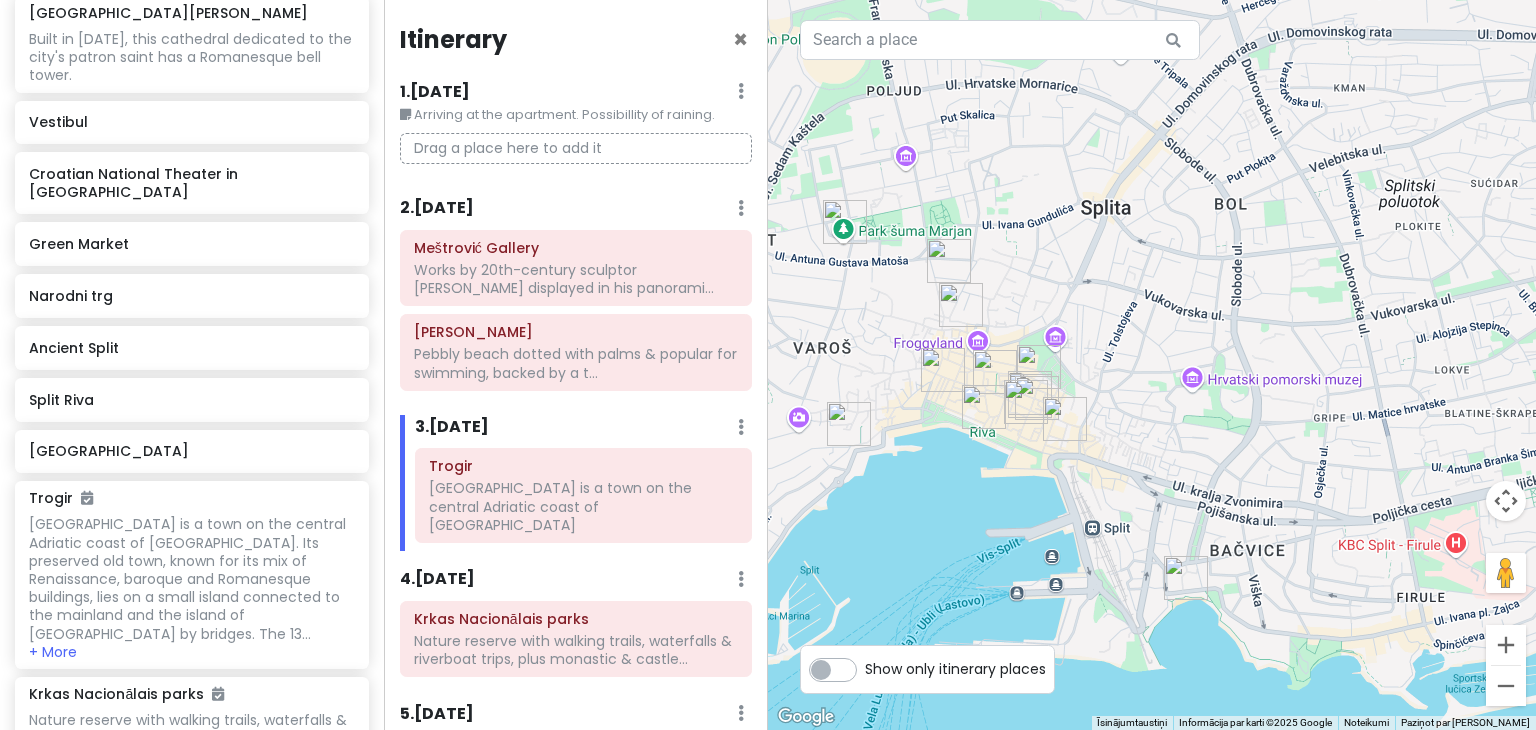 drag, startPoint x: 1160, startPoint y: 290, endPoint x: 1142, endPoint y: 261, distance: 34.132095 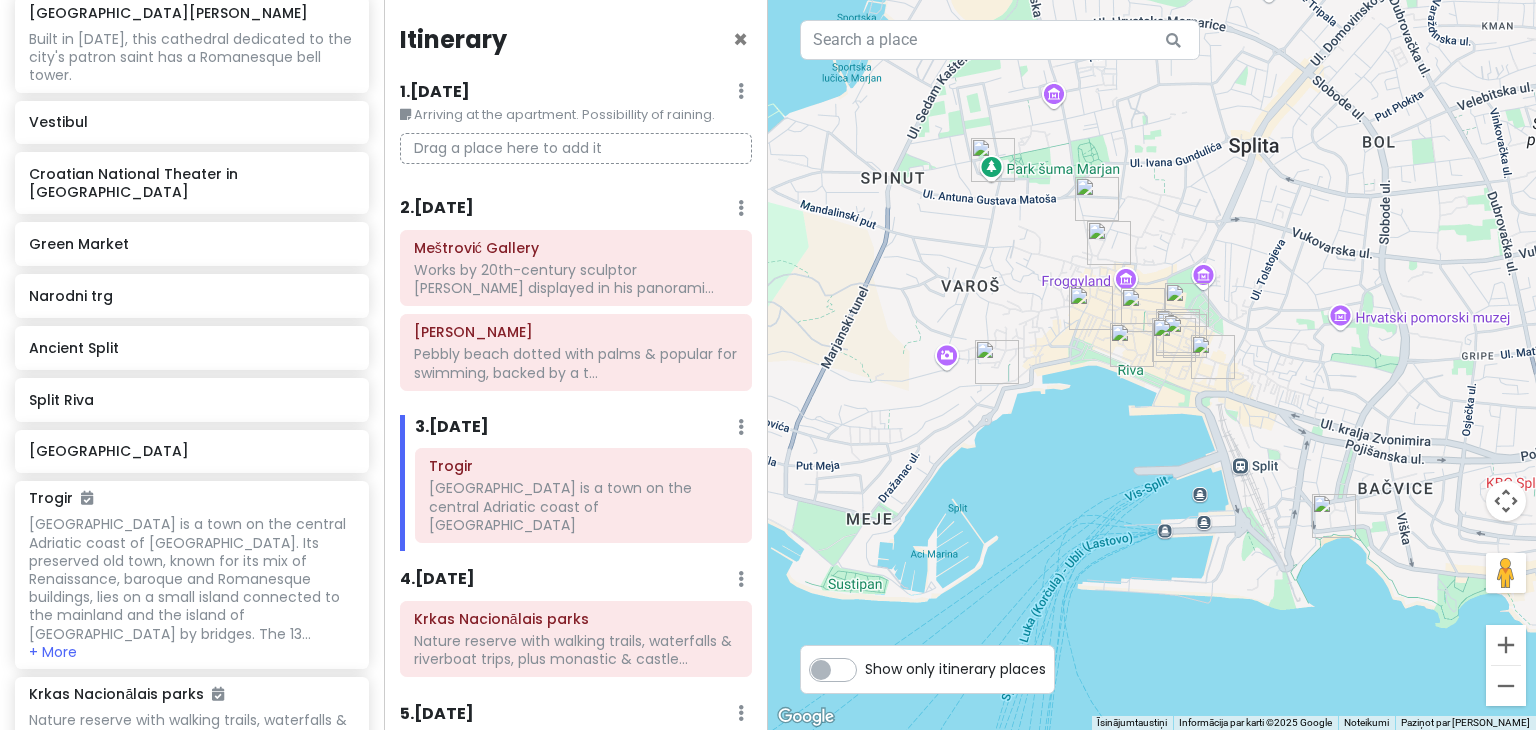 drag, startPoint x: 1071, startPoint y: 275, endPoint x: 1219, endPoint y: 213, distance: 160.46184 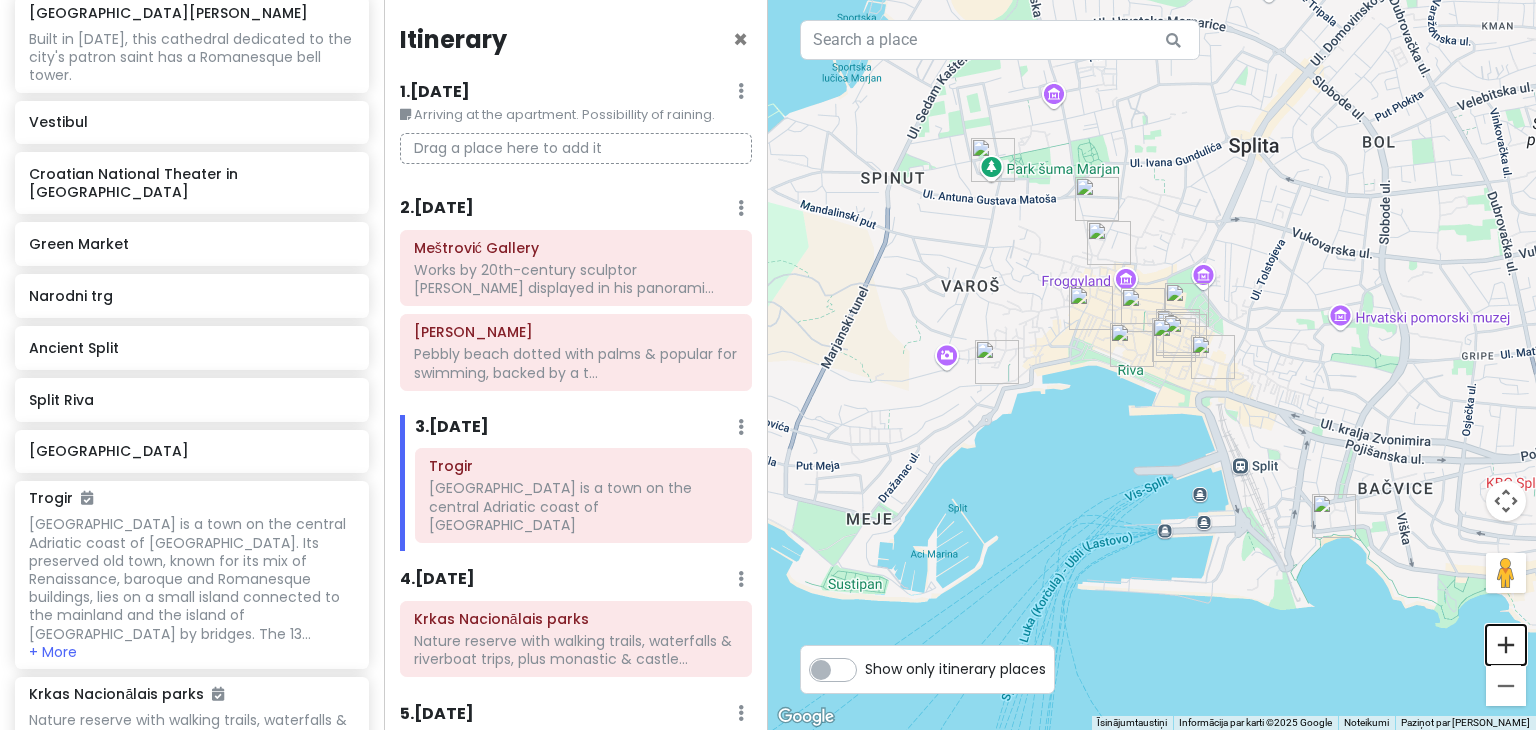 click at bounding box center [1506, 645] 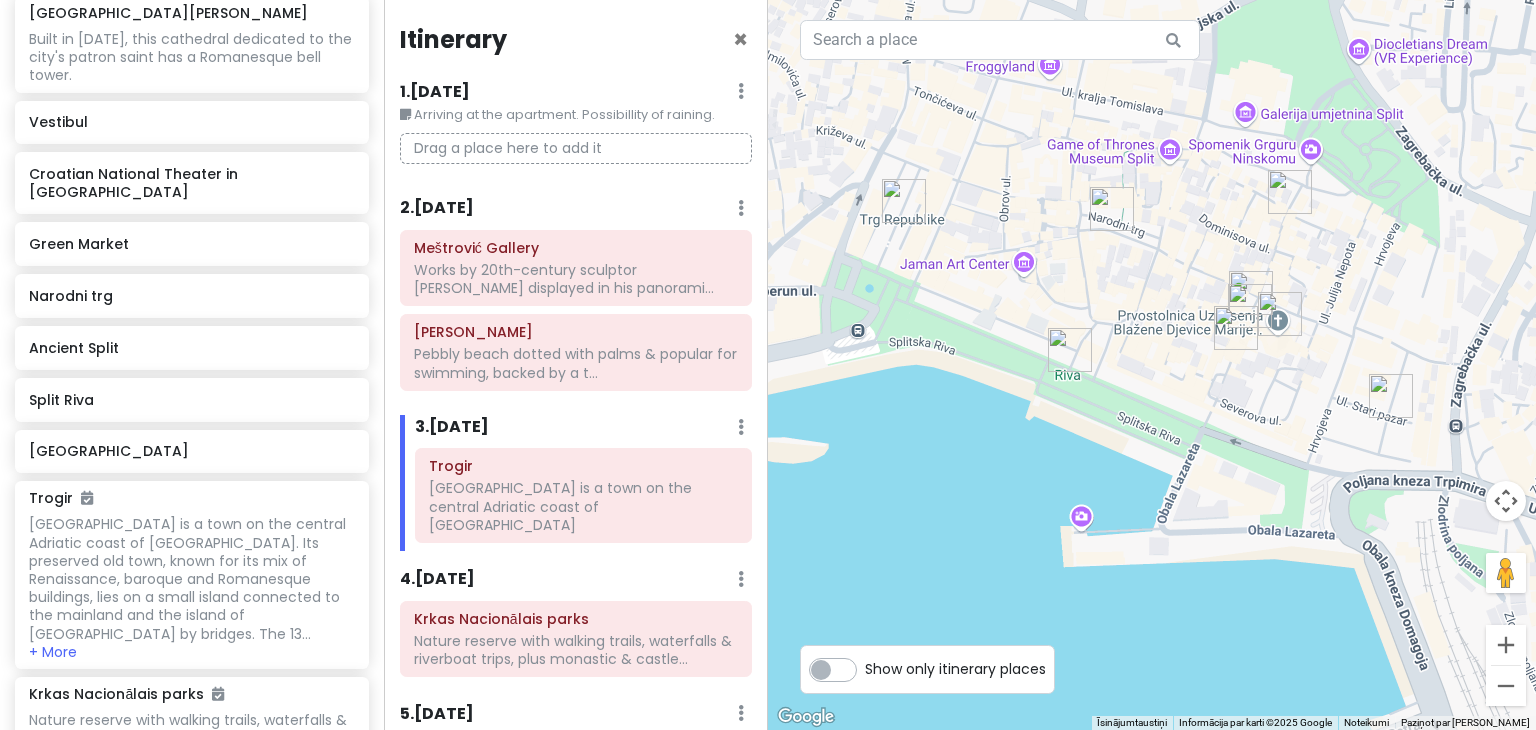 drag, startPoint x: 1165, startPoint y: 169, endPoint x: 1211, endPoint y: 337, distance: 174.1838 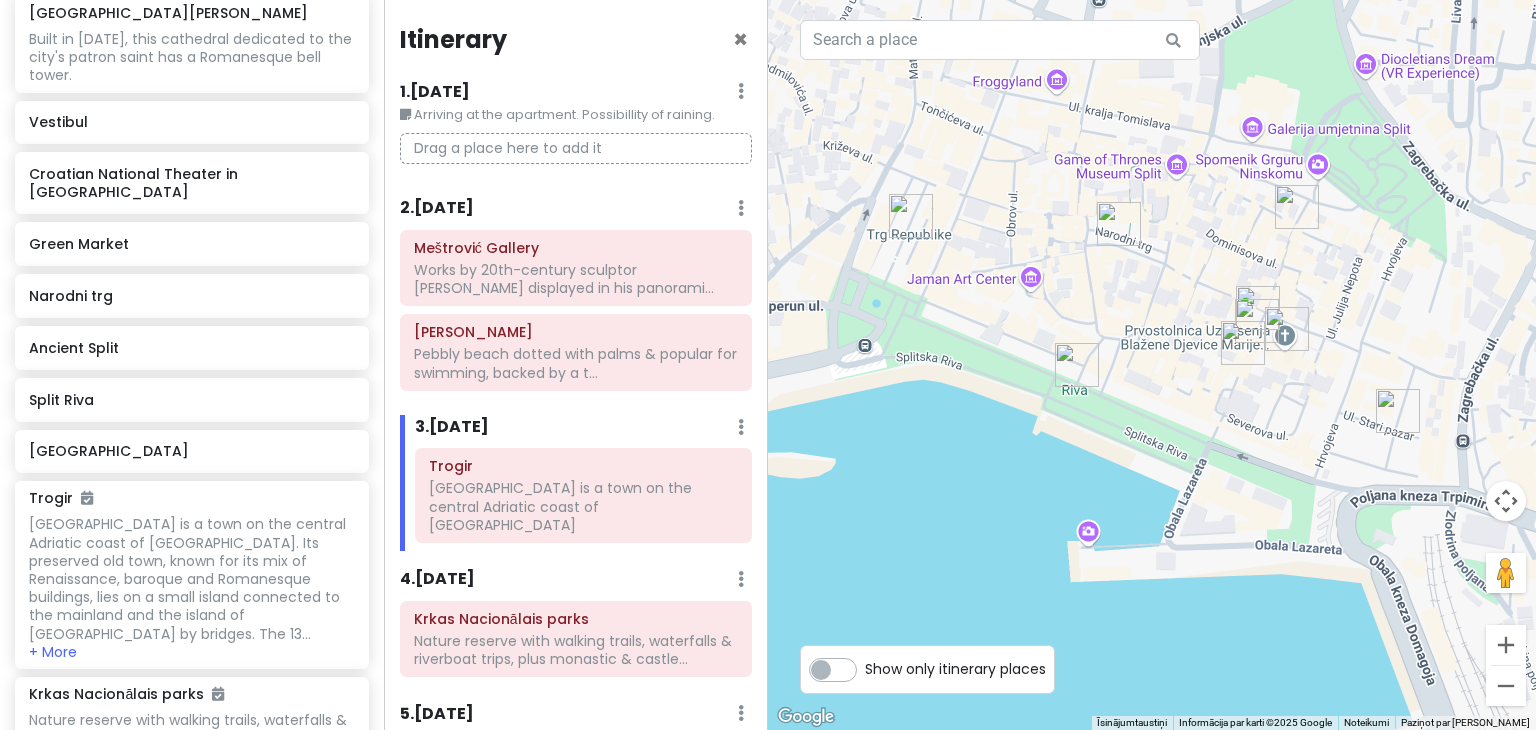 drag, startPoint x: 1236, startPoint y: 421, endPoint x: 1268, endPoint y: 625, distance: 206.49455 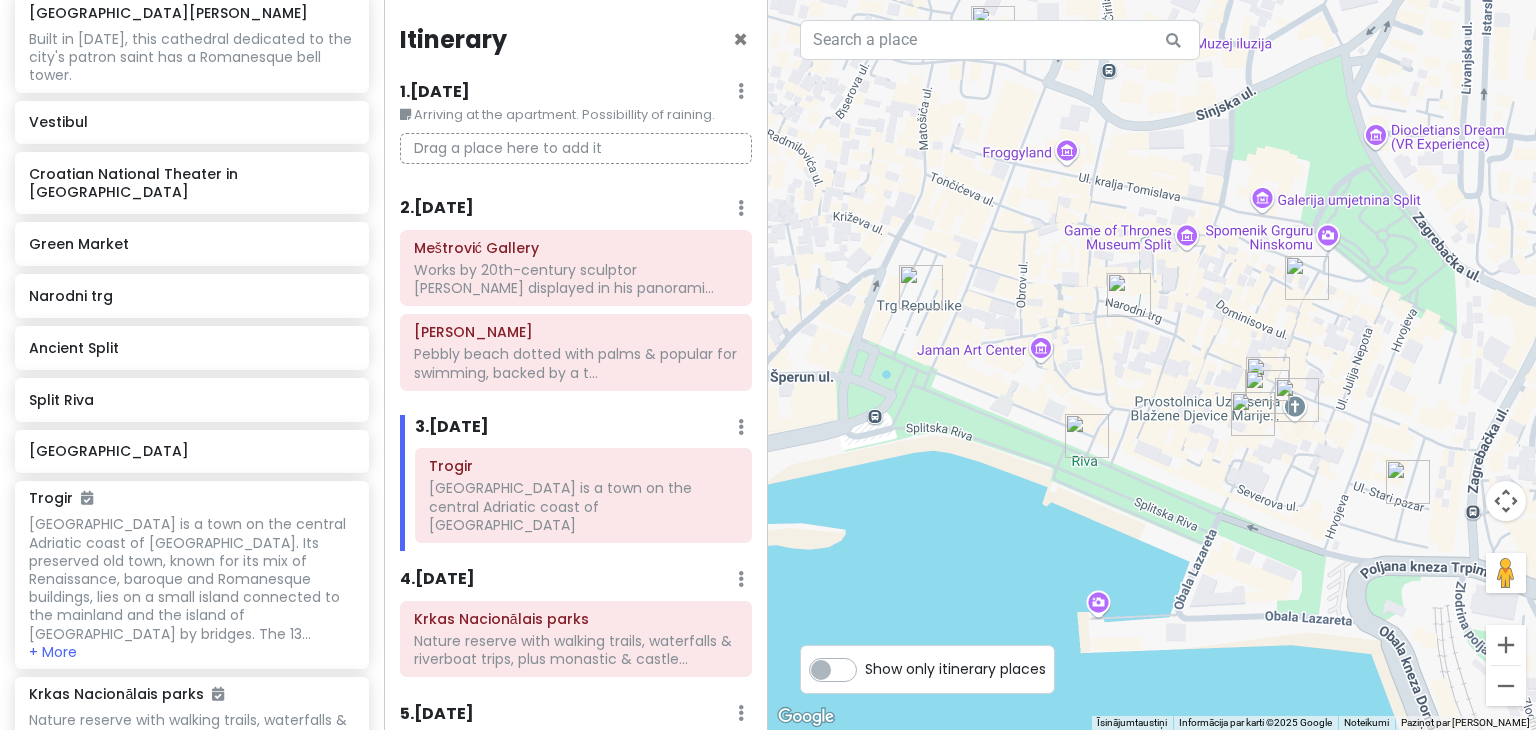 drag, startPoint x: 1268, startPoint y: 625, endPoint x: 1283, endPoint y: 645, distance: 25 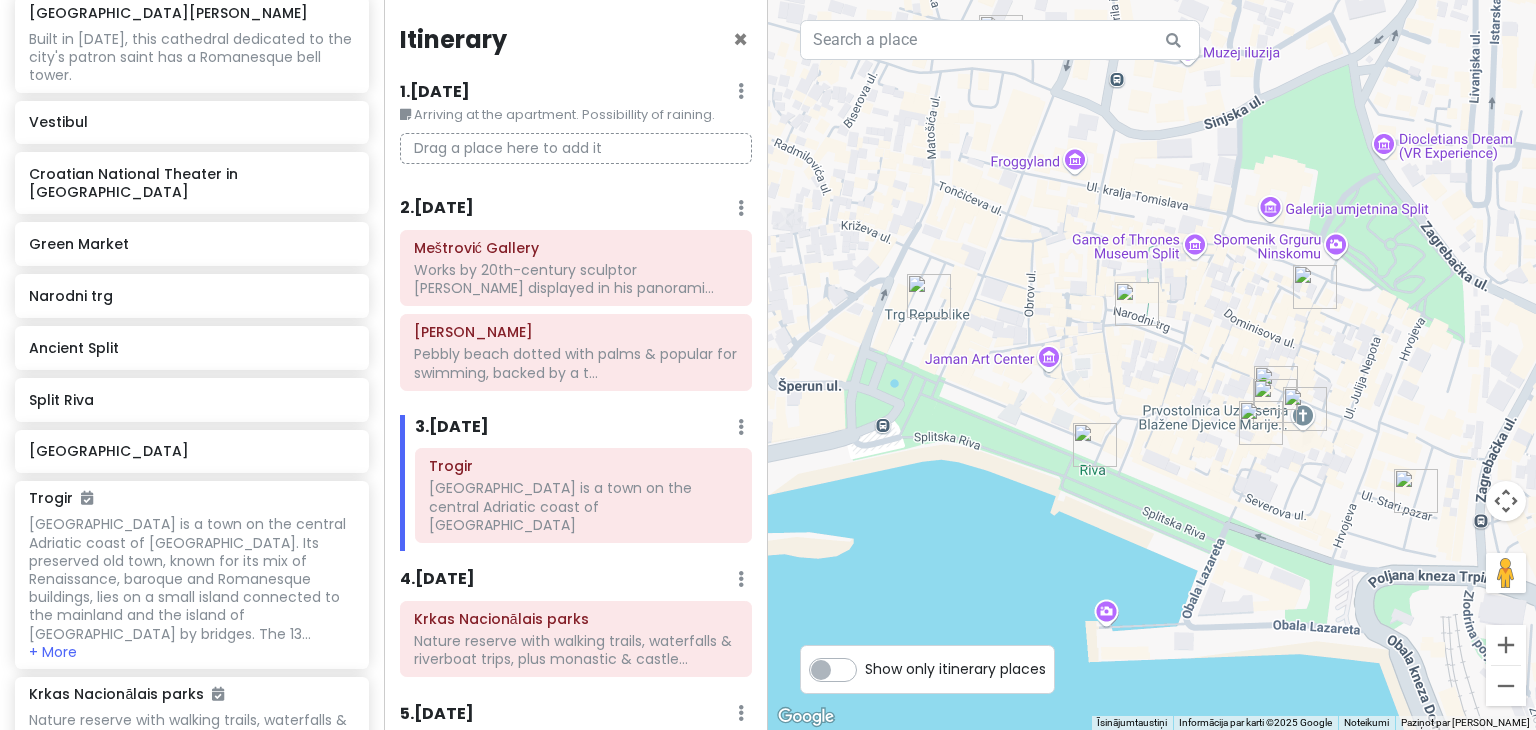 drag, startPoint x: 1283, startPoint y: 645, endPoint x: 1278, endPoint y: 489, distance: 156.08011 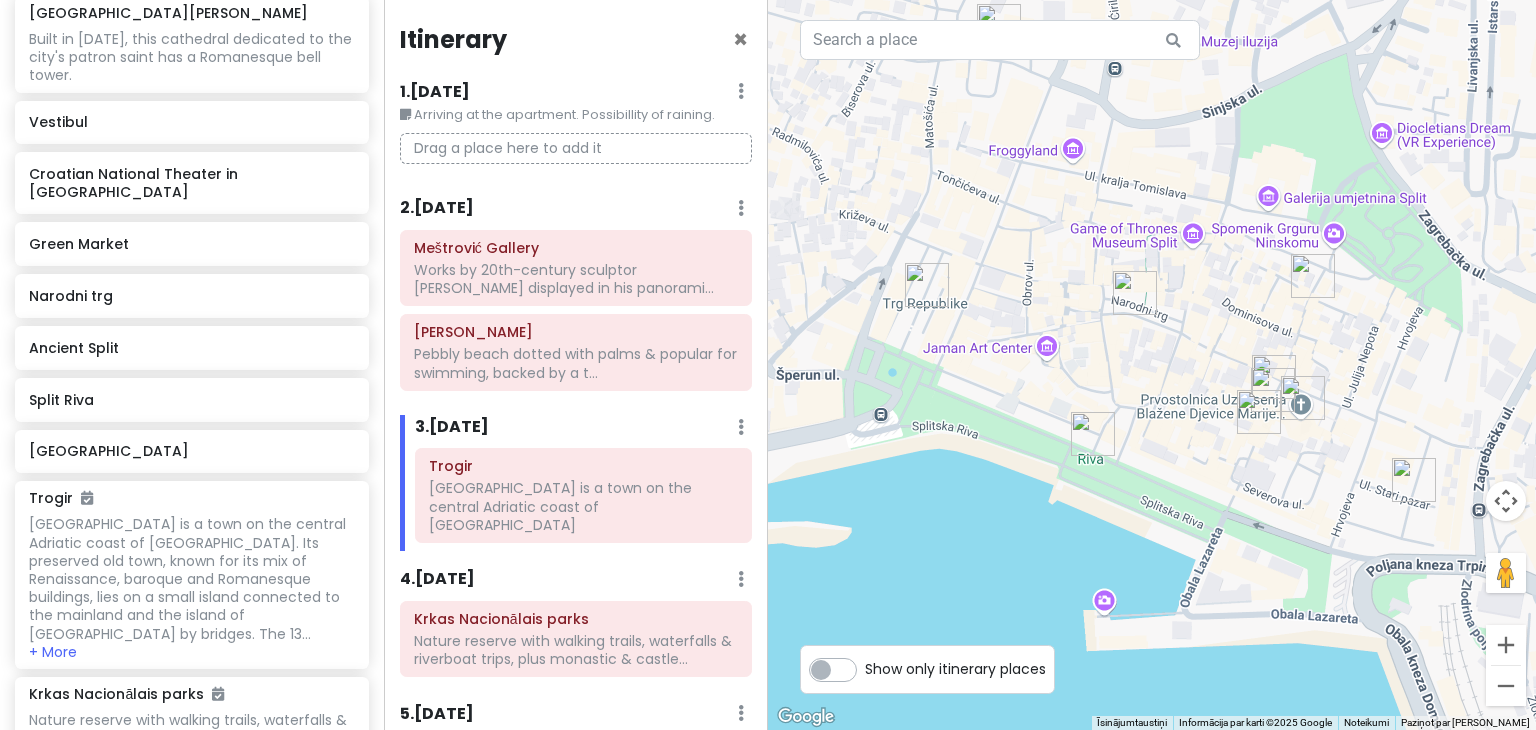 click at bounding box center (1152, 365) 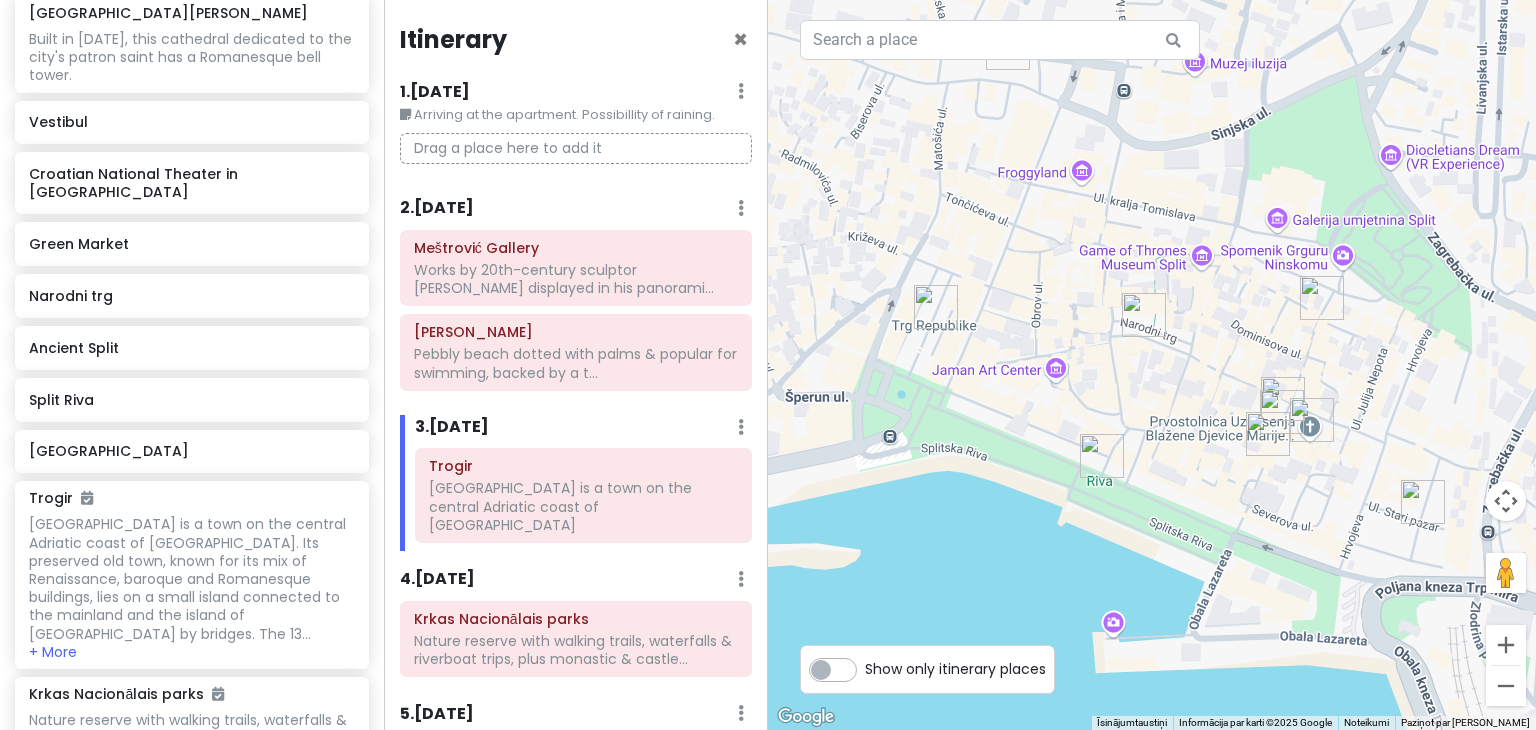 drag, startPoint x: 1224, startPoint y: 593, endPoint x: 1210, endPoint y: 494, distance: 99.985 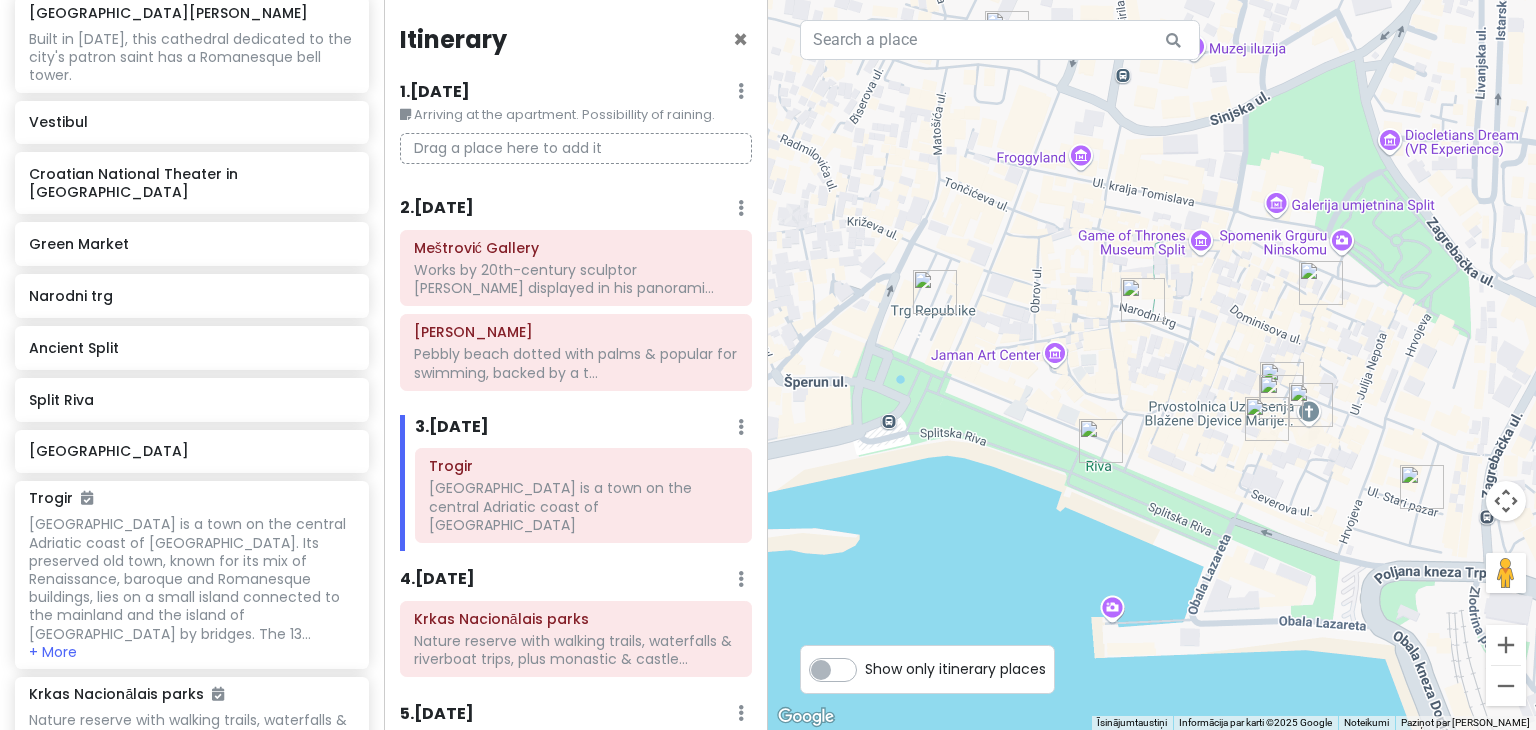 click at bounding box center [1152, 365] 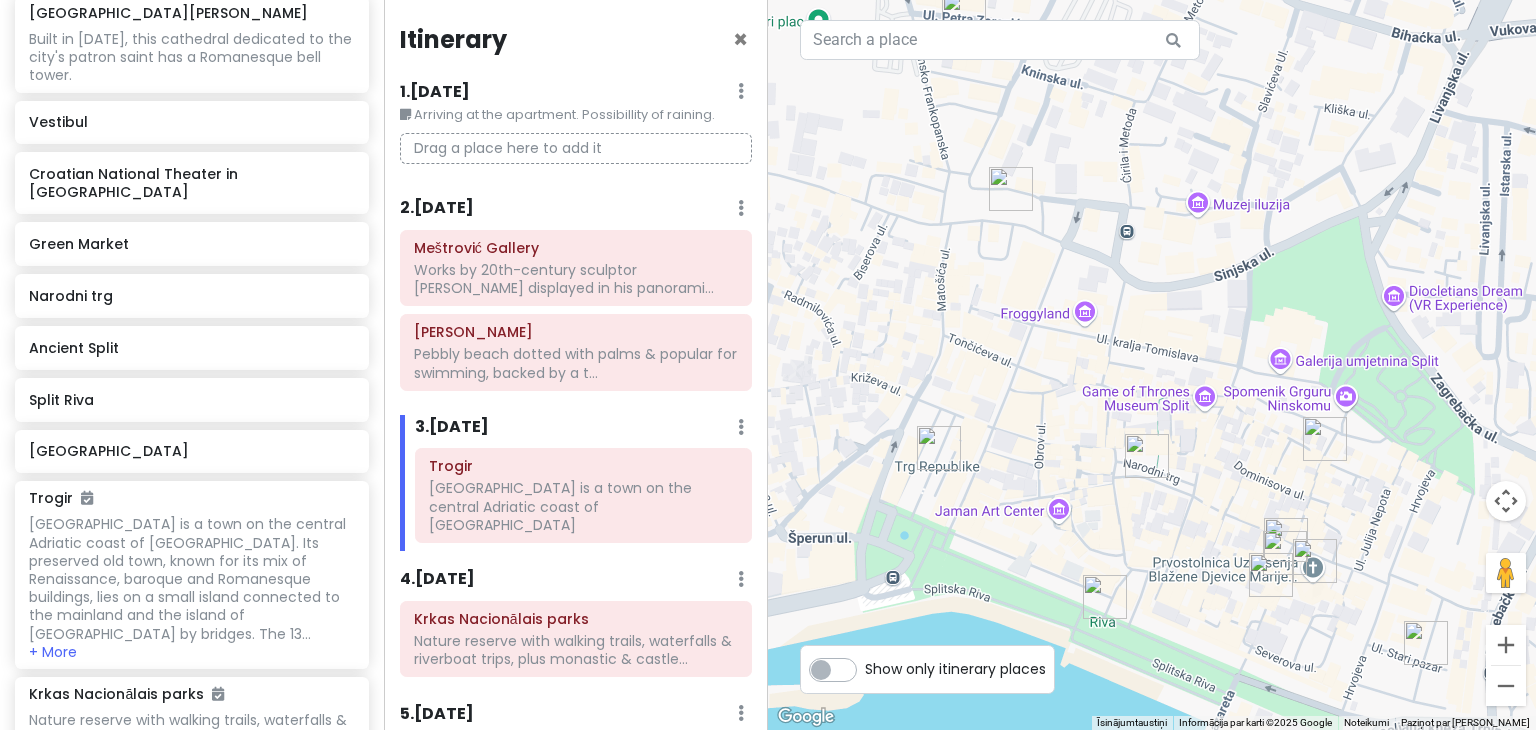 drag, startPoint x: 1173, startPoint y: 429, endPoint x: 1225, endPoint y: 535, distance: 118.06778 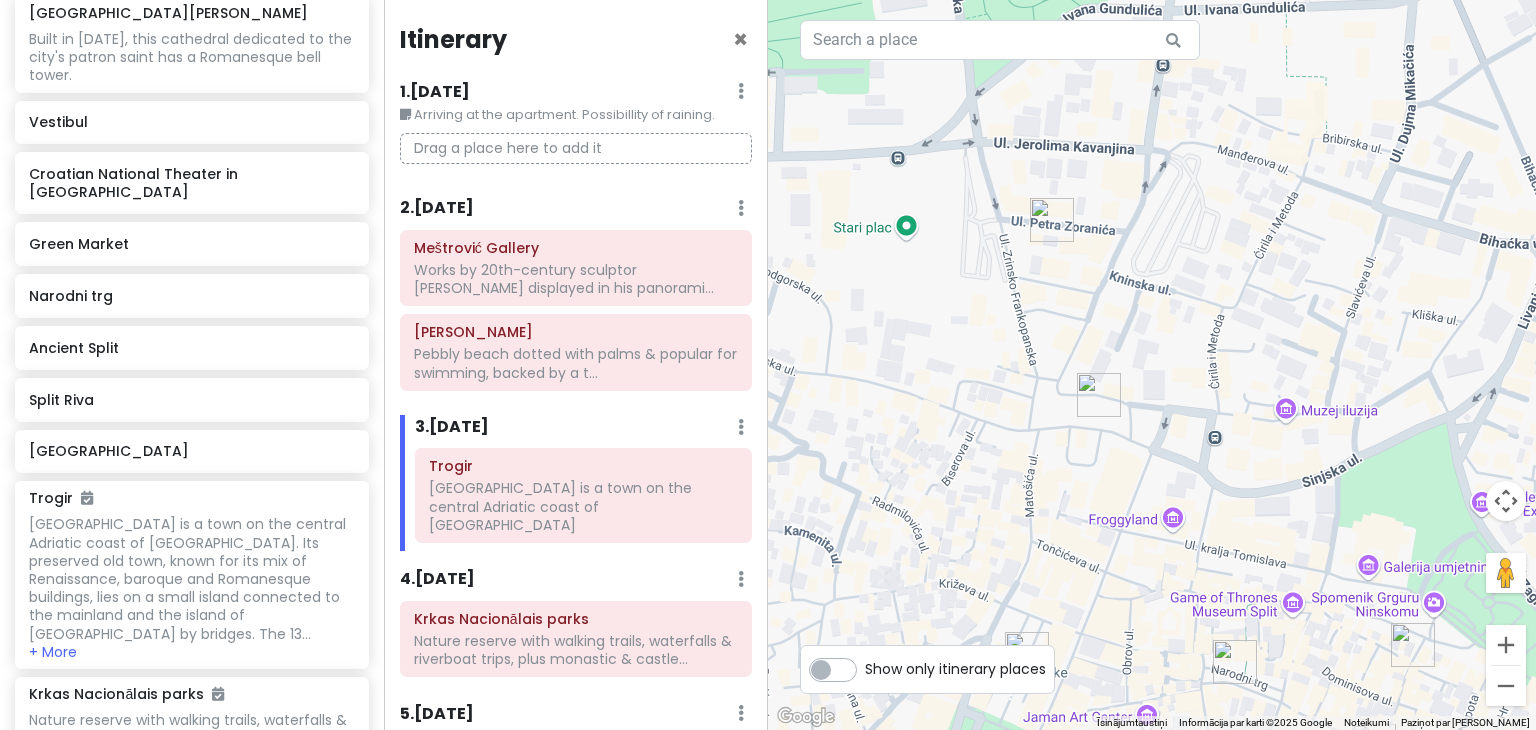drag, startPoint x: 1225, startPoint y: 535, endPoint x: 1261, endPoint y: 656, distance: 126.24183 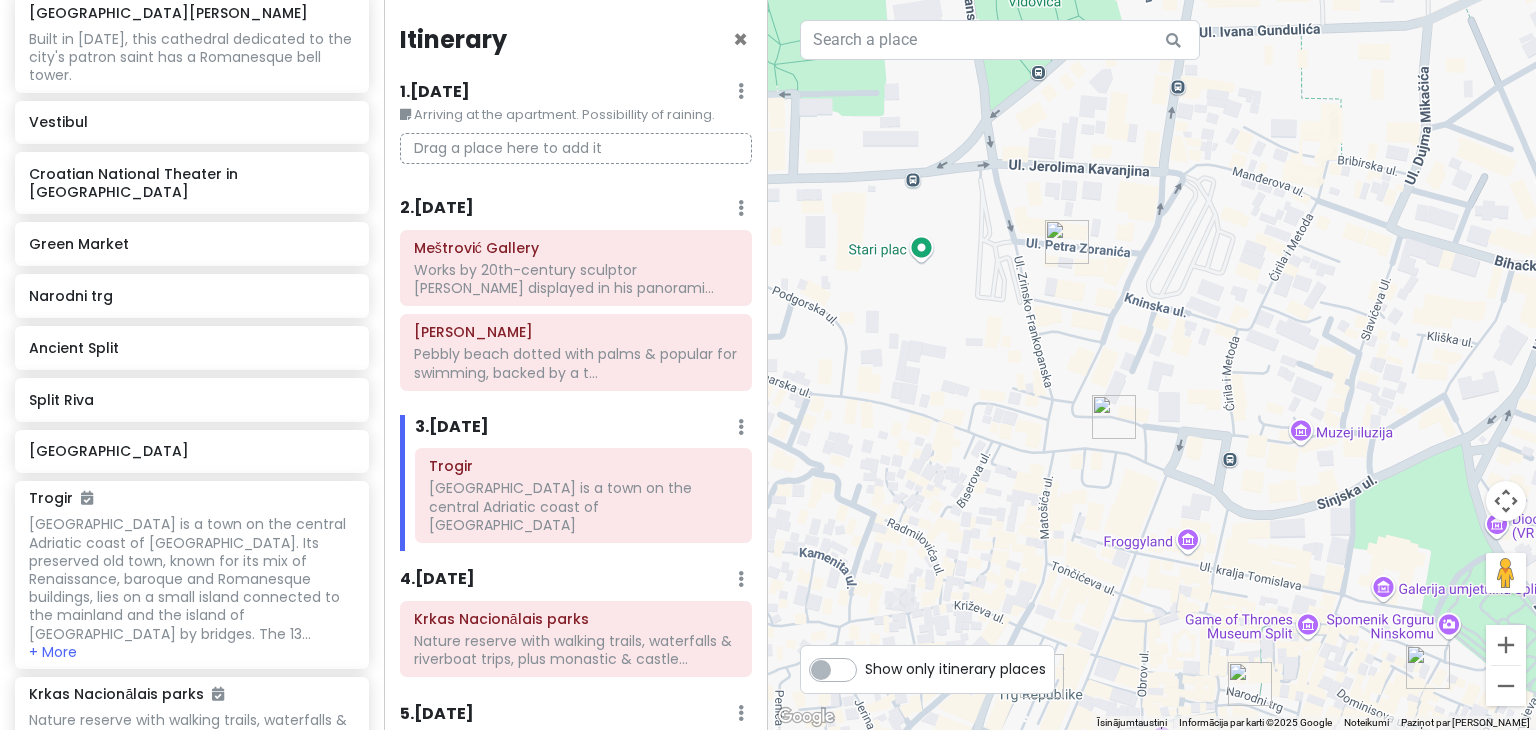 click at bounding box center (1152, 365) 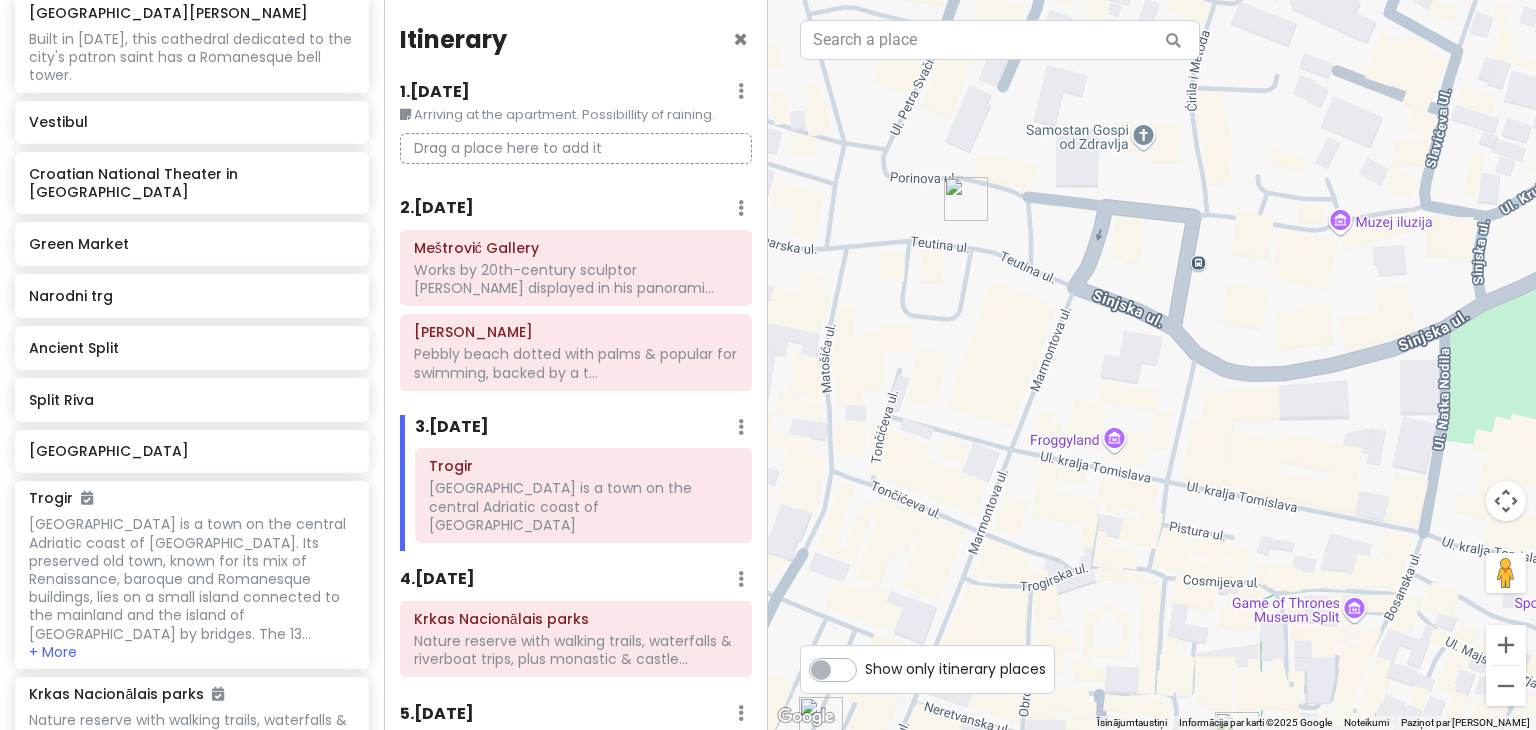 click at bounding box center (1152, 365) 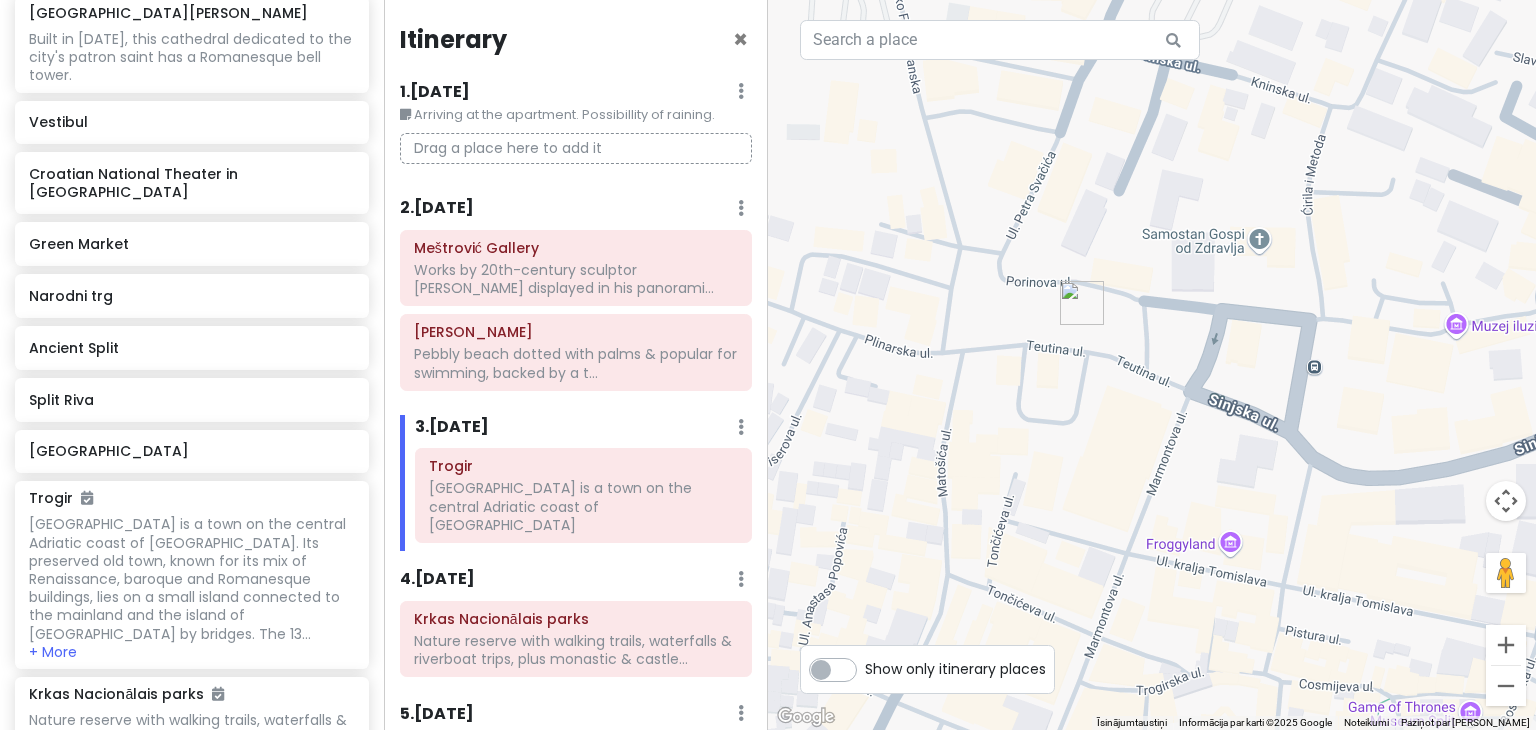 click at bounding box center [1152, 365] 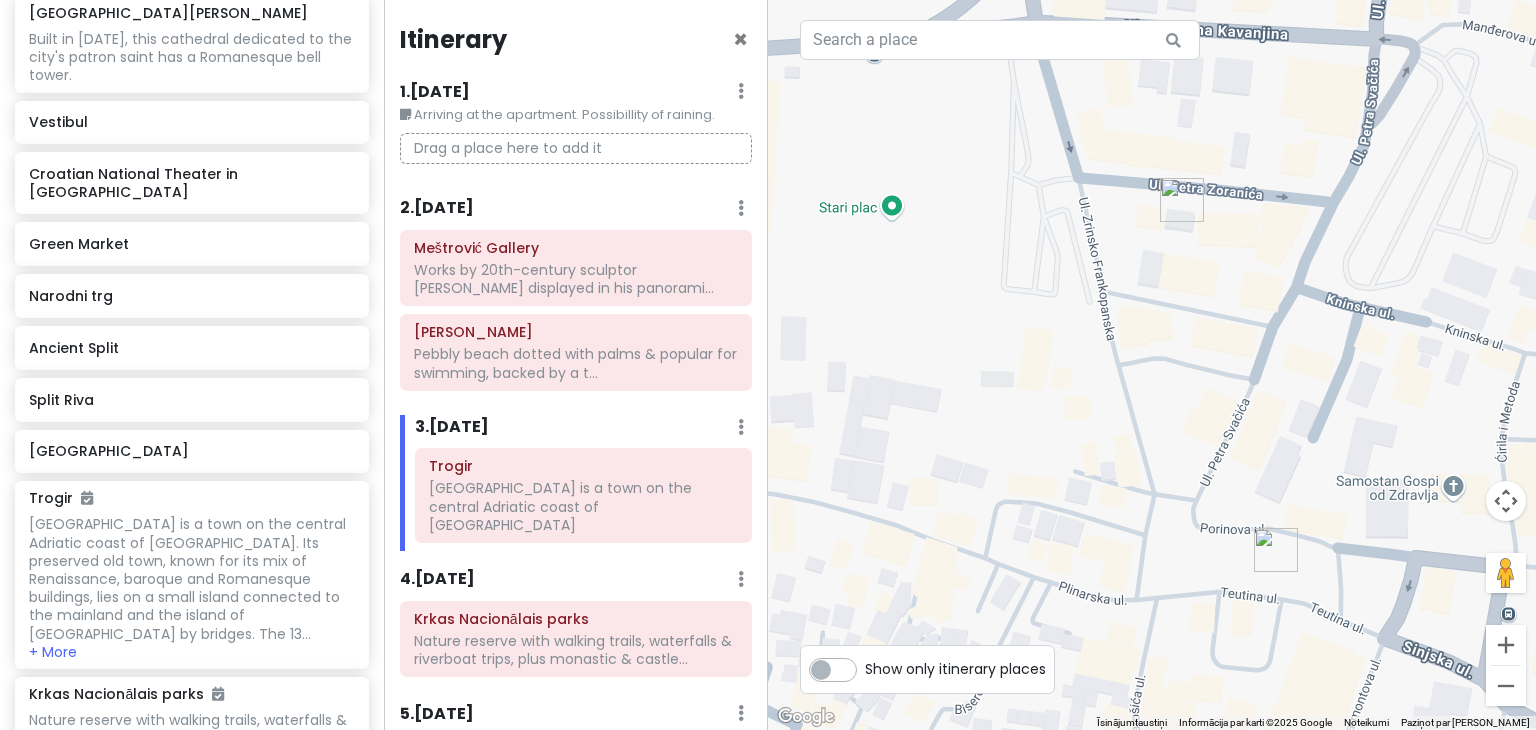 click at bounding box center [1152, 365] 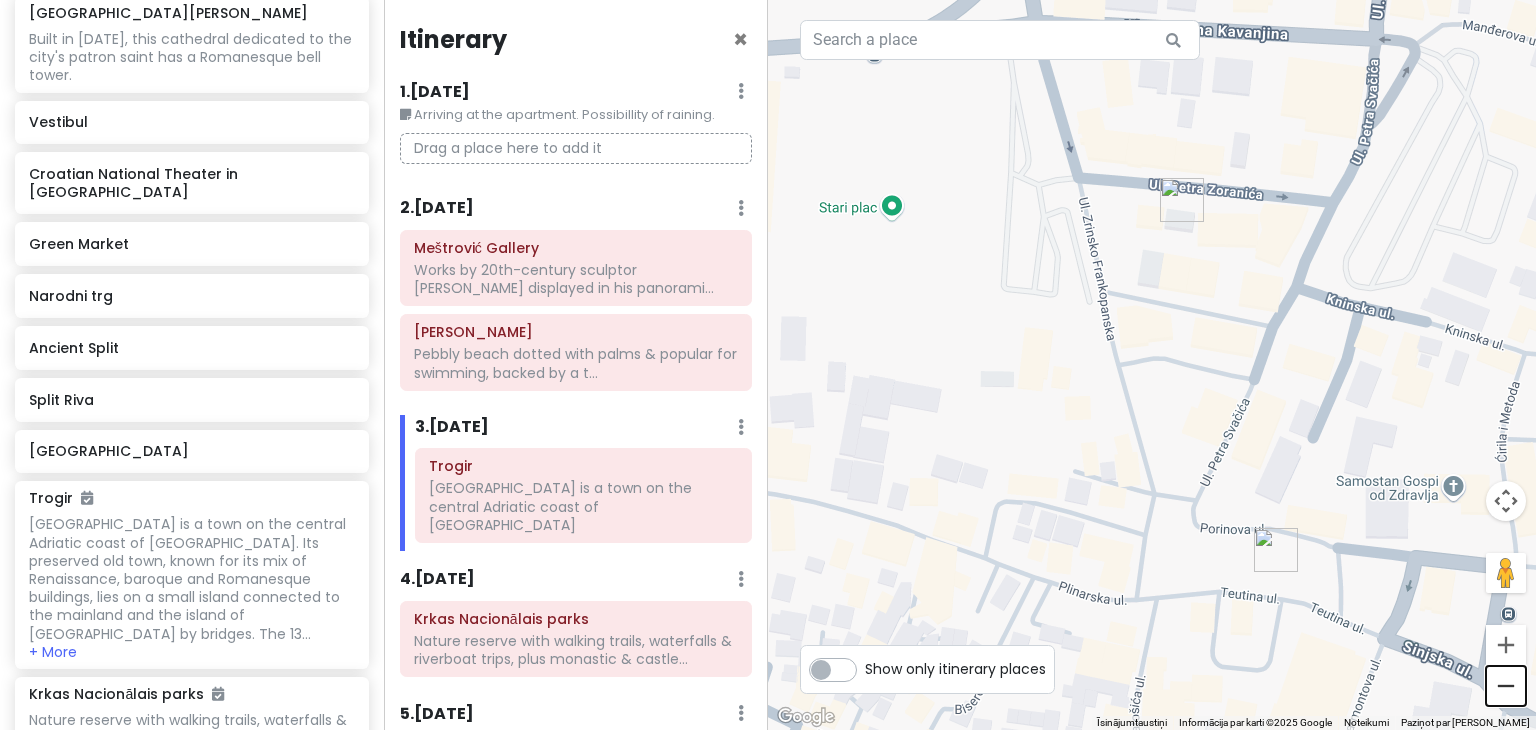 click at bounding box center (1506, 686) 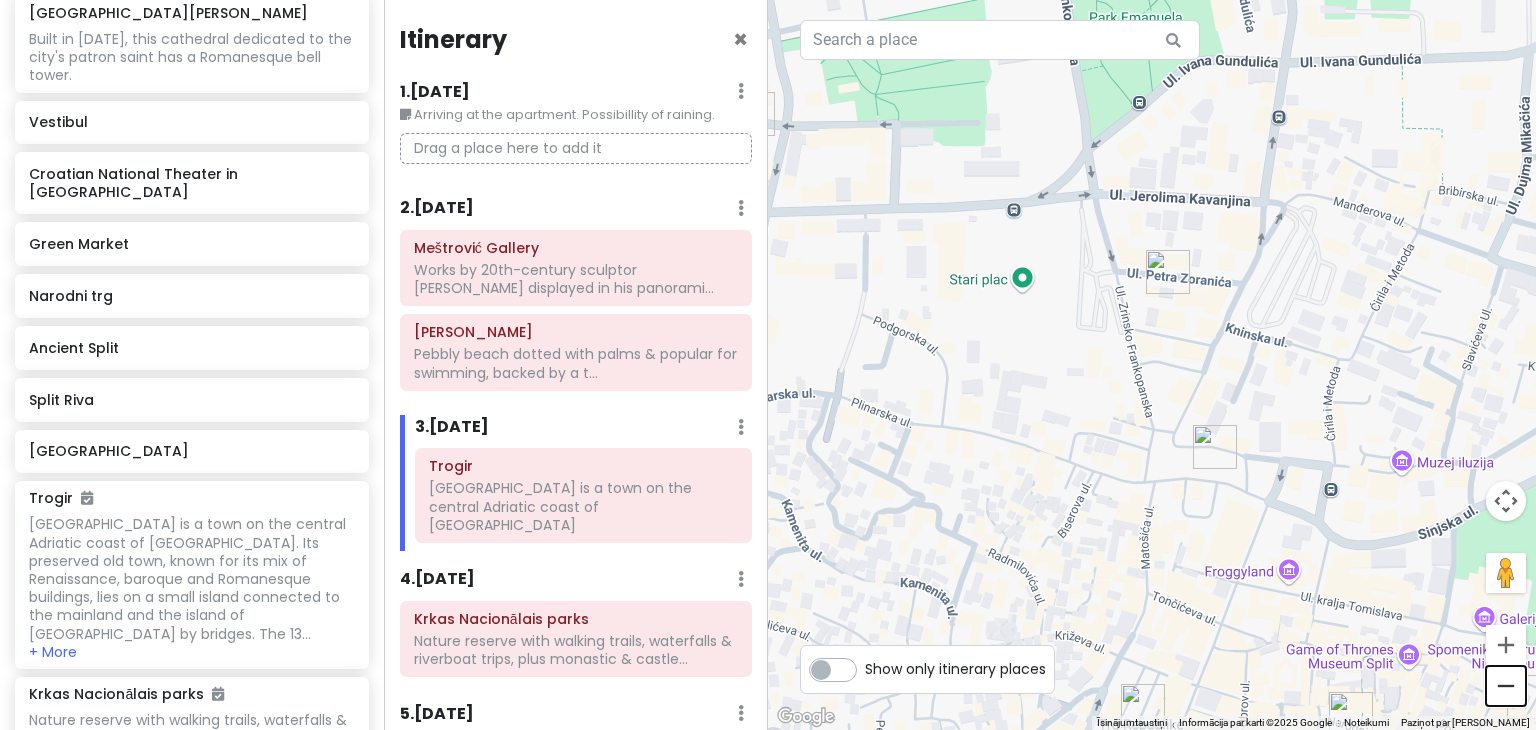 click at bounding box center (1506, 686) 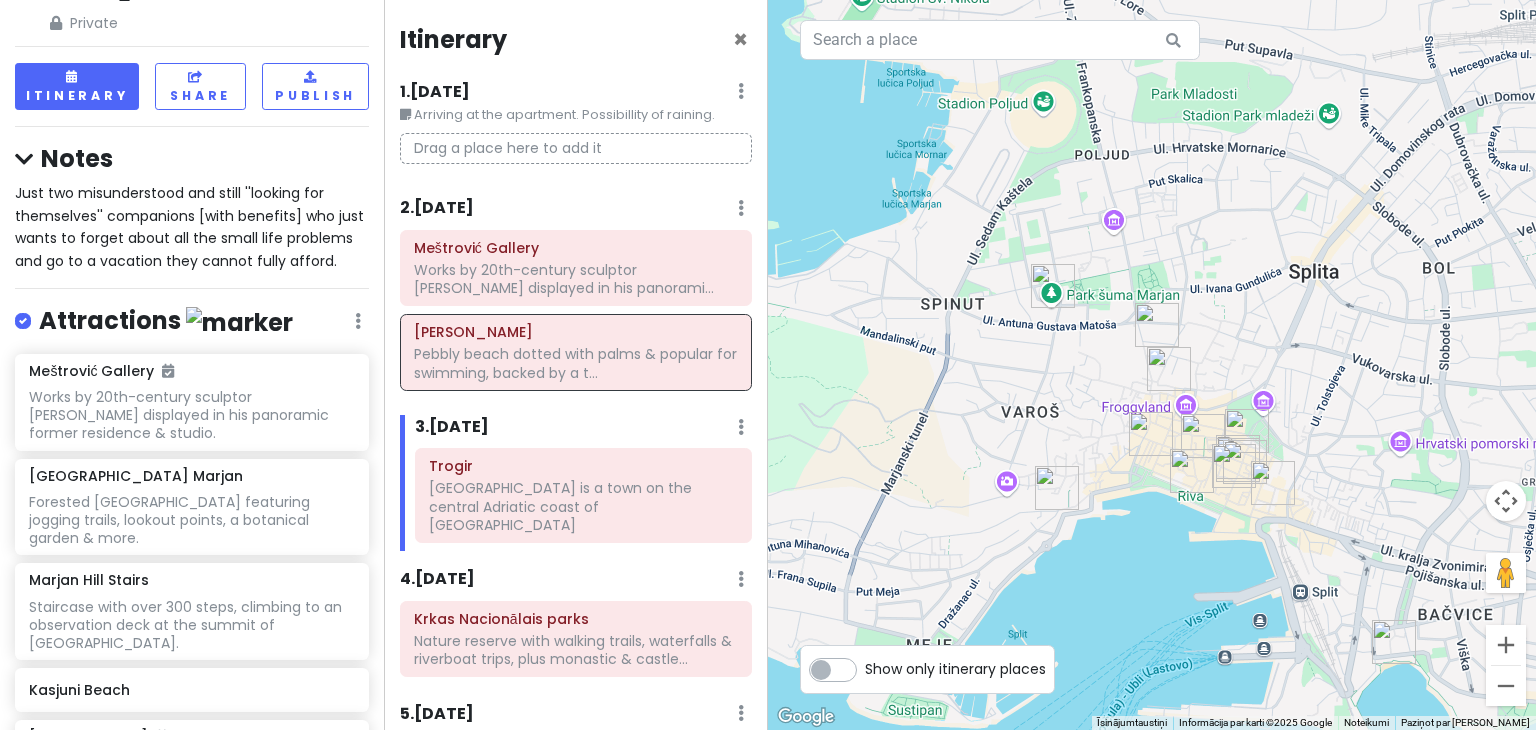 scroll, scrollTop: 260, scrollLeft: 0, axis: vertical 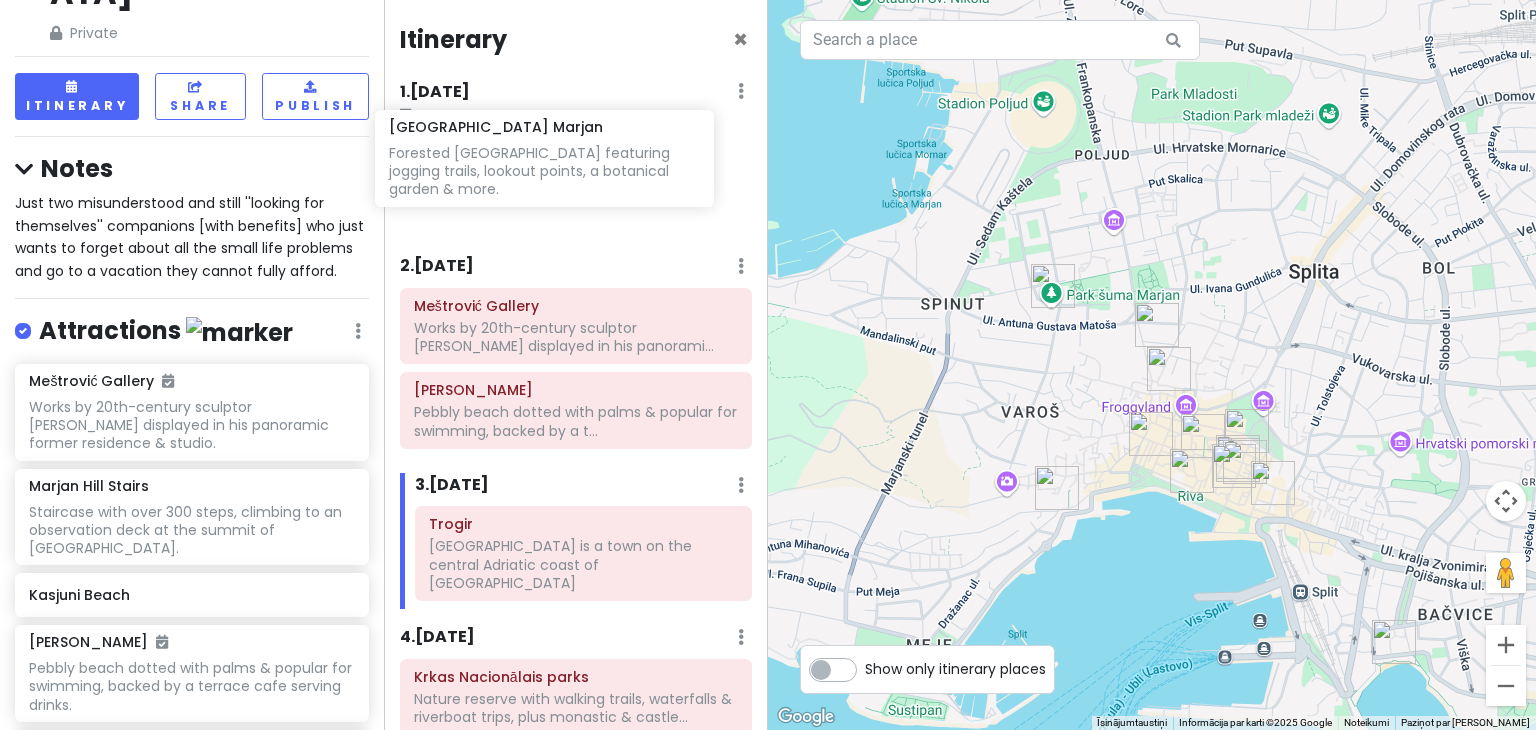 drag, startPoint x: 271, startPoint y: 365, endPoint x: 529, endPoint y: 158, distance: 330.77637 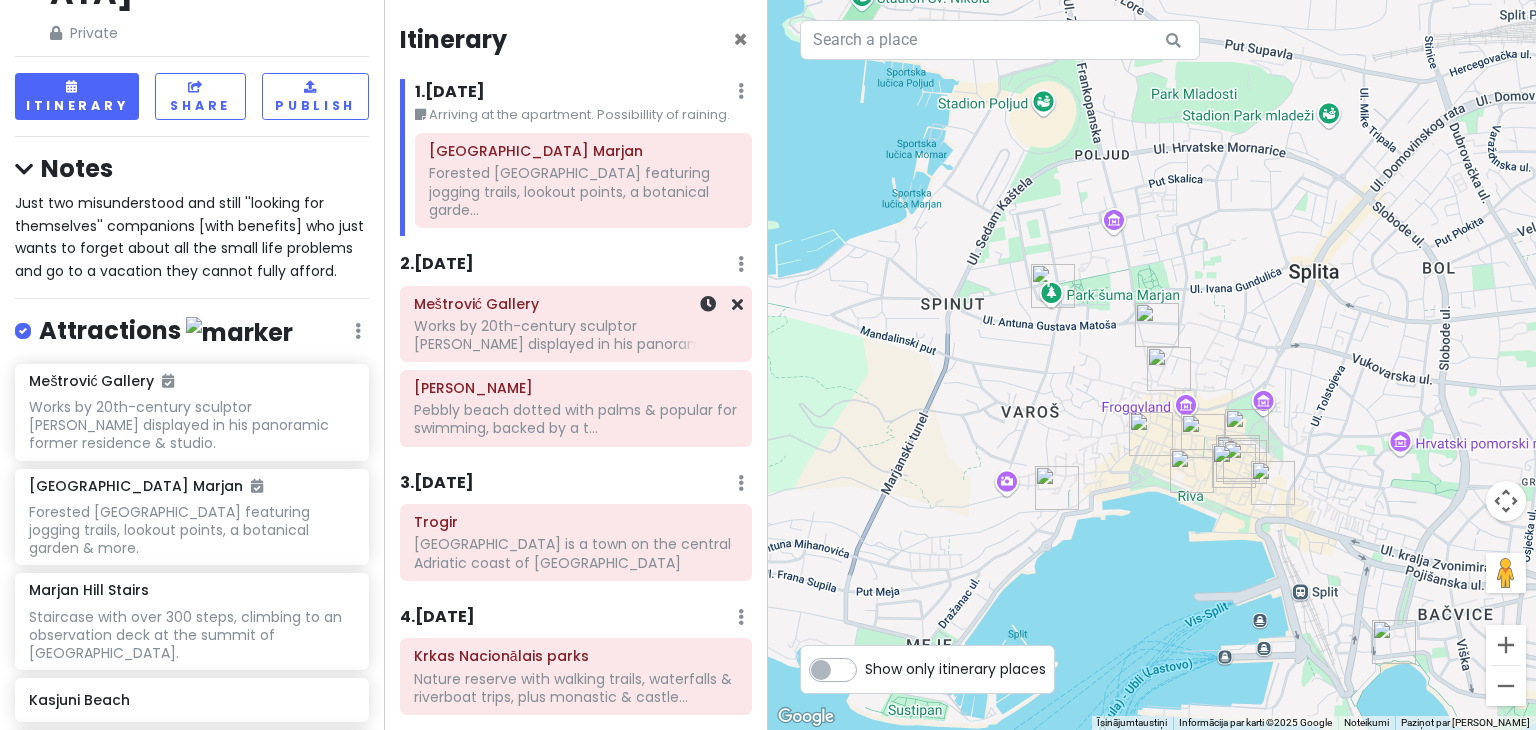 click on "Works by 20th-century sculptor [PERSON_NAME] displayed in his panorami..." at bounding box center (583, 191) 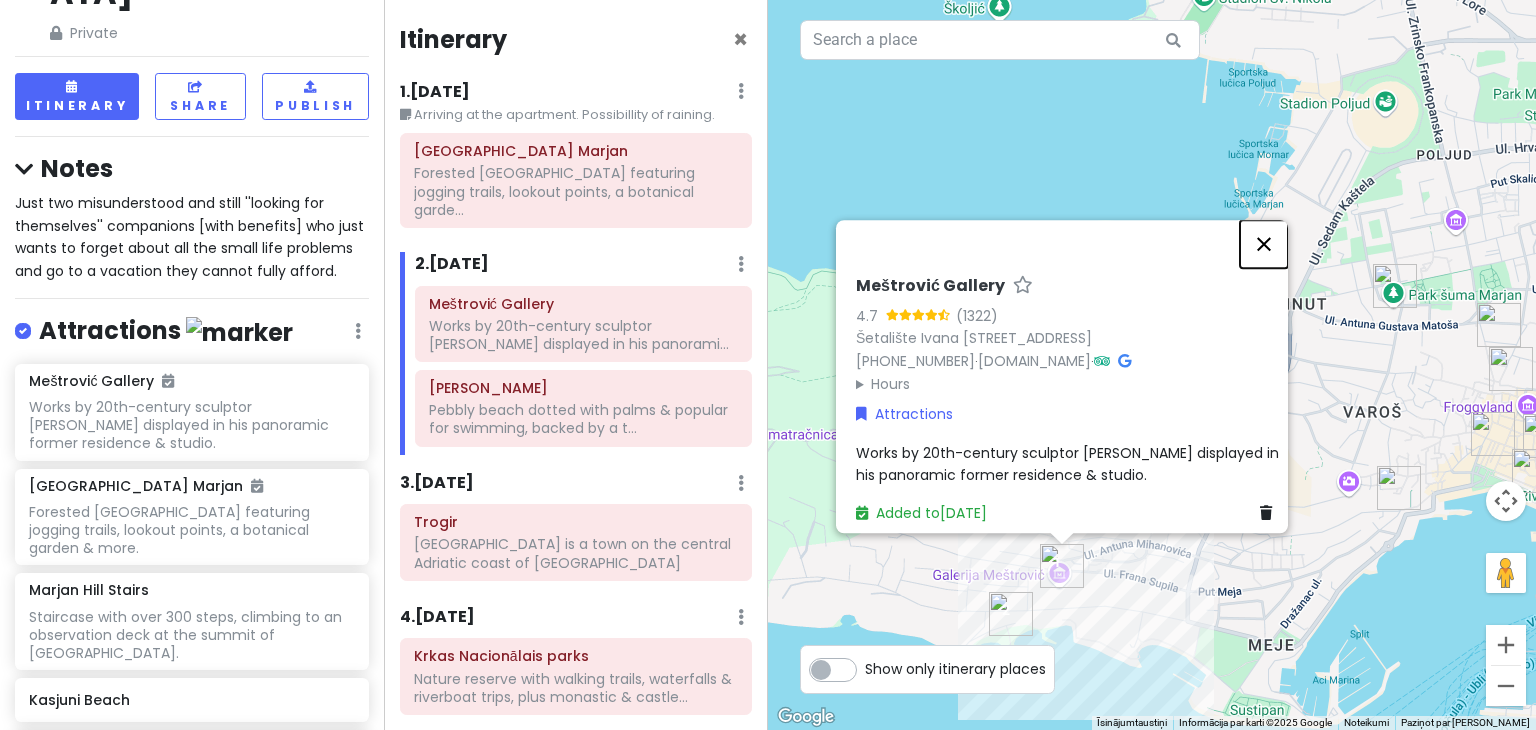 click at bounding box center (1264, 244) 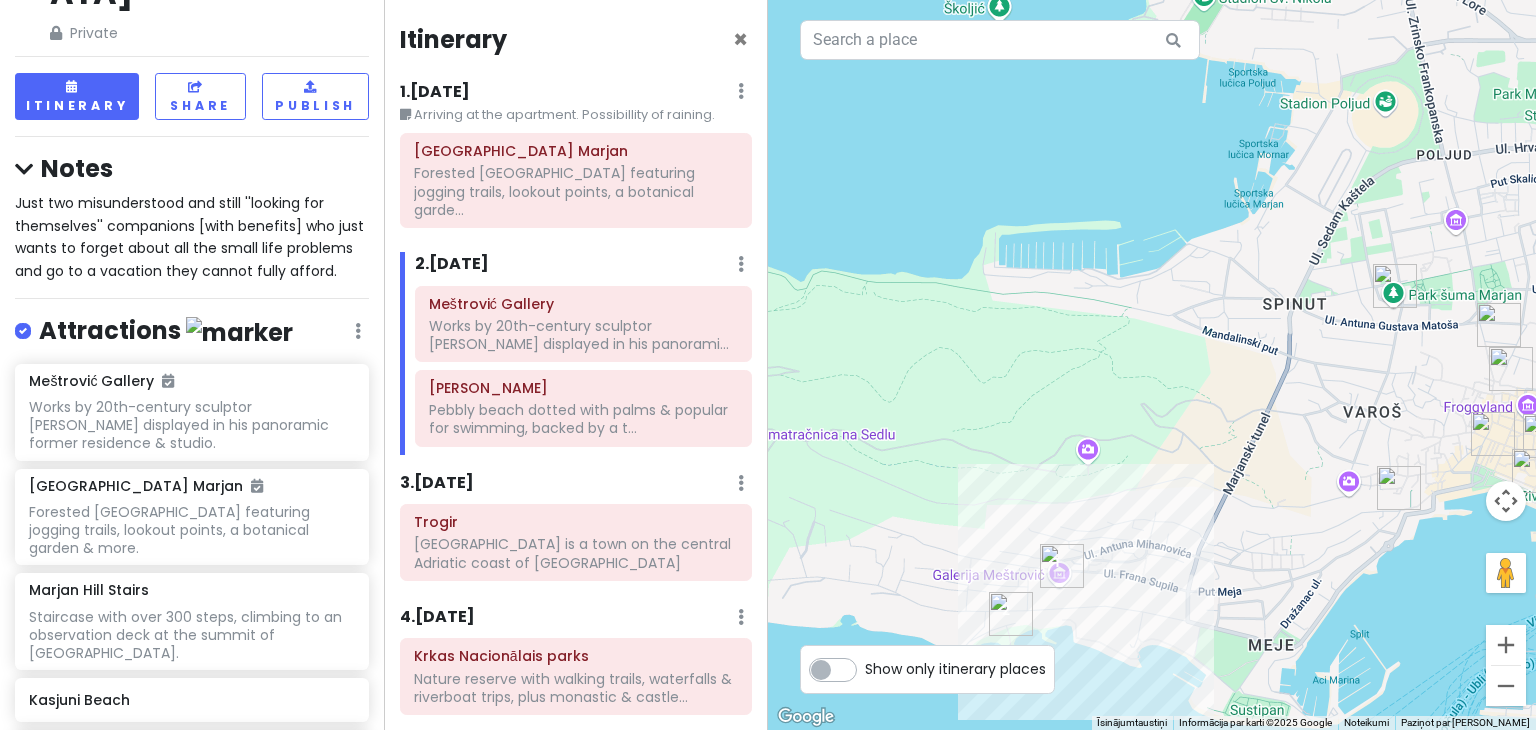 drag, startPoint x: 931, startPoint y: 481, endPoint x: 1255, endPoint y: 387, distance: 337.36035 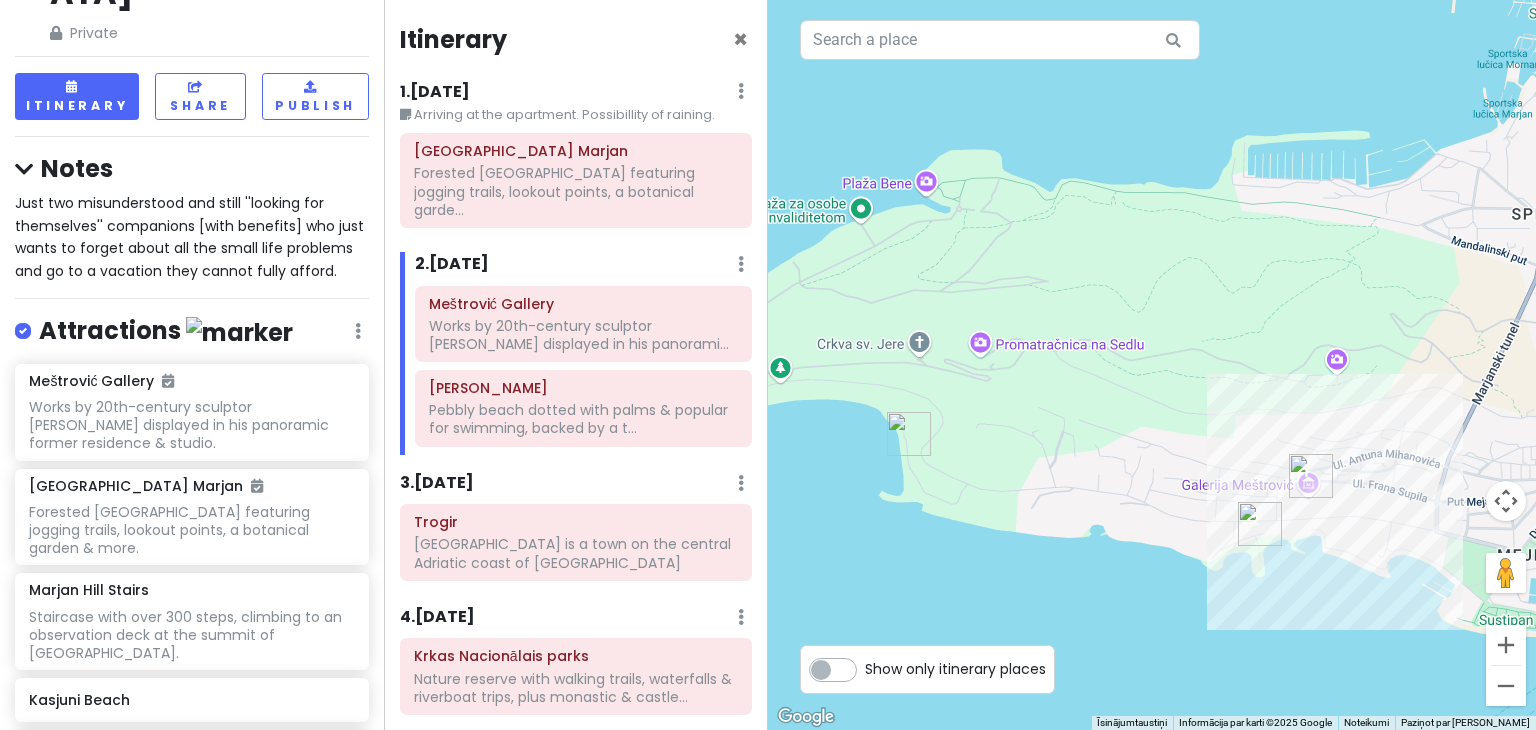 drag, startPoint x: 1255, startPoint y: 387, endPoint x: 1188, endPoint y: 386, distance: 67.00746 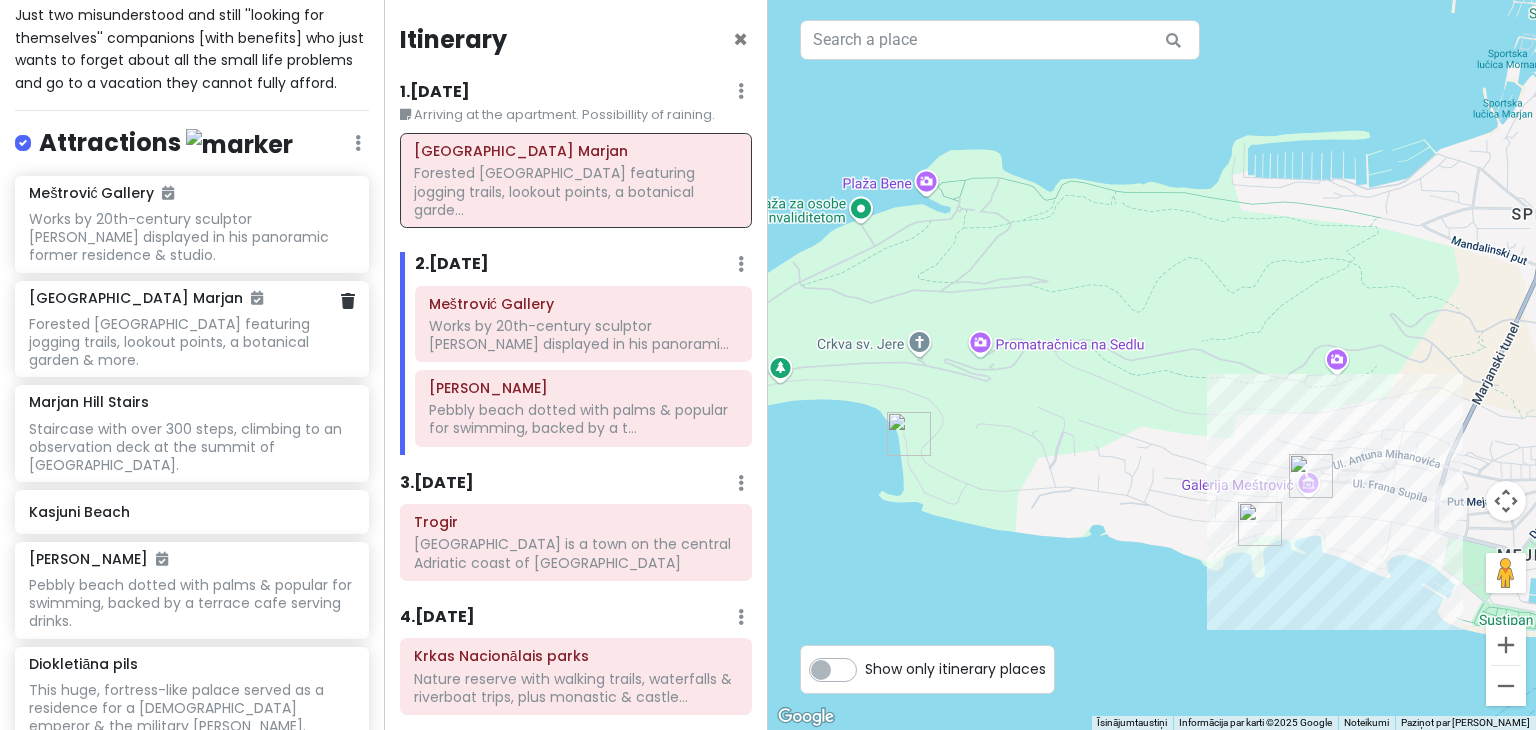 scroll, scrollTop: 460, scrollLeft: 0, axis: vertical 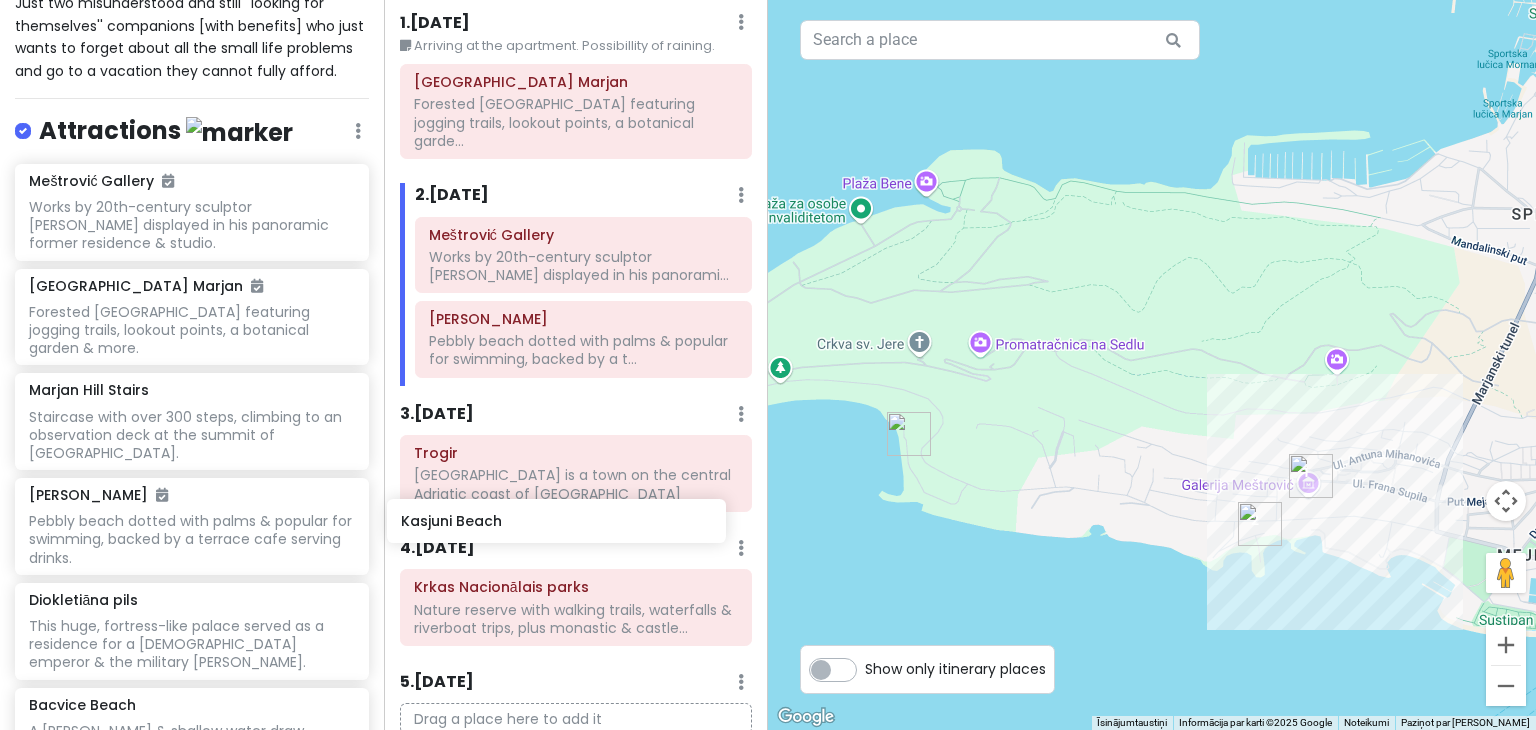 drag, startPoint x: 170, startPoint y: 396, endPoint x: 544, endPoint y: 509, distance: 390.6981 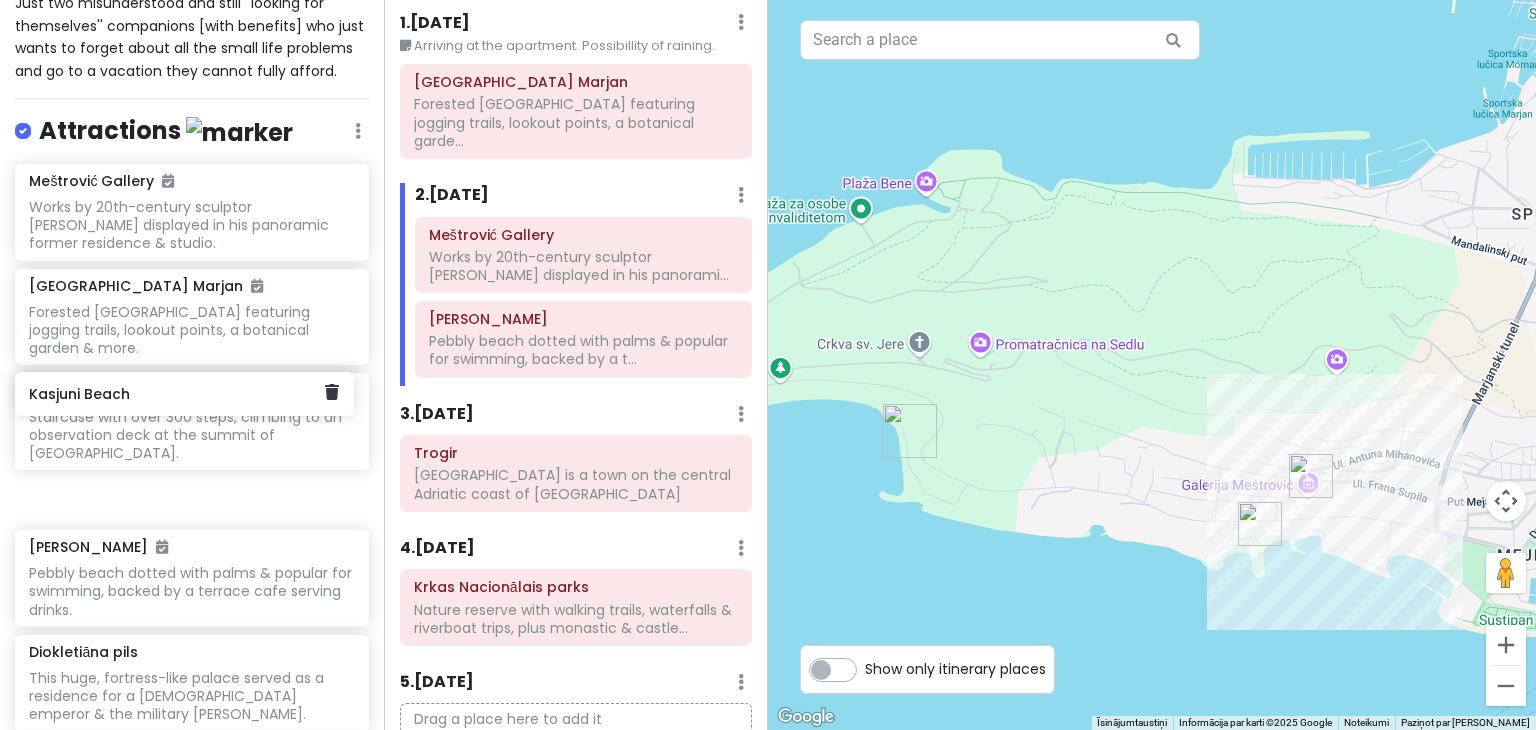 drag, startPoint x: 209, startPoint y: 407, endPoint x: 485, endPoint y: 434, distance: 277.3175 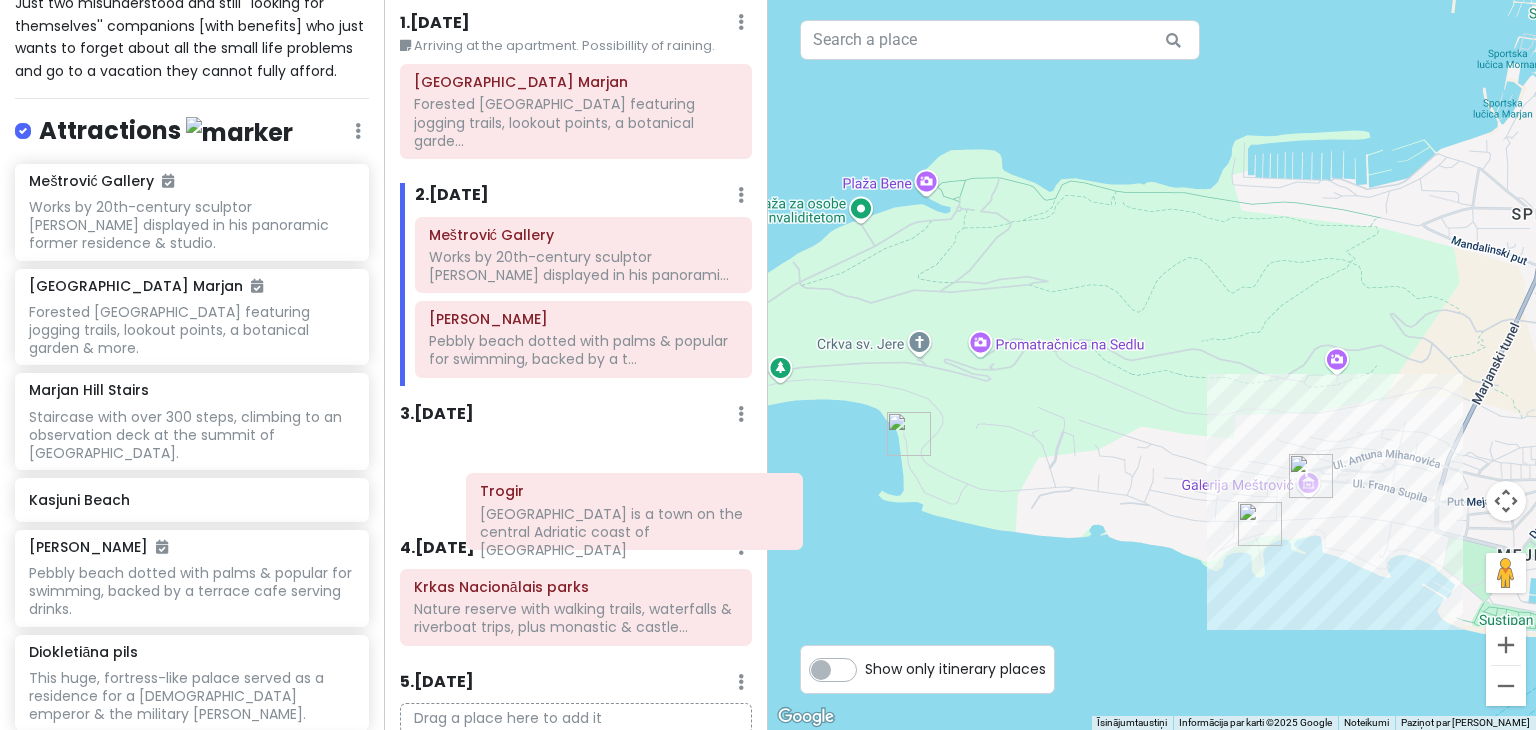 drag, startPoint x: 485, startPoint y: 434, endPoint x: 557, endPoint y: 491, distance: 91.83137 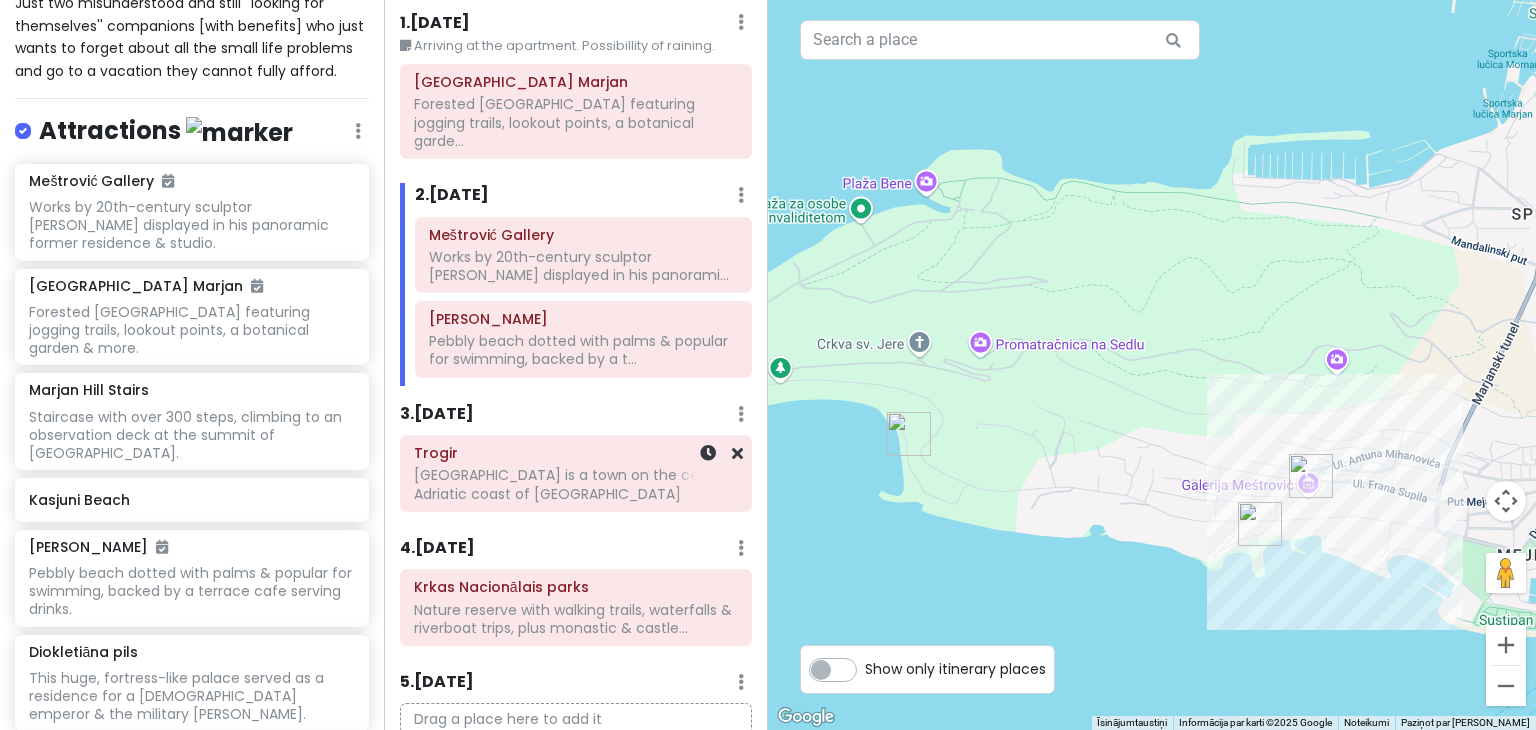 drag, startPoint x: 526, startPoint y: 465, endPoint x: 316, endPoint y: 436, distance: 211.99292 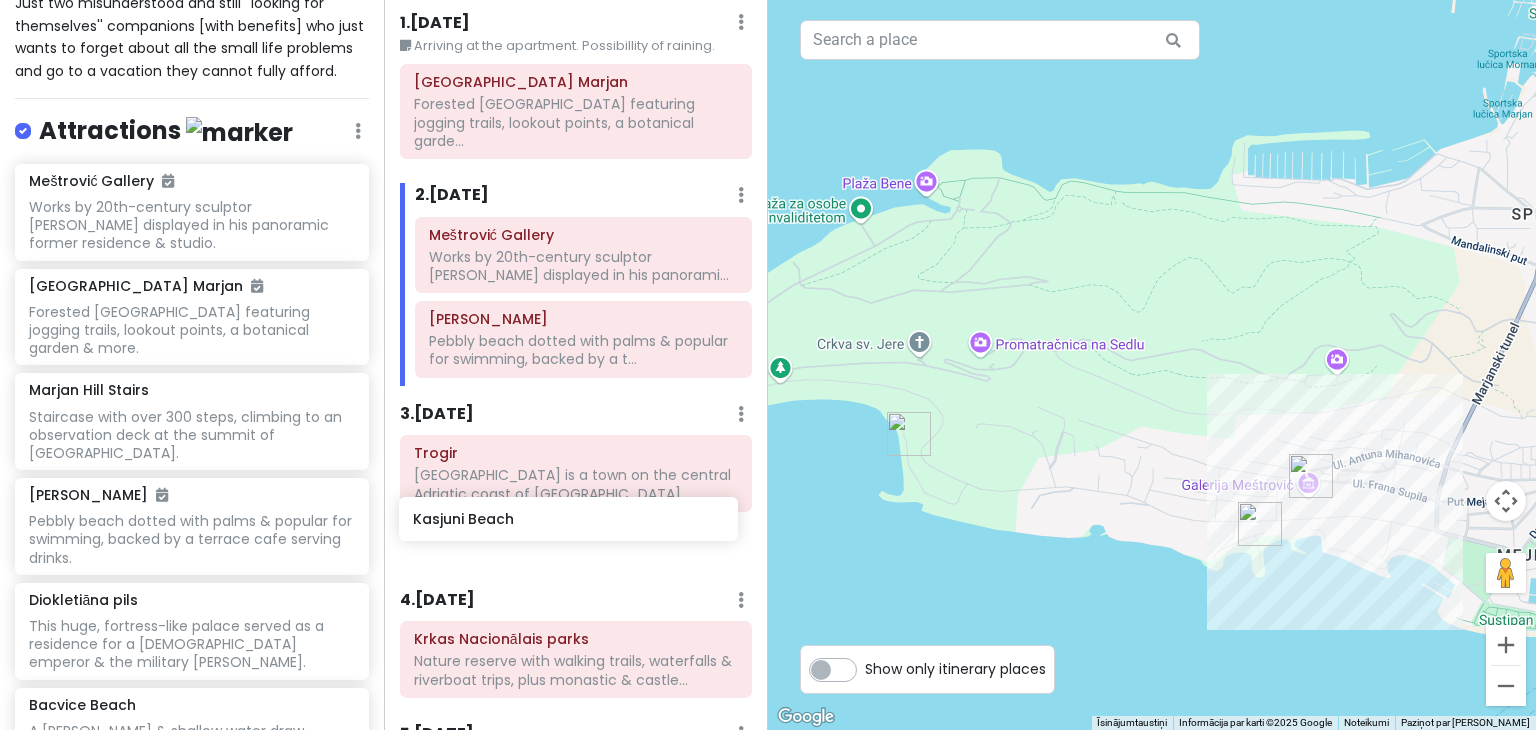 drag, startPoint x: 173, startPoint y: 389, endPoint x: 556, endPoint y: 513, distance: 402.57297 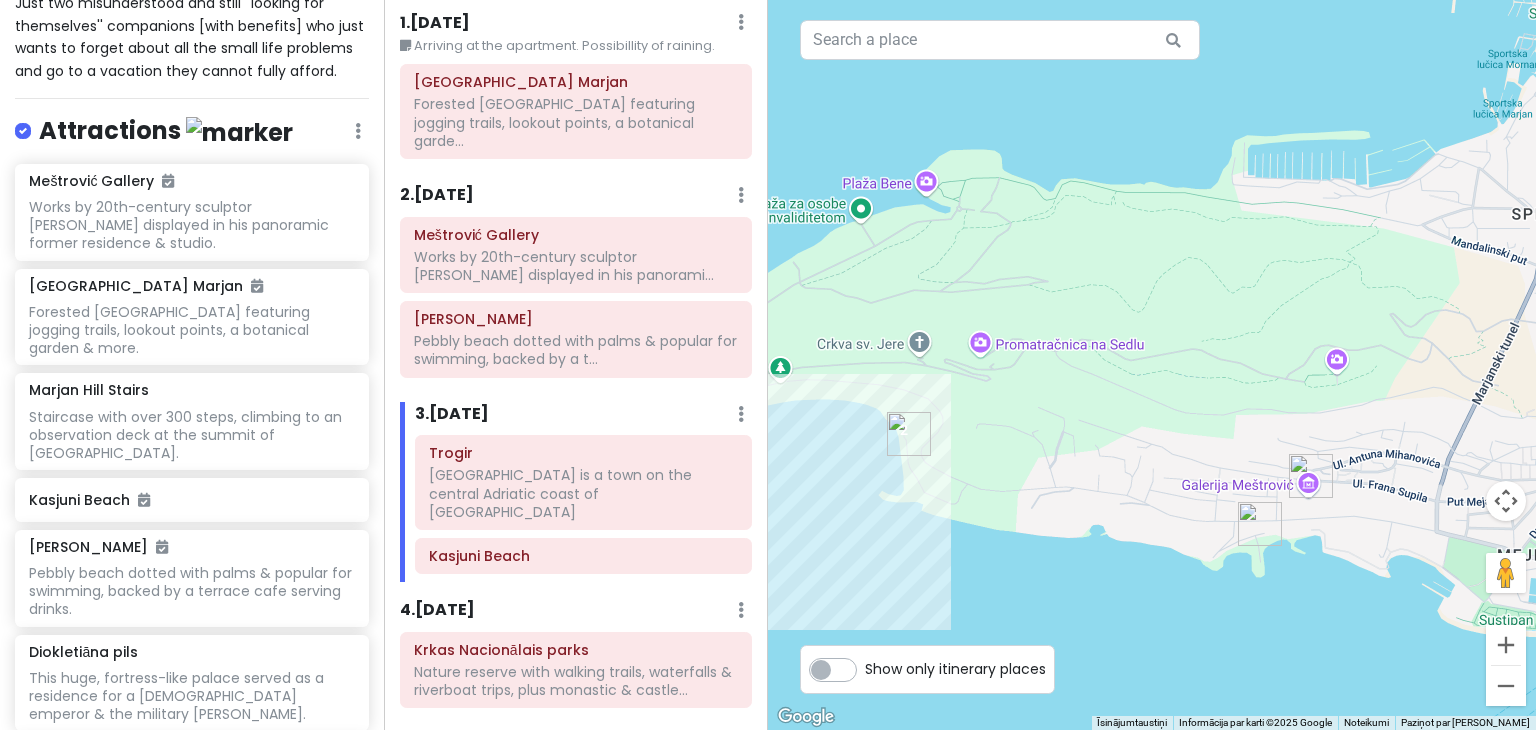 scroll, scrollTop: 0, scrollLeft: 0, axis: both 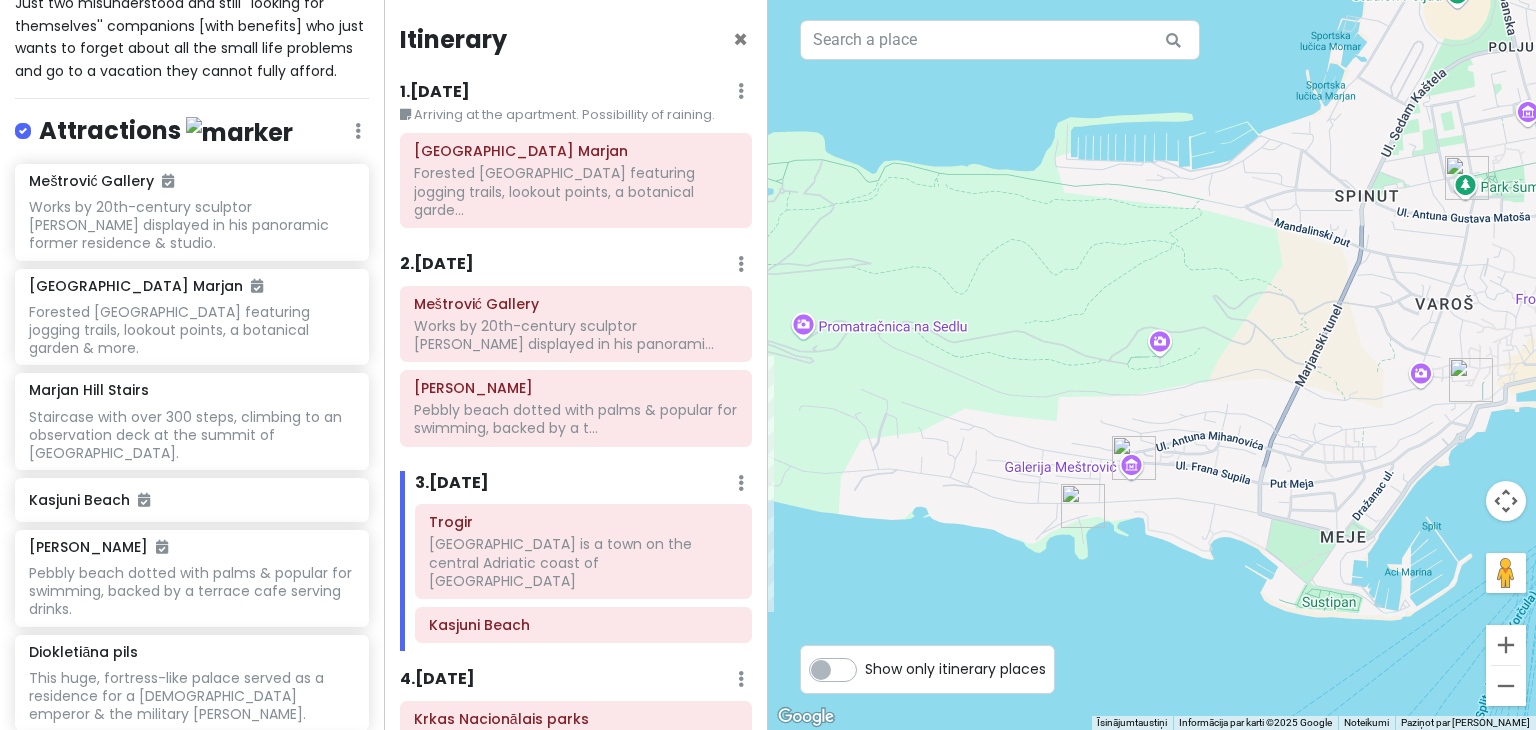 drag, startPoint x: 958, startPoint y: 284, endPoint x: 812, endPoint y: 267, distance: 146.98639 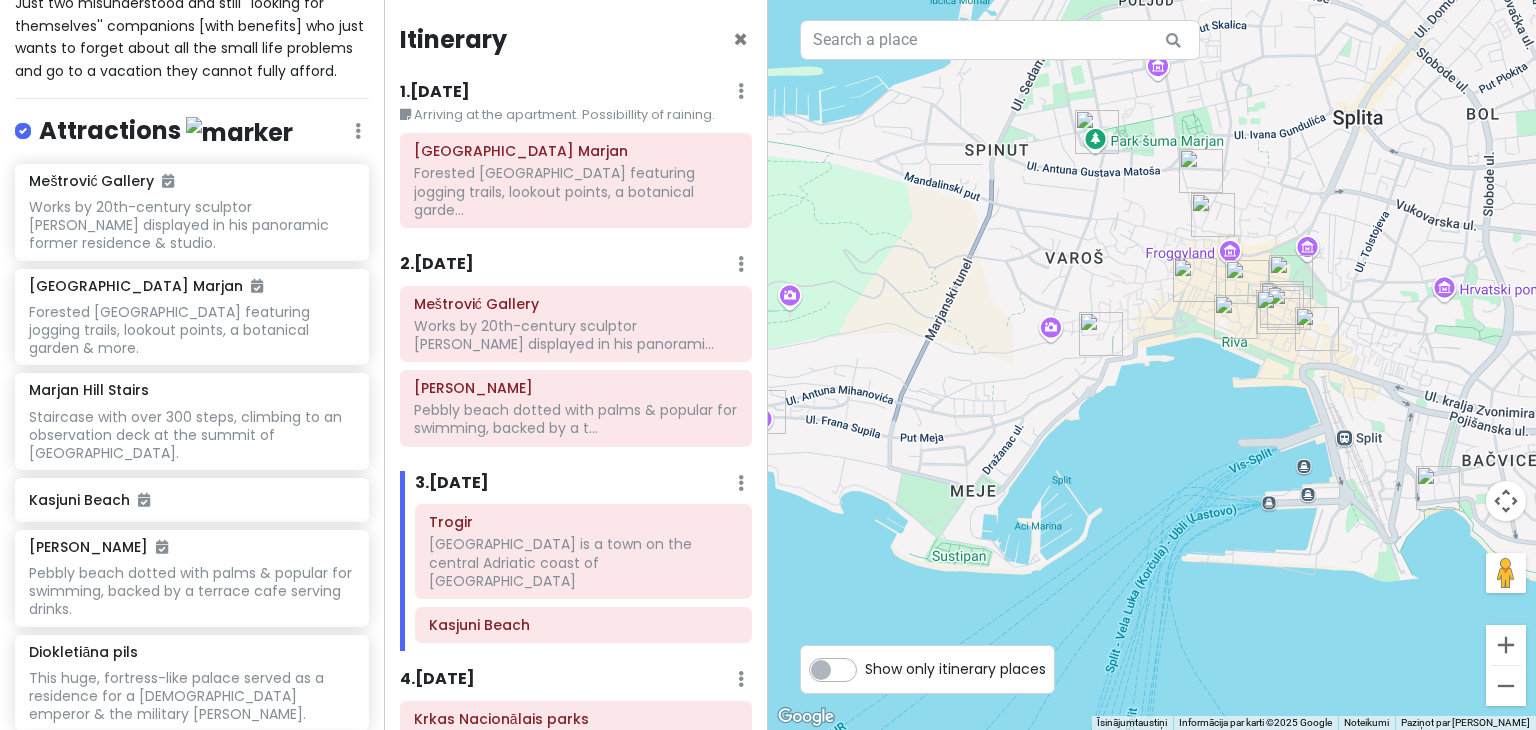 drag, startPoint x: 812, startPoint y: 267, endPoint x: 824, endPoint y: 265, distance: 12.165525 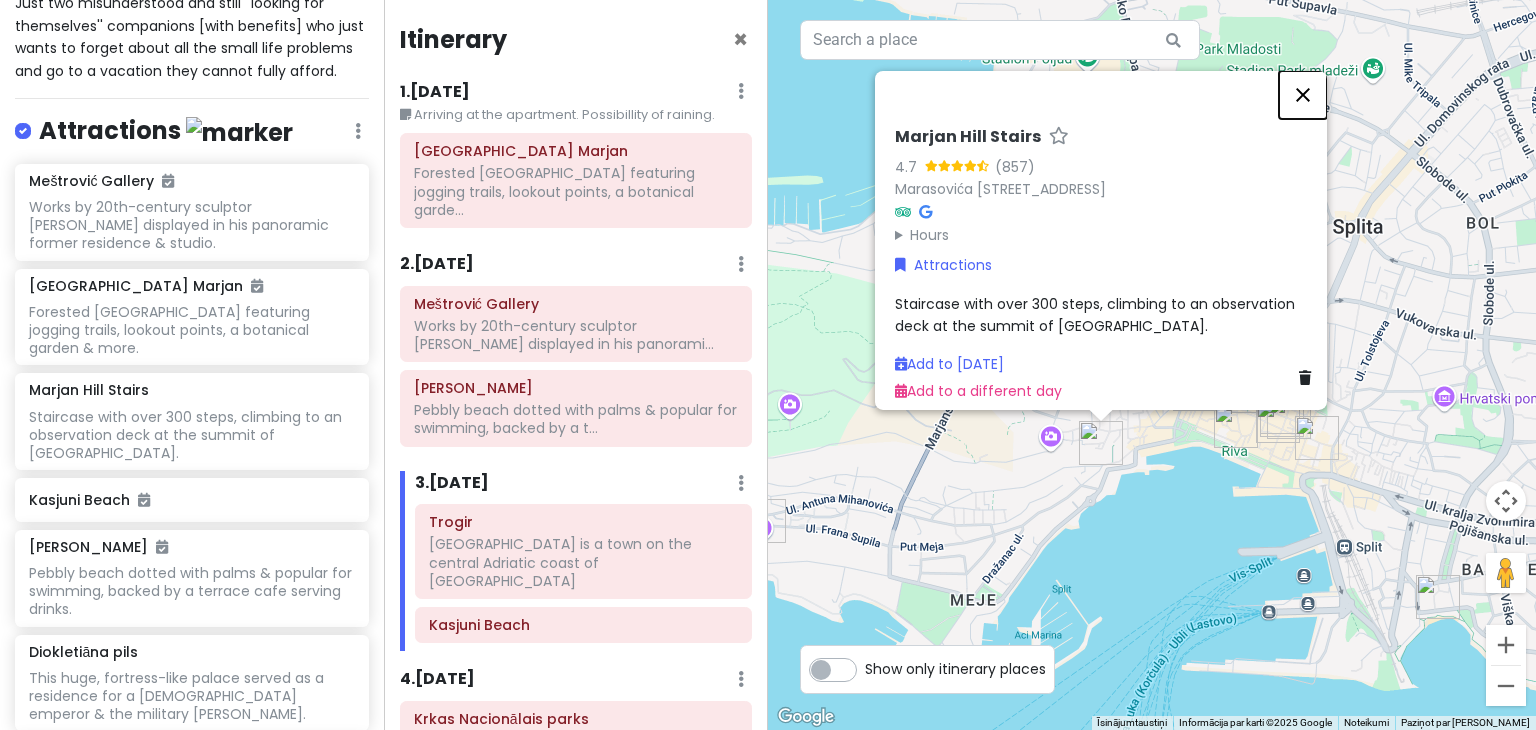 click at bounding box center [1303, 95] 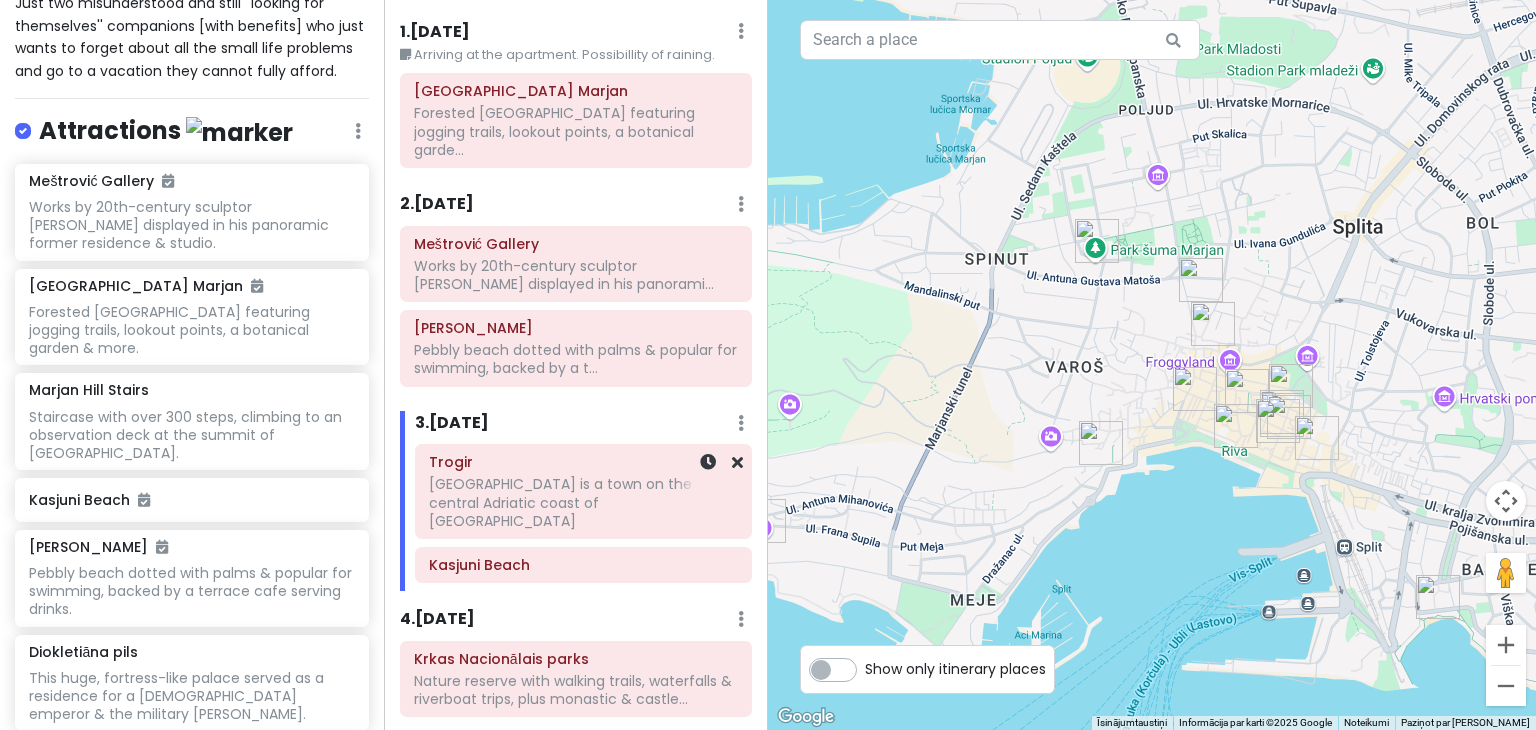 scroll, scrollTop: 0, scrollLeft: 0, axis: both 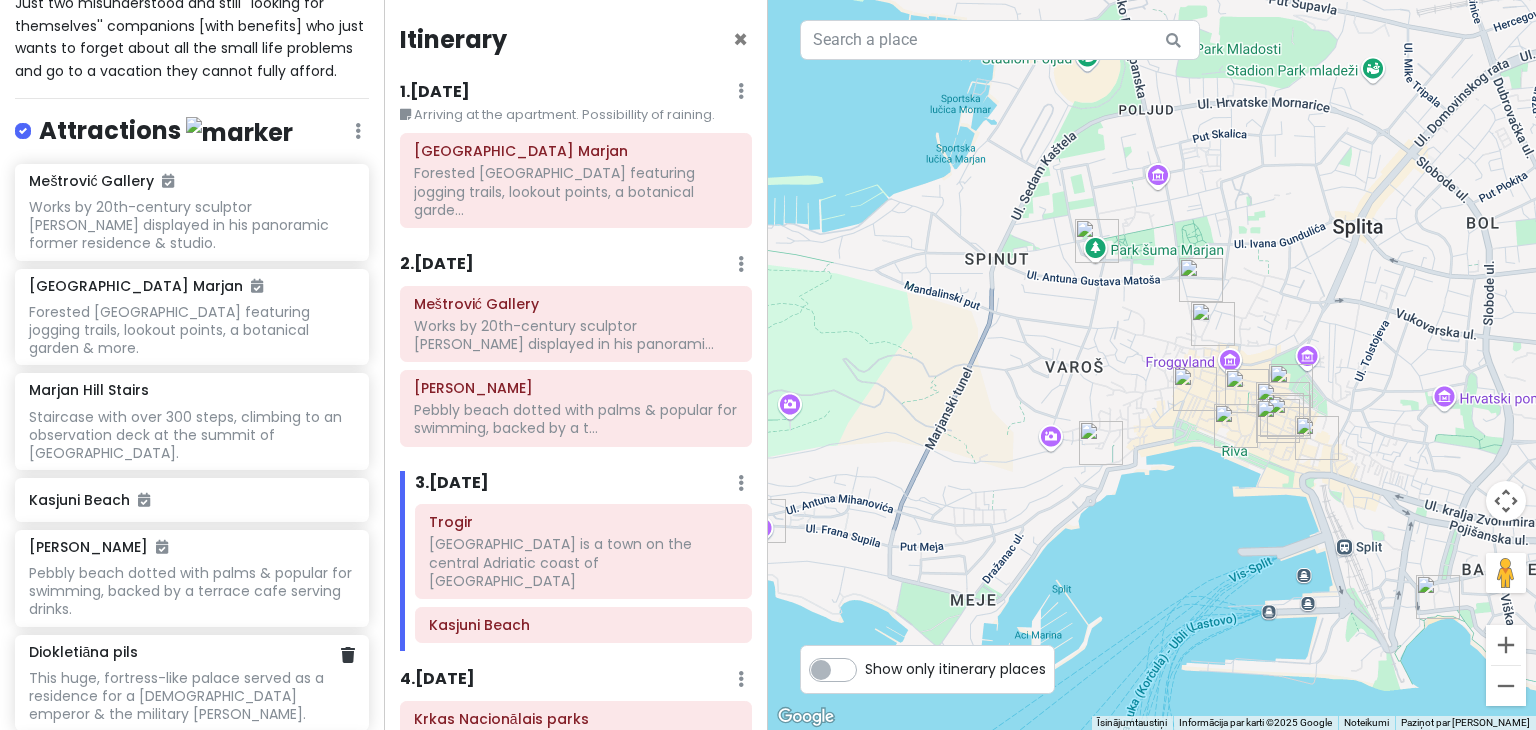 click on "[PERSON_NAME] Gallery Works by 20th-century sculptor [PERSON_NAME] displayed in his panoramic former residence & studio. [GEOGRAPHIC_DATA] hillside park featuring jogging trails, lookout points, a botanical garden & more. [GEOGRAPHIC_DATA] Stairs Staircase with over 300 steps, climbing to an observation deck at the summit of [GEOGRAPHIC_DATA]. [GEOGRAPHIC_DATA] beach dotted with palms & popular for swimming, backed by a terrace cafe serving drinks. [GEOGRAPHIC_DATA] This huge, fortress-like palace served as a residence for a [DEMOGRAPHIC_DATA] emperor & the military [PERSON_NAME]. [GEOGRAPHIC_DATA] A [PERSON_NAME] & shallow water draw crowds of sunbathers & swimmers to this small beach. [GEOGRAPHIC_DATA] [GEOGRAPHIC_DATA][PERSON_NAME] Built in [DATE], this cathedral dedicated to the city's patron saint has a Romanesque bell tower. [GEOGRAPHIC_DATA] in [GEOGRAPHIC_DATA] Narodni trg Ancient Split Split [GEOGRAPHIC_DATA] Trogir + More Krkas Nacionālais parks" at bounding box center (192, 914) 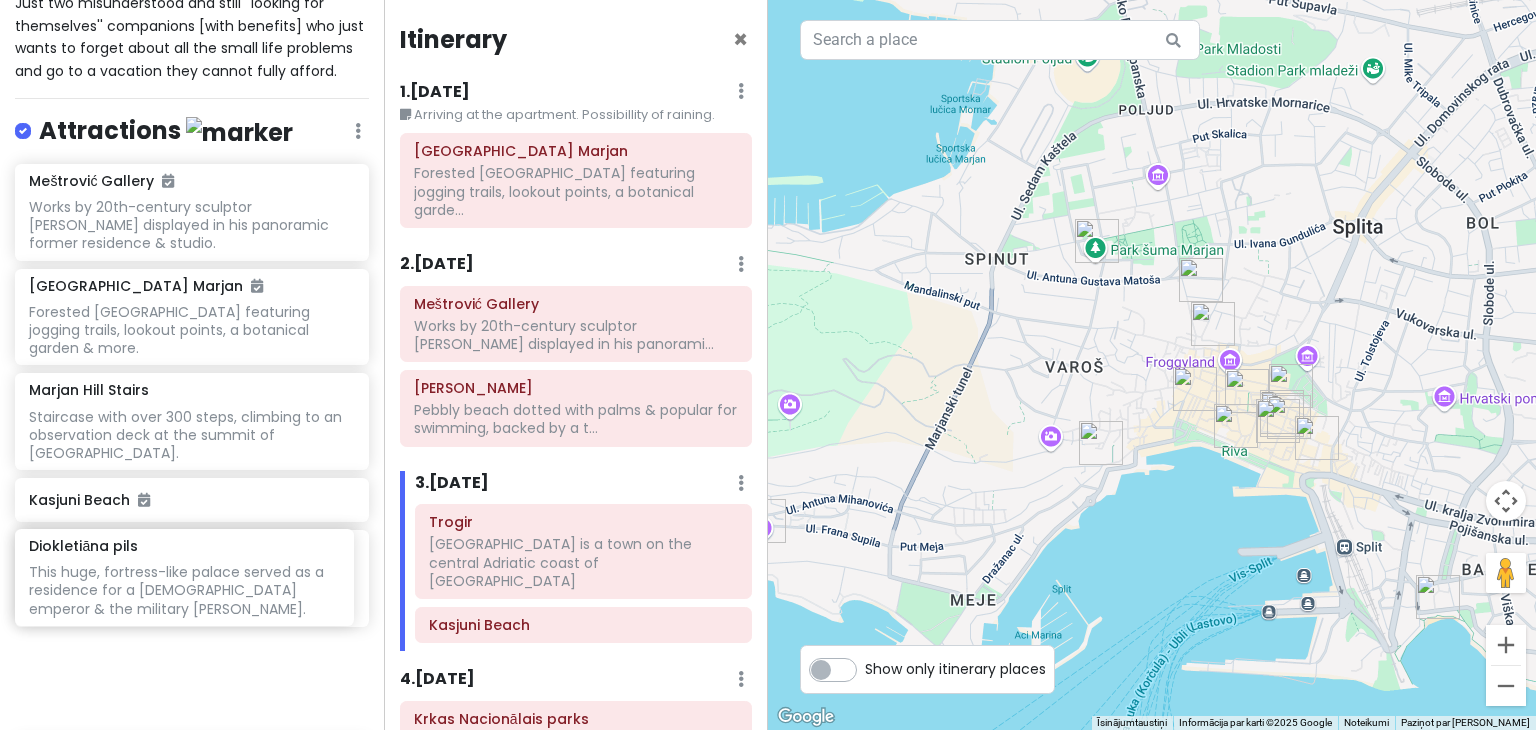 scroll, scrollTop: 461, scrollLeft: 0, axis: vertical 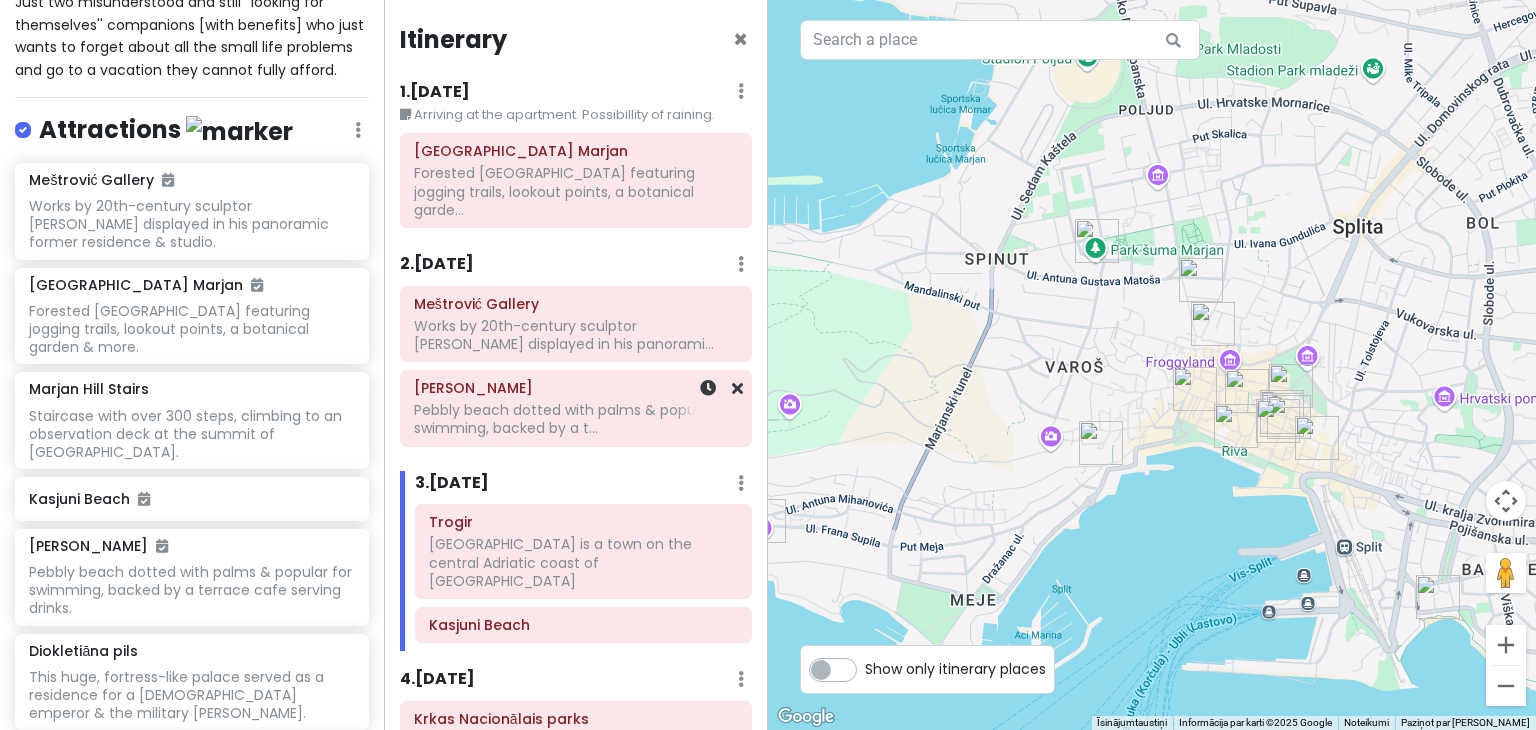 drag, startPoint x: 392, startPoint y: 393, endPoint x: 342, endPoint y: 434, distance: 64.66065 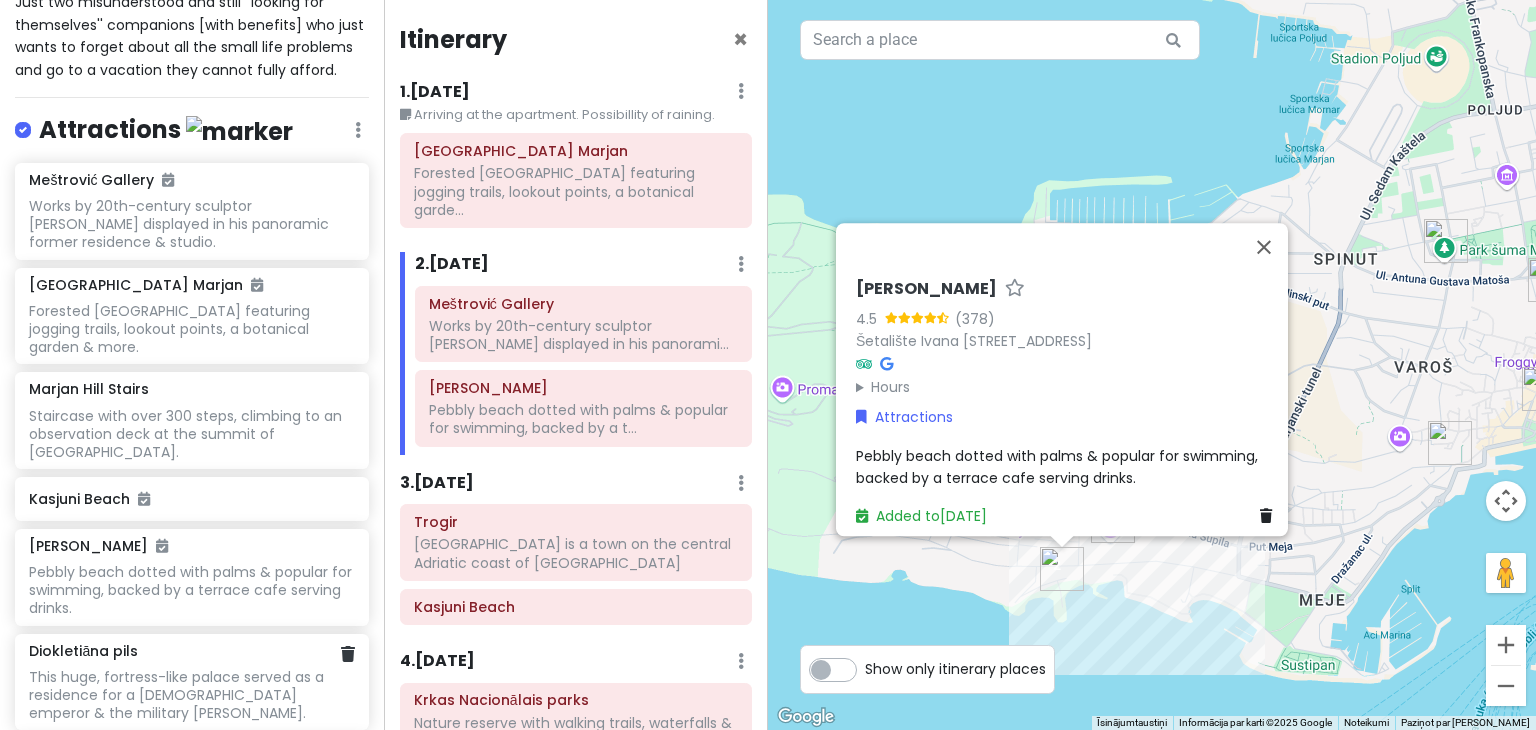 scroll, scrollTop: 464, scrollLeft: 0, axis: vertical 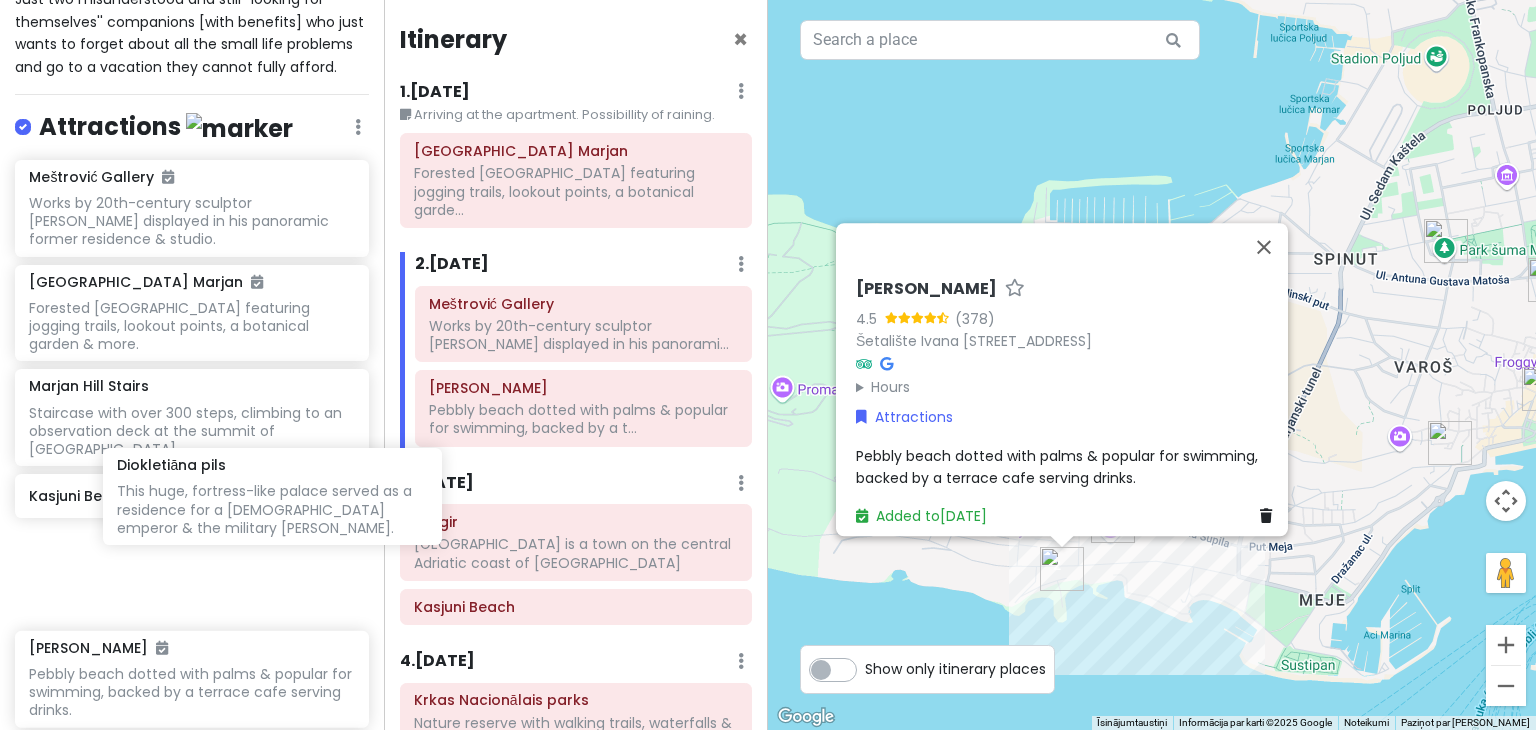 drag, startPoint x: 154, startPoint y: 592, endPoint x: 271, endPoint y: 472, distance: 167.59773 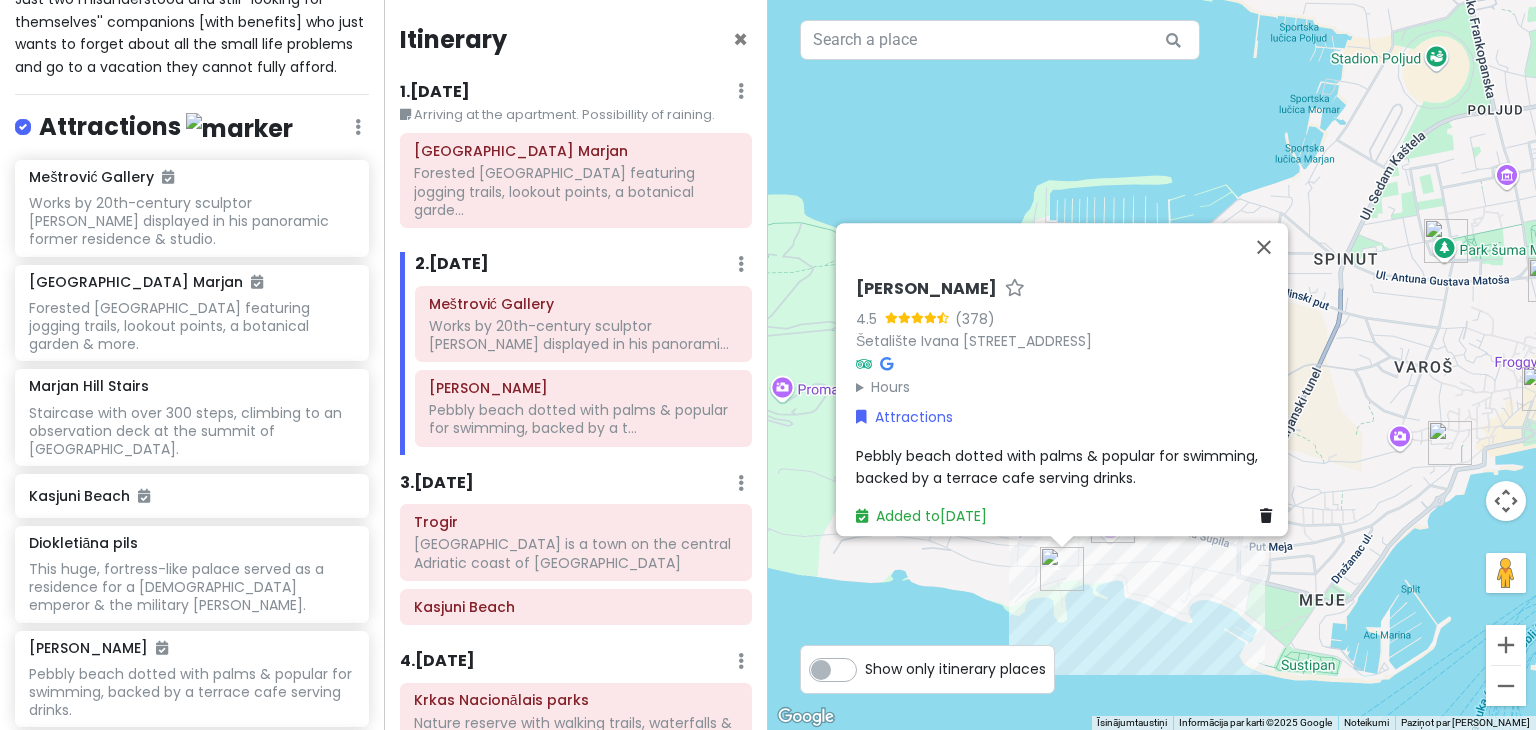 drag, startPoint x: 342, startPoint y: 387, endPoint x: 468, endPoint y: 291, distance: 158.40454 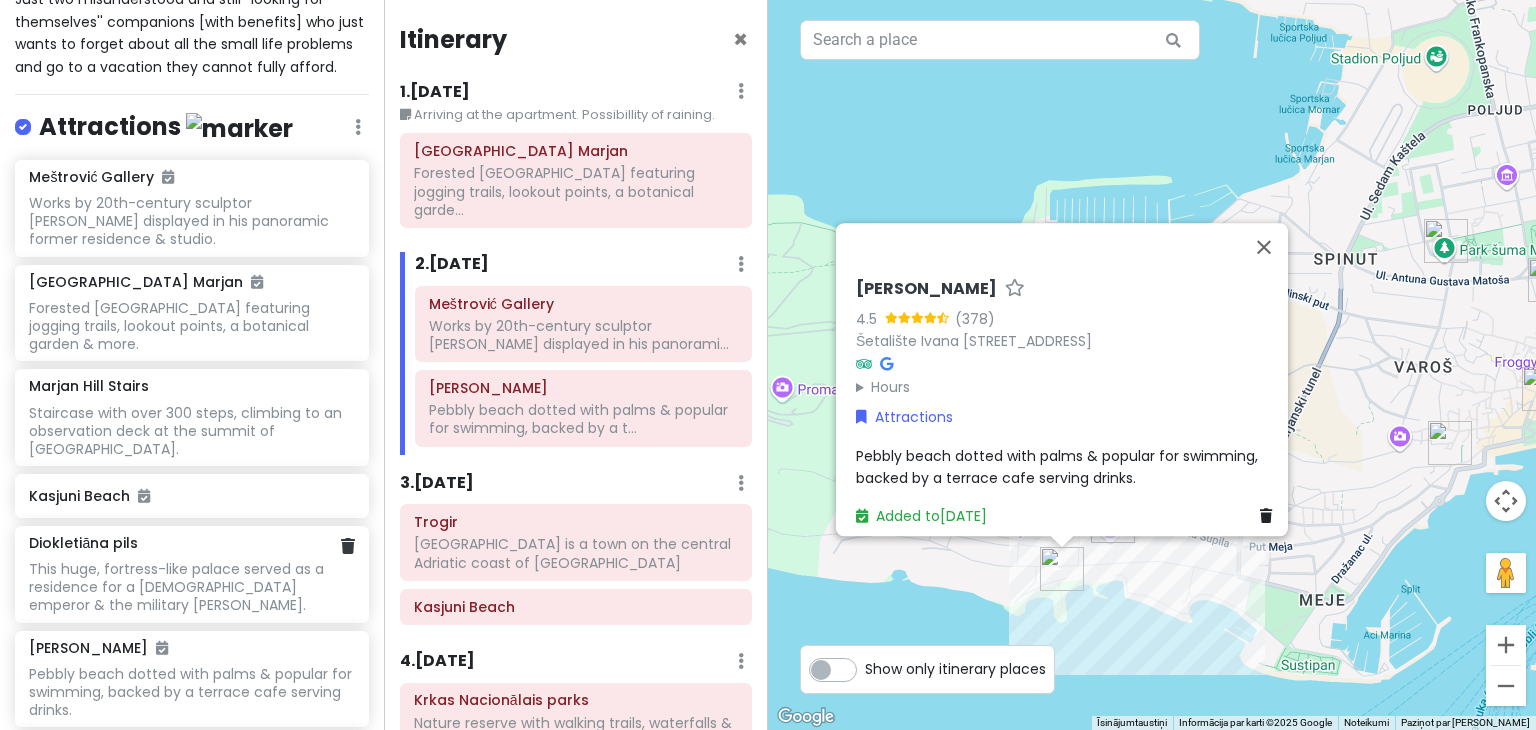 click on "Diokletiāna pils" at bounding box center (191, 543) 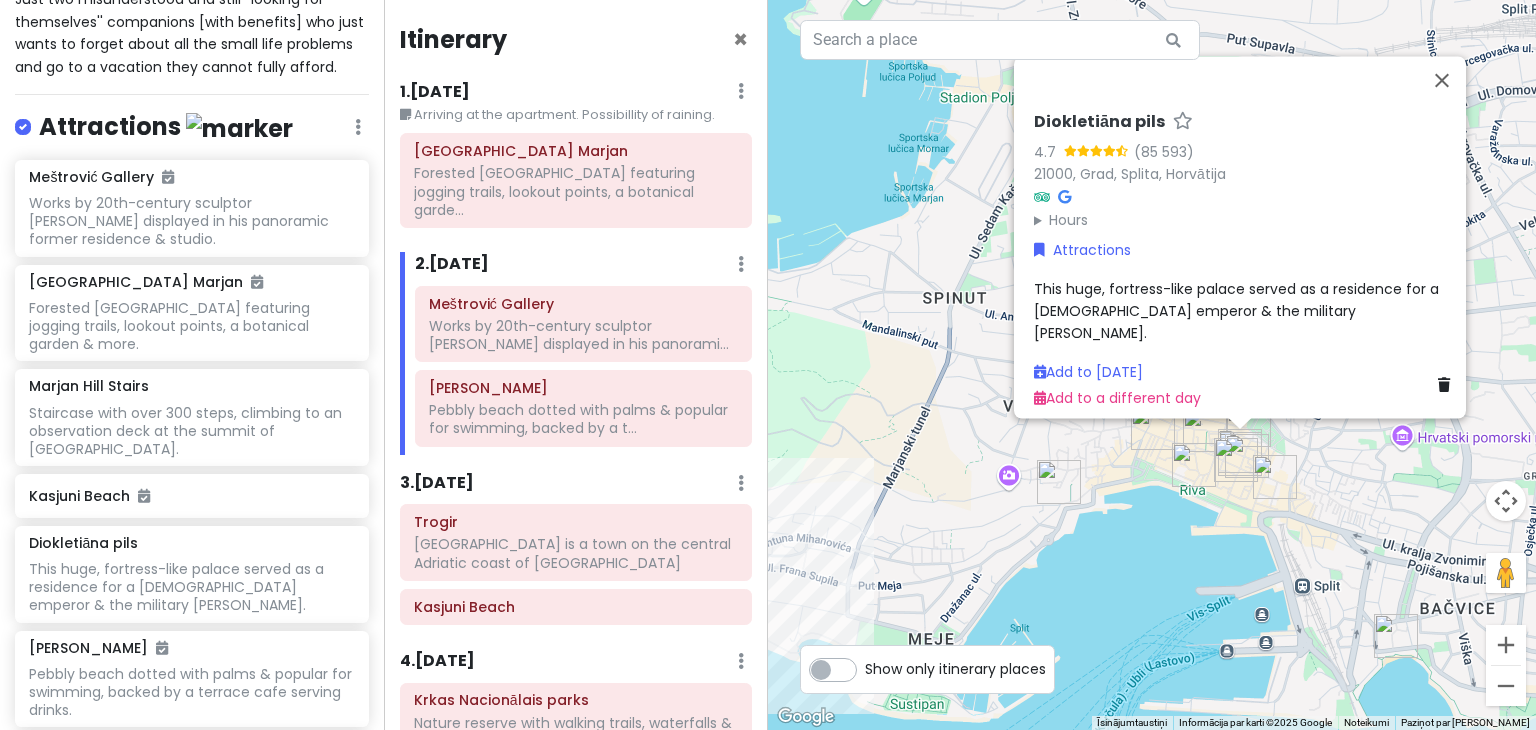 click on "[PERSON_NAME] Gallery Works by 20th-century sculptor [PERSON_NAME] displayed in his panoramic former residence & studio. [GEOGRAPHIC_DATA] hillside park featuring jogging trails, lookout points, a botanical garden & more. [GEOGRAPHIC_DATA] Stairs Staircase with over 300 steps, climbing to an observation deck at the summit of [GEOGRAPHIC_DATA]. [GEOGRAPHIC_DATA] This huge, fortress-like palace served as a residence for a Roman emperor & the military [PERSON_NAME]. [GEOGRAPHIC_DATA] beach dotted with palms & popular for swimming, backed by a terrace cafe serving drinks. [GEOGRAPHIC_DATA] A [PERSON_NAME] & shallow water draw crowds of sunbathers & swimmers to this small beach. [GEOGRAPHIC_DATA] [GEOGRAPHIC_DATA][PERSON_NAME] Built in [DATE], this cathedral dedicated to the city's patron saint has a Romanesque bell tower. [GEOGRAPHIC_DATA] in [GEOGRAPHIC_DATA] Narodni trg Ancient Split Split [GEOGRAPHIC_DATA] Trogir + More Krkas Nacionālais parks" at bounding box center [192, 910] 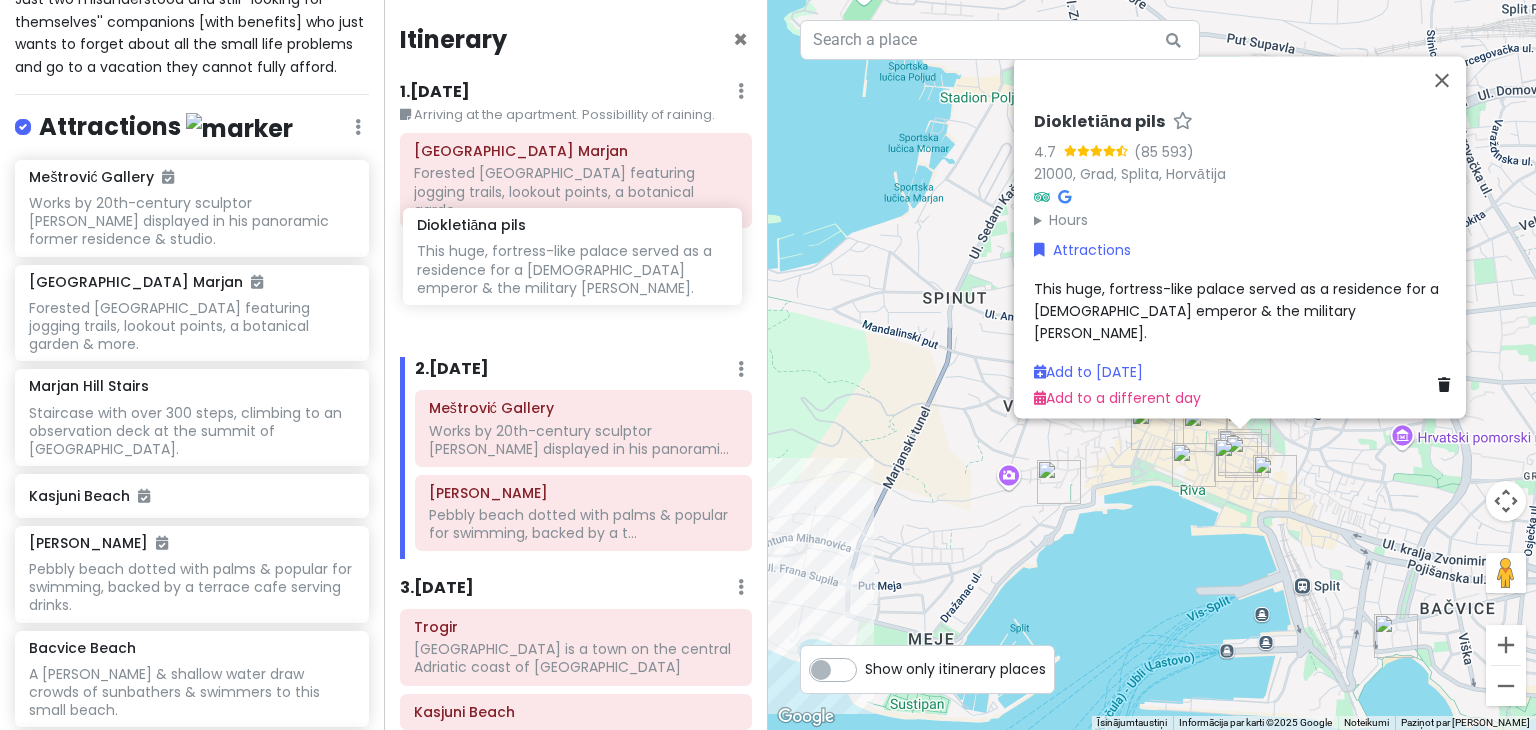 drag, startPoint x: 194, startPoint y: 457, endPoint x: 580, endPoint y: 245, distance: 440.3862 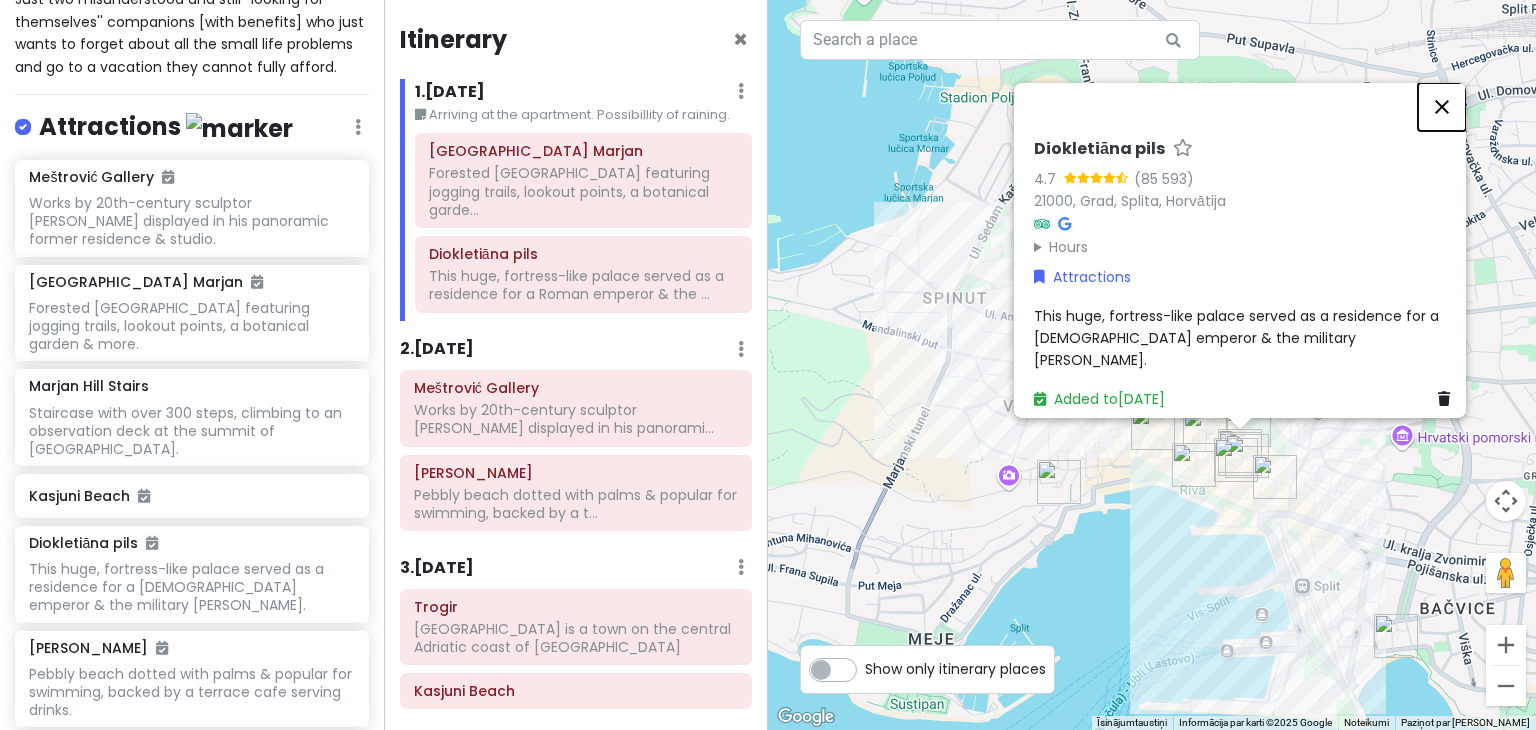 click at bounding box center (1442, 107) 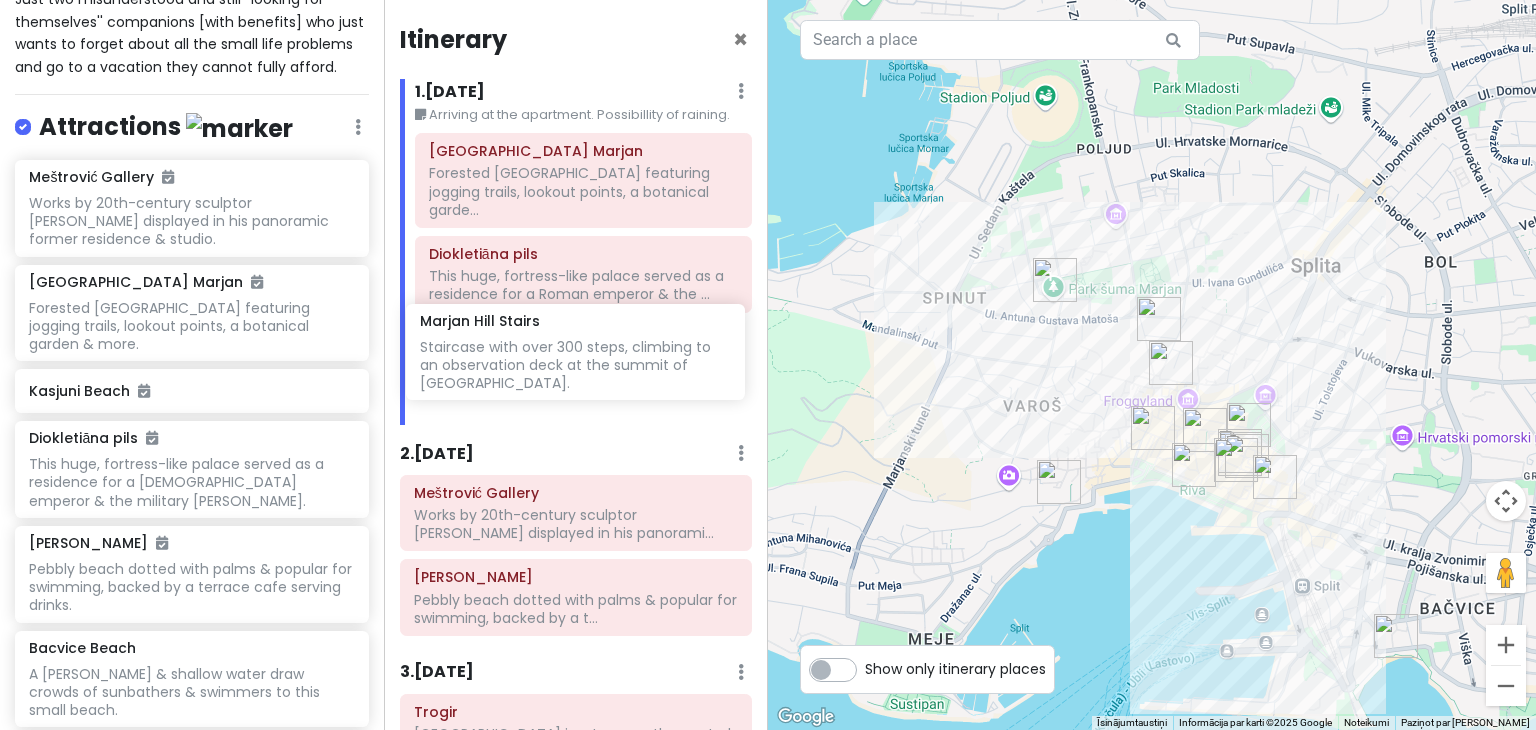 drag, startPoint x: 183, startPoint y: 316, endPoint x: 540, endPoint y: 349, distance: 358.52197 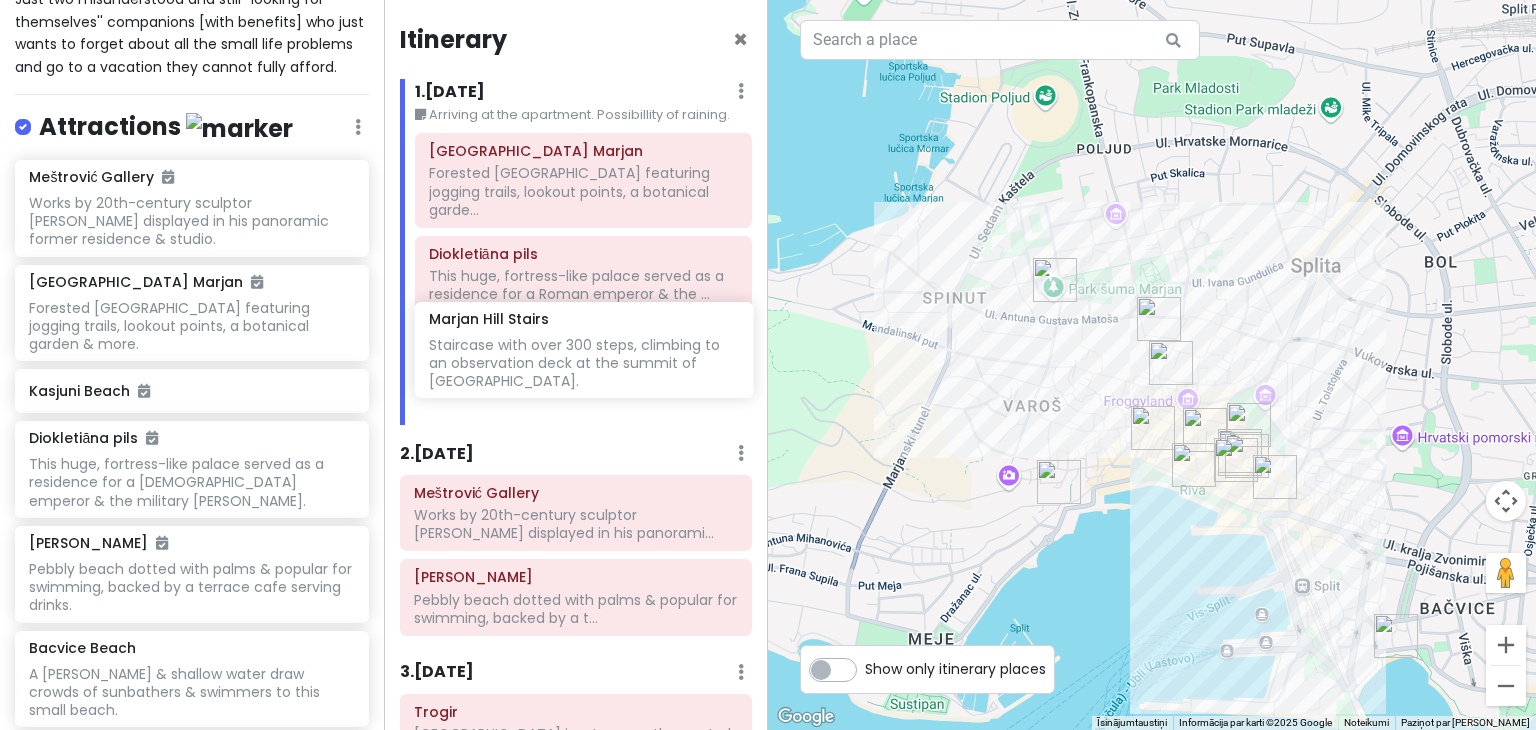 click on "[GEOGRAPHIC_DATA] [GEOGRAPHIC_DATA] featuring jogging trails, lookout points, a botanical garde... [GEOGRAPHIC_DATA] This huge, fortress-like palace served as a residence for a Roman emperor & the ..." 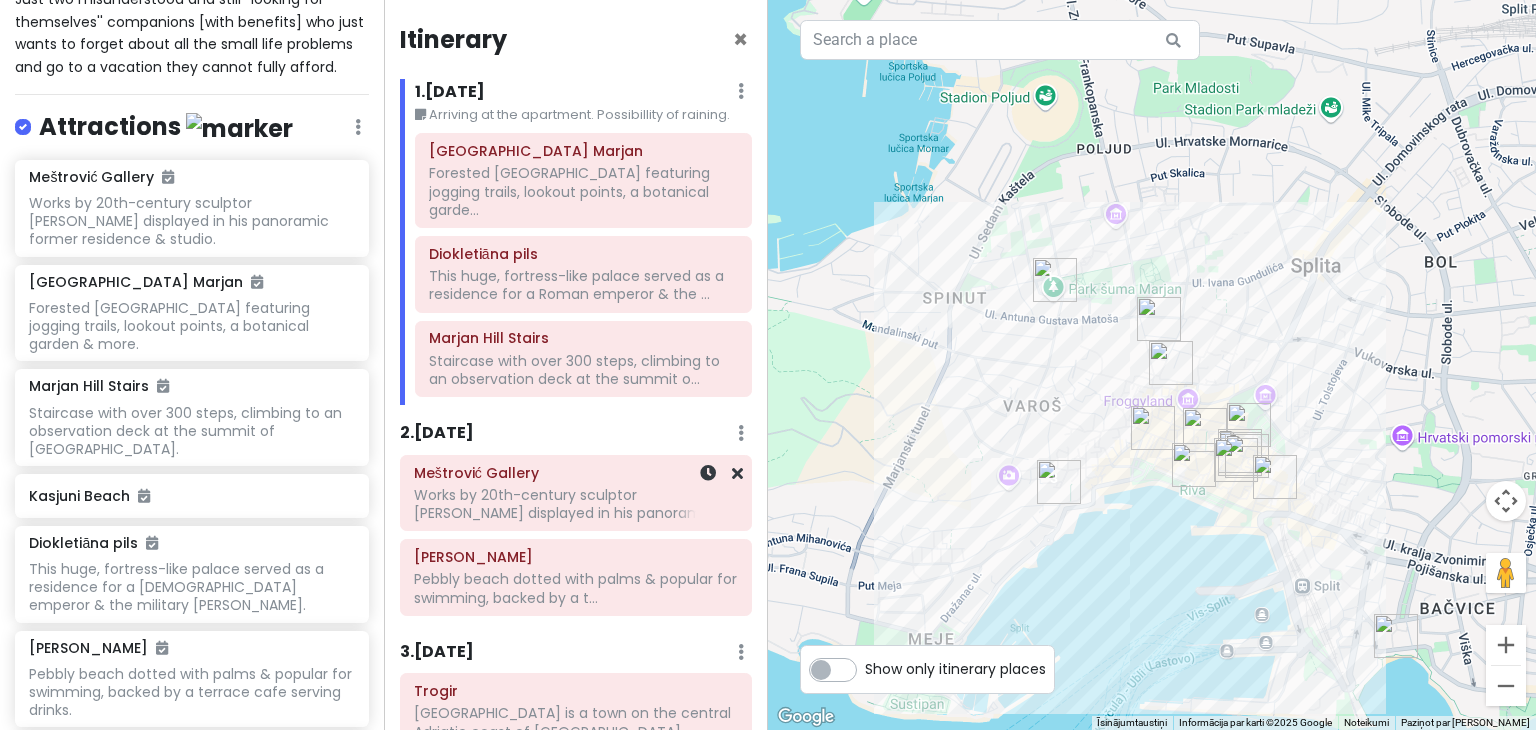 click on "Works by 20th-century sculptor [PERSON_NAME] displayed in his panorami..." at bounding box center [583, 191] 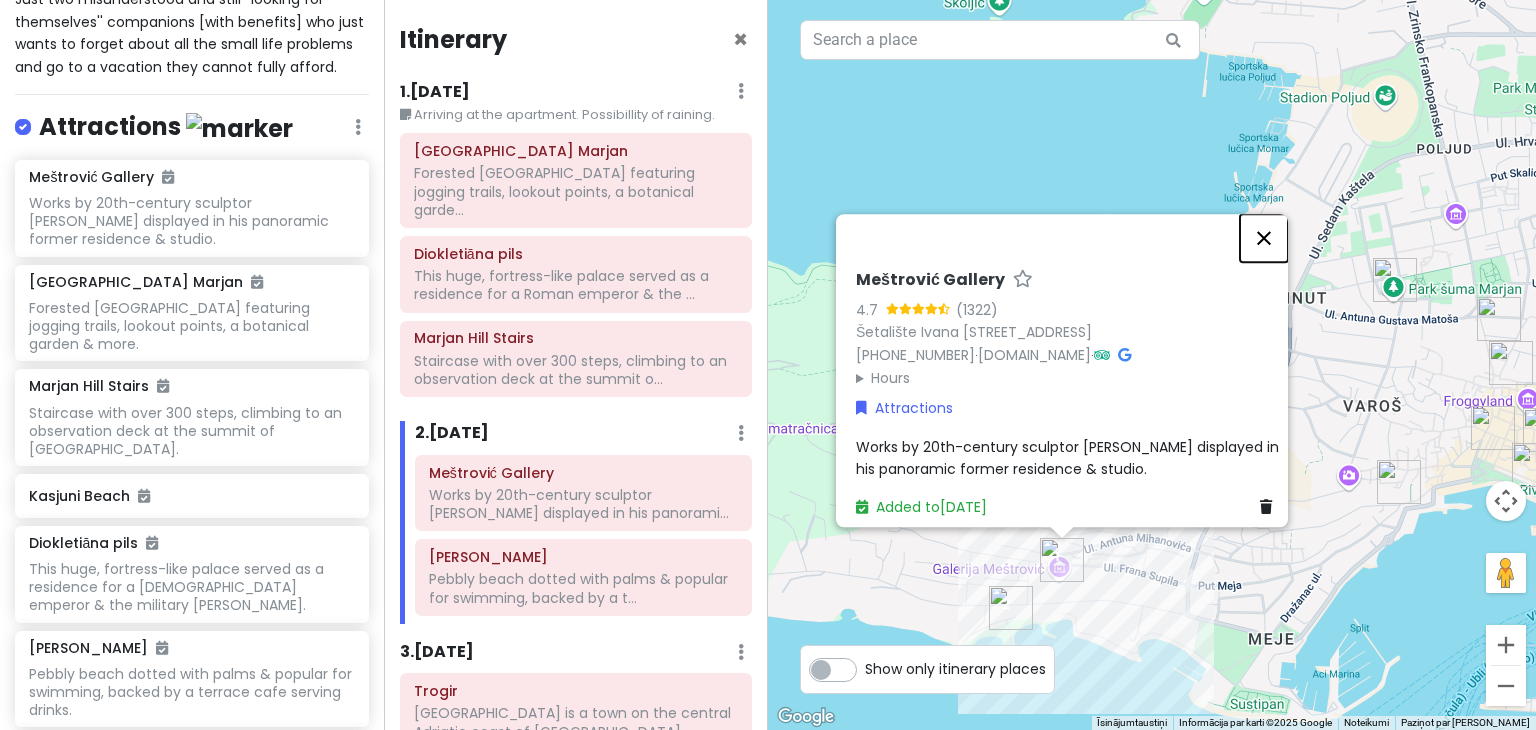 click at bounding box center (1264, 238) 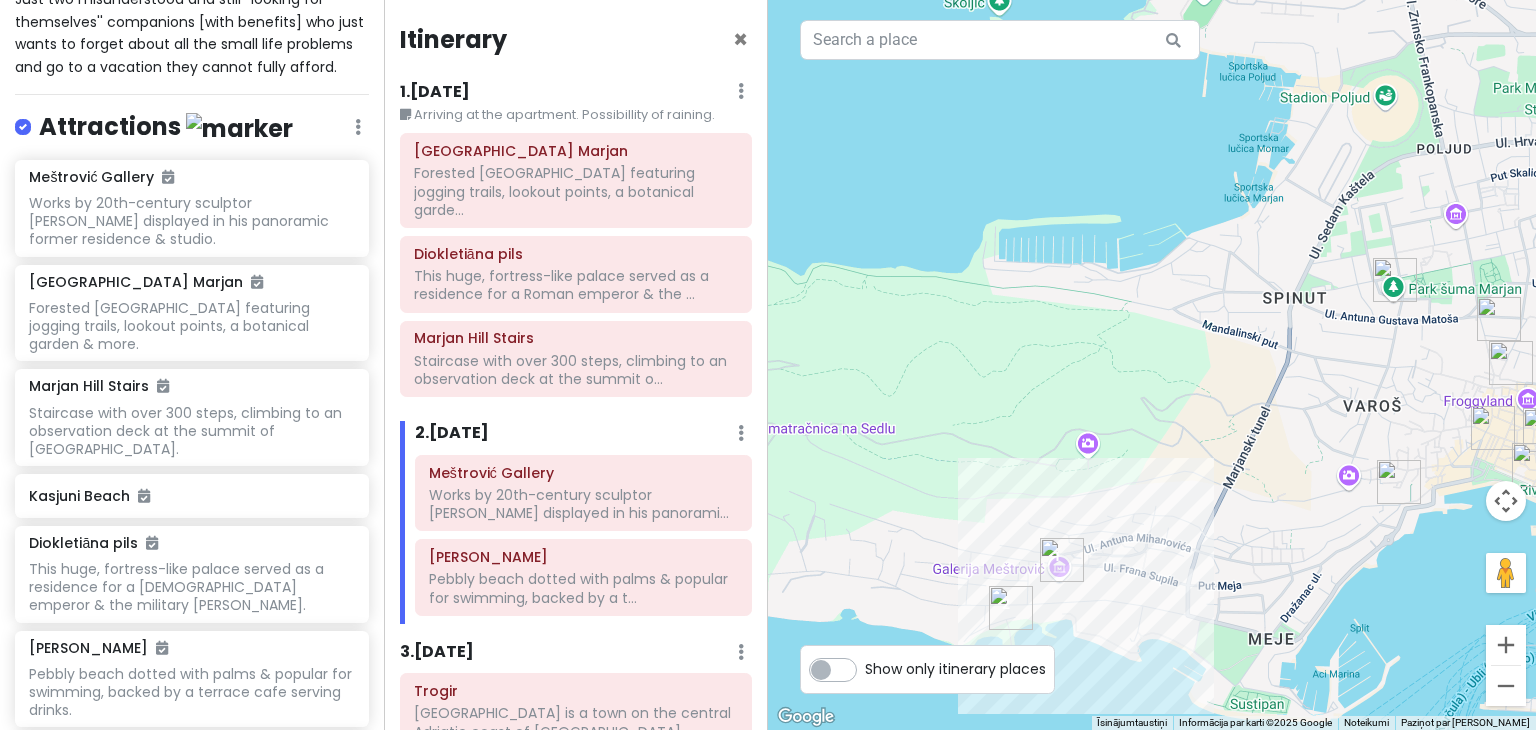 drag, startPoint x: 1332, startPoint y: 501, endPoint x: 1109, endPoint y: 410, distance: 240.85265 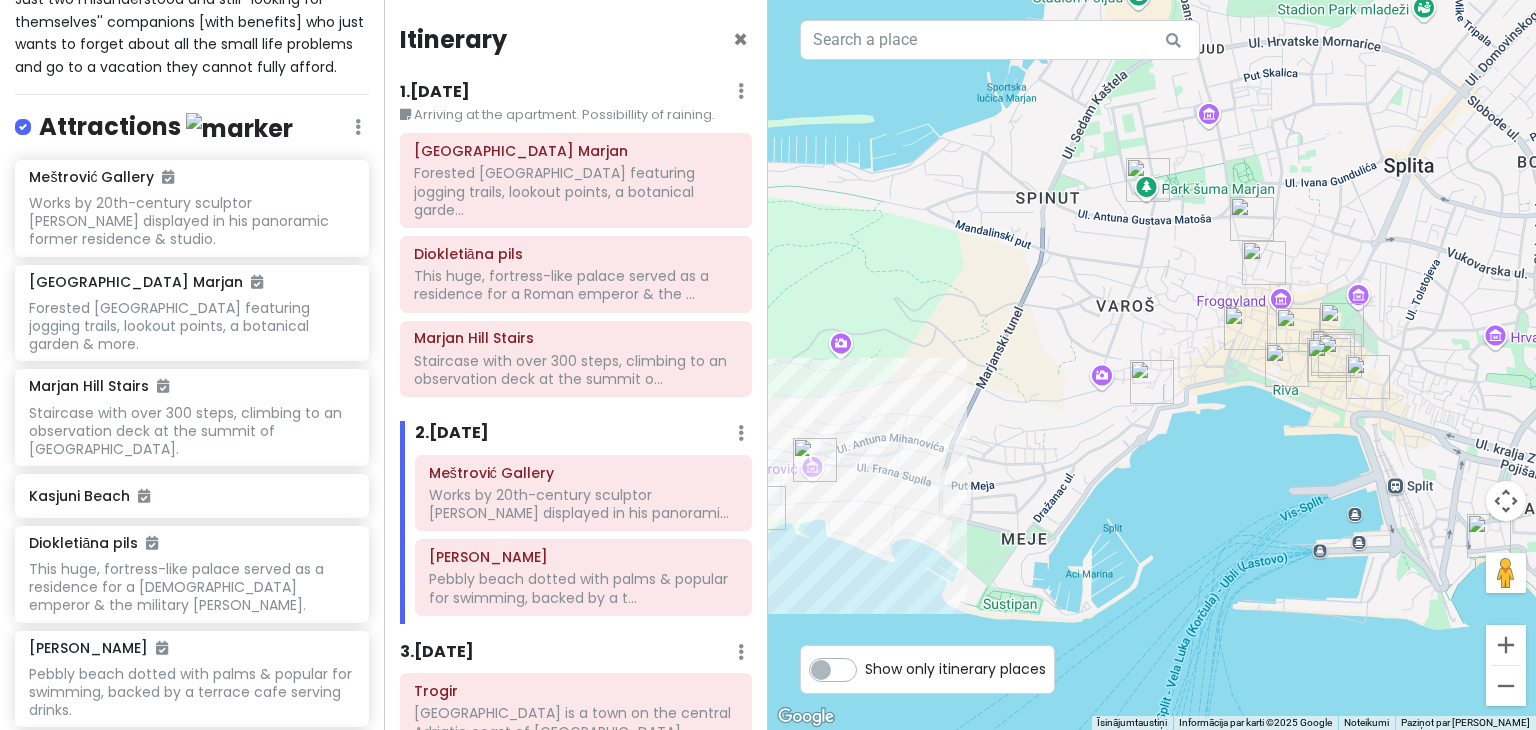 drag, startPoint x: 1109, startPoint y: 410, endPoint x: 1060, endPoint y: 395, distance: 51.24451 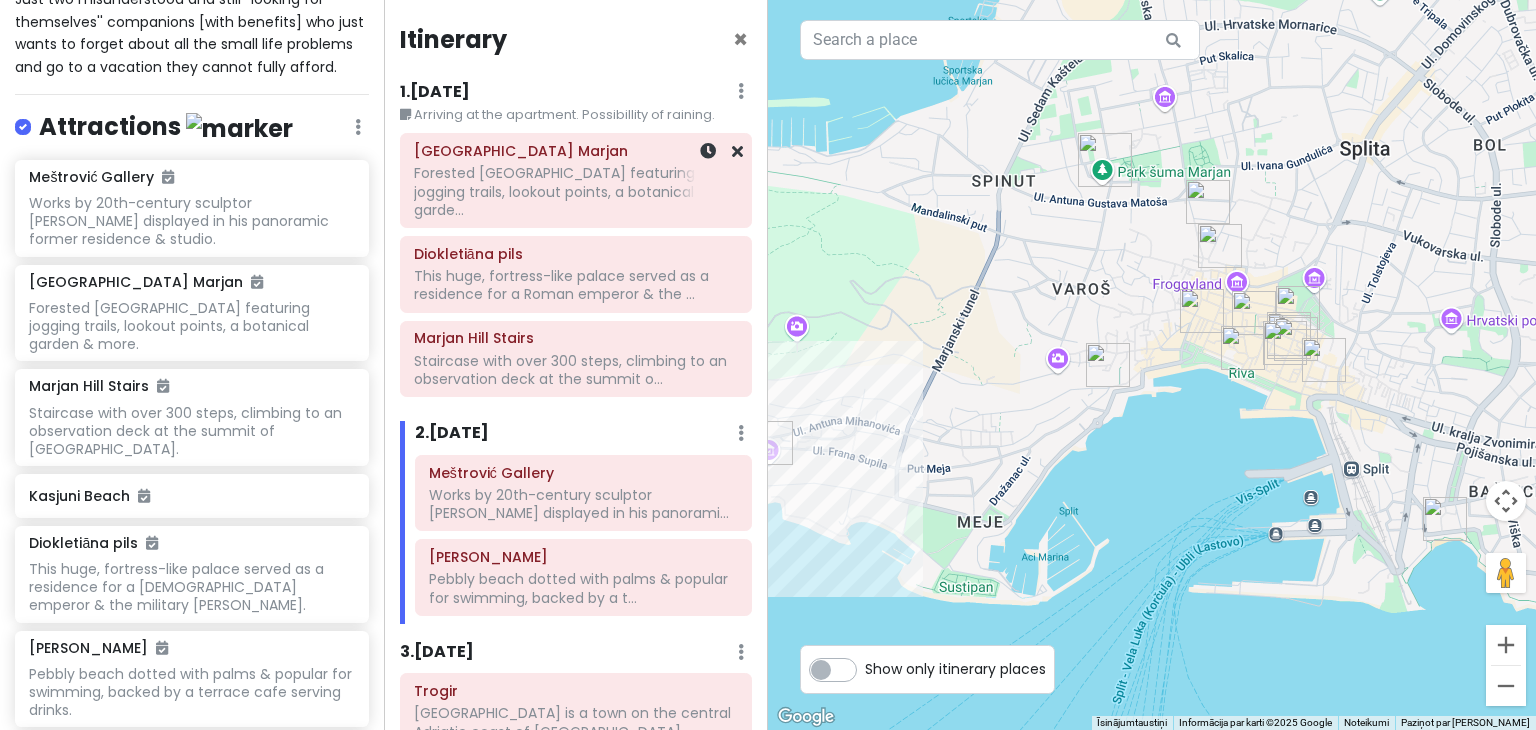 click on "Forested [GEOGRAPHIC_DATA] featuring jogging trails, lookout points, a botanical garde..." at bounding box center [576, 191] 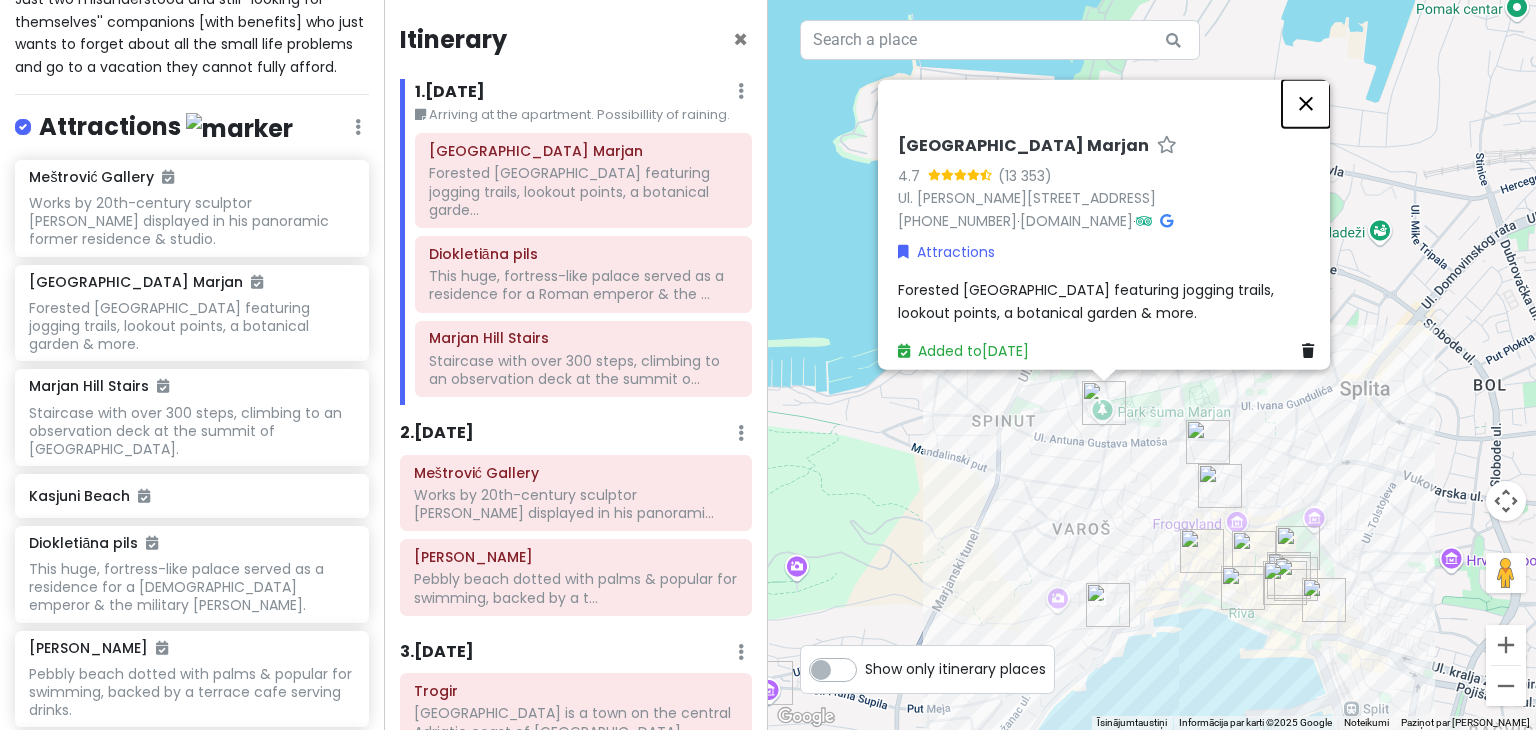 click at bounding box center (1306, 104) 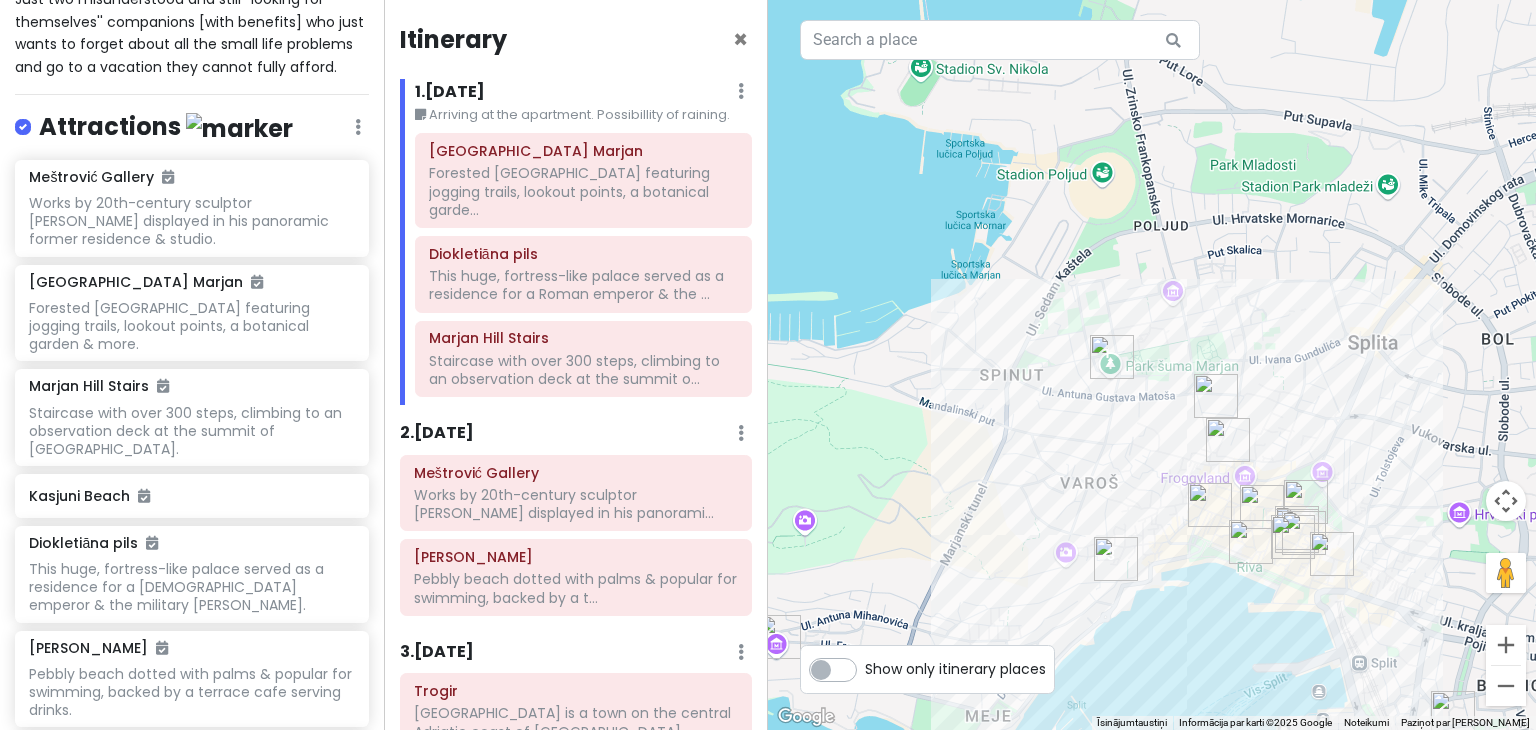 drag, startPoint x: 1226, startPoint y: 449, endPoint x: 1219, endPoint y: 259, distance: 190.1289 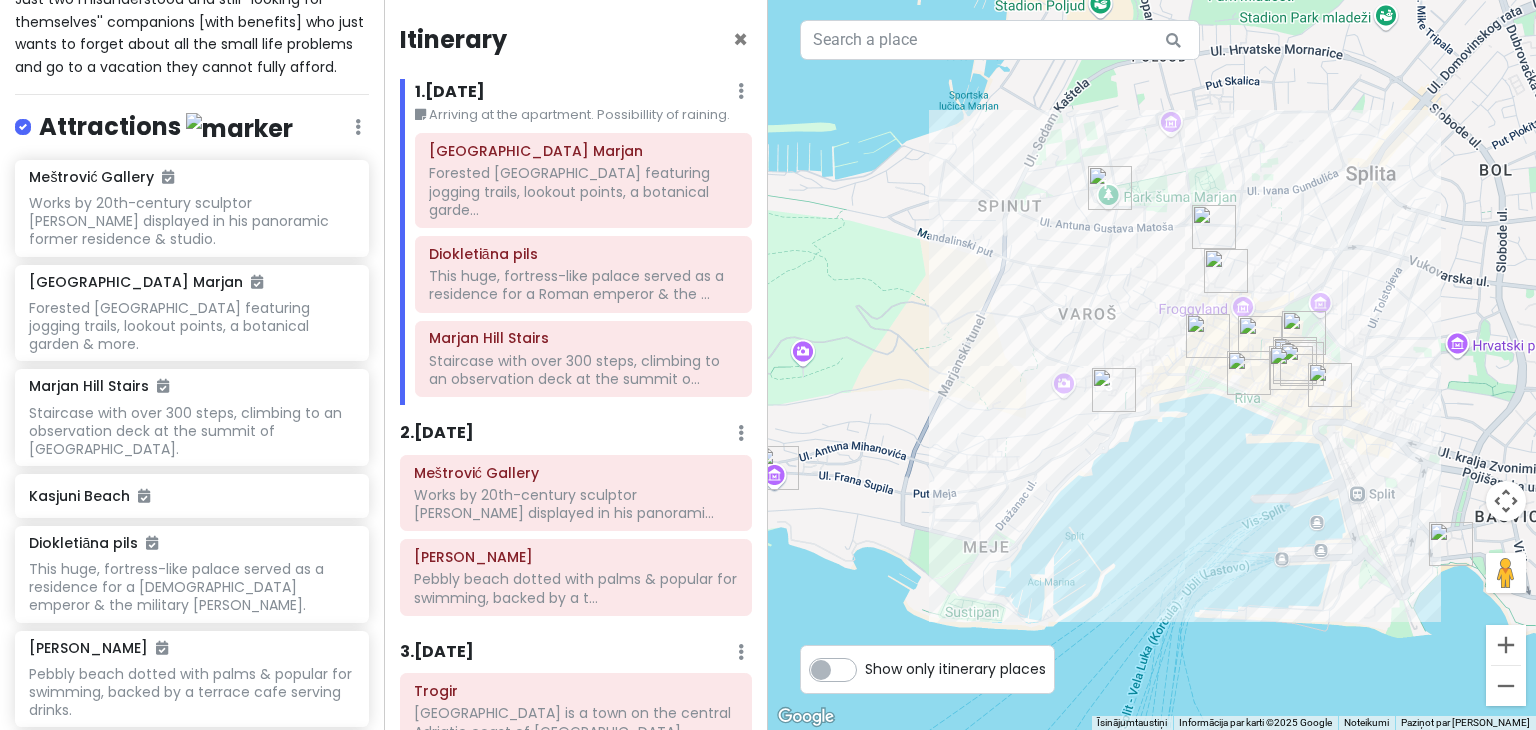 drag, startPoint x: 1219, startPoint y: 259, endPoint x: 1231, endPoint y: 228, distance: 33.24154 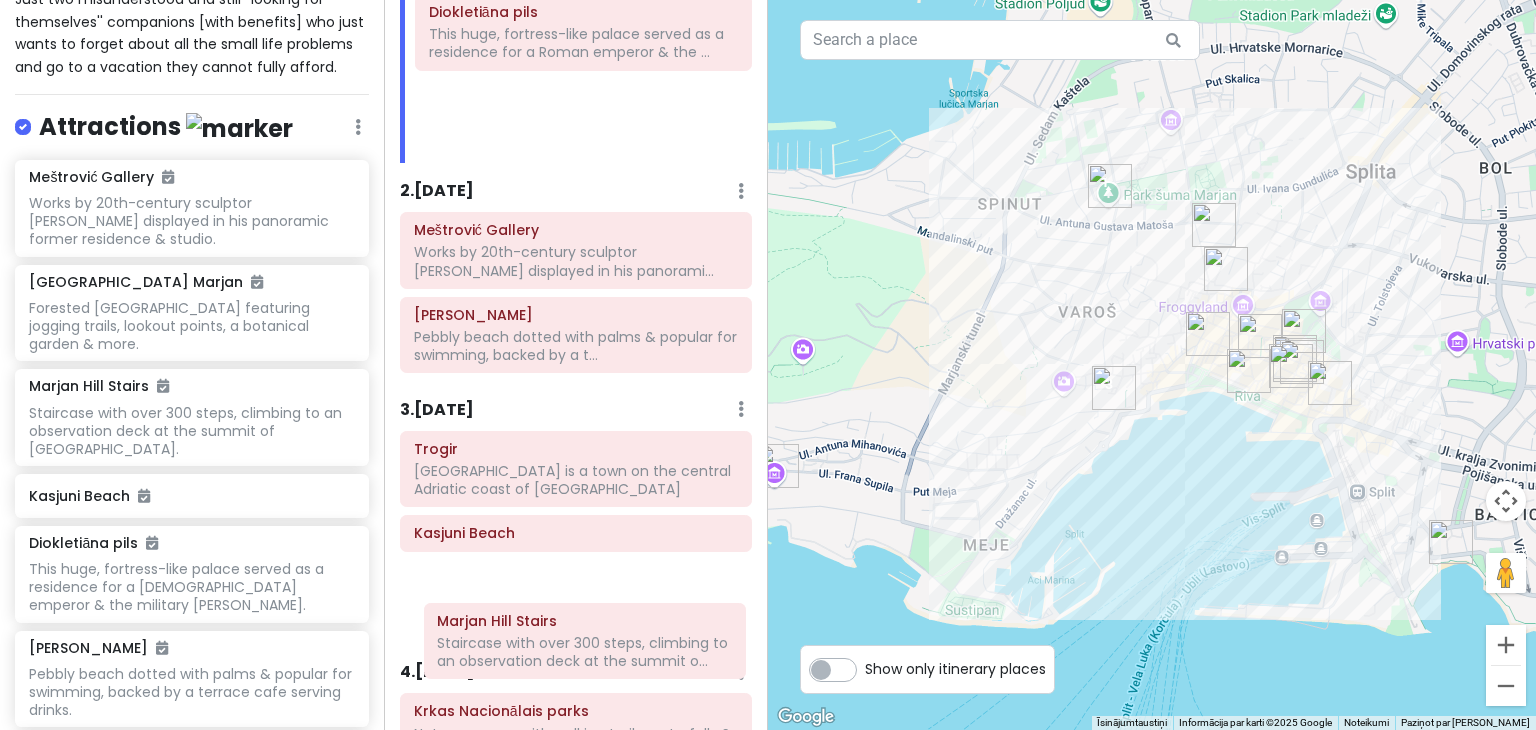 scroll, scrollTop: 250, scrollLeft: 0, axis: vertical 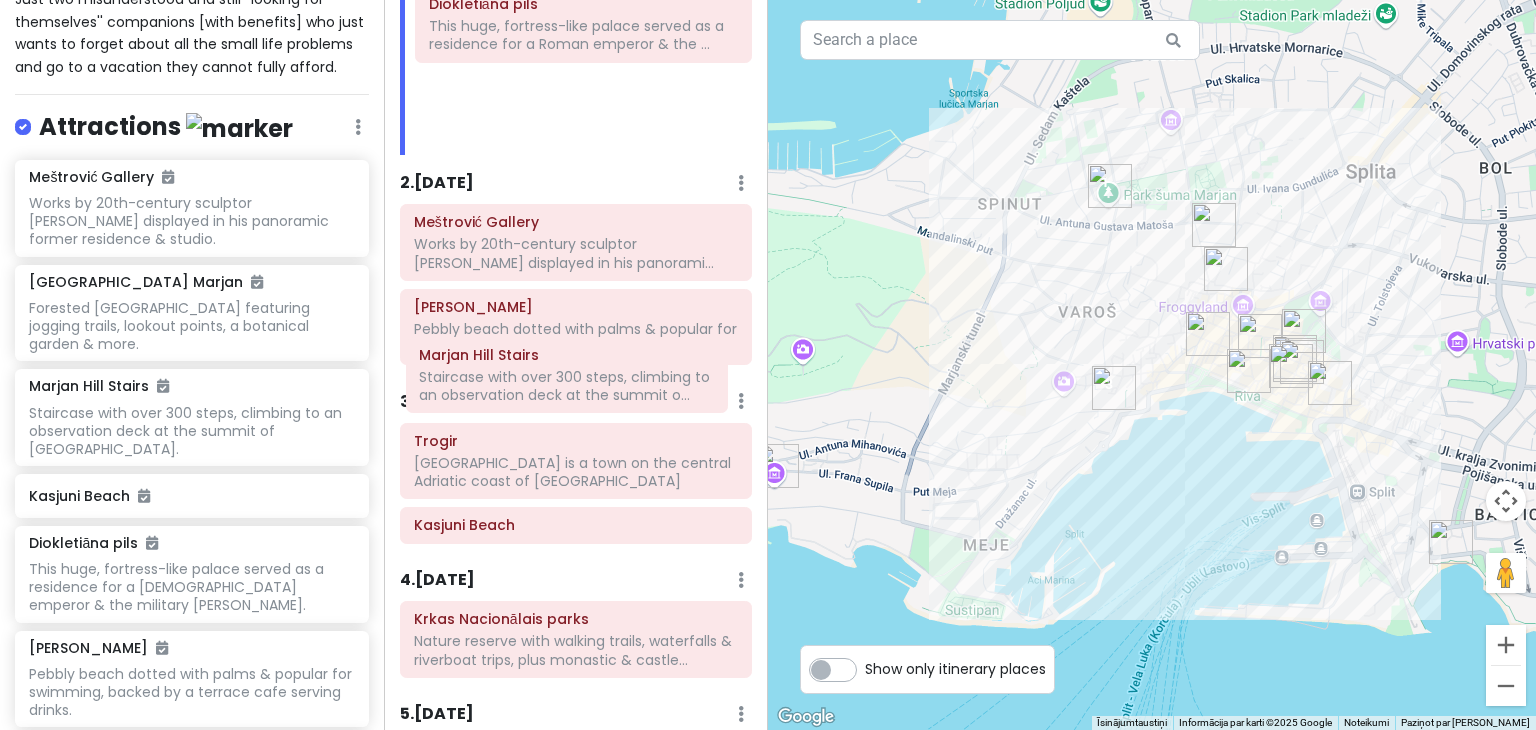 drag, startPoint x: 533, startPoint y: 351, endPoint x: 524, endPoint y: 386, distance: 36.138622 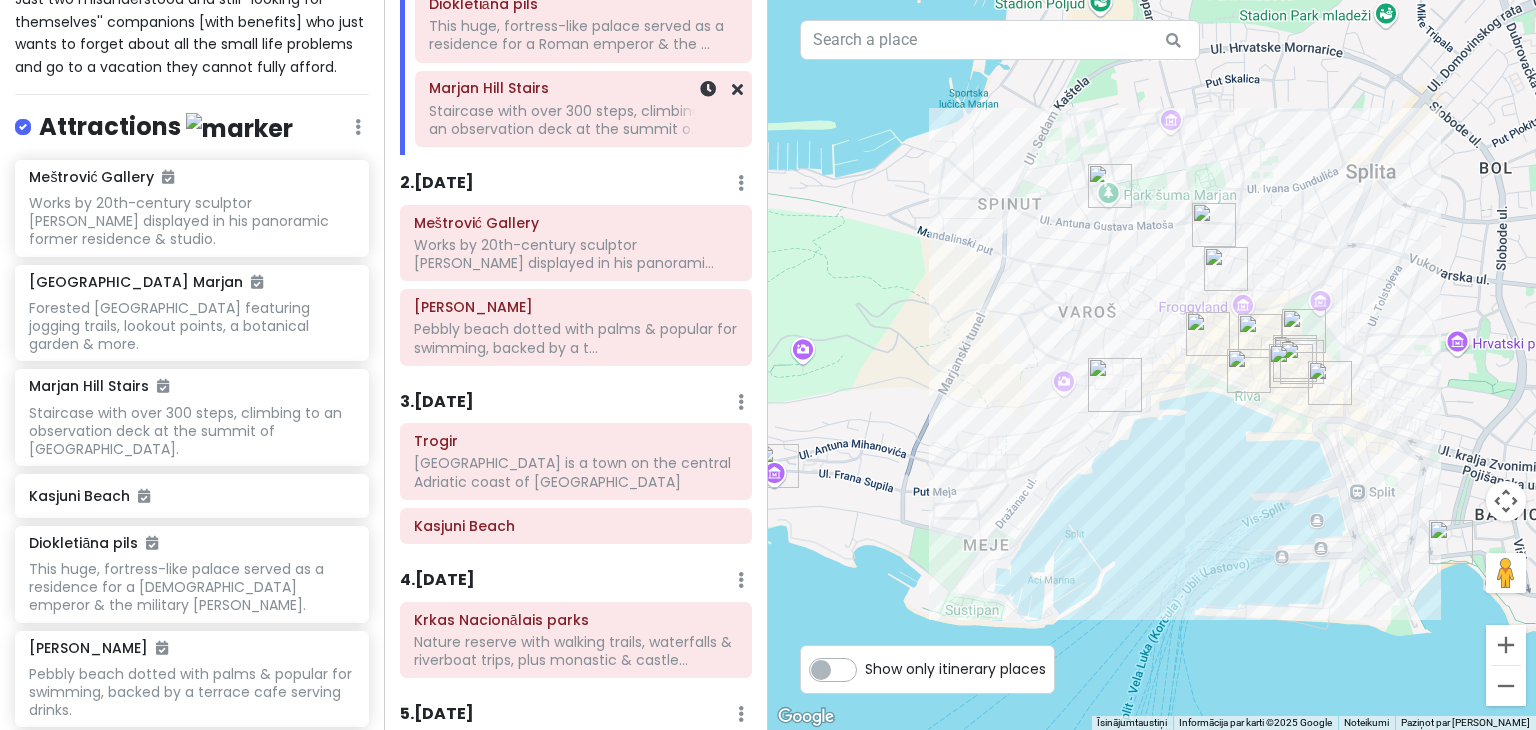 scroll, scrollTop: 248, scrollLeft: 0, axis: vertical 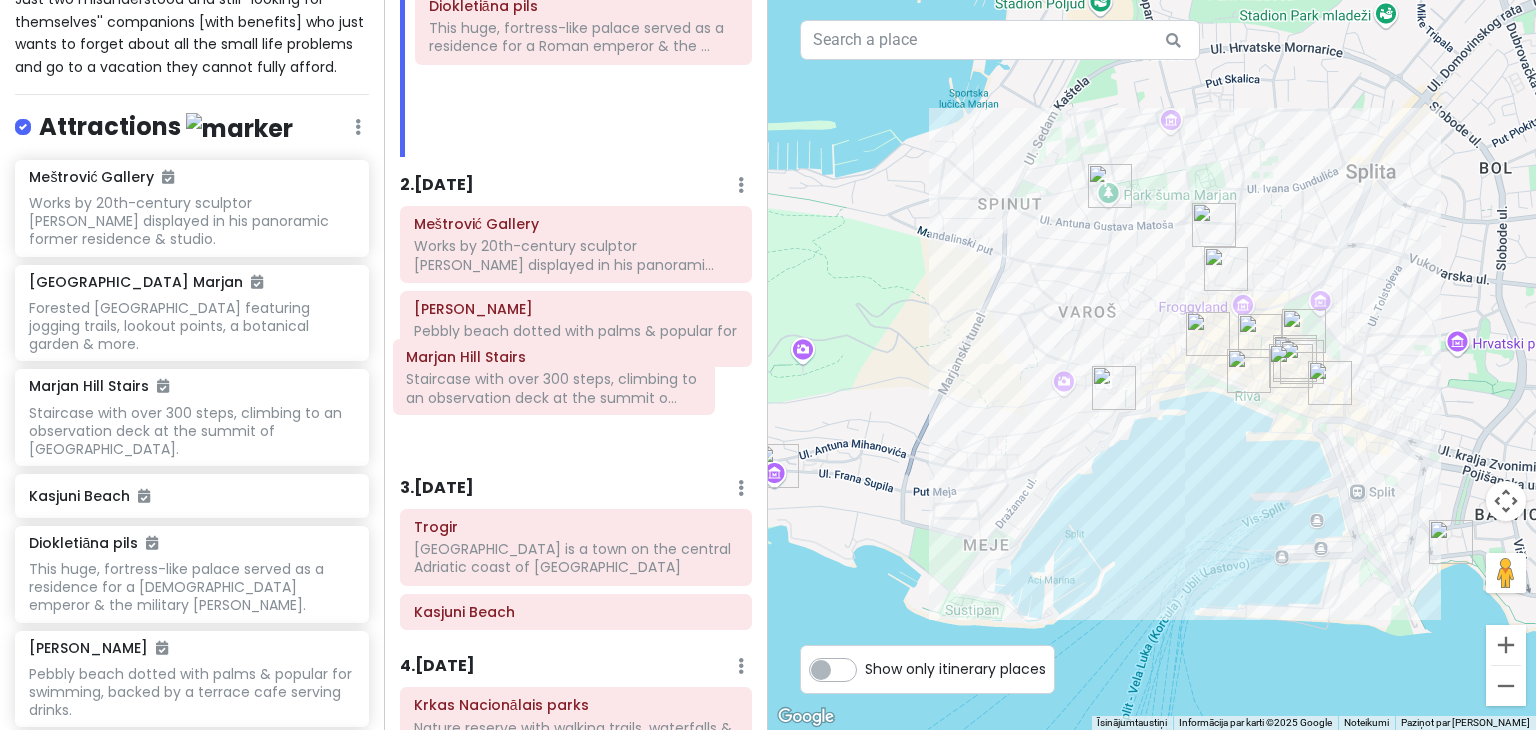 drag, startPoint x: 564, startPoint y: 105, endPoint x: 548, endPoint y: 390, distance: 285.44876 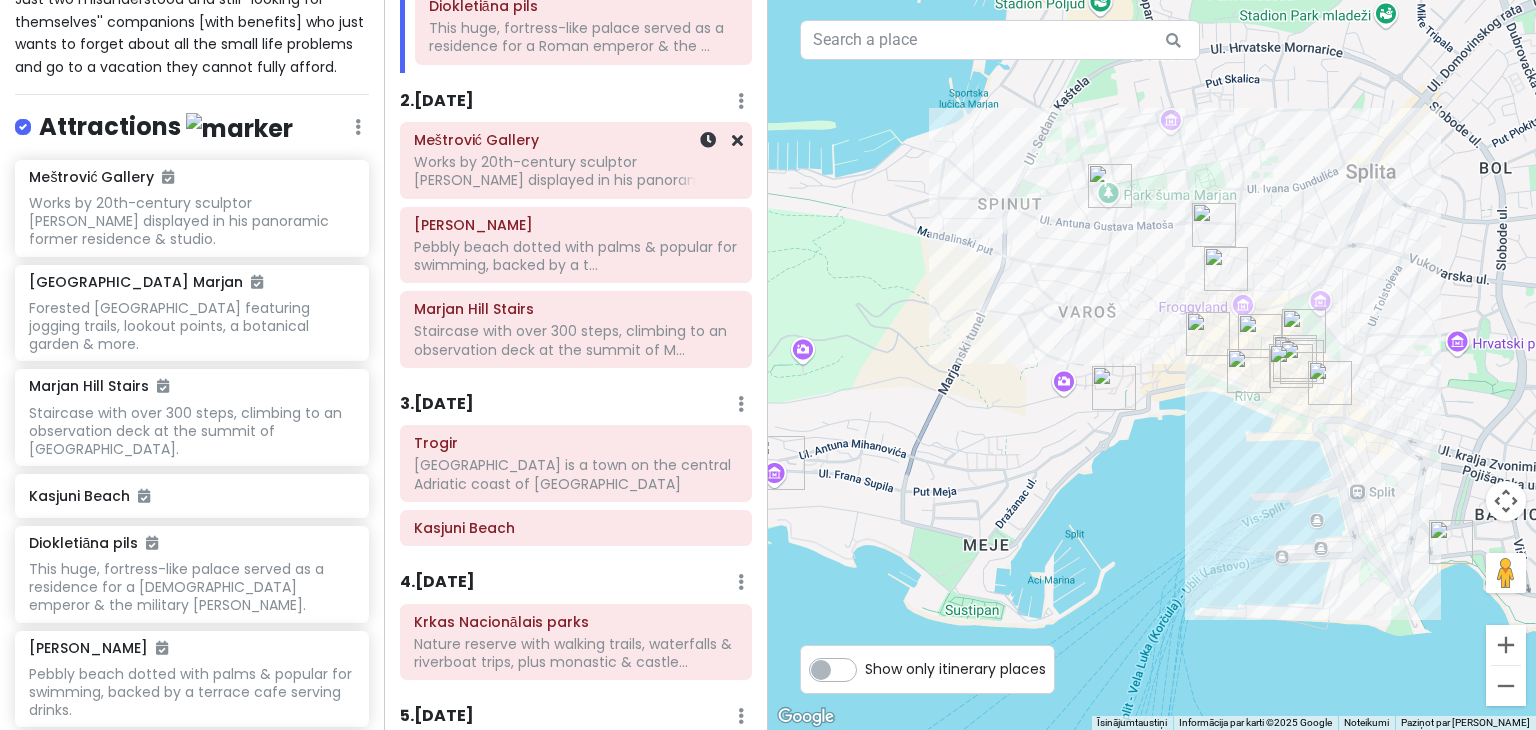 click on "Works by 20th-century sculptor [PERSON_NAME] displayed in his panorami..." at bounding box center (583, -57) 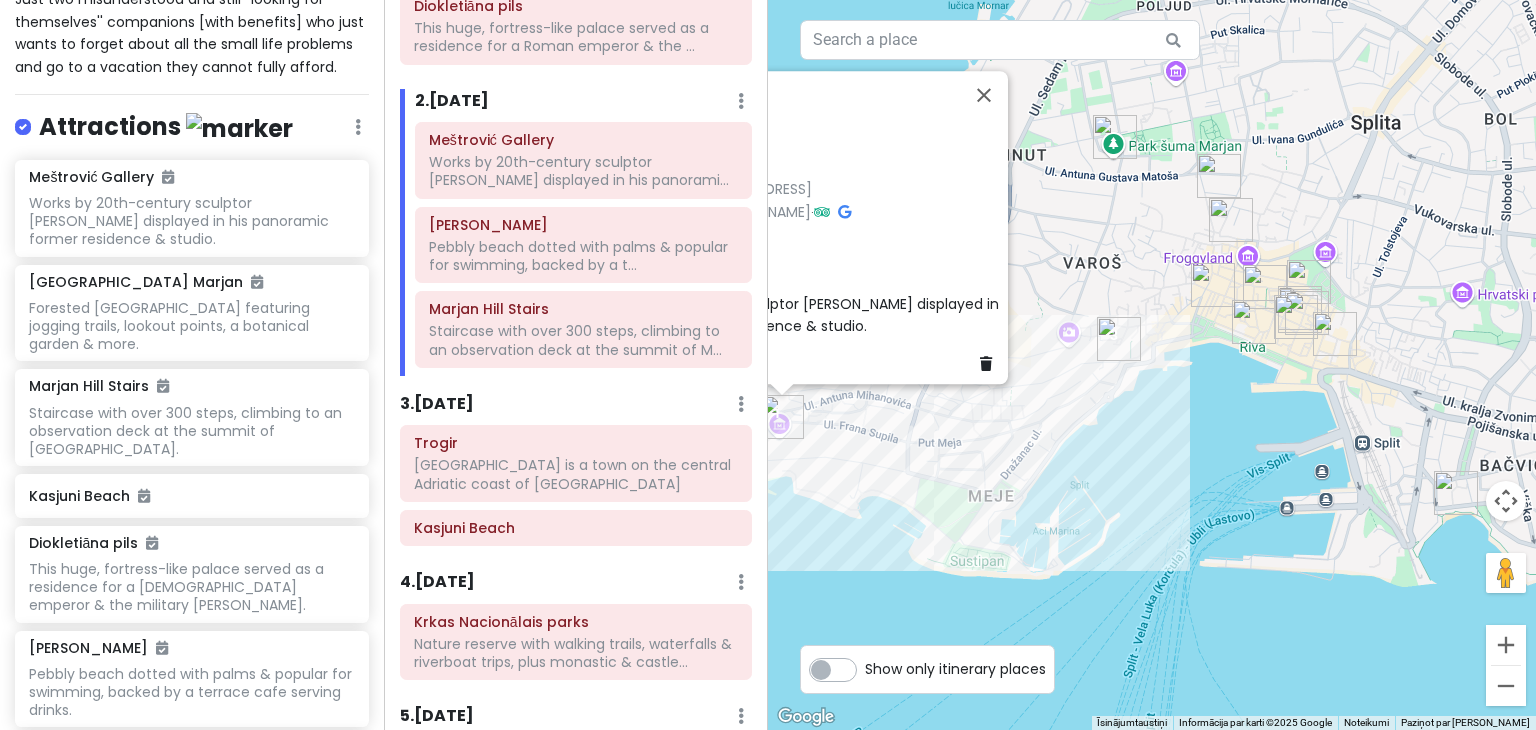drag, startPoint x: 1280, startPoint y: 455, endPoint x: 1149, endPoint y: 327, distance: 183.15294 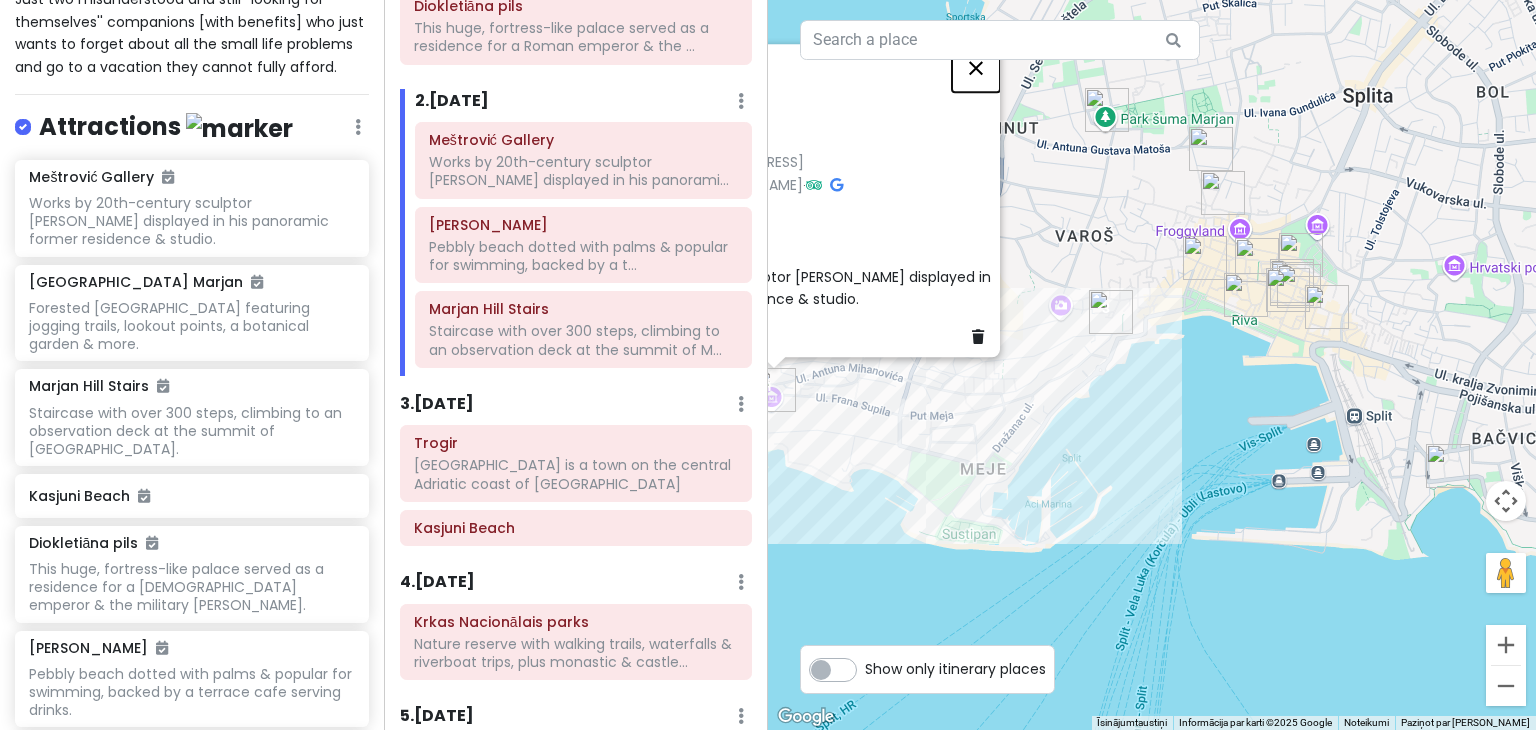 click at bounding box center [976, 68] 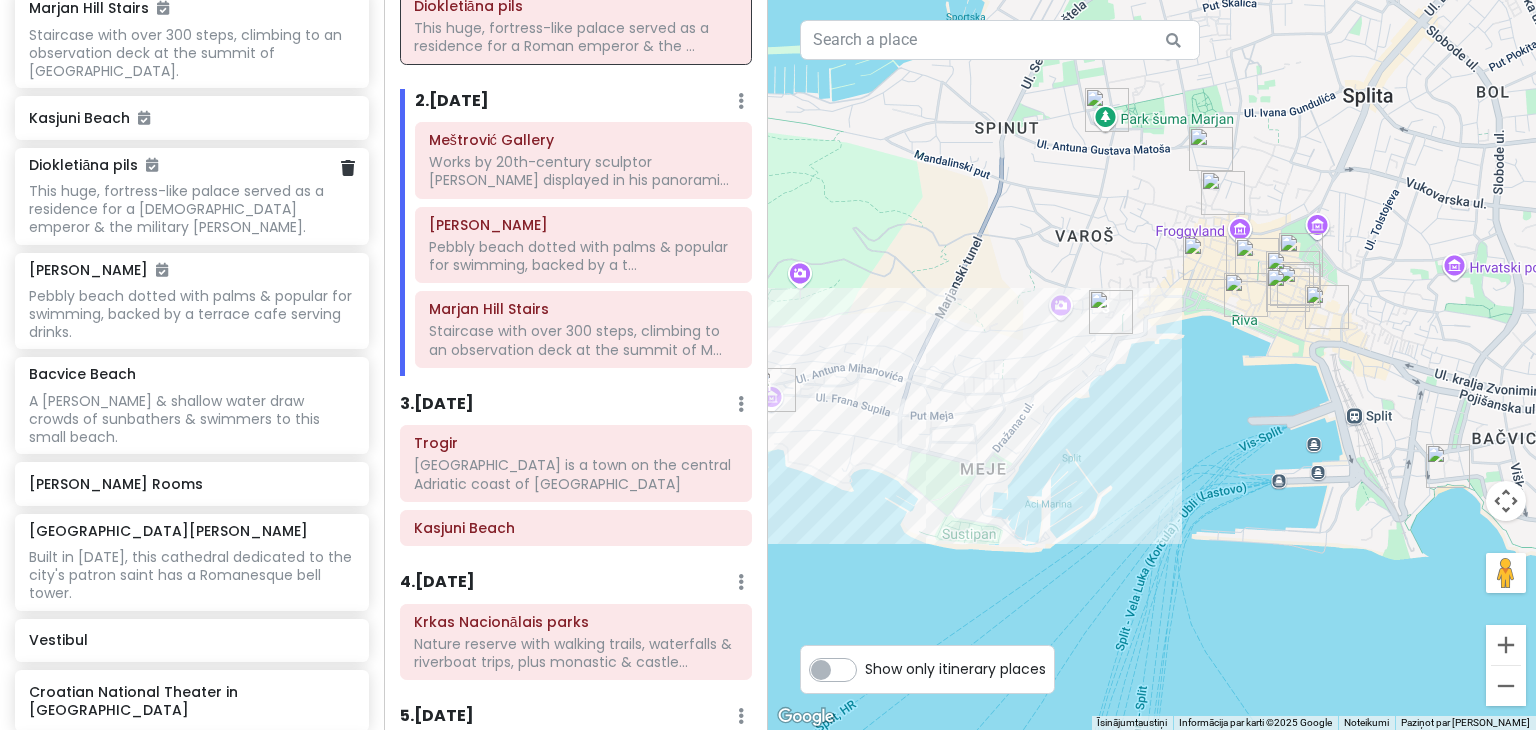 scroll, scrollTop: 864, scrollLeft: 0, axis: vertical 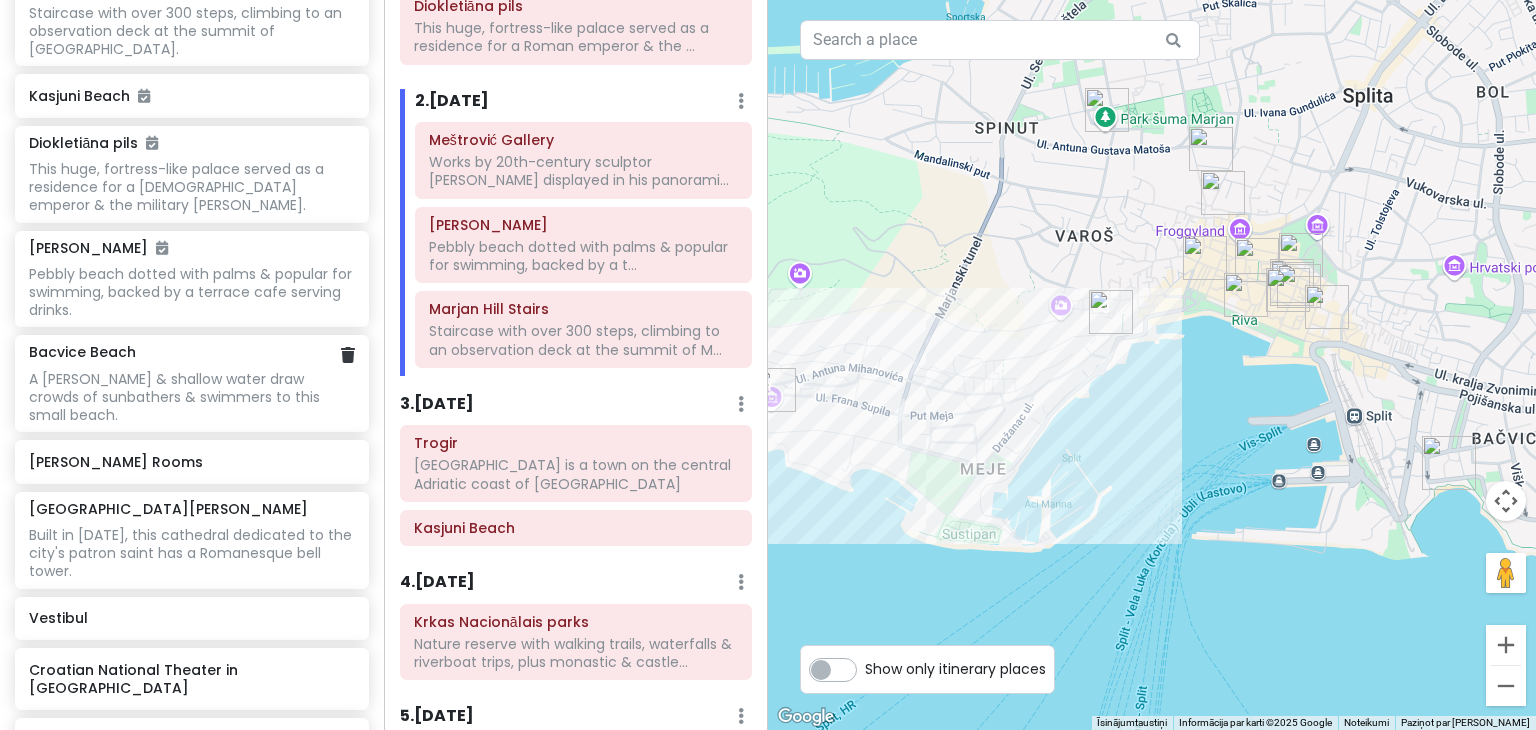 click on "A [PERSON_NAME] & shallow water draw crowds of sunbathers & swimmers to this small beach." at bounding box center [191, -179] 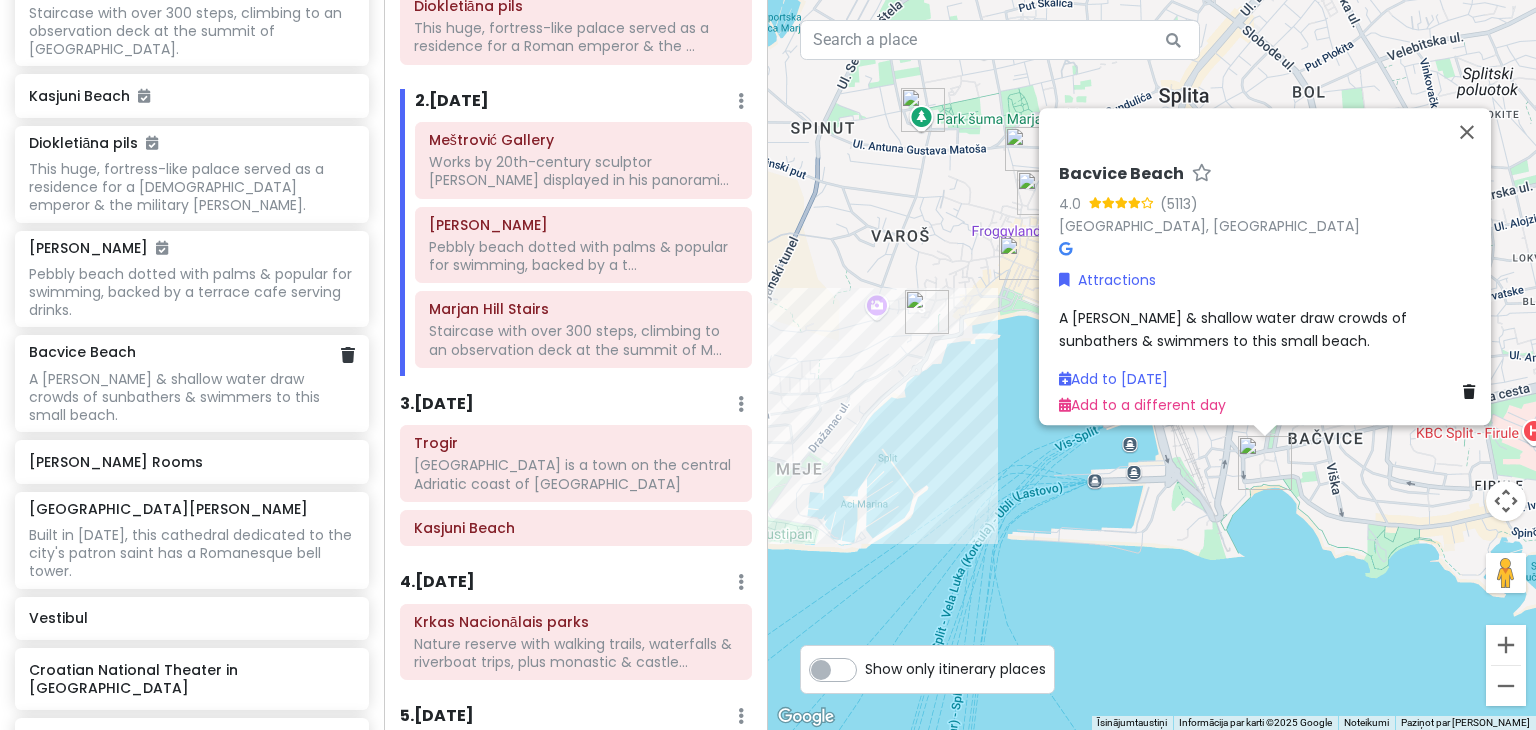 click on "[PERSON_NAME] Gallery Works by 20th-century sculptor [PERSON_NAME] displayed in his panoramic former residence & studio. [GEOGRAPHIC_DATA] hillside park featuring jogging trails, lookout points, a botanical garden & more. [GEOGRAPHIC_DATA] Stairs Staircase with over 300 steps, climbing to an observation deck at the summit of [GEOGRAPHIC_DATA]. [GEOGRAPHIC_DATA] This huge, fortress-like palace served as a residence for a Roman emperor & the military [PERSON_NAME]. [GEOGRAPHIC_DATA] beach dotted with palms & popular for swimming, backed by a terrace cafe serving drinks. [GEOGRAPHIC_DATA] A [PERSON_NAME] & shallow water draw crowds of sunbathers & swimmers to this small beach. [GEOGRAPHIC_DATA] [GEOGRAPHIC_DATA][PERSON_NAME] Built in [DATE], this cathedral dedicated to the city's patron saint has a Romanesque bell tower. [GEOGRAPHIC_DATA] in [GEOGRAPHIC_DATA] Narodni trg Ancient Split Split [GEOGRAPHIC_DATA] Trogir + More Krkas Nacionālais parks" at bounding box center (192, 510) 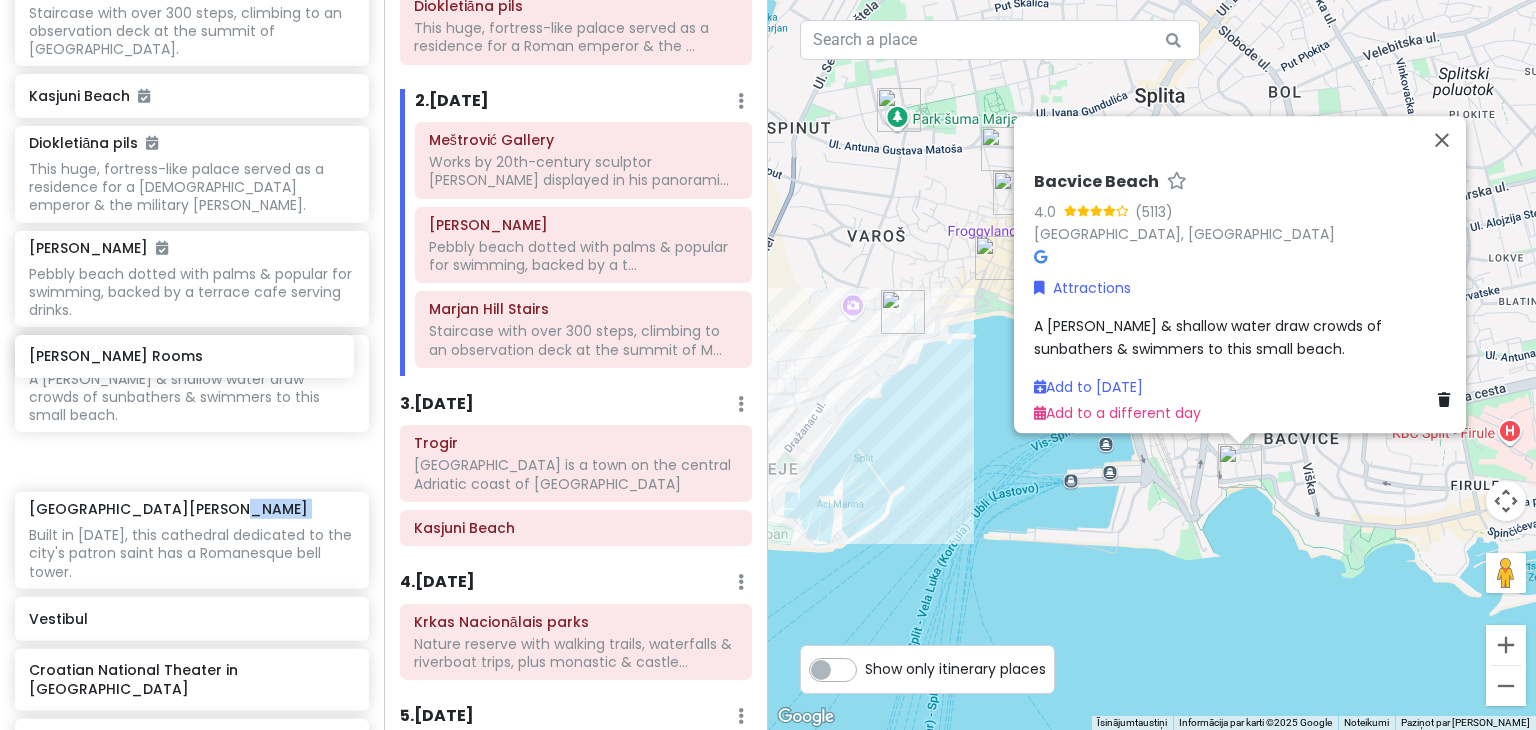 click on "[PERSON_NAME] Gallery Works by 20th-century sculptor [PERSON_NAME] displayed in his panoramic former residence & studio. [GEOGRAPHIC_DATA] hillside park featuring jogging trails, lookout points, a botanical garden & more. [GEOGRAPHIC_DATA] Stairs Staircase with over 300 steps, climbing to an observation deck at the summit of [GEOGRAPHIC_DATA]. [GEOGRAPHIC_DATA] This huge, fortress-like palace served as a residence for a Roman emperor & the military [PERSON_NAME]. [GEOGRAPHIC_DATA] beach dotted with palms & popular for swimming, backed by a terrace cafe serving drinks. [GEOGRAPHIC_DATA] A [PERSON_NAME] & shallow water draw crowds of sunbathers & swimmers to this small beach. [GEOGRAPHIC_DATA] [GEOGRAPHIC_DATA][PERSON_NAME] Built in [DATE], this cathedral dedicated to the city's patron saint has a Romanesque bell tower. [GEOGRAPHIC_DATA] in [GEOGRAPHIC_DATA] Narodni trg Ancient Split Split [GEOGRAPHIC_DATA] Trogir + More Krkas Nacionālais parks" at bounding box center [192, 510] 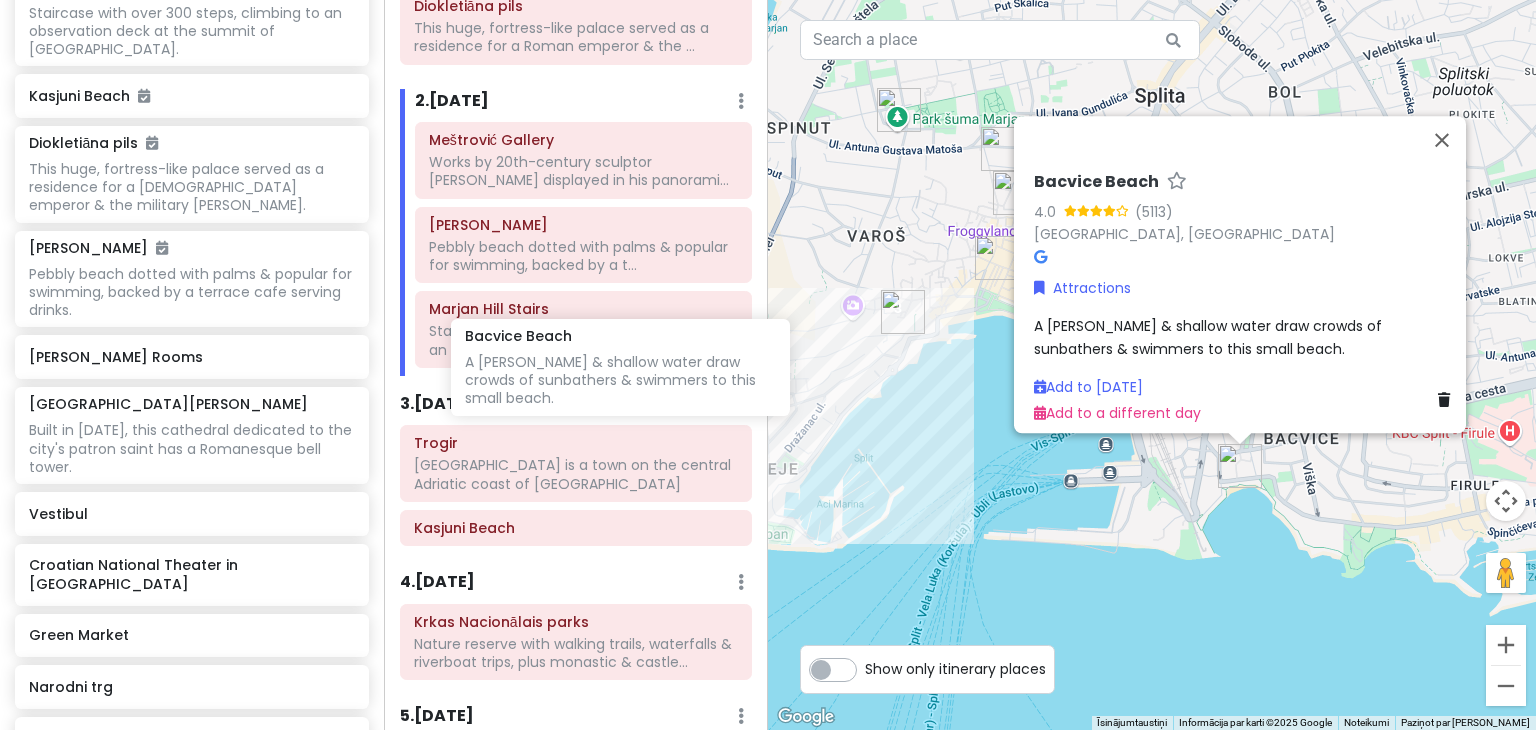 drag, startPoint x: 134, startPoint y: 284, endPoint x: 560, endPoint y: 369, distance: 434.39728 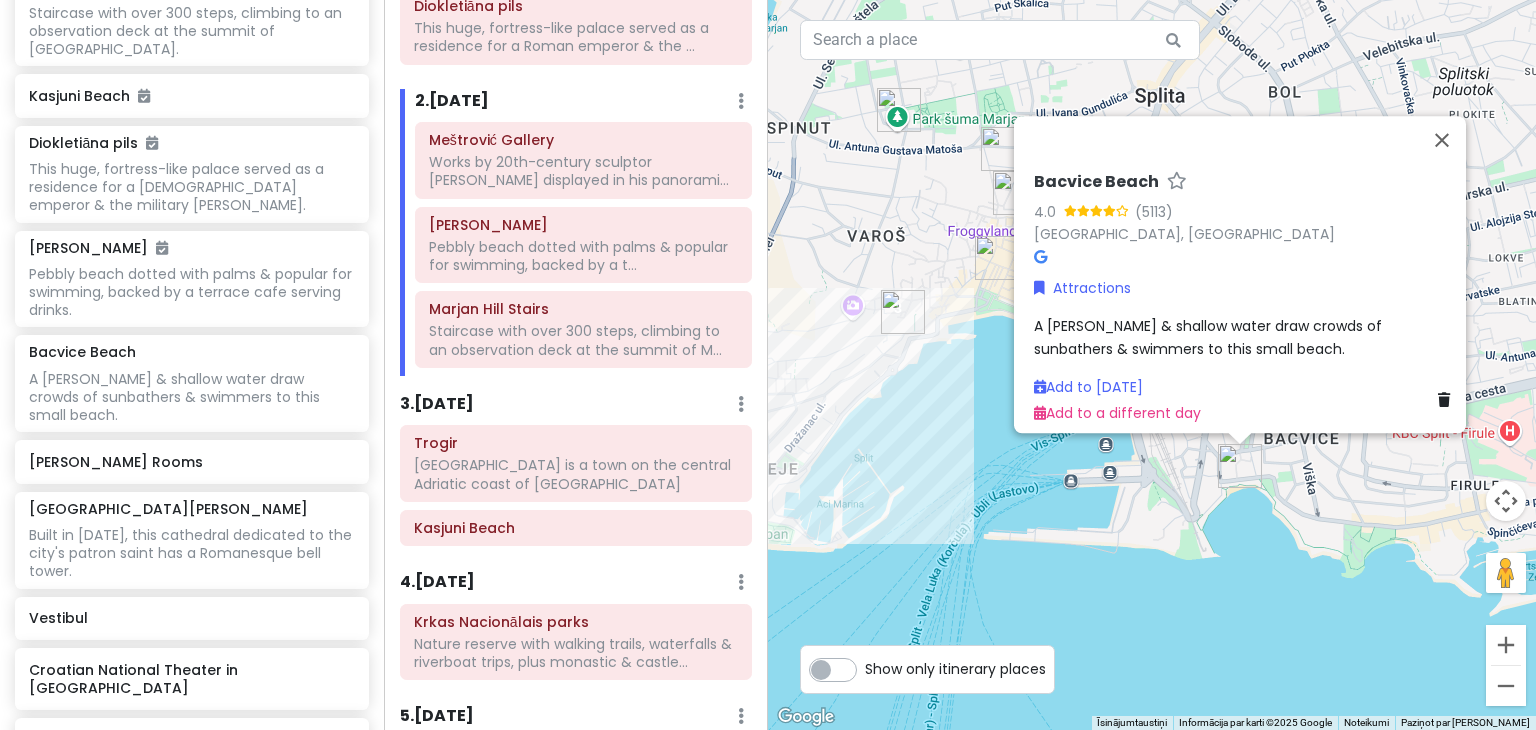 click on "[PERSON_NAME] Gallery Works by 20th-century sculptor [PERSON_NAME] displayed in his panorami... Plaža Kaštelet Pebbly beach dotted with palms & popular for swimming, backed by a t... [GEOGRAPHIC_DATA] Stairs Staircase with over 300 steps, climbing to an observation deck at the summit of M..." 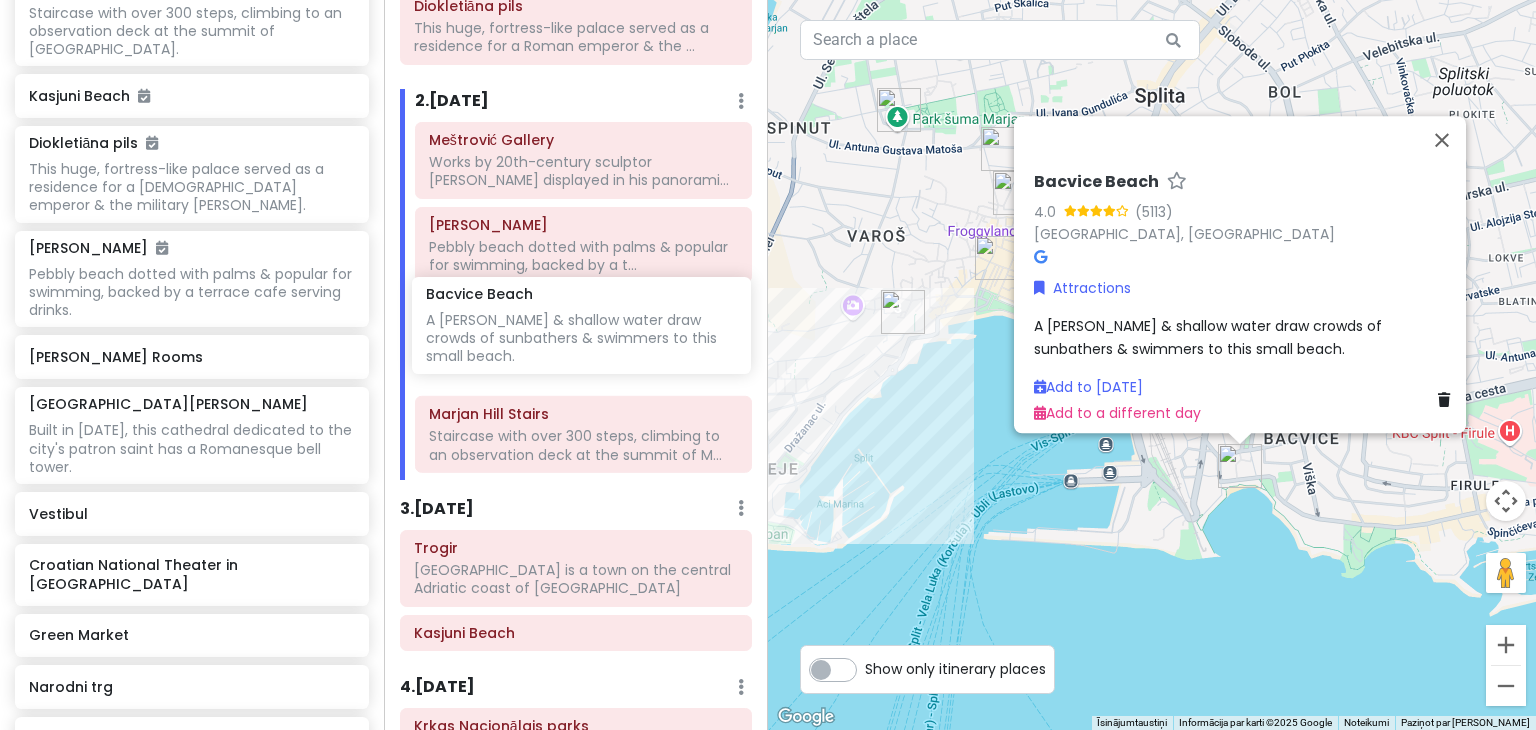 drag, startPoint x: 178, startPoint y: 275, endPoint x: 575, endPoint y: 323, distance: 399.89124 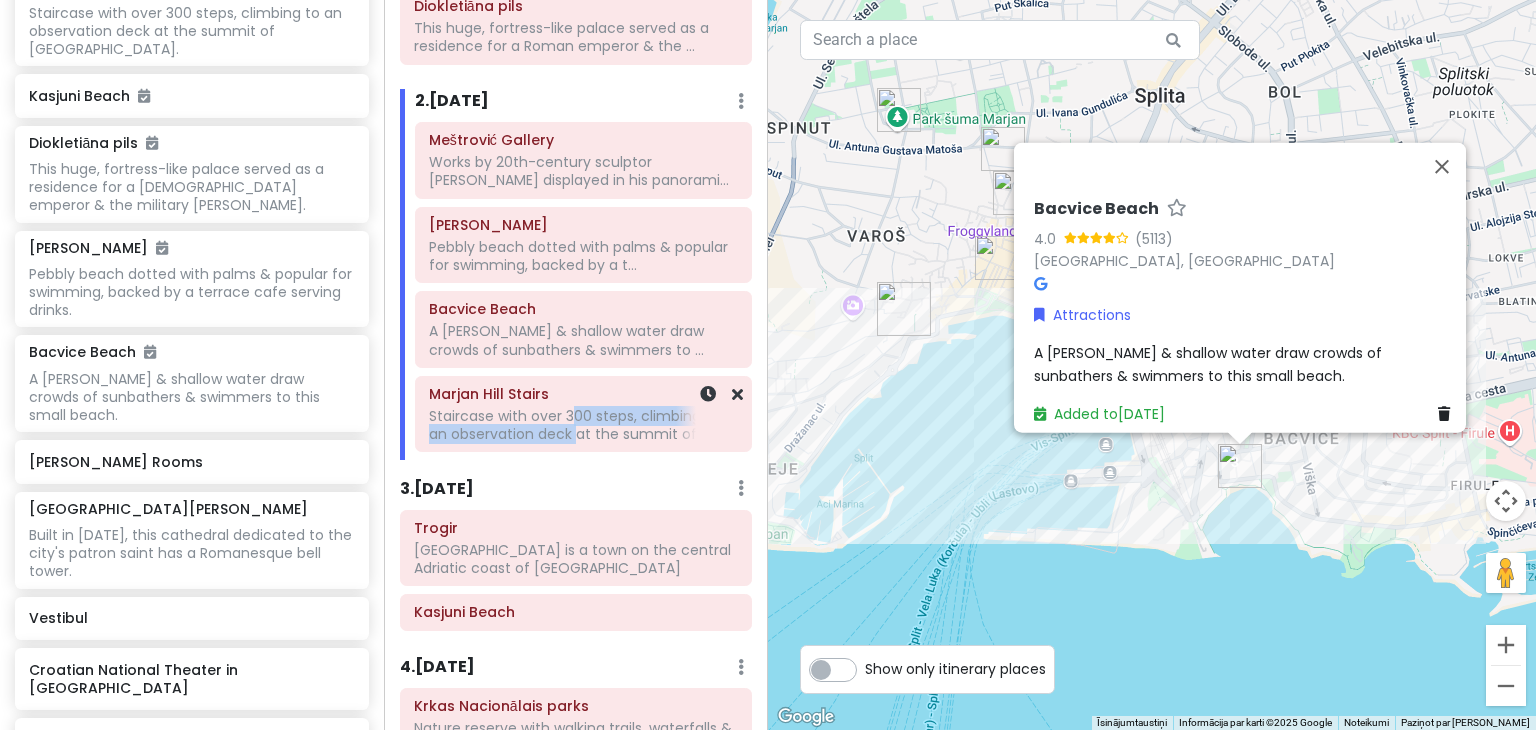 drag, startPoint x: 575, startPoint y: 323, endPoint x: 573, endPoint y: 387, distance: 64.03124 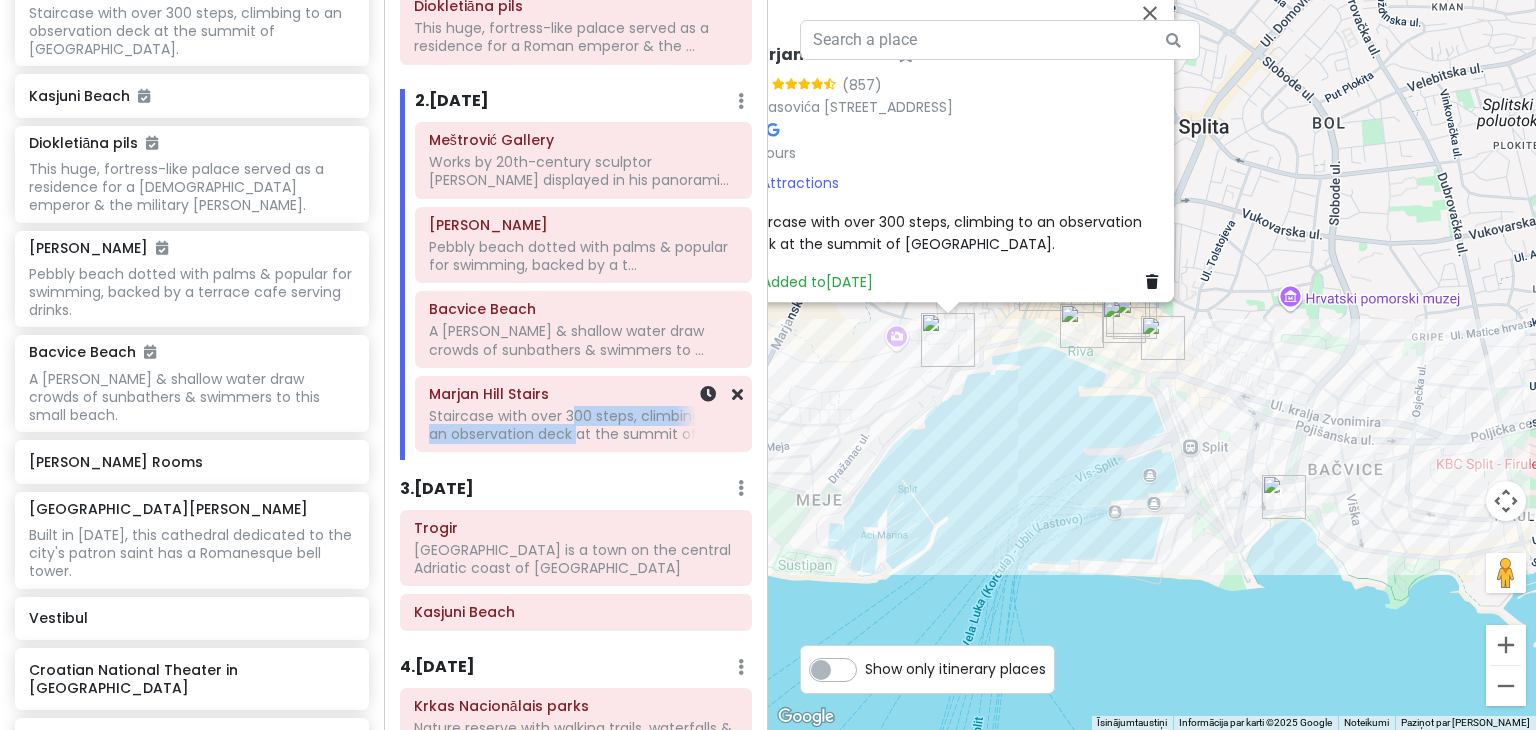click on "Staircase with over 300 steps, climbing to an observation deck at the summit of M..." at bounding box center (576, -57) 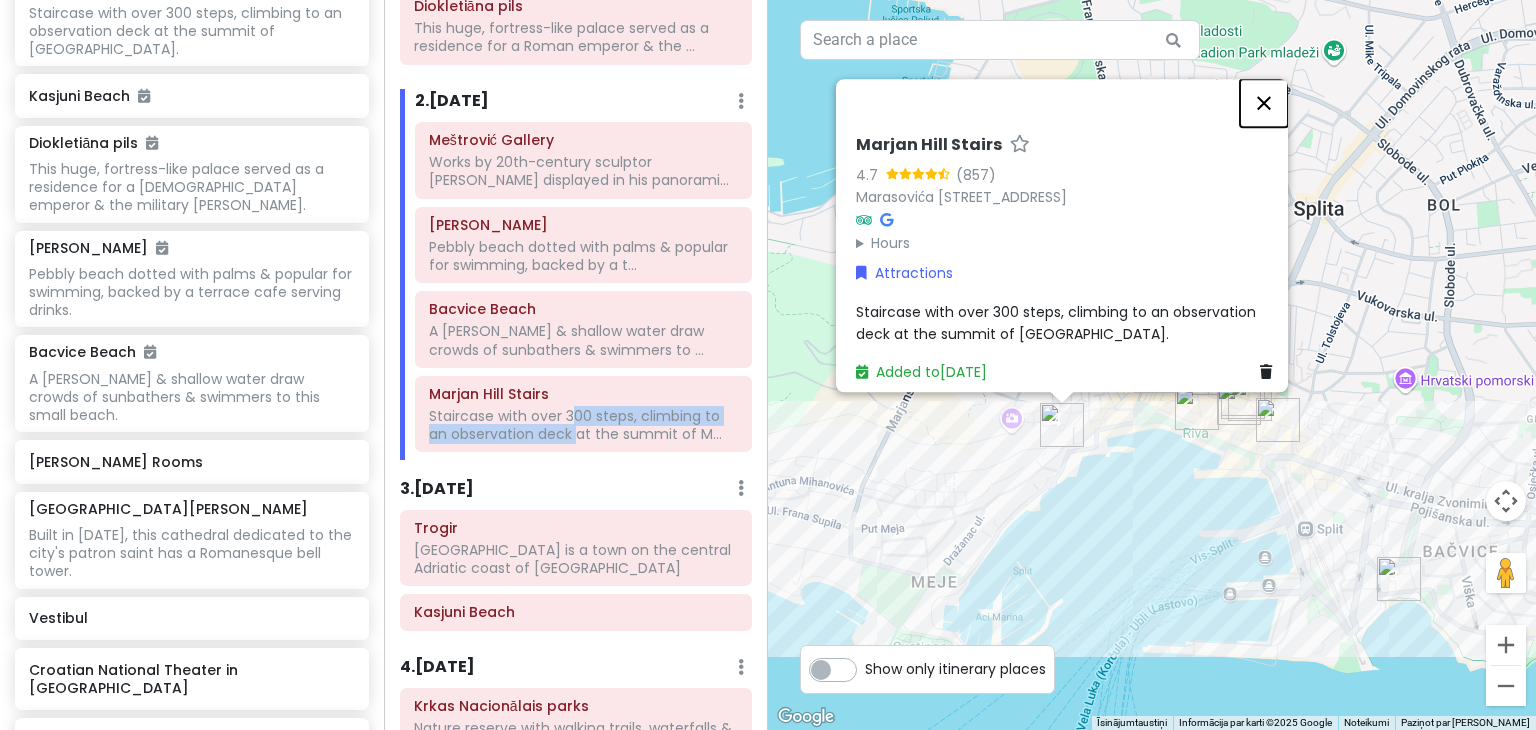 drag, startPoint x: 1280, startPoint y: 92, endPoint x: 1257, endPoint y: 109, distance: 28.600698 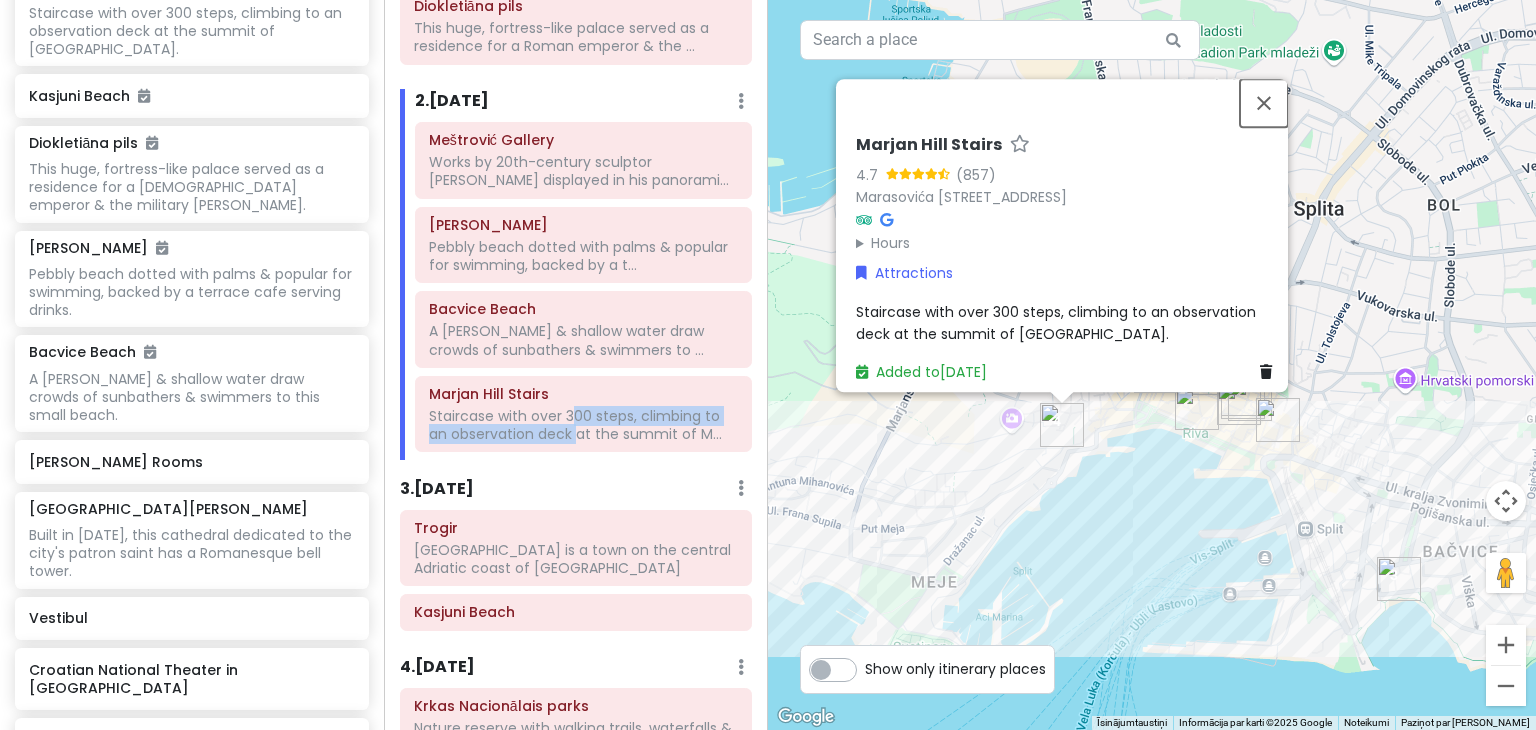 click at bounding box center [1264, 103] 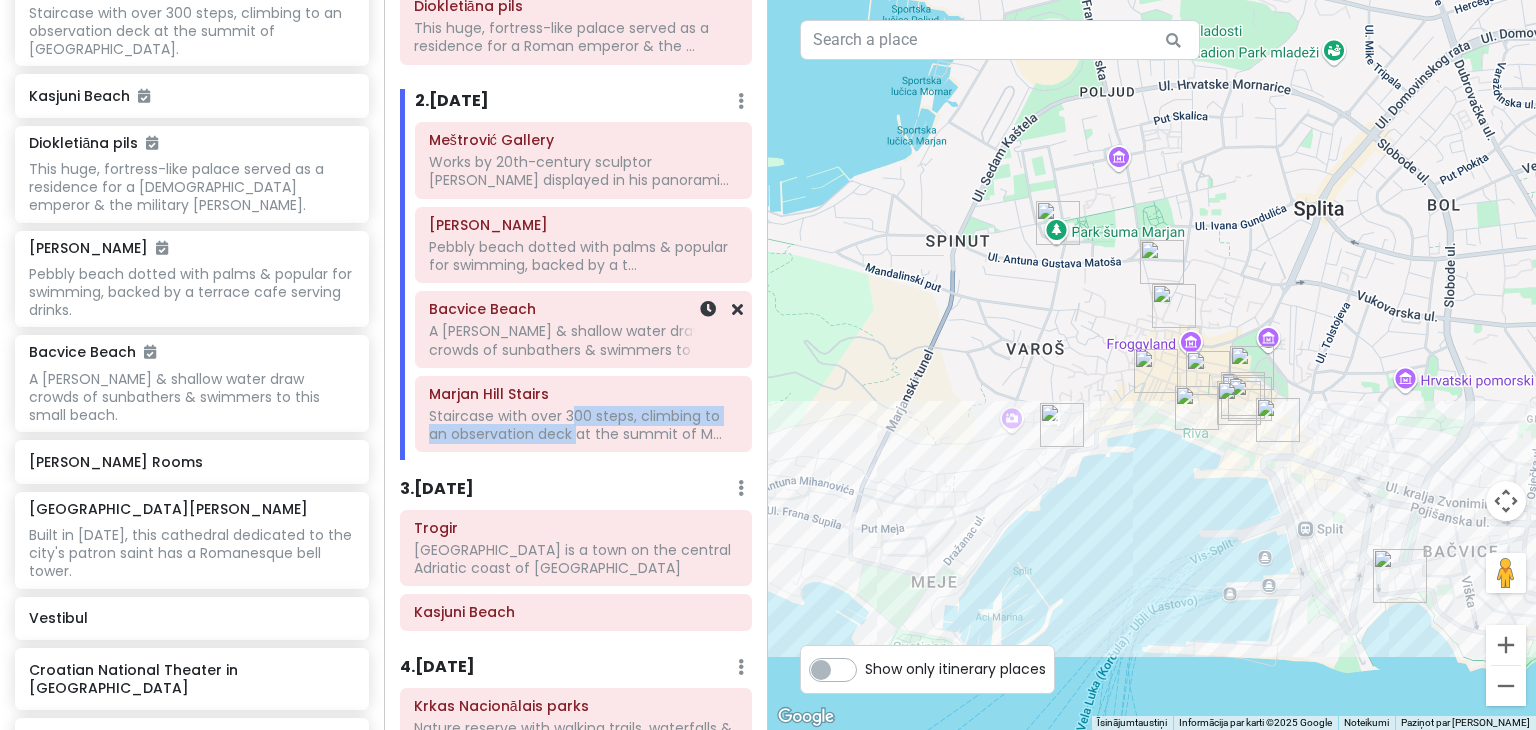 click on "A [PERSON_NAME] & shallow water draw crowds of sunbathers & swimmers to ..." at bounding box center (576, -57) 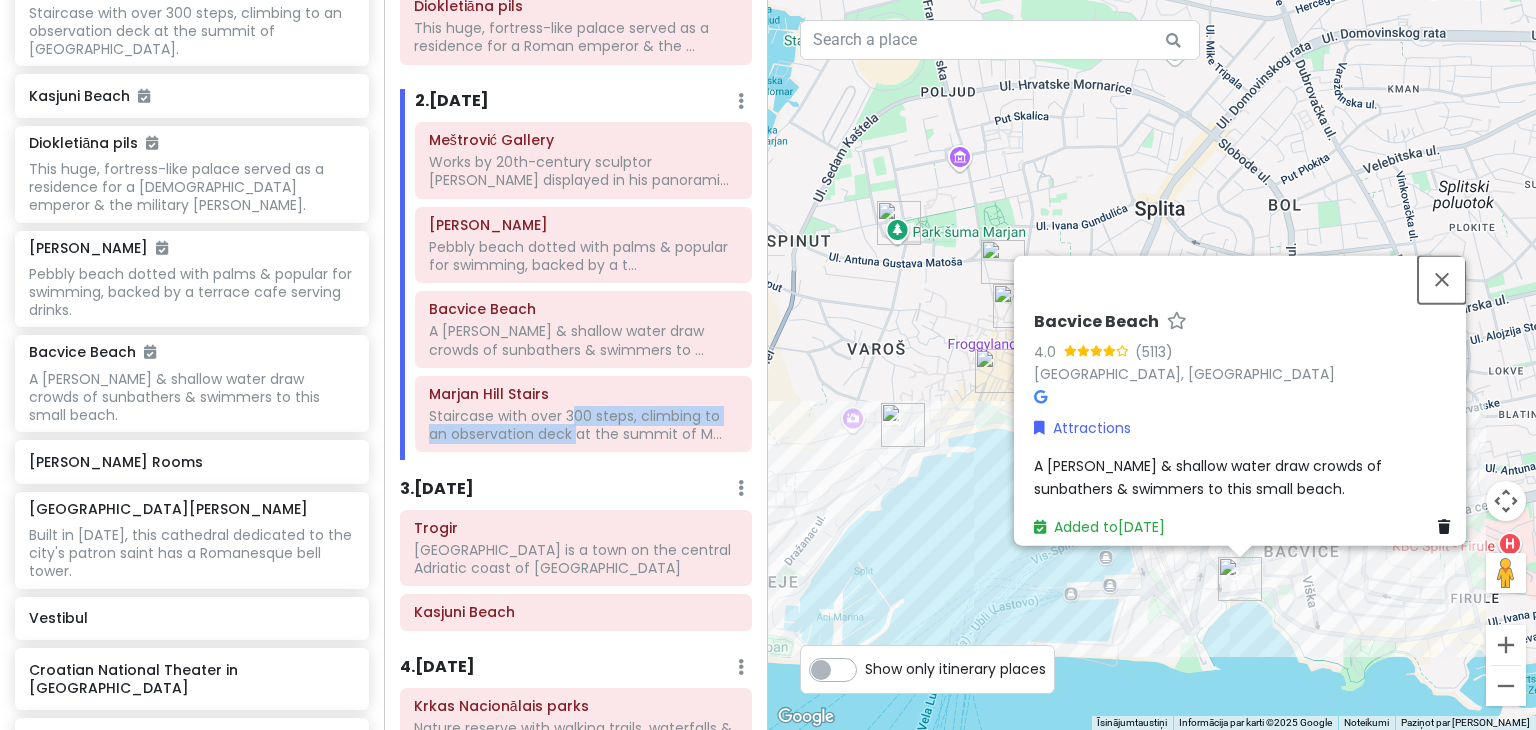 drag, startPoint x: 1466, startPoint y: 269, endPoint x: 1410, endPoint y: 284, distance: 57.974133 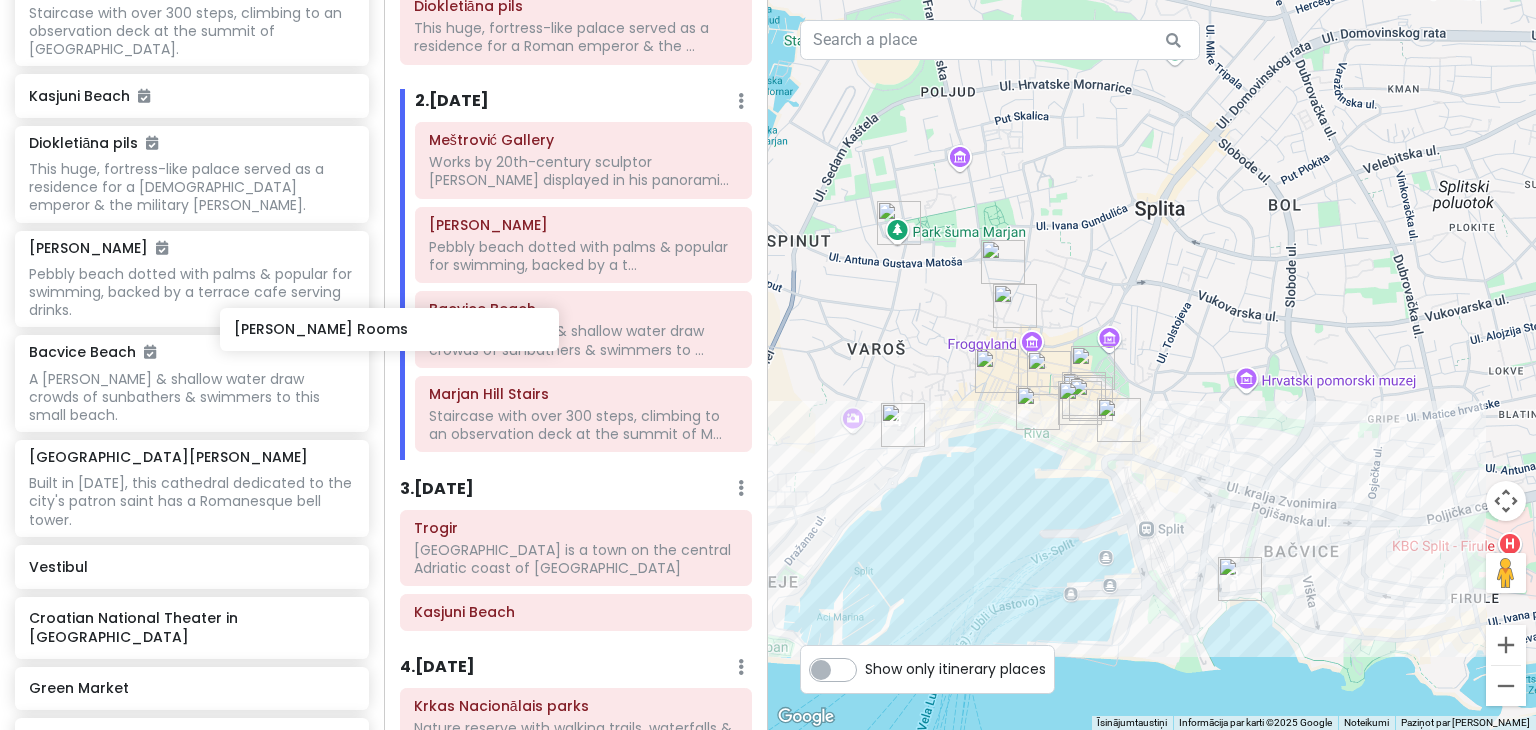drag, startPoint x: 170, startPoint y: 371, endPoint x: 496, endPoint y: 365, distance: 326.0552 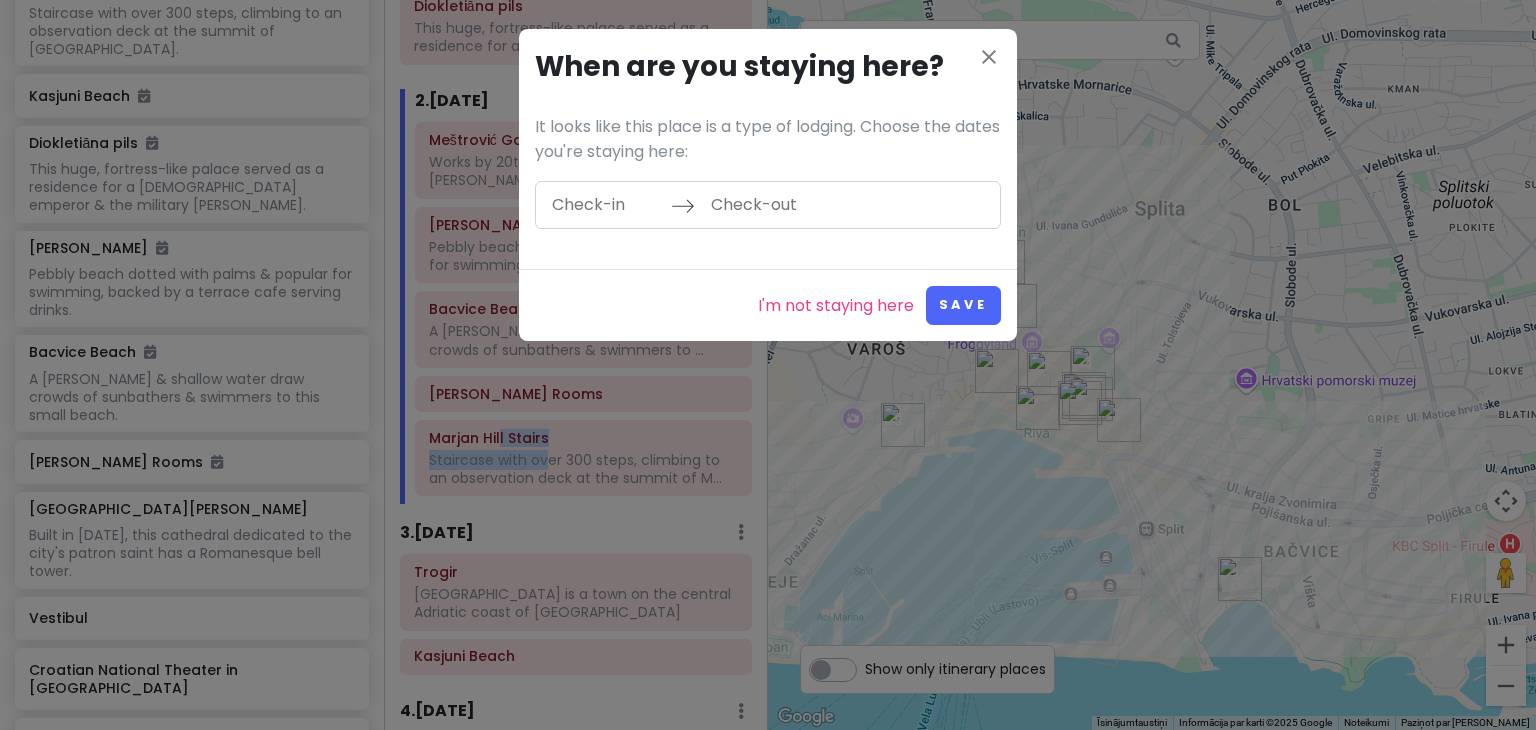 drag, startPoint x: 496, startPoint y: 365, endPoint x: 544, endPoint y: 384, distance: 51.62364 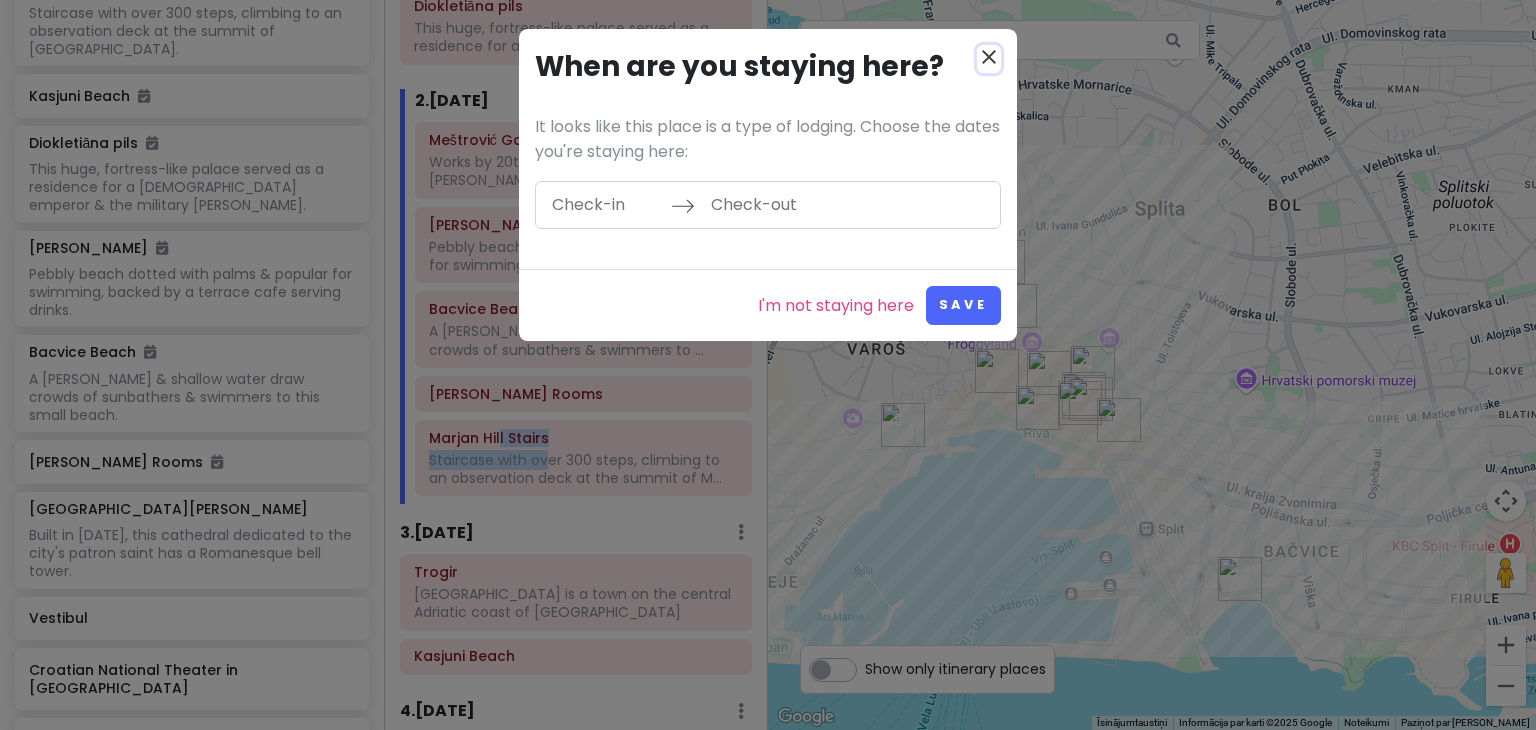 click on "close" at bounding box center (989, 57) 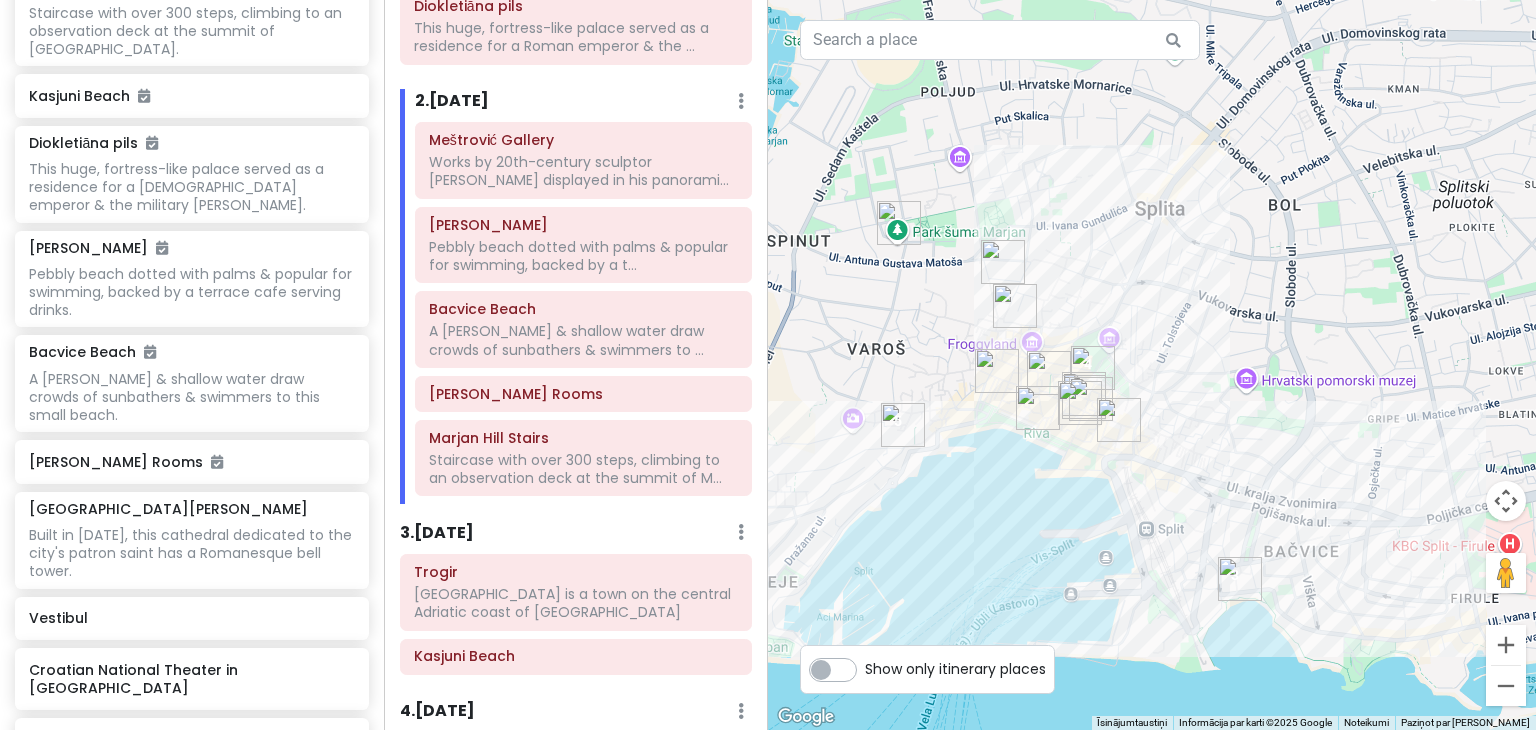 click on "[PERSON_NAME] Gallery Works by 20th-century sculptor [PERSON_NAME] displayed in his panorami... Plaža Kaštelet Pebbly beach dotted with palms & popular for swimming, backed by a t... [GEOGRAPHIC_DATA] A [PERSON_NAME] & shallow water draw crowds of sunbathers & swimmers to ... [PERSON_NAME][GEOGRAPHIC_DATA] [GEOGRAPHIC_DATA] Stairs Staircase with over 300 steps, climbing to an observation deck at the summit of M..." 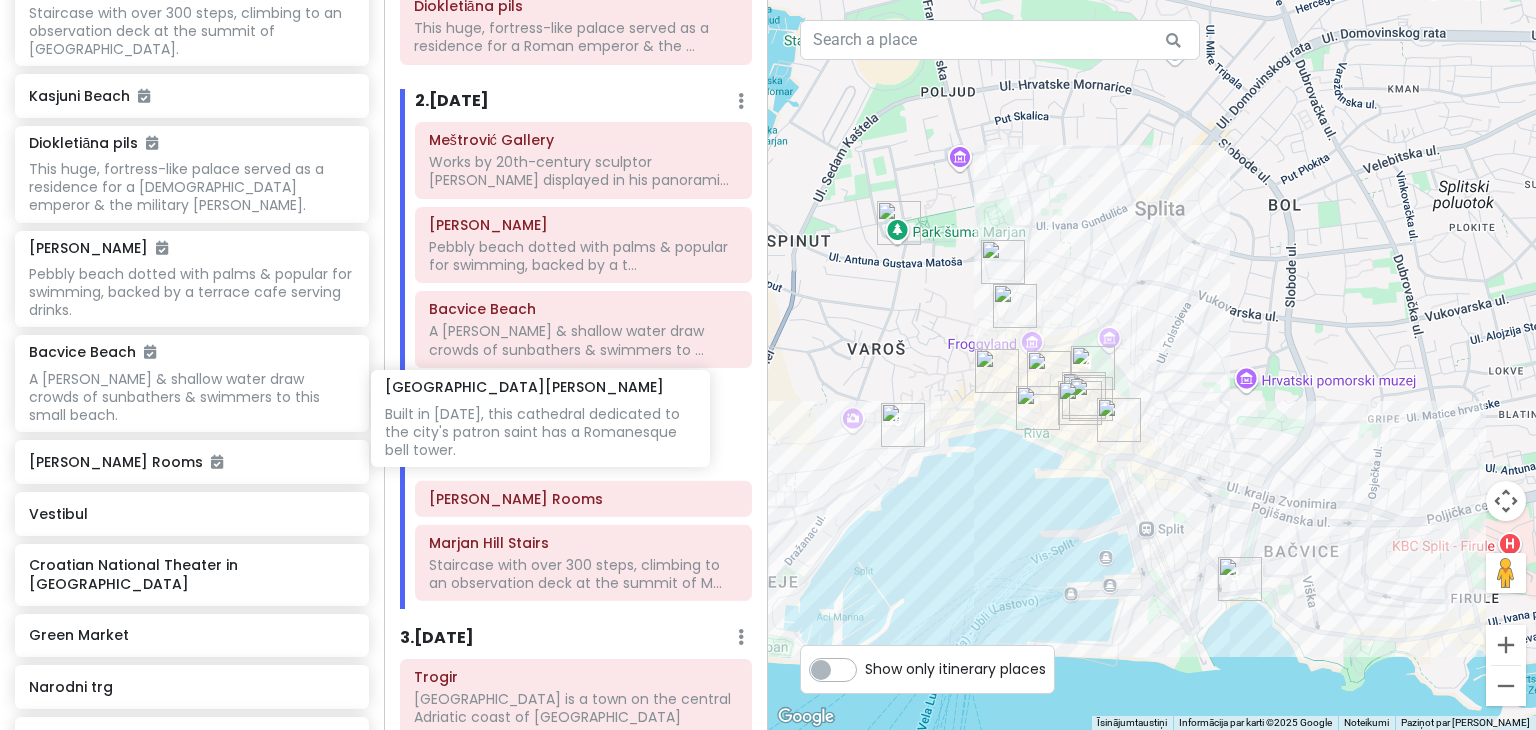 drag, startPoint x: 156, startPoint y: 421, endPoint x: 512, endPoint y: 404, distance: 356.40567 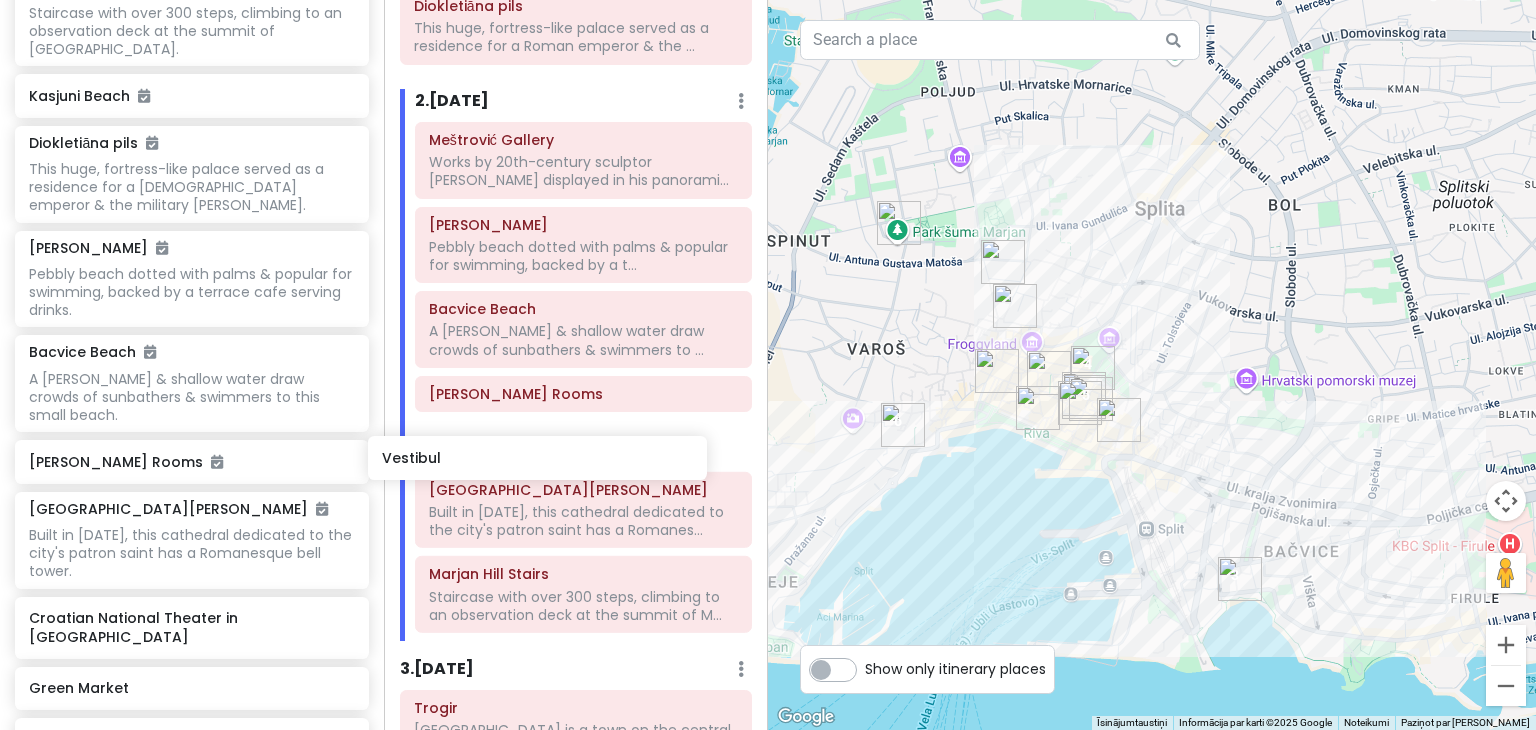 drag, startPoint x: 144, startPoint y: 525, endPoint x: 497, endPoint y: 469, distance: 357.41434 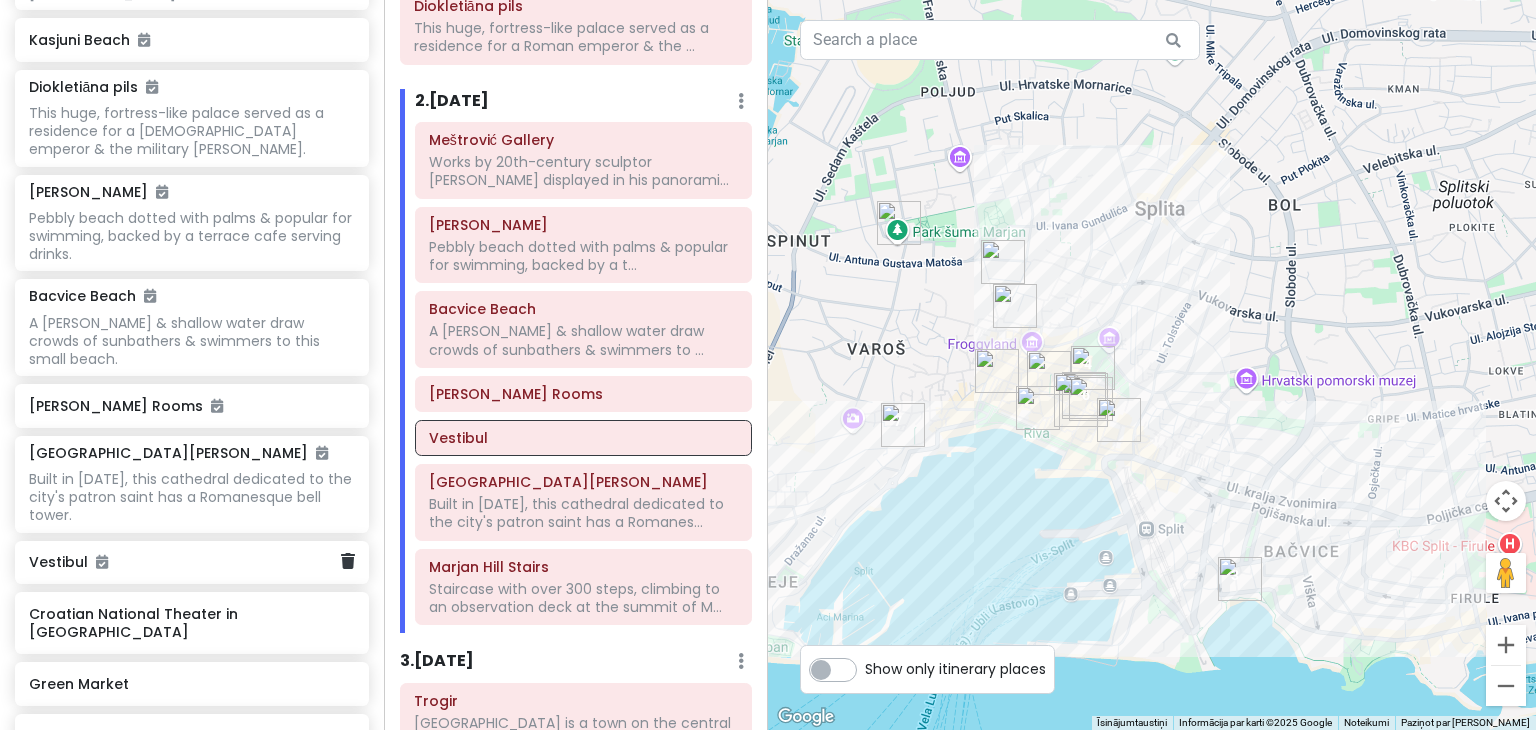 scroll, scrollTop: 964, scrollLeft: 0, axis: vertical 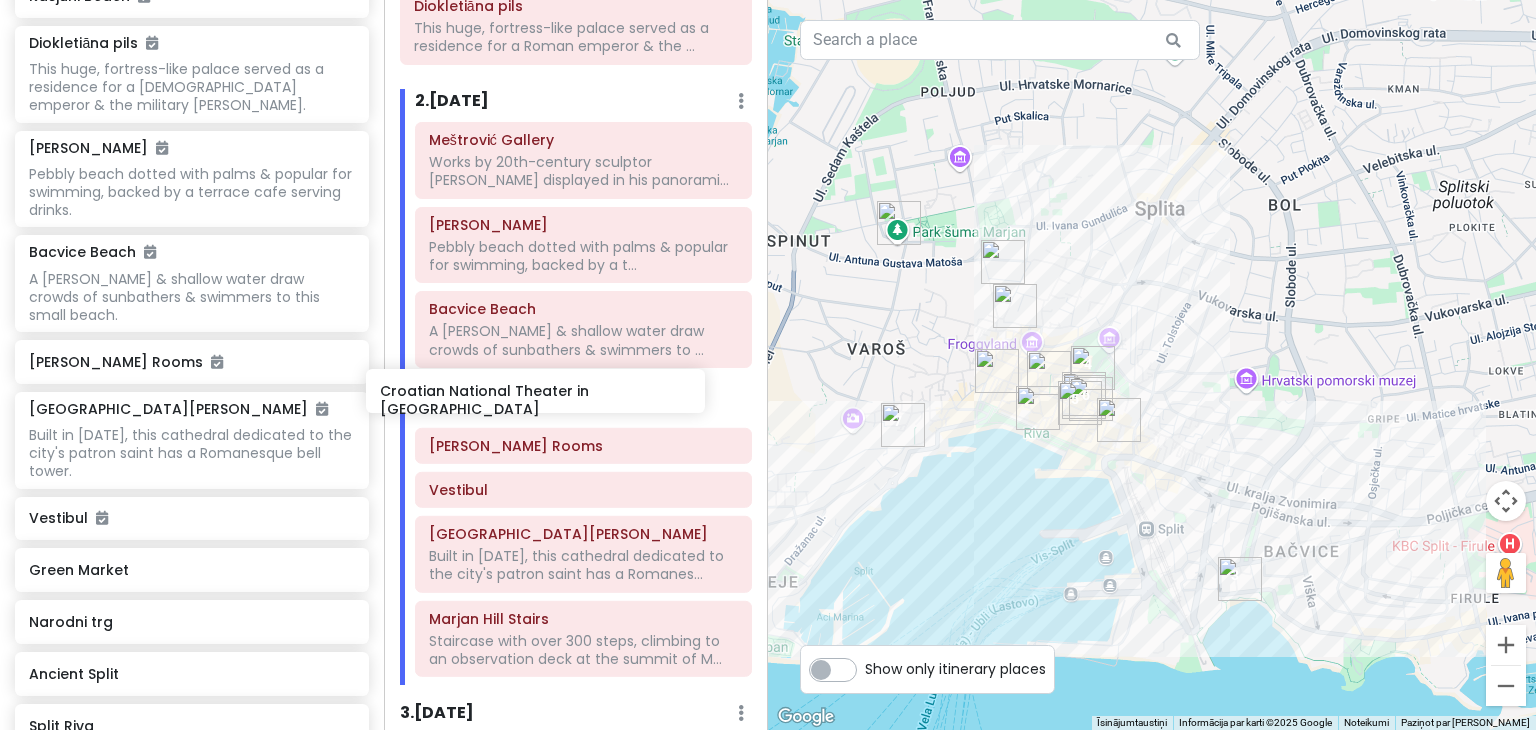 drag, startPoint x: 162, startPoint y: 481, endPoint x: 508, endPoint y: 411, distance: 353.00992 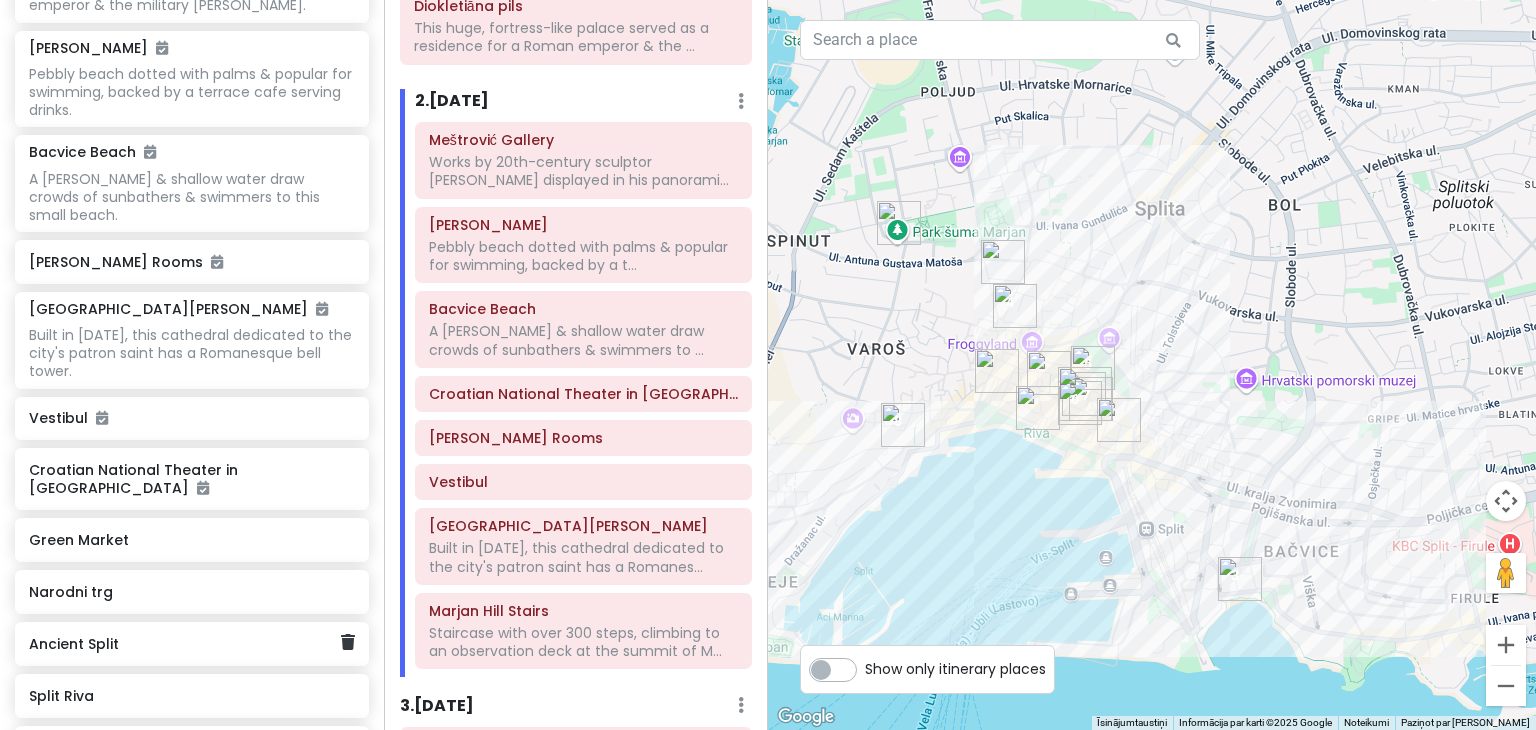 scroll, scrollTop: 1064, scrollLeft: 0, axis: vertical 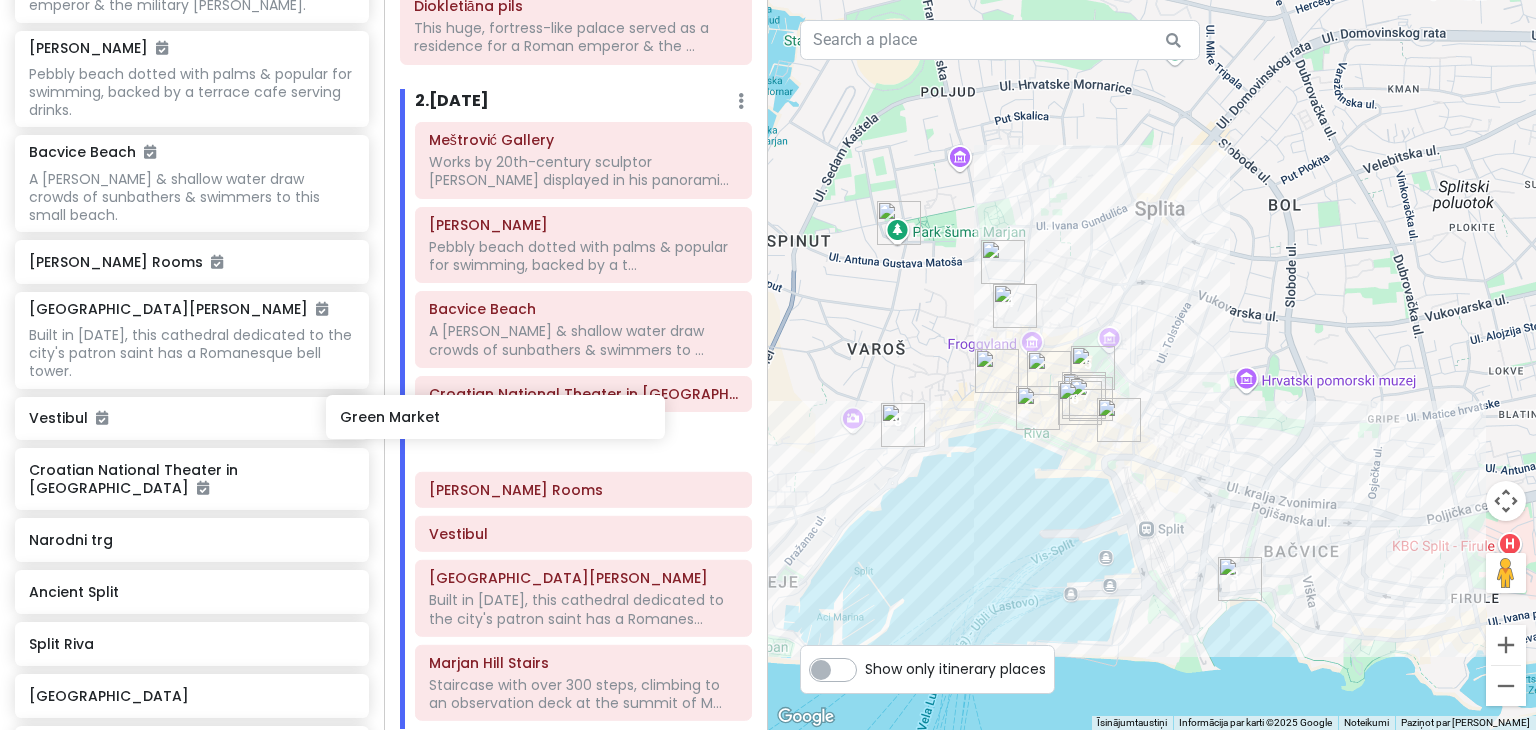 drag, startPoint x: 192, startPoint y: 429, endPoint x: 530, endPoint y: 435, distance: 338.05325 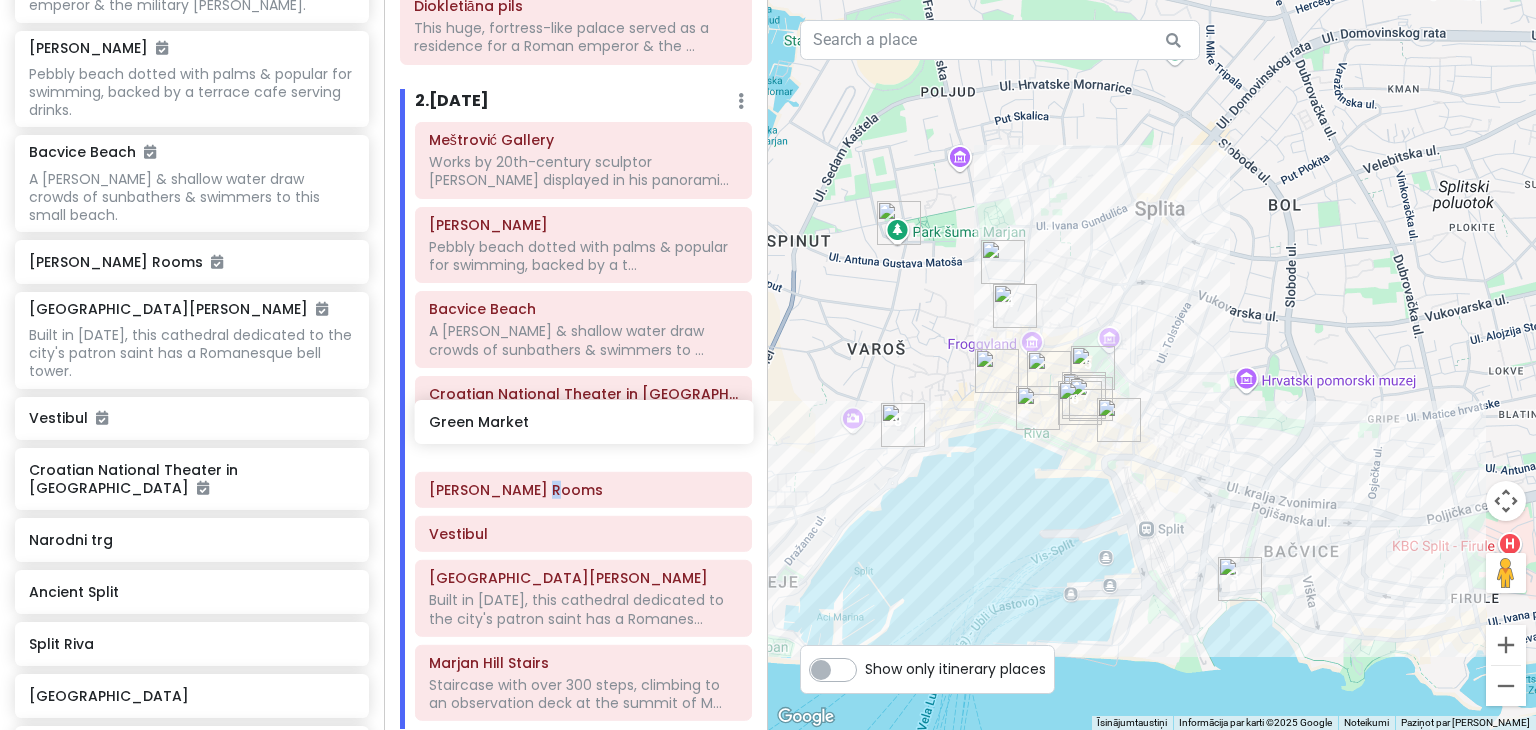click on "[PERSON_NAME] Gallery Works by 20th-century sculptor [PERSON_NAME] displayed in his panorami... Plaža Kaštelet Pebbly beach dotted with palms & popular for swimming, backed by a t... [GEOGRAPHIC_DATA] A [PERSON_NAME] & shallow water draw crowds of sunbathers & swimmers to ... [GEOGRAPHIC_DATA] in [GEOGRAPHIC_DATA] [GEOGRAPHIC_DATA][PERSON_NAME] Built in [DATE], this cathedral dedicated to the city's patron saint has a Romanes... [GEOGRAPHIC_DATA] Stairs Staircase with over 300 steps, climbing to an observation deck at the summit of M..." 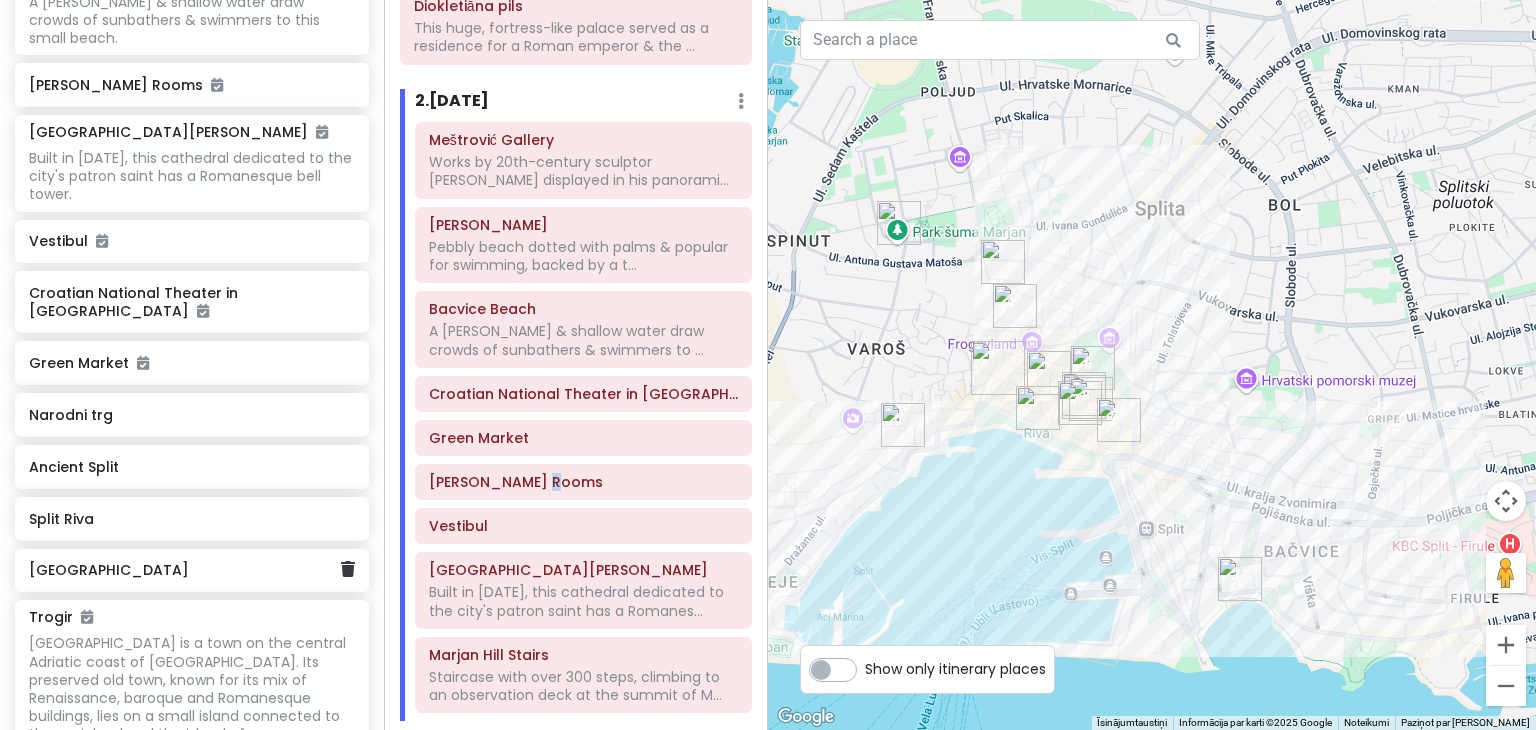 scroll, scrollTop: 1264, scrollLeft: 0, axis: vertical 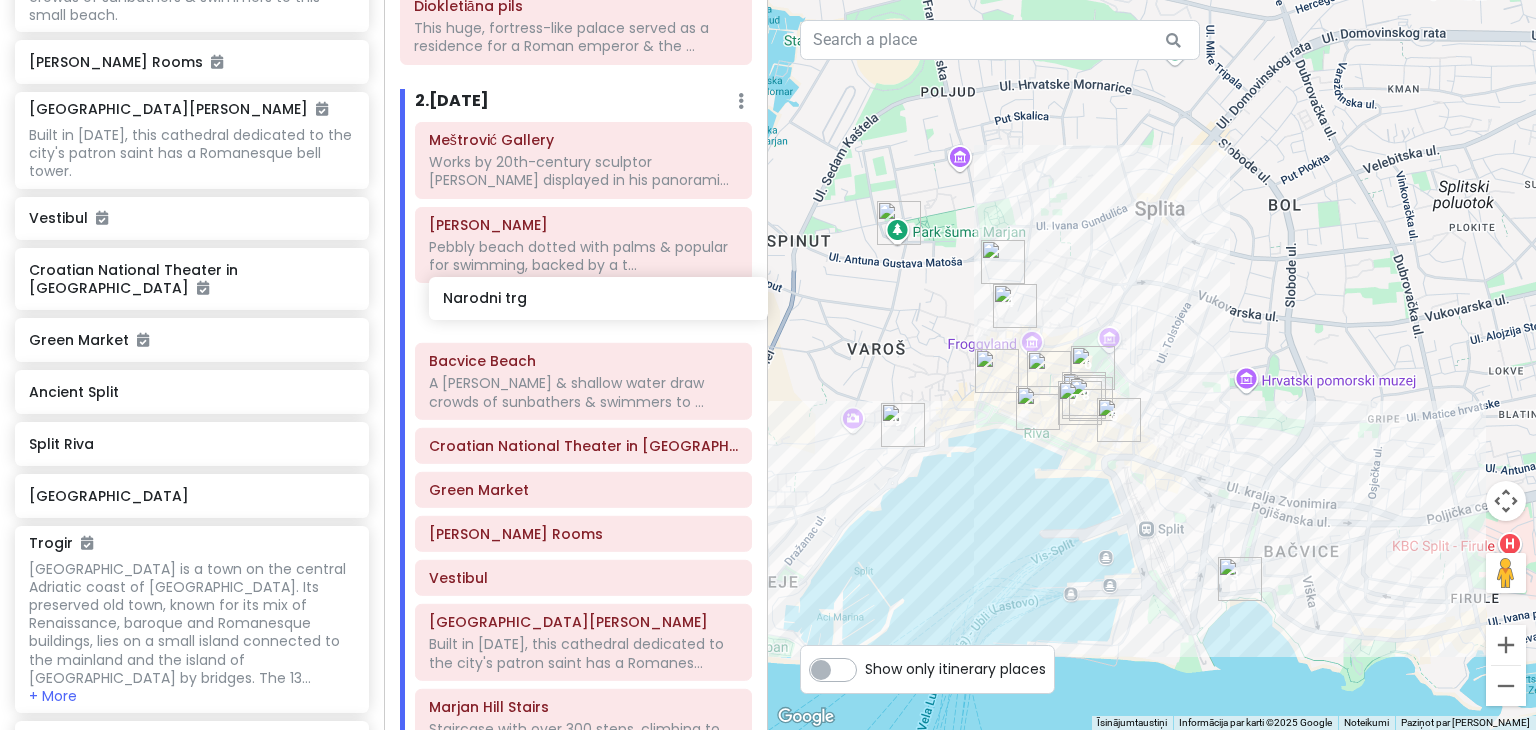 drag, startPoint x: 126, startPoint y: 278, endPoint x: 539, endPoint y: 307, distance: 414.0169 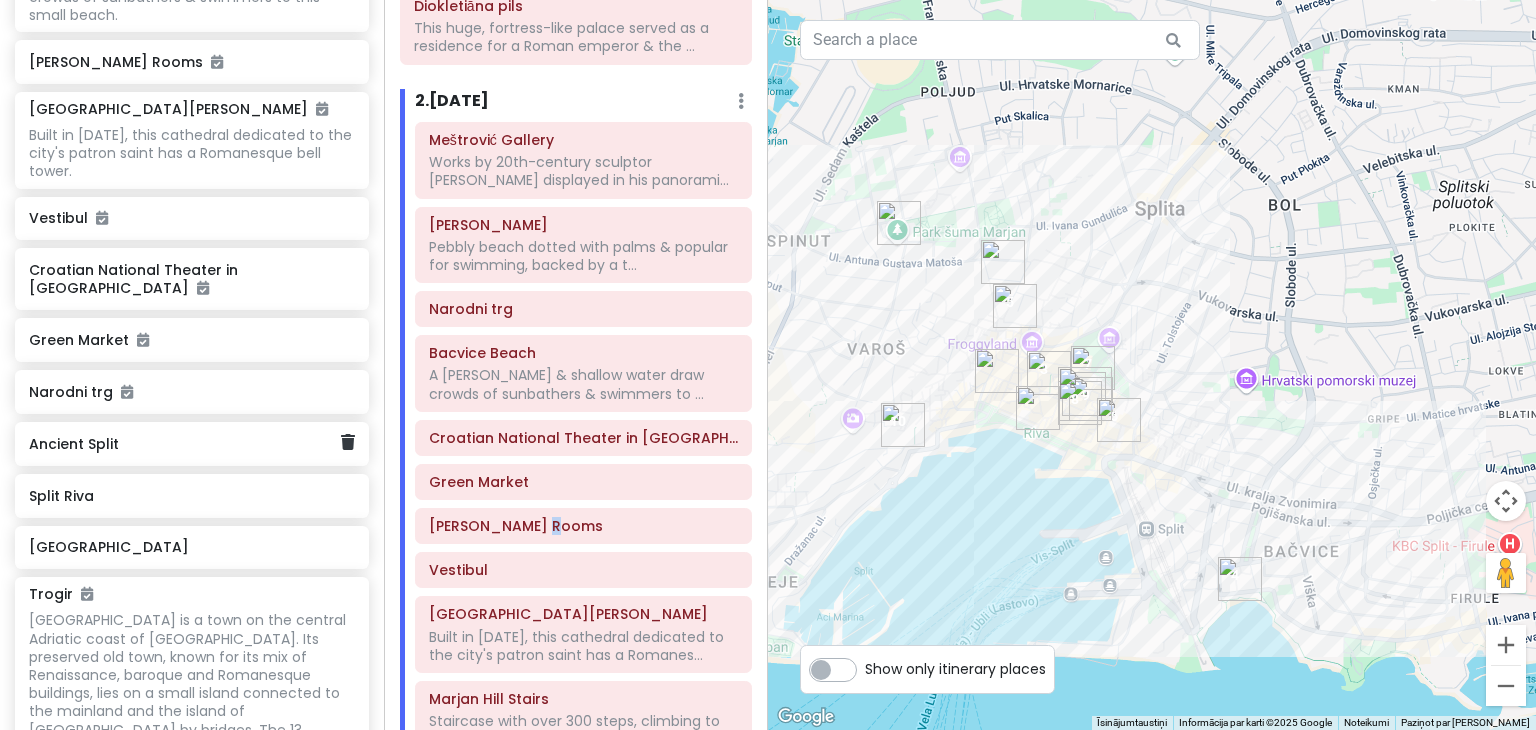 click on "Ancient Split" at bounding box center (184, 444) 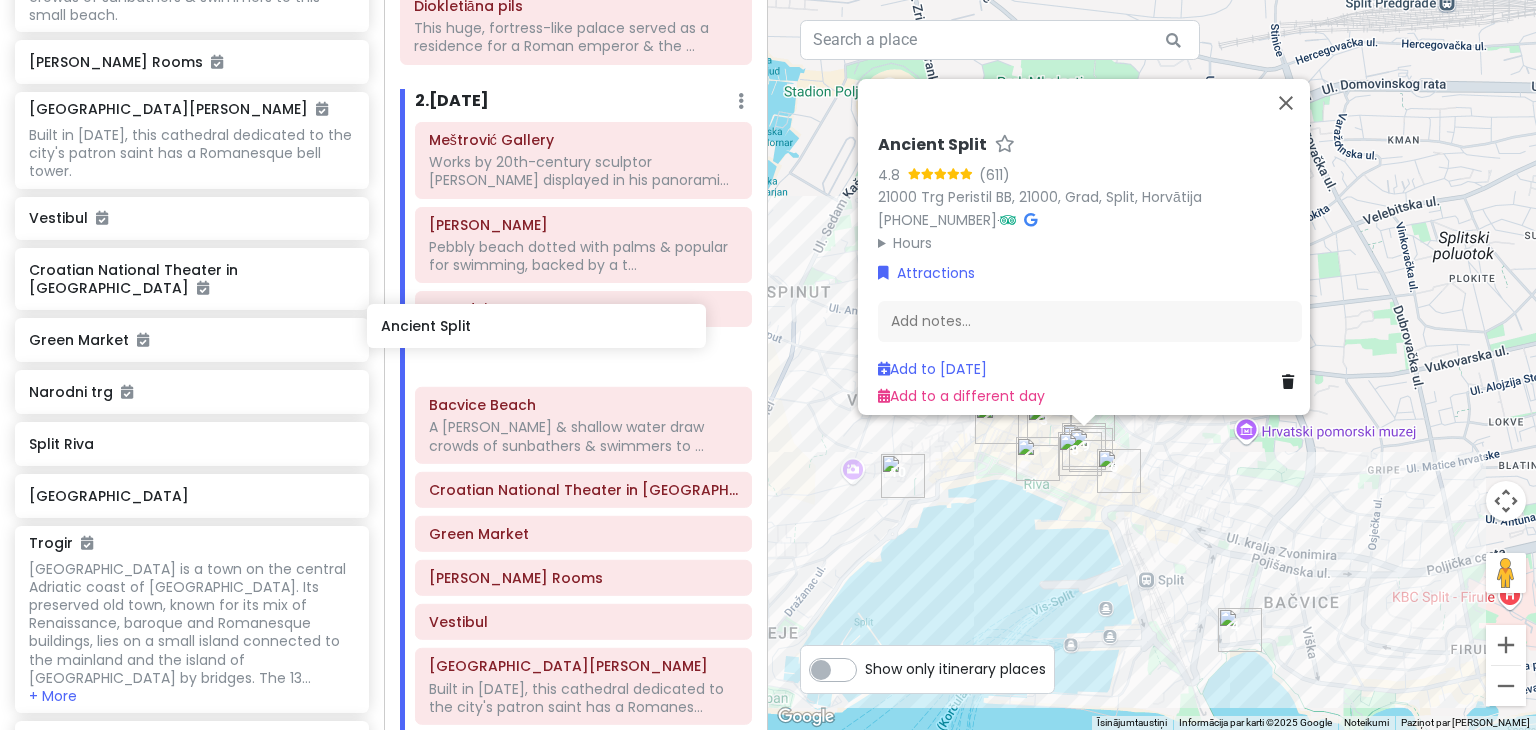 drag, startPoint x: 130, startPoint y: 325, endPoint x: 482, endPoint y: 331, distance: 352.05115 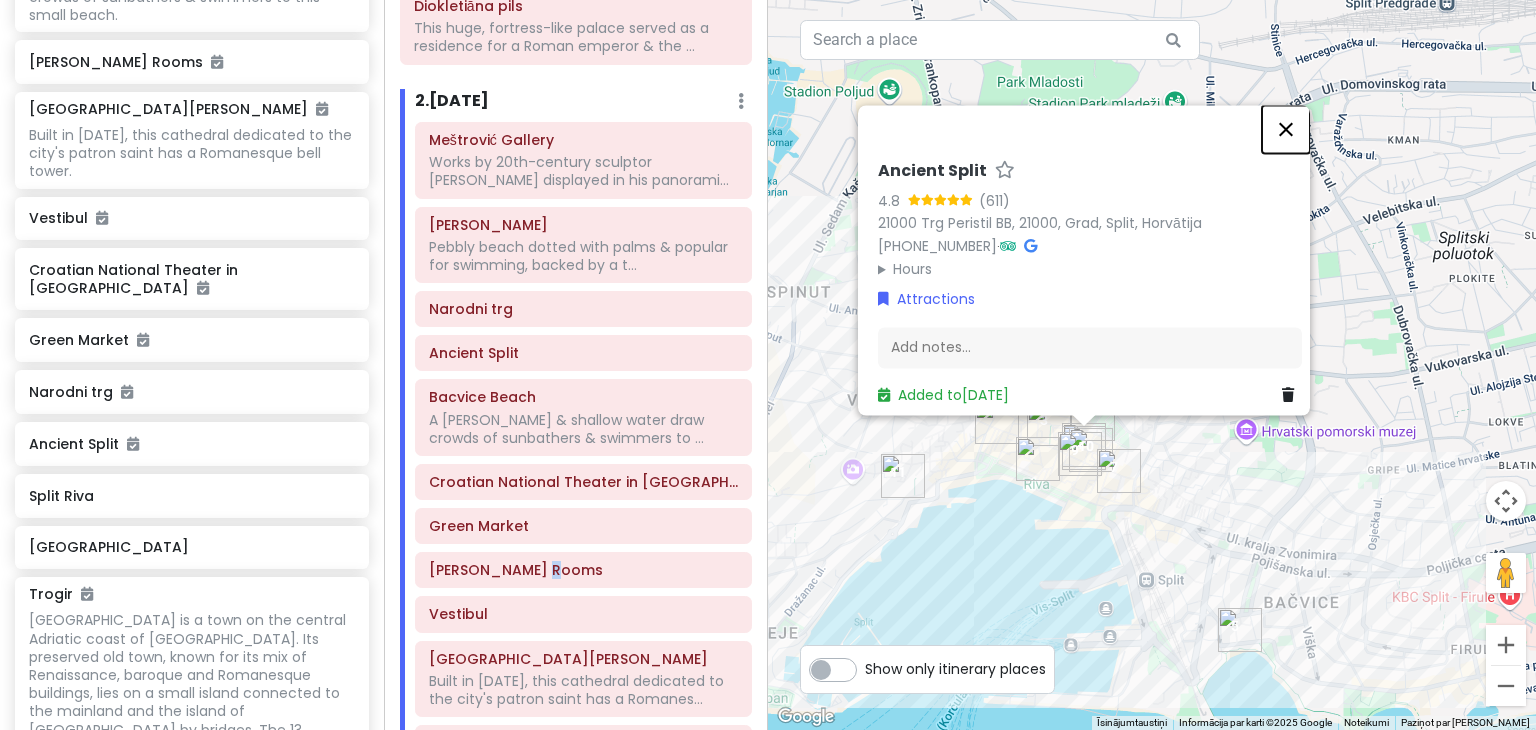 click at bounding box center [1286, 129] 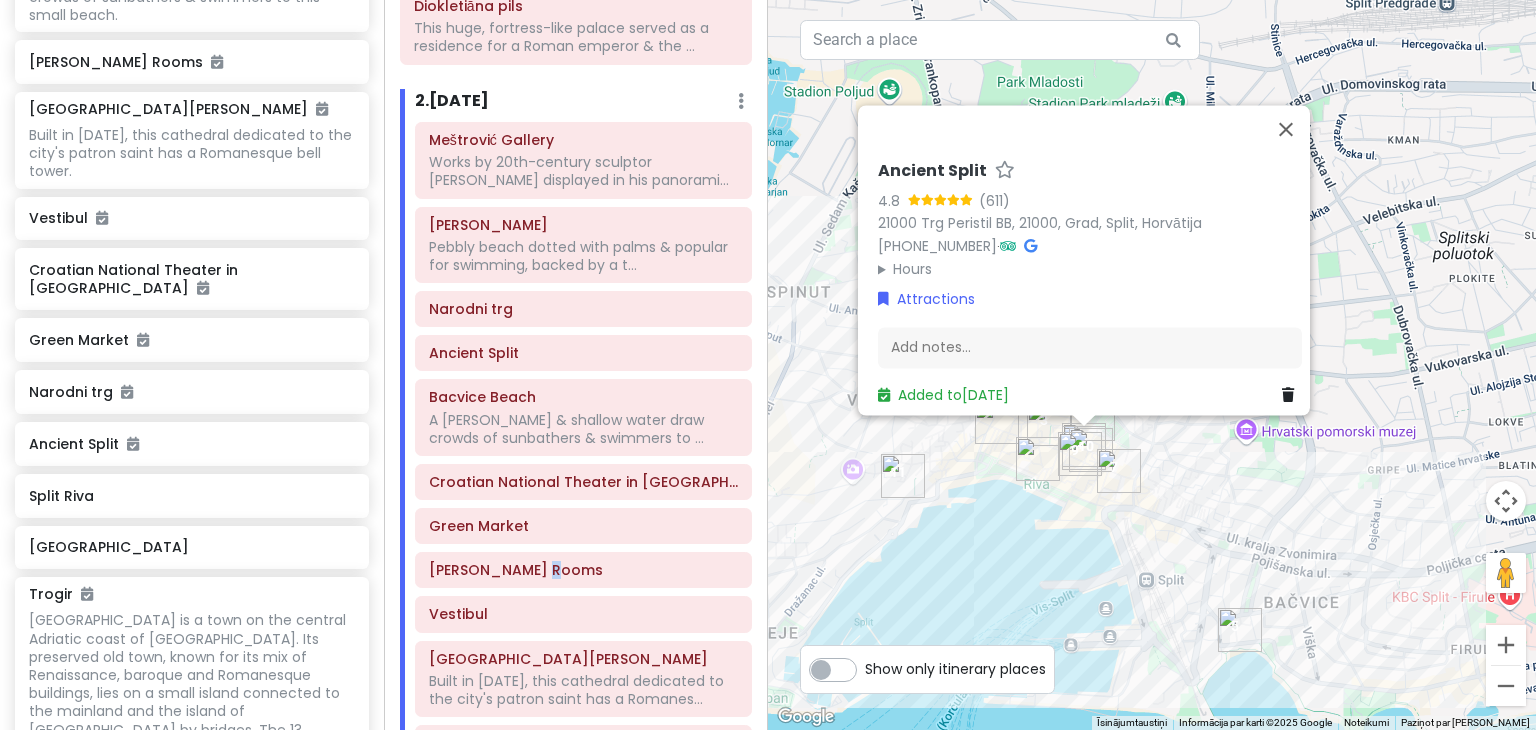 drag, startPoint x: 1291, startPoint y: 118, endPoint x: 1169, endPoint y: 155, distance: 127.48725 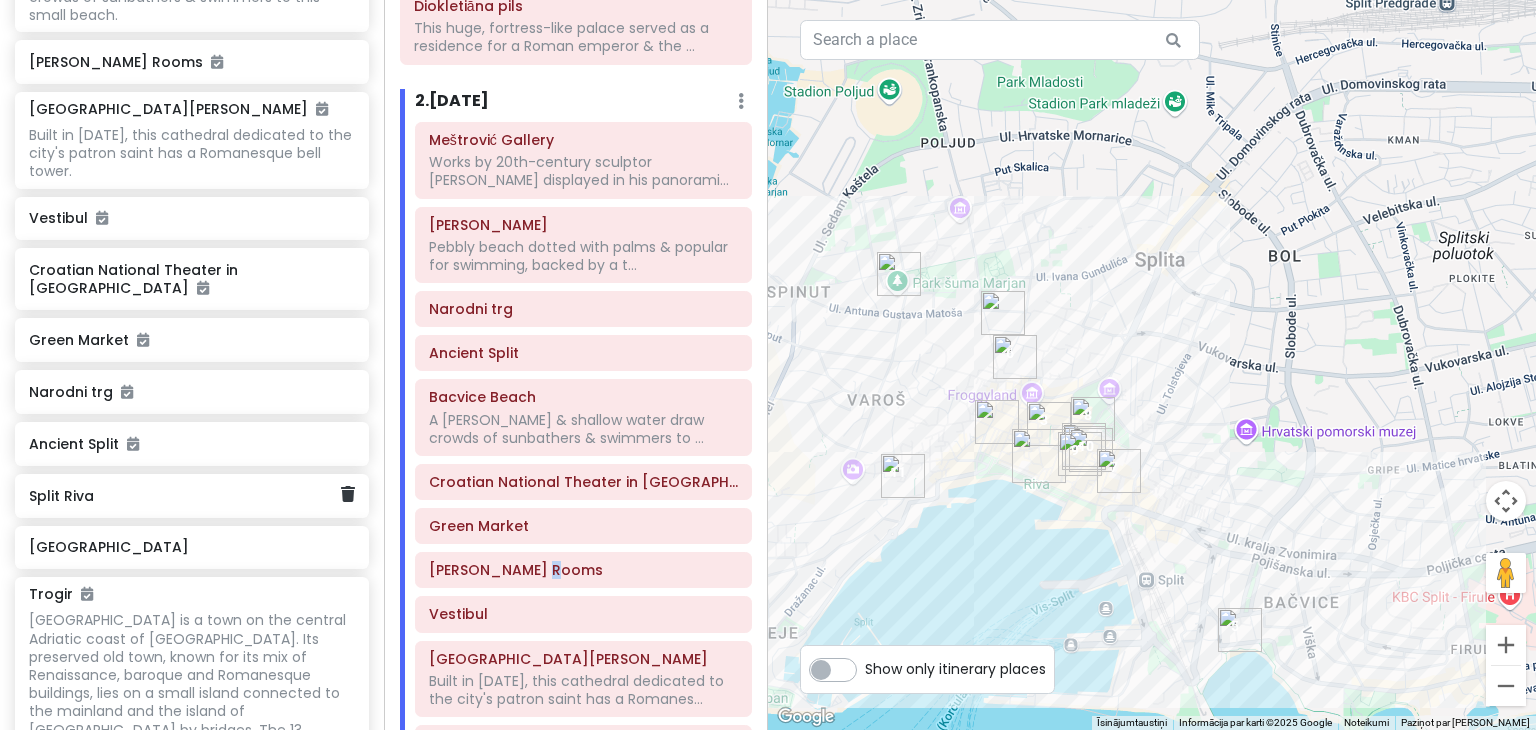 click on "Split Riva" at bounding box center (184, 496) 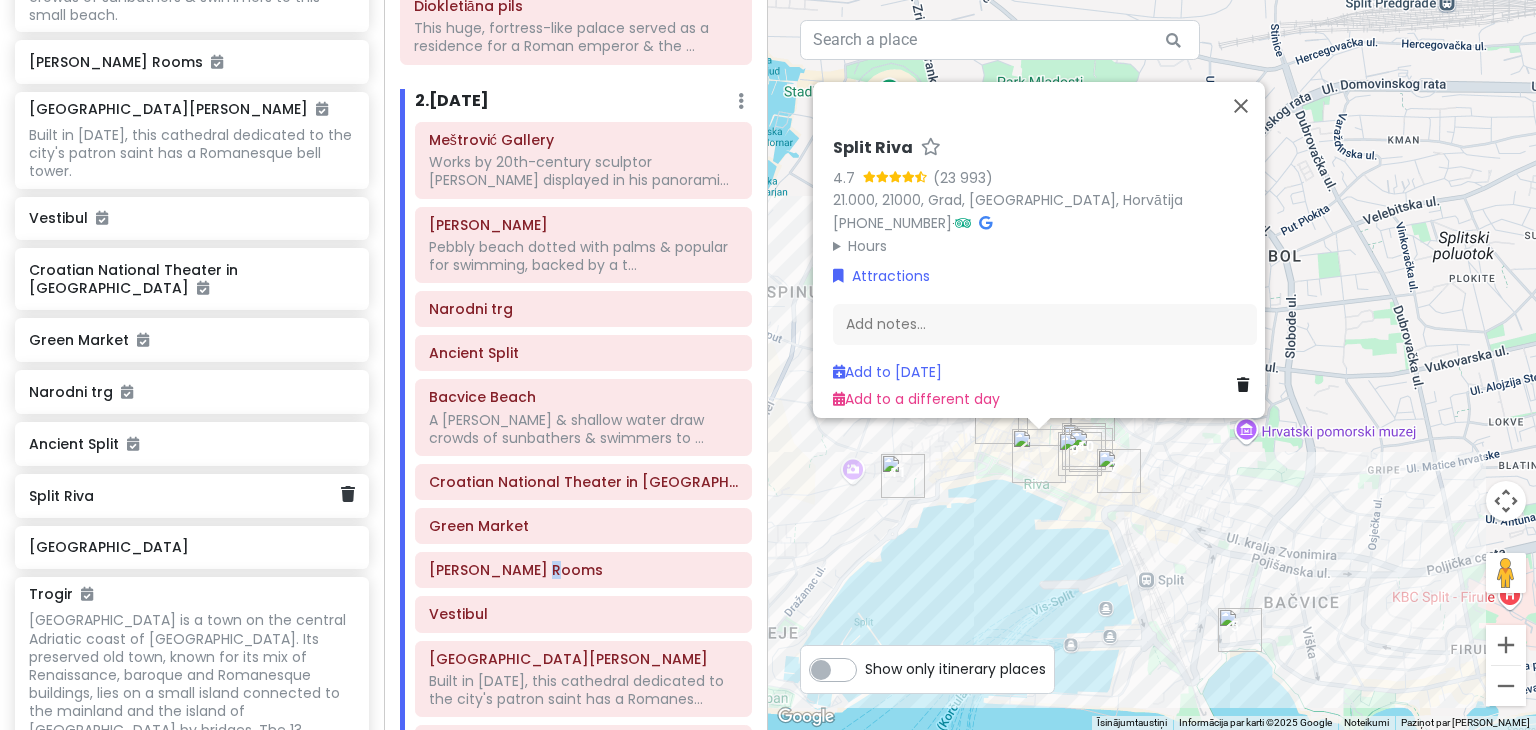 click on "[PERSON_NAME] Gallery Works by 20th-century sculptor [PERSON_NAME] displayed in his panoramic former residence & studio. [GEOGRAPHIC_DATA] hillside park featuring jogging trails, lookout points, a botanical garden & more. [GEOGRAPHIC_DATA] Stairs Staircase with over 300 steps, climbing to an observation deck at the summit of [GEOGRAPHIC_DATA]. [GEOGRAPHIC_DATA] This huge, fortress-like palace served as a residence for a Roman emperor & the military [PERSON_NAME]. [GEOGRAPHIC_DATA] beach dotted with palms & popular for swimming, backed by a terrace cafe serving drinks. [GEOGRAPHIC_DATA] A [PERSON_NAME] & shallow water draw crowds of sunbathers & swimmers to this small beach. [GEOGRAPHIC_DATA] [GEOGRAPHIC_DATA][PERSON_NAME] Built in [DATE], this cathedral dedicated to the city's patron saint has a Romanesque bell tower. [GEOGRAPHIC_DATA] in [GEOGRAPHIC_DATA] Narodni trg Ancient Split Split [GEOGRAPHIC_DATA] Trogir + More Krkas Nacionālais parks" at bounding box center (192, 110) 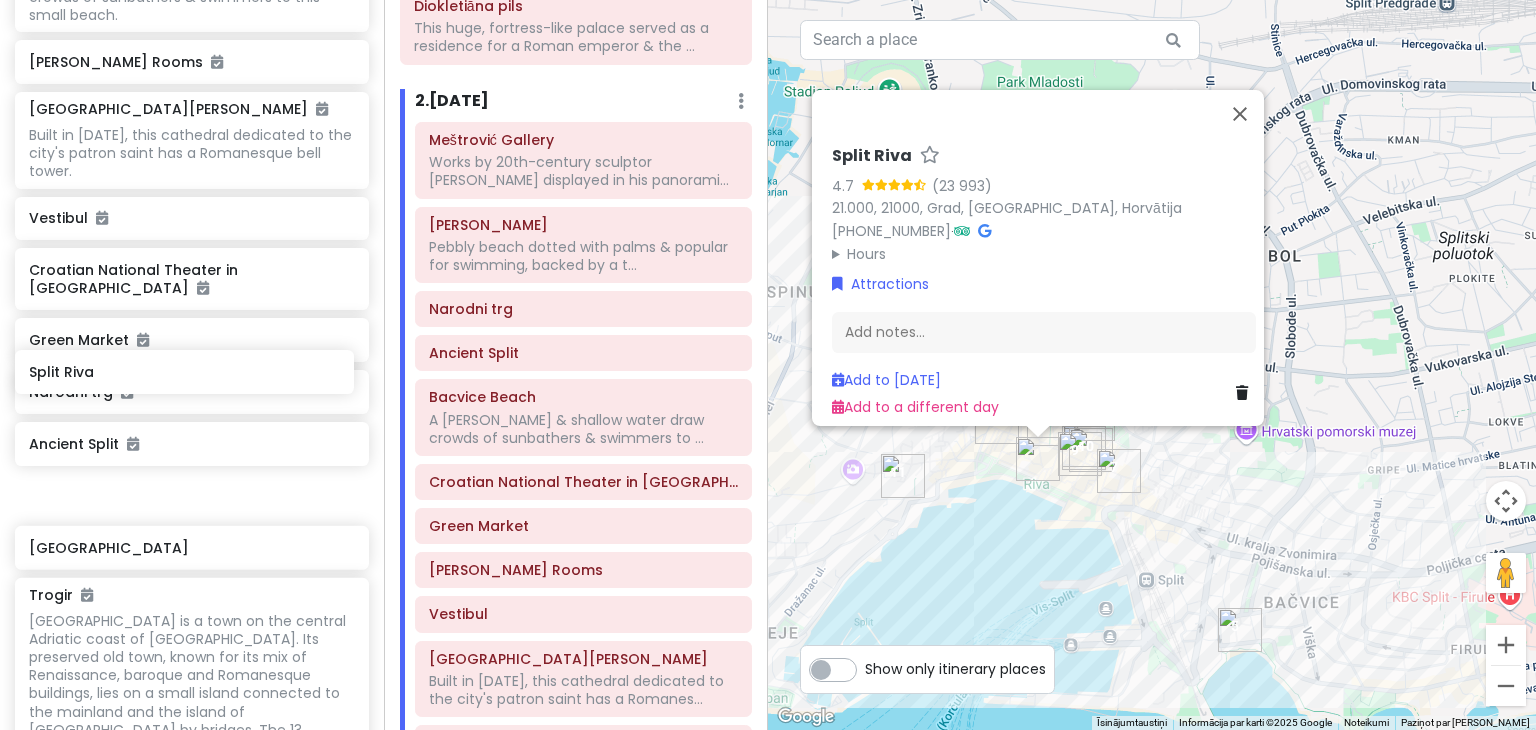 drag, startPoint x: 359, startPoint y: 349, endPoint x: 569, endPoint y: 384, distance: 212.89668 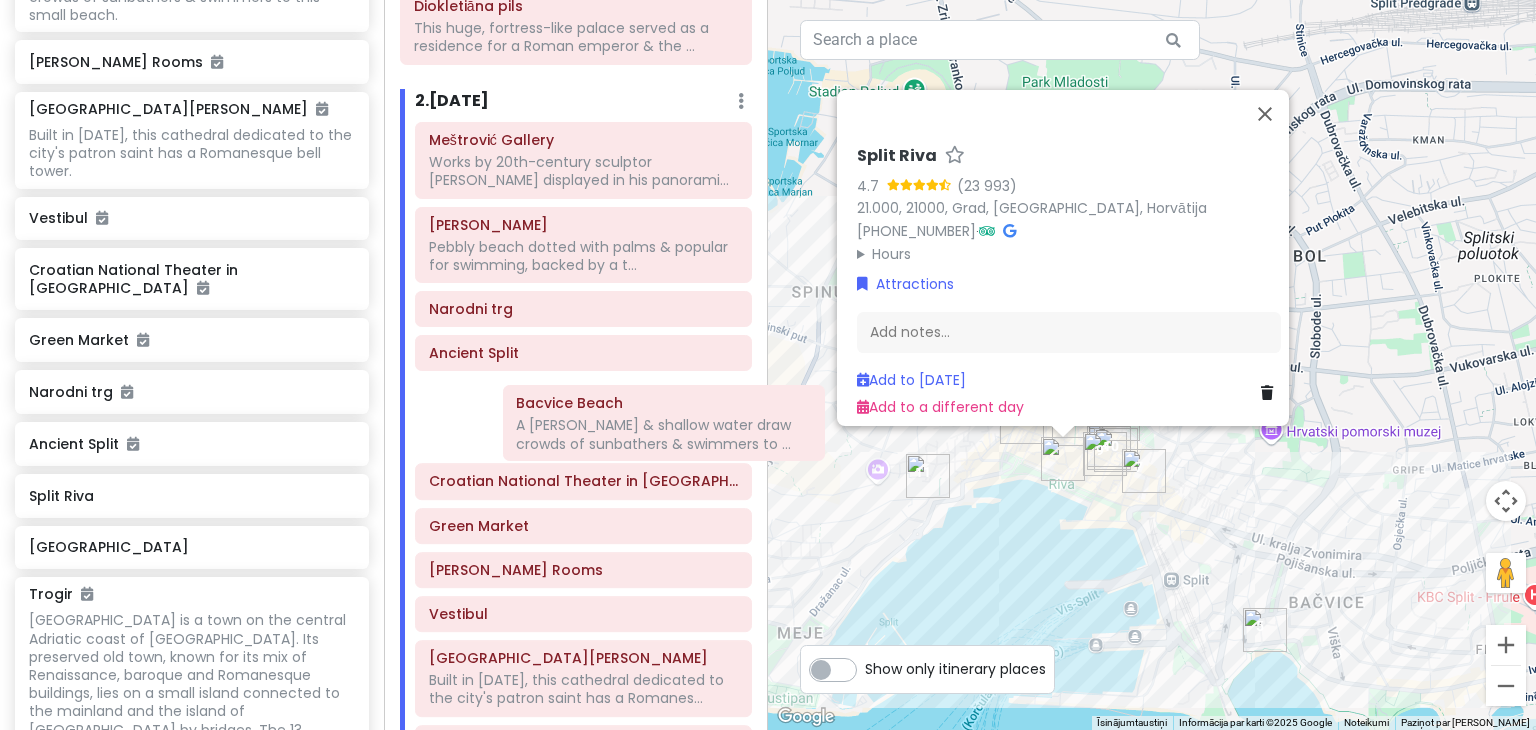 drag, startPoint x: 569, startPoint y: 384, endPoint x: 345, endPoint y: 369, distance: 224.50166 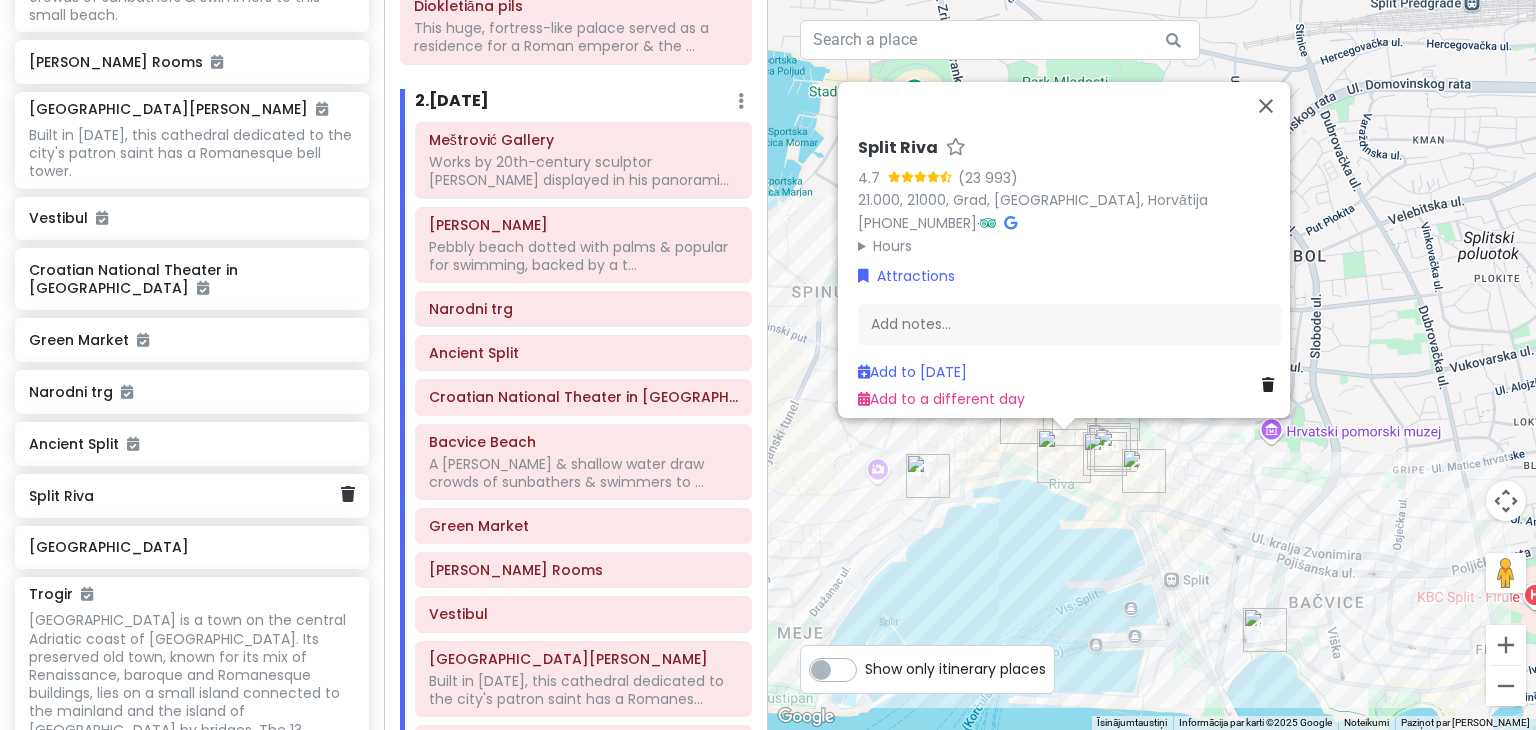 click on "Split Riva" at bounding box center [184, 496] 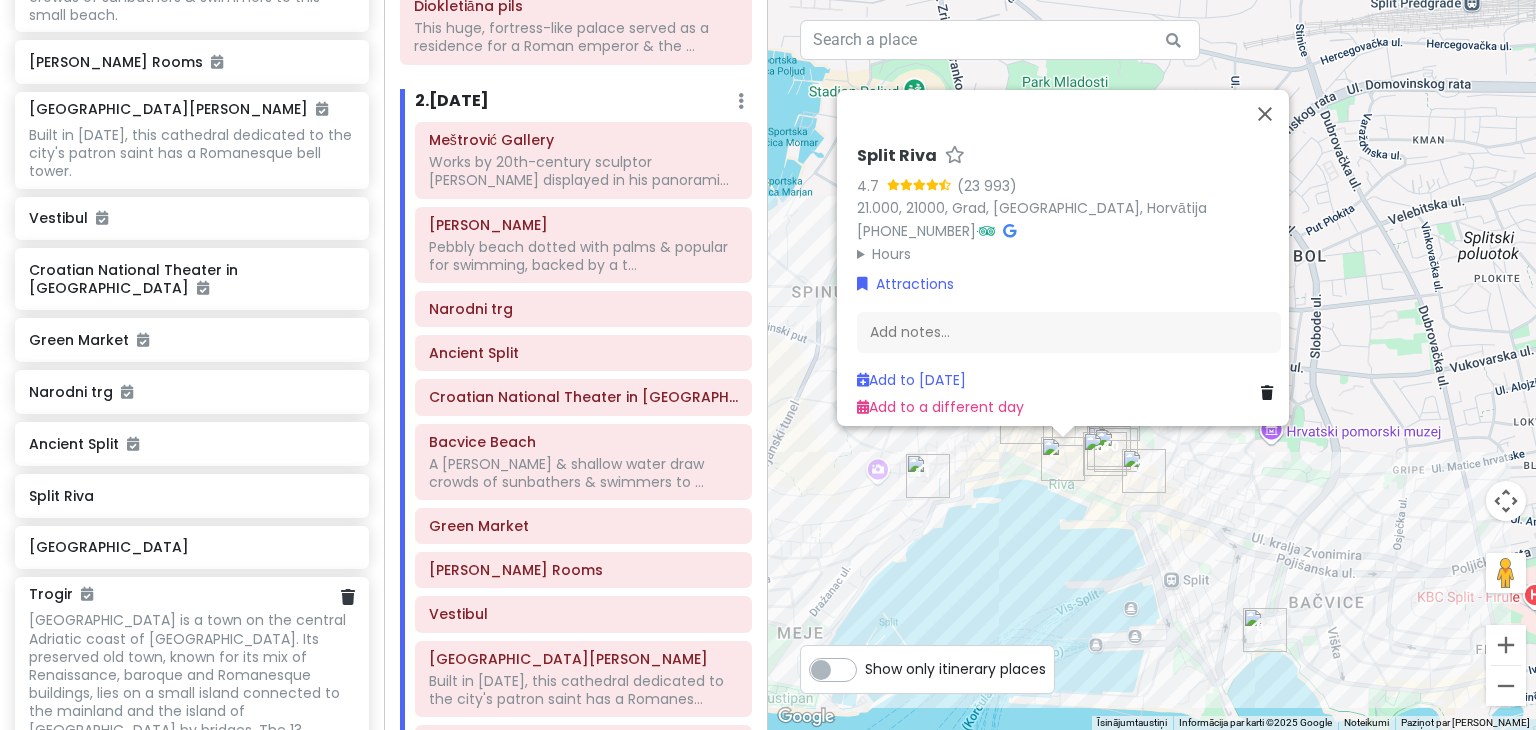 drag, startPoint x: 140, startPoint y: 467, endPoint x: 157, endPoint y: 420, distance: 49.979996 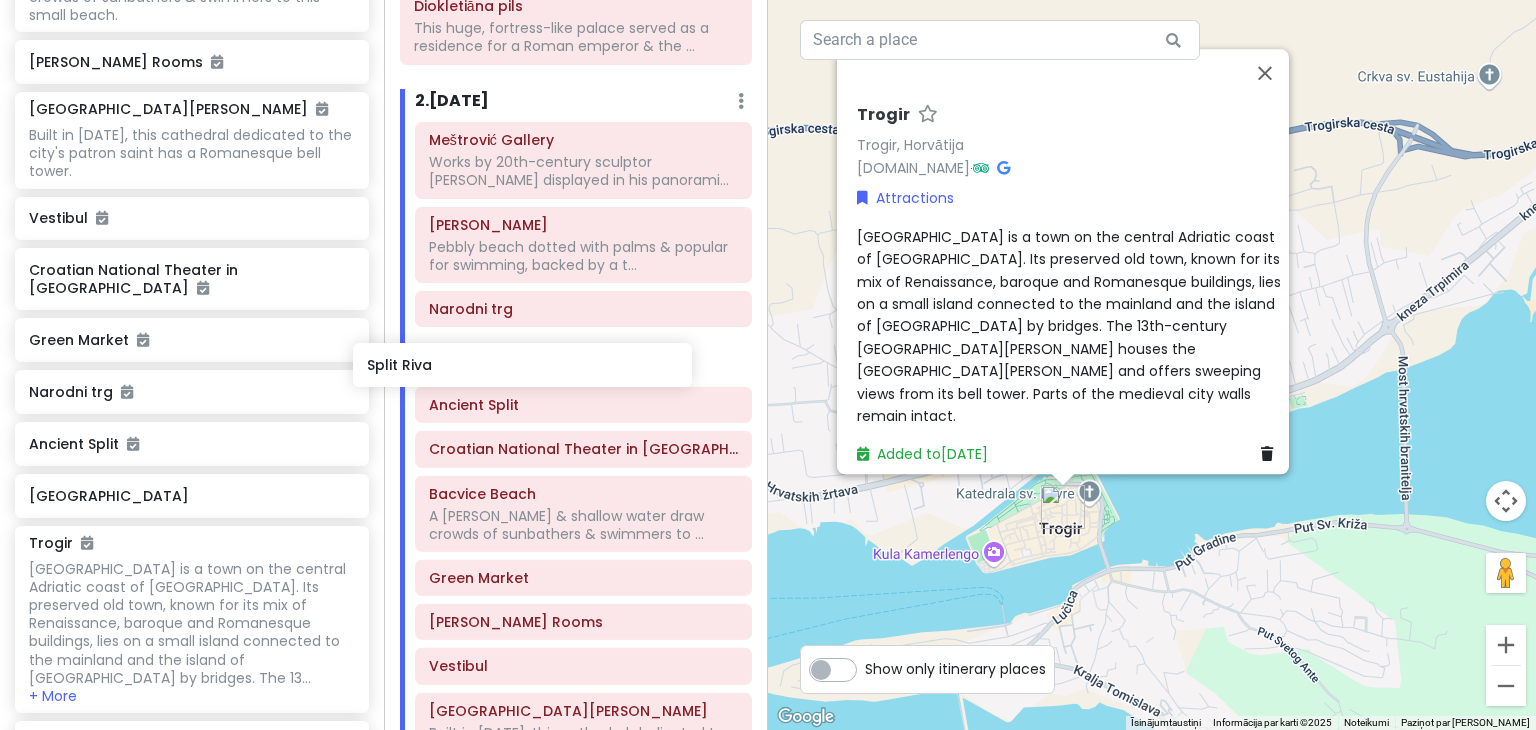 drag, startPoint x: 158, startPoint y: 379, endPoint x: 497, endPoint y: 372, distance: 339.07227 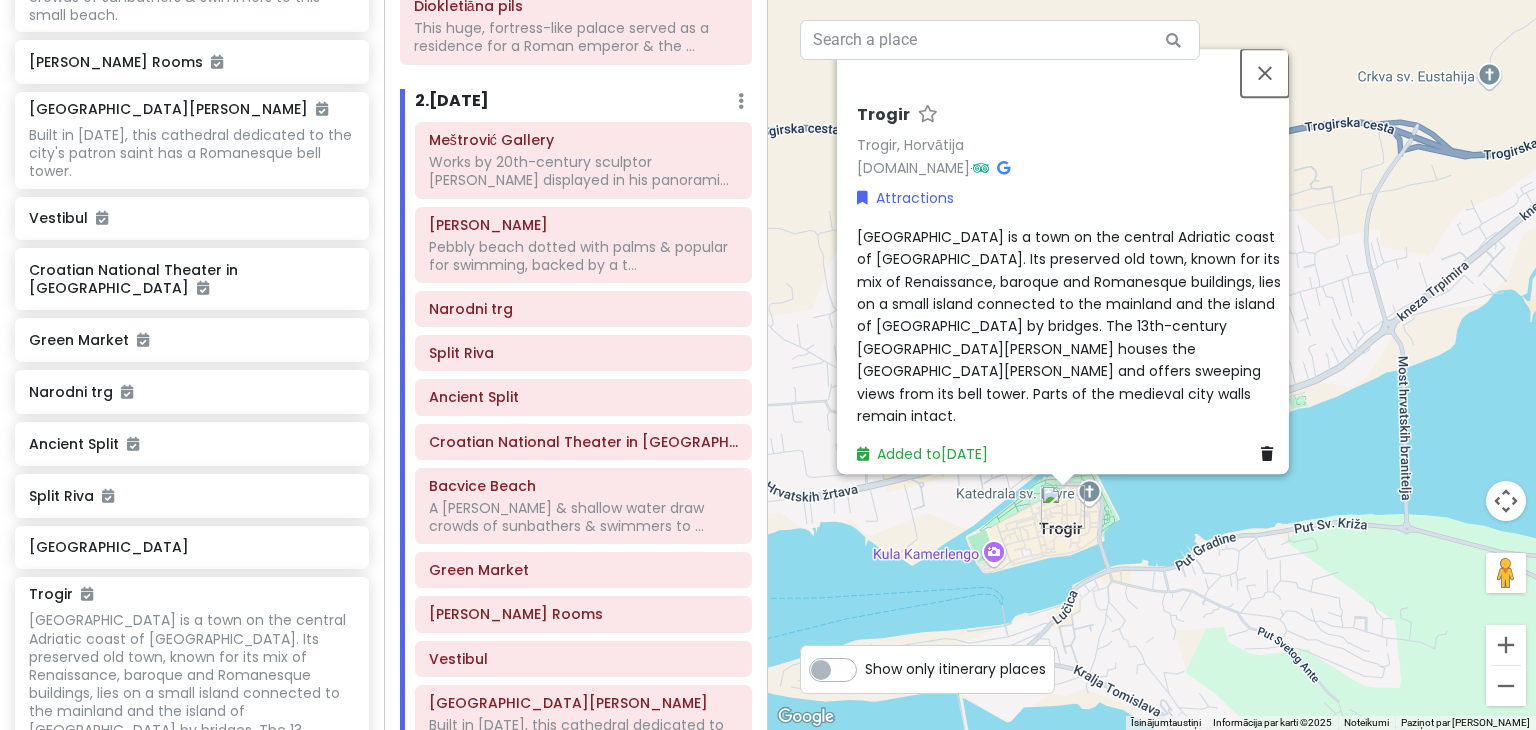 drag, startPoint x: 1281, startPoint y: 83, endPoint x: 1076, endPoint y: 133, distance: 211.00948 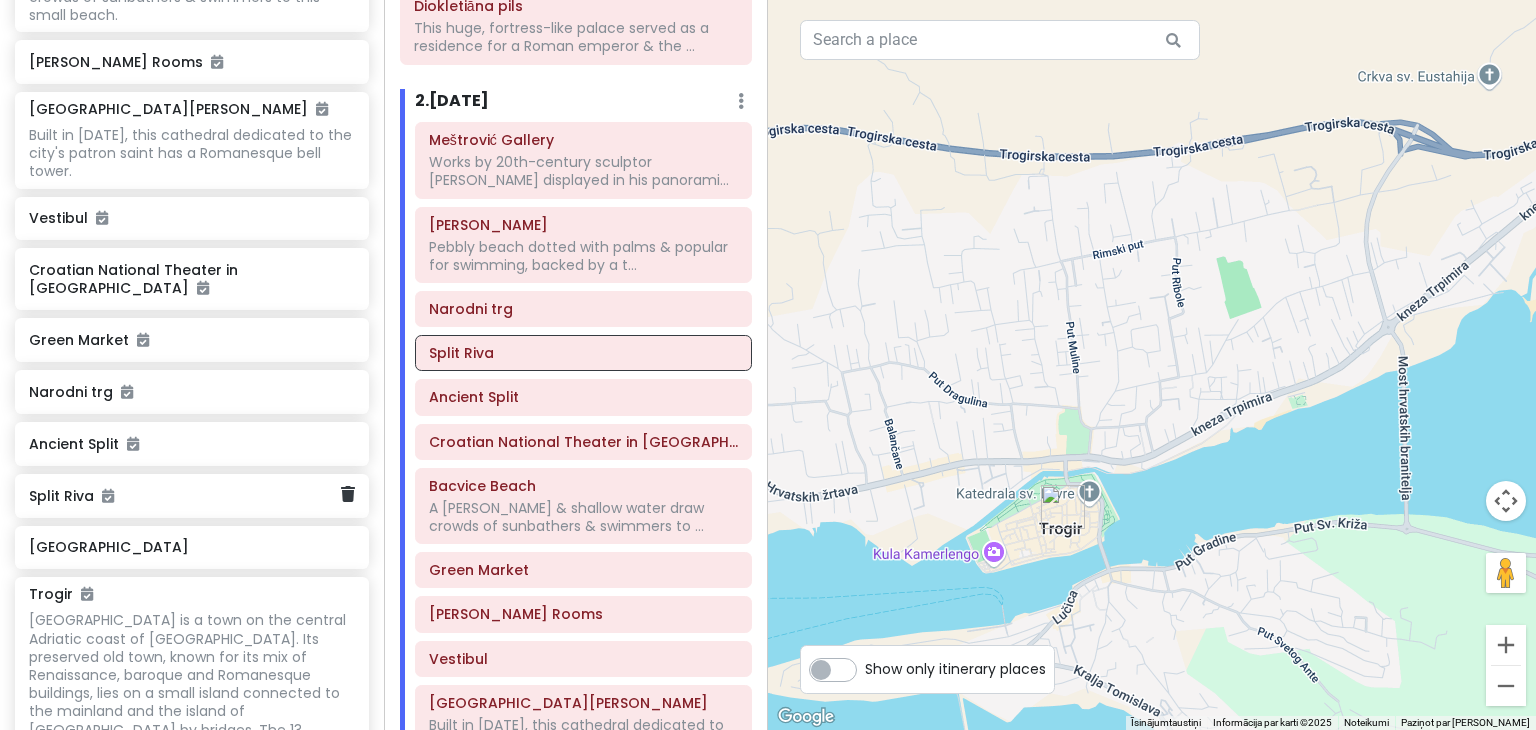 click on "Split Riva" at bounding box center (184, 496) 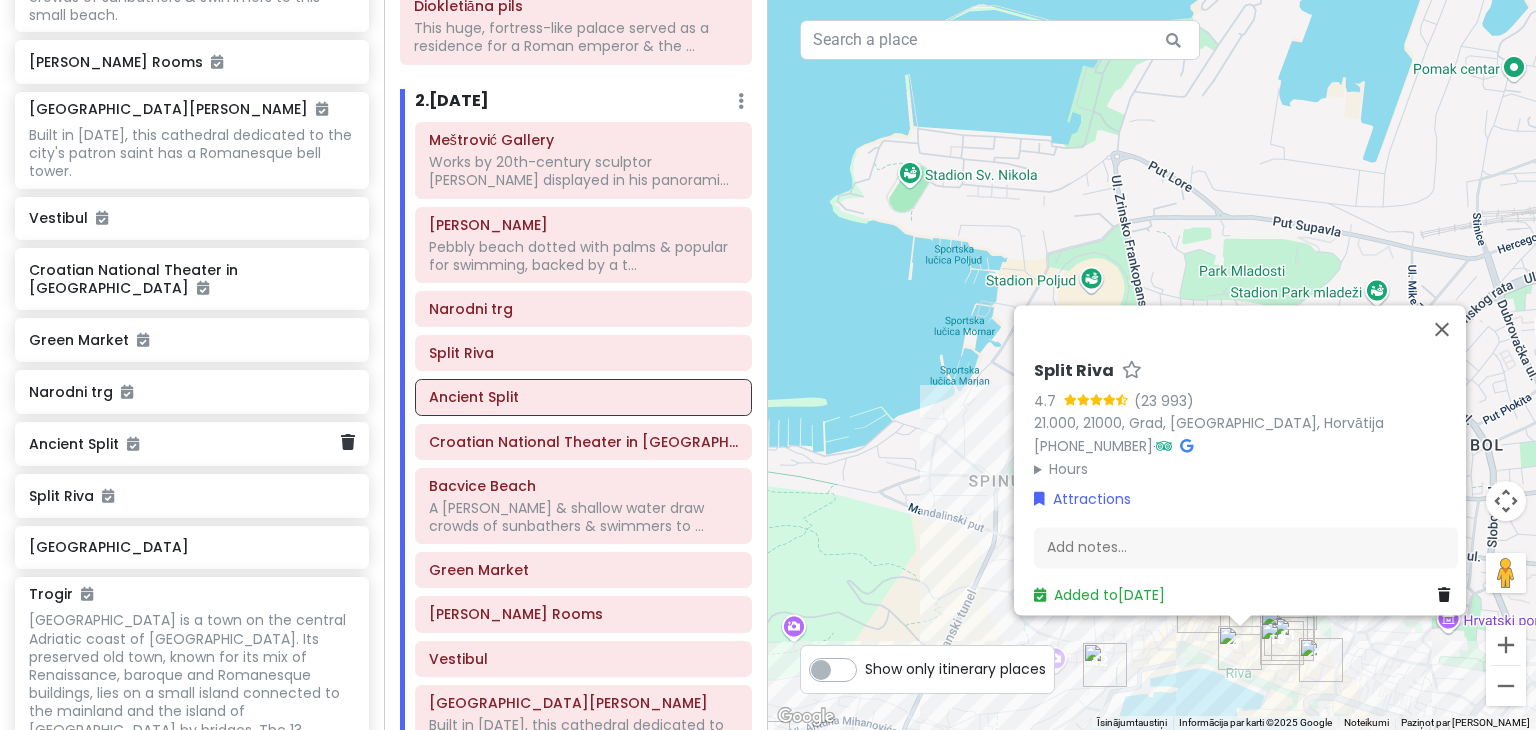 click on "Ancient Split" at bounding box center [192, 444] 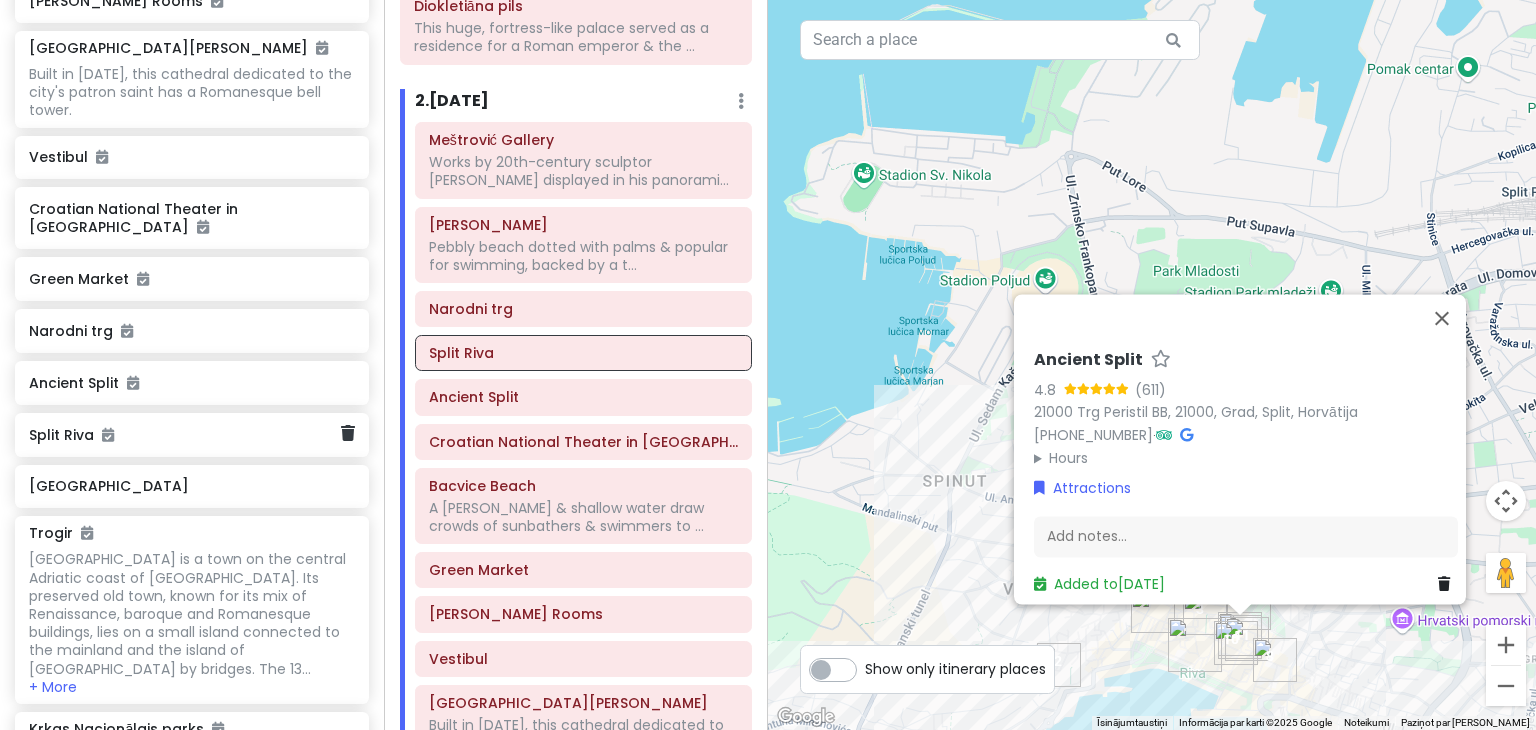 scroll, scrollTop: 1426, scrollLeft: 0, axis: vertical 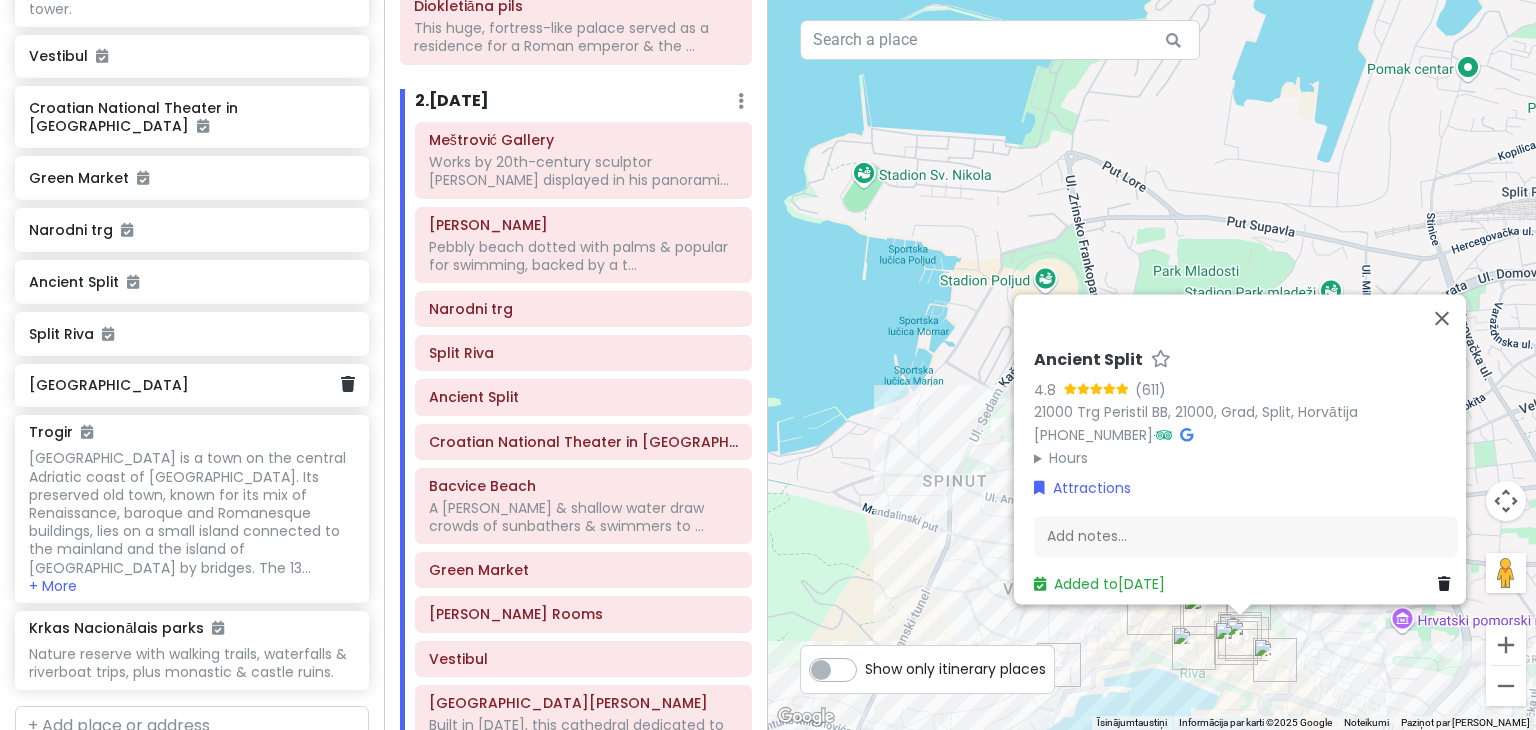 drag, startPoint x: 144, startPoint y: 269, endPoint x: 236, endPoint y: 269, distance: 92 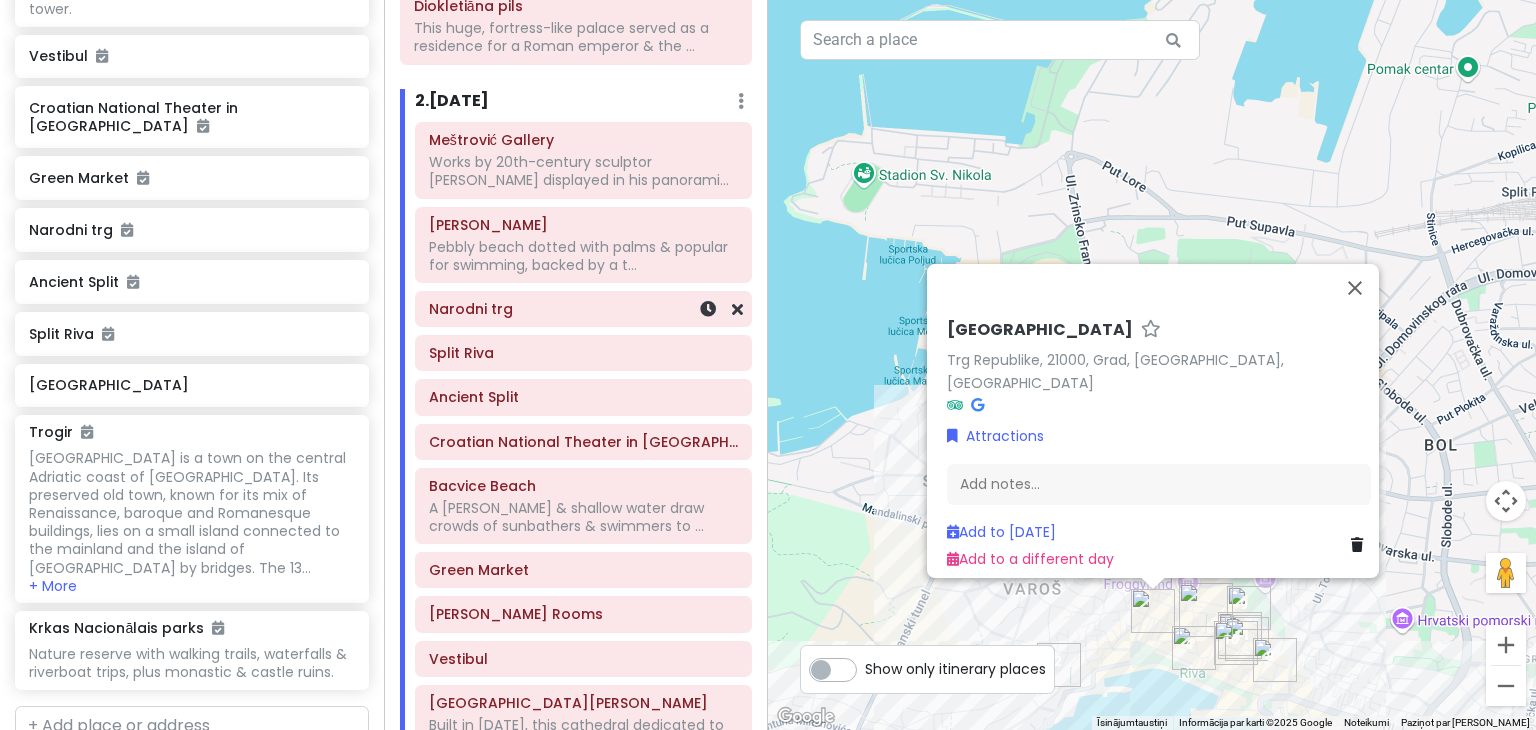click on "[PERSON_NAME] Gallery Works by 20th-century sculptor [PERSON_NAME] displayed in his panorami... Plaža Kaštelet Pebbly beach dotted with palms & popular for swimming, backed by a t... Narodni trg [GEOGRAPHIC_DATA] Riva Ancient Split Croatian National Theater in [GEOGRAPHIC_DATA] [GEOGRAPHIC_DATA] A [PERSON_NAME] & shallow water draw crowds of sunbathers & swimmers to ... [GEOGRAPHIC_DATA] [GEOGRAPHIC_DATA][PERSON_NAME] Built in [DATE], this cathedral dedicated to the city's patron saint has a Romanes... [GEOGRAPHIC_DATA] Stairs Staircase with over 300 steps, climbing to an observation deck at the summit of M..." 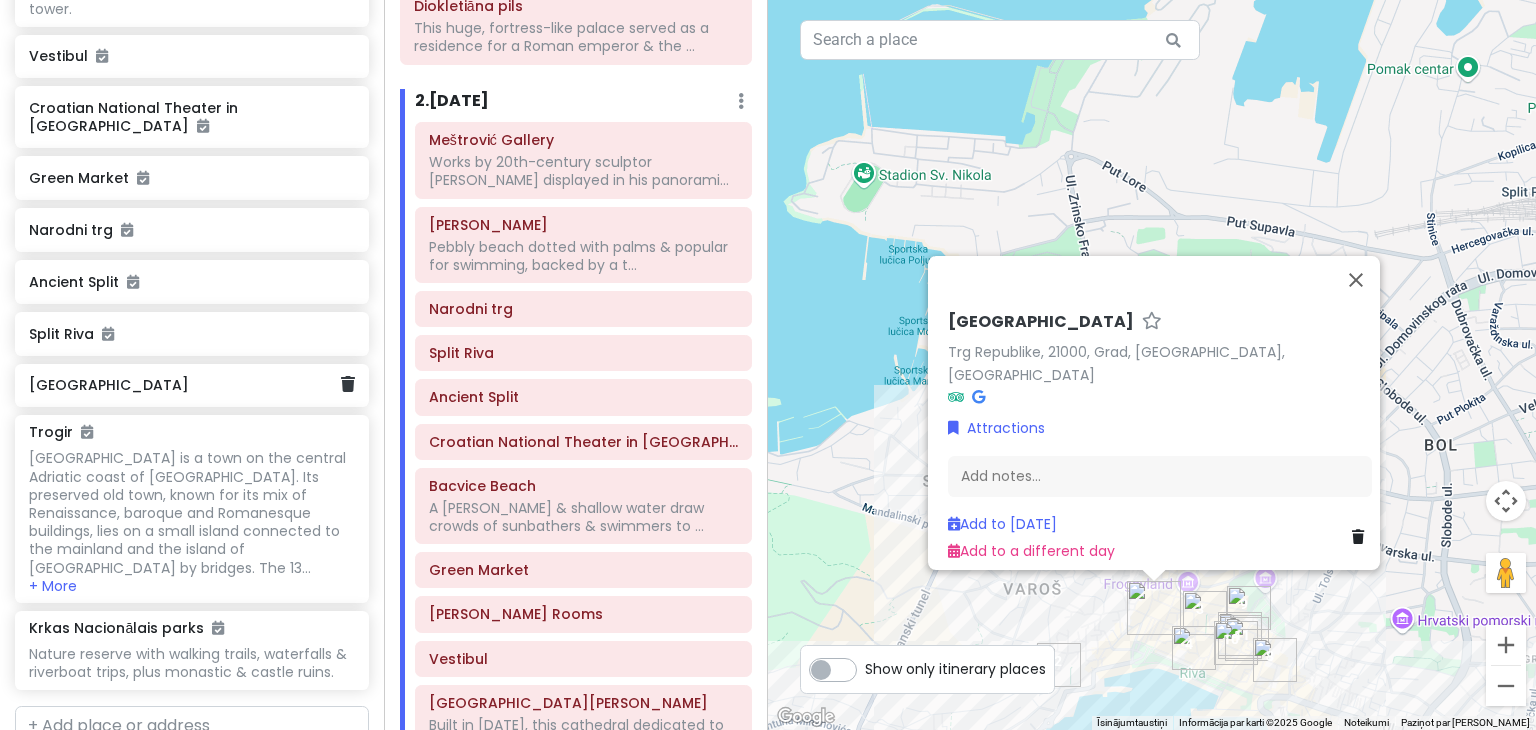 click on "[GEOGRAPHIC_DATA]" at bounding box center (184, 385) 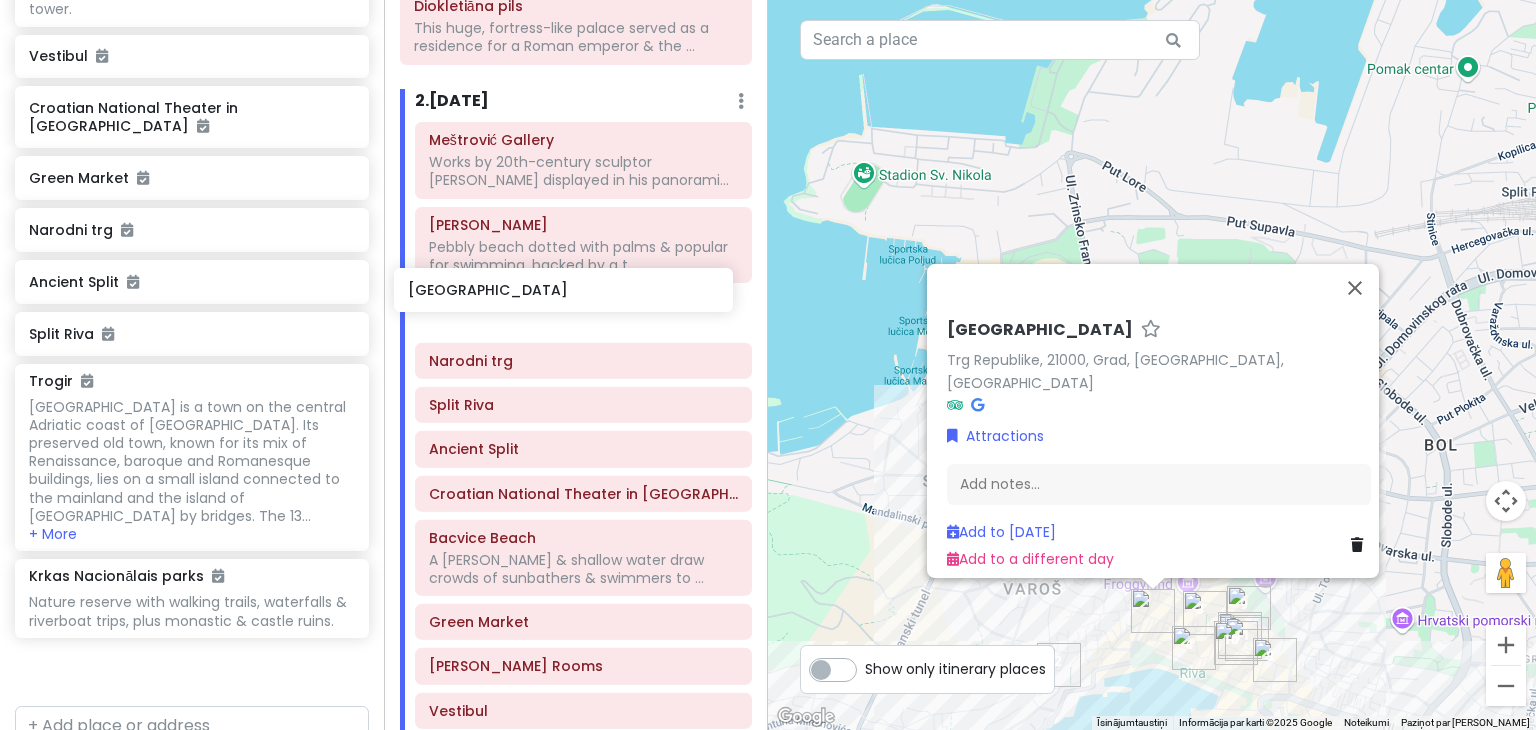 drag, startPoint x: 112, startPoint y: 265, endPoint x: 493, endPoint y: 293, distance: 382.0275 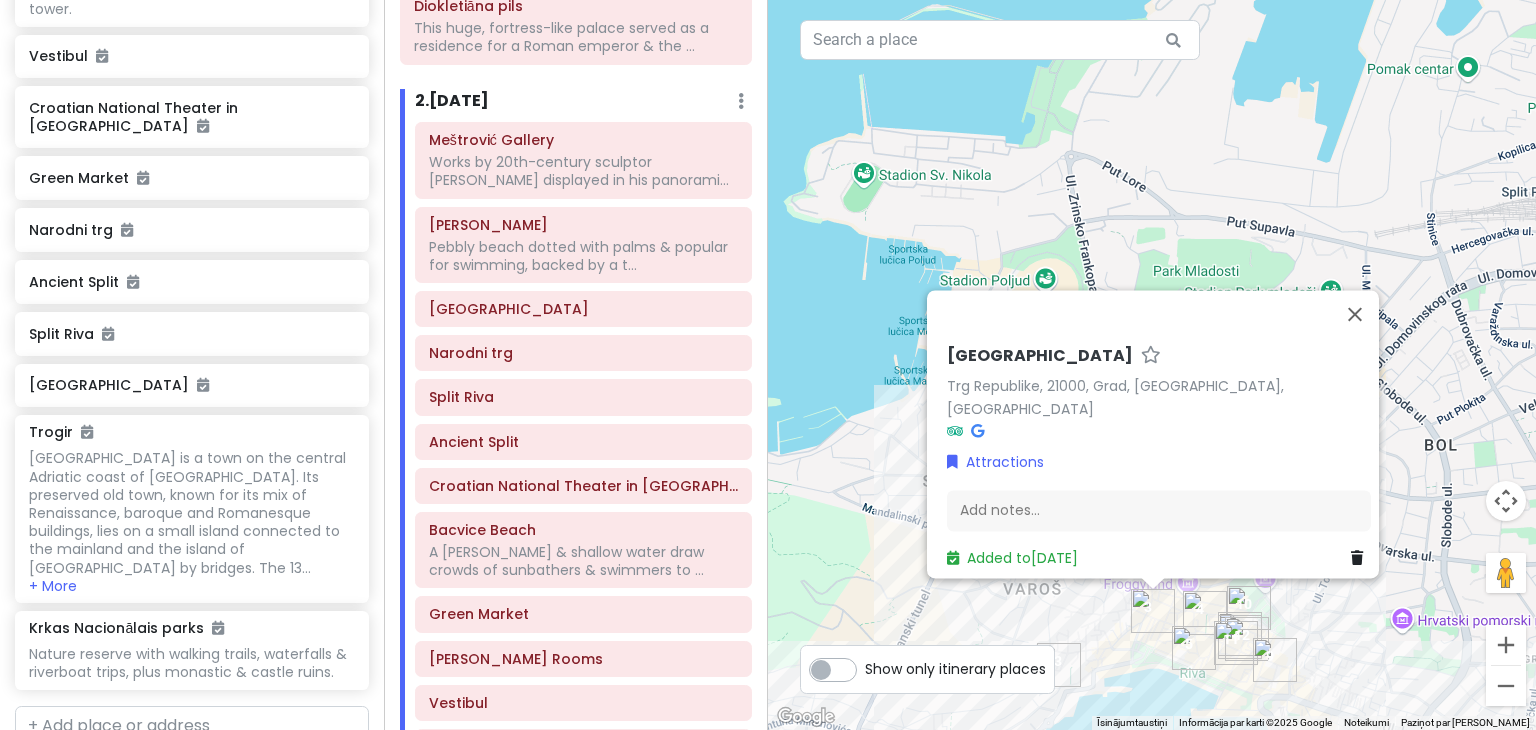 scroll, scrollTop: 1374, scrollLeft: 0, axis: vertical 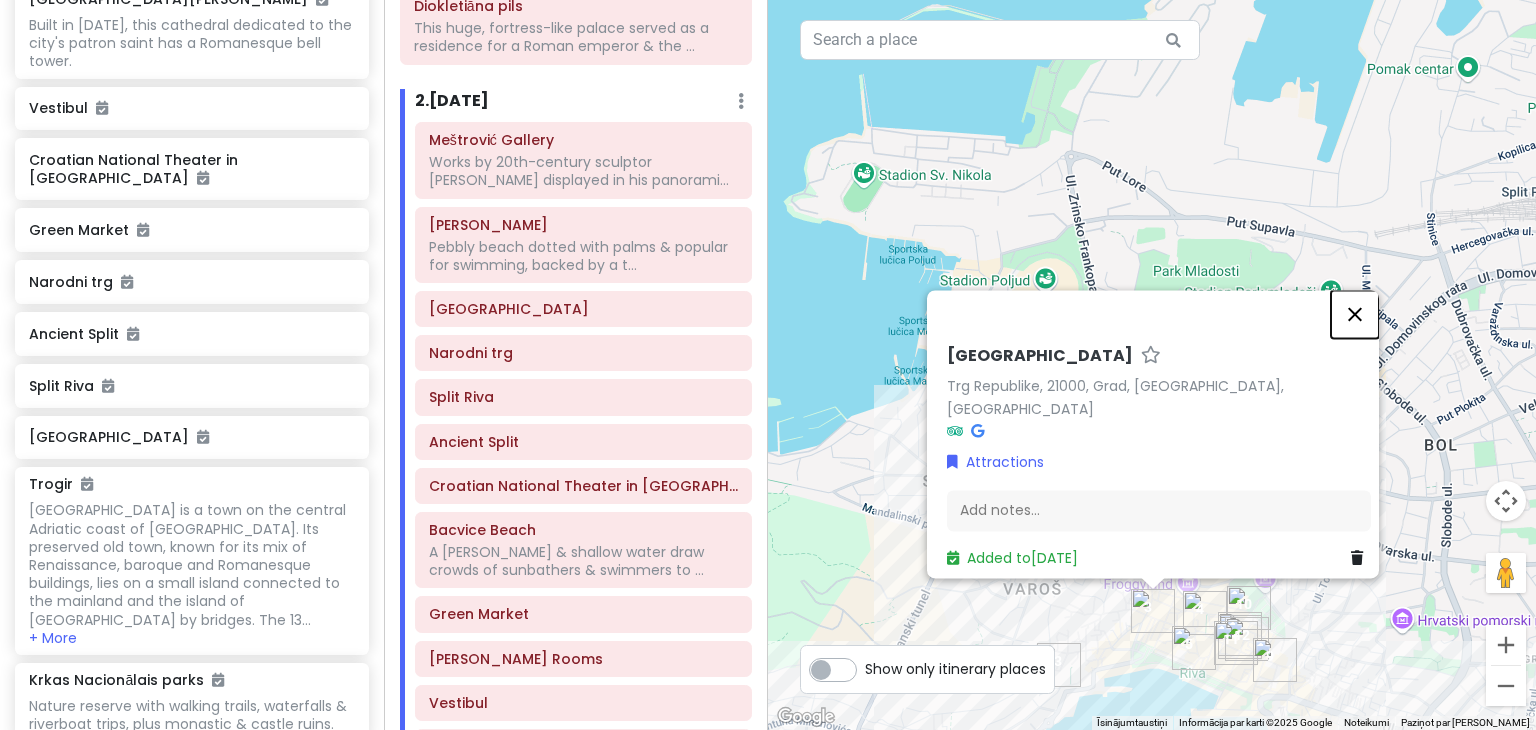 click at bounding box center (1355, 314) 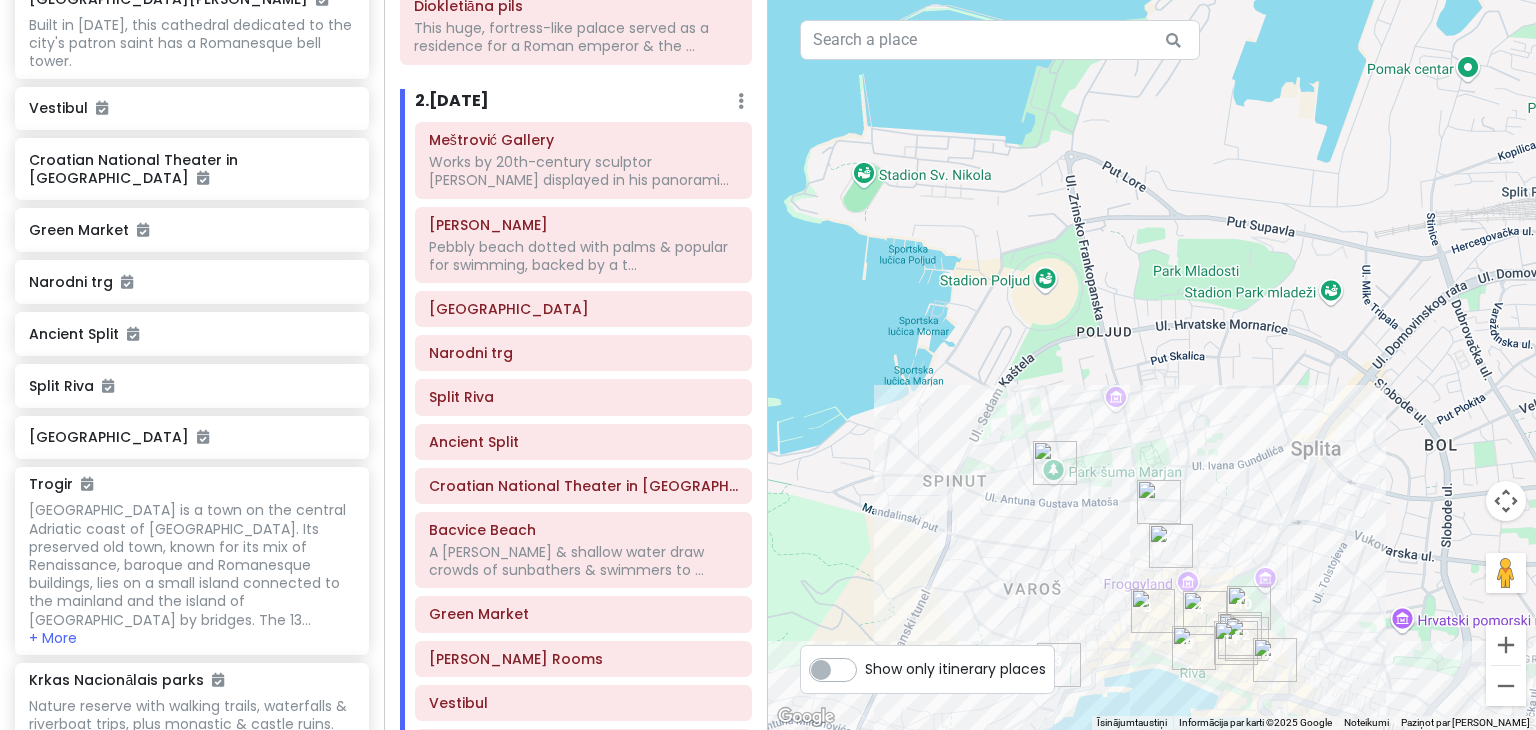 scroll, scrollTop: 0, scrollLeft: 0, axis: both 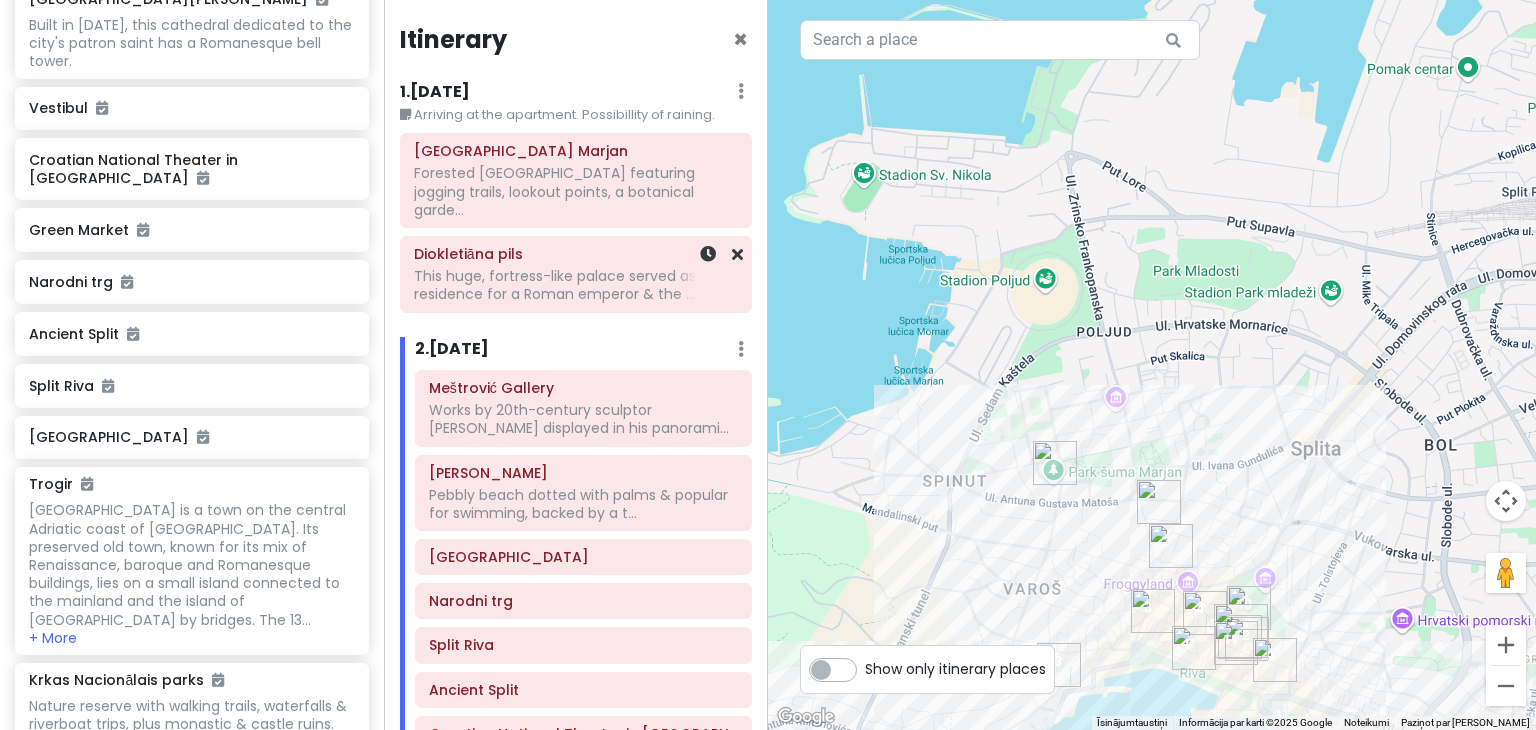 drag, startPoint x: 667, startPoint y: 278, endPoint x: 644, endPoint y: 346, distance: 71.7844 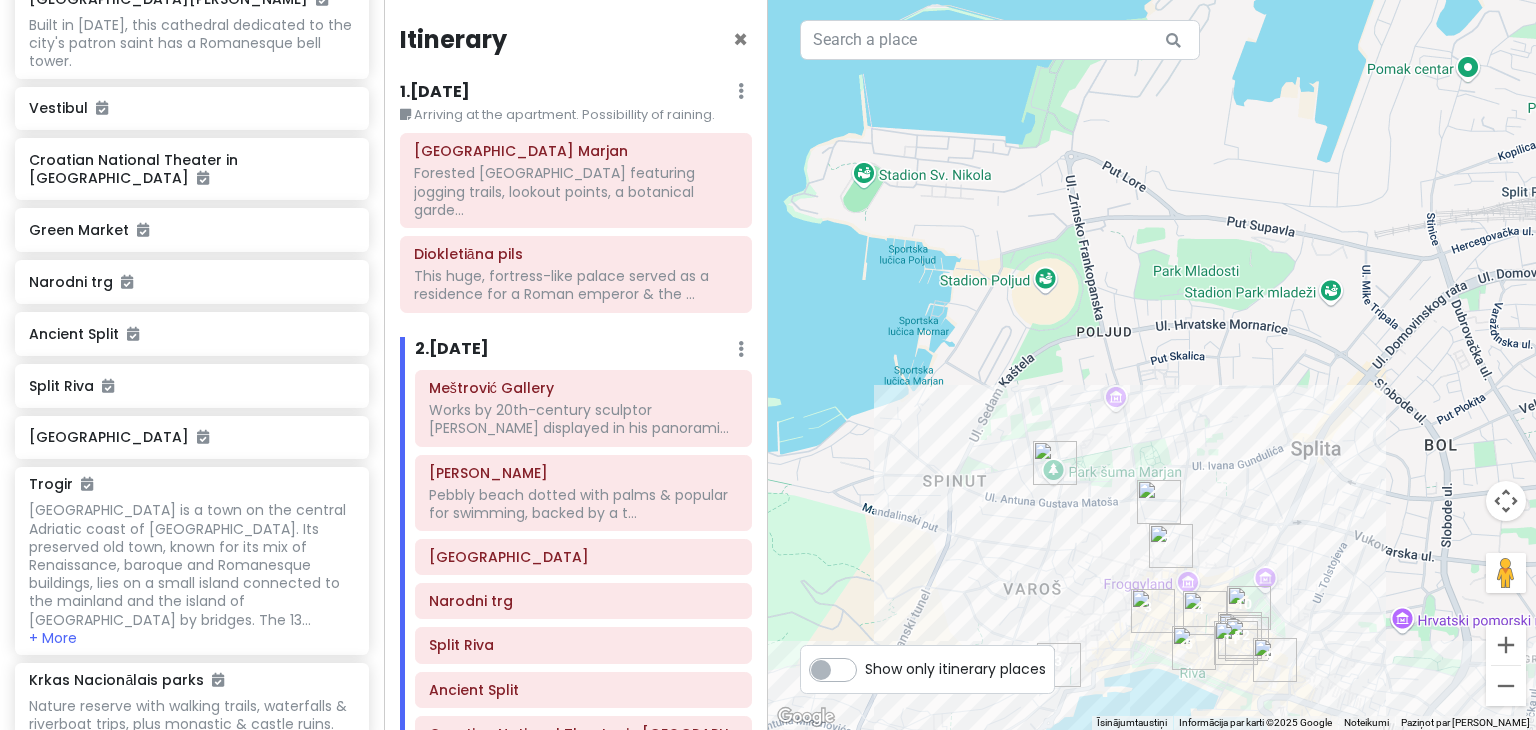 click on "2 .  [DATE] Add Day Notes Delete Day" at bounding box center [583, 354] 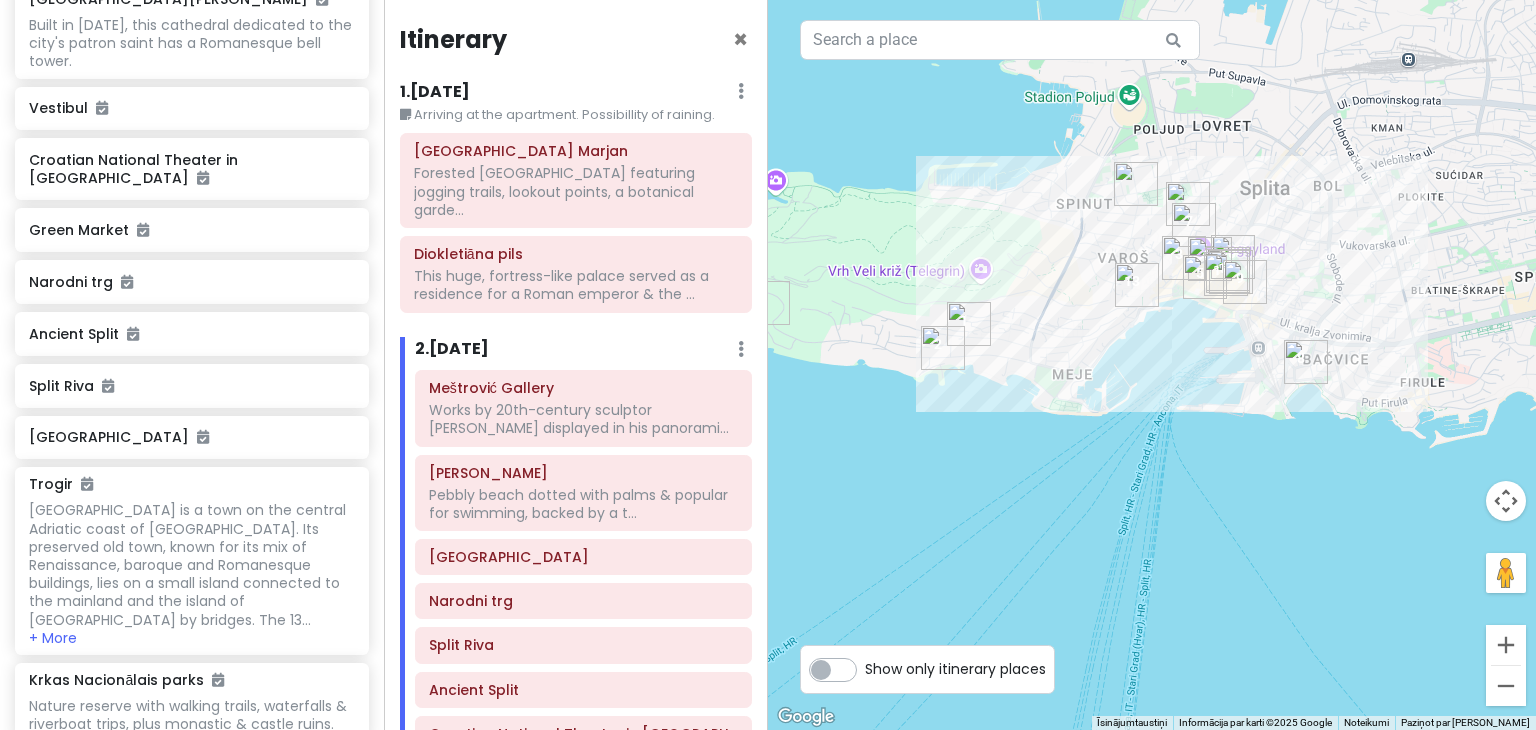 drag, startPoint x: 1151, startPoint y: 513, endPoint x: 1045, endPoint y: 235, distance: 297.5231 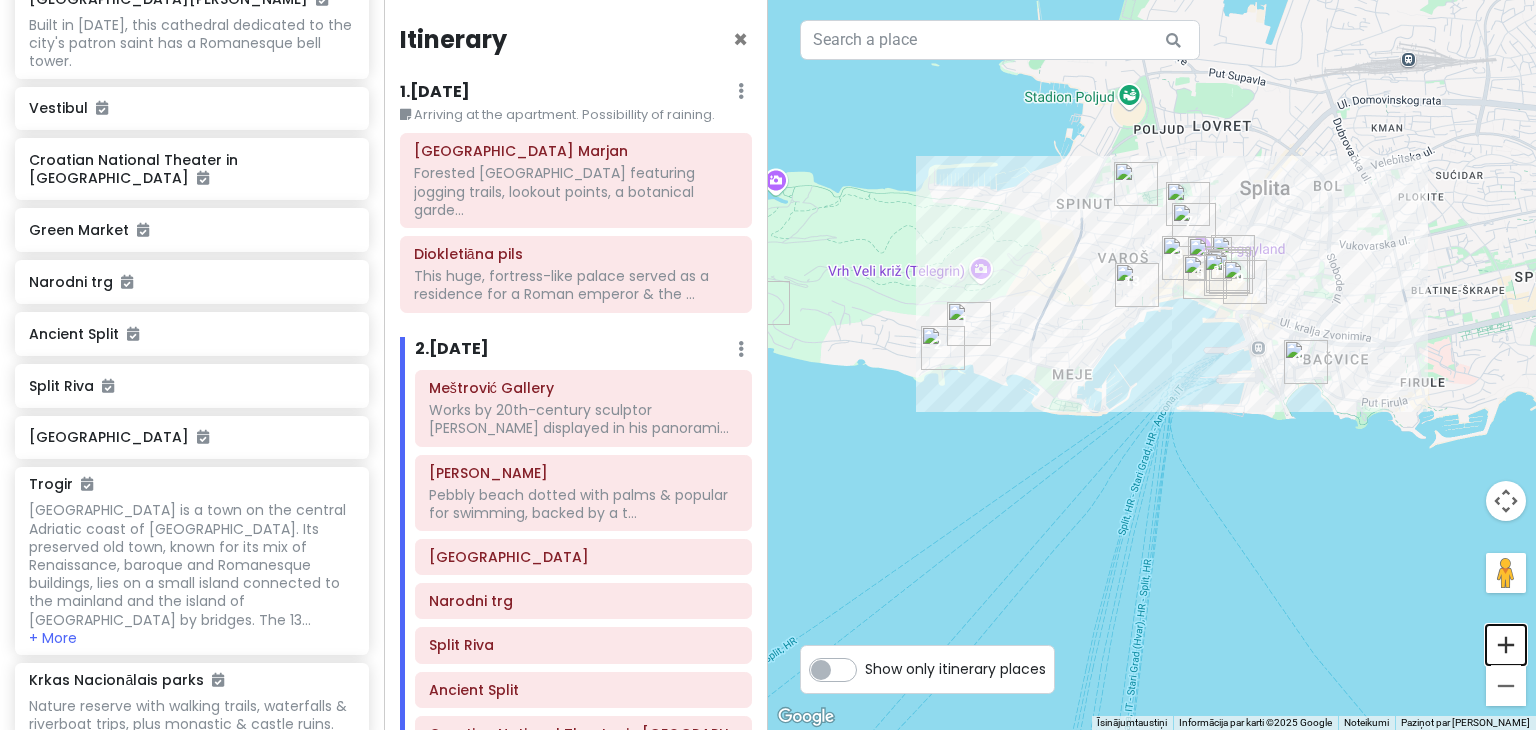 click at bounding box center [1506, 645] 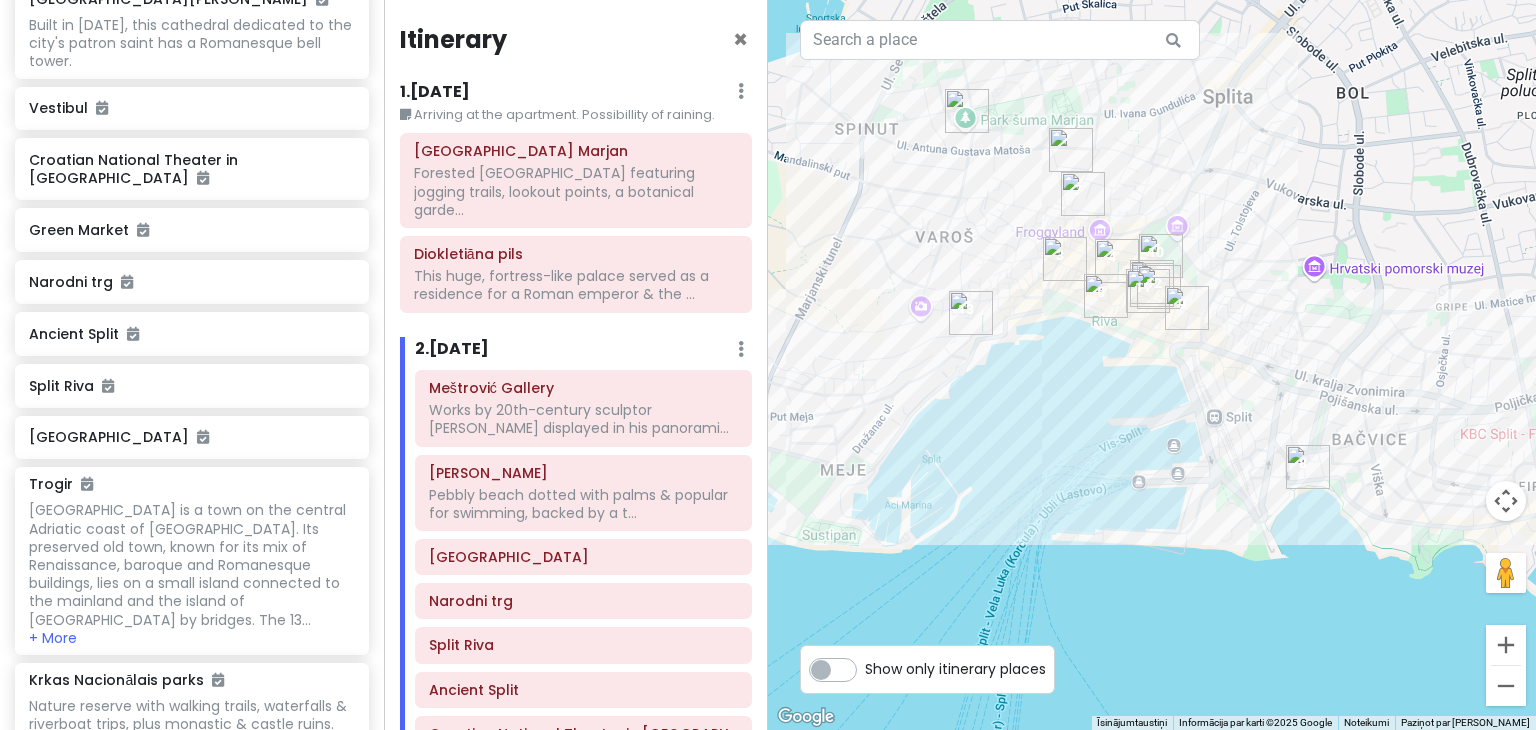 drag, startPoint x: 1225, startPoint y: 295, endPoint x: 1067, endPoint y: 374, distance: 176.64937 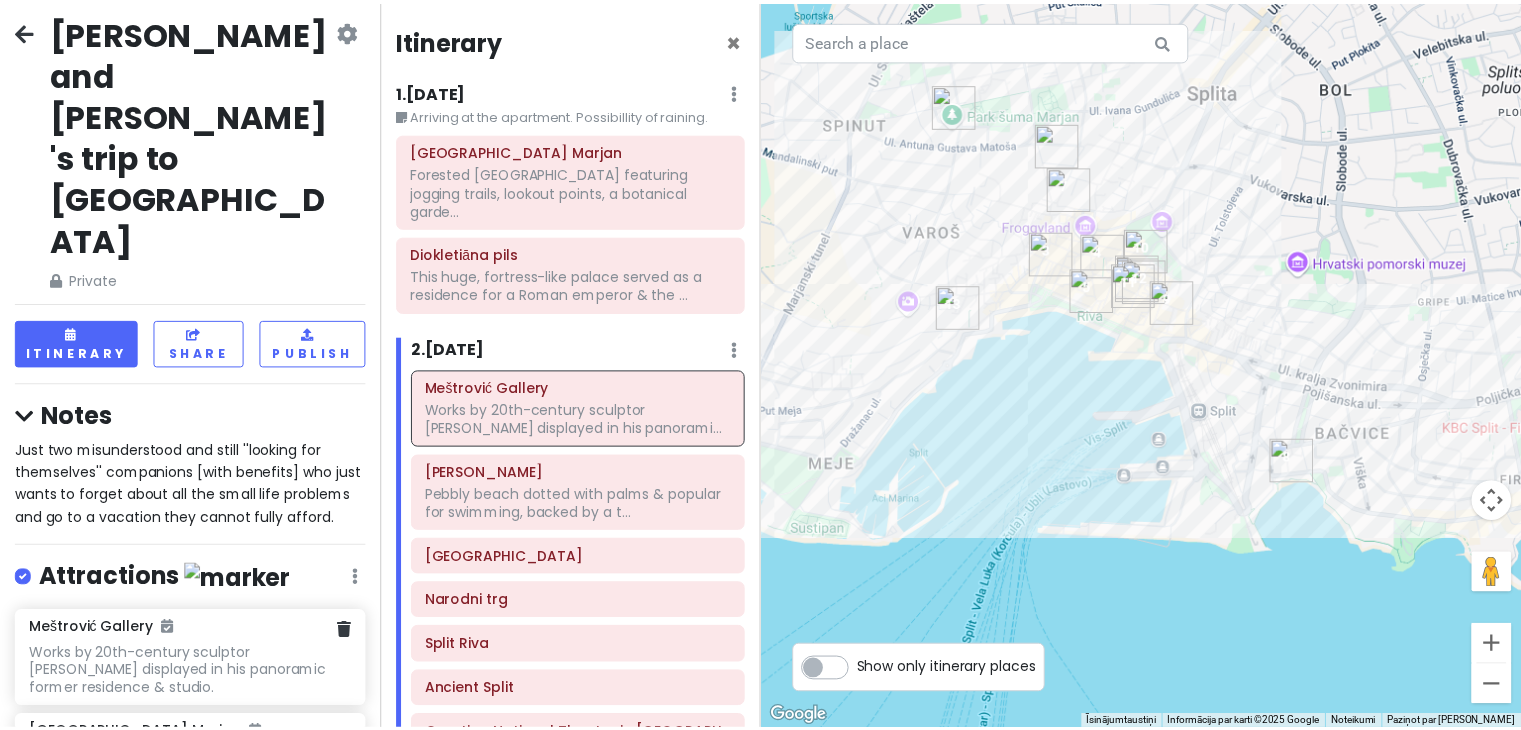 scroll, scrollTop: 0, scrollLeft: 0, axis: both 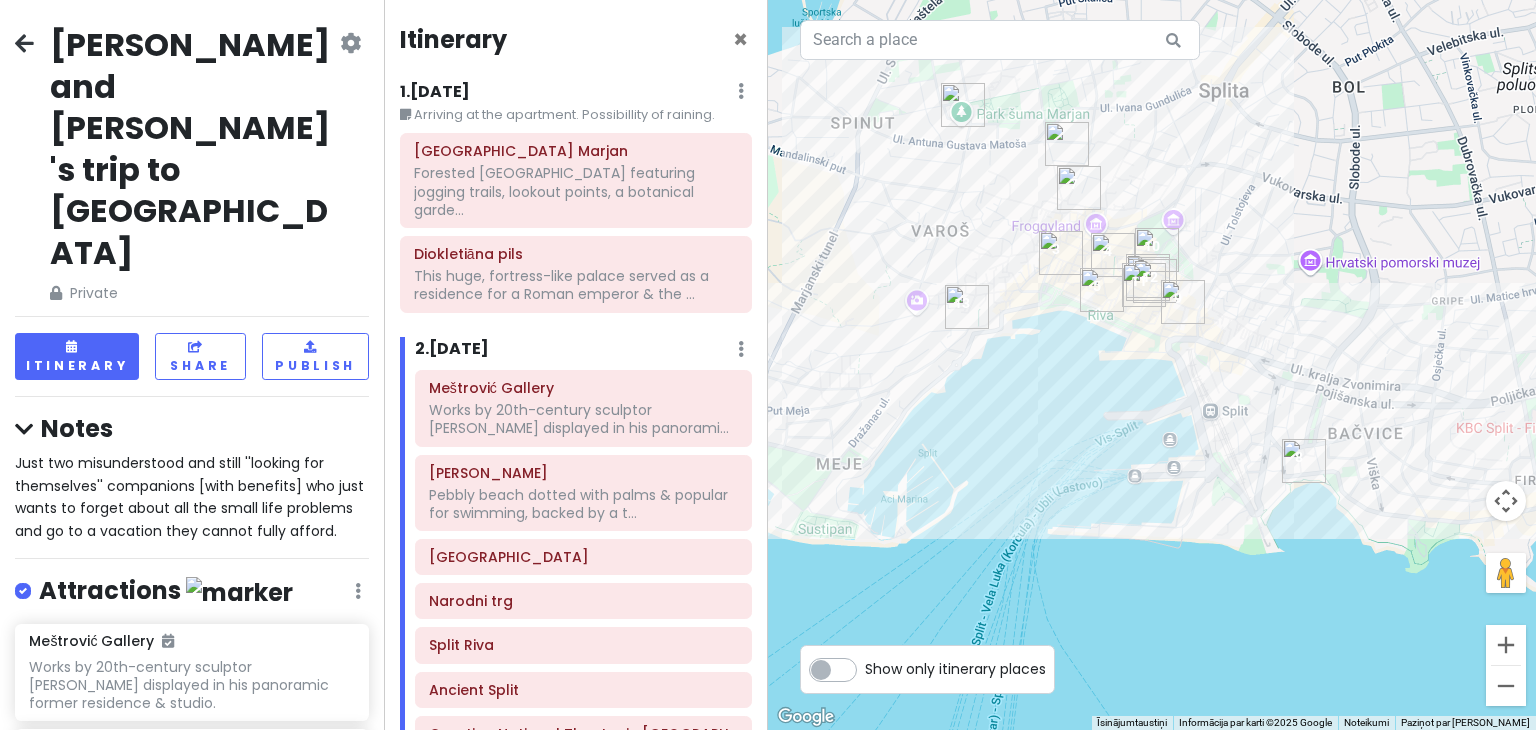 click on "[PERSON_NAME] and [PERSON_NAME]'s trip to [GEOGRAPHIC_DATA]" at bounding box center [193, 149] 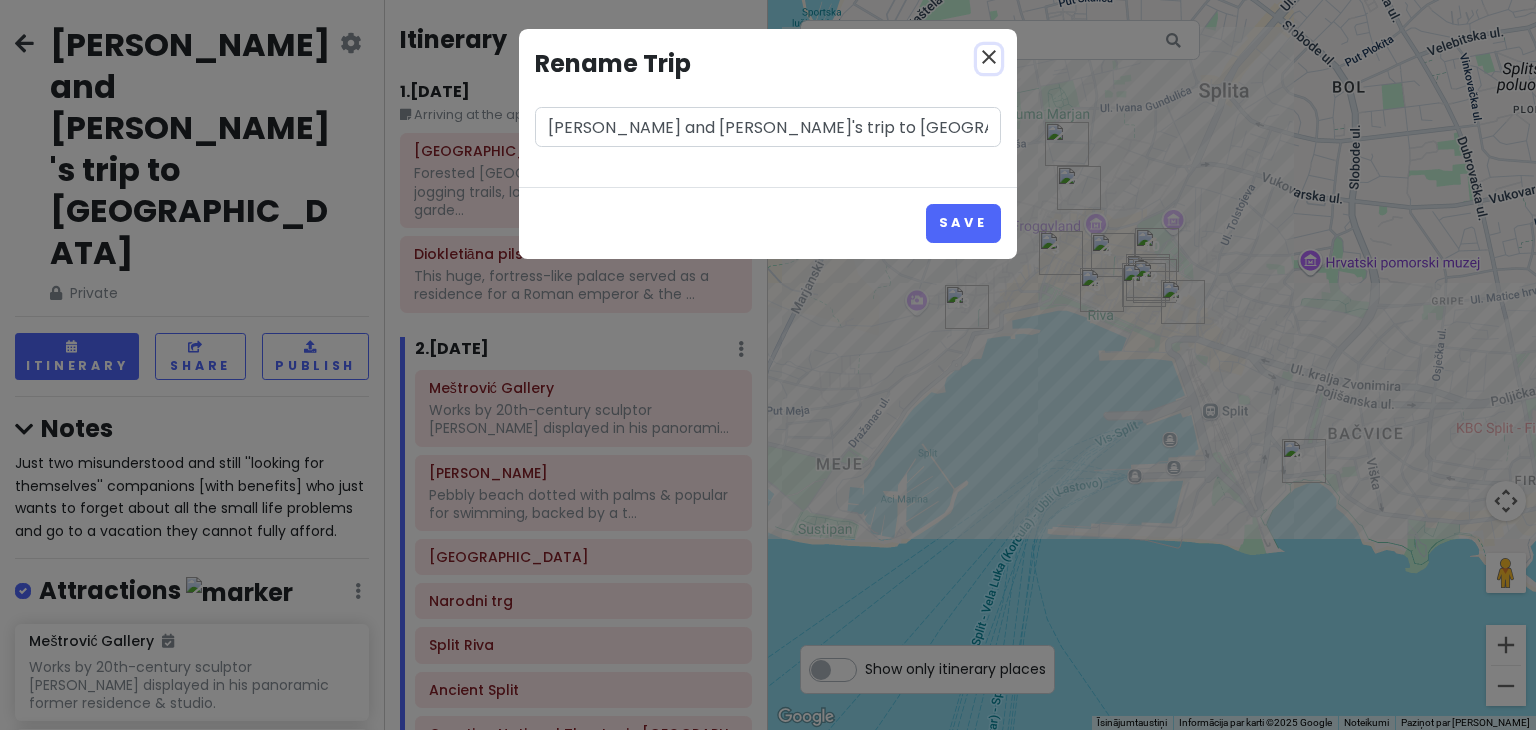 click on "close" at bounding box center [989, 57] 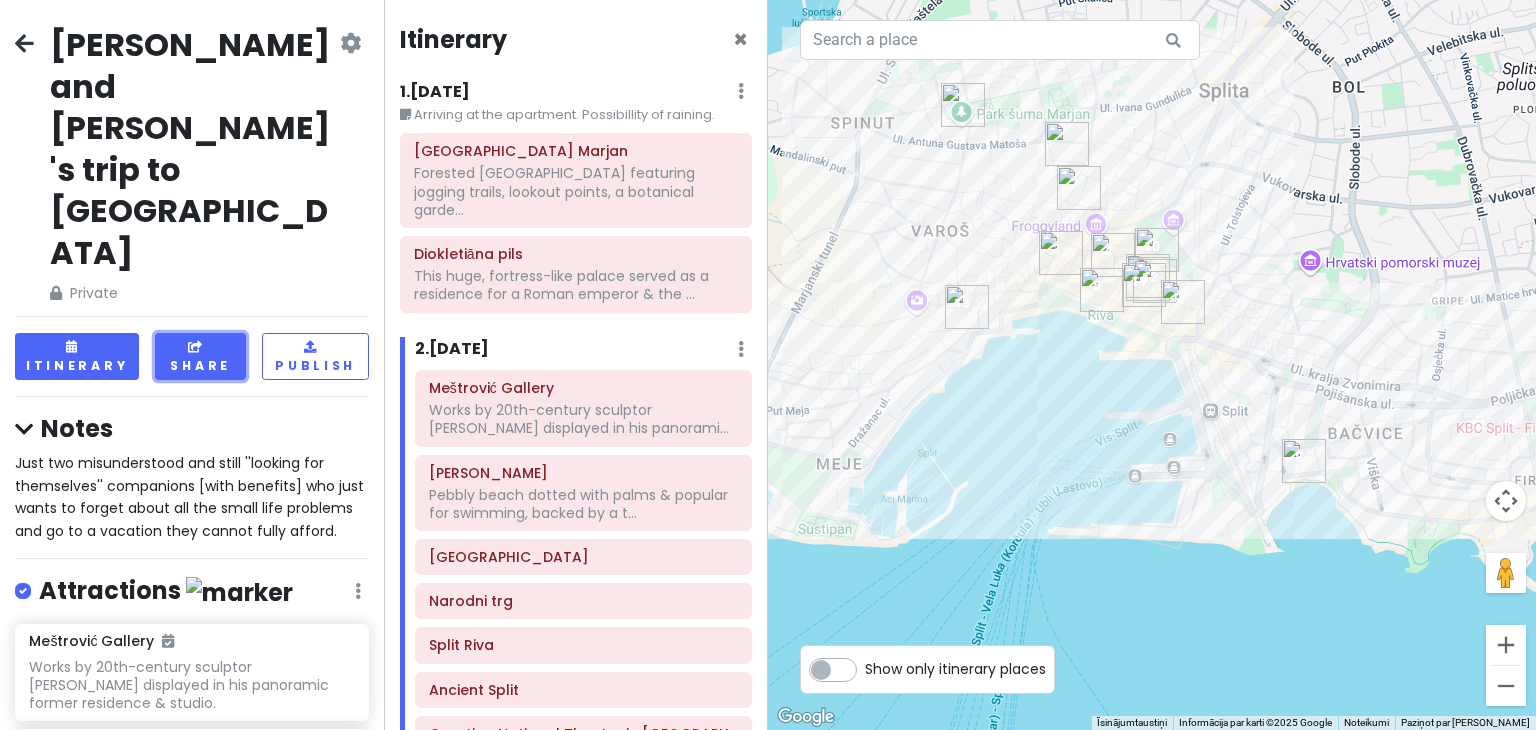 click on "Share" at bounding box center (200, 356) 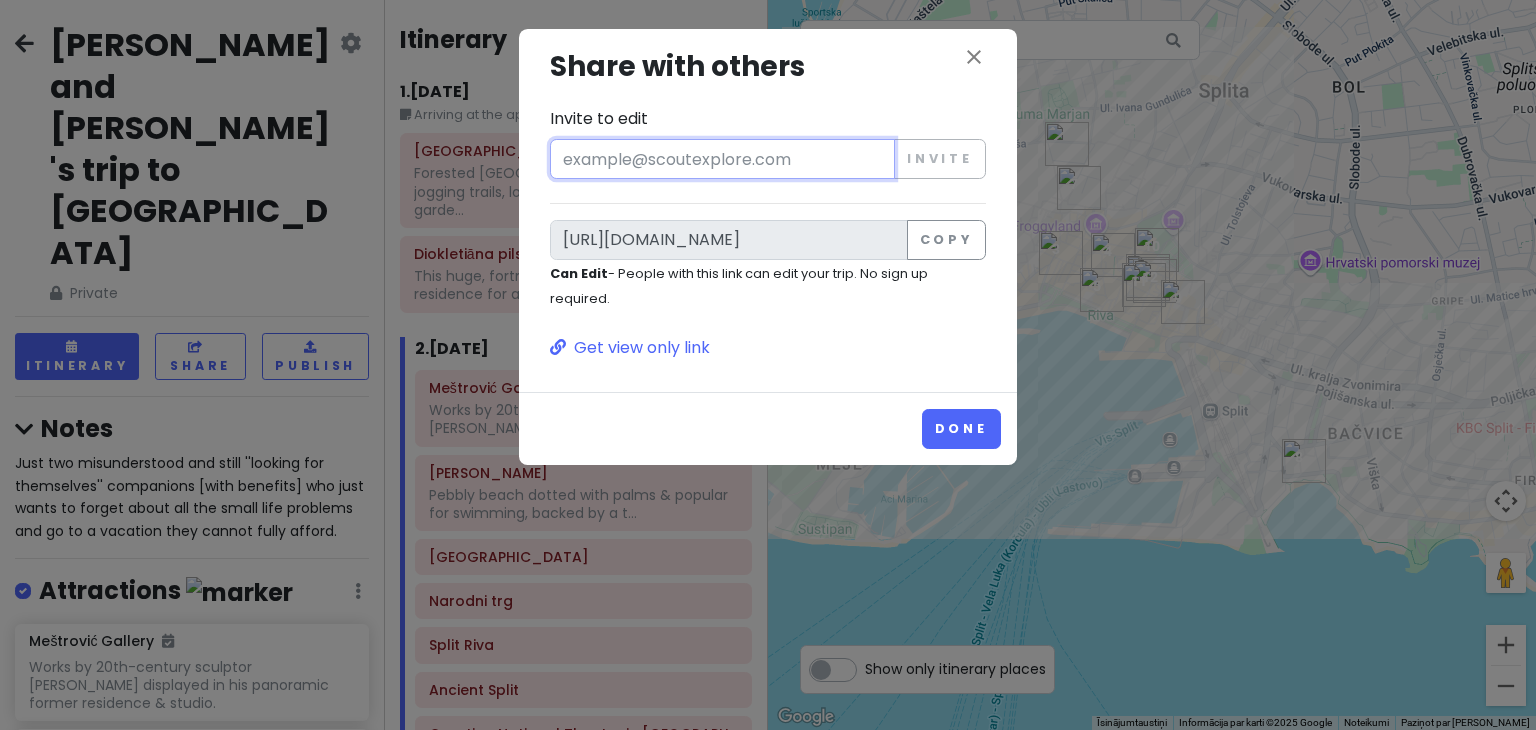 click on "Invite to edit" at bounding box center (722, 159) 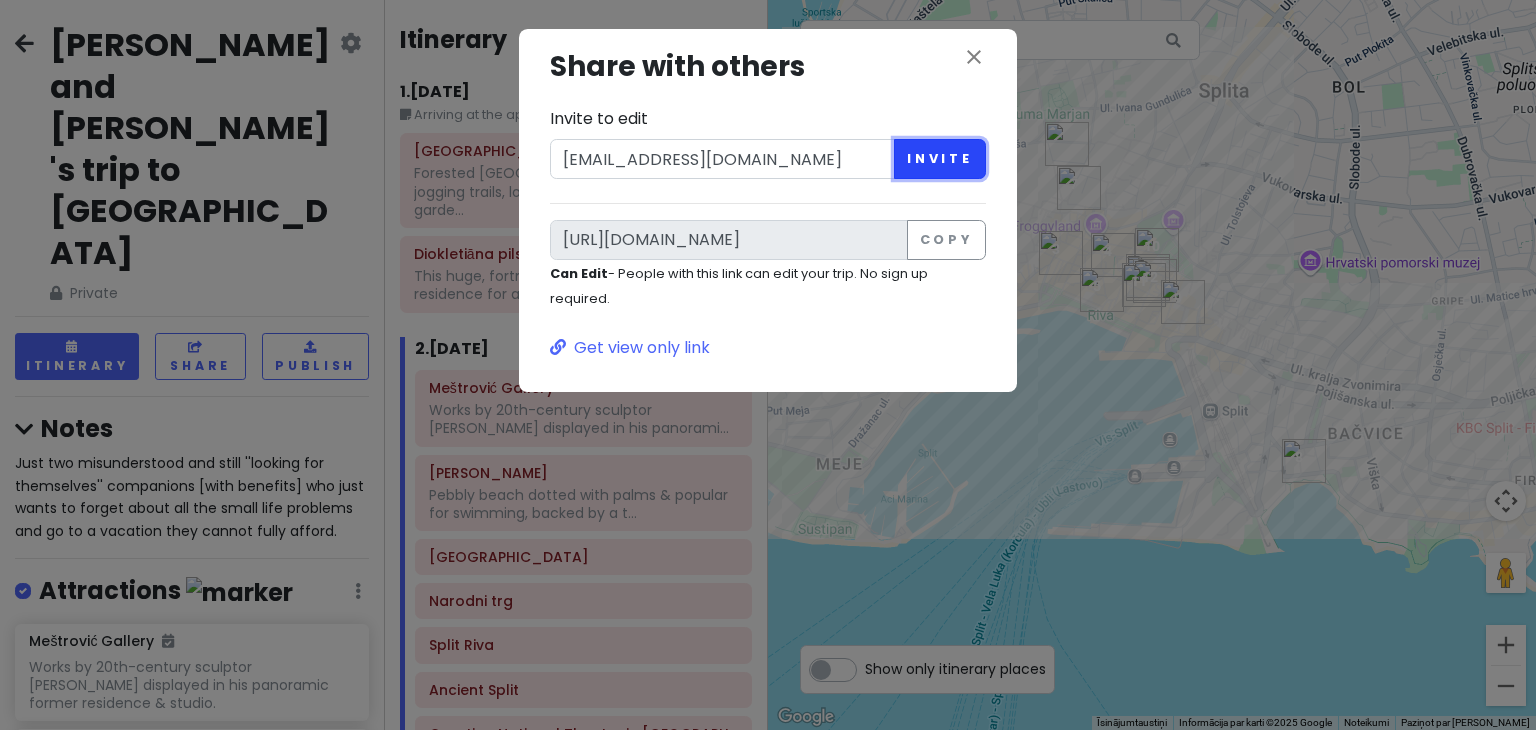 click on "Invite" at bounding box center [940, 159] 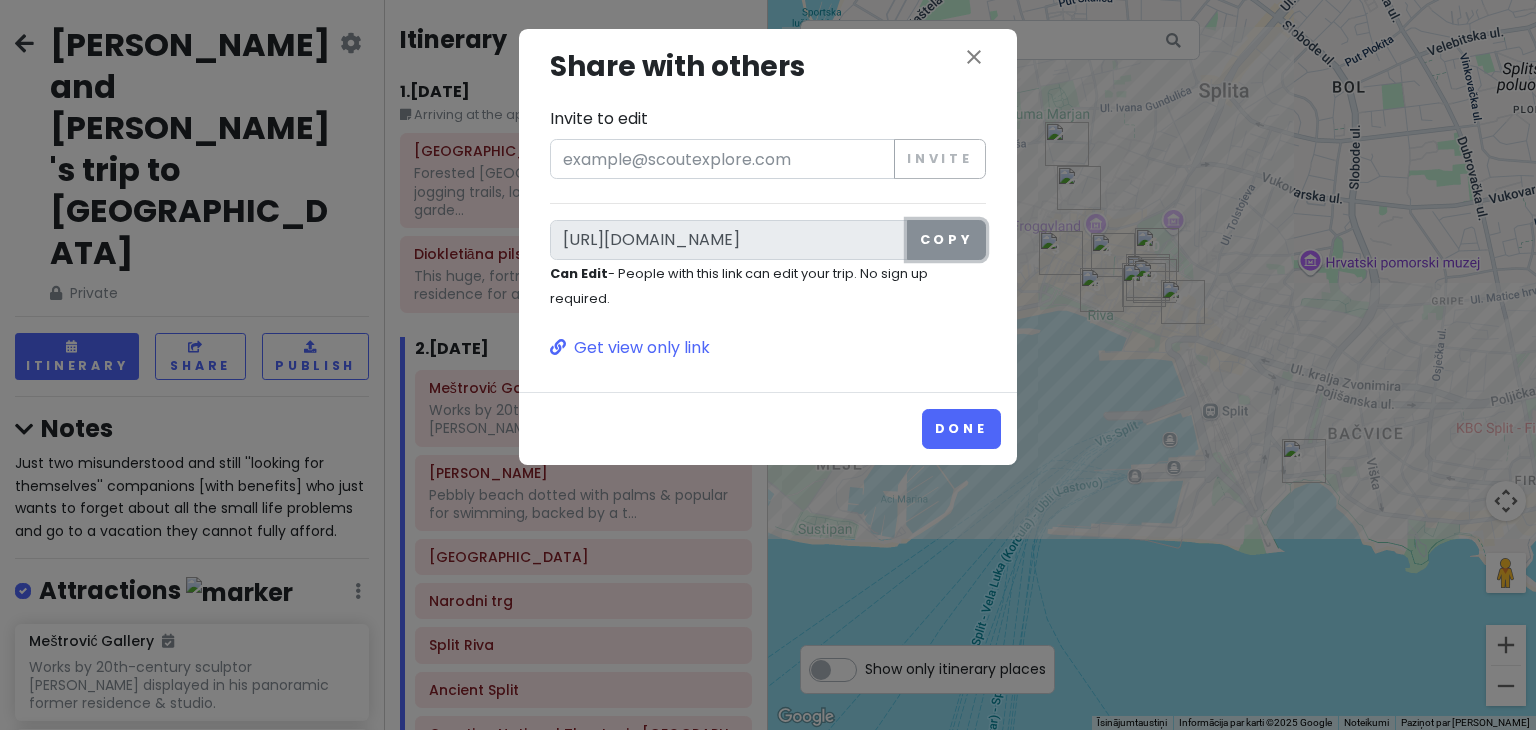 click on "Copy" at bounding box center (946, 240) 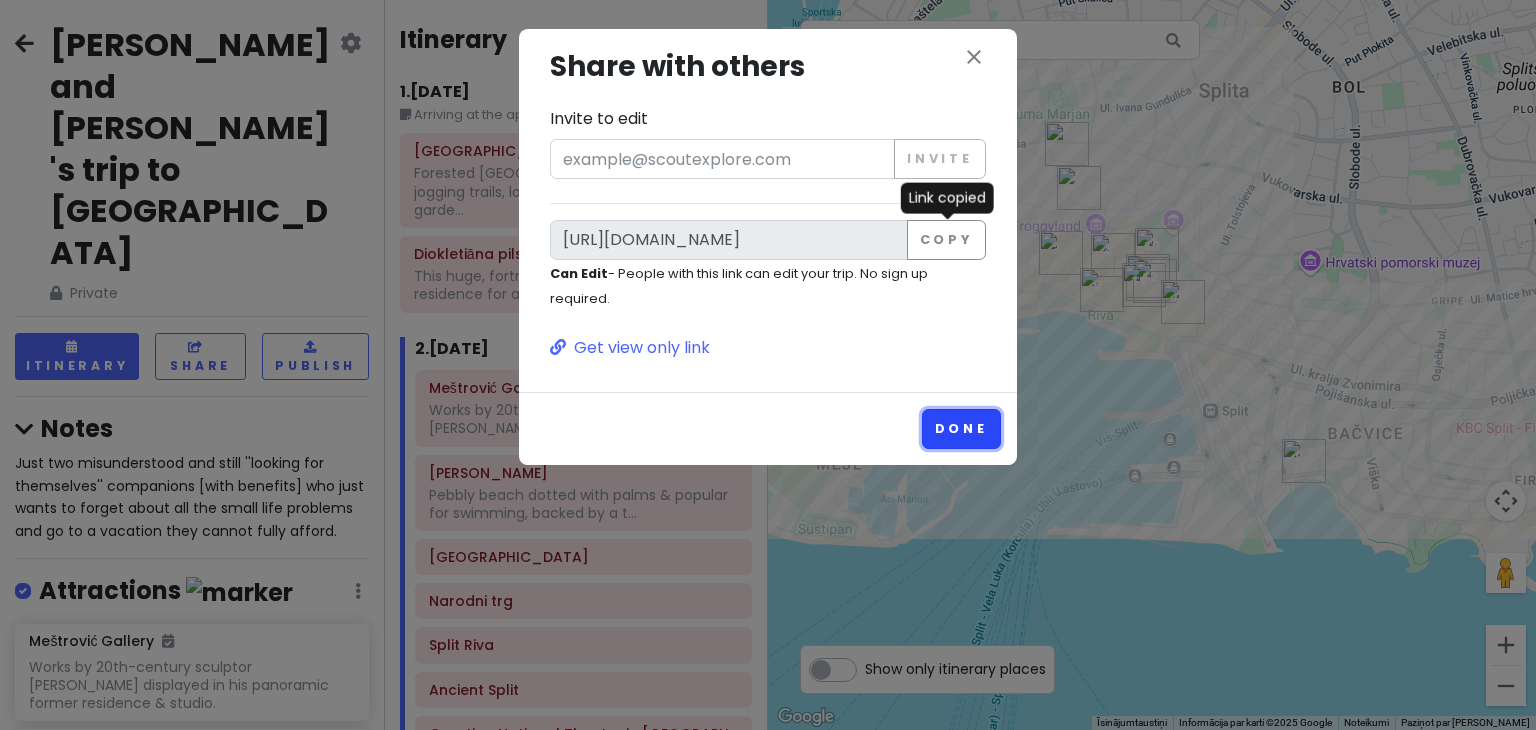 click on "Done" at bounding box center (961, 428) 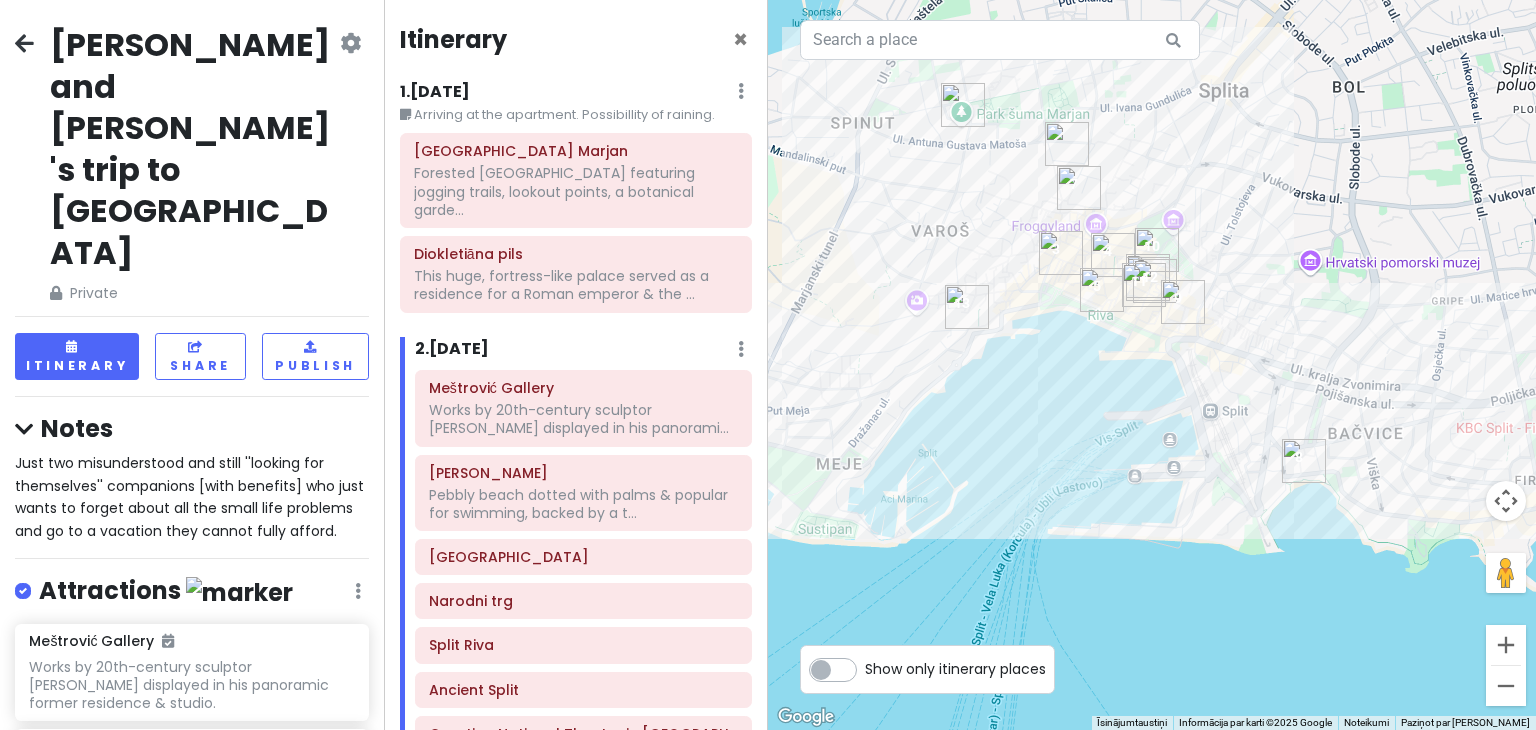 click on "[PERSON_NAME] and [PERSON_NAME]'s trip to [GEOGRAPHIC_DATA] Private Change Dates Make a Copy Delete Trip Go Pro ⚡️ Give Feedback 💡 Support Scout ☕️" at bounding box center (192, 164) 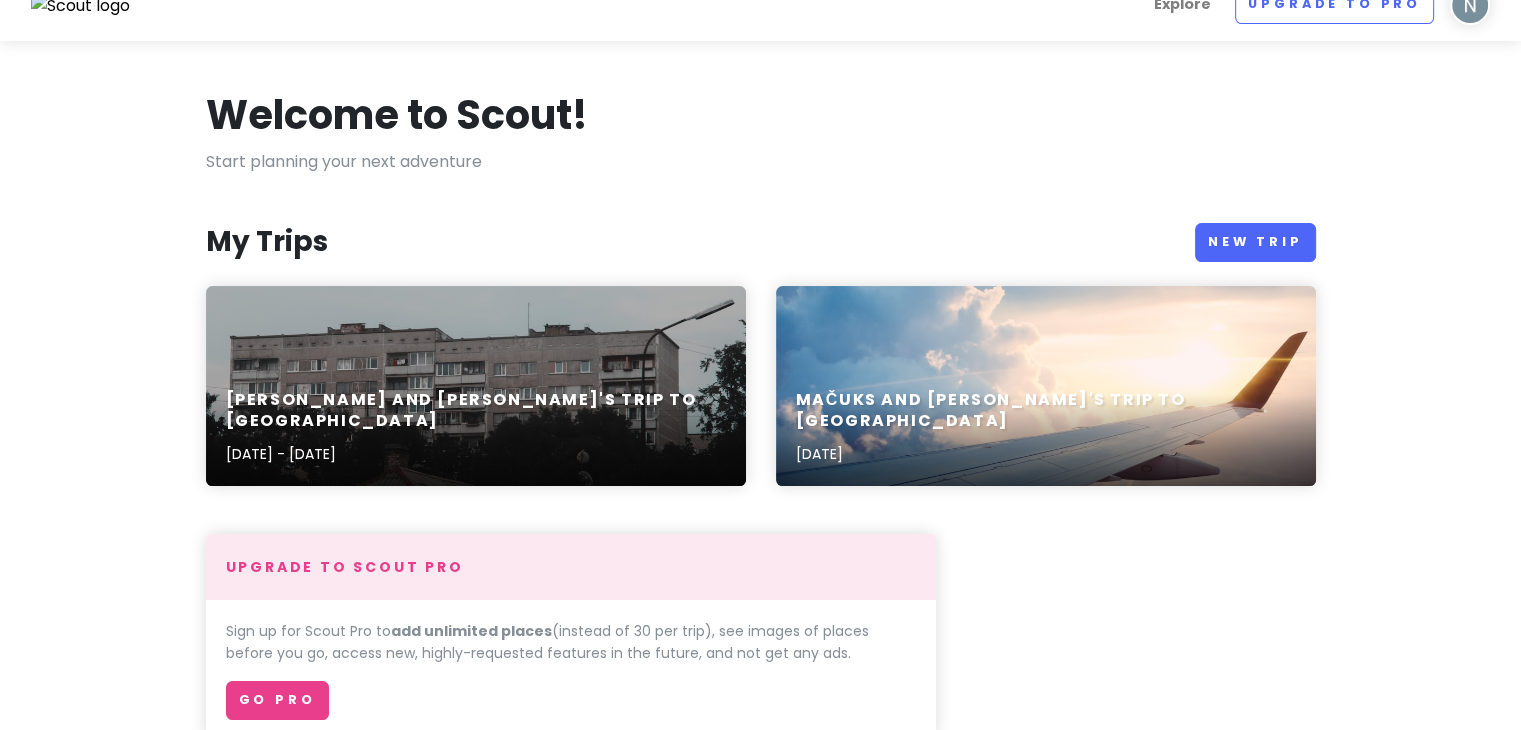 scroll, scrollTop: 0, scrollLeft: 0, axis: both 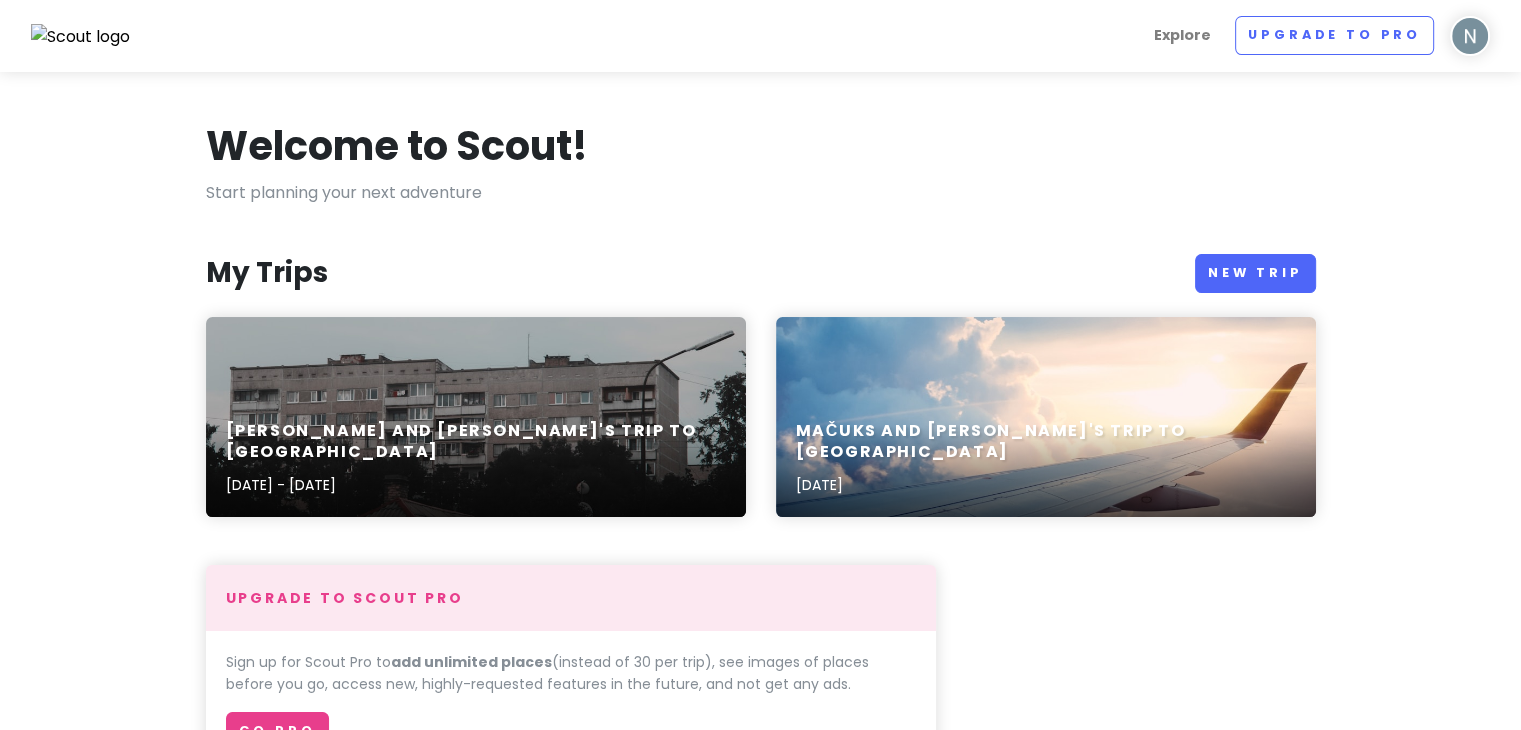 click at bounding box center (1470, 36) 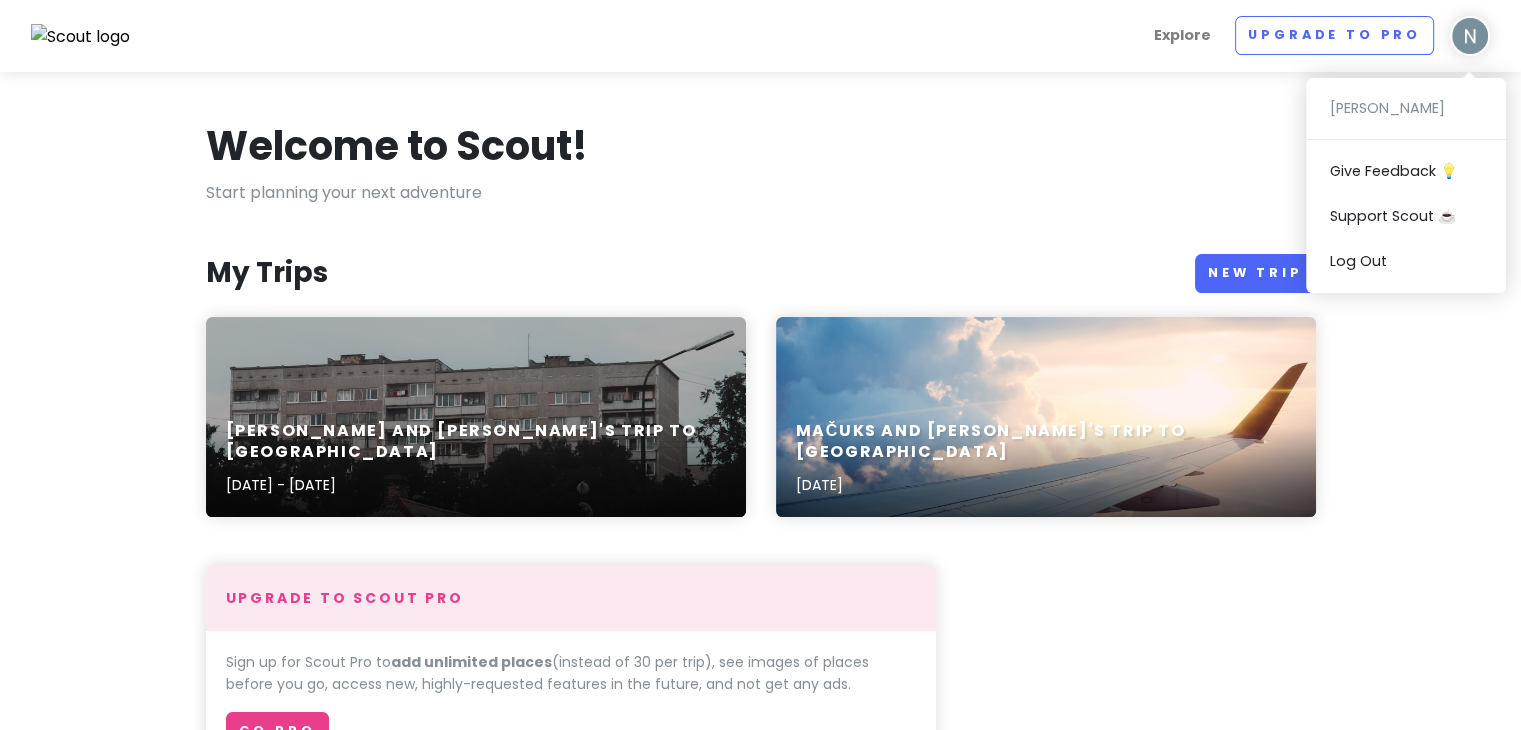 click at bounding box center (1470, 36) 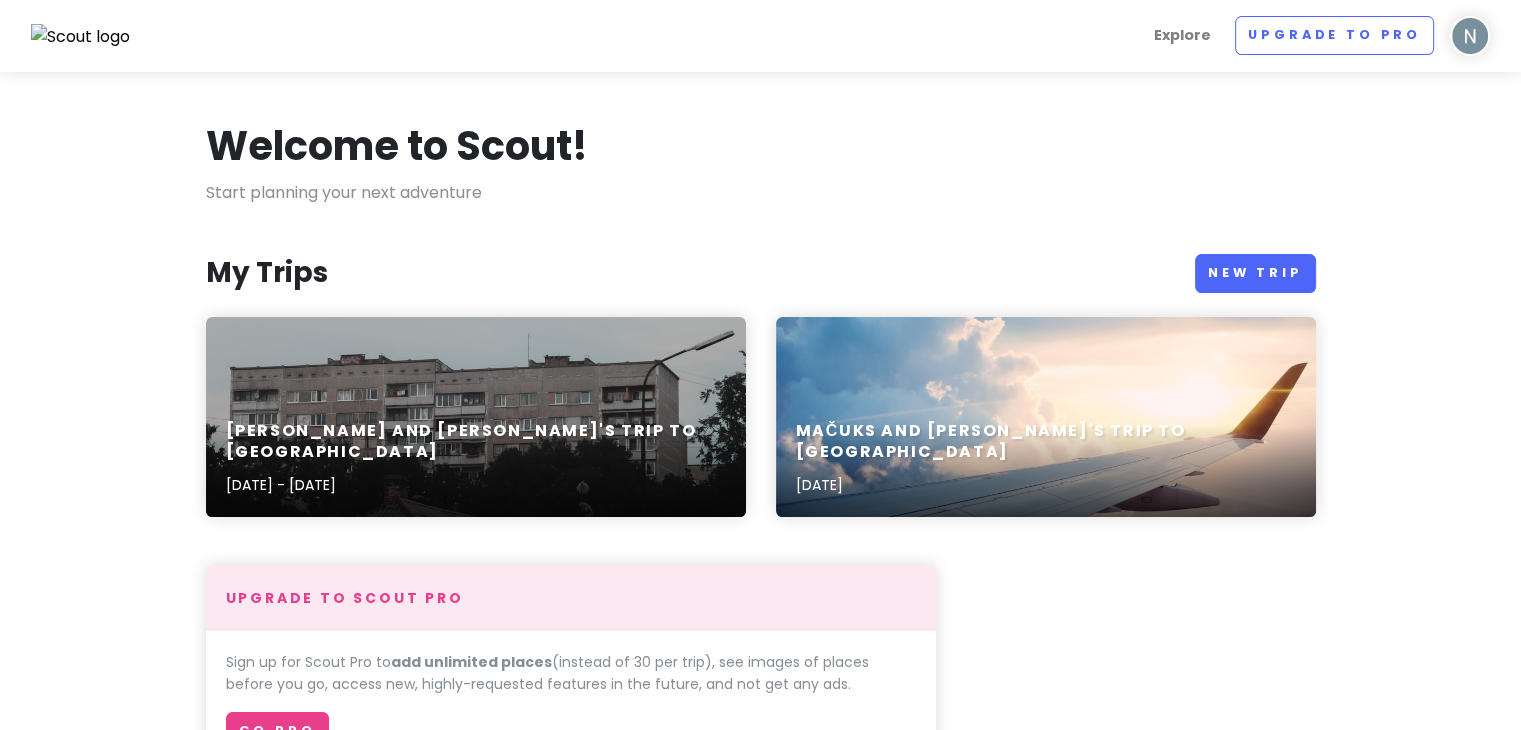click at bounding box center (1470, 36) 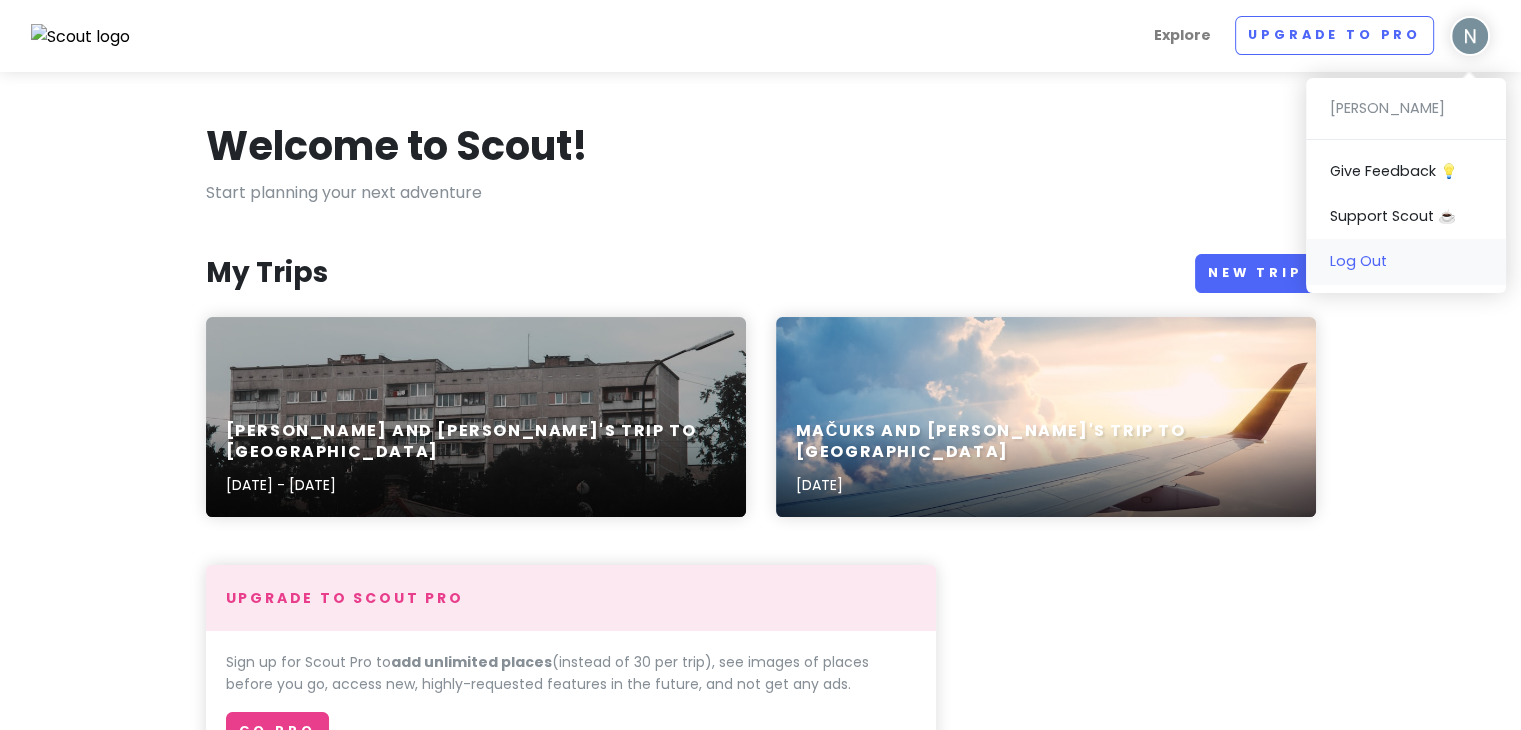 click on "Log Out" at bounding box center [1406, 261] 